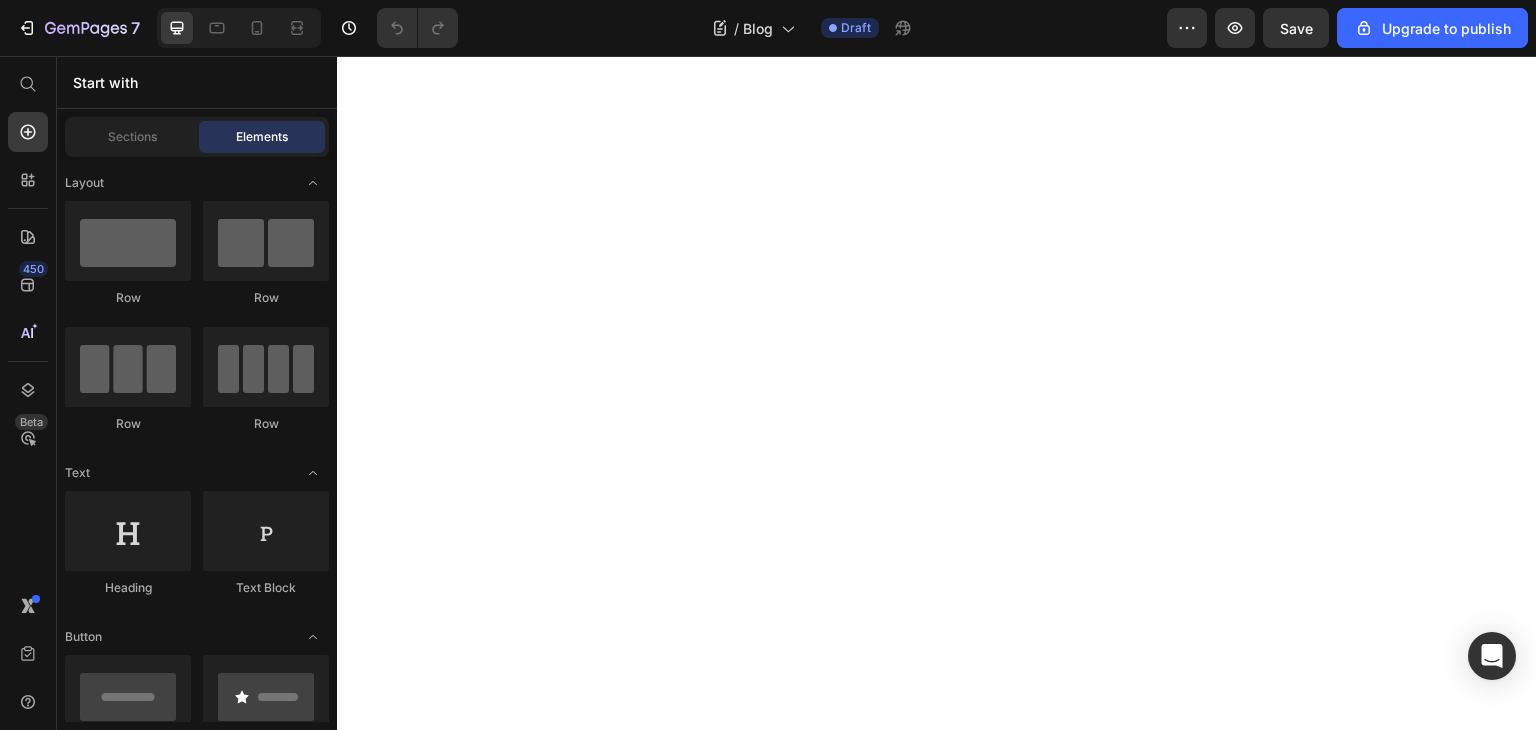 scroll, scrollTop: 0, scrollLeft: 0, axis: both 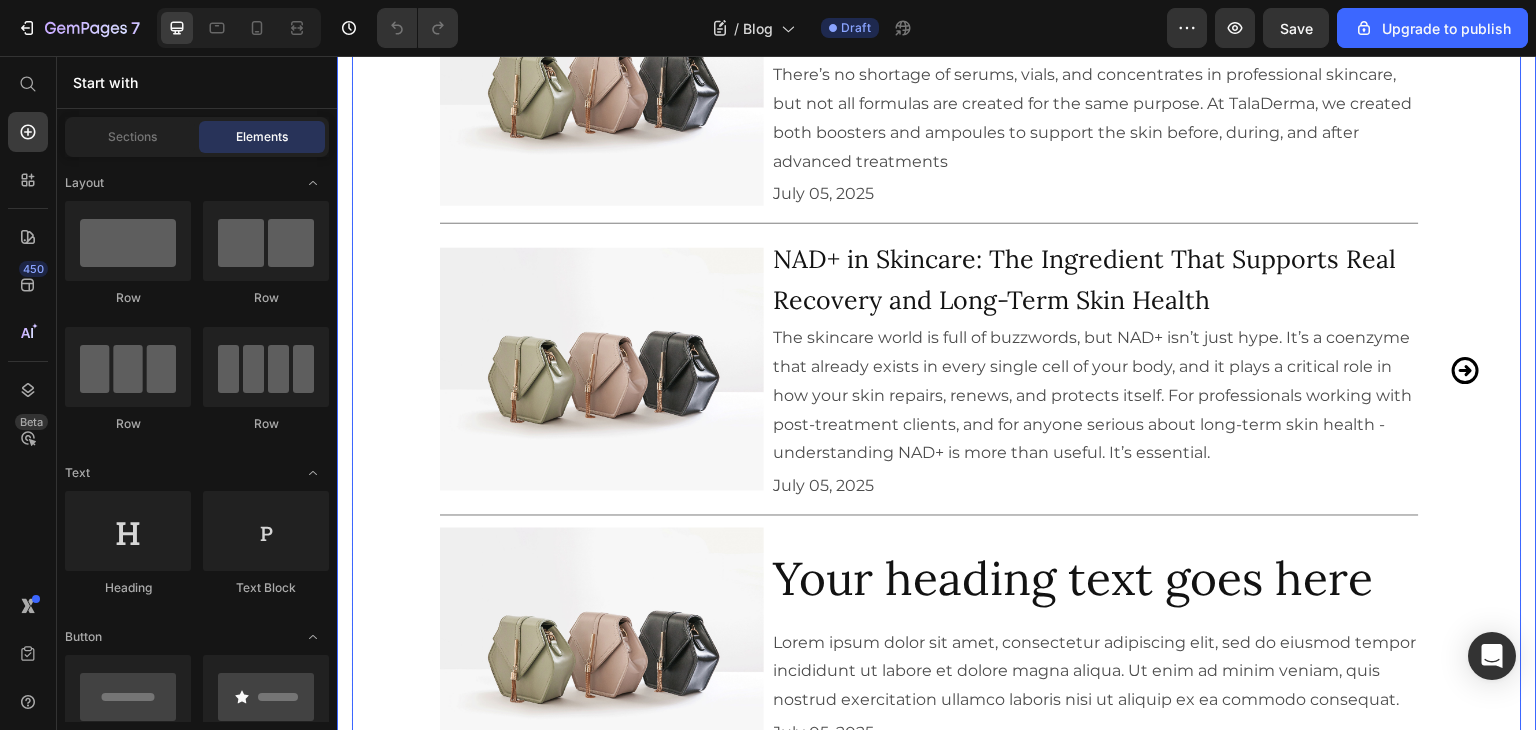 click on "our news Heading Est gravida nisl dictumst ullamcorper eu scelerisque eu. Vel pretium at. Text Block Row
Image Lorem ipsum dolor sit amet, consectetur adipiscing elit, sed do eiusmod  Text Block 4 Min | August 19, 2022 Text Block Row                Title Line Image Lorem ipsum dolor sit amet, consectetur adipiscing elit, sed do eiusmod  Text Block 4 Min | August 19, 2022 Text Block Row                Title Line Image Lorem ipsum dolor sit amet, consectetur adipiscing elit, sed do eiusmod  Text Block 4 Min | August 19, 2022 Text Block Row                Title Line Image Lorem ipsum dolor sit amet, consectetur adipiscing elit, sed do eiusmod  Text Block 4 Min | August 19, 2022 Text Block Row Row
Drop element here
Carousel
Image Boosters vs. Ampoules: What’s the Difference and When Should You Use Each One? Heading Text Block July 05, 2025 Text Block Row                Title Line" at bounding box center [937, 59] 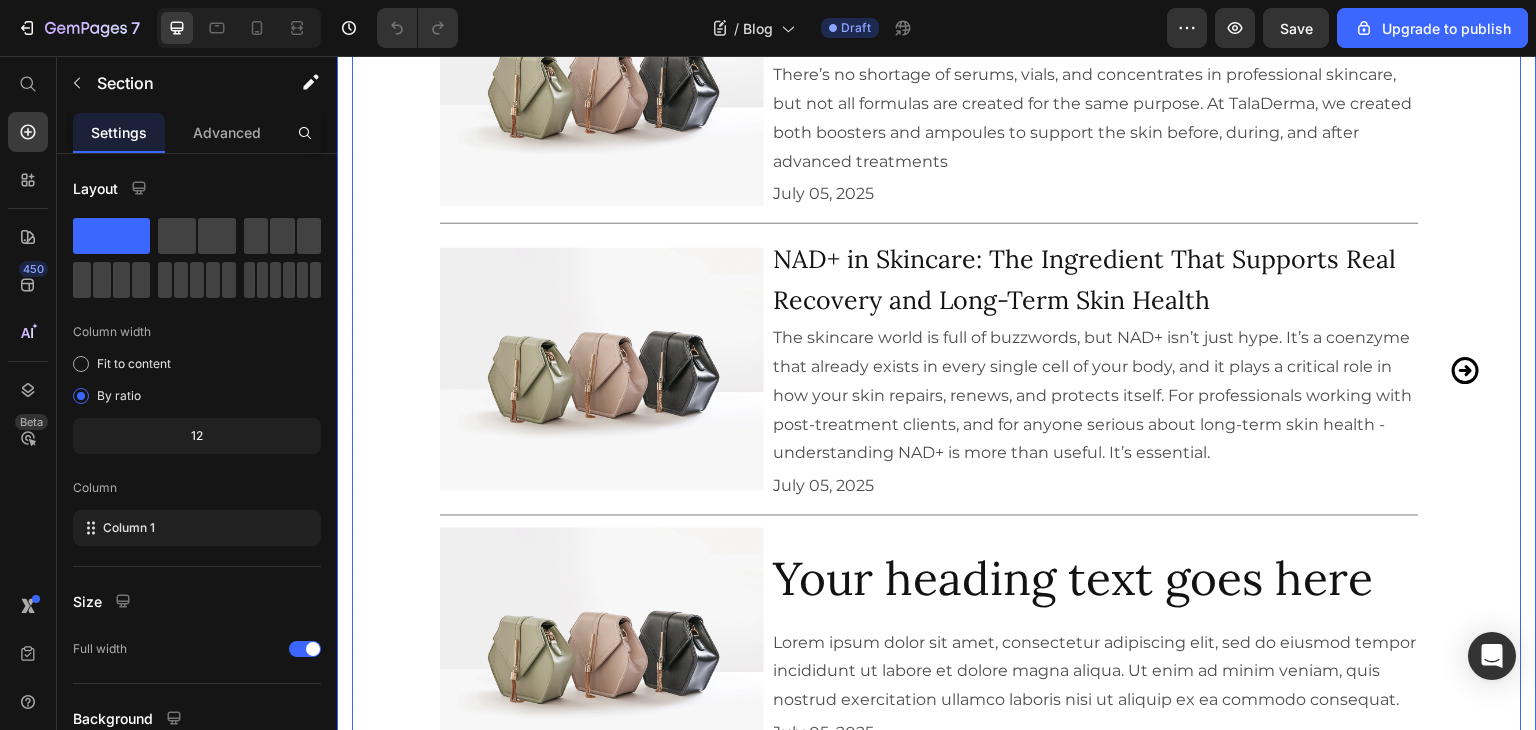 click on "Image Boosters vs. Ampoules: What’s the Difference and When Should You Use Each One? Heading There’s no shortage of serums, vials, and concentrates in professional skincare, but not all formulas are created for the same purpose. At TalaDerma, we created both boosters and ampoules to support the skin before, during, and after advanced treatments Text Block July 05, 2025 Text Block Row                Title Line Row Image NAD+ in Skincare: The Ingredient That Supports Real Recovery and Long-Term Skin Health Heading The skincare world is full of buzzwords, but NAD+ isn’t just hype. It’s a coenzyme that already exists in every single cell of your body, and it plays a critical role in how your skin repairs, renews, and protects itself. For professionals working with post-treatment clients, and for anyone serious about long-term skin health - understanding NAD+ is more than useful. It’s essential. Text Block July 05, 2025 Text Block Row                Title Line Row Image Heading Text Block" at bounding box center [937, 391] 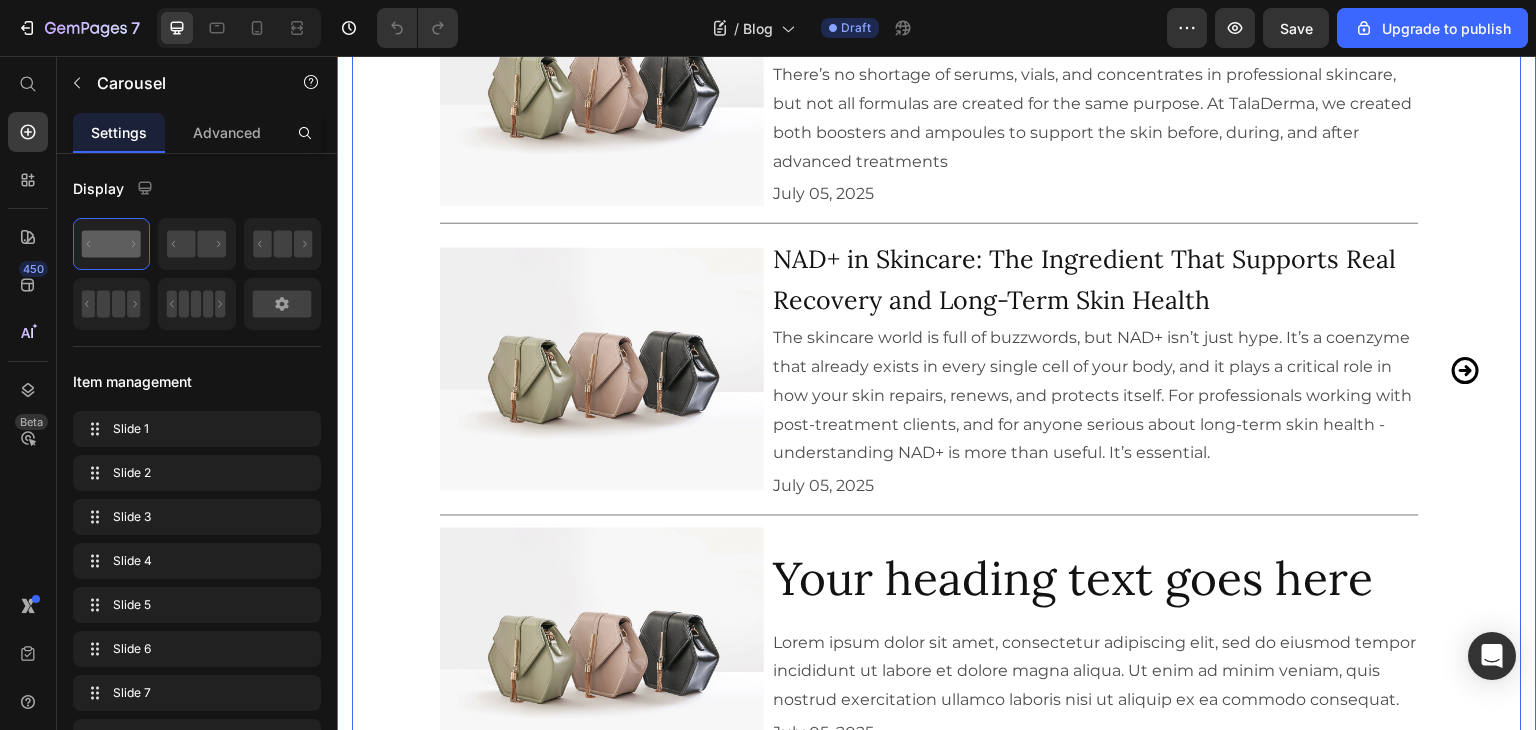 drag, startPoint x: 693, startPoint y: 293, endPoint x: 706, endPoint y: 293, distance: 13 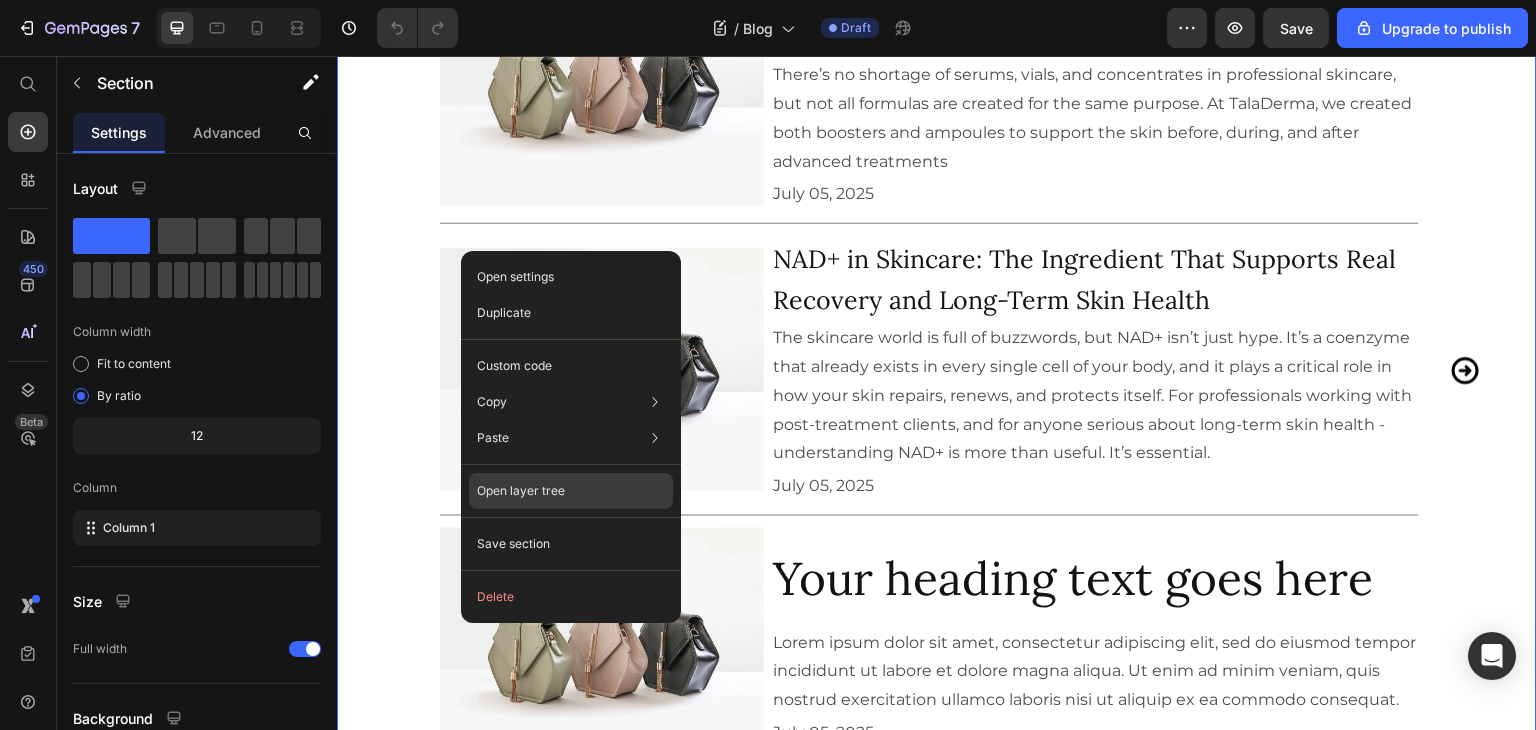 click on "Open layer tree" at bounding box center (521, 491) 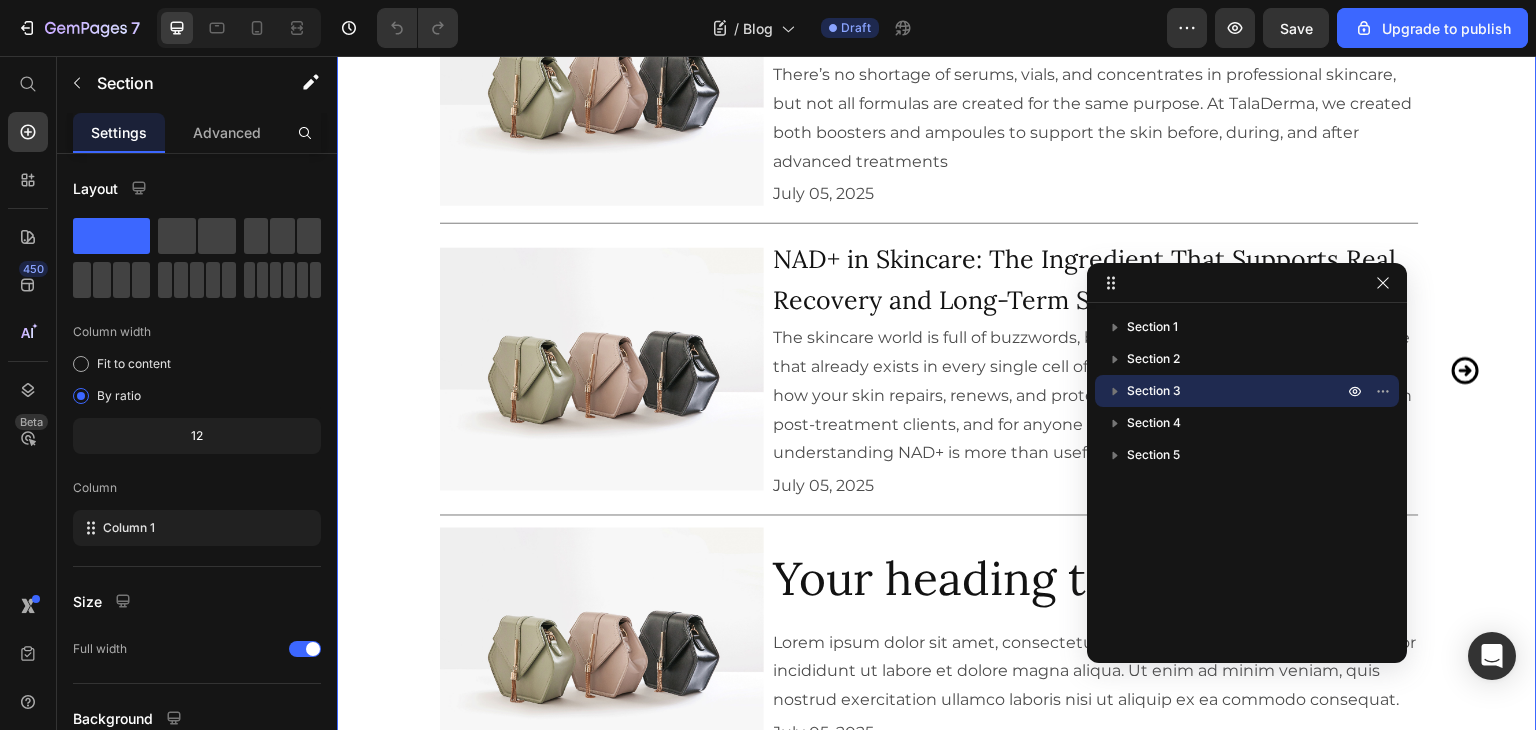 click 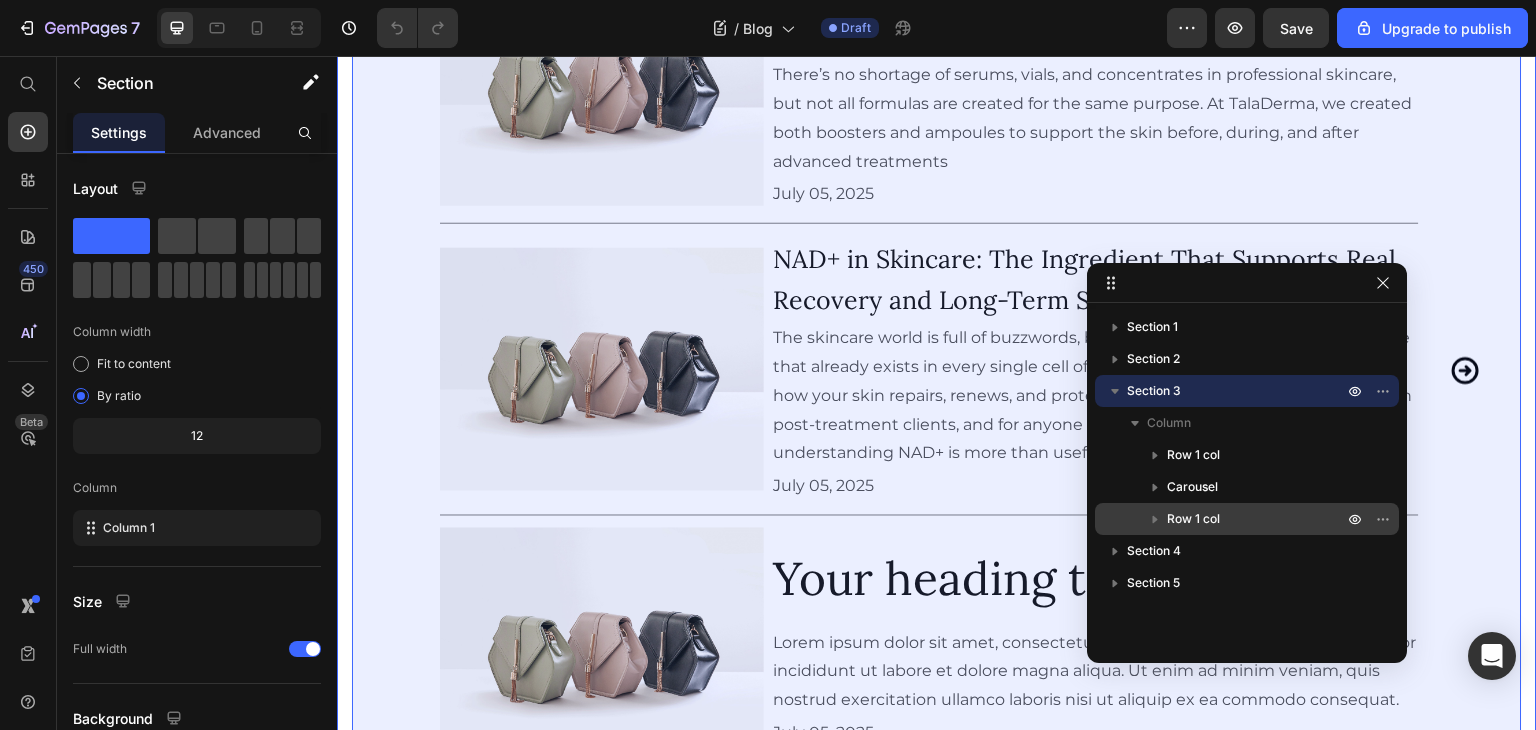 click on "Row 1 col" at bounding box center (1193, 519) 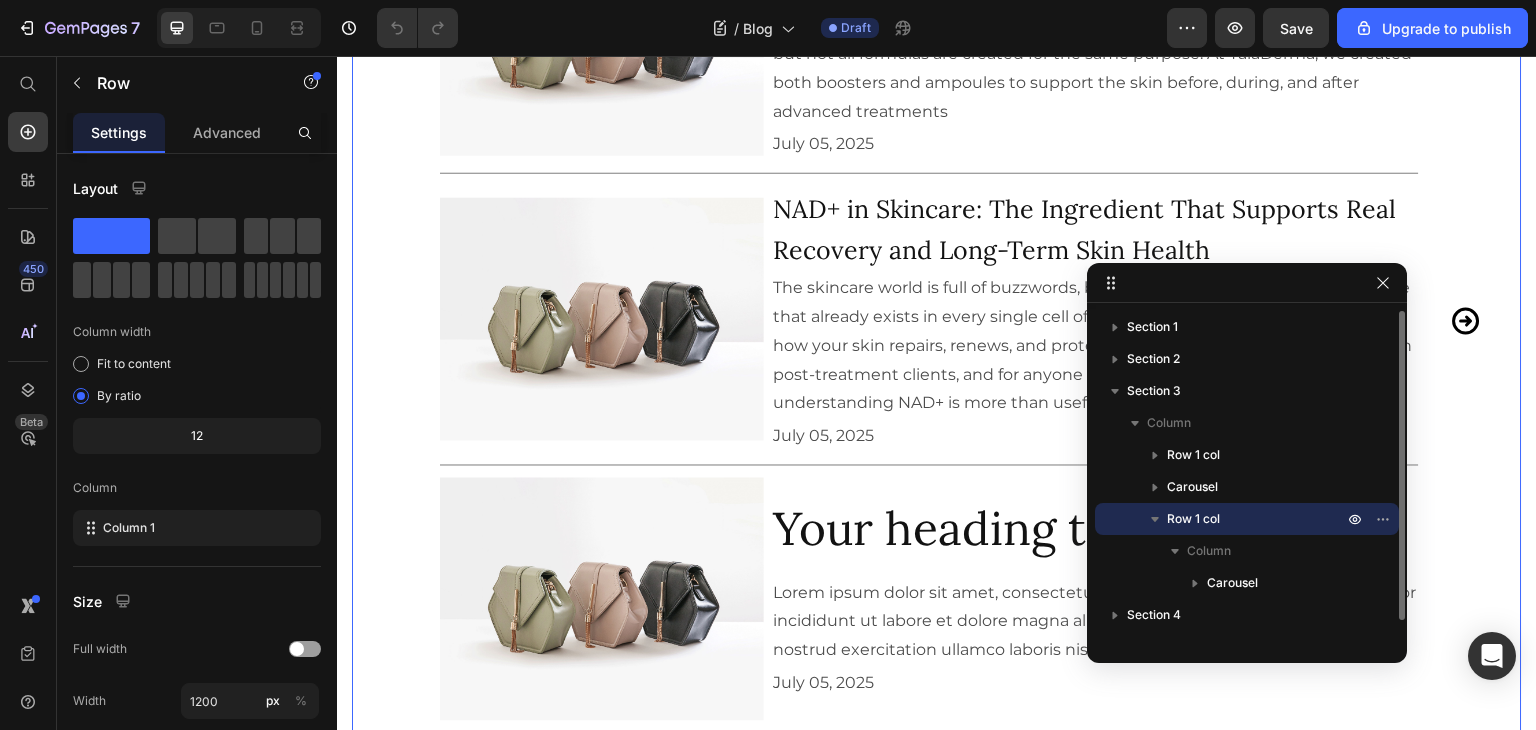scroll, scrollTop: 1537, scrollLeft: 0, axis: vertical 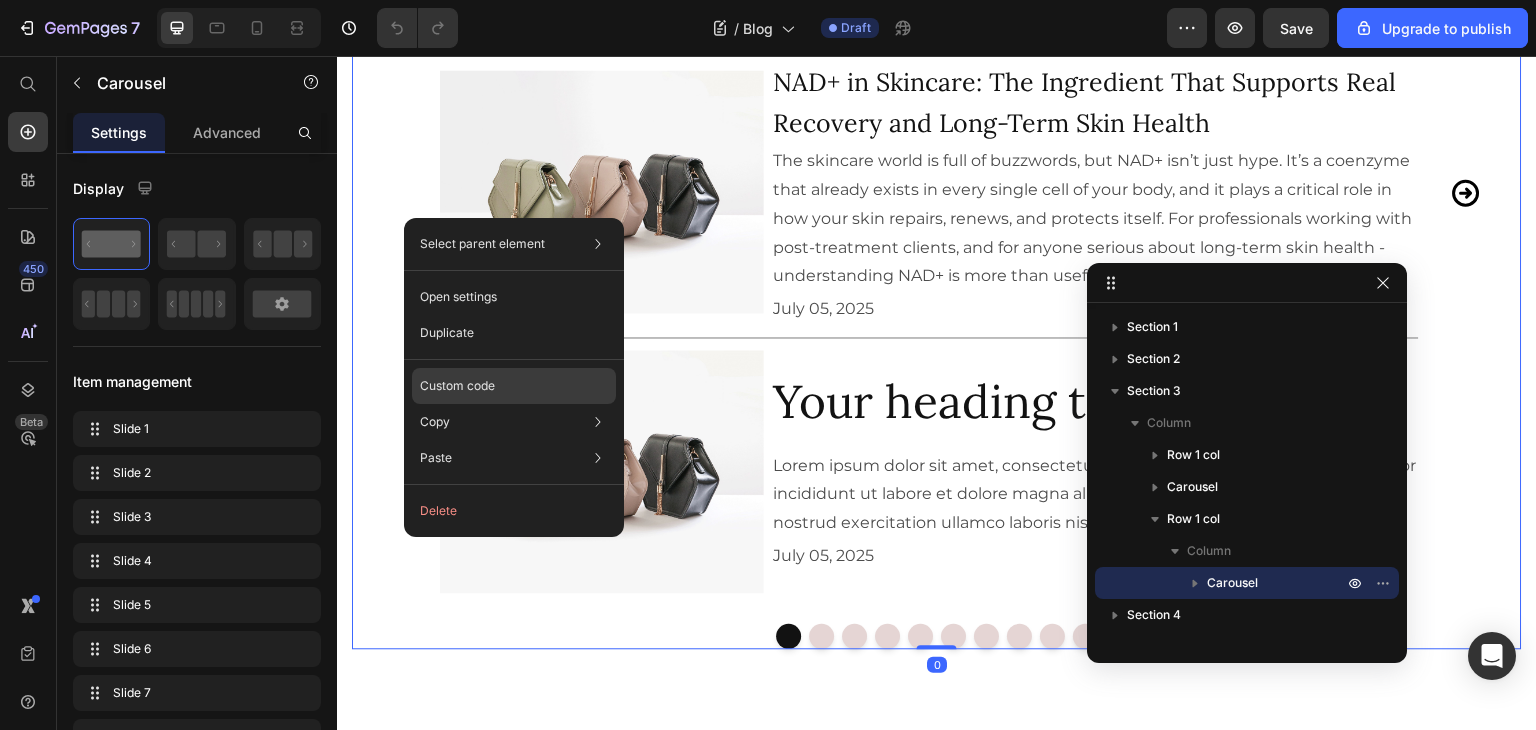 click on "Custom code" at bounding box center [457, 386] 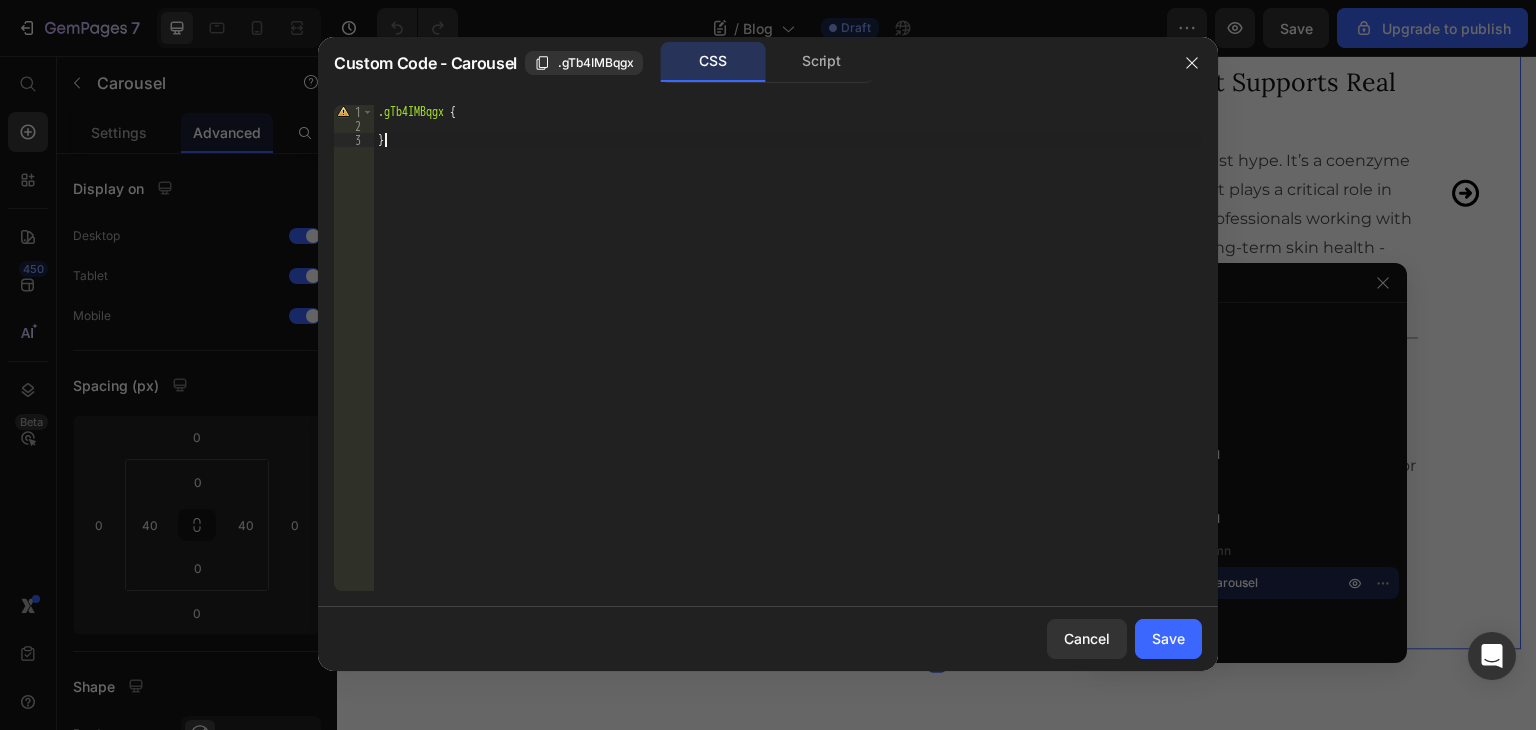 click on ".gTb4IMBqgx   { }" at bounding box center (788, 362) 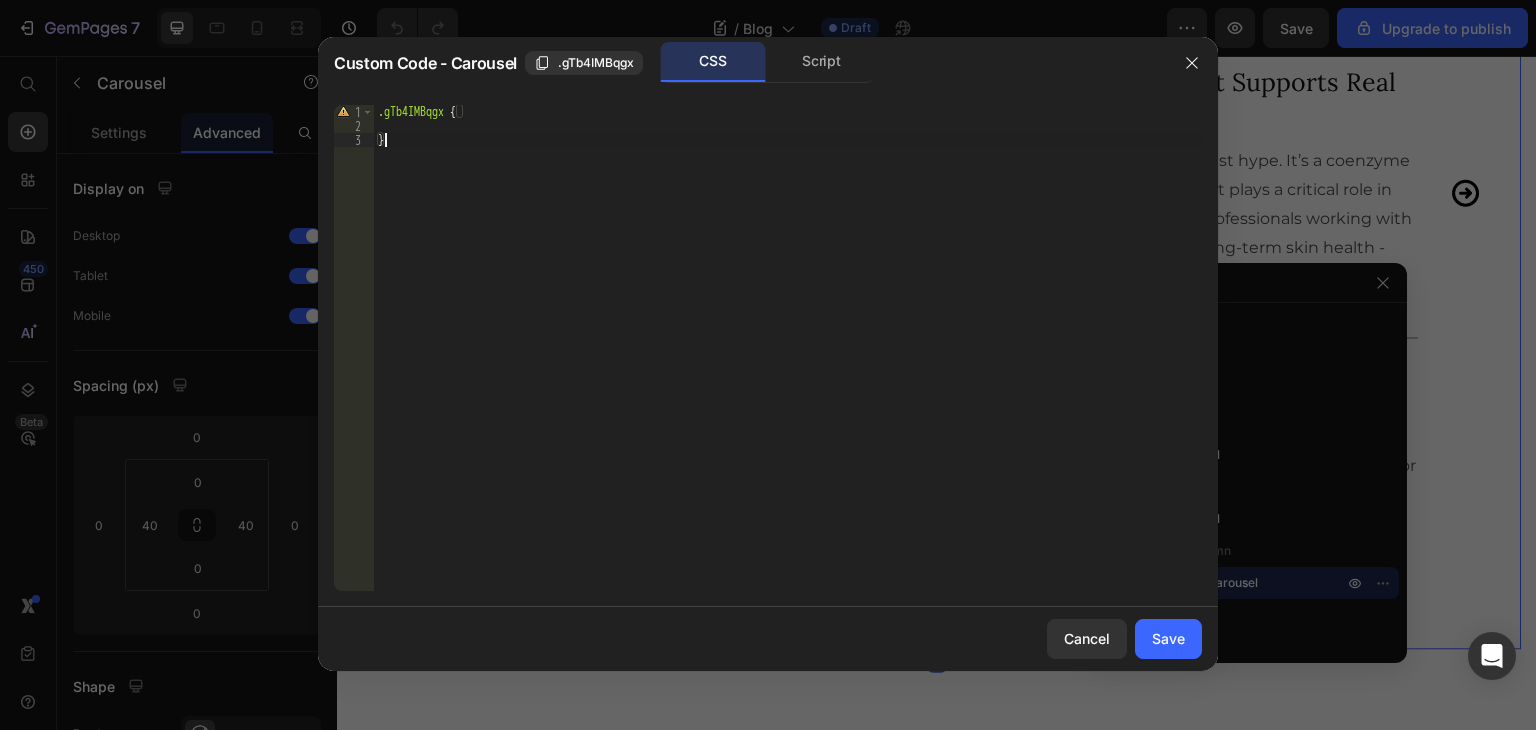 click on ".gTb4IMBqgx   { }" at bounding box center (788, 362) 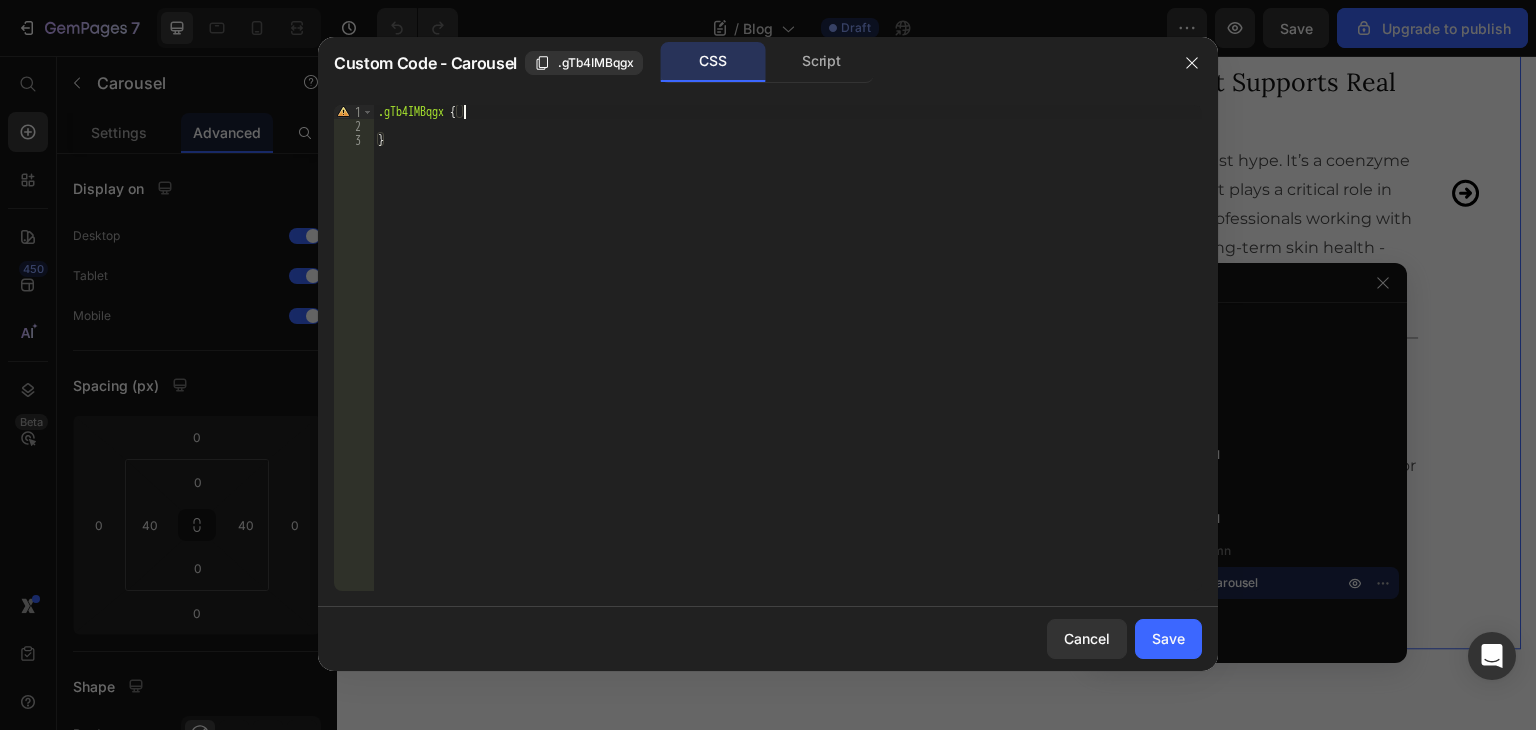 click on ".gTb4IMBqgx   { }" at bounding box center [788, 362] 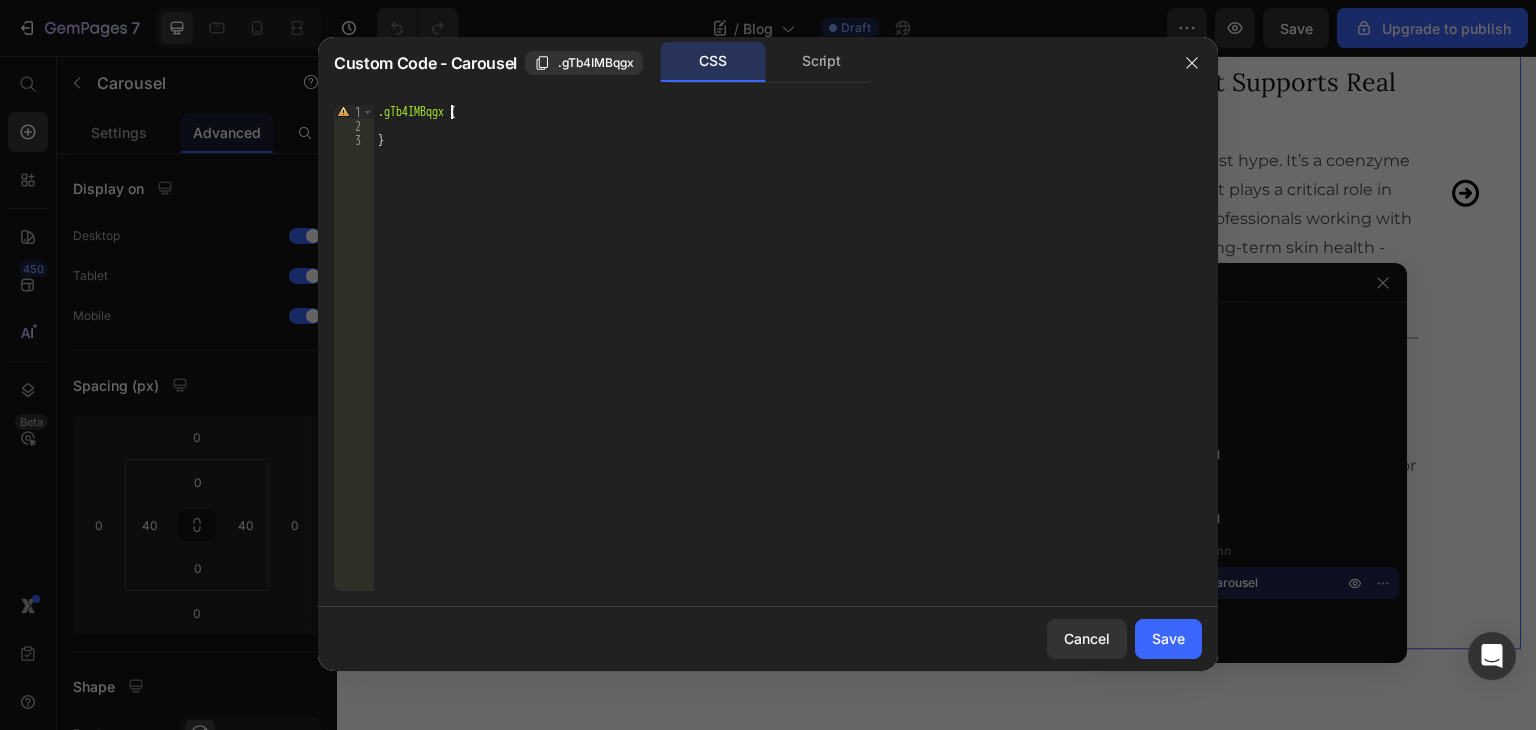 scroll, scrollTop: 0, scrollLeft: 6, axis: horizontal 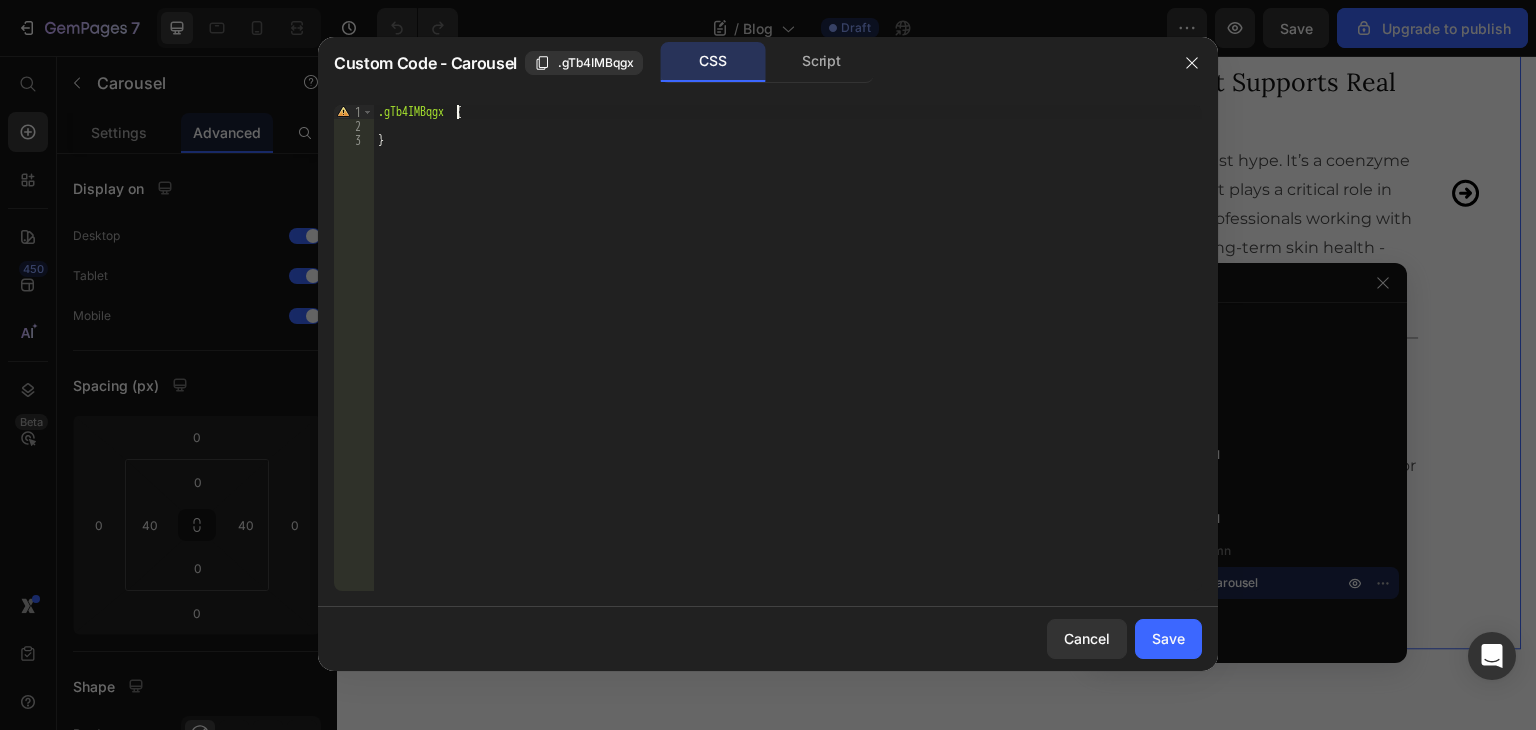 paste on "}" 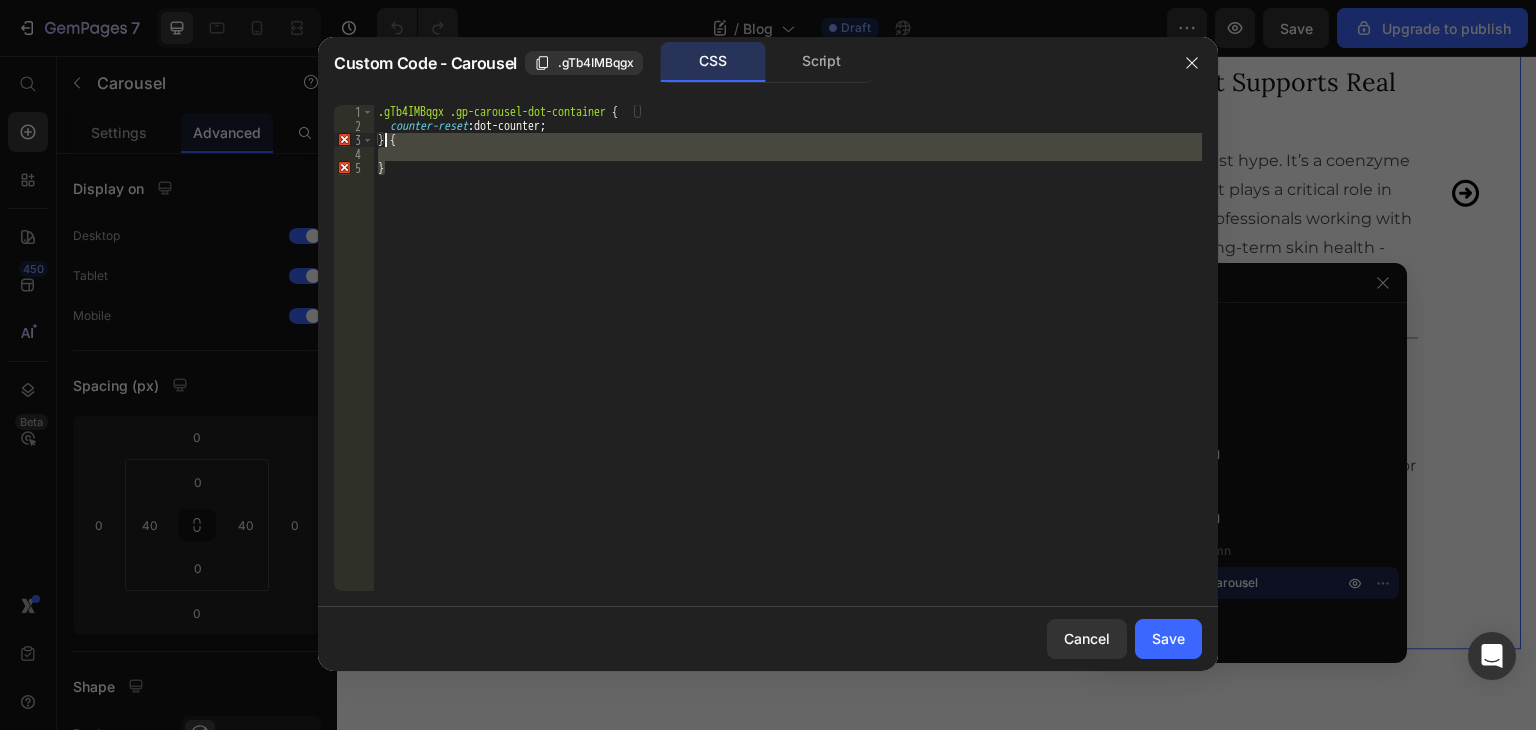 drag, startPoint x: 389, startPoint y: 165, endPoint x: 387, endPoint y: 145, distance: 20.09975 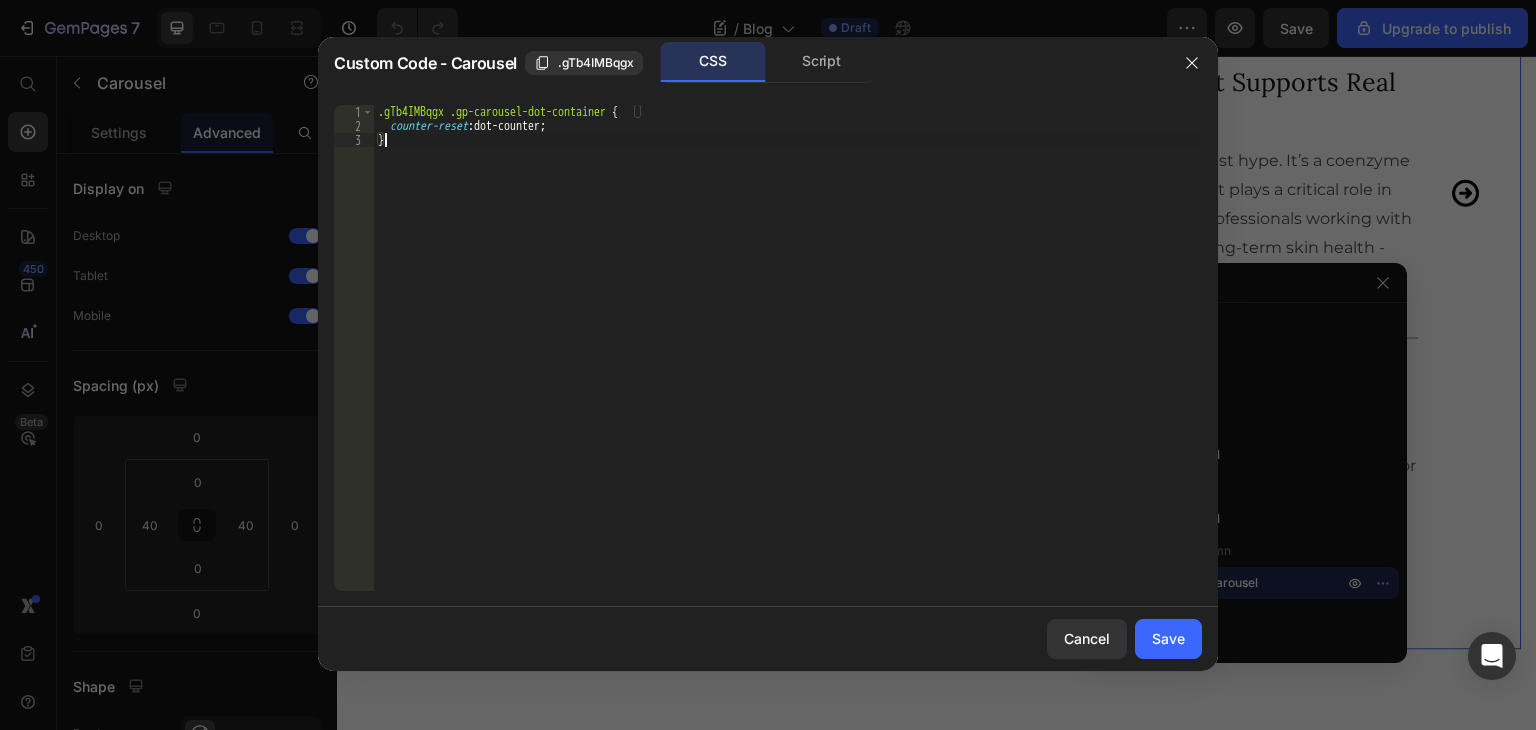 type on "}" 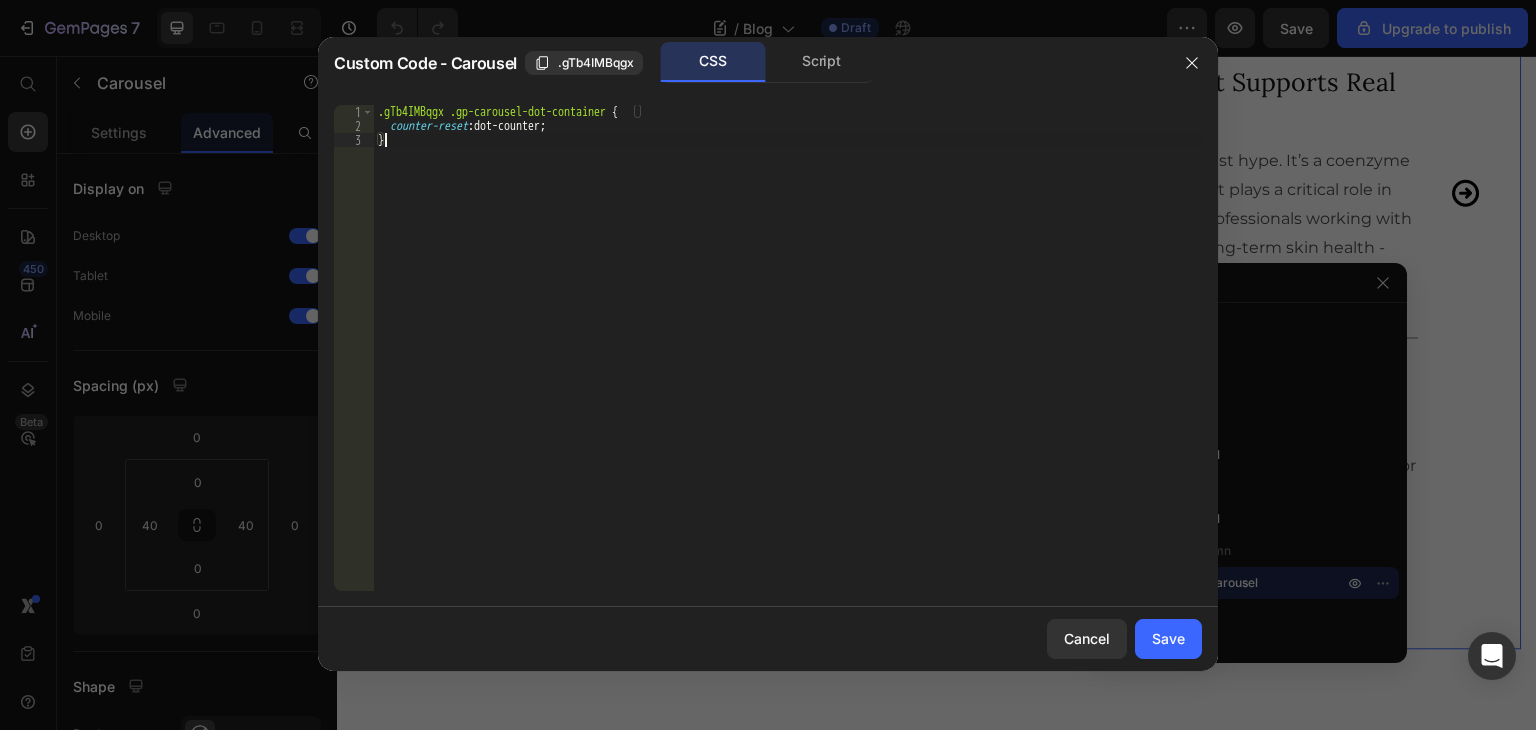 drag, startPoint x: 468, startPoint y: 136, endPoint x: 475, endPoint y: 149, distance: 14.764823 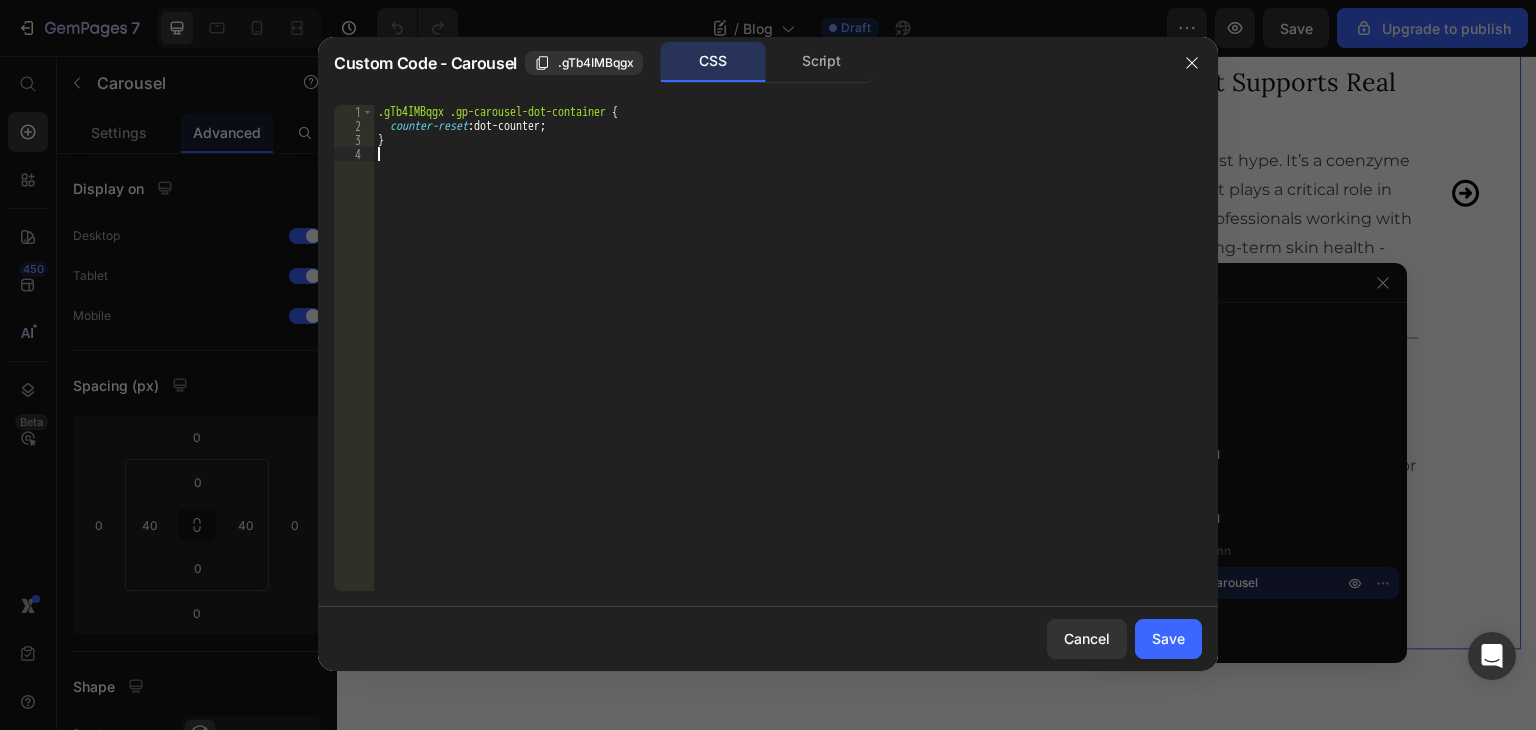 paste on "}" 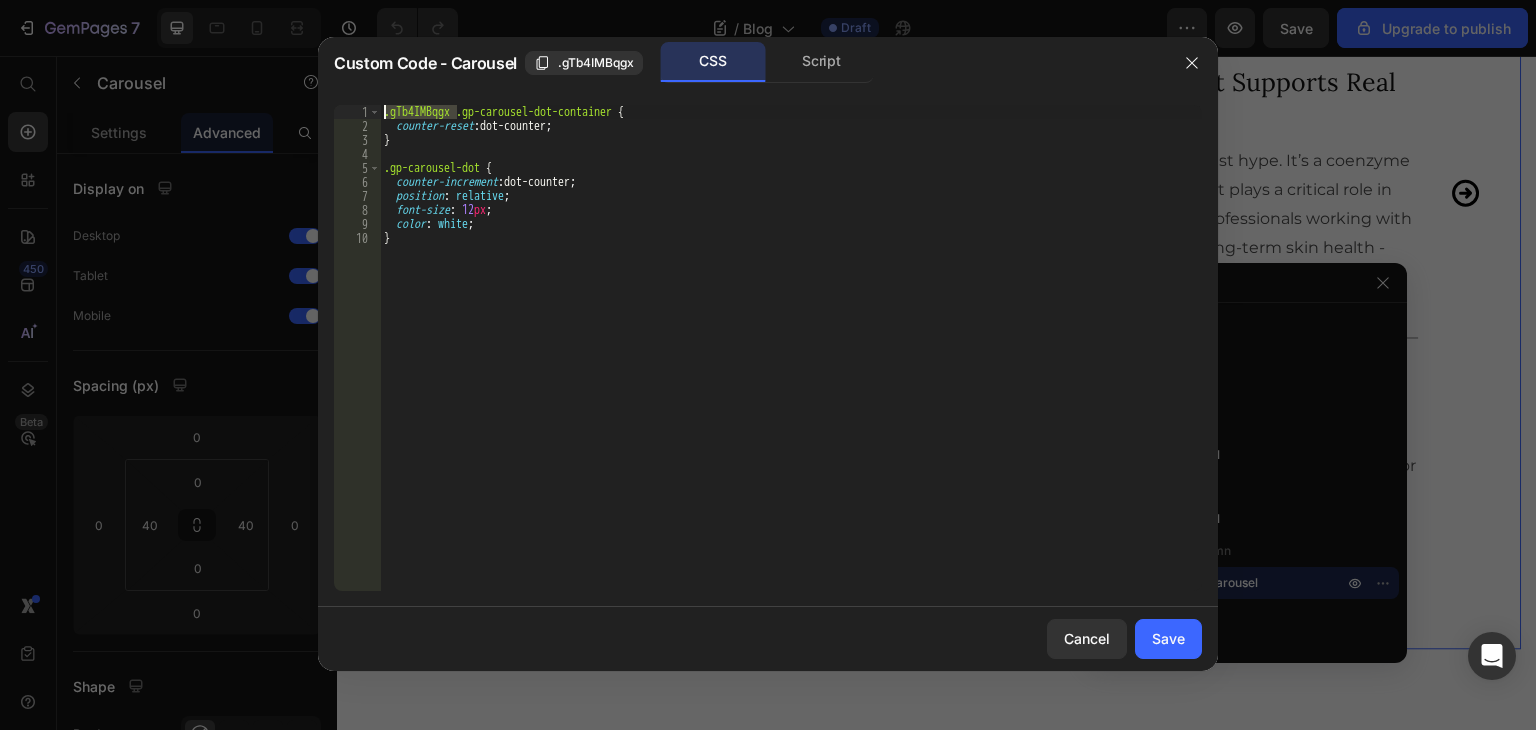 drag, startPoint x: 460, startPoint y: 108, endPoint x: 350, endPoint y: 103, distance: 110.11358 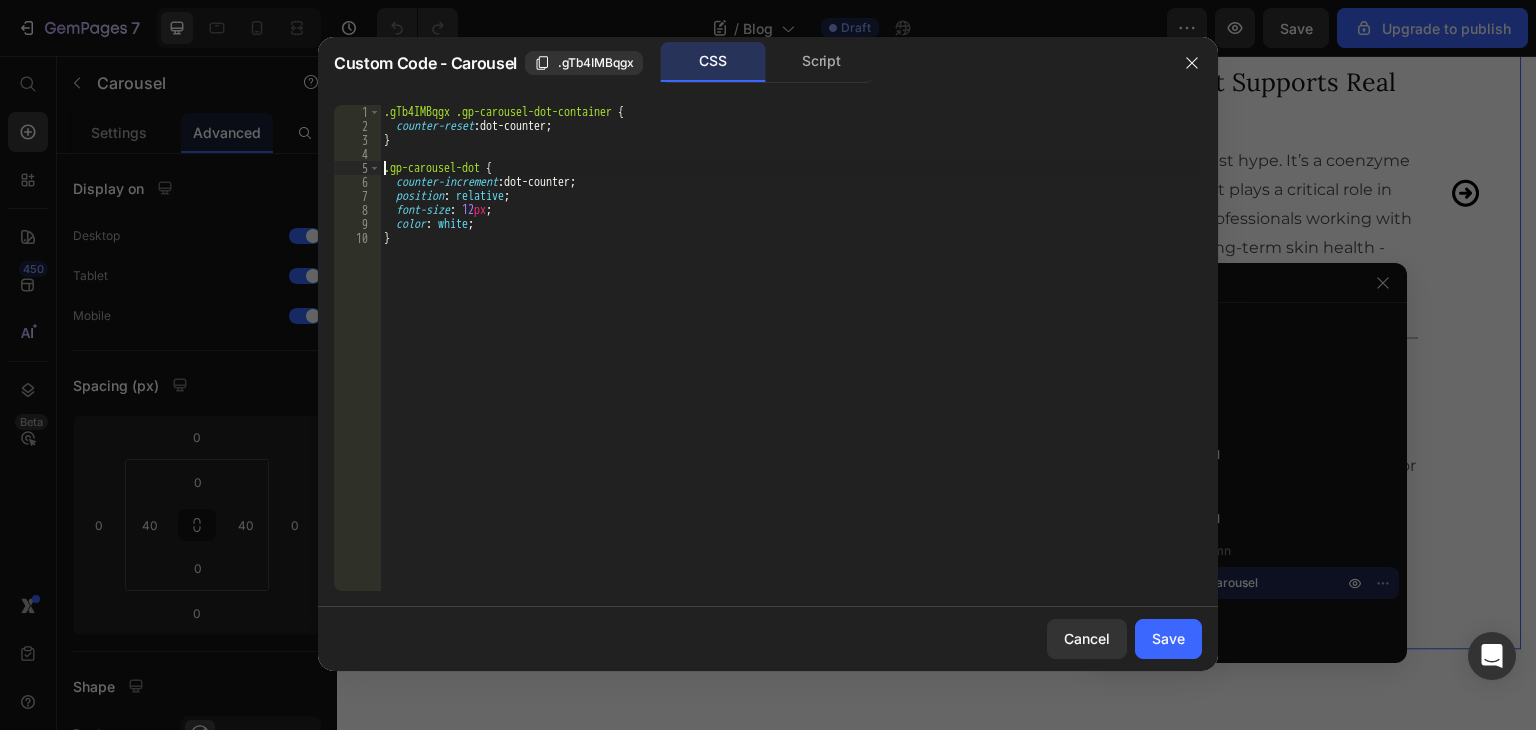 click on ".gTb4IMBqgx   .gp-carousel-dot-container   {    counter-reset :  dot-counter ; } .gp-carousel-dot   {    counter-increment :  dot-counter ;    position :   relative ;    font-size :   12 px ;    color :   white ; }" at bounding box center (791, 362) 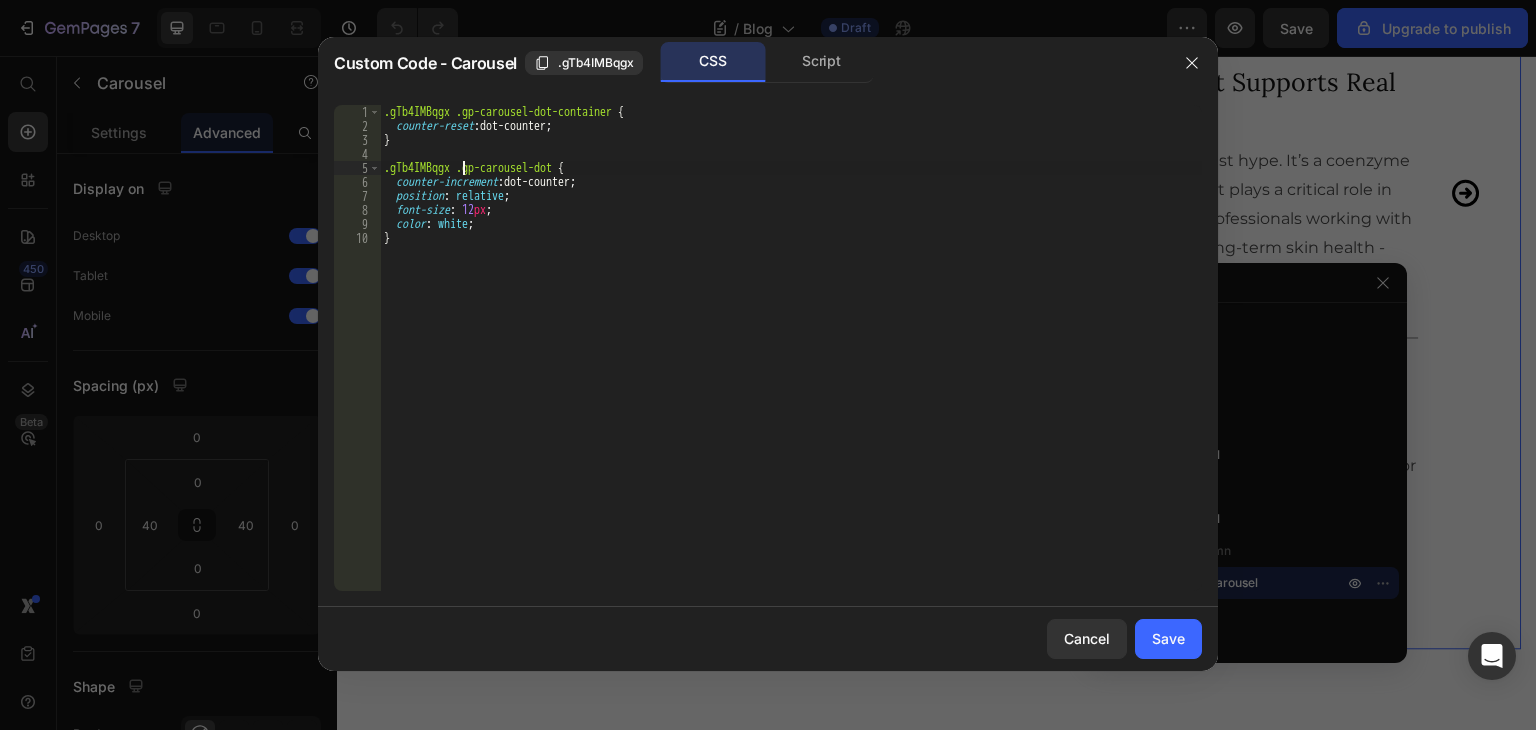 scroll, scrollTop: 0, scrollLeft: 7, axis: horizontal 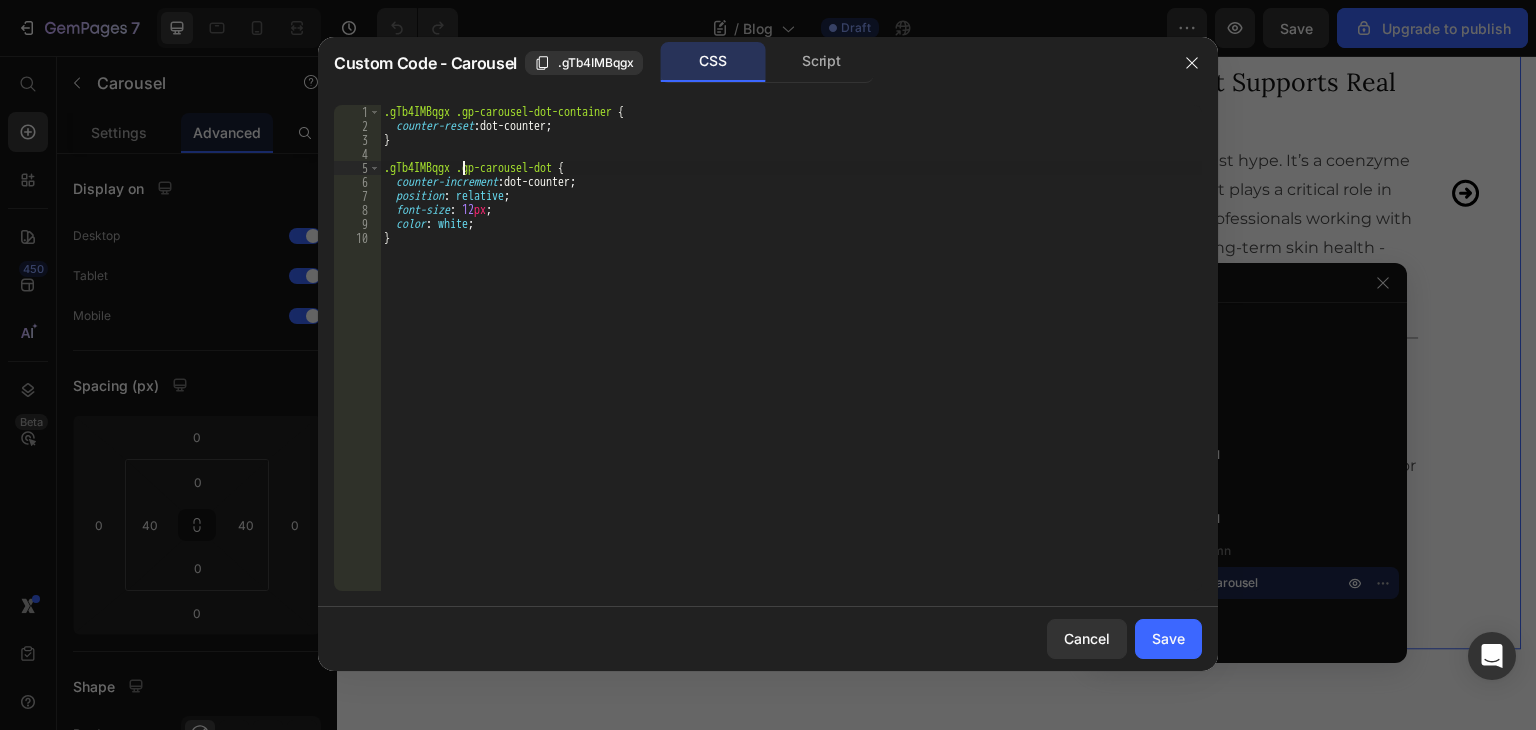 drag, startPoint x: 404, startPoint y: 248, endPoint x: 551, endPoint y: 269, distance: 148.49243 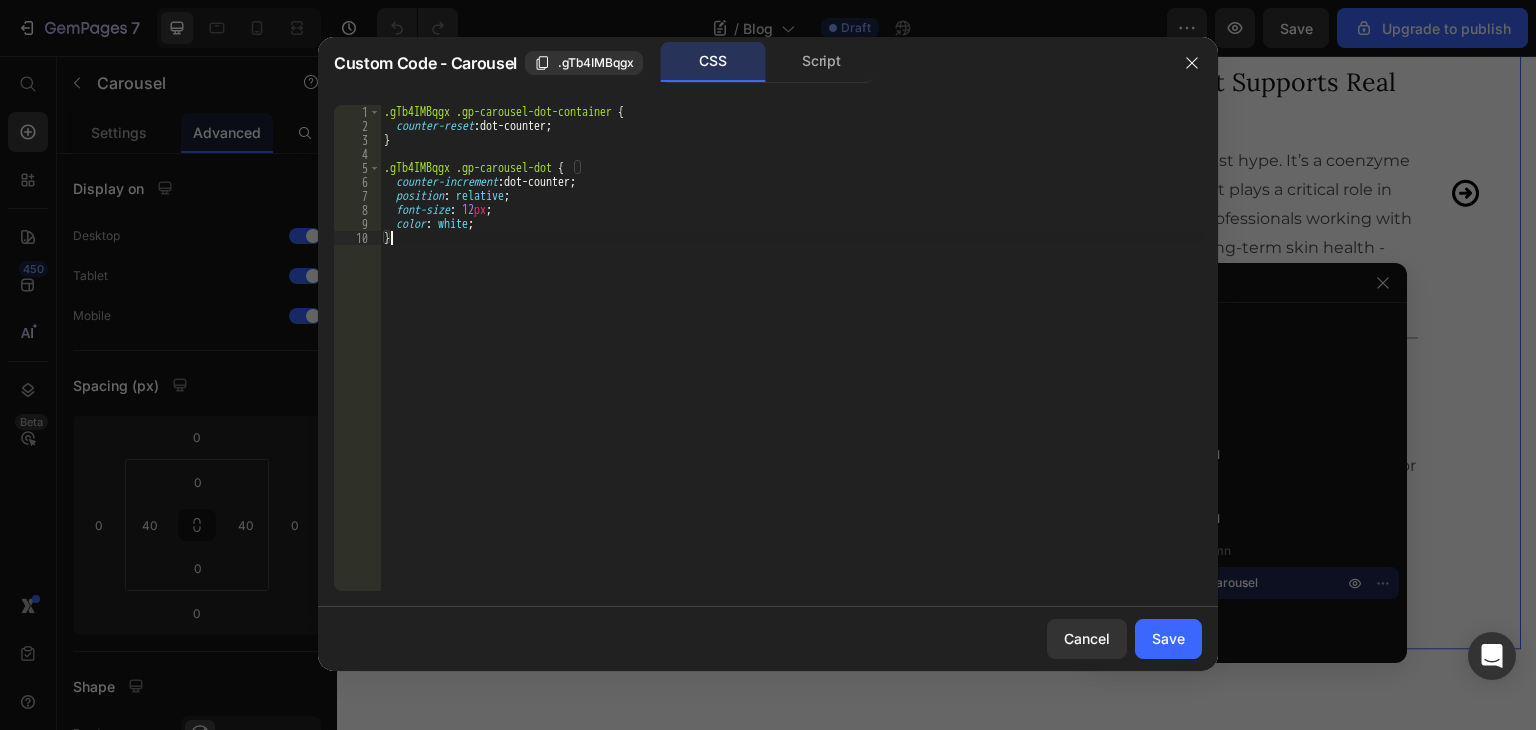 scroll, scrollTop: 0, scrollLeft: 0, axis: both 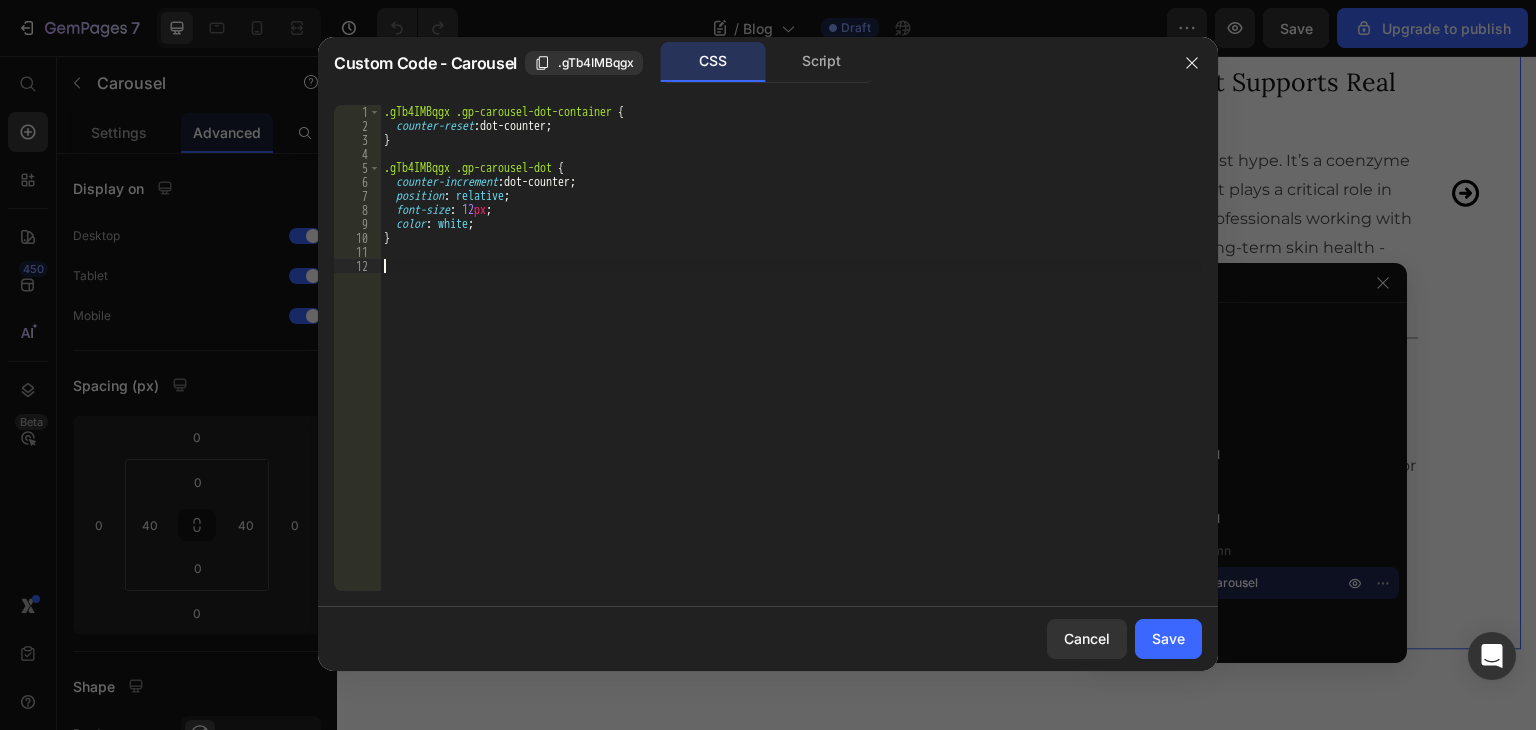 paste on "}" 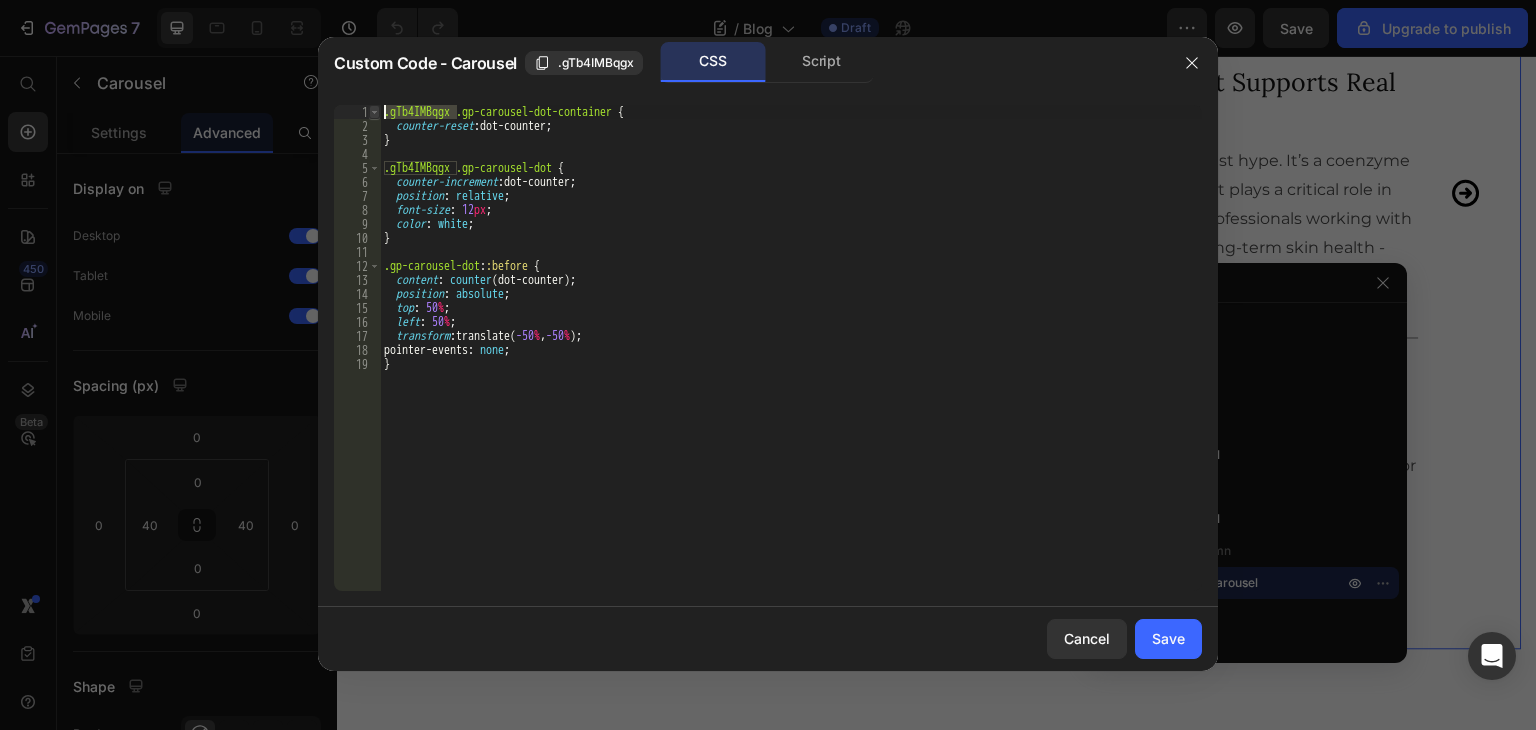 drag, startPoint x: 460, startPoint y: 108, endPoint x: 376, endPoint y: 109, distance: 84.00595 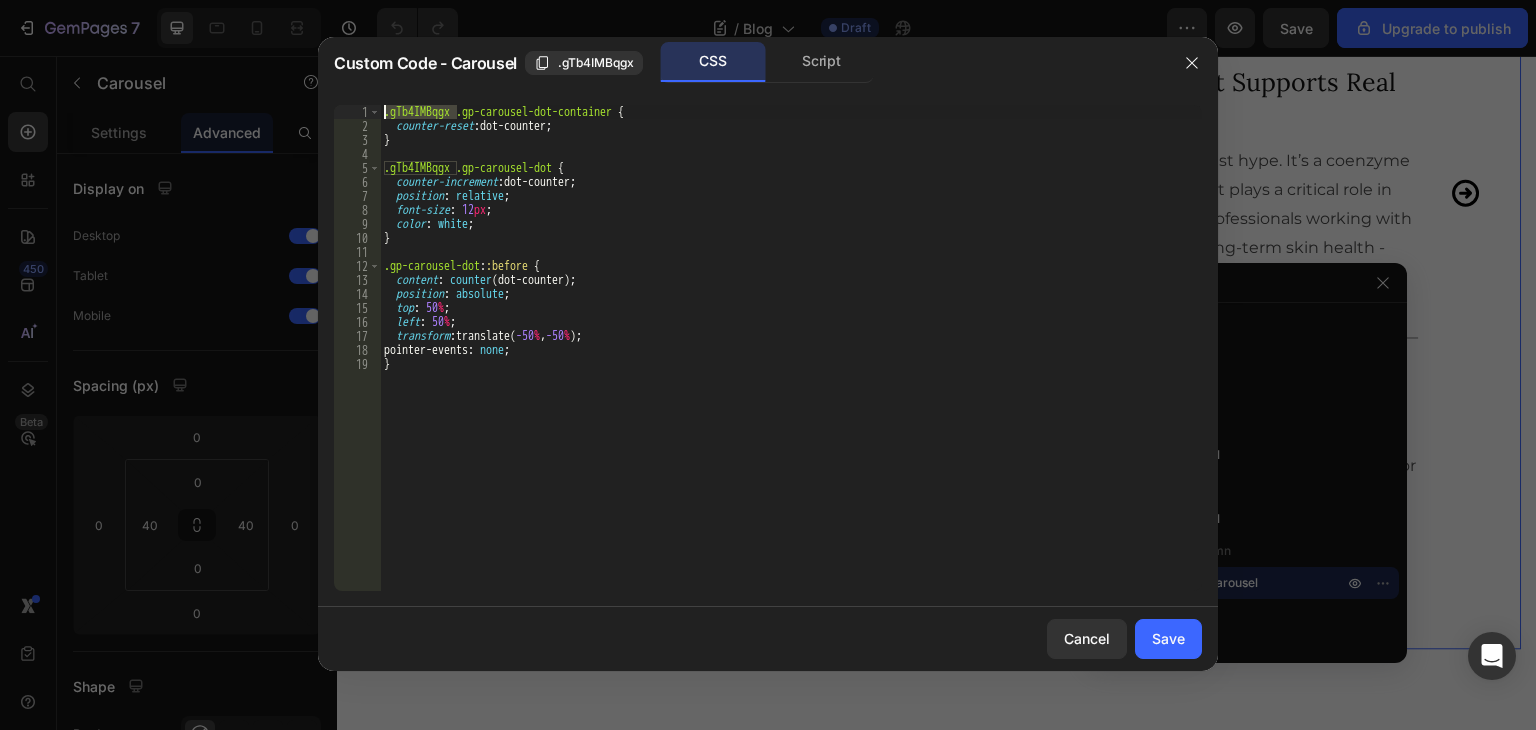 click on ".gTb4IMBqgx   .gp-carousel-dot-container   {    counter-reset :  dot-counter ; } .gTb4IMBqgx   .gp-carousel-dot   {    counter-increment :  dot-counter ;    position :   relative ;    font-size :   12 px ;    color :   white ; } .gp-carousel-dot : :before   {    content :   counter (dot-counter) ;    position :   absolute ;    top :   50 % ;    left :   50 % ;    transform :  translate( -50 % ,  -50 % ) ;   pointer-events :   none ; }" at bounding box center [791, 362] 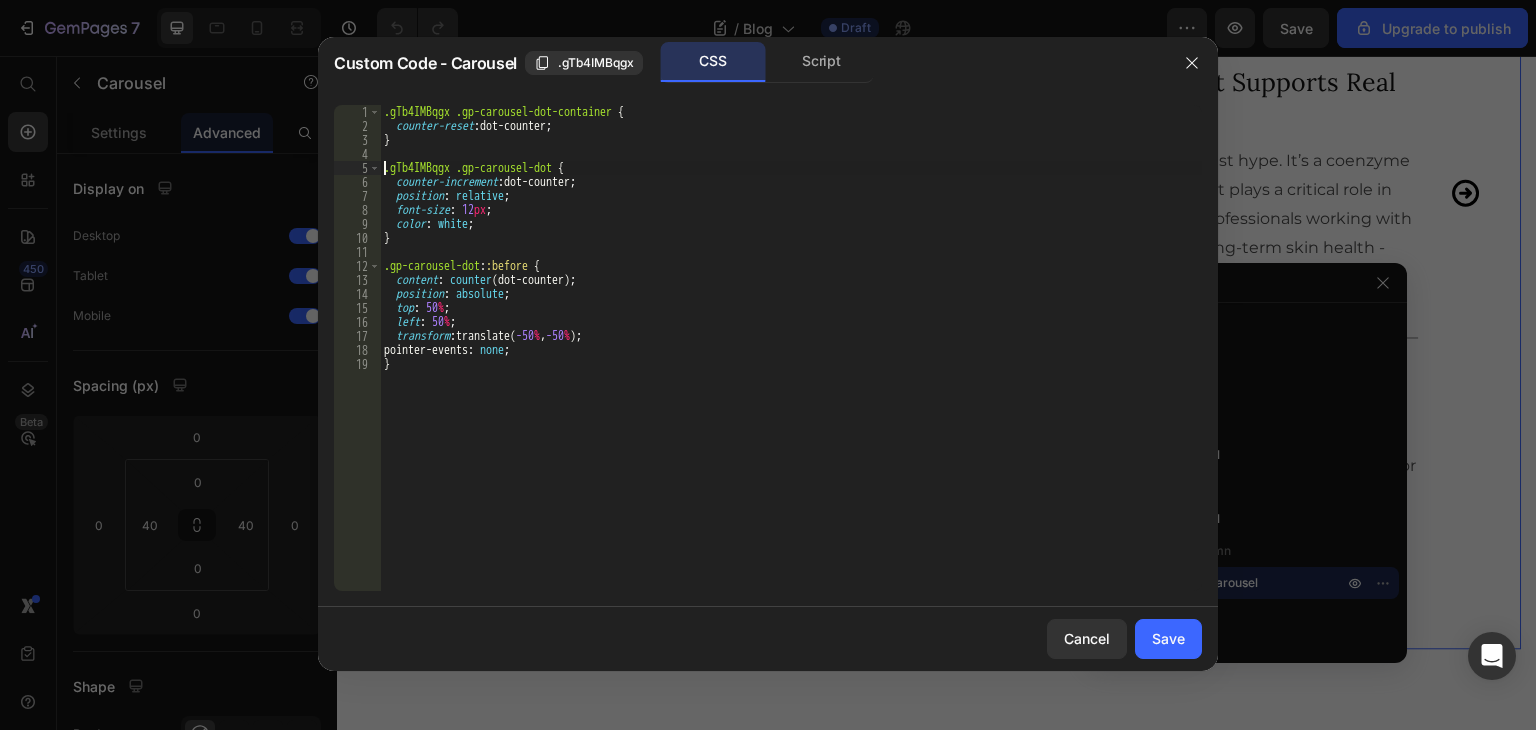 paste on ".gTb4IMBqgx" 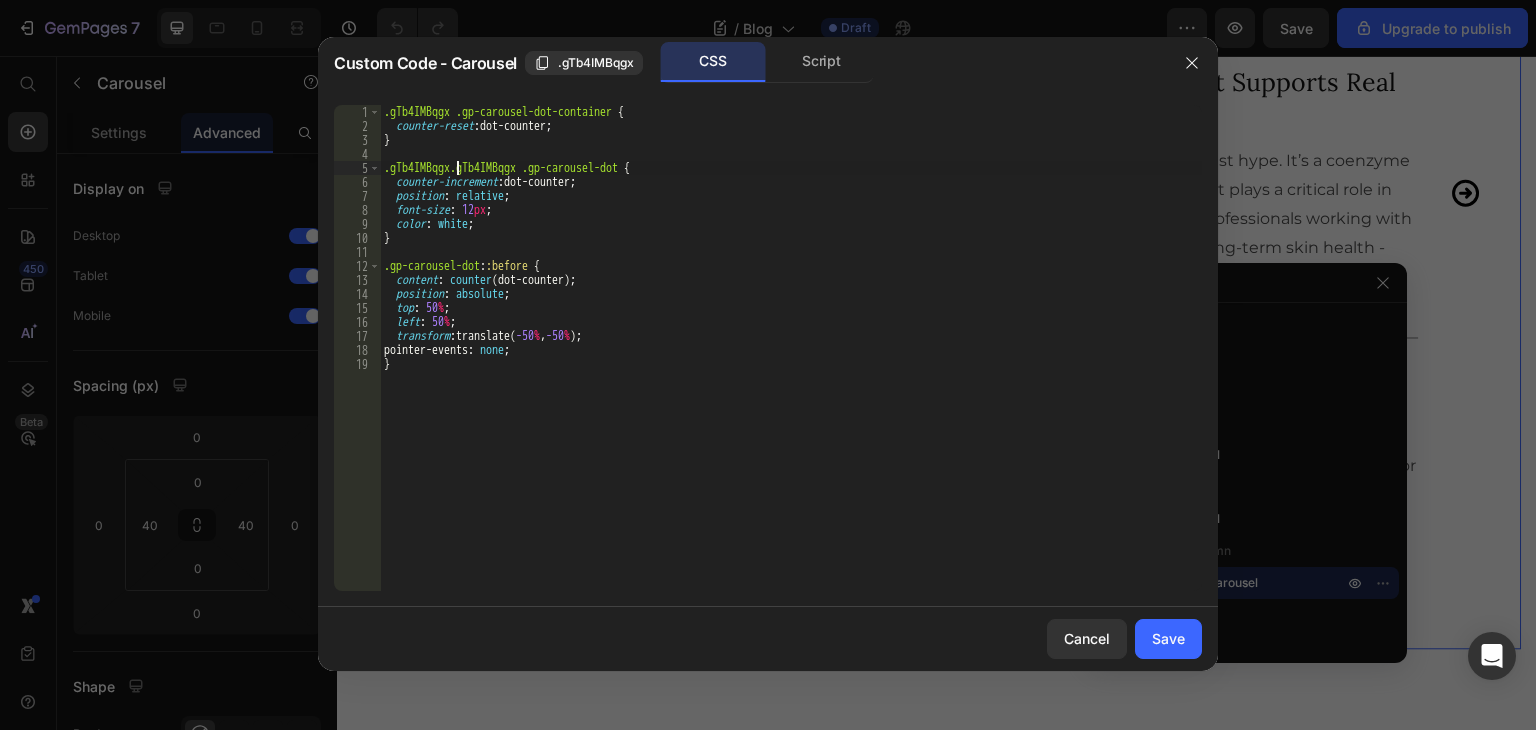 scroll, scrollTop: 0, scrollLeft: 7, axis: horizontal 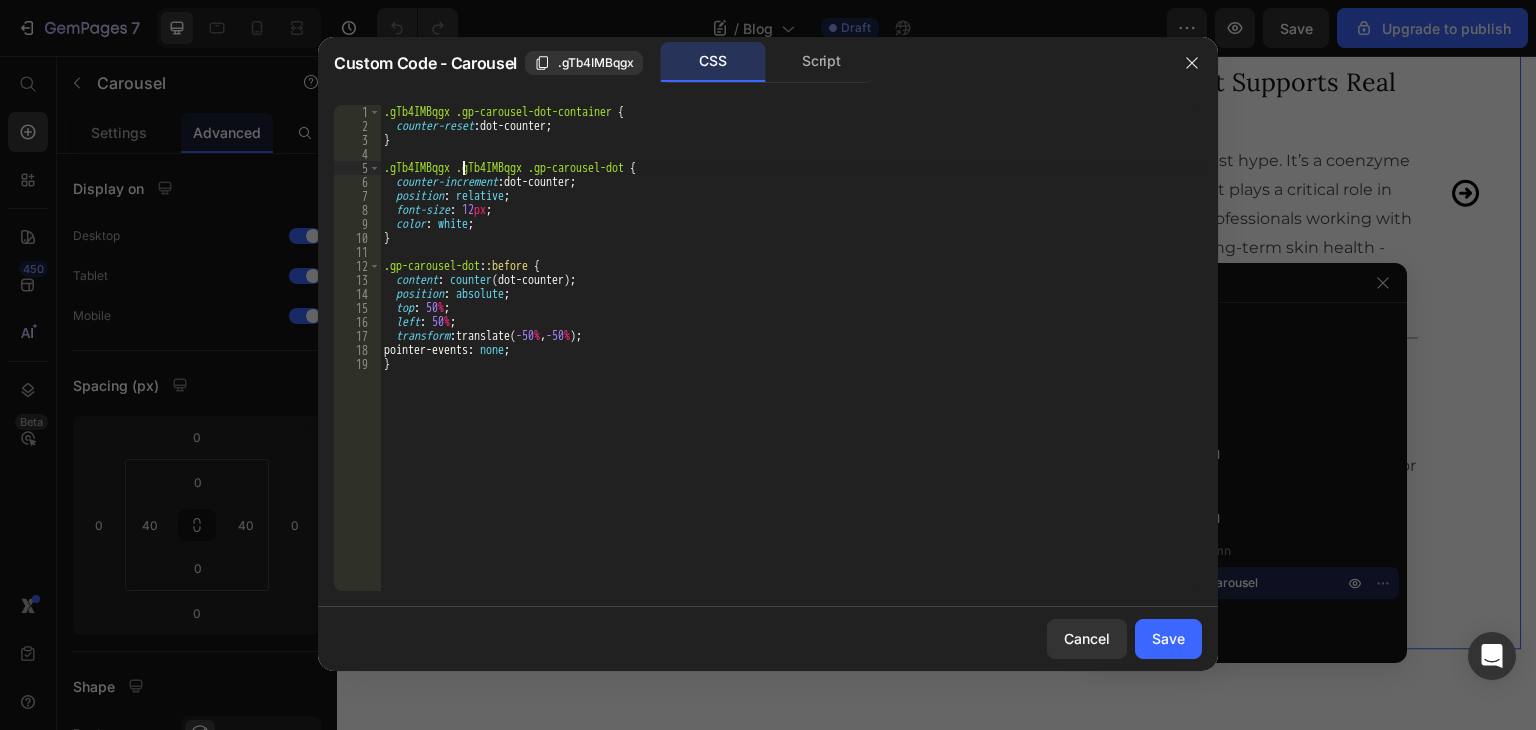 click on ".gTb4IMBqgx   .gp-carousel-dot-container   {    counter-reset :  dot-counter ; } .gTb4IMBqgx   .gTb4IMBqgx   .gp-carousel-dot   {    counter-increment :  dot-counter ;    position :   relative ;    font-size :   12 px ;    color :   white ; } .gp-carousel-dot : :before   {    content :   counter (dot-counter) ;    position :   absolute ;    top :   50 % ;    left :   50 % ;    transform :  translate( -50 % ,  -50 % ) ;   pointer-events :   none ; }" at bounding box center [791, 362] 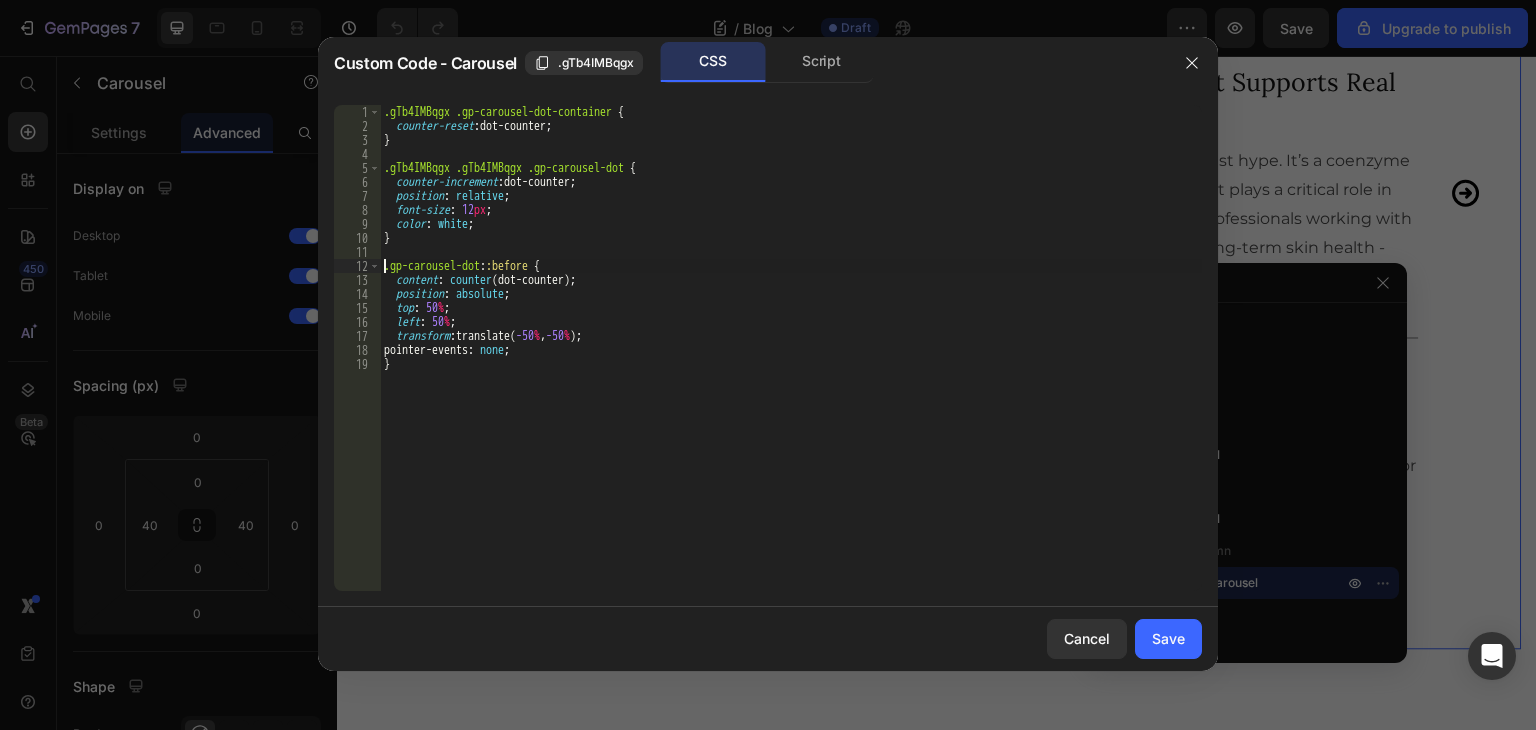 paste on ".gTb4IMBqgx" 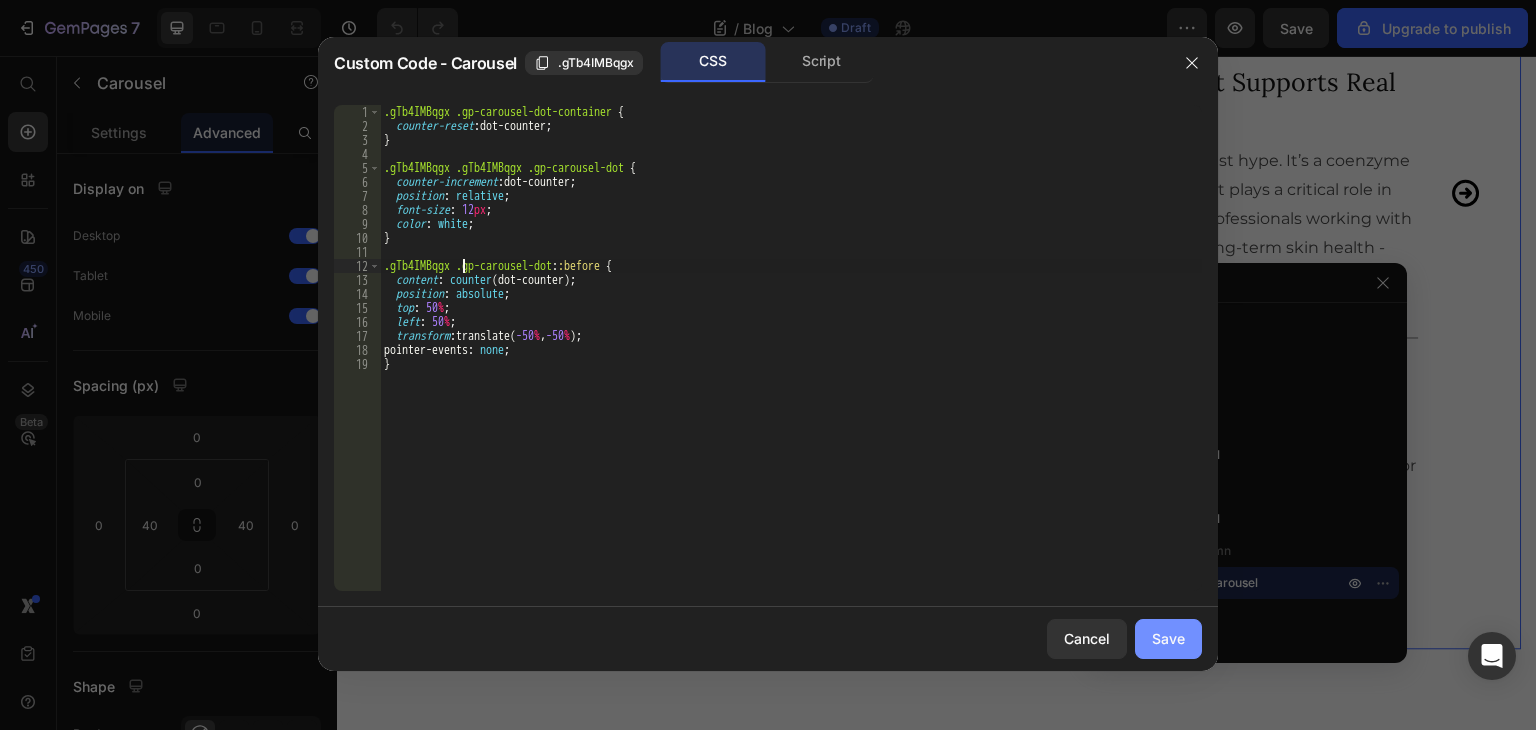 type on ".gTb4IMBqgx .gp-carousel-dot::before {" 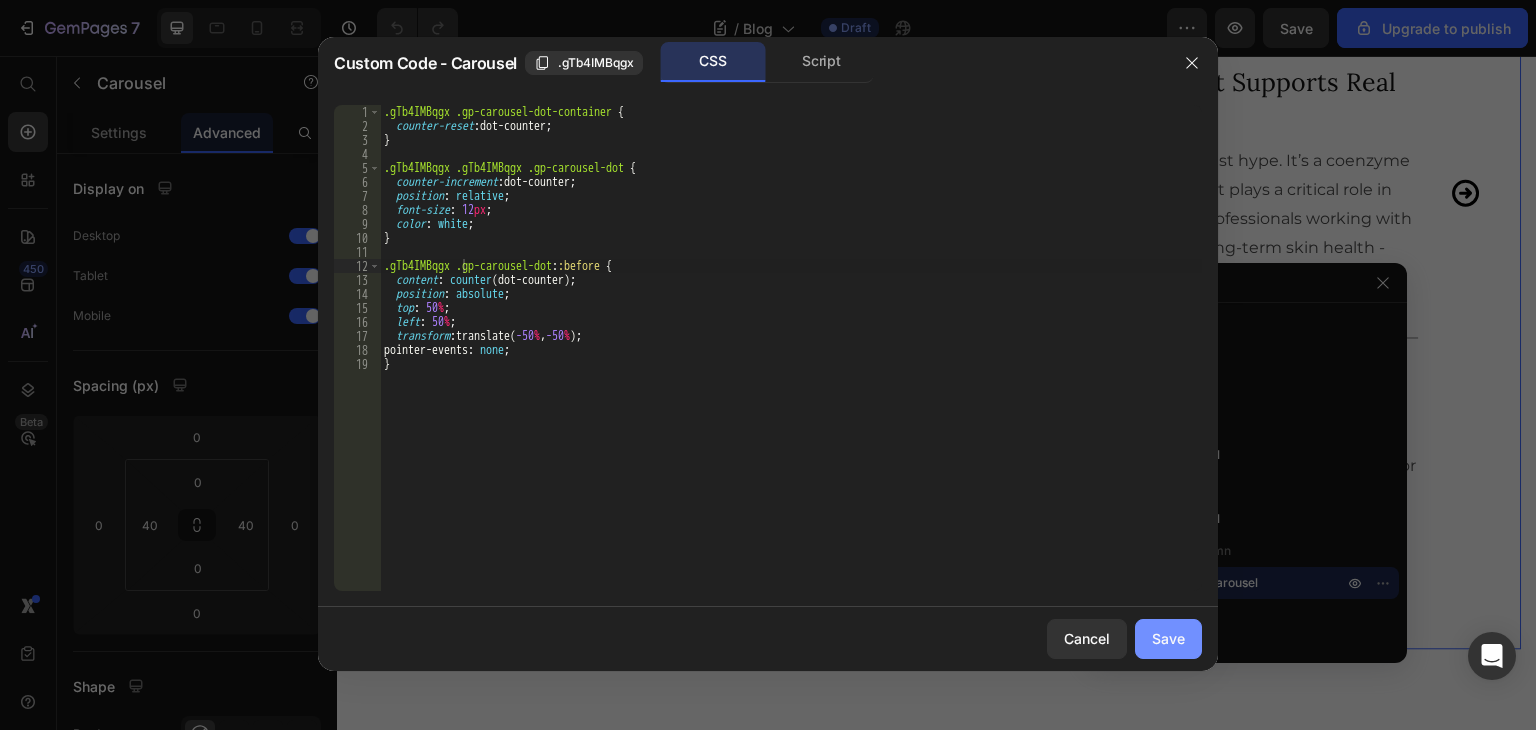 click on "Save" at bounding box center (1168, 638) 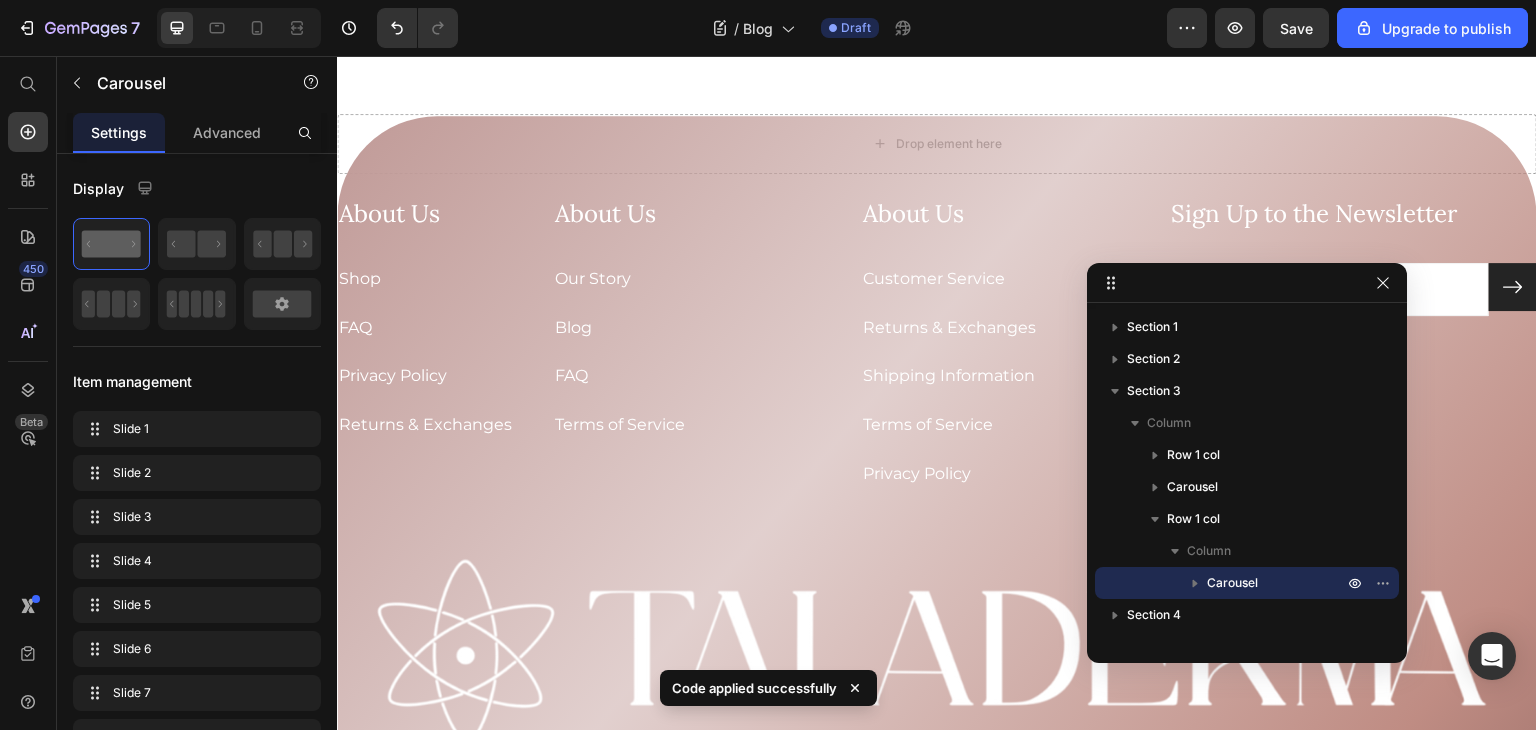 scroll, scrollTop: 1870, scrollLeft: 0, axis: vertical 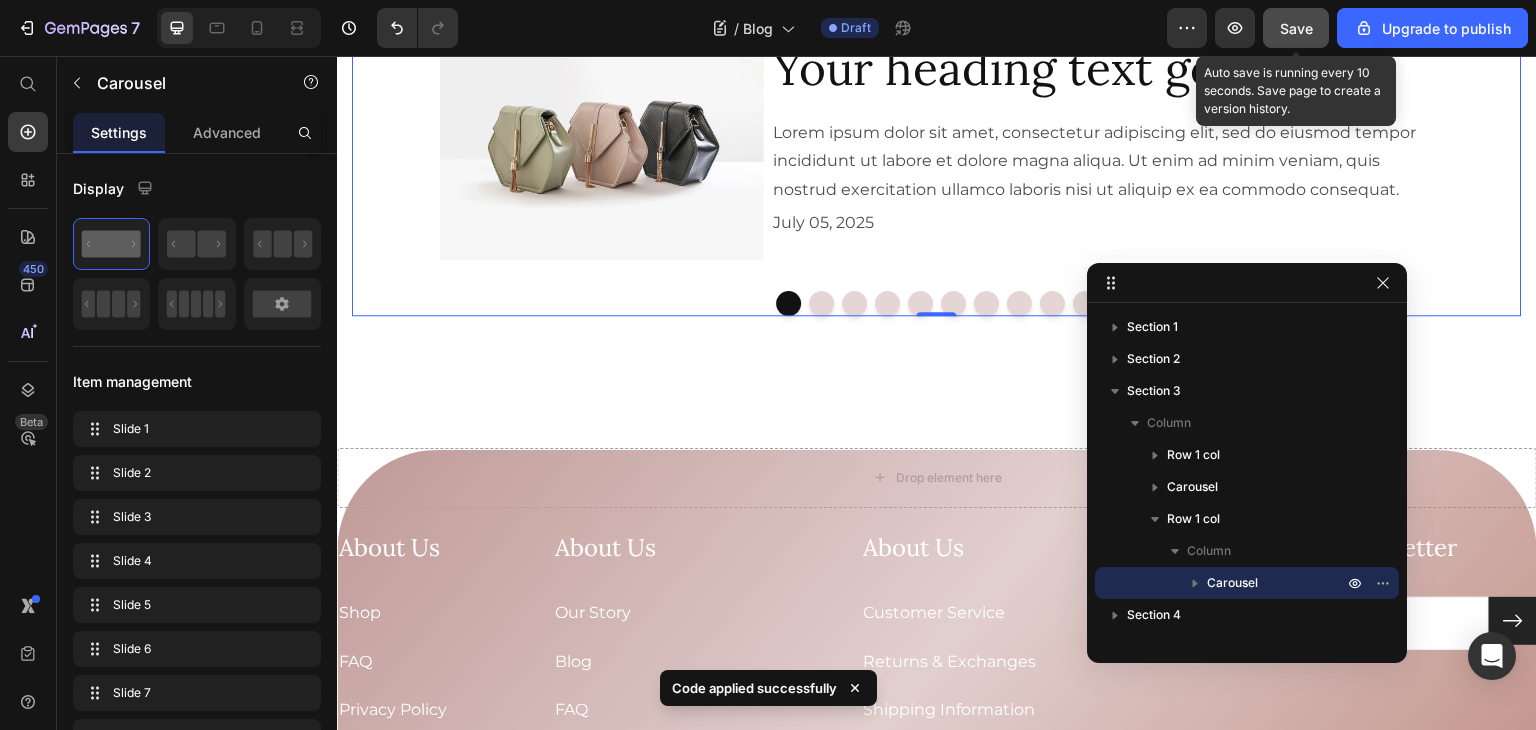 click on "Save" 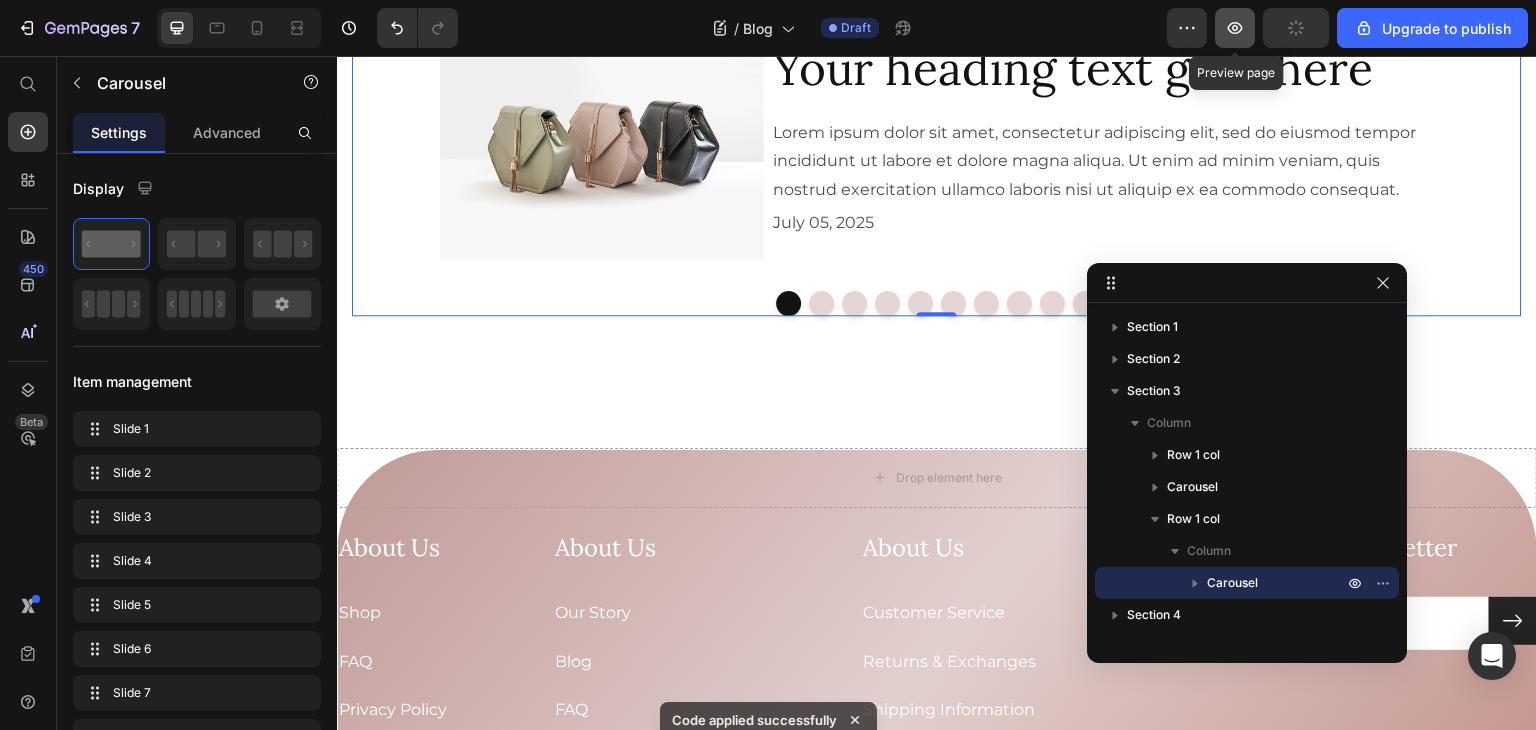 click 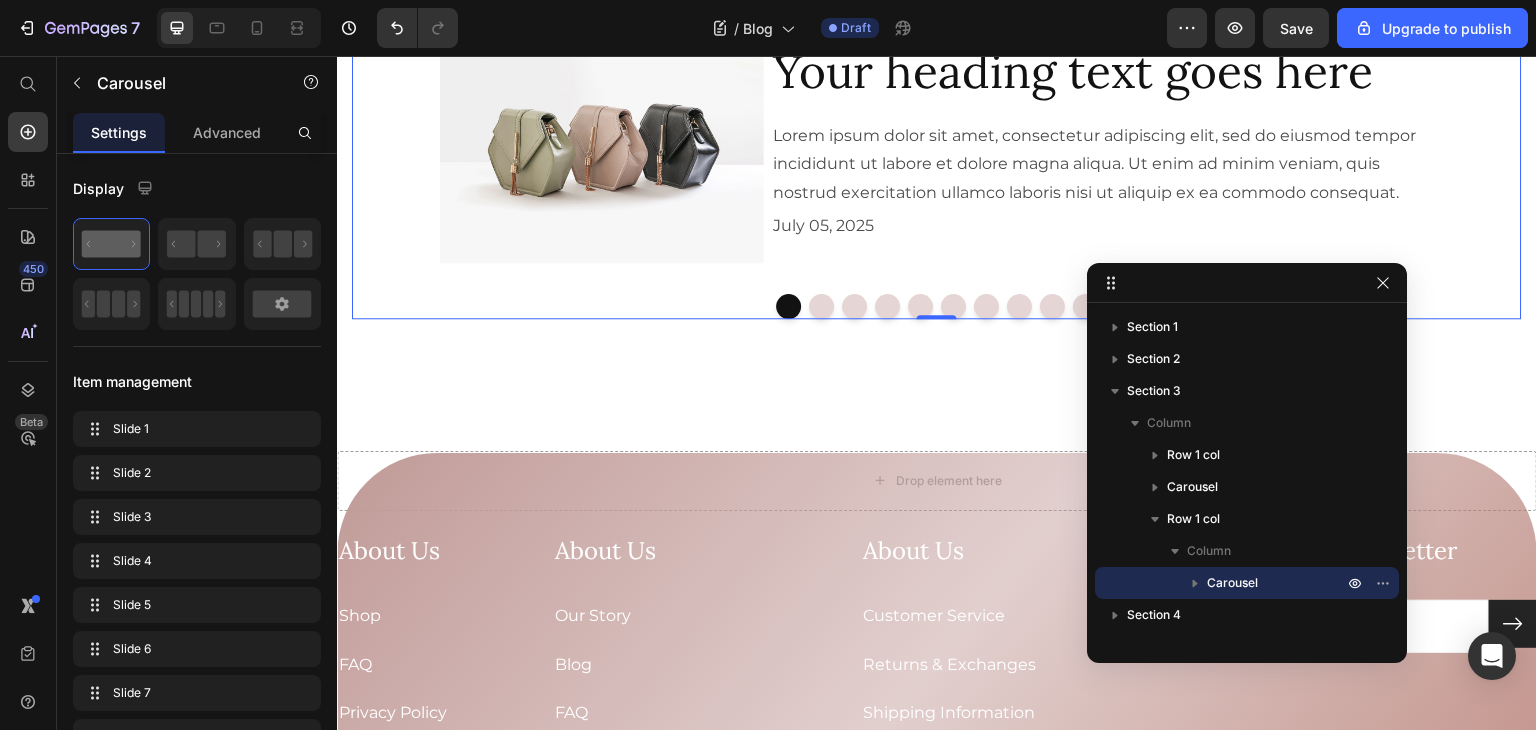 scroll, scrollTop: 1537, scrollLeft: 0, axis: vertical 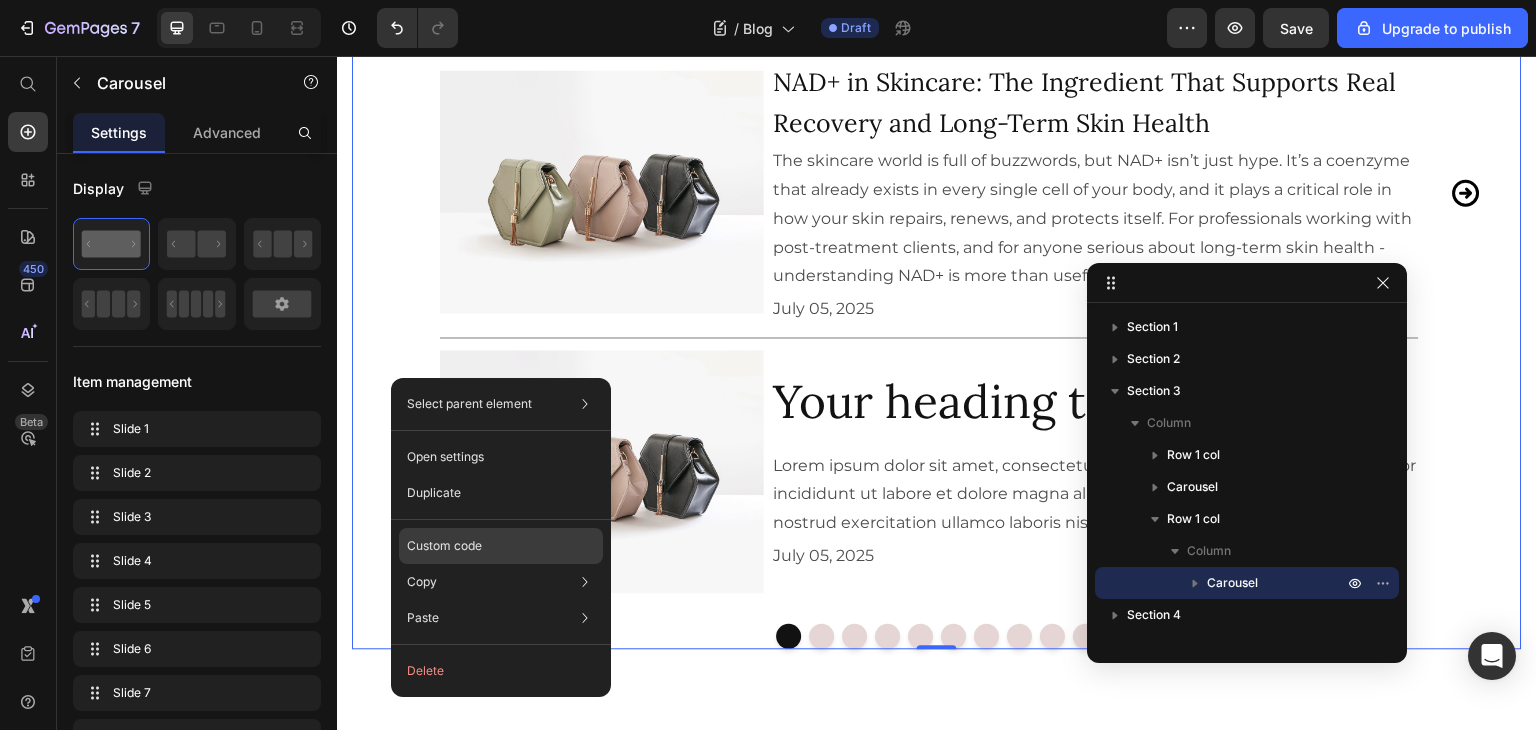 click on "Custom code" at bounding box center (444, 546) 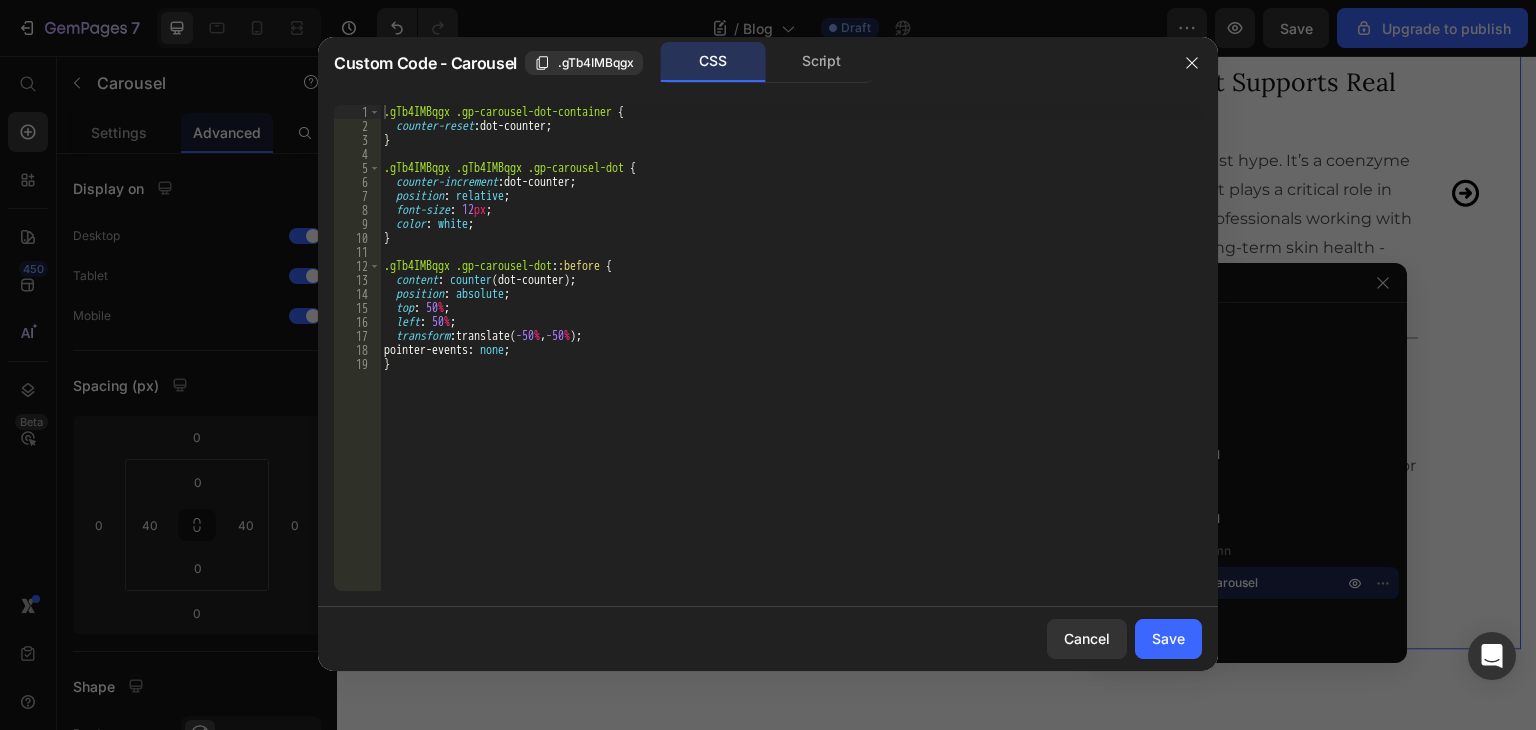 click on ".gTb4IMBqgx   .gp-carousel-dot-container   {    counter-reset :  dot-counter ; } .gTb4IMBqgx   .gTb4IMBqgx   .gp-carousel-dot   {    counter-increment :  dot-counter ;    position :   relative ;    font-size :   12 px ;    color :   white ; } .gTb4IMBqgx   .gp-carousel-dot : :before   {    content :   counter (dot-counter) ;    position :   absolute ;    top :   50 % ;    left :   50 % ;    transform :  translate( -50 % ,  -50 % ) ;   pointer-events :   none ; }" at bounding box center (791, 362) 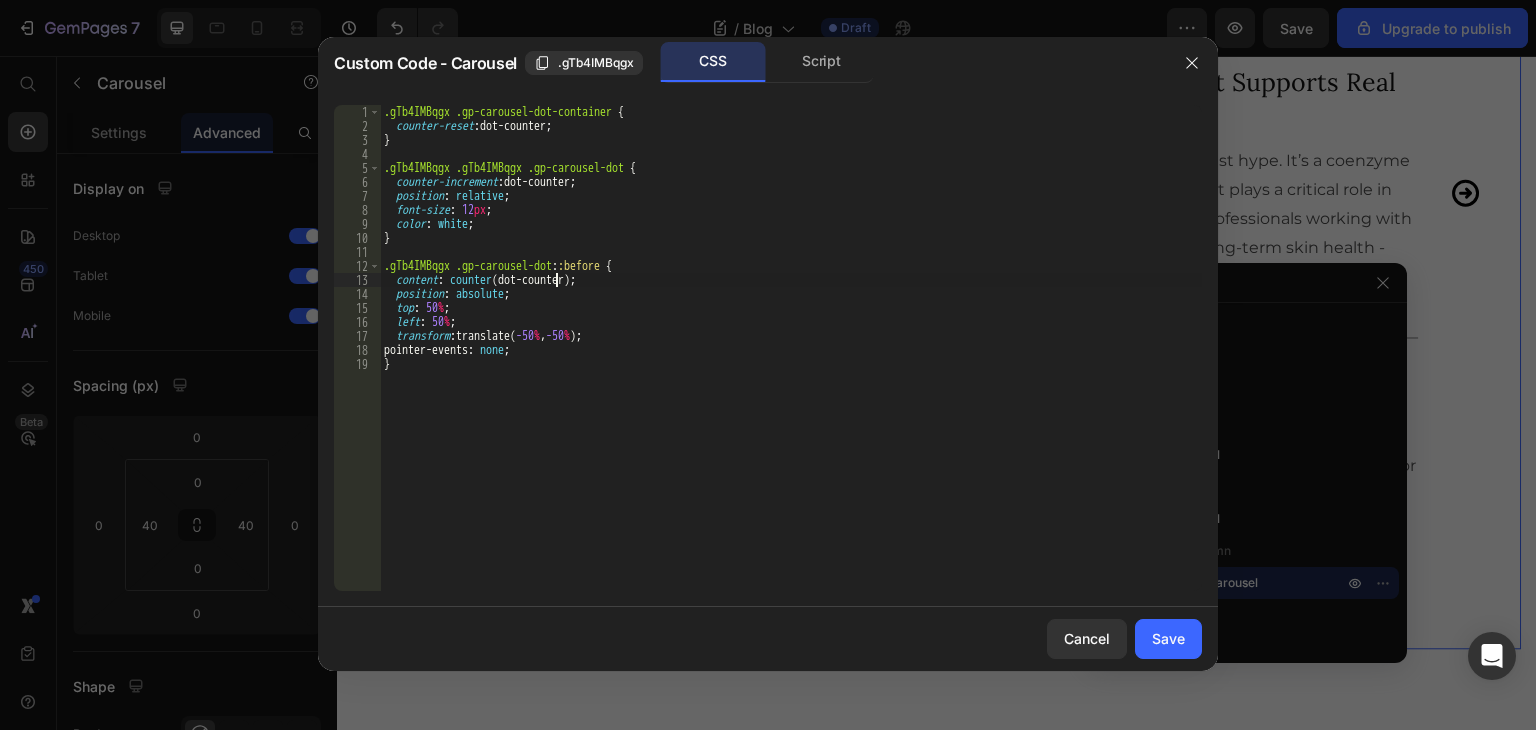 click on ".gTb4IMBqgx   .gp-carousel-dot-container   {    counter-reset :  dot-counter ; } .gTb4IMBqgx   .gTb4IMBqgx   .gp-carousel-dot   {    counter-increment :  dot-counter ;    position :   relative ;    font-size :   12 px ;    color :   white ; } .gTb4IMBqgx   .gp-carousel-dot : :before   {    content :   counter (dot-counter) ;    position :   absolute ;    top :   50 % ;    left :   50 % ;    transform :  translate( -50 % ,  -50 % ) ;   pointer-events :   none ; }" at bounding box center (791, 362) 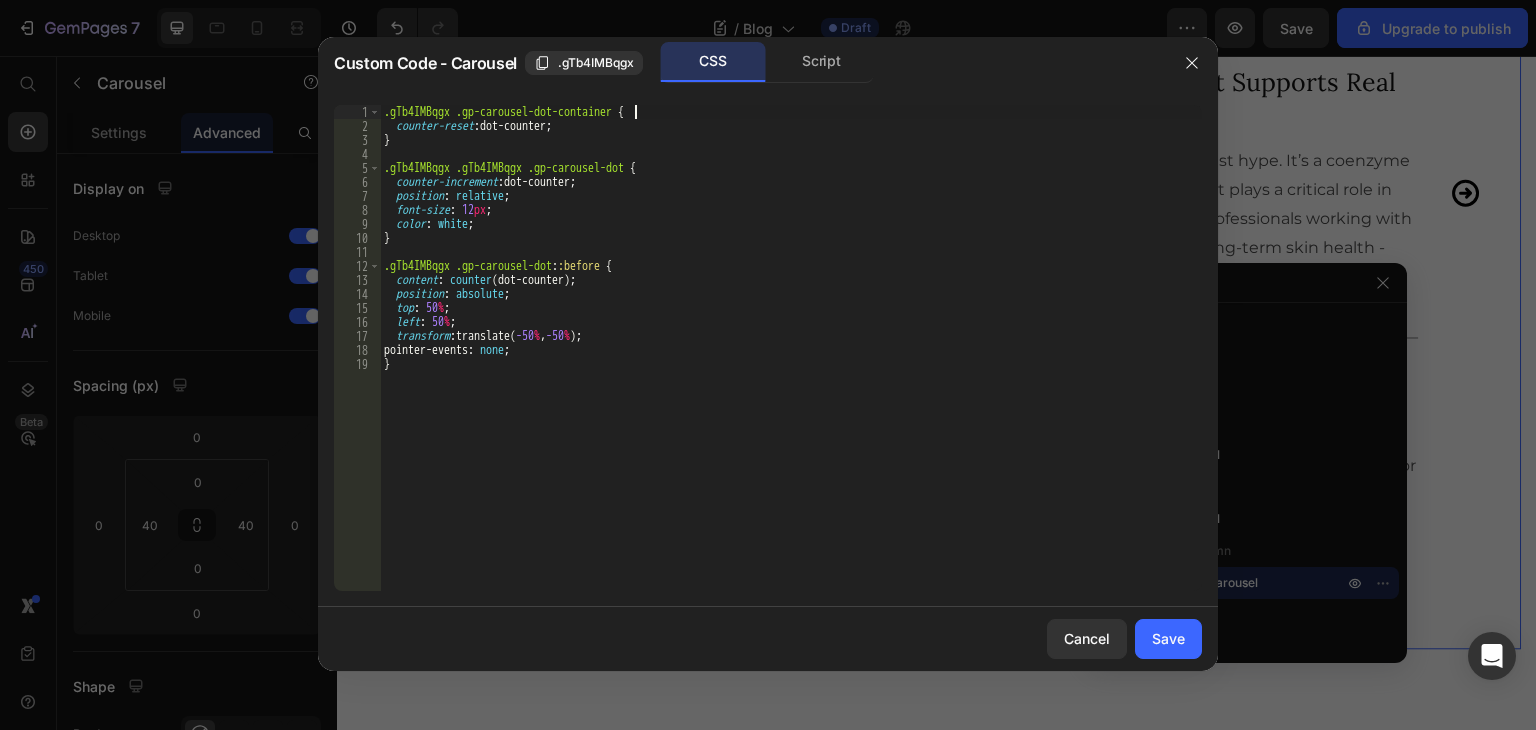 click on ".gTb4IMBqgx   .gp-carousel-dot-container   {    counter-reset :  dot-counter ; } .gTb4IMBqgx   .gTb4IMBqgx   .gp-carousel-dot   {    counter-increment :  dot-counter ;    position :   relative ;    font-size :   12 px ;    color :   white ; } .gTb4IMBqgx   .gp-carousel-dot : :before   {    content :   counter (dot-counter) ;    position :   absolute ;    top :   50 % ;    left :   50 % ;    transform :  translate( -50 % ,  -50 % ) ;   pointer-events :   none ; }" at bounding box center (791, 362) 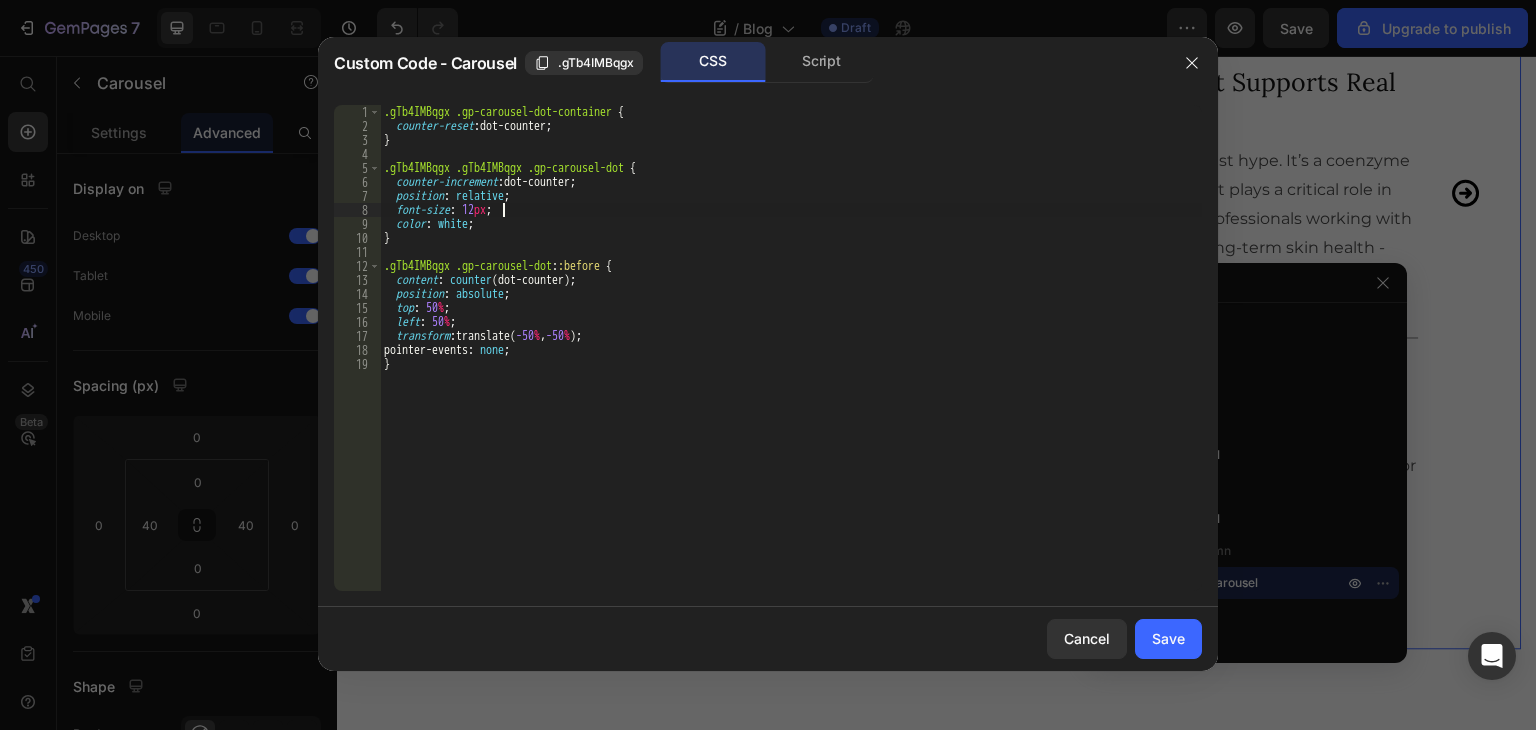 click on ".gTb4IMBqgx   .gp-carousel-dot-container   {    counter-reset :  dot-counter ; } .gTb4IMBqgx   .gTb4IMBqgx   .gp-carousel-dot   {    counter-increment :  dot-counter ;    position :   relative ;    font-size :   12 px ;    color :   white ; } .gTb4IMBqgx   .gp-carousel-dot : :before   {    content :   counter (dot-counter) ;    position :   absolute ;    top :   50 % ;    left :   50 % ;    transform :  translate( -50 % ,  -50 % ) ;   pointer-events :   none ; }" at bounding box center [791, 362] 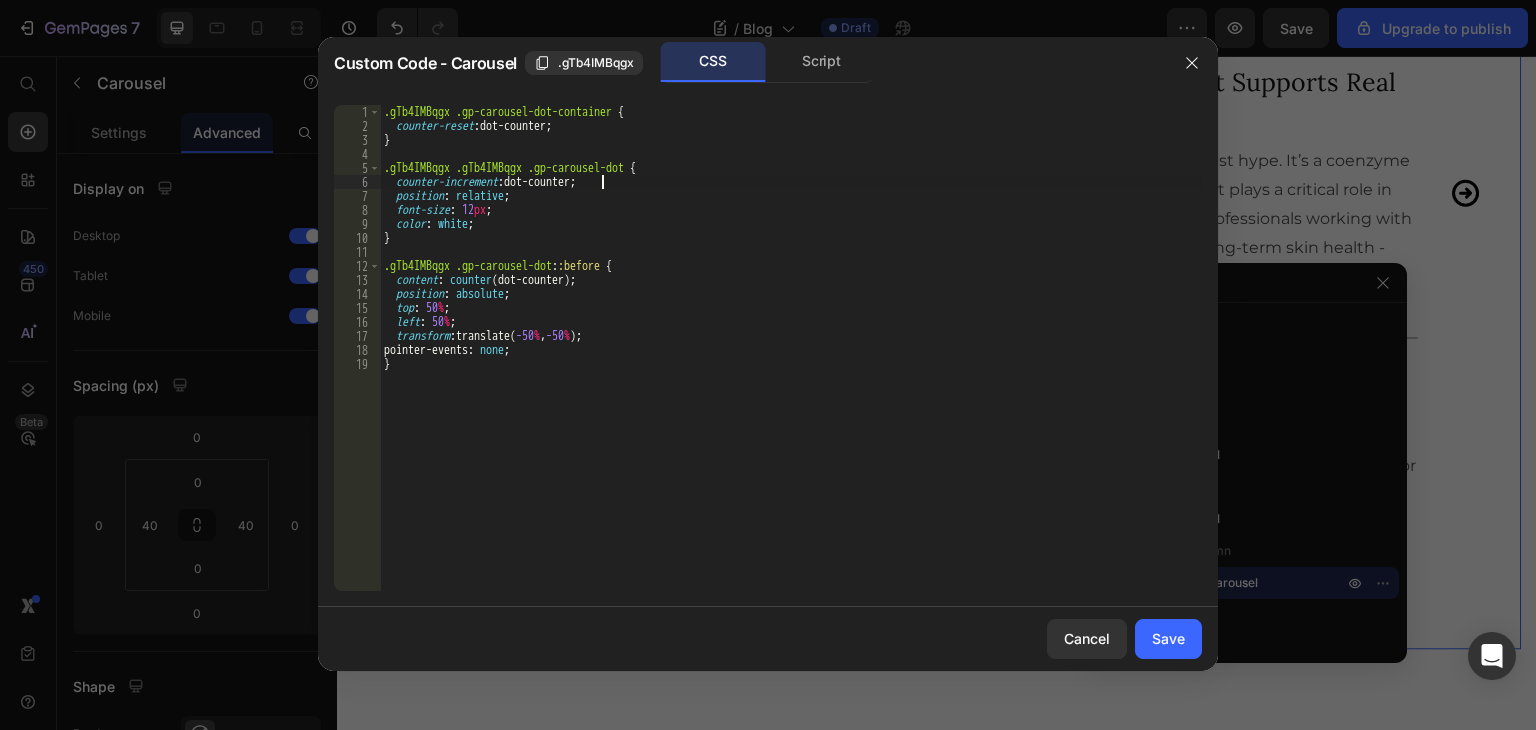 click on ".gTb4IMBqgx   .gp-carousel-dot-container   {    counter-reset :  dot-counter ; } .gTb4IMBqgx   .gTb4IMBqgx   .gp-carousel-dot   {    counter-increment :  dot-counter ;    position :   relative ;    font-size :   12 px ;    color :   white ; } .gTb4IMBqgx   .gp-carousel-dot : :before   {    content :   counter (dot-counter) ;    position :   absolute ;    top :   50 % ;    left :   50 % ;    transform :  translate( -50 % ,  -50 % ) ;   pointer-events :   none ; }" at bounding box center (791, 362) 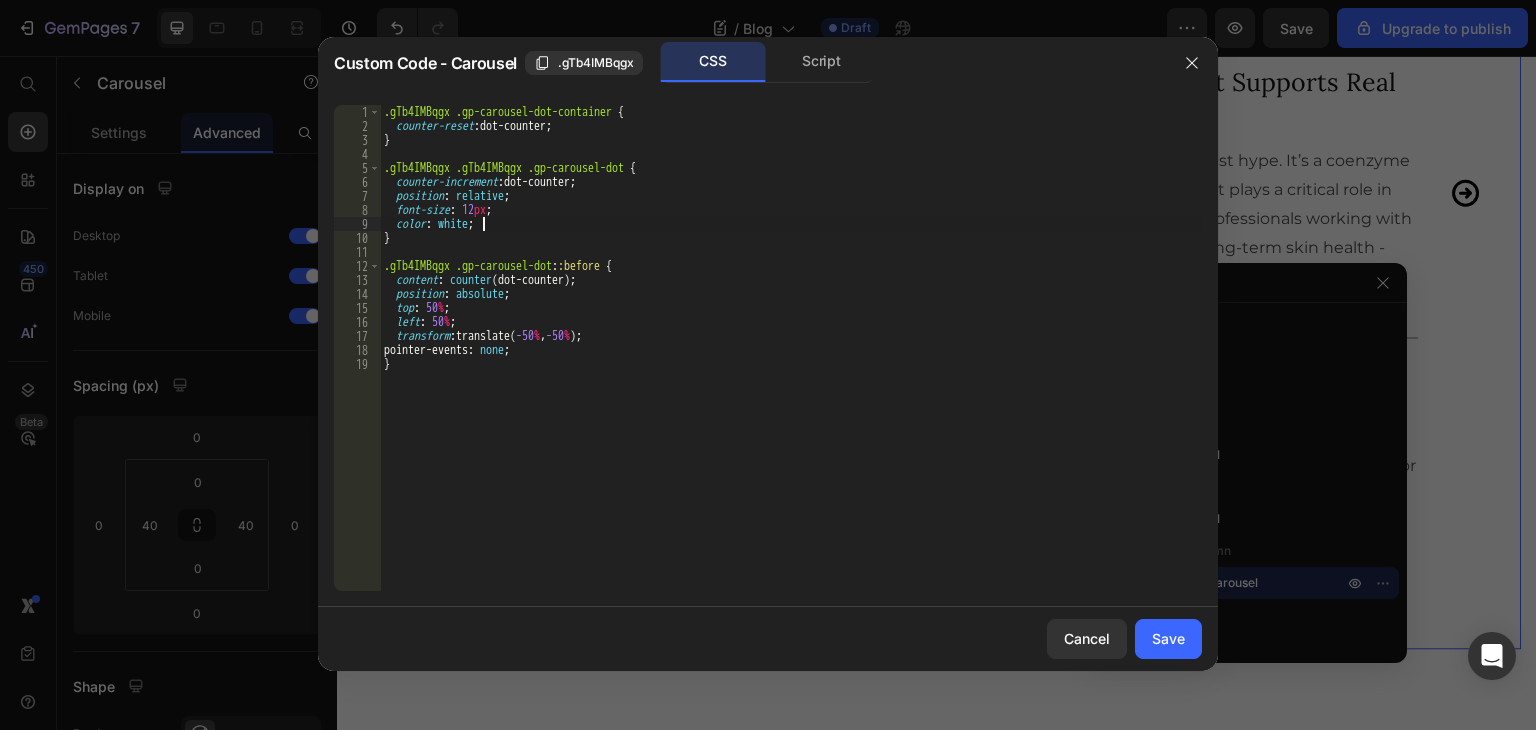 click on ".gTb4IMBqgx   .gp-carousel-dot-container   {    counter-reset :  dot-counter ; } .gTb4IMBqgx   .gTb4IMBqgx   .gp-carousel-dot   {    counter-increment :  dot-counter ;    position :   relative ;    font-size :   12 px ;    color :   white ; } .gTb4IMBqgx   .gp-carousel-dot : :before   {    content :   counter (dot-counter) ;    position :   absolute ;    top :   50 % ;    left :   50 % ;    transform :  translate( -50 % ,  -50 % ) ;   pointer-events :   none ; }" at bounding box center [791, 362] 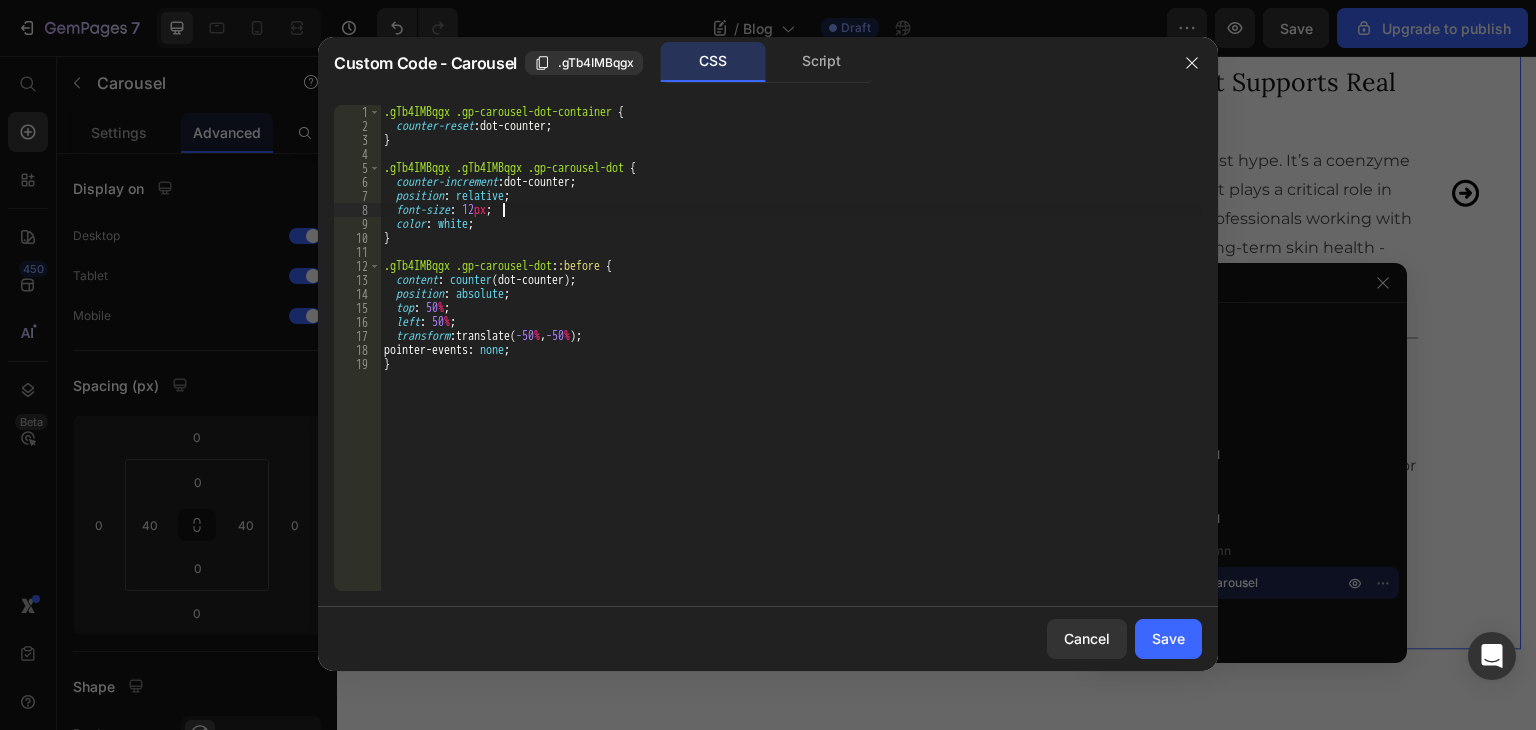 click on ".gTb4IMBqgx   .gp-carousel-dot-container   {    counter-reset :  dot-counter ; } .gTb4IMBqgx   .gTb4IMBqgx   .gp-carousel-dot   {    counter-increment :  dot-counter ;    position :   relative ;    font-size :   12 px ;    color :   white ; } .gTb4IMBqgx   .gp-carousel-dot : :before   {    content :   counter (dot-counter) ;    position :   absolute ;    top :   50 % ;    left :   50 % ;    transform :  translate( -50 % ,  -50 % ) ;   pointer-events :   none ; }" at bounding box center [791, 362] 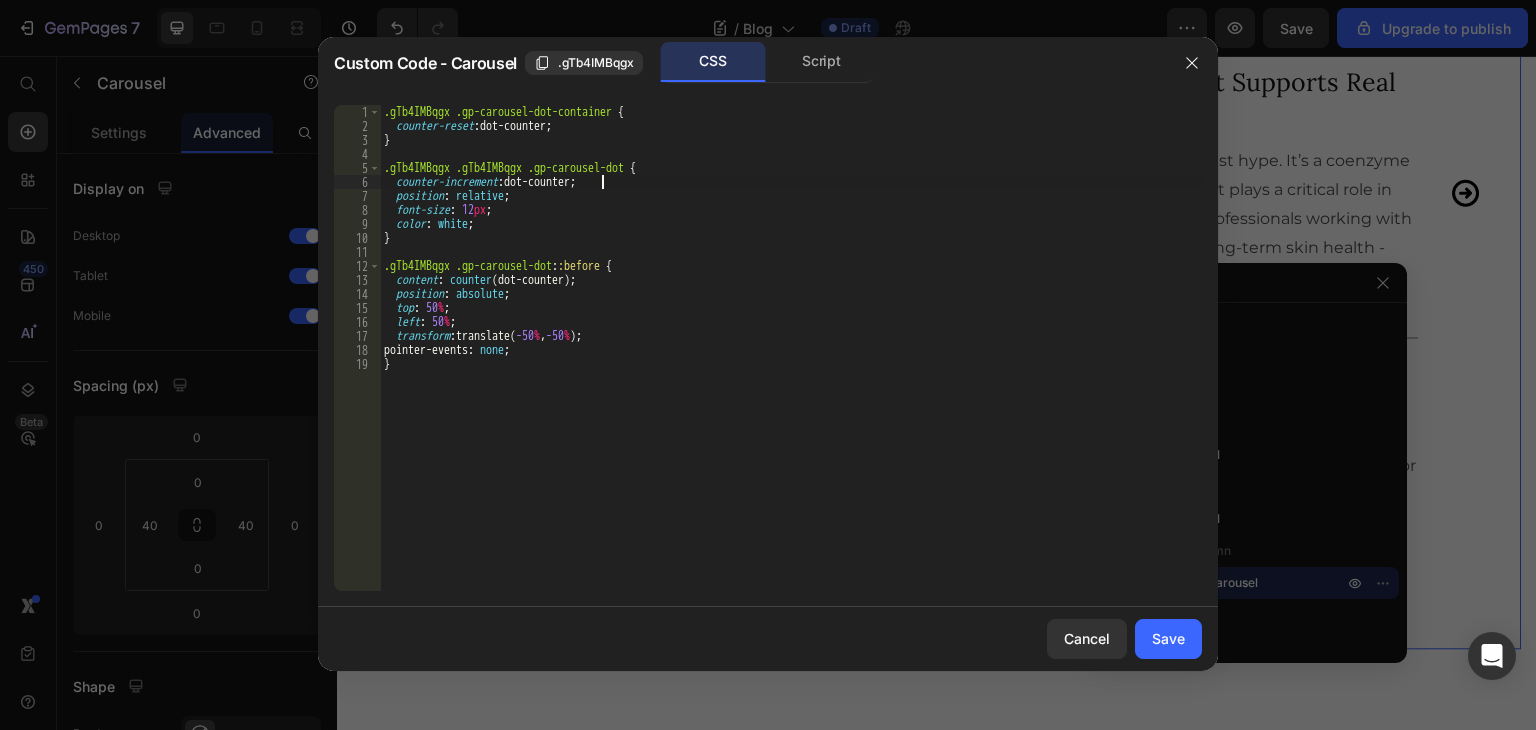 click on ".gTb4IMBqgx   .gp-carousel-dot-container   {    counter-reset :  dot-counter ; } .gTb4IMBqgx   .gTb4IMBqgx   .gp-carousel-dot   {    counter-increment :  dot-counter ;    position :   relative ;    font-size :   12 px ;    color :   white ; } .gTb4IMBqgx   .gp-carousel-dot : :before   {    content :   counter (dot-counter) ;    position :   absolute ;    top :   50 % ;    left :   50 % ;    transform :  translate( -50 % ,  -50 % ) ;   pointer-events :   none ; }" at bounding box center (791, 362) 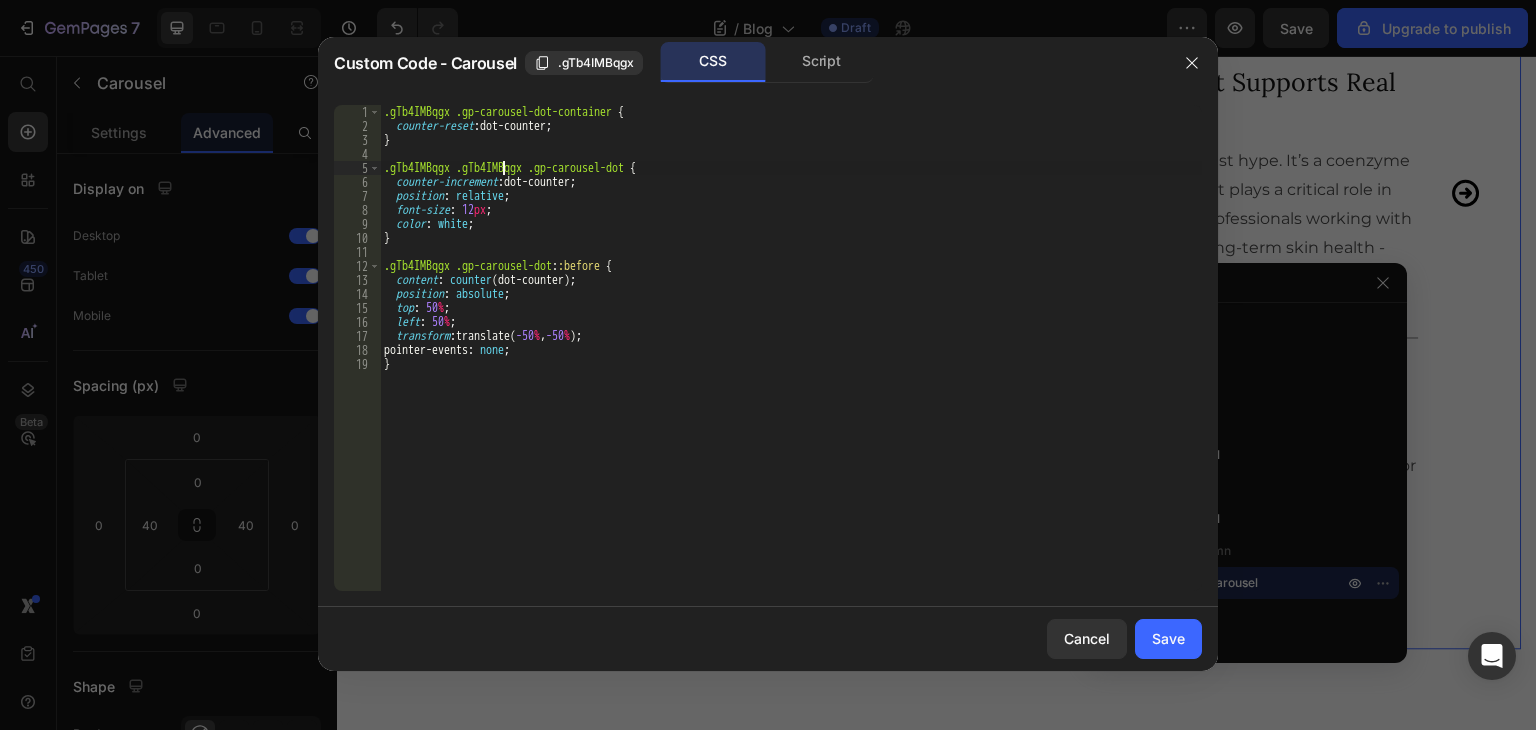 click on ".gTb4IMBqgx   .gp-carousel-dot-container   {    counter-reset :  dot-counter ; } .gTb4IMBqgx   .gTb4IMBqgx   .gp-carousel-dot   {    counter-increment :  dot-counter ;    position :   relative ;    font-size :   12 px ;    color :   white ; } .gTb4IMBqgx   .gp-carousel-dot : :before   {    content :   counter (dot-counter) ;    position :   absolute ;    top :   50 % ;    left :   50 % ;    transform :  translate( -50 % ,  -50 % ) ;   pointer-events :   none ; }" at bounding box center [791, 362] 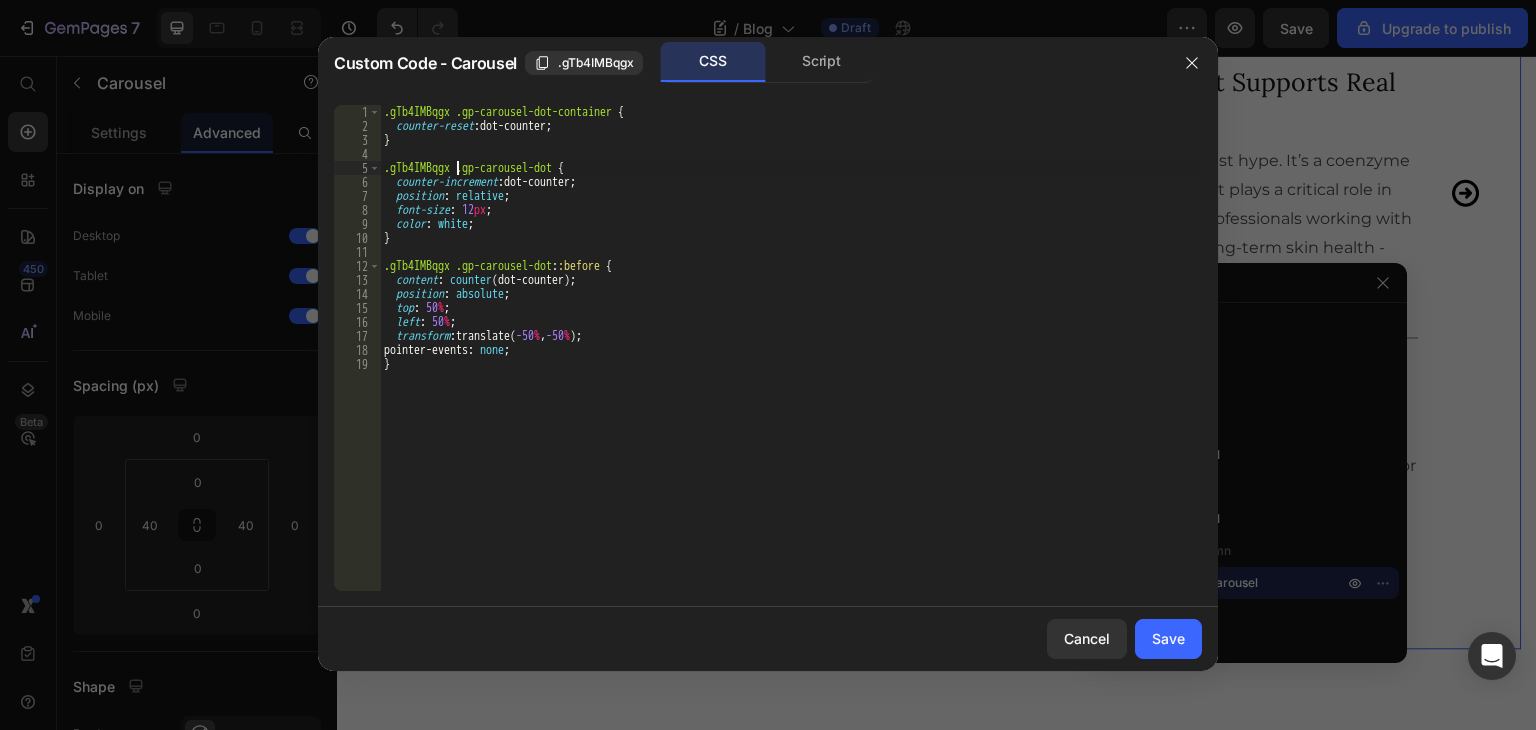 click on ".gTb4IMBqgx   .gp-carousel-dot-container   {    counter-reset :  dot-counter ; } .gTb4IMBqgx   .gp-carousel-dot   {    counter-increment :  dot-counter ;    position :   relative ;    font-size :   12 px ;    color :   white ; } .gTb4IMBqgx   .gp-carousel-dot : :before   {    content :   counter (dot-counter) ;    position :   absolute ;    top :   50 % ;    left :   50 % ;    transform :  translate( -50 % ,  -50 % ) ;   pointer-events :   none ; }" at bounding box center [791, 362] 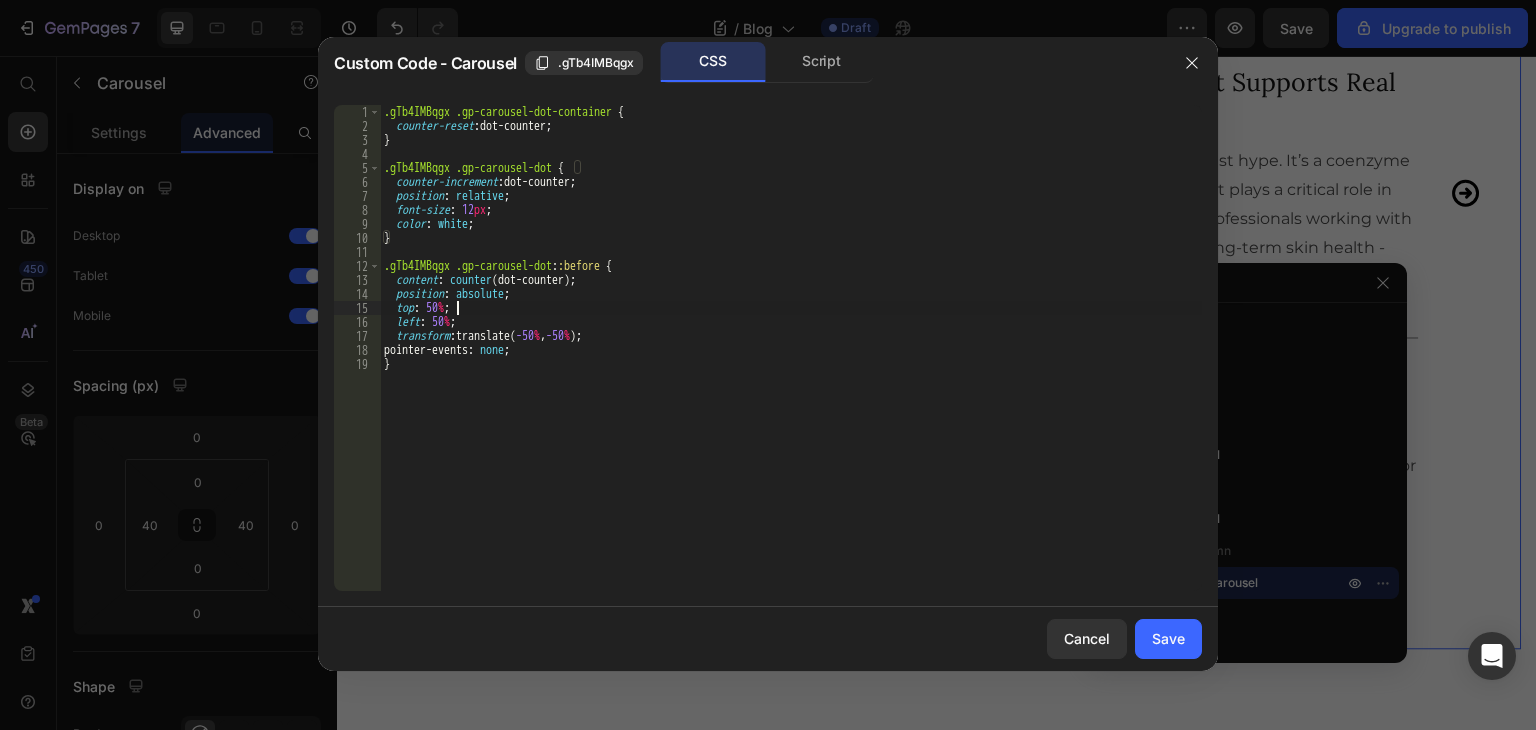 click on ".gTb4IMBqgx   .gp-carousel-dot-container   {    counter-reset :  dot-counter ; } .gTb4IMBqgx   .gp-carousel-dot   {    counter-increment :  dot-counter ;    position :   relative ;    font-size :   12 px ;    color :   white ; } .gTb4IMBqgx   .gp-carousel-dot : :before   {    content :   counter (dot-counter) ;    position :   absolute ;    top :   50 % ;    left :   50 % ;    transform :  translate( -50 % ,  -50 % ) ;   pointer-events :   none ; }" at bounding box center (791, 362) 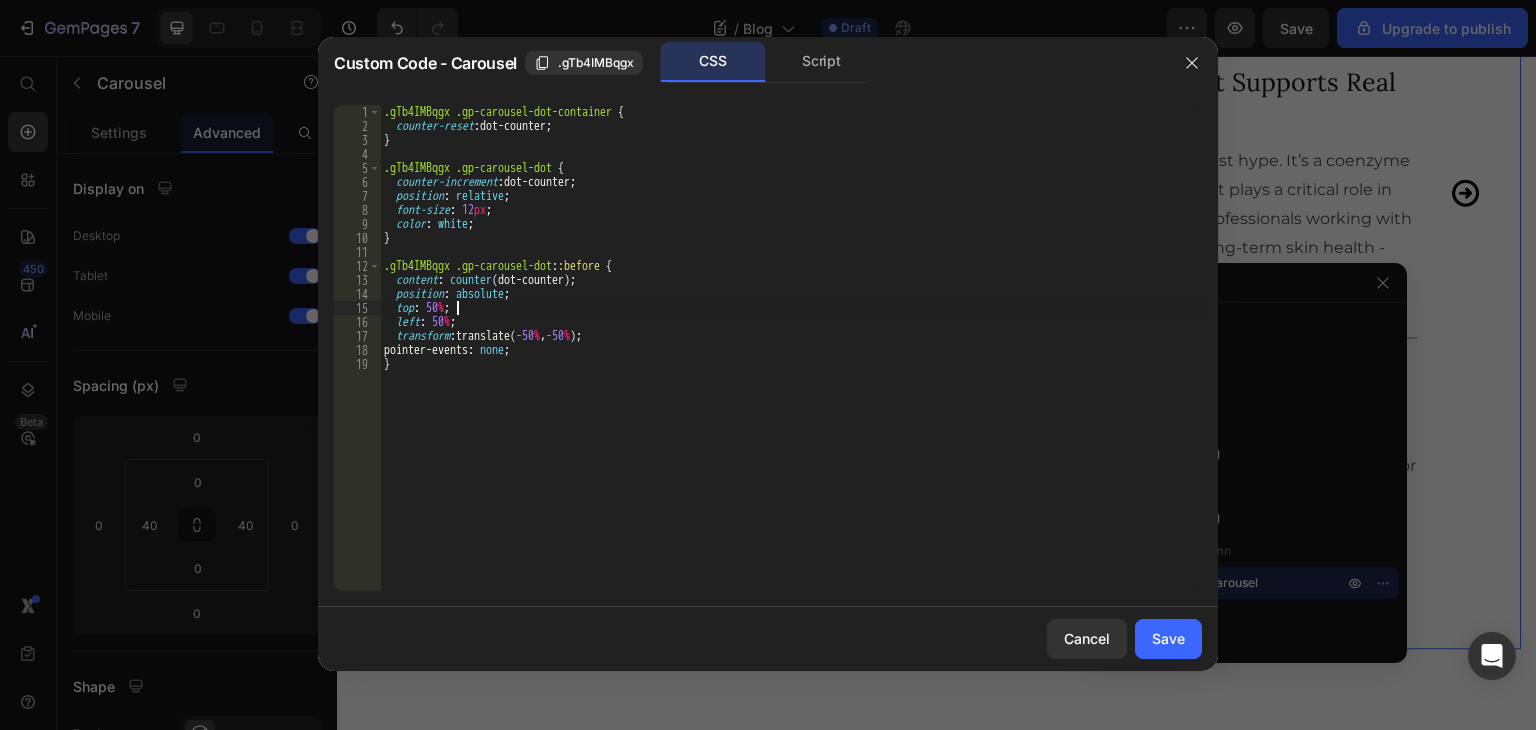 click on ".gTb4IMBqgx   .gp-carousel-dot-container   {    counter-reset :  dot-counter ; } .gTb4IMBqgx   .gp-carousel-dot   {    counter-increment :  dot-counter ;    position :   relative ;    font-size :   12 px ;    color :   white ; } .gTb4IMBqgx   .gp-carousel-dot : :before   {    content :   counter (dot-counter) ;    position :   absolute ;    top :   50 % ;    left :   50 % ;    transform :  translate( -50 % ,  -50 % ) ;   pointer-events :   none ; }" at bounding box center [791, 362] 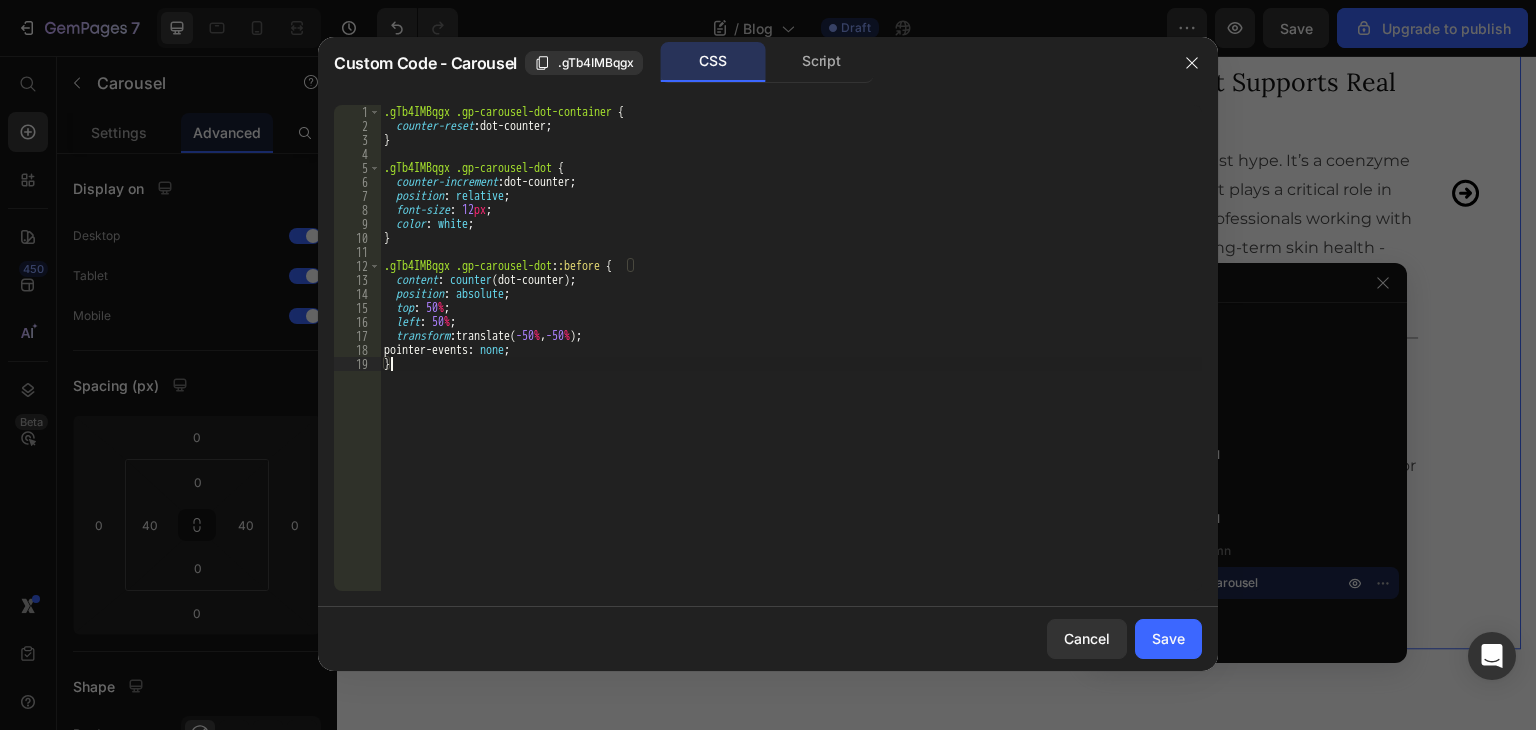 drag, startPoint x: 673, startPoint y: 364, endPoint x: 728, endPoint y: 400, distance: 65.734314 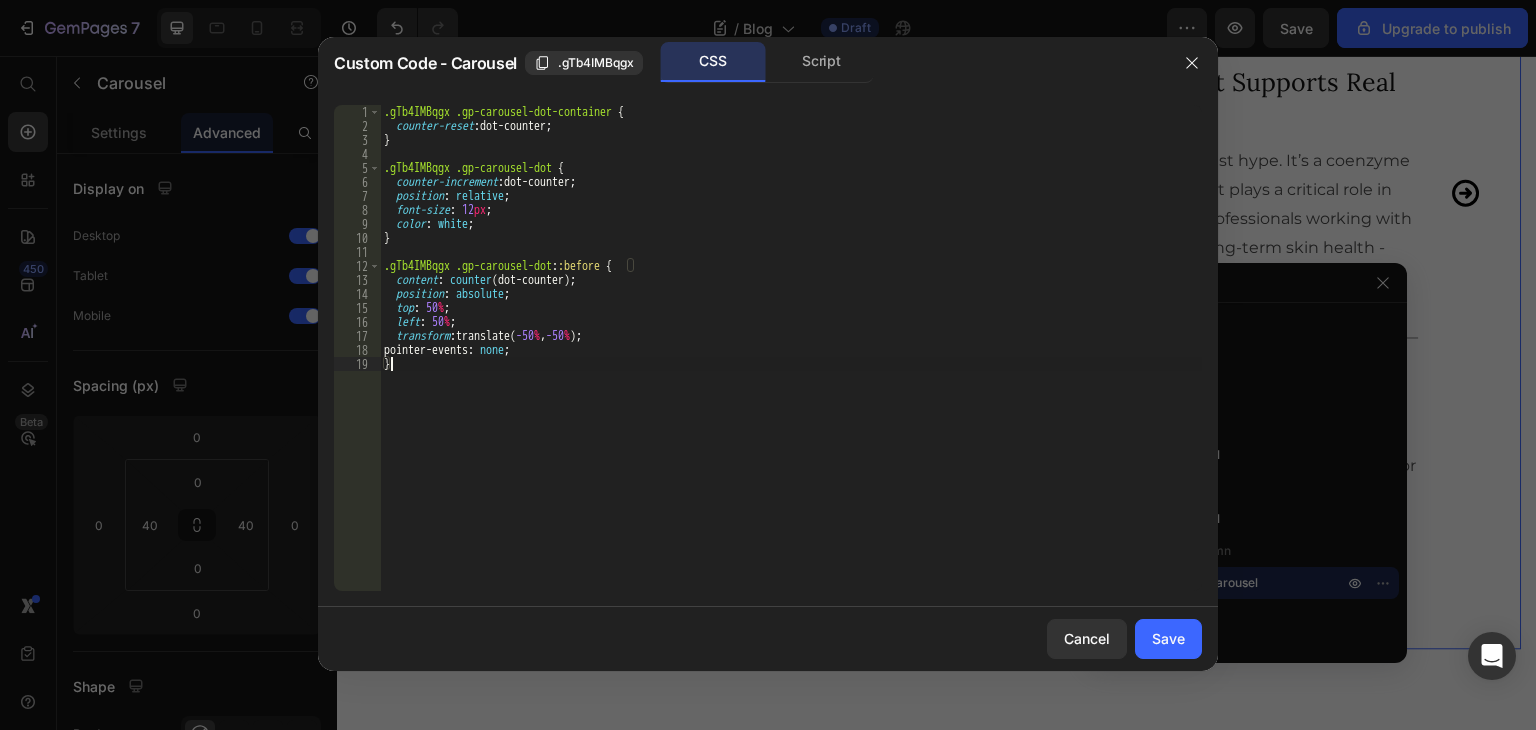 click on ".gTb4IMBqgx   .gp-carousel-dot-container   {    counter-reset :  dot-counter ; } .gTb4IMBqgx   .gp-carousel-dot   {    counter-increment :  dot-counter ;    position :   relative ;    font-size :   12 px ;    color :   white ; } .gTb4IMBqgx   .gp-carousel-dot : :before   {    content :   counter (dot-counter) ;    position :   absolute ;    top :   50 % ;    left :   50 % ;    transform :  translate( -50 % ,  -50 % ) ;   pointer-events :   none ; }" at bounding box center [791, 362] 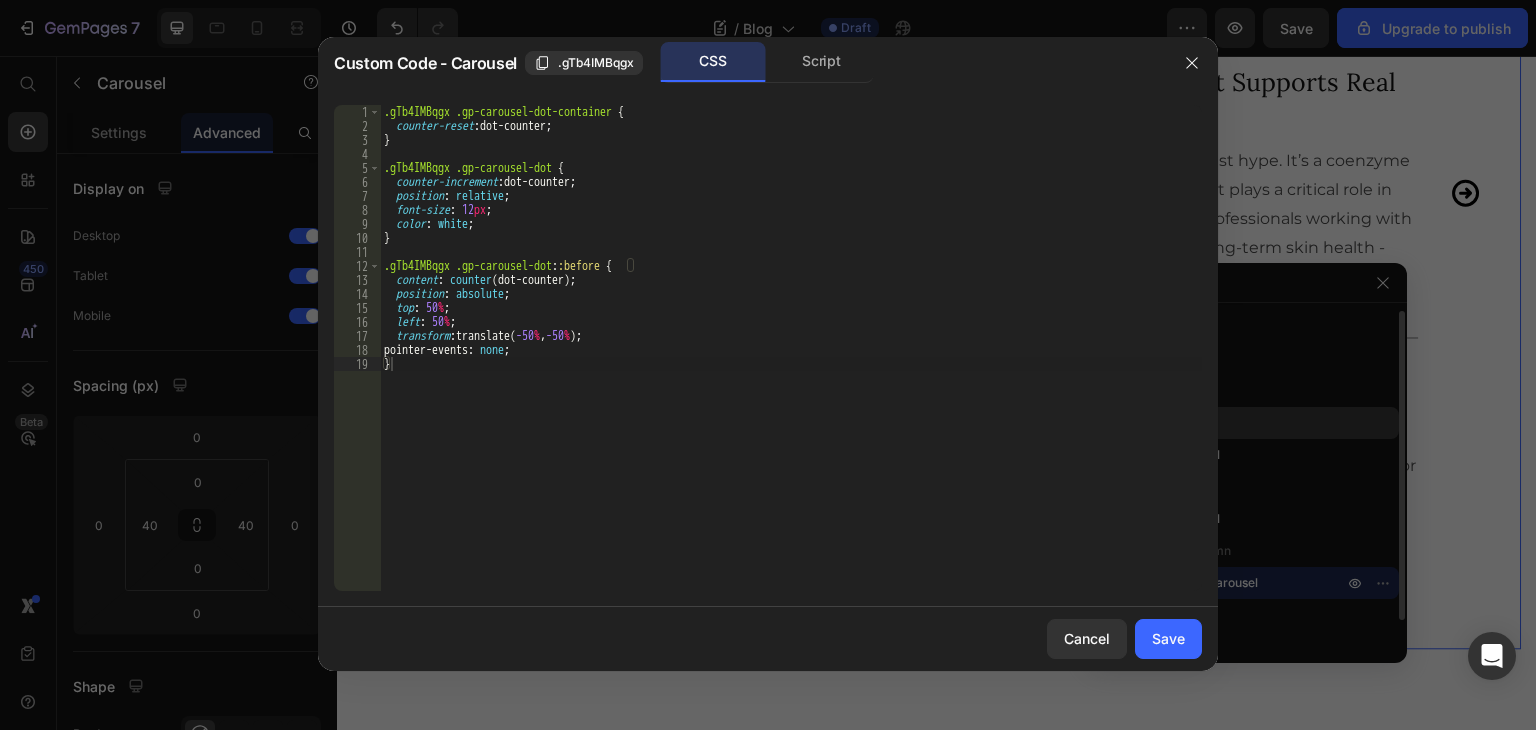 drag, startPoint x: 1139, startPoint y: 641, endPoint x: 1312, endPoint y: 424, distance: 277.52118 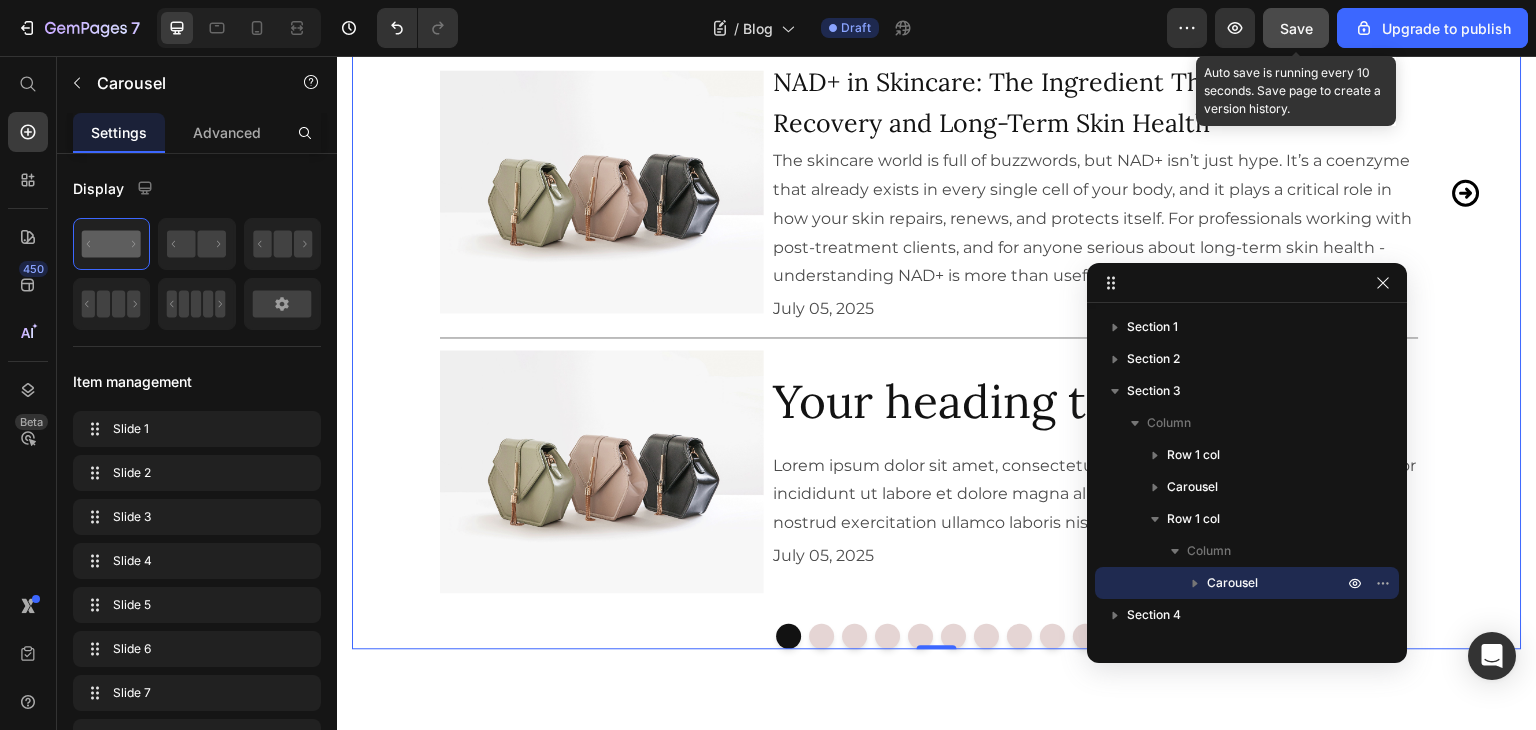 click on "Save" 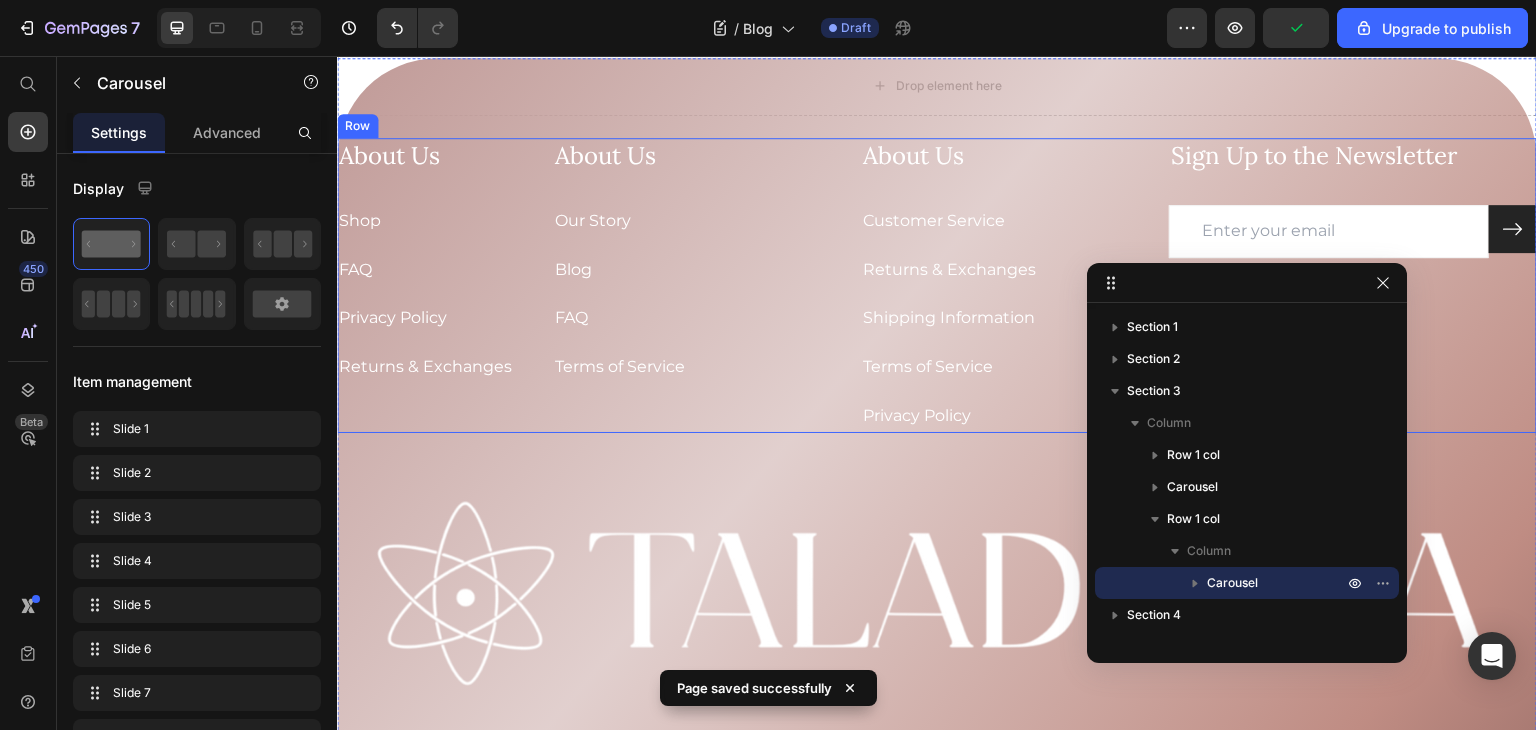 scroll, scrollTop: 2204, scrollLeft: 0, axis: vertical 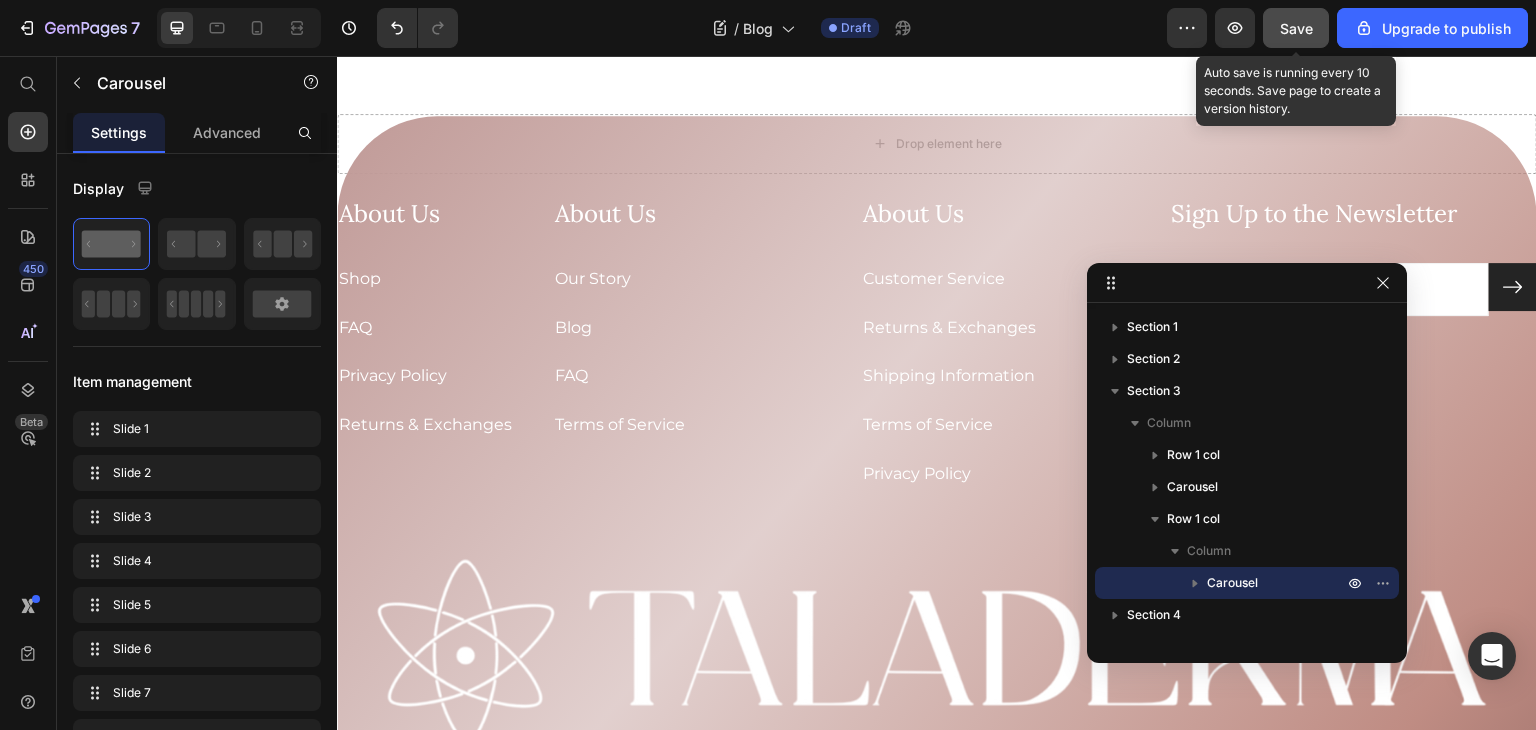 click on "Save" at bounding box center [1296, 28] 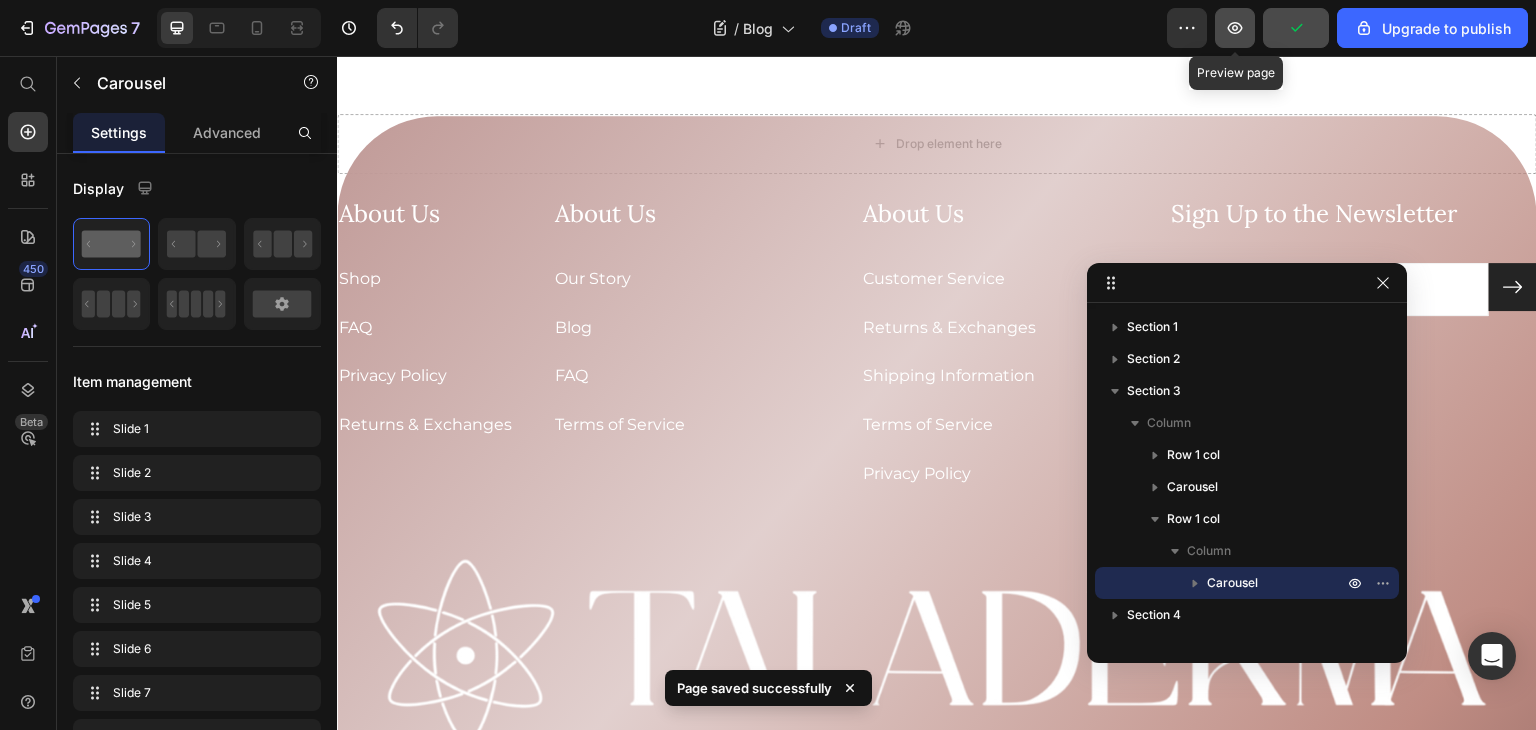 click 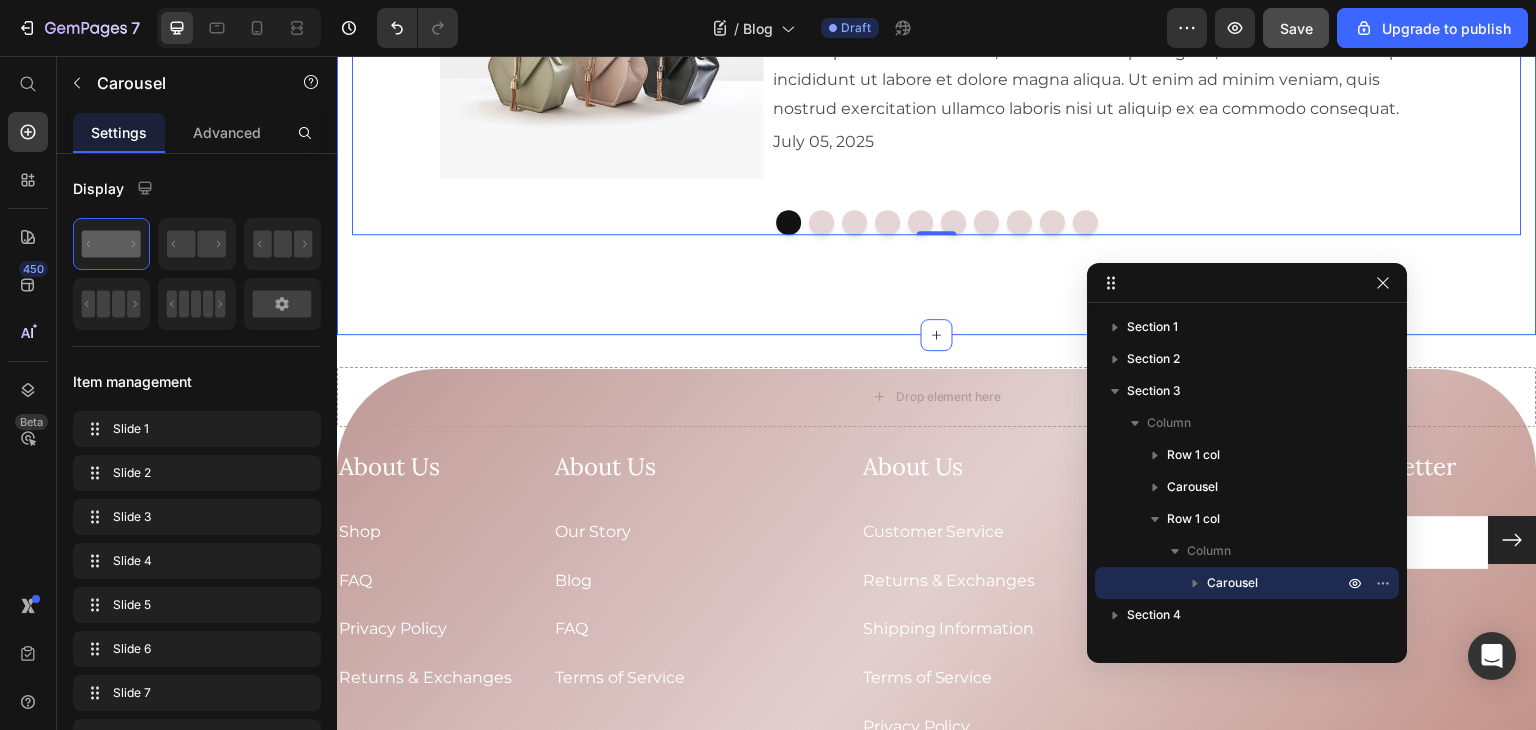 scroll, scrollTop: 1870, scrollLeft: 0, axis: vertical 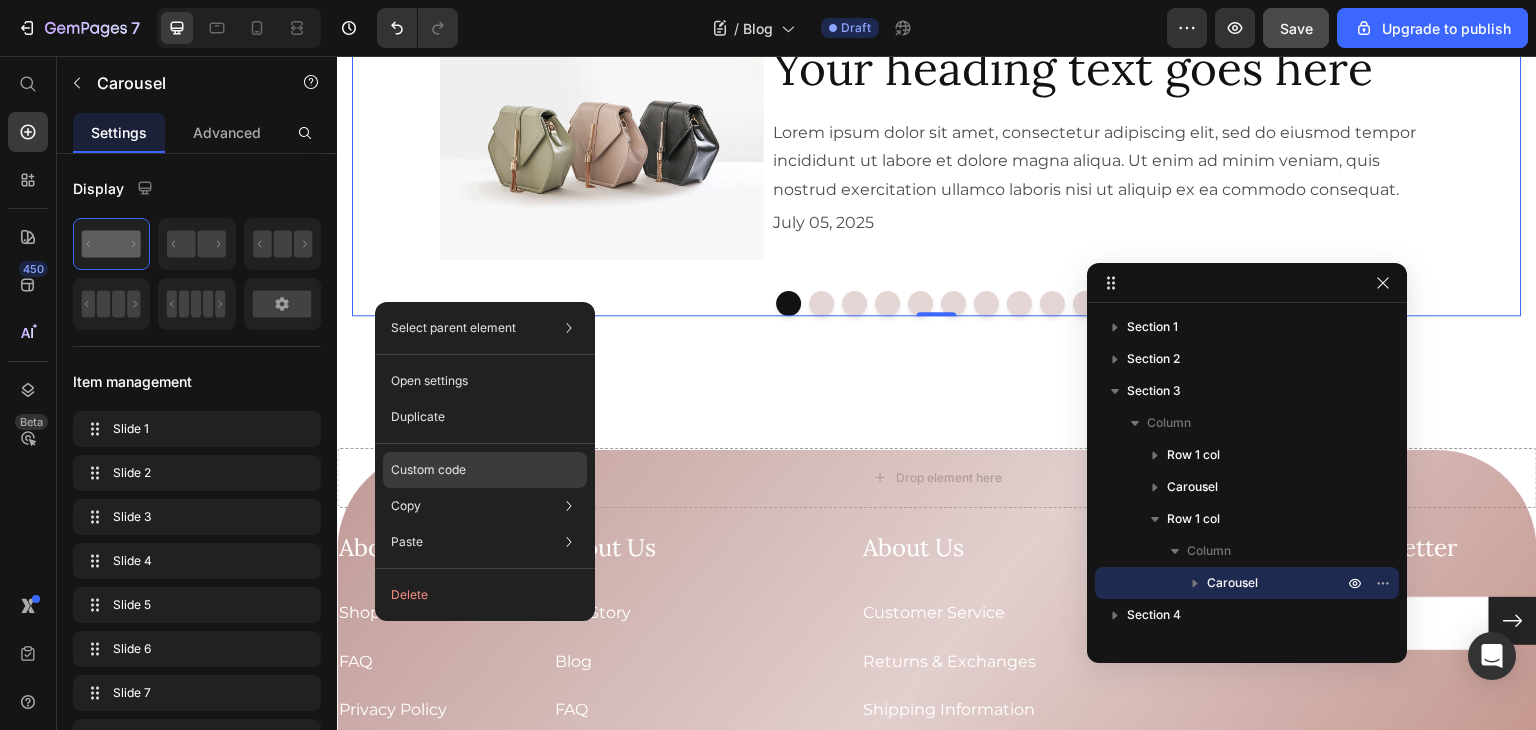 click on "Custom code" at bounding box center (428, 470) 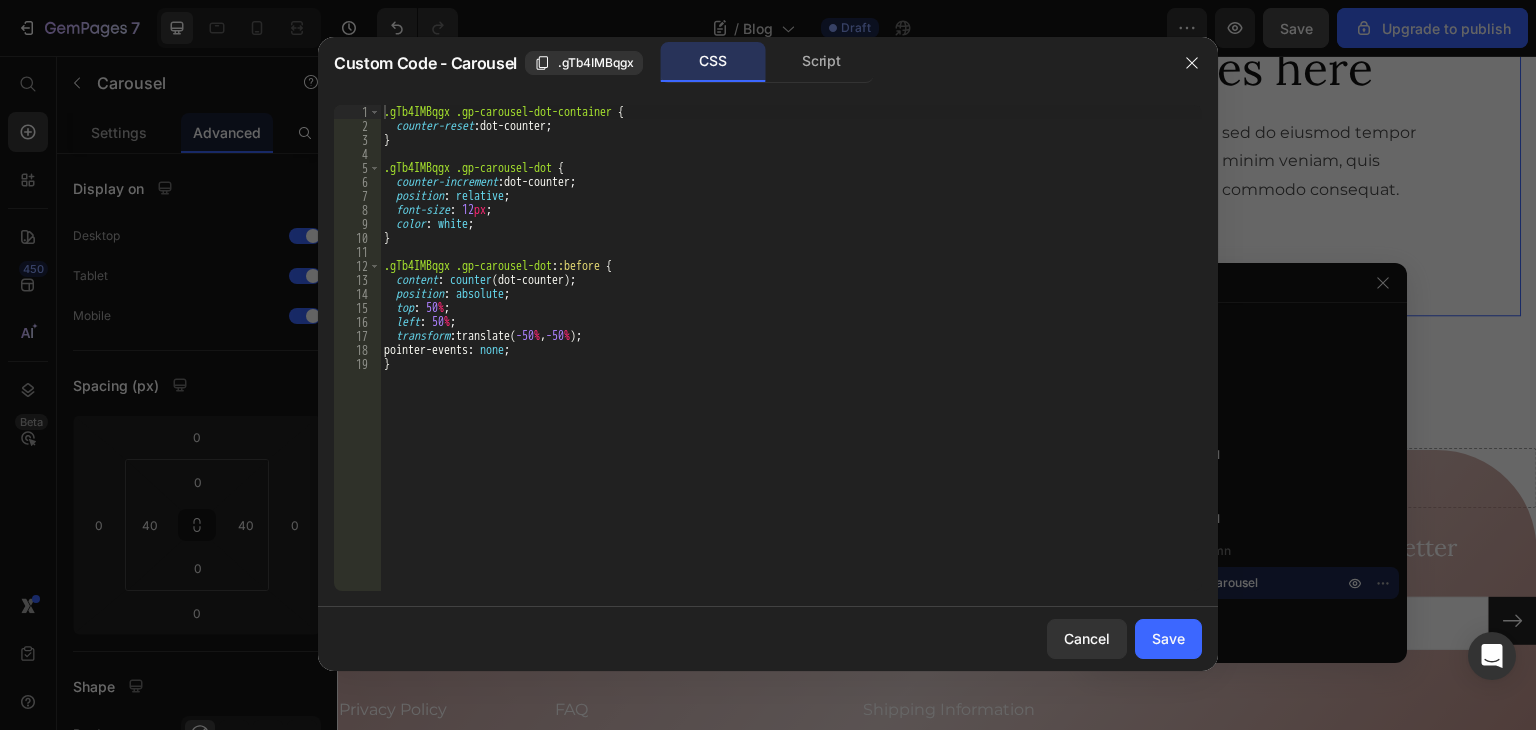 click on ".gTb4IMBqgx   .gp-carousel-dot-container   {    counter-reset :  dot-counter ; } .gTb4IMBqgx   .gp-carousel-dot   {    counter-increment :  dot-counter ;    position :   relative ;    font-size :   12 px ;    color :   white ; } .gTb4IMBqgx   .gp-carousel-dot : :before   {    content :   counter (dot-counter) ;    position :   absolute ;    top :   50 % ;    left :   50 % ;    transform :  translate( -50 % ,  -50 % ) ;   pointer-events :   none ; }" at bounding box center (791, 362) 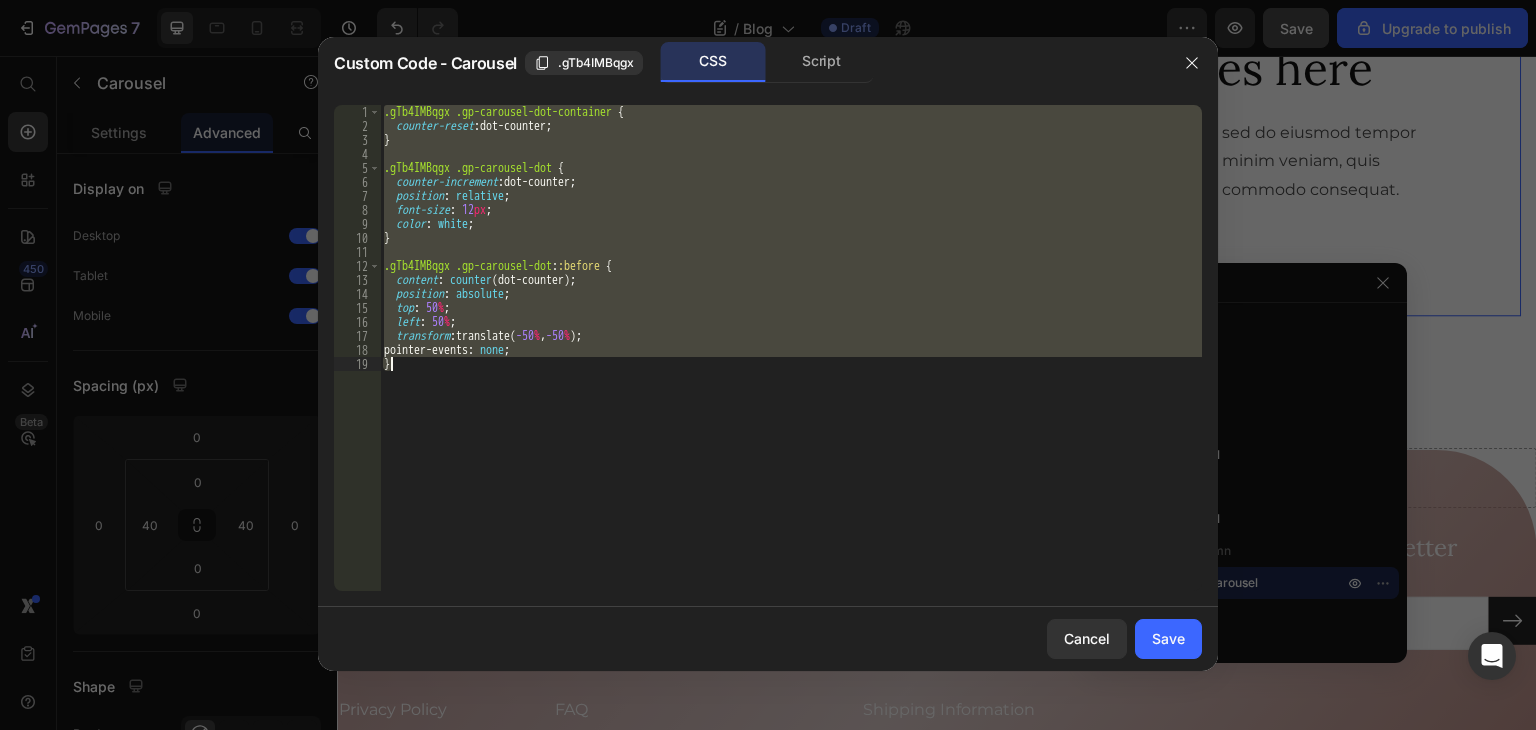 paste 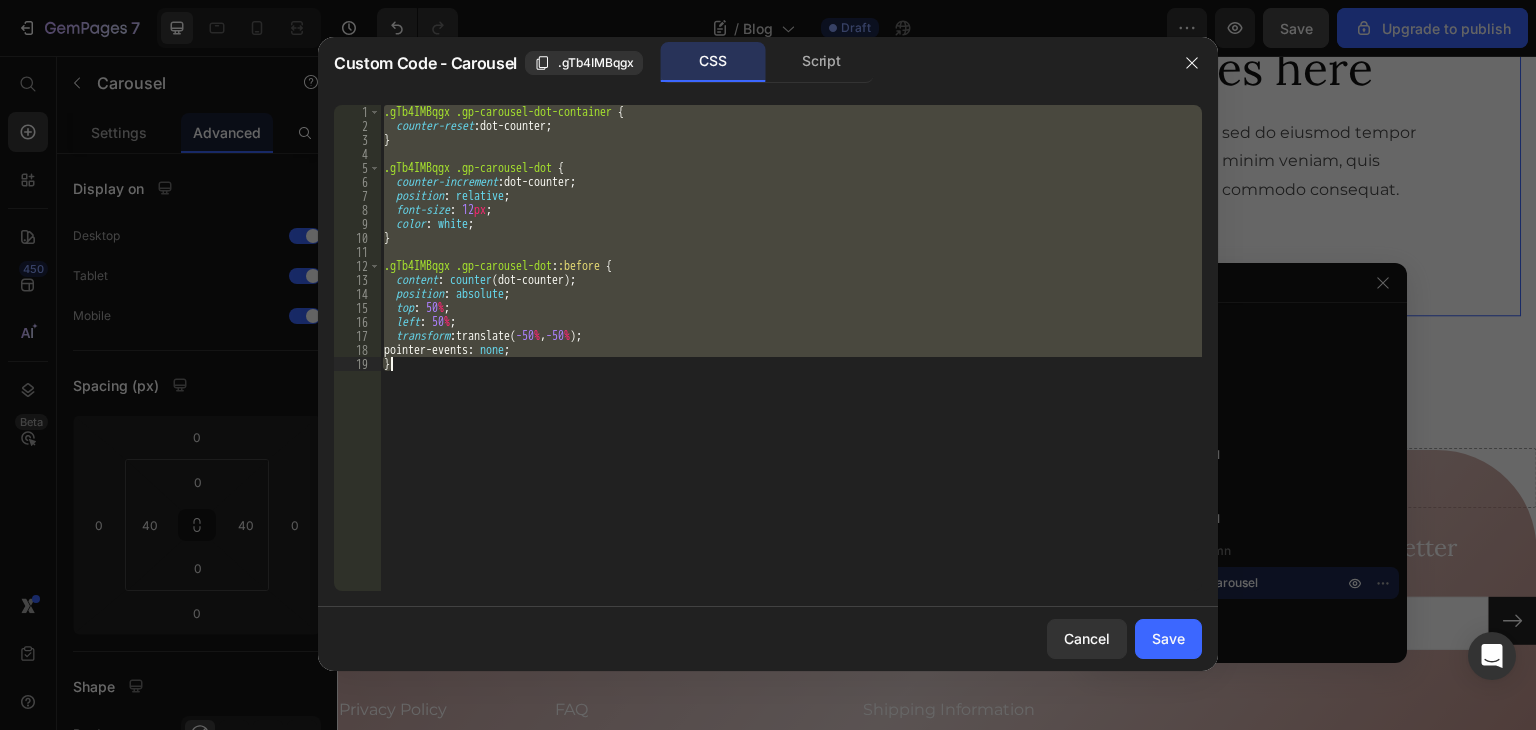 type on "}" 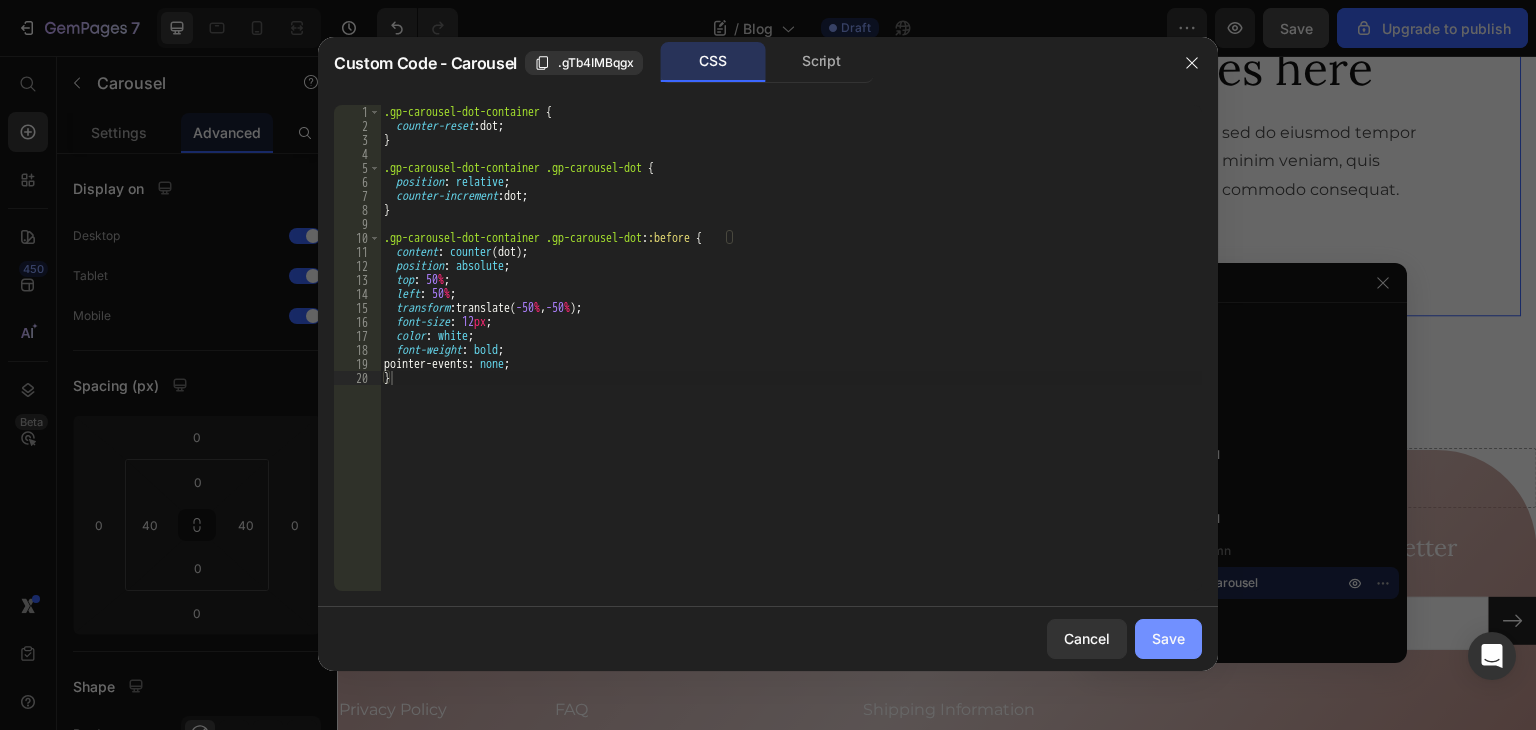 click on "Save" at bounding box center [1168, 638] 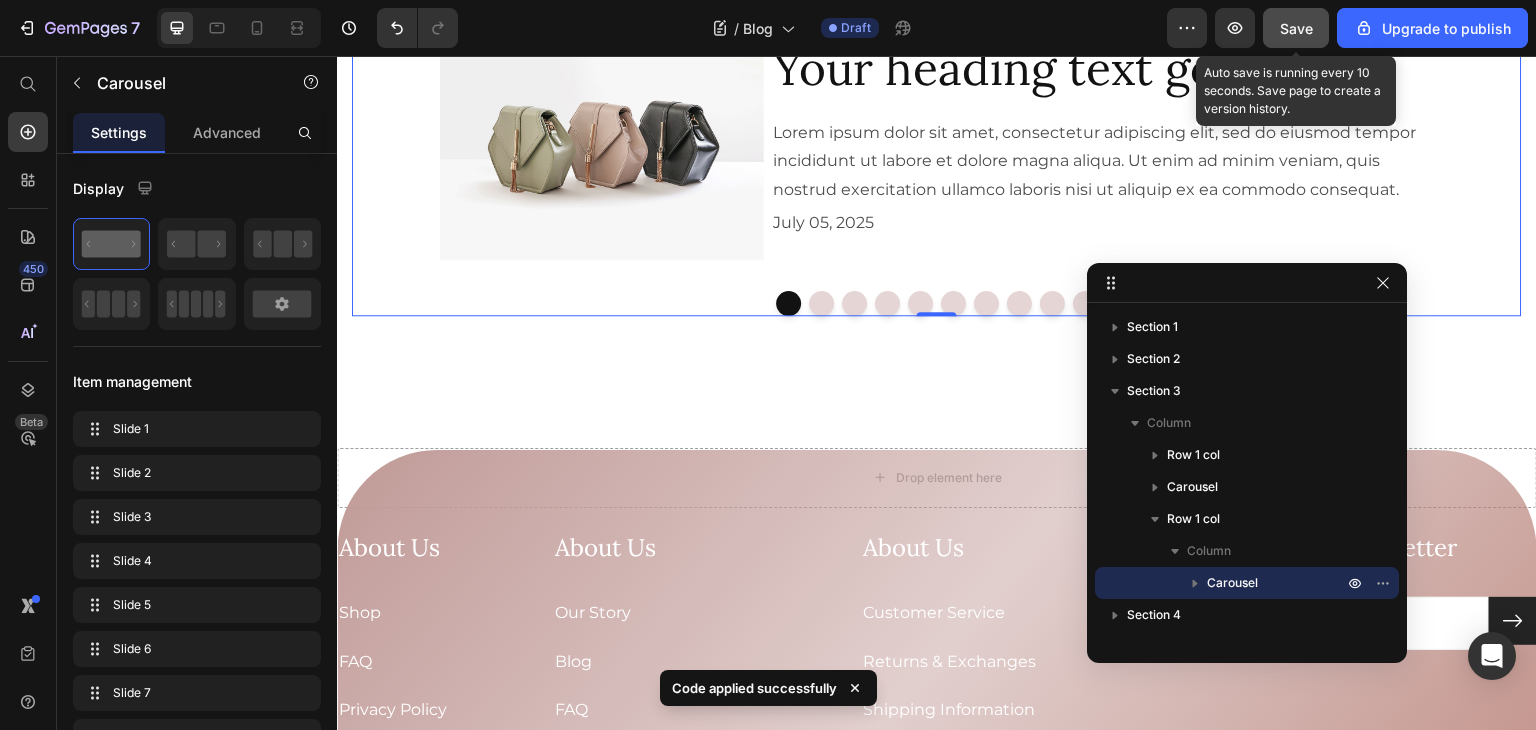 click on "Save" at bounding box center (1296, 28) 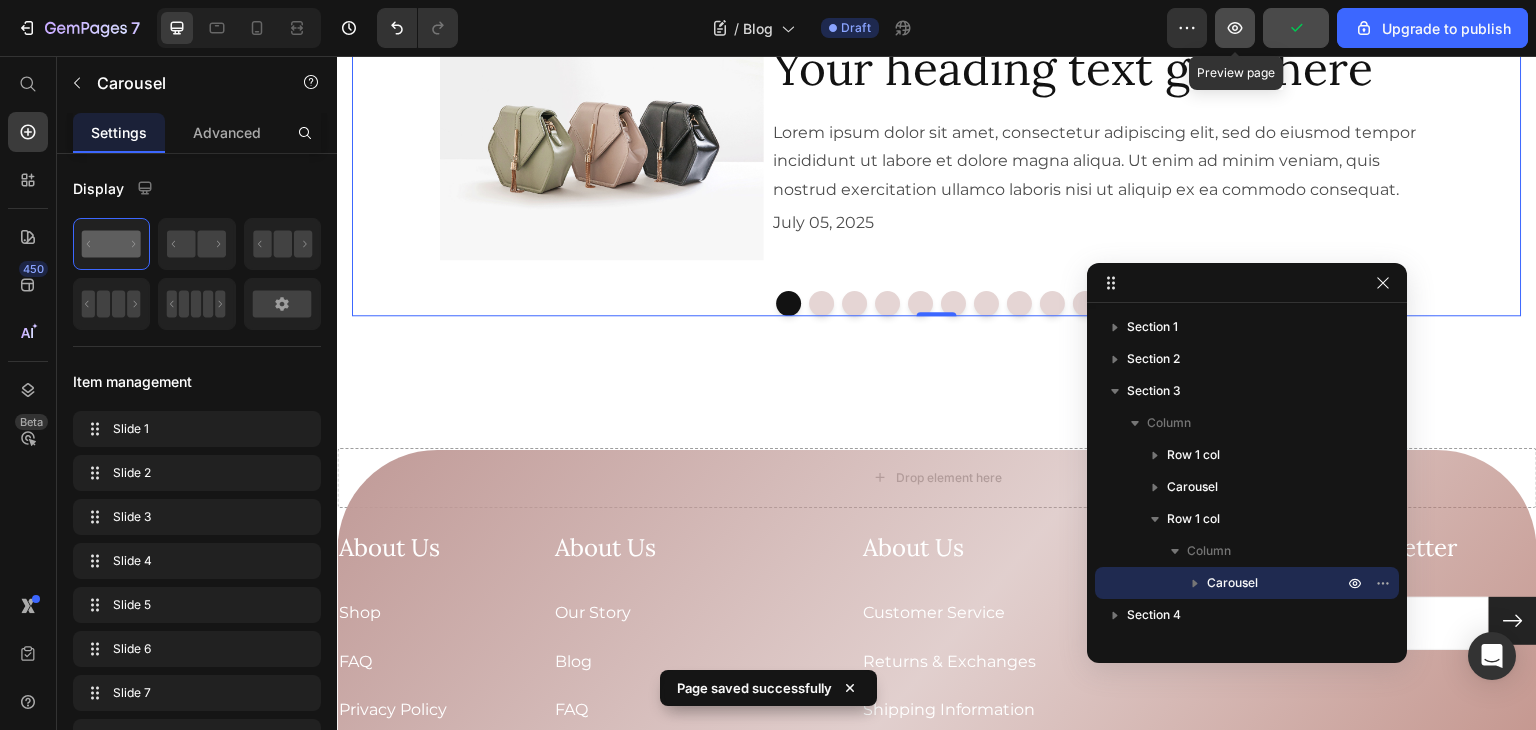 click 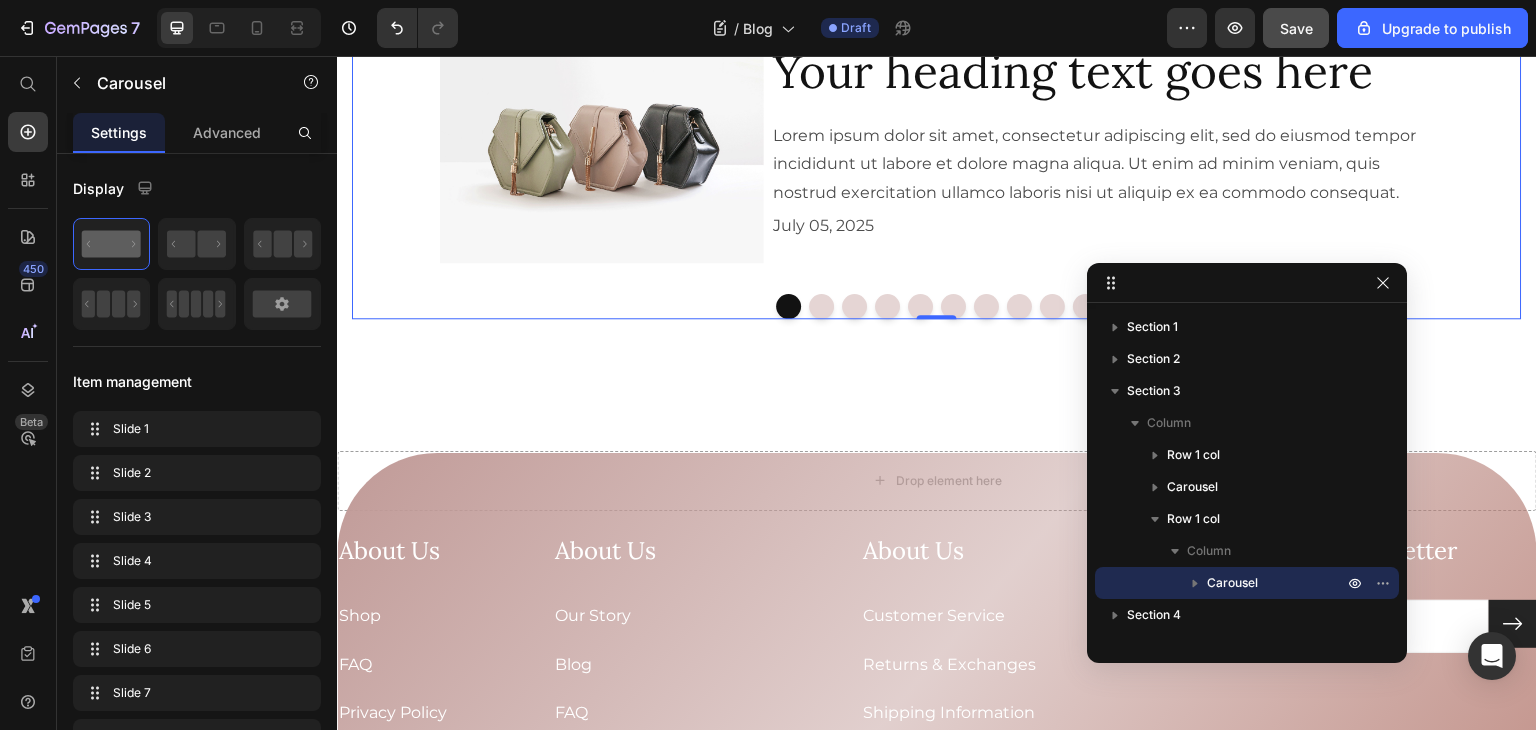 scroll, scrollTop: 1537, scrollLeft: 0, axis: vertical 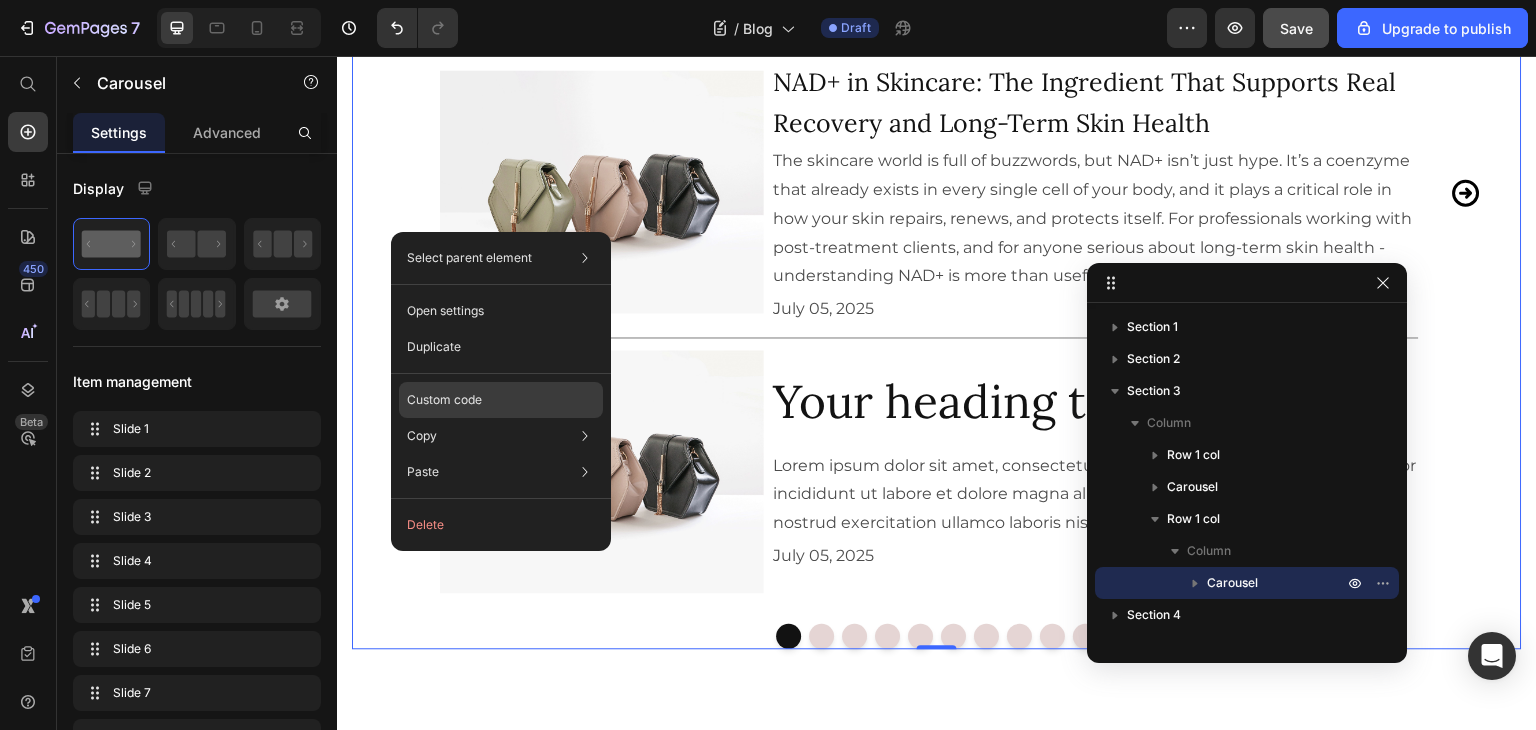 click on "Custom code" at bounding box center (444, 400) 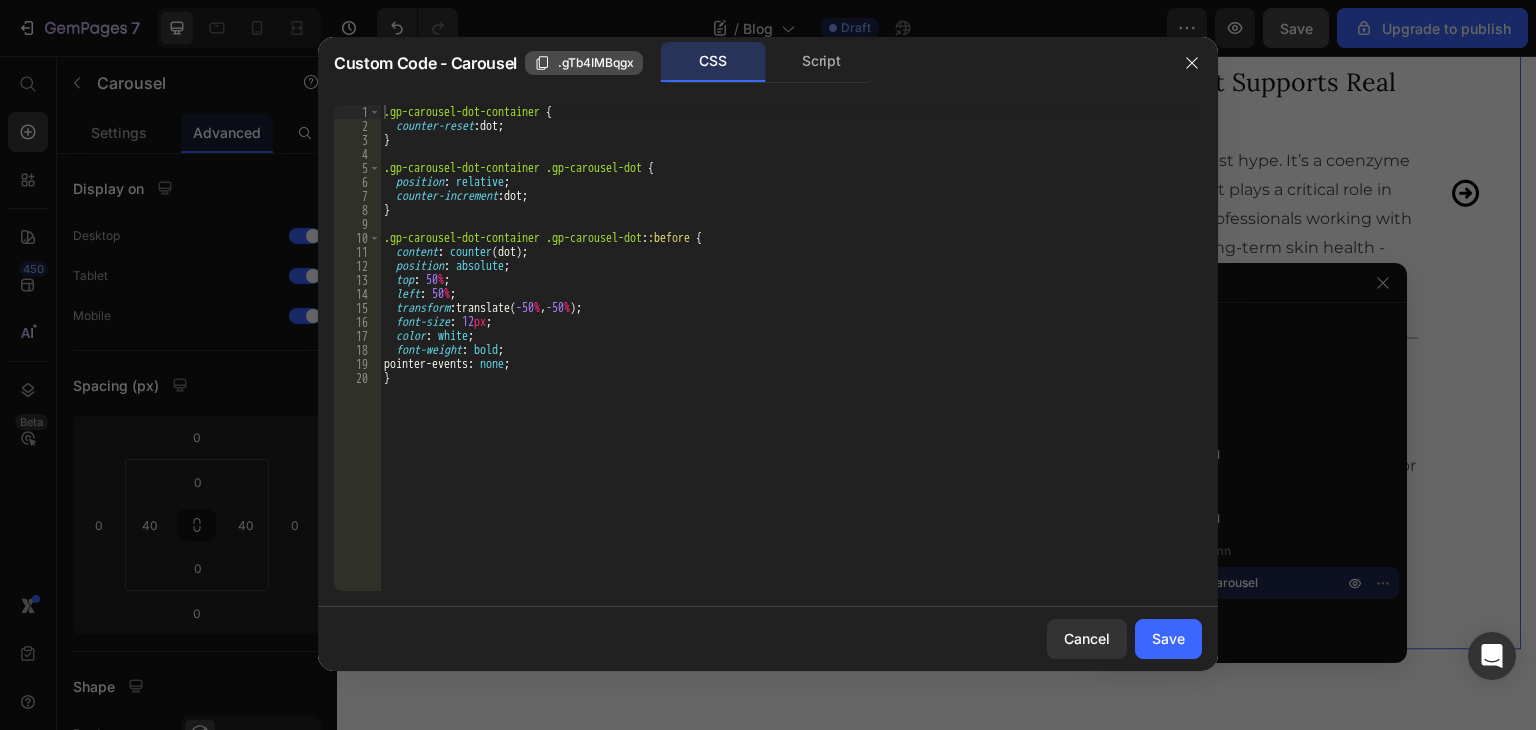 click on ".gTb4IMBqgx" 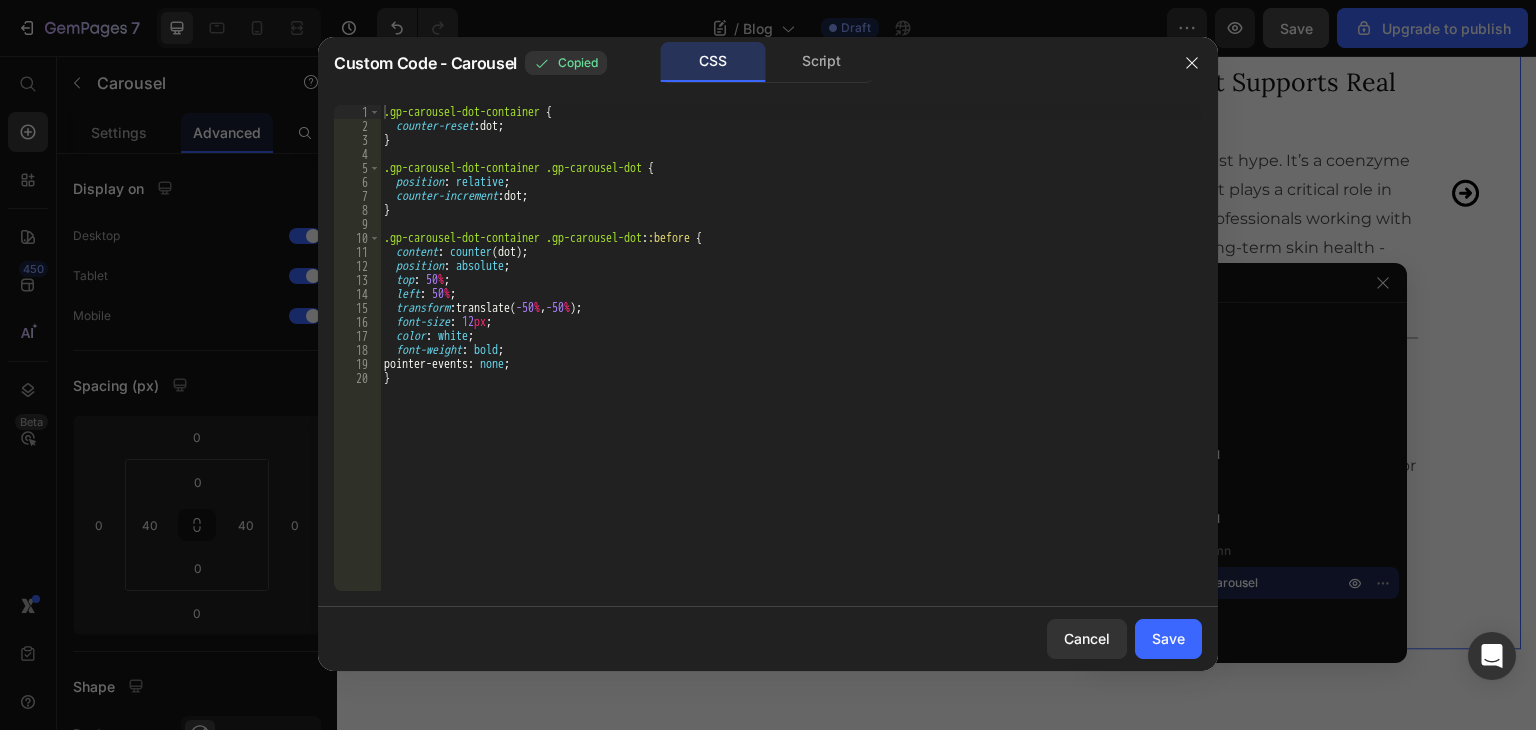 click on ".gp-carousel-dot-container   {    counter-reset :  dot ; } .gp-carousel-dot-container   .gp-carousel-dot   {    position :   relative ;    counter-increment :  dot ; } .gp-carousel-dot-container   .gp-carousel-dot : :before   {    content :   counter (dot) ;    position :   absolute ;    top :   50 % ;    left :   50 % ;    transform :  translate( -50 % ,  -50 % ) ;    font-size :   12 px ;    color :   white ;    font-weight :   bold ;   pointer-events :   none ; }" at bounding box center (791, 362) 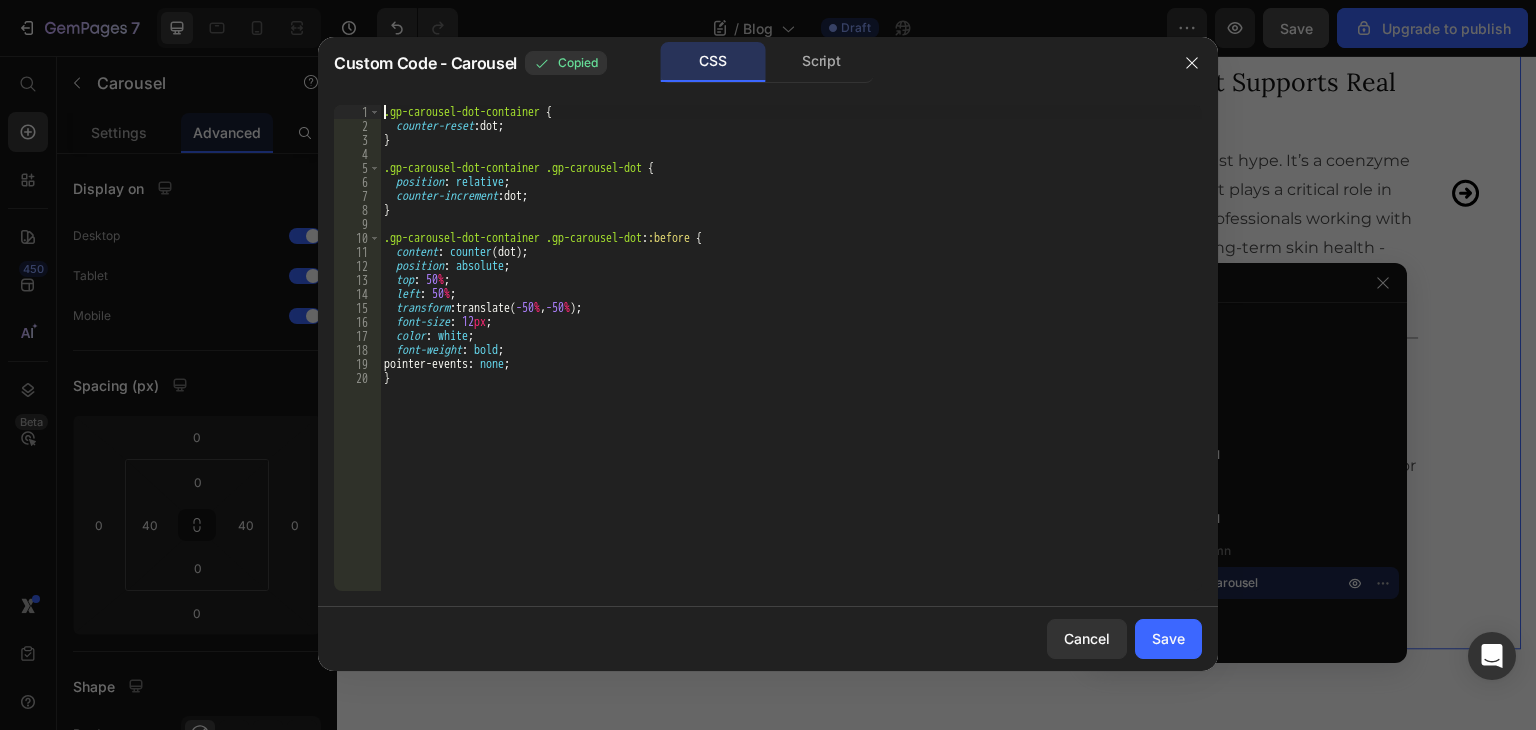 scroll, scrollTop: 0, scrollLeft: 0, axis: both 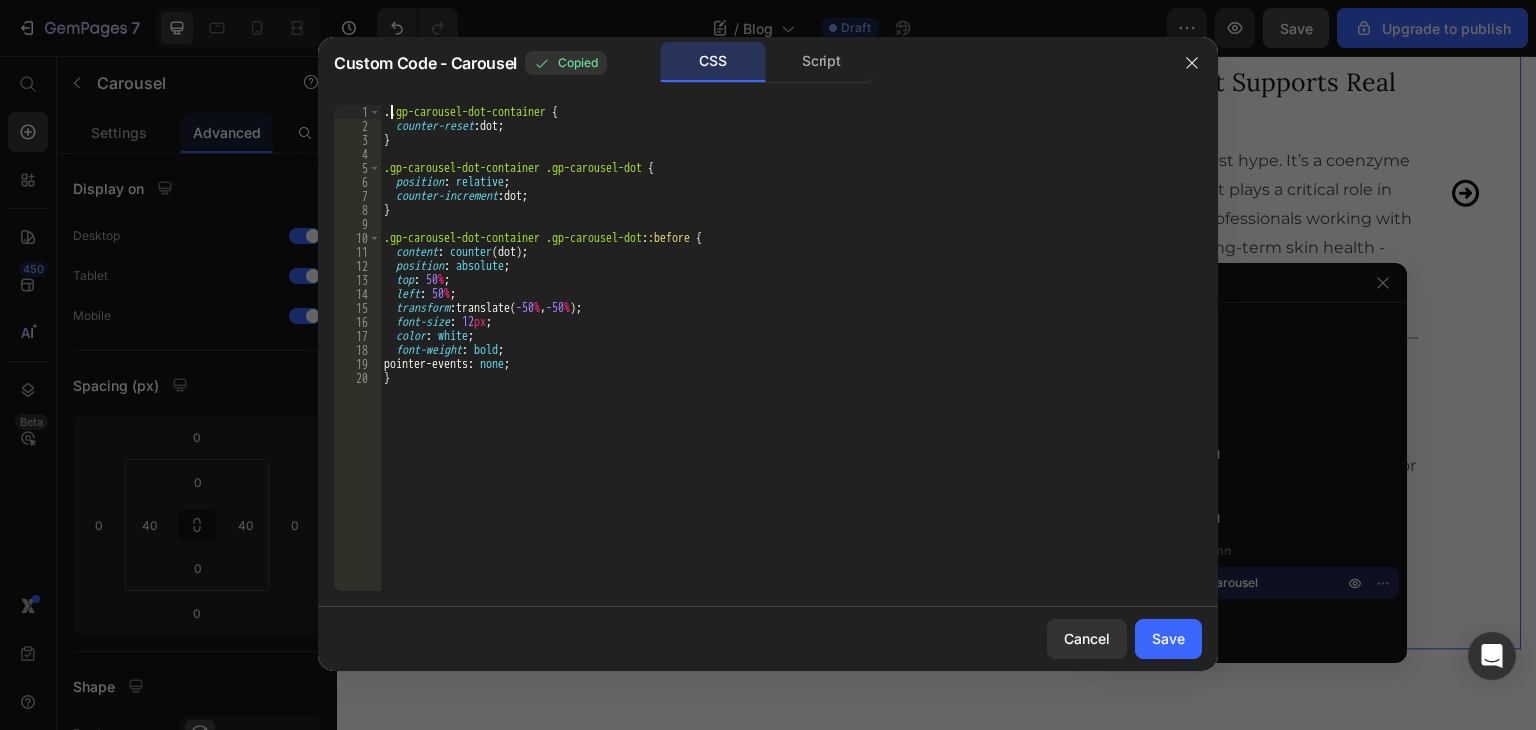 paste on "Tb4IMBqgx.g" 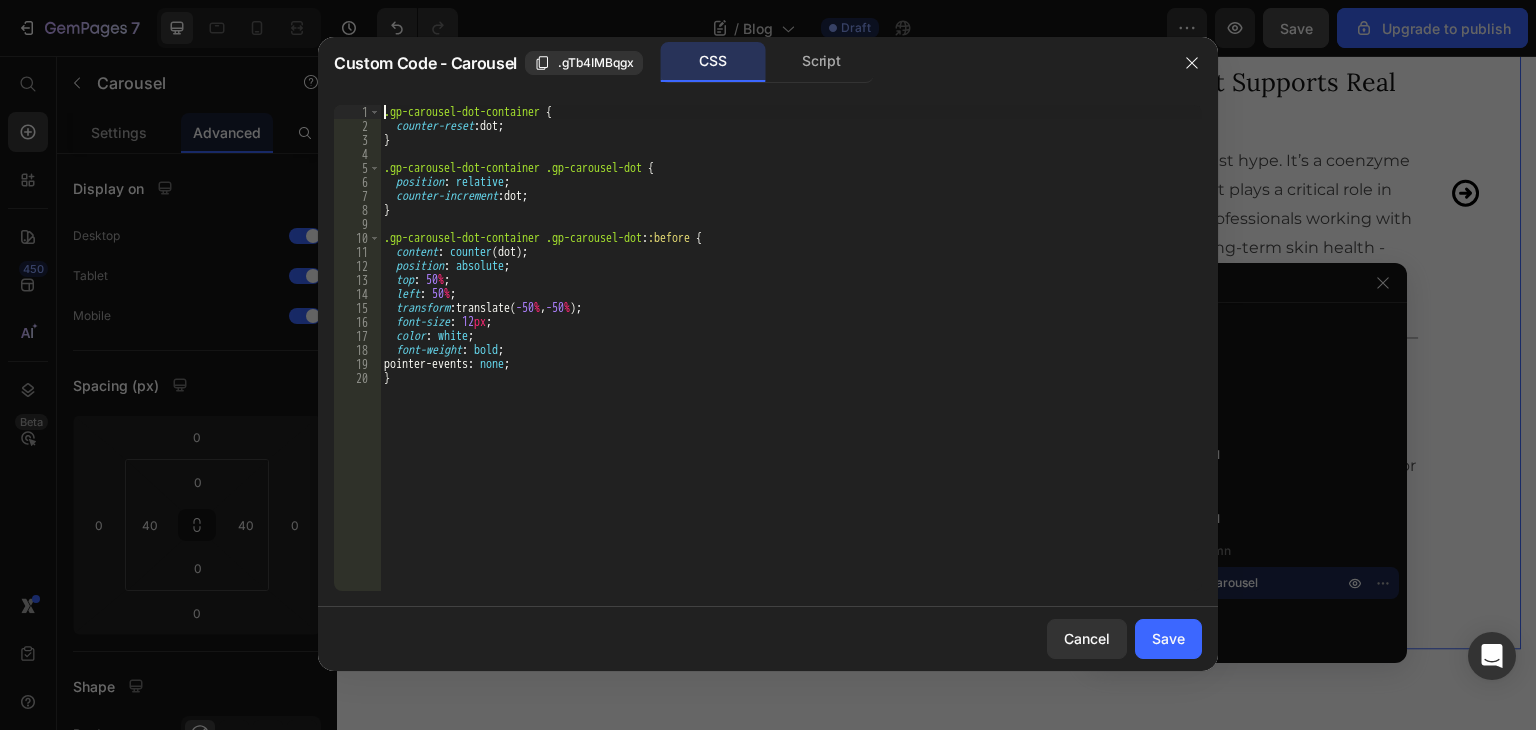 paste on ".gTb4IMBqgx" 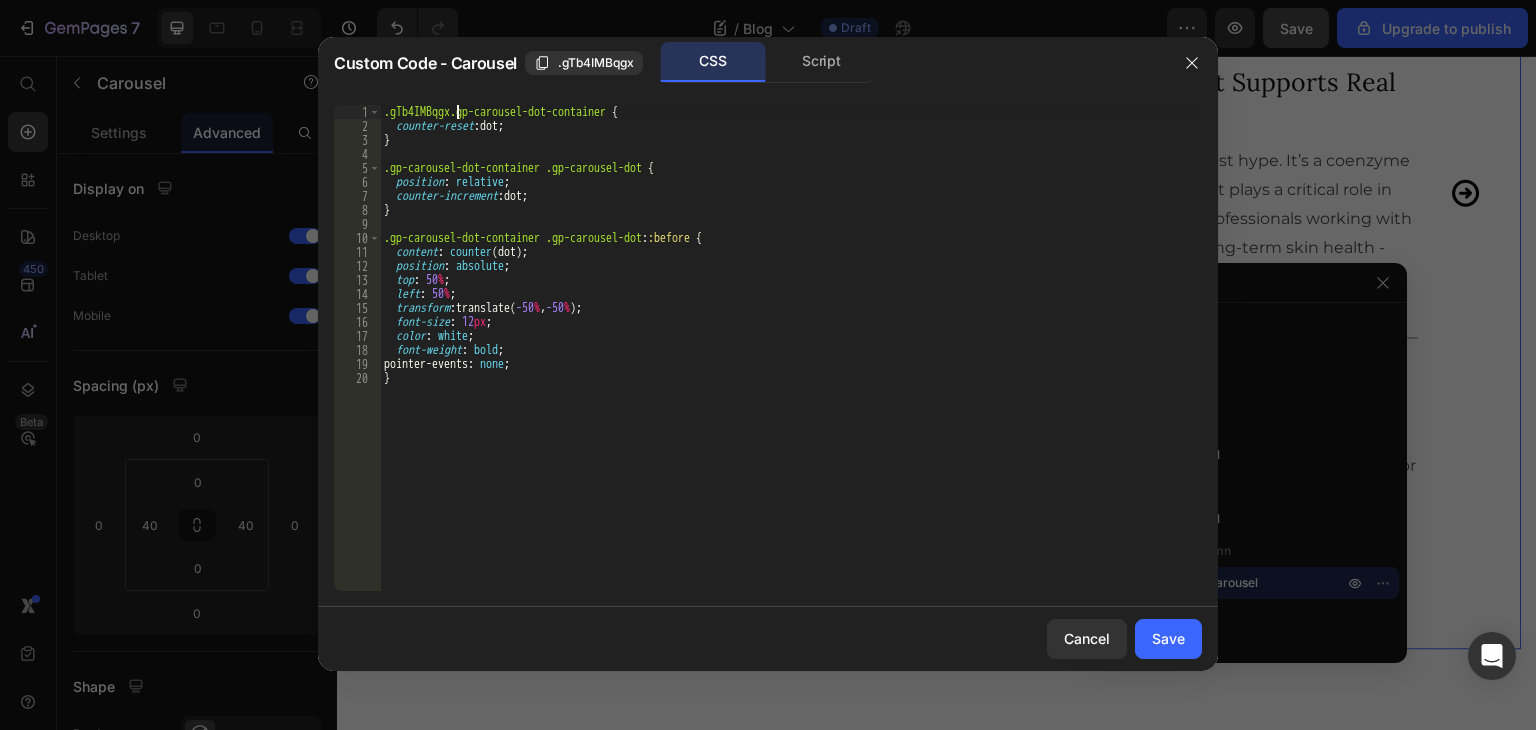 click on ".gTb4IMBqgx.gp-carousel-dot-container   {    counter-reset :  dot ; } .gp-carousel-dot-container   .gp-carousel-dot   {    position :   relative ;    counter-increment :  dot ; } .gp-carousel-dot-container   .gp-carousel-dot : :before   {    content :   counter (dot) ;    position :   absolute ;    top :   50 % ;    left :   50 % ;    transform :  translate( -50 % ,  -50 % ) ;    font-size :   12 px ;    color :   white ;    font-weight :   bold ;   pointer-events :   none ; }" at bounding box center [791, 362] 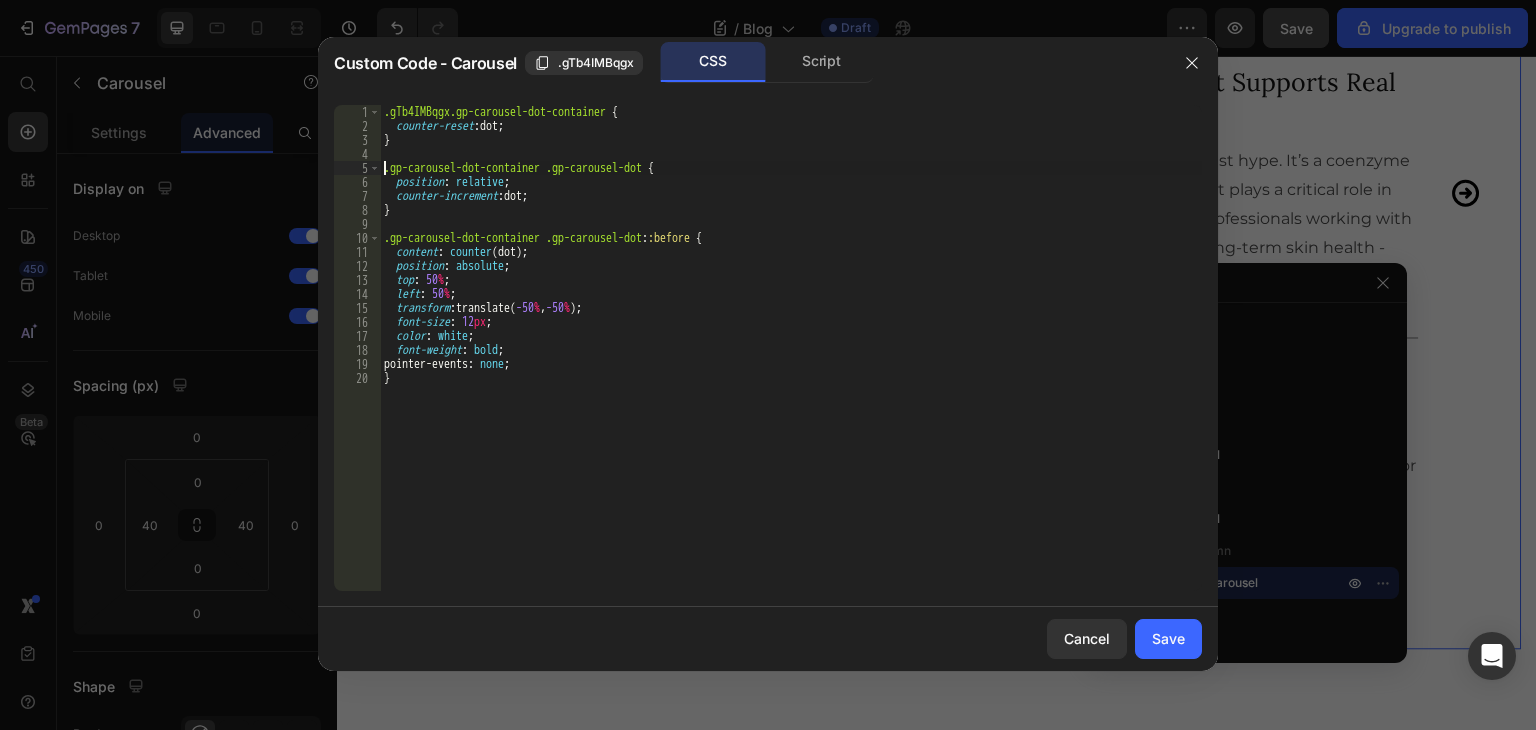 paste on ".gTb4IMBqgx" 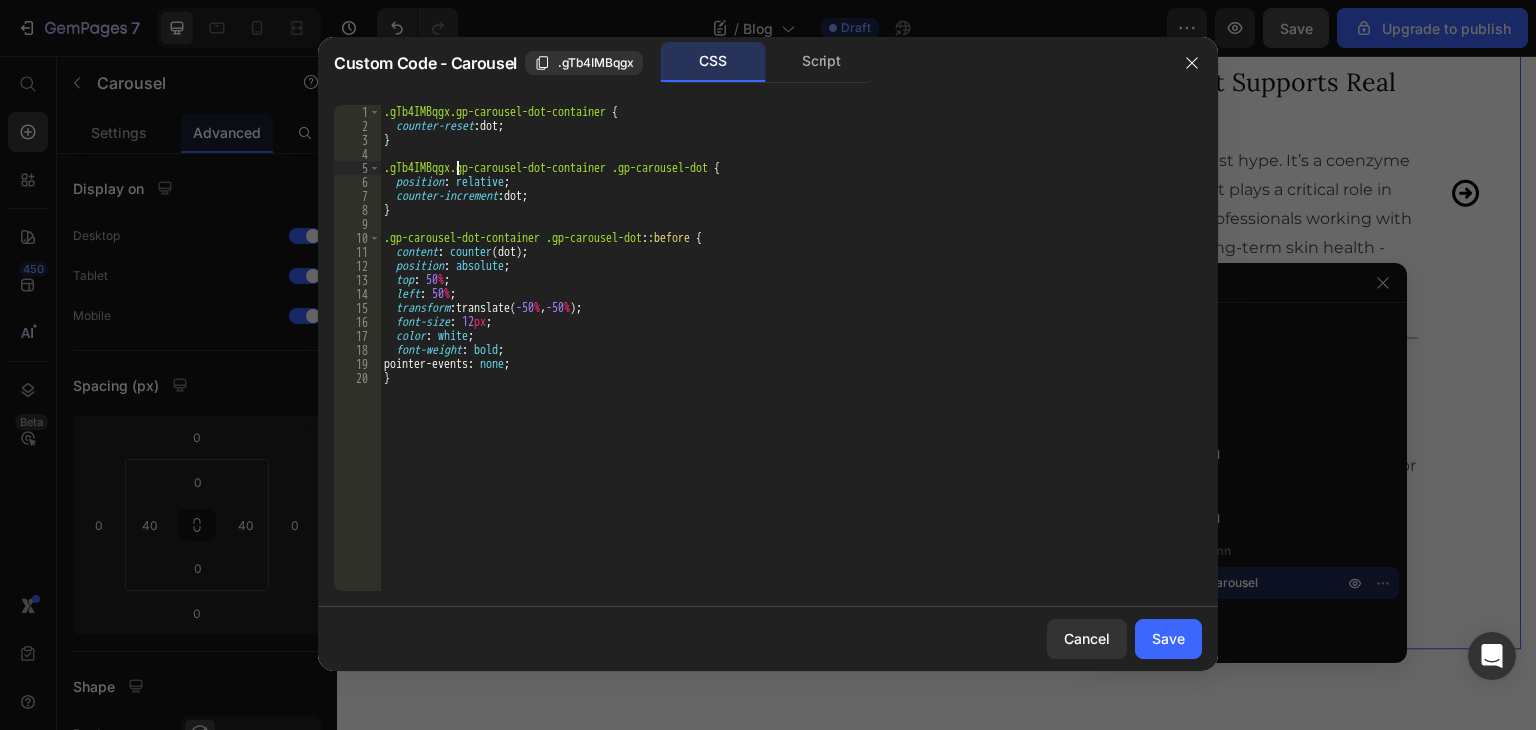 scroll, scrollTop: 0, scrollLeft: 7, axis: horizontal 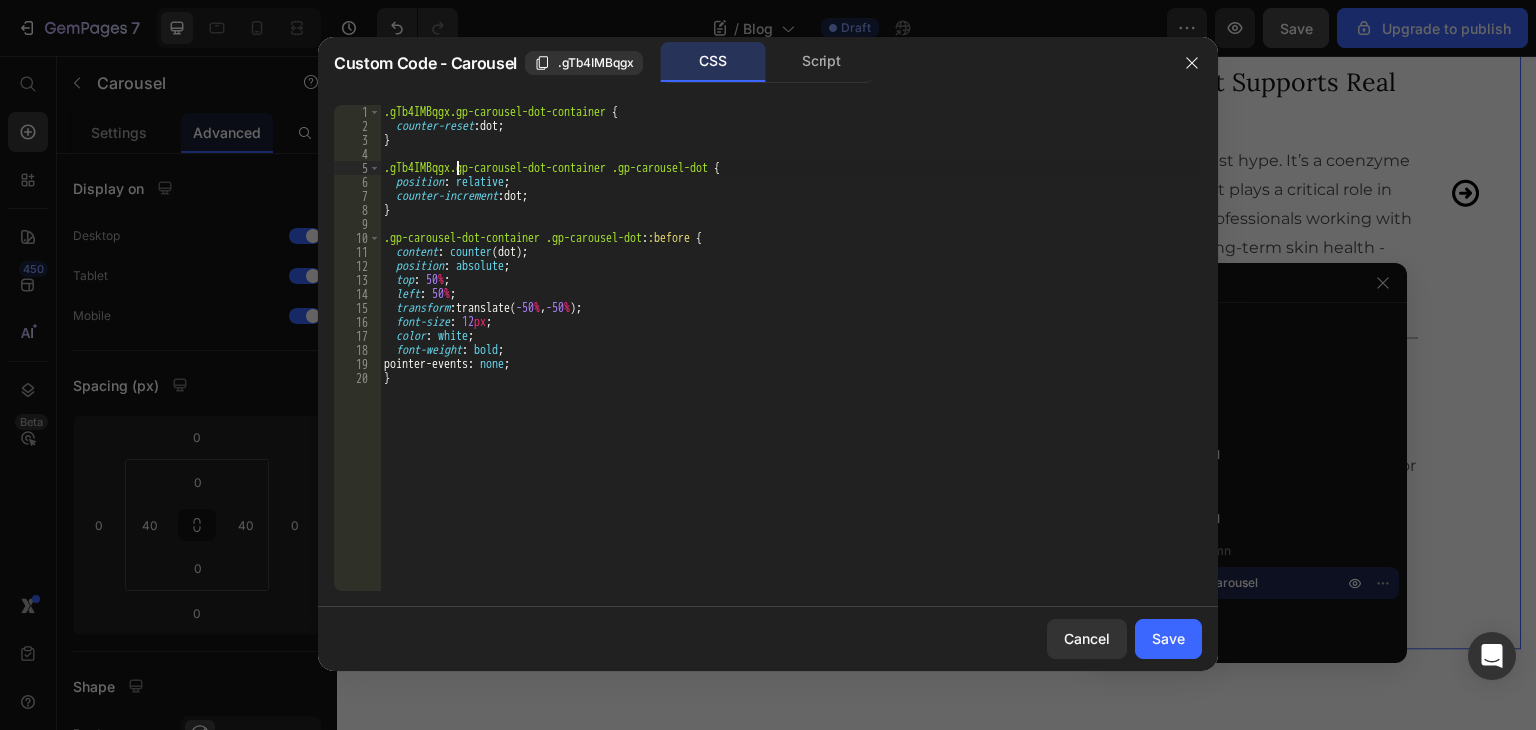 click on ".gTb4IMBqgx.gp-carousel-dot-container   {    counter-reset :  dot ; } .gTb4IMBqgx.gp-carousel-dot-container   .gp-carousel-dot   {    position :   relative ;    counter-increment :  dot ; } .gp-carousel-dot-container   .gp-carousel-dot : :before   {    content :   counter (dot) ;    position :   absolute ;    top :   50 % ;    left :   50 % ;    transform :  translate( -50 % ,  -50 % ) ;    font-size :   12 px ;    color :   white ;    font-weight :   bold ;   pointer-events :   none ; }" at bounding box center (791, 362) 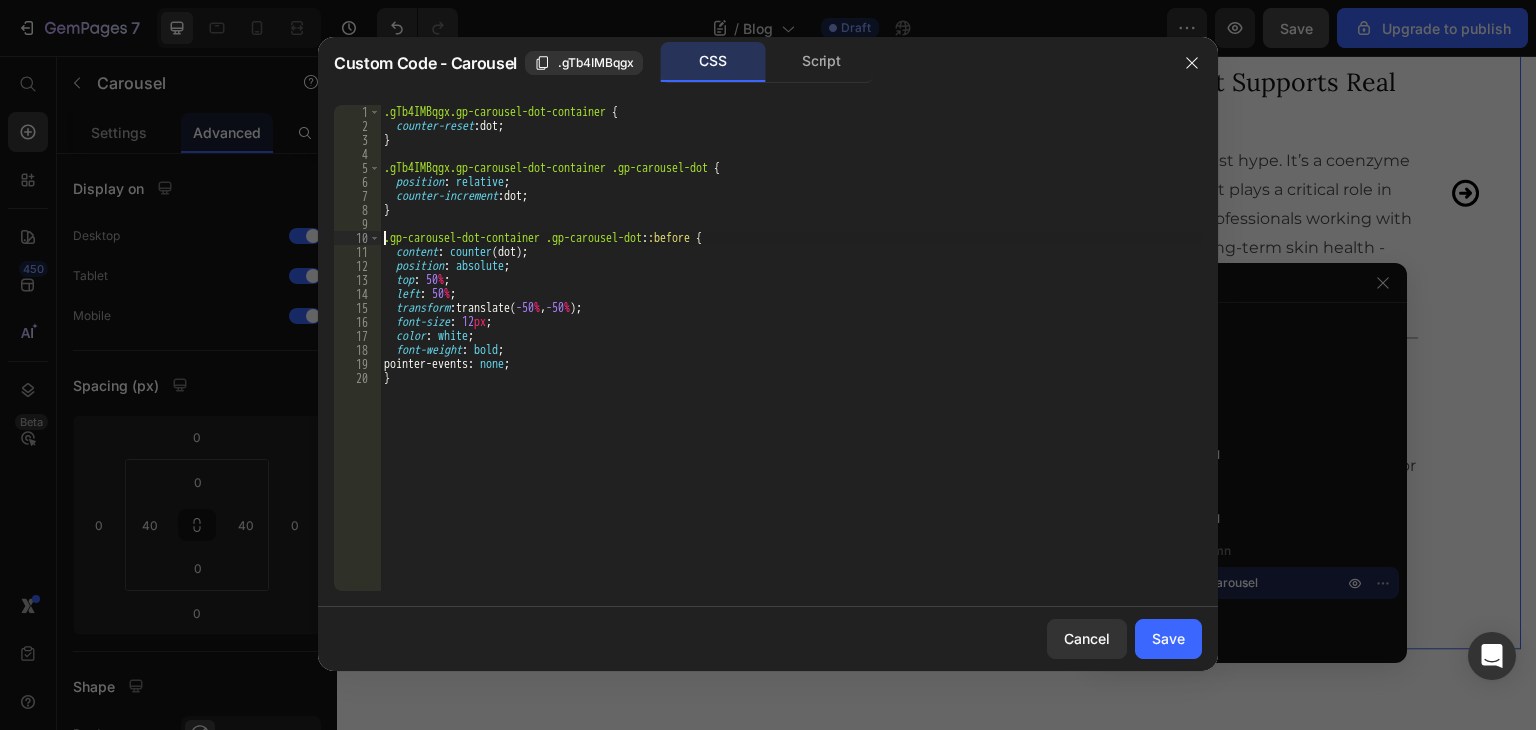 paste on ".gTb4IMBqgx" 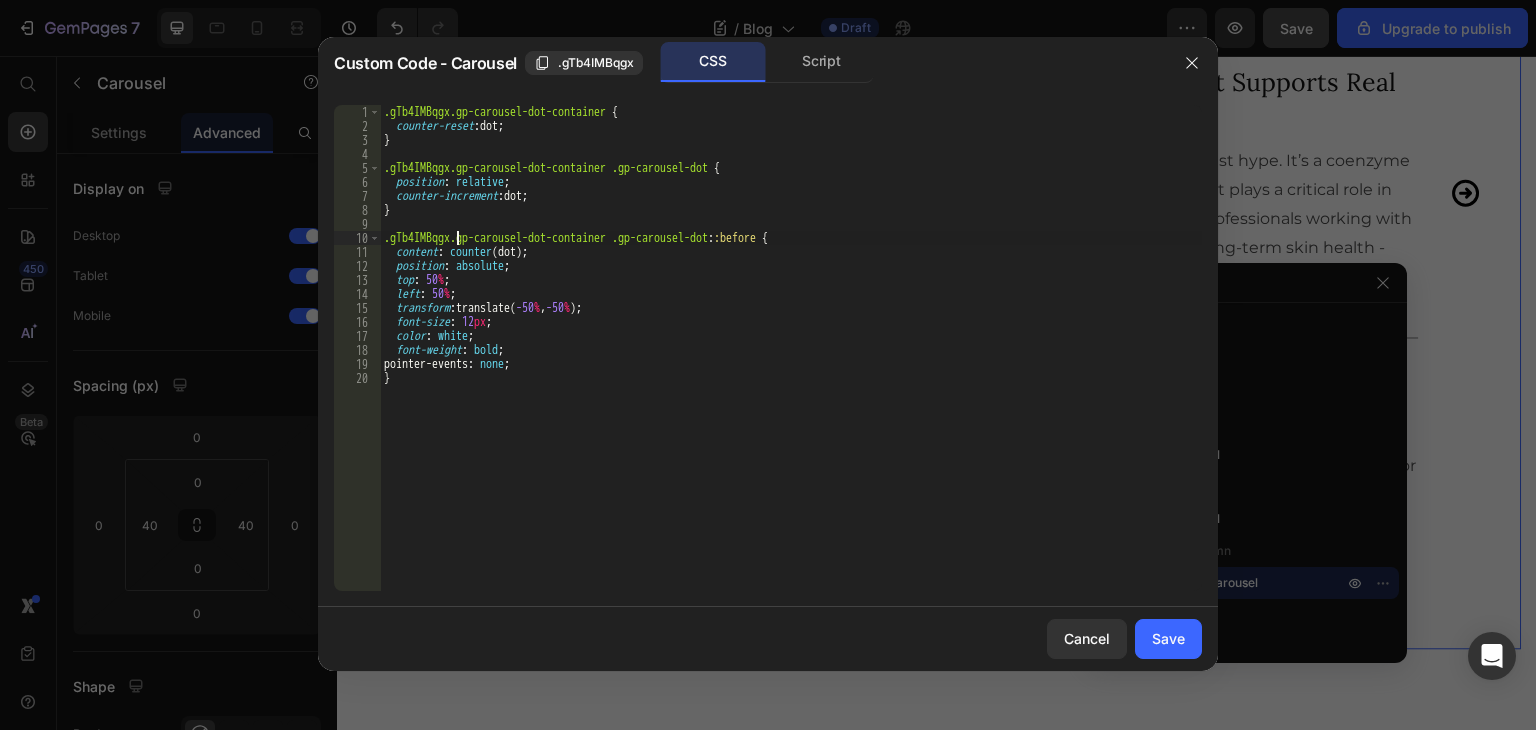 click on ".gTb4IMBqgx.gp-carousel-dot-container   {    counter-reset :  dot ; } .gTb4IMBqgx.gp-carousel-dot-container   .gp-carousel-dot   {    position :   relative ;    counter-increment :  dot ; } .gTb4IMBqgx.gp-carousel-dot-container   .gp-carousel-dot : :before   {    content :   counter (dot) ;    position :   absolute ;    top :   50 % ;    left :   50 % ;    transform :  translate( -50 % ,  -50 % ) ;    font-size :   12 px ;    color :   white ;    font-weight :   bold ;   pointer-events :   none ; }" at bounding box center [791, 362] 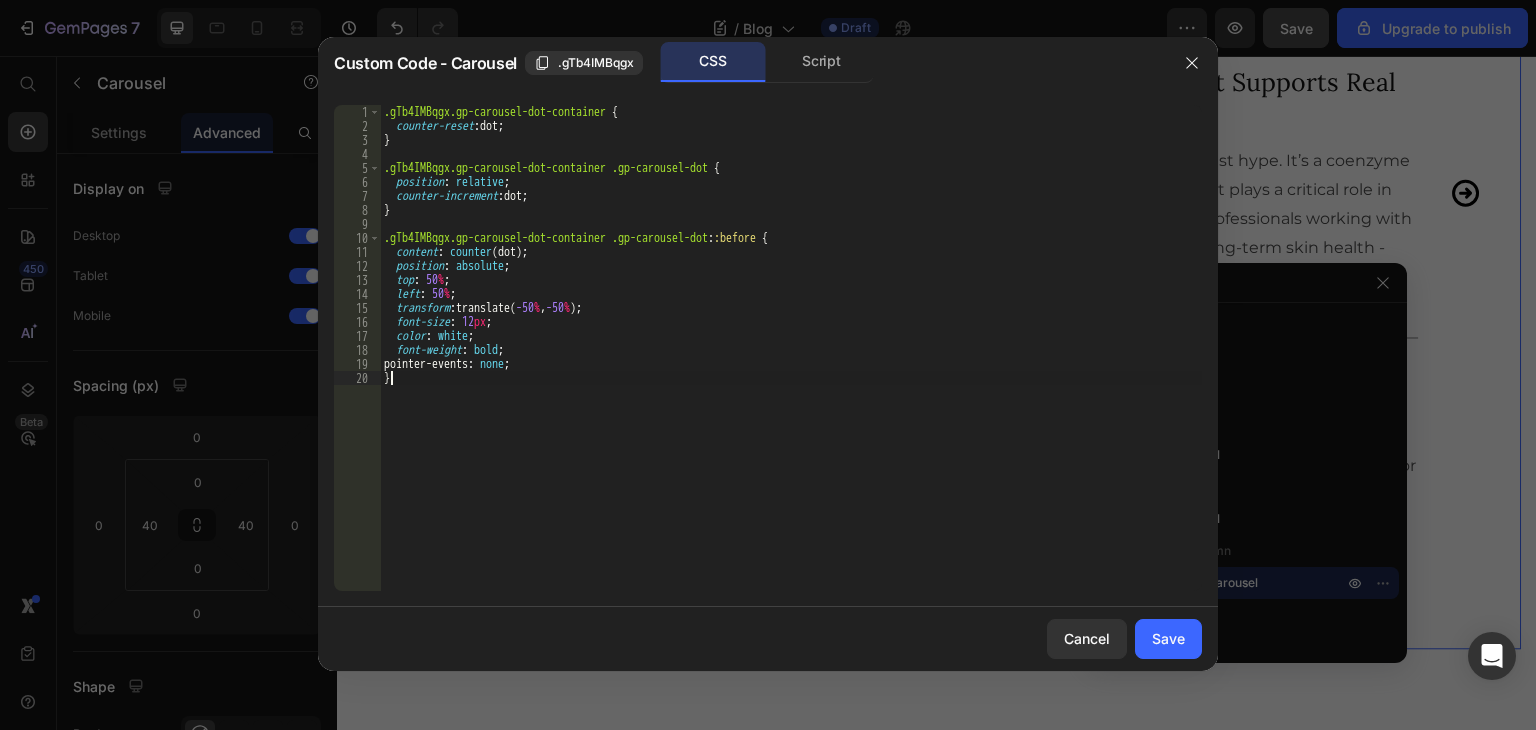 click on ".gTb4IMBqgx.gp-carousel-dot-container   {    counter-reset :  dot ; } .gTb4IMBqgx.gp-carousel-dot-container   .gp-carousel-dot   {    position :   relative ;    counter-increment :  dot ; } .gTb4IMBqgx.gp-carousel-dot-container   .gp-carousel-dot : :before   {    content :   counter (dot) ;    position :   absolute ;    top :   50 % ;    left :   50 % ;    transform :  translate( -50 % ,  -50 % ) ;    font-size :   12 px ;    color :   white ;    font-weight :   bold ;   pointer-events :   none ; }" at bounding box center (791, 362) 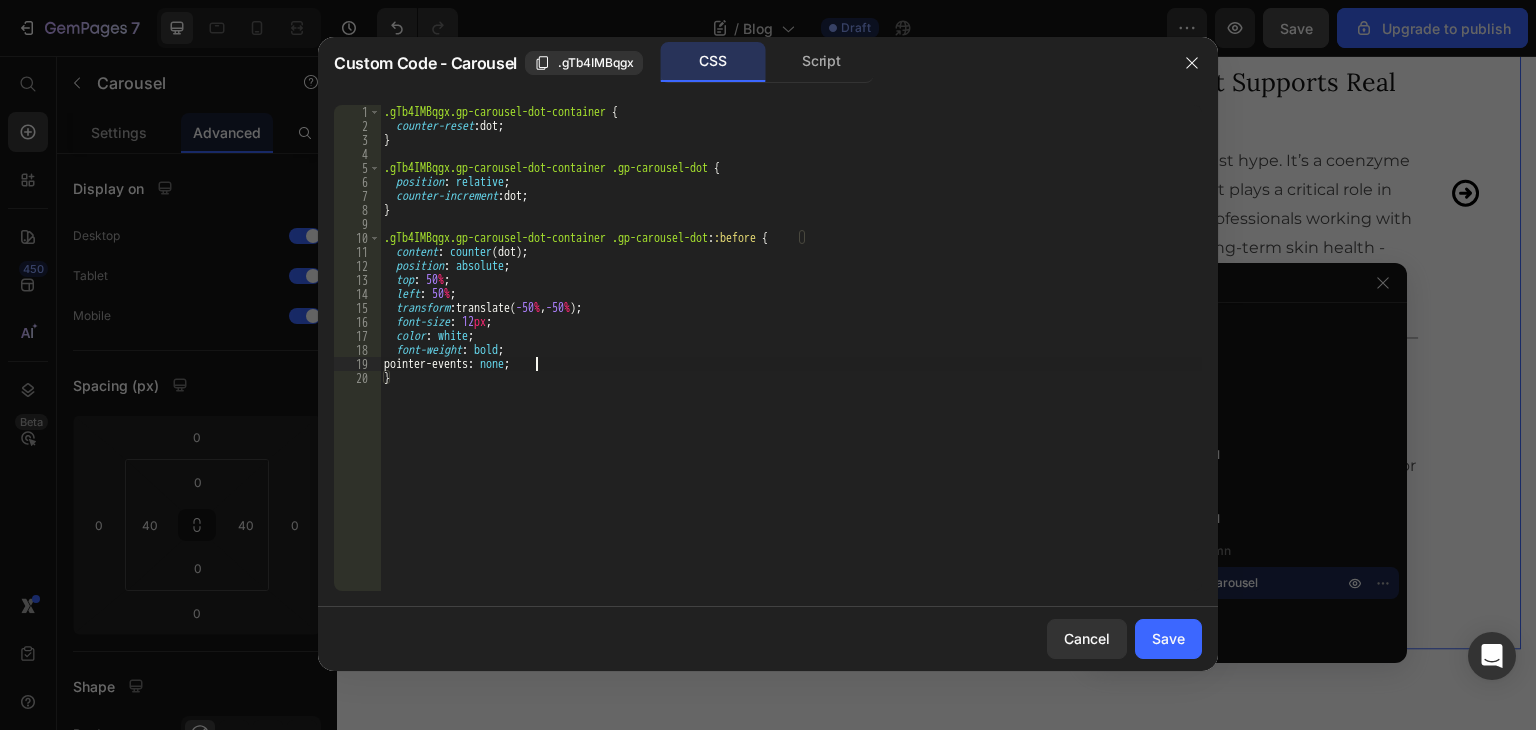 click on ".gTb4IMBqgx.gp-carousel-dot-container   {    counter-reset :  dot ; } .gTb4IMBqgx.gp-carousel-dot-container   .gp-carousel-dot   {    position :   relative ;    counter-increment :  dot ; } .gTb4IMBqgx.gp-carousel-dot-container   .gp-carousel-dot : :before   {    content :   counter (dot) ;    position :   absolute ;    top :   50 % ;    left :   50 % ;    transform :  translate( -50 % ,  -50 % ) ;    font-size :   12 px ;    color :   white ;    font-weight :   bold ;   pointer-events :   none ; }" at bounding box center [791, 362] 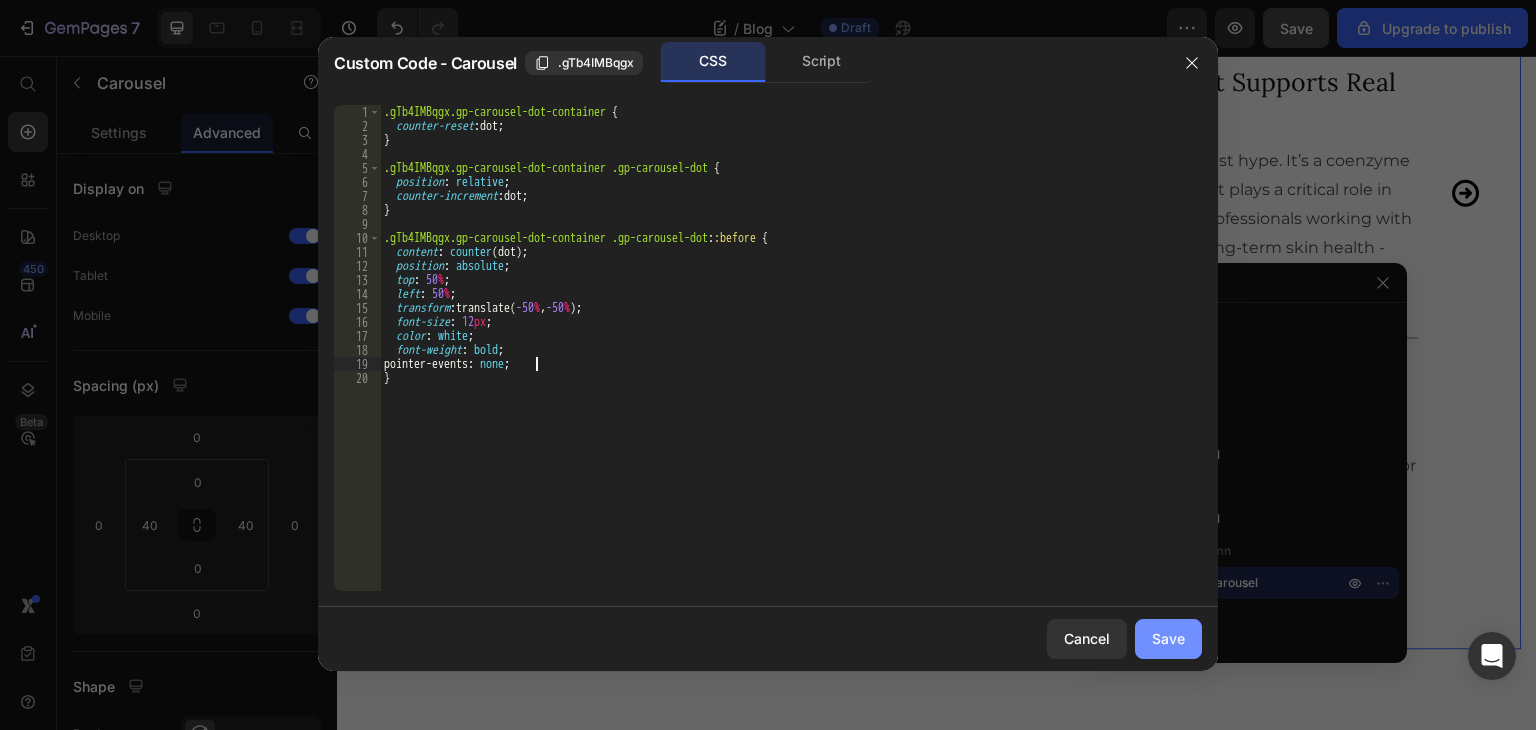 click on "Save" at bounding box center (1168, 638) 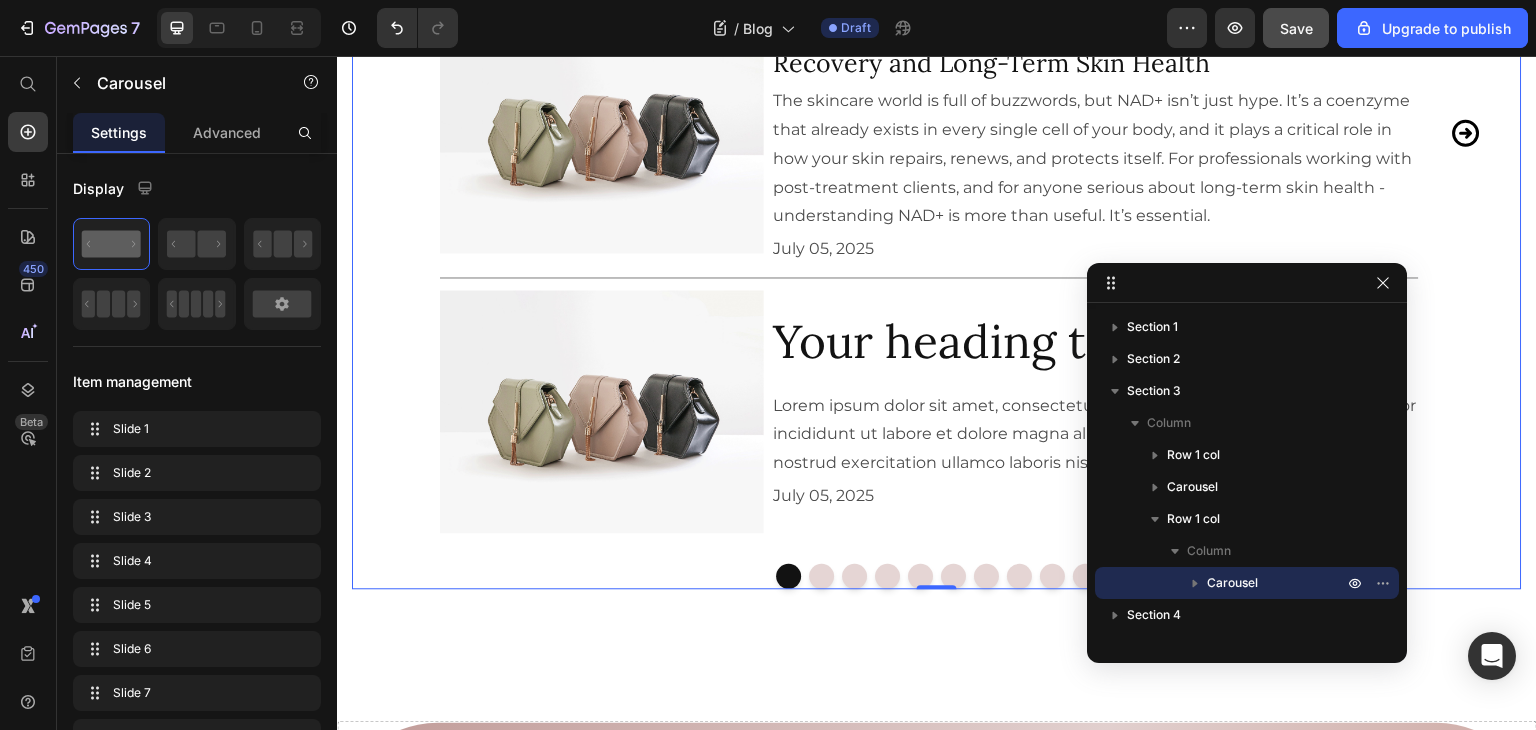 scroll, scrollTop: 2204, scrollLeft: 0, axis: vertical 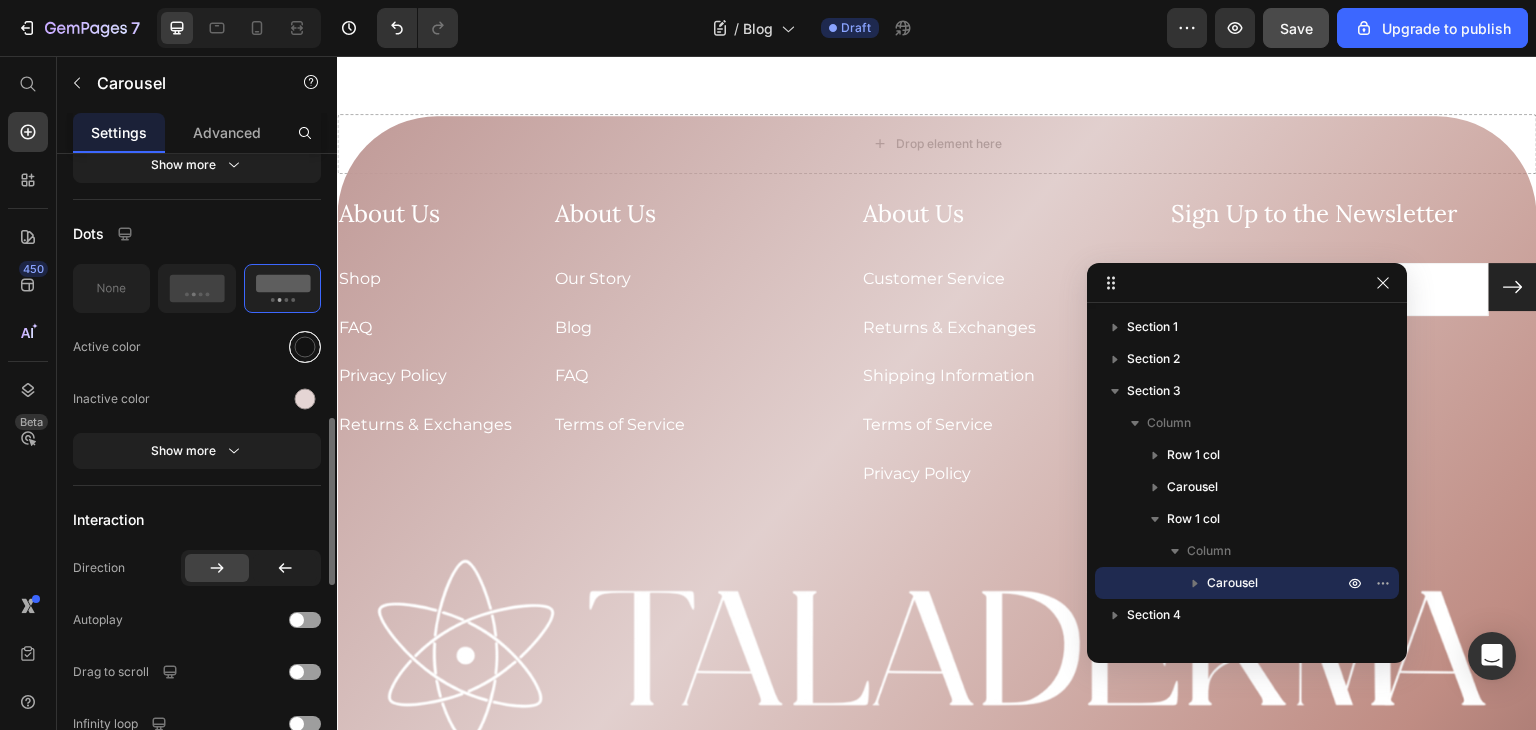 click at bounding box center [305, 347] 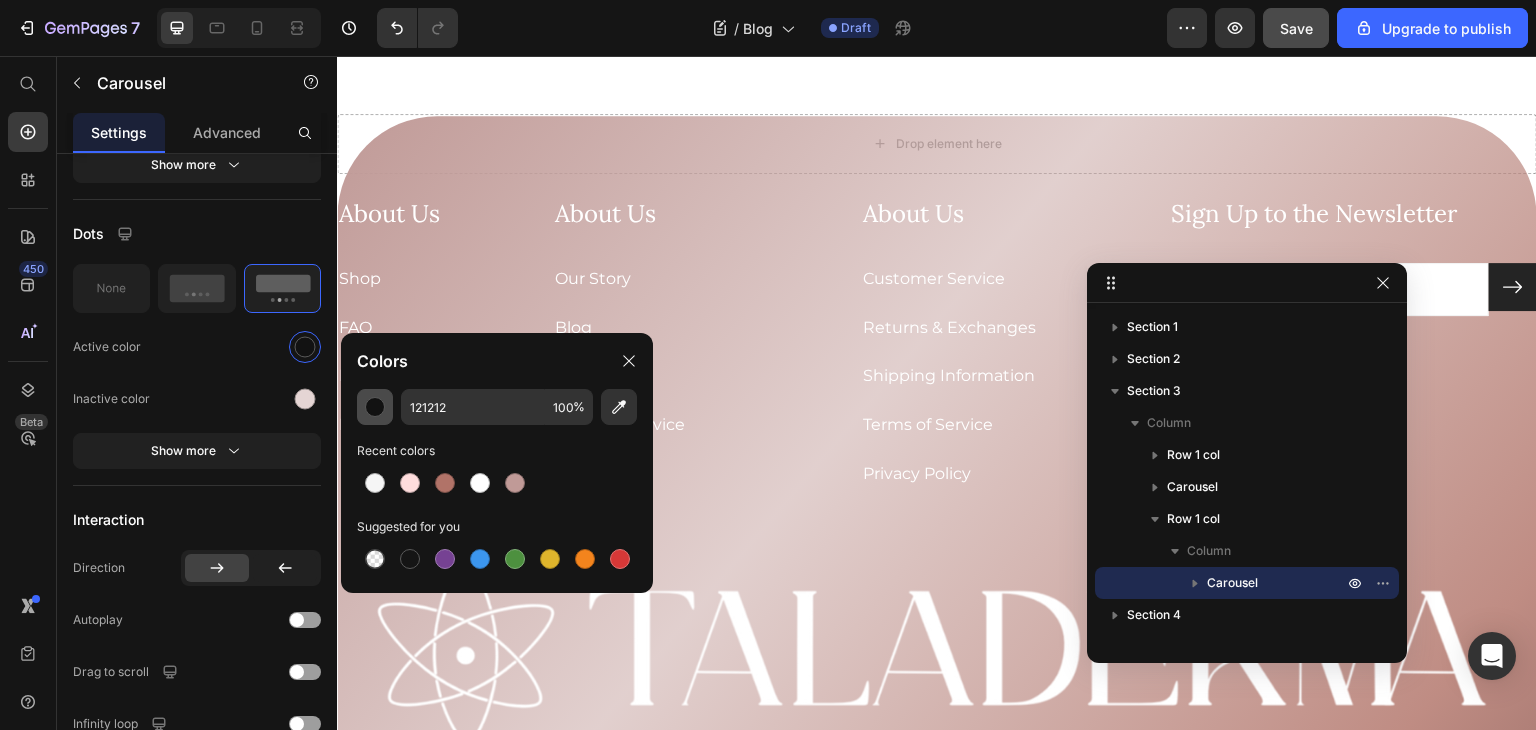 click at bounding box center (375, 407) 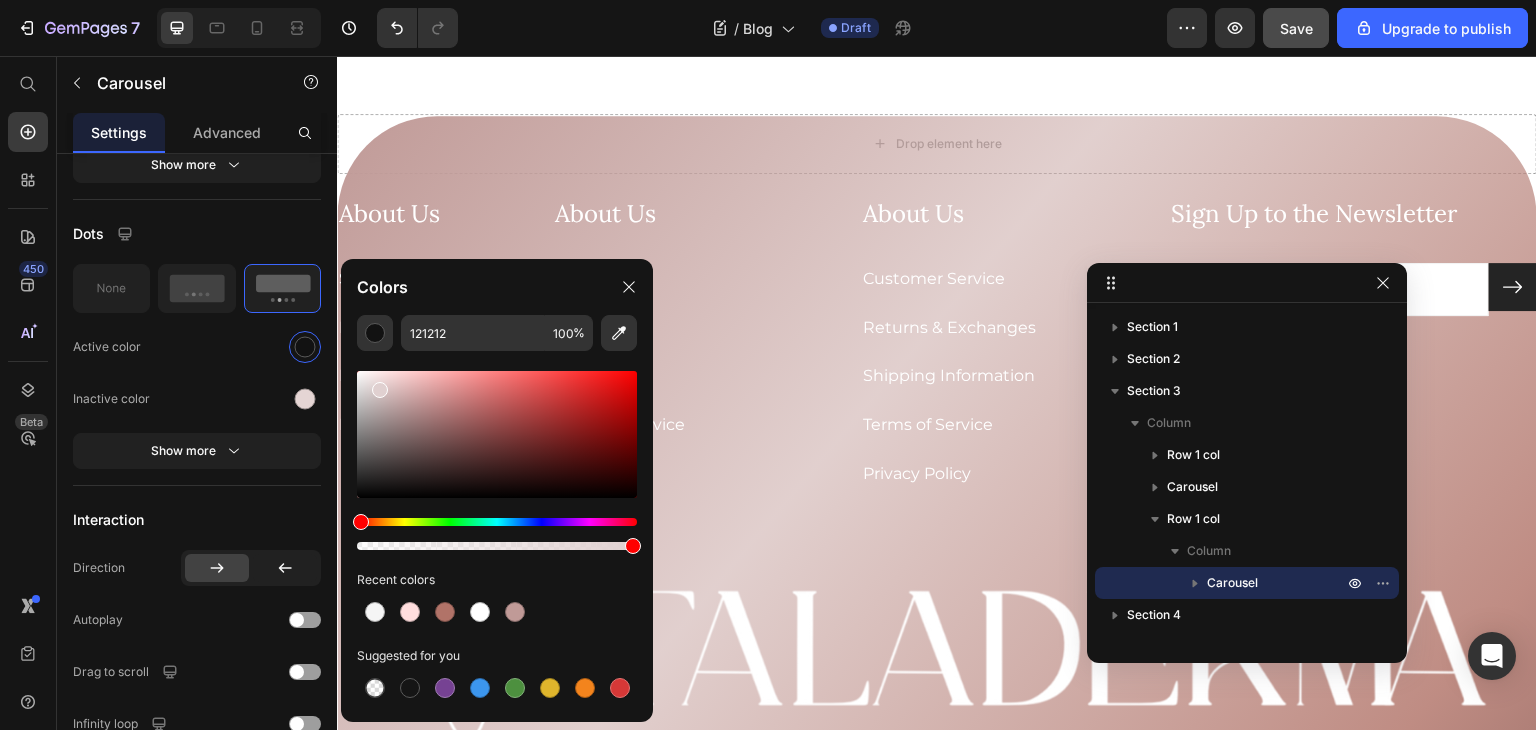 drag, startPoint x: 412, startPoint y: 421, endPoint x: 376, endPoint y: 406, distance: 39 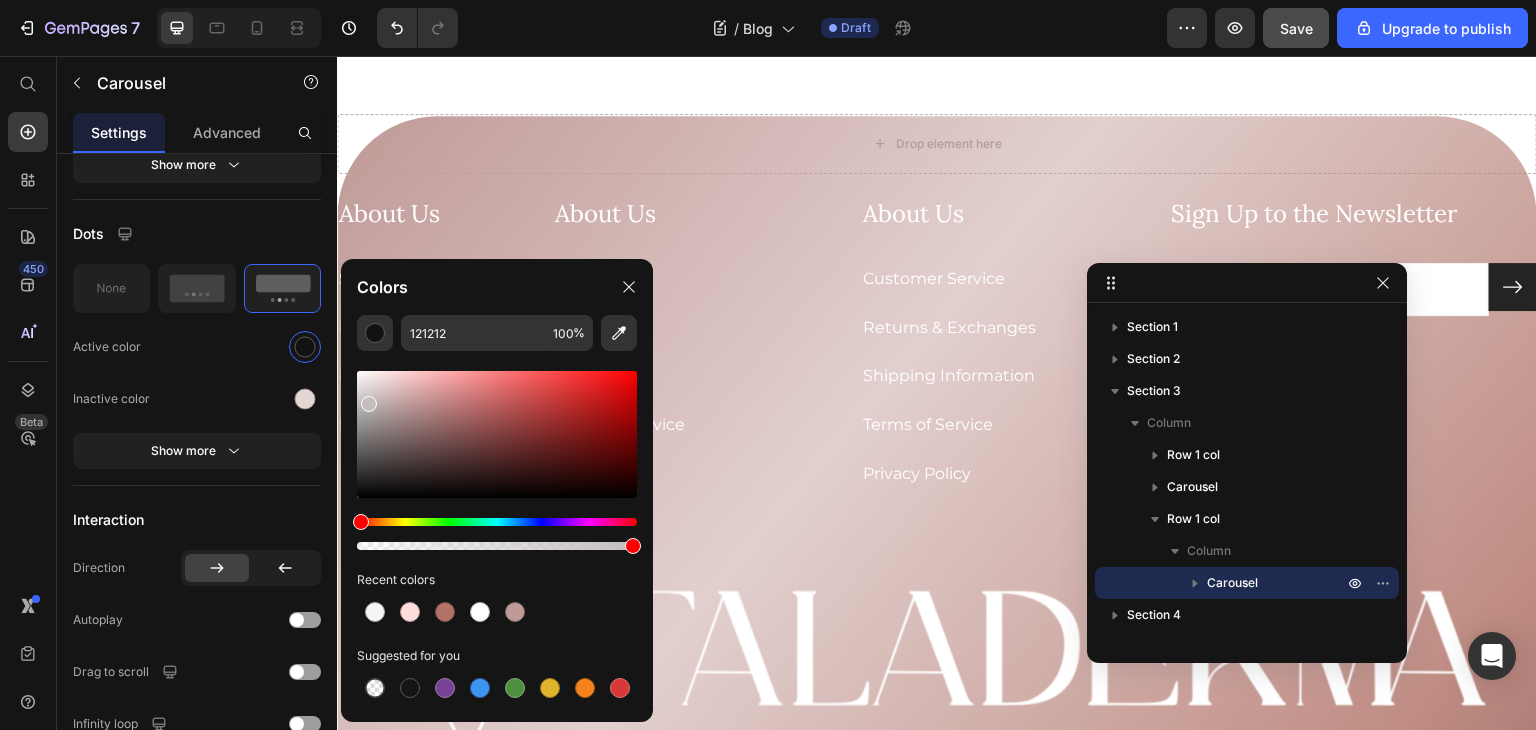 drag, startPoint x: 376, startPoint y: 407, endPoint x: 377, endPoint y: 437, distance: 30.016663 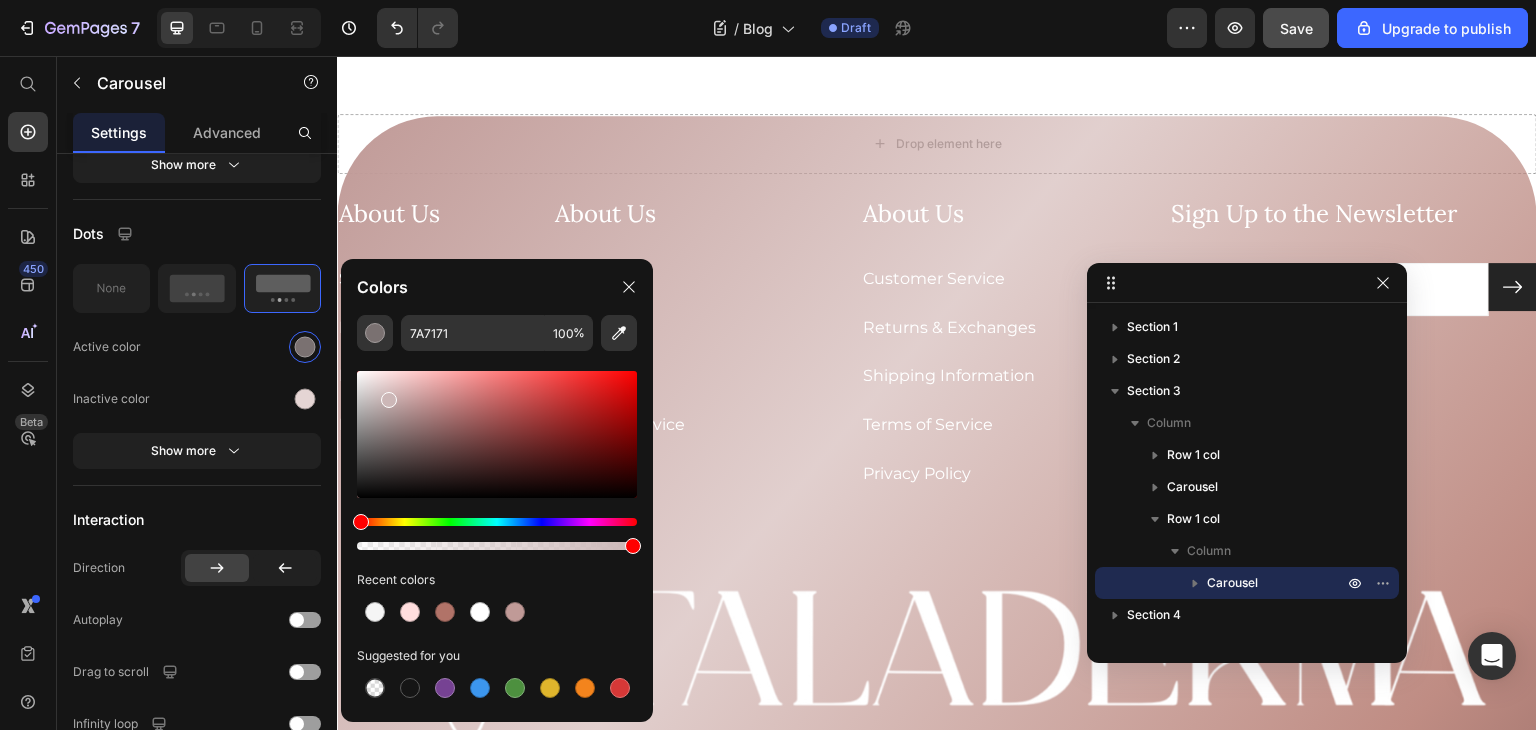 drag, startPoint x: 386, startPoint y: 422, endPoint x: 386, endPoint y: 401, distance: 21 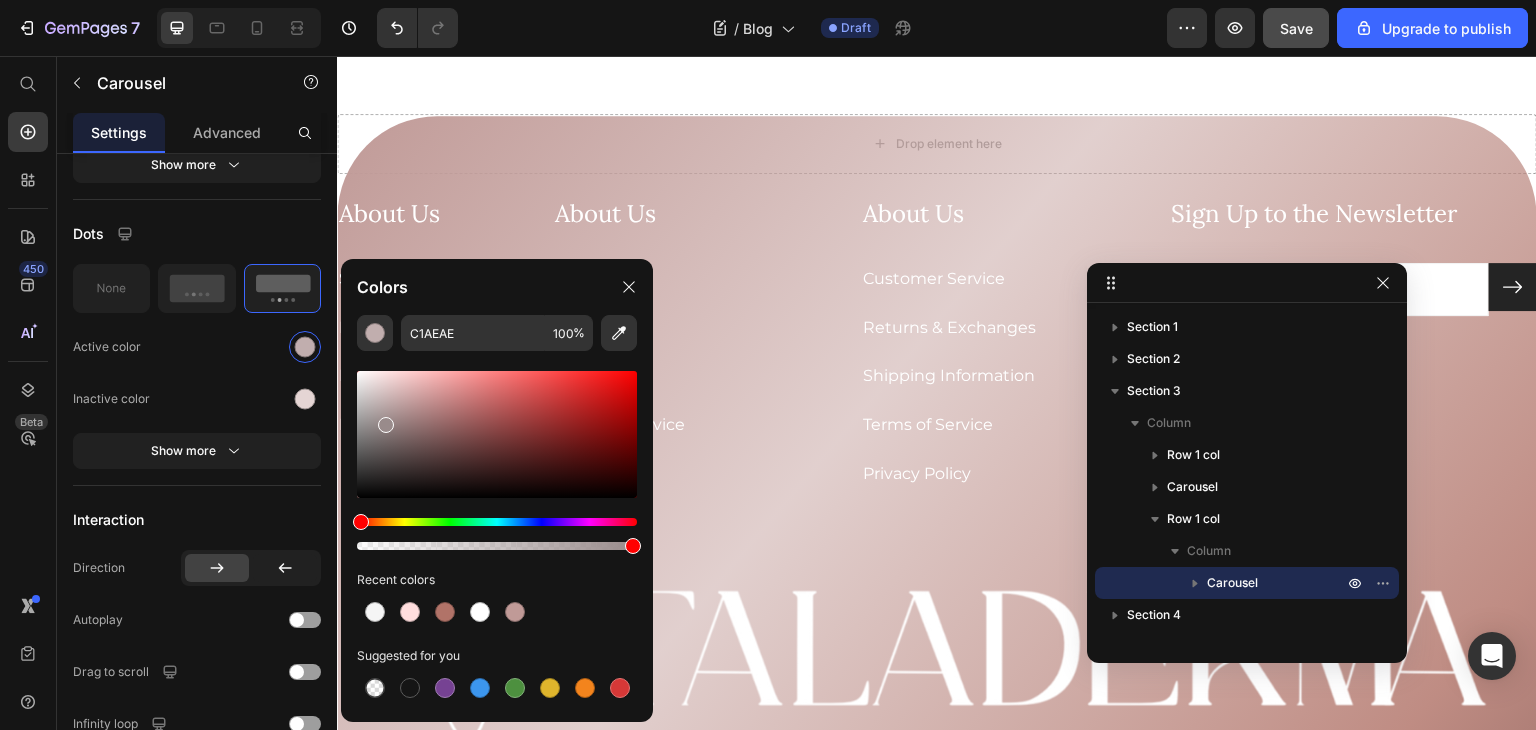 drag, startPoint x: 382, startPoint y: 417, endPoint x: 384, endPoint y: 439, distance: 22.090721 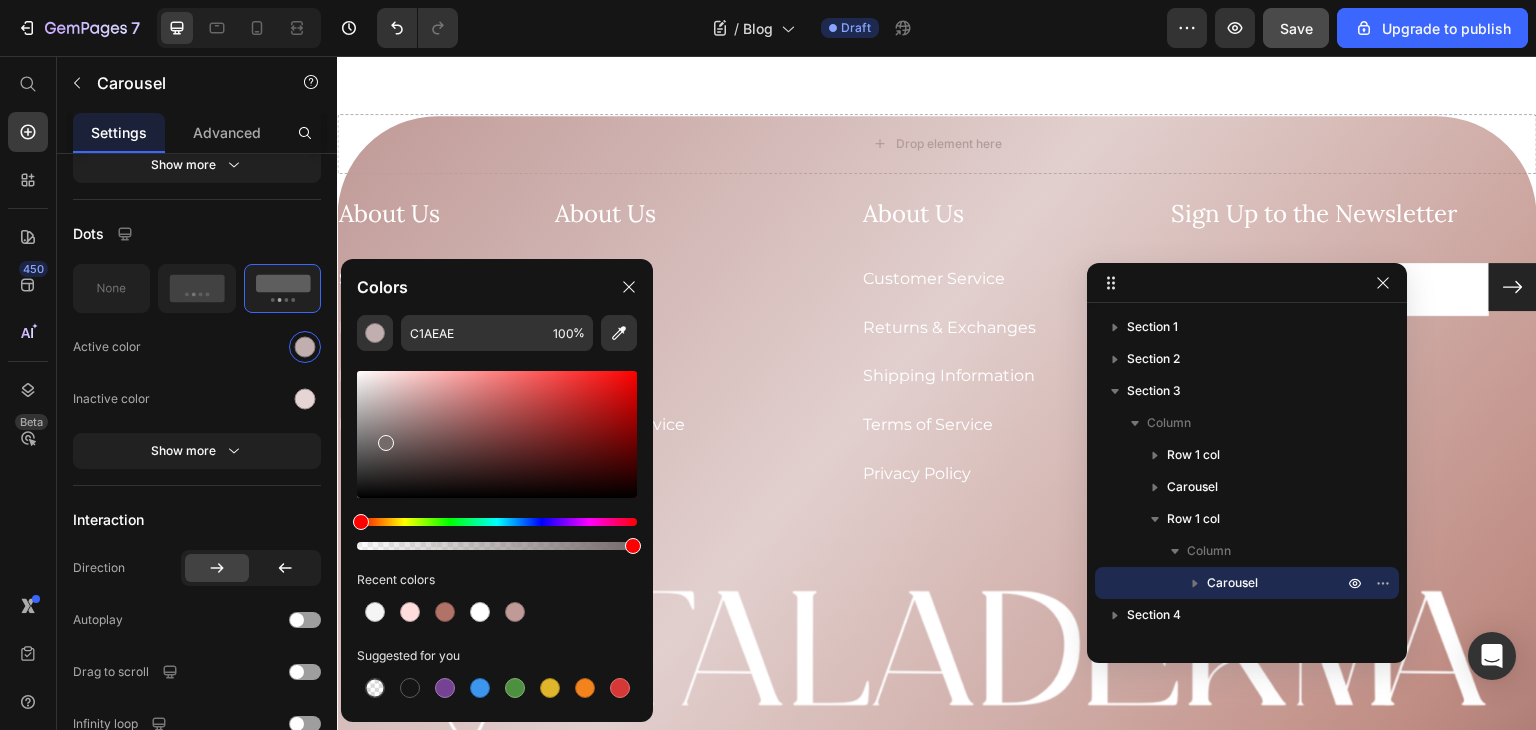 type on "756A6A" 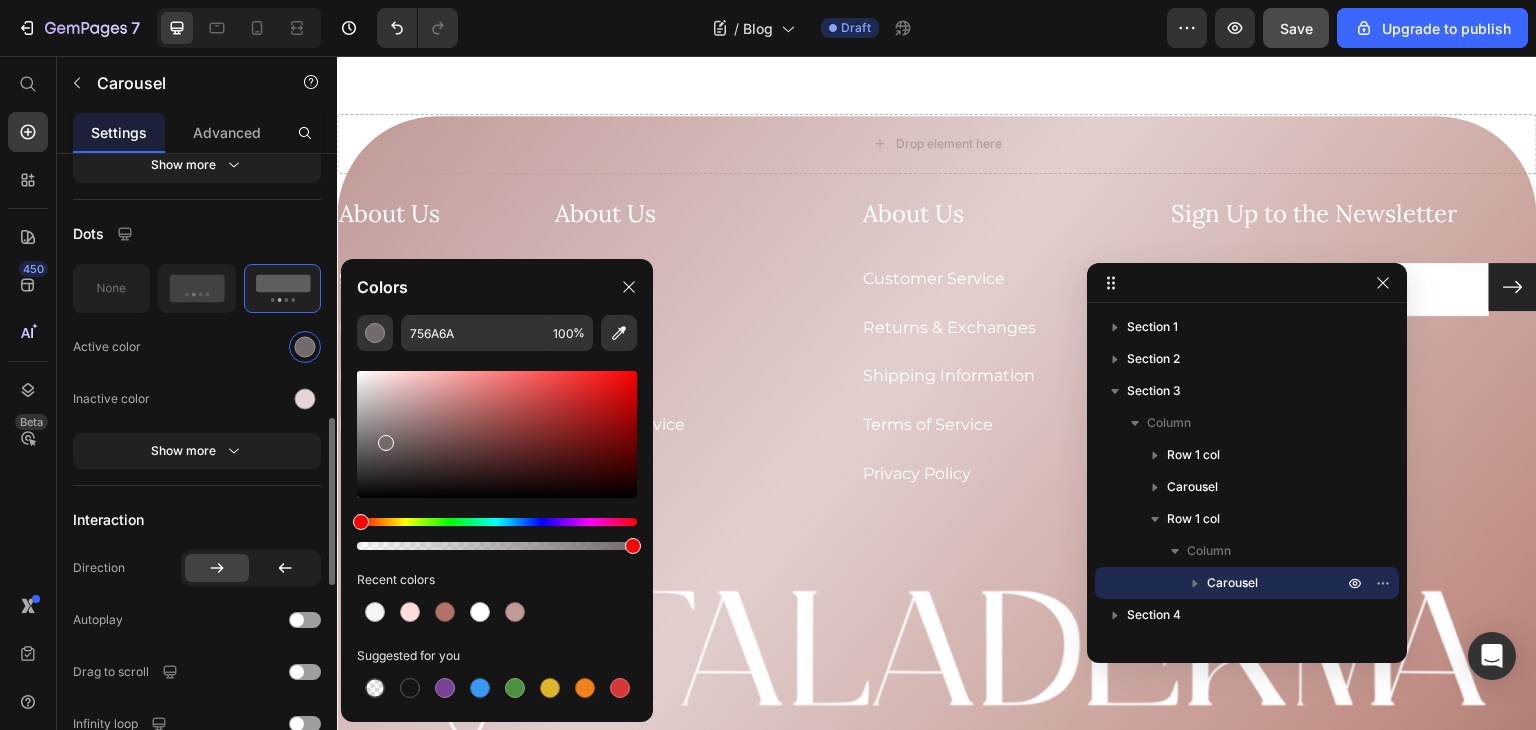 click on "Dots Active color Inactive color Show more" 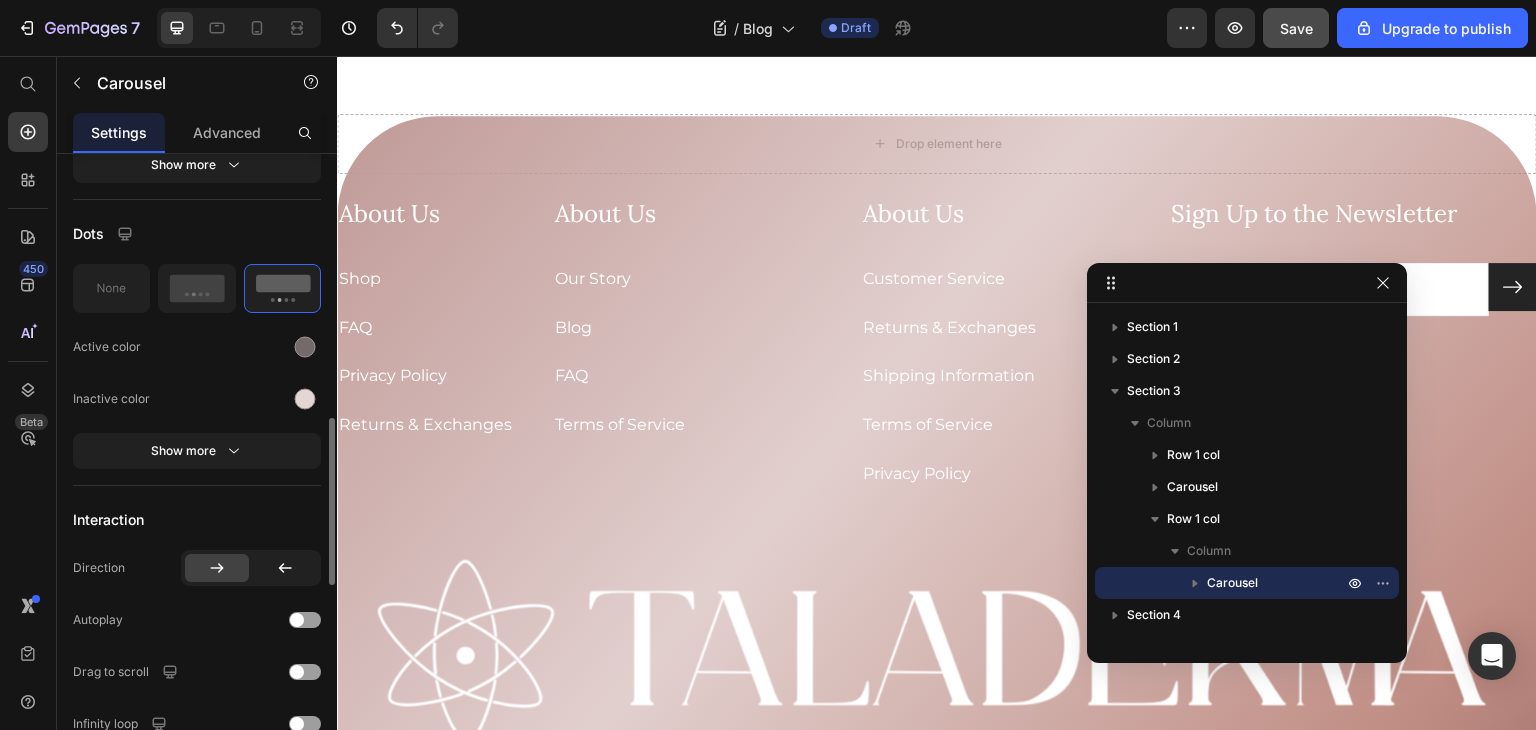 drag, startPoint x: 176, startPoint y: 452, endPoint x: 130, endPoint y: 477, distance: 52.35456 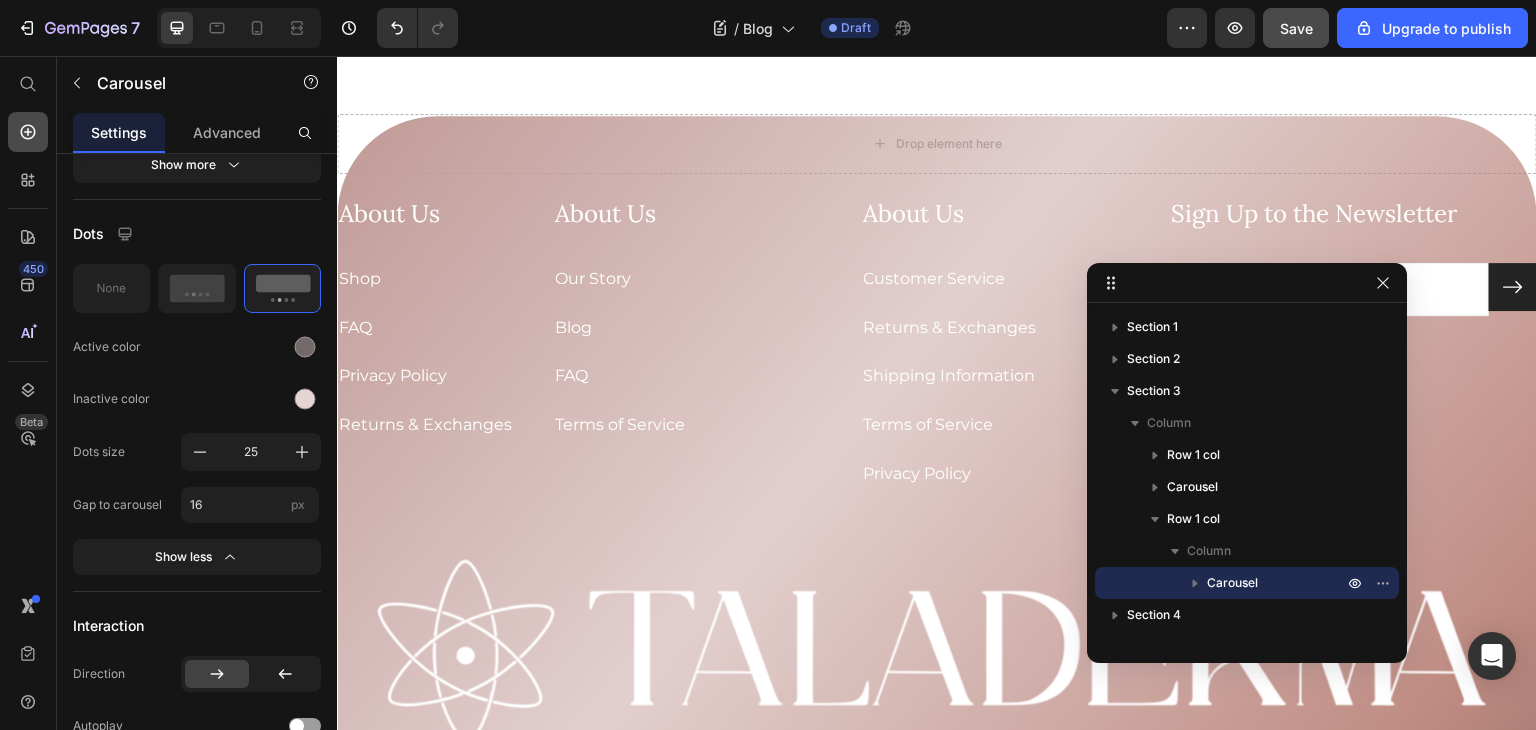 click 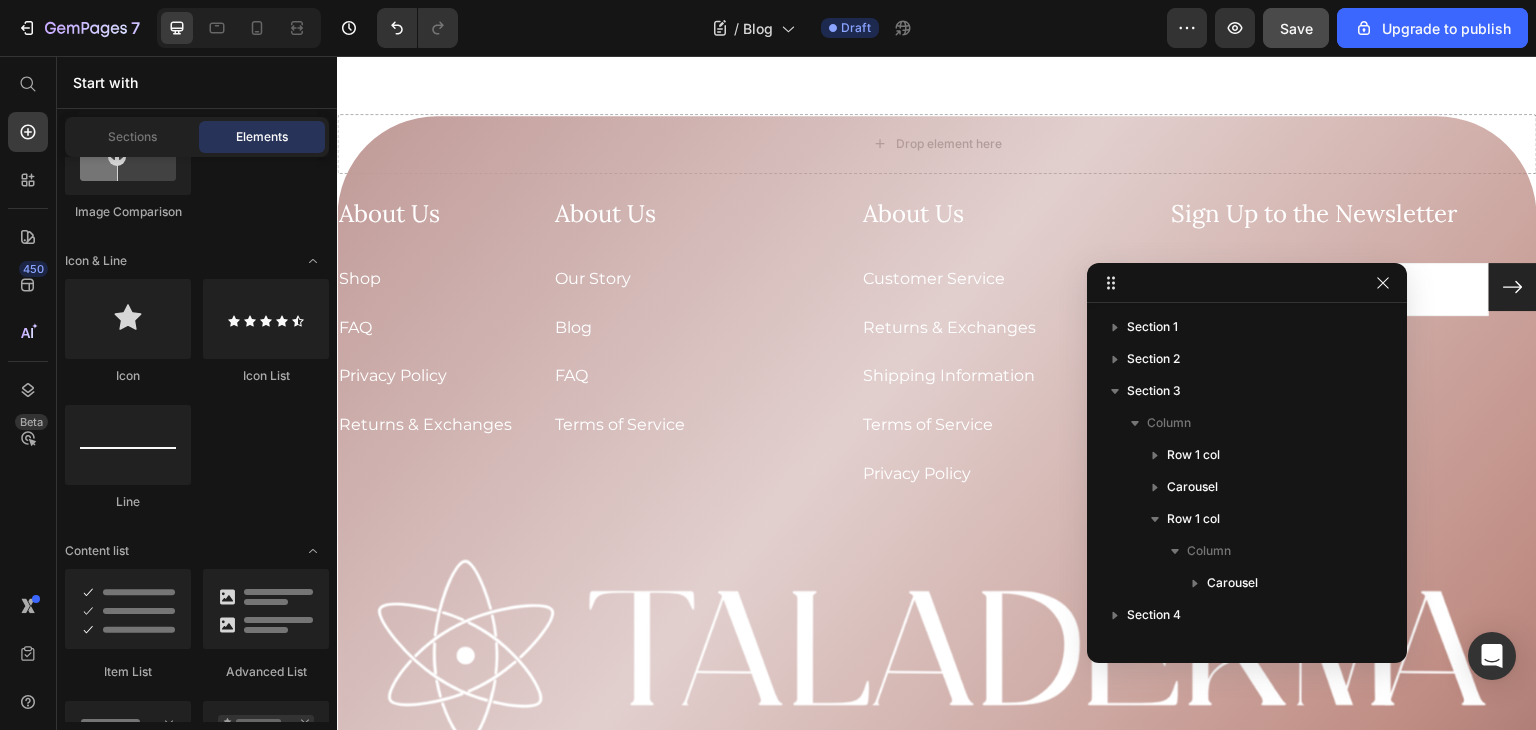 scroll, scrollTop: 0, scrollLeft: 0, axis: both 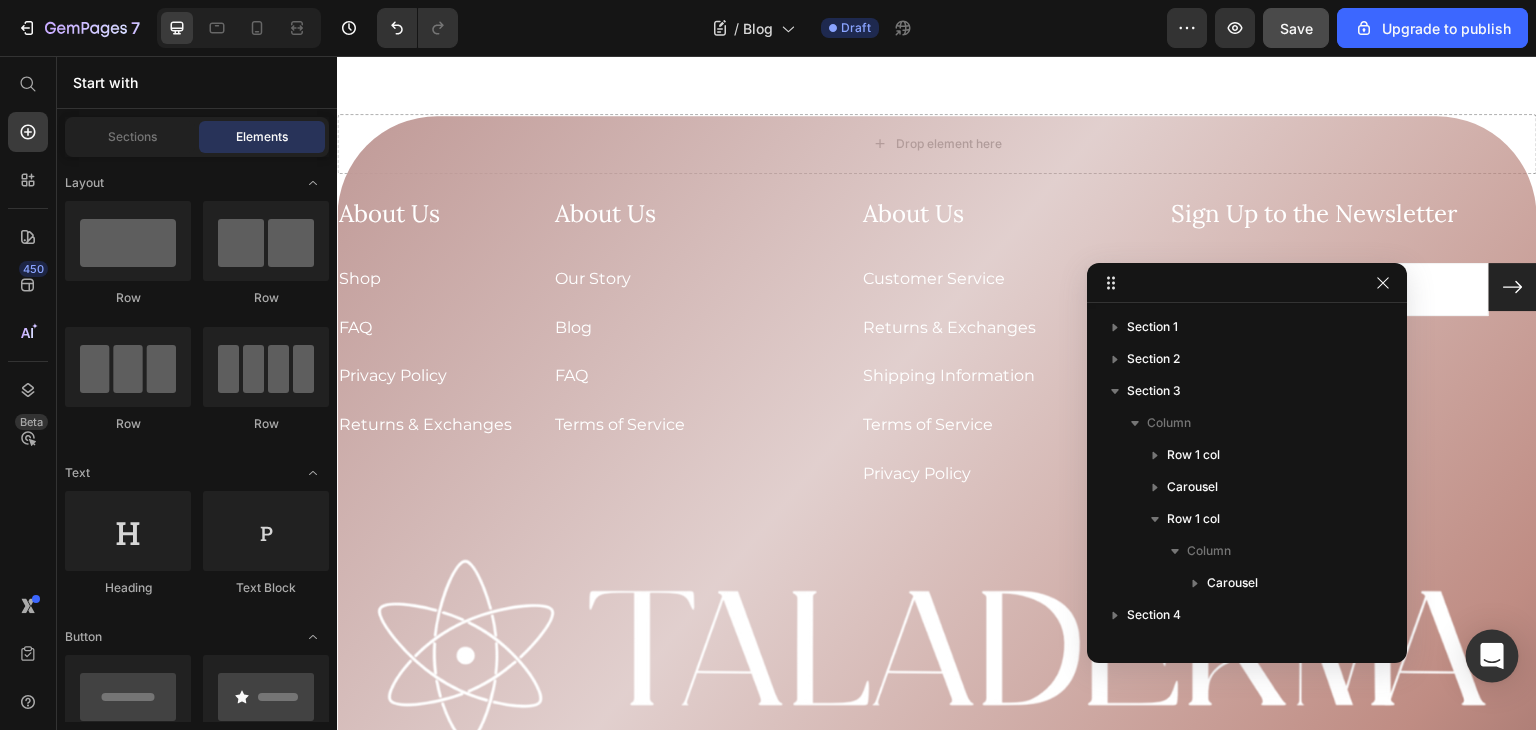 click 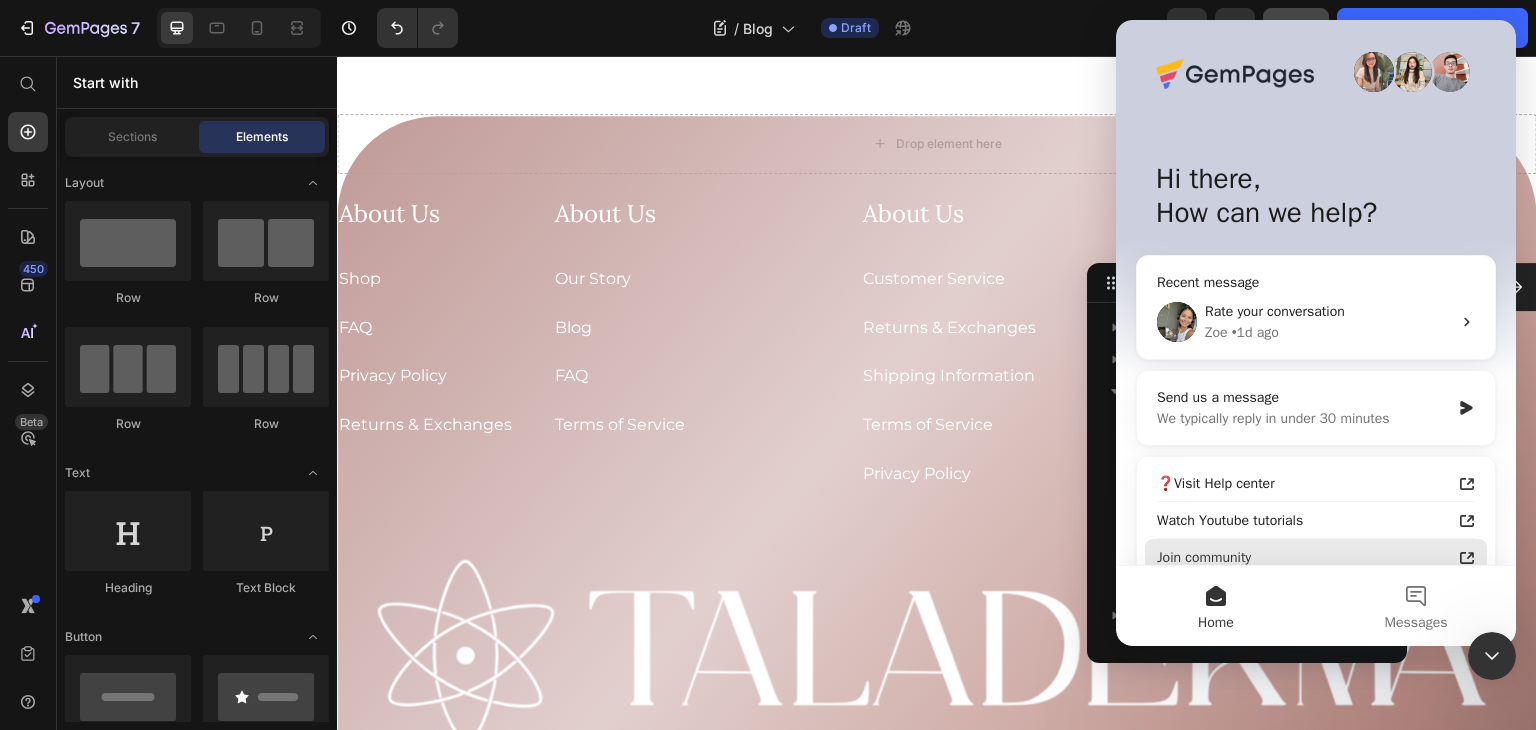 scroll, scrollTop: 0, scrollLeft: 0, axis: both 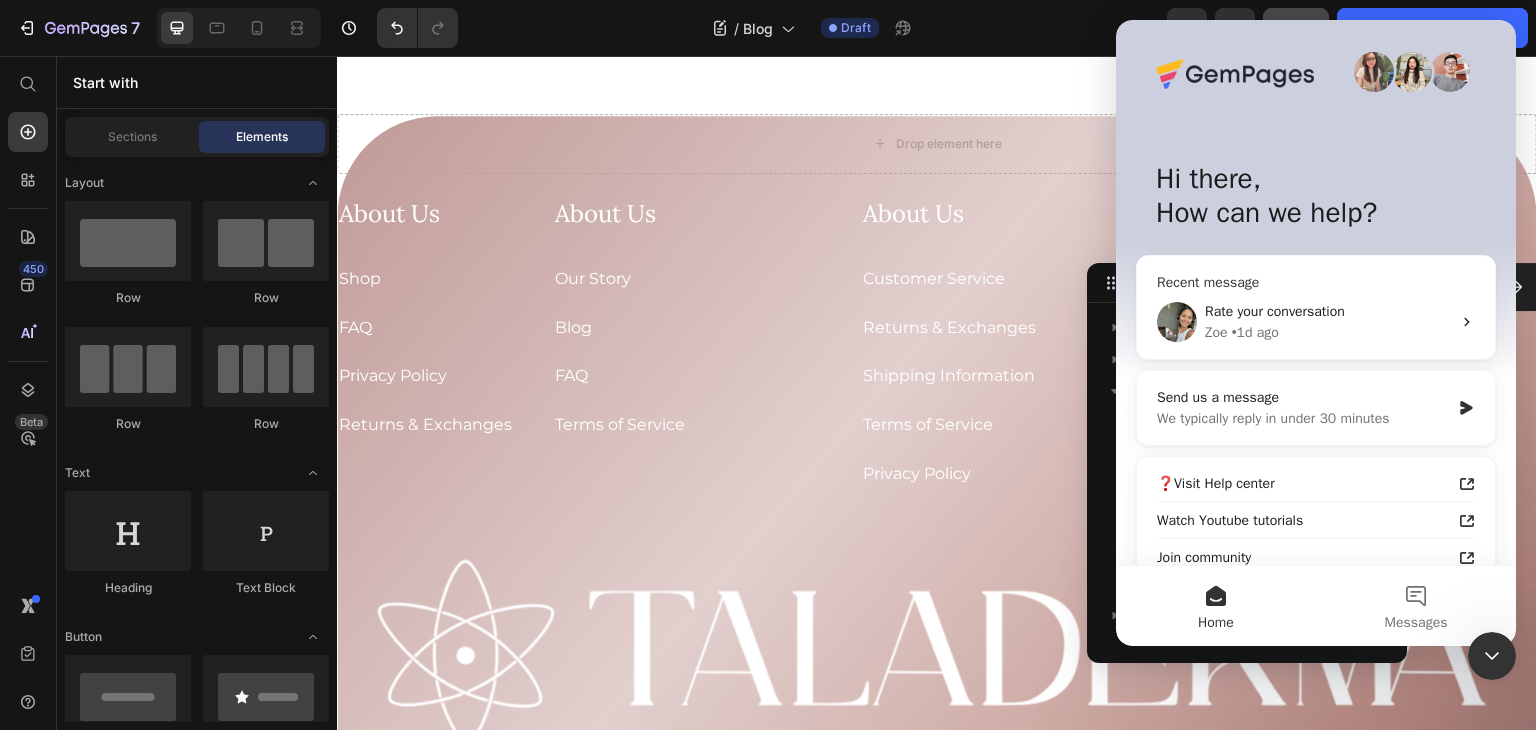 click on "Rate your conversation" at bounding box center (1328, 311) 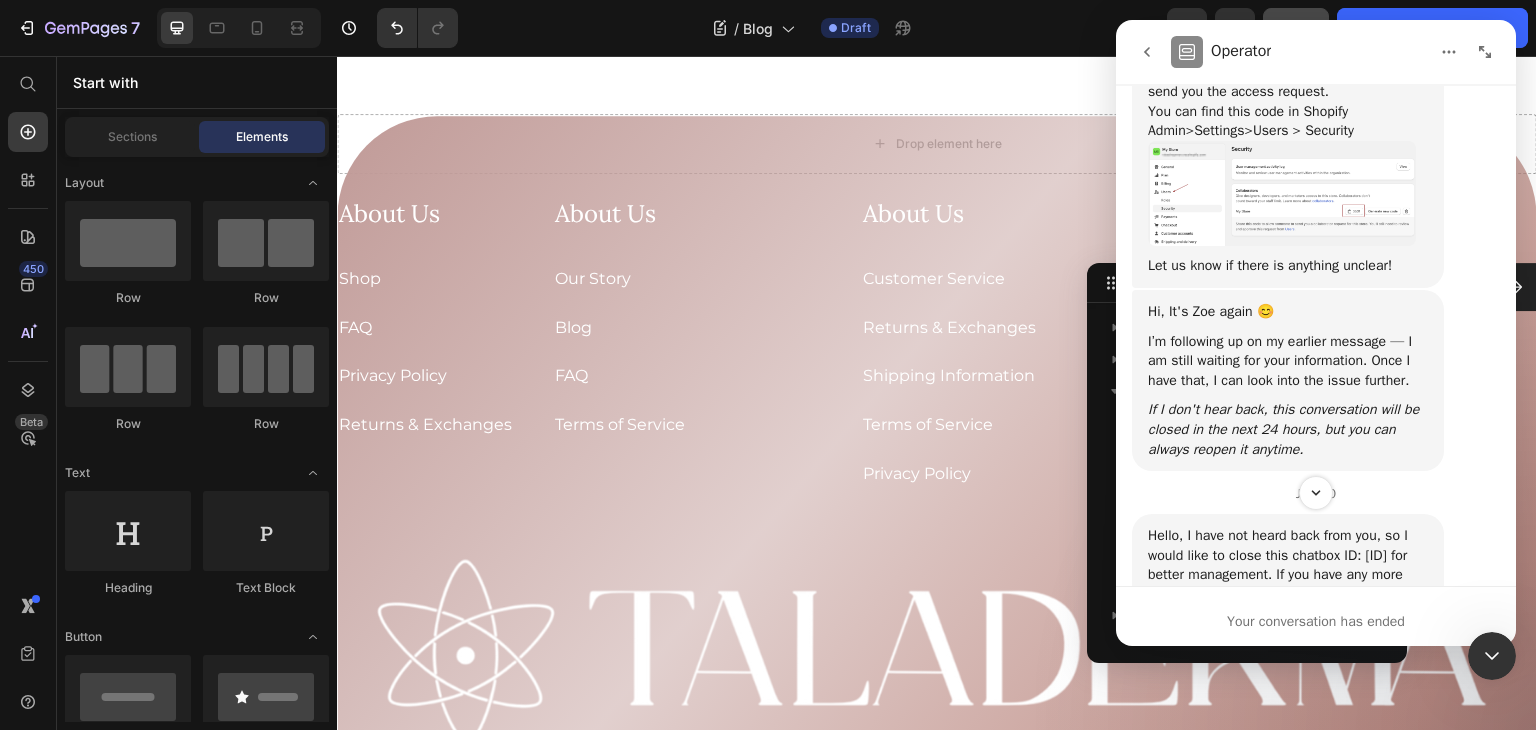 scroll, scrollTop: 1961, scrollLeft: 0, axis: vertical 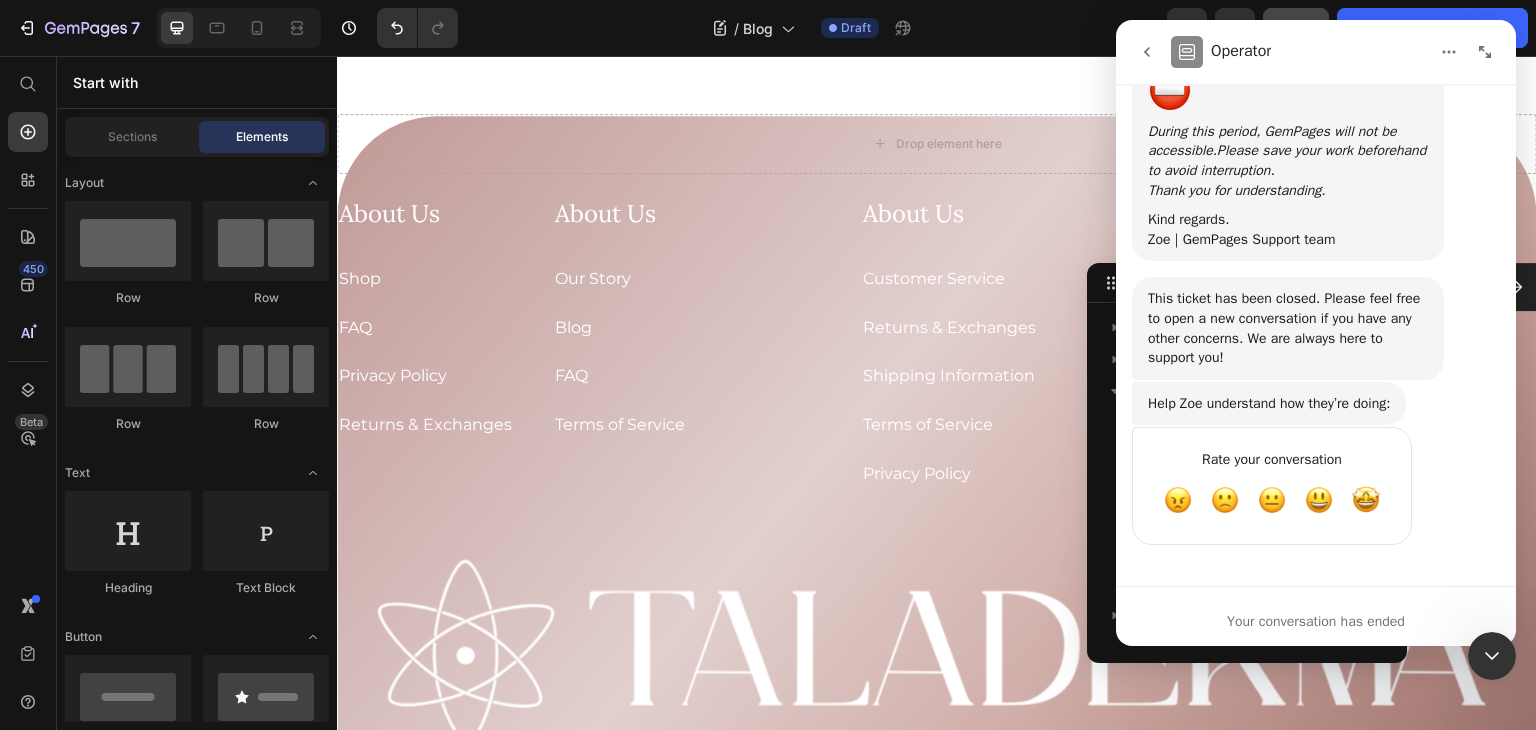 click 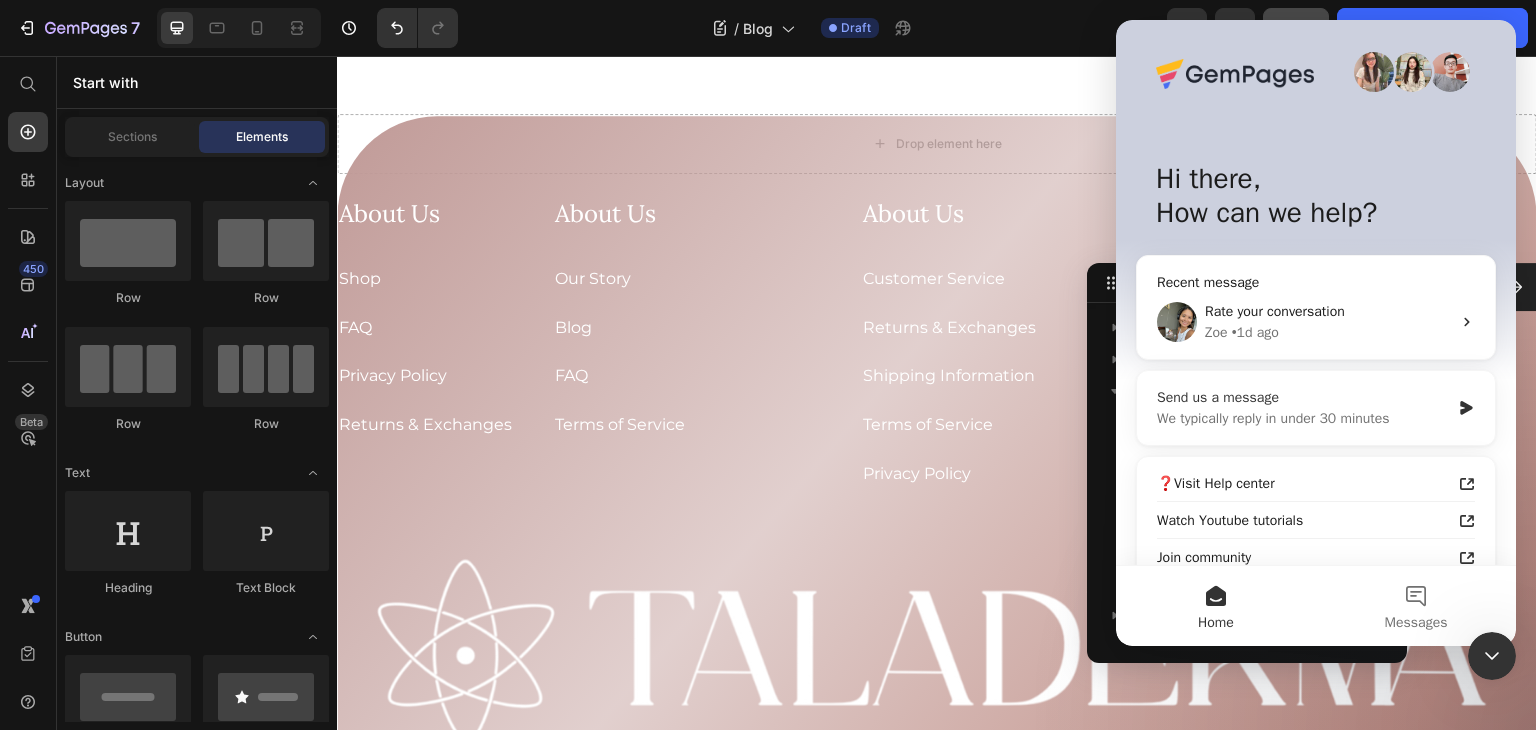 scroll, scrollTop: 0, scrollLeft: 0, axis: both 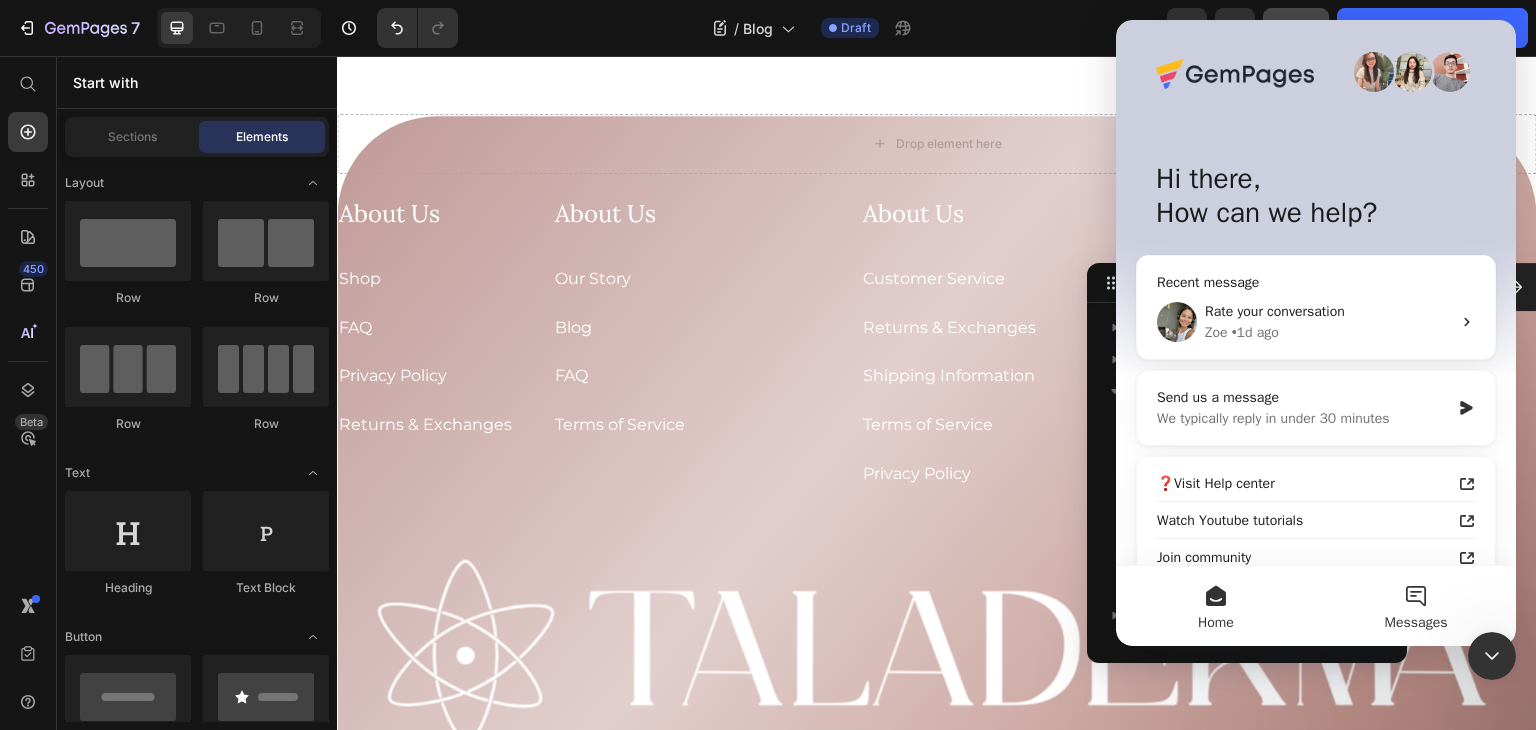 click on "Messages" at bounding box center (1416, 606) 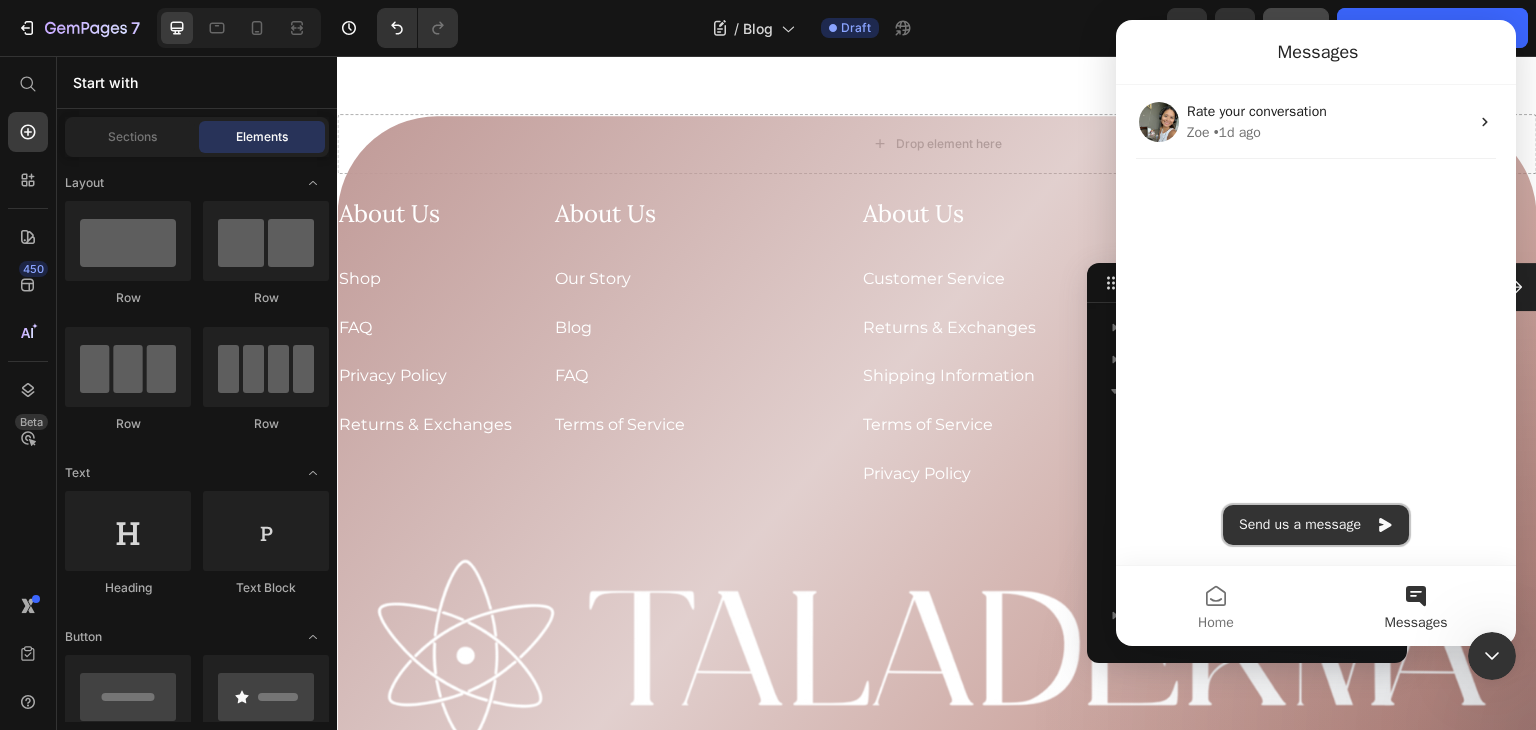 click on "Send us a message" at bounding box center [1316, 525] 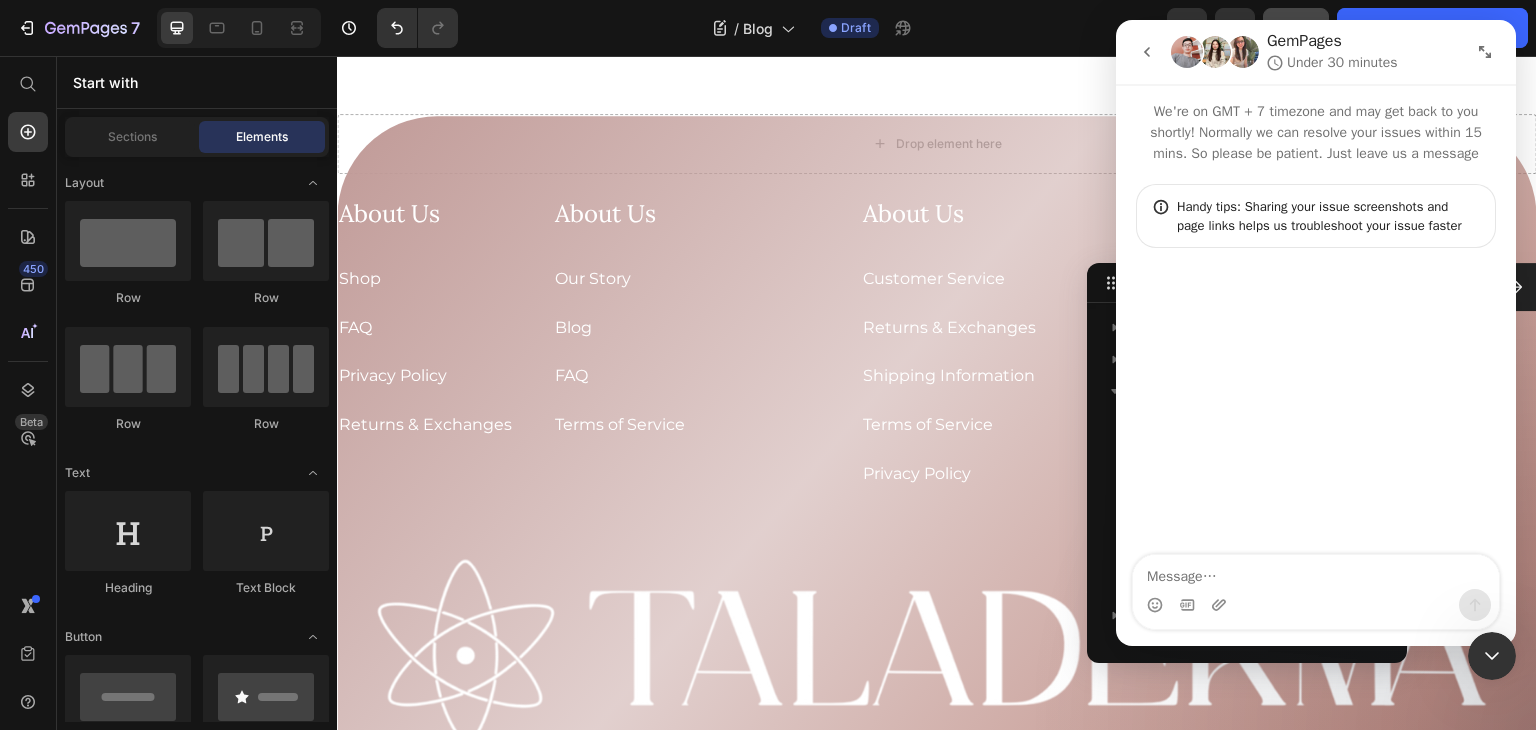 click at bounding box center [1316, 572] 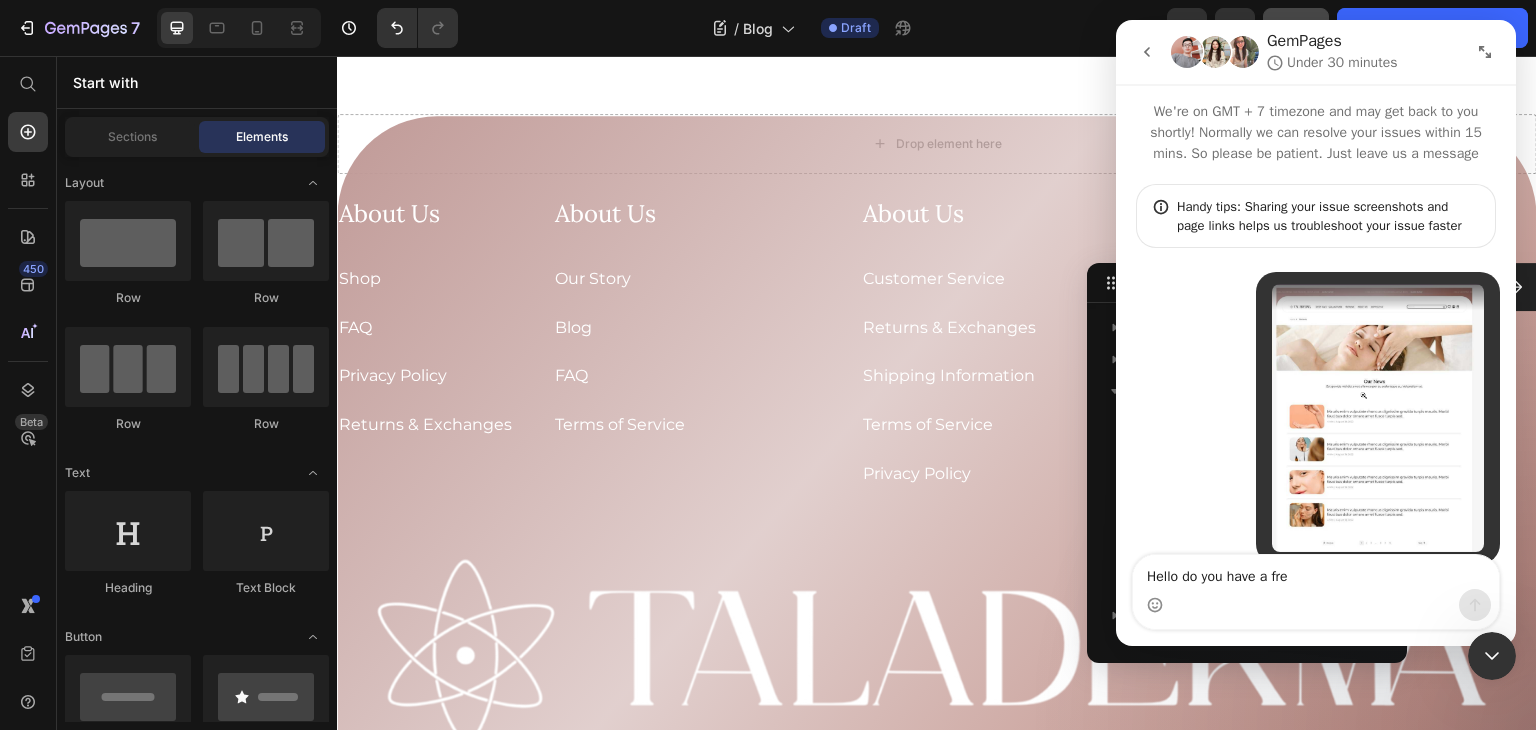type on "Hello do you have a frea" 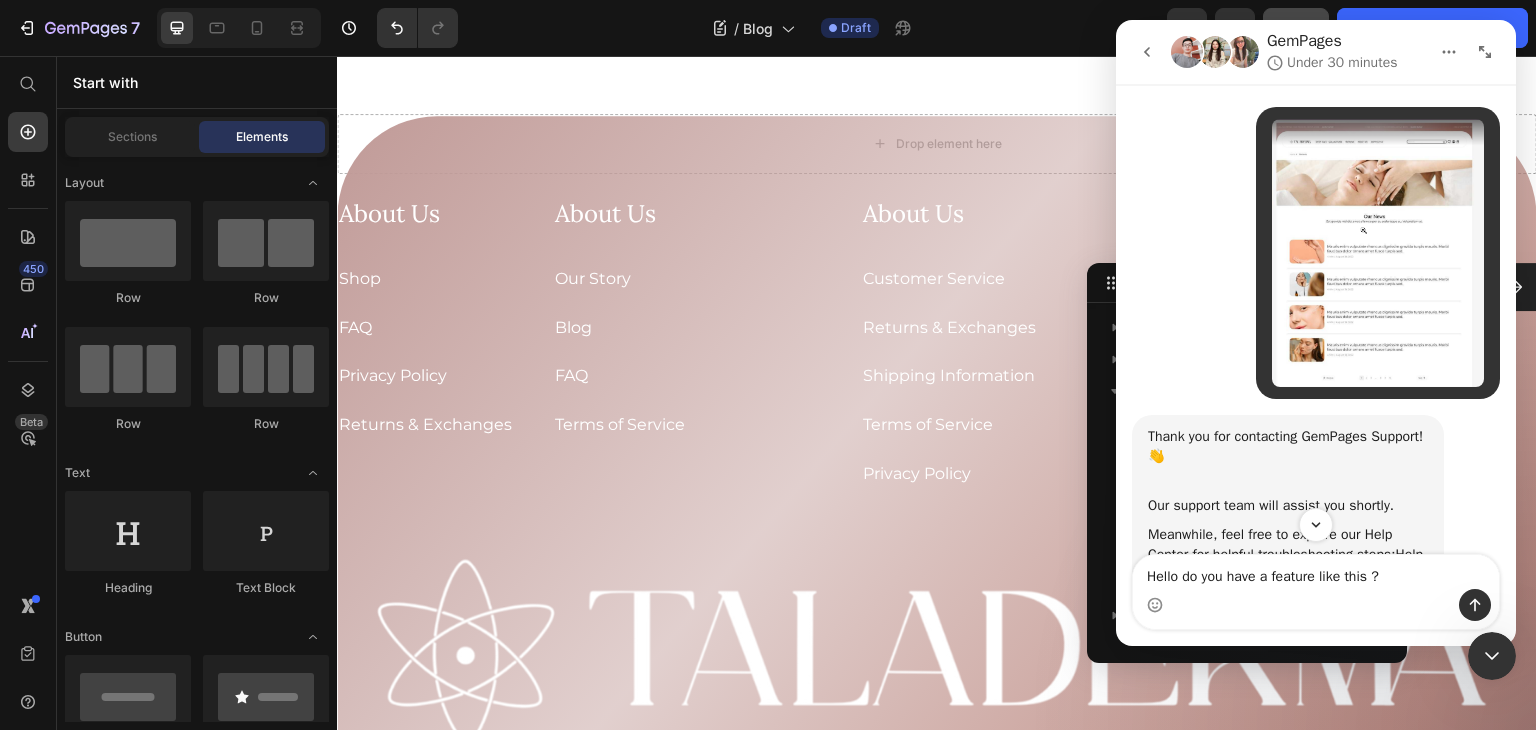 scroll, scrollTop: 499, scrollLeft: 0, axis: vertical 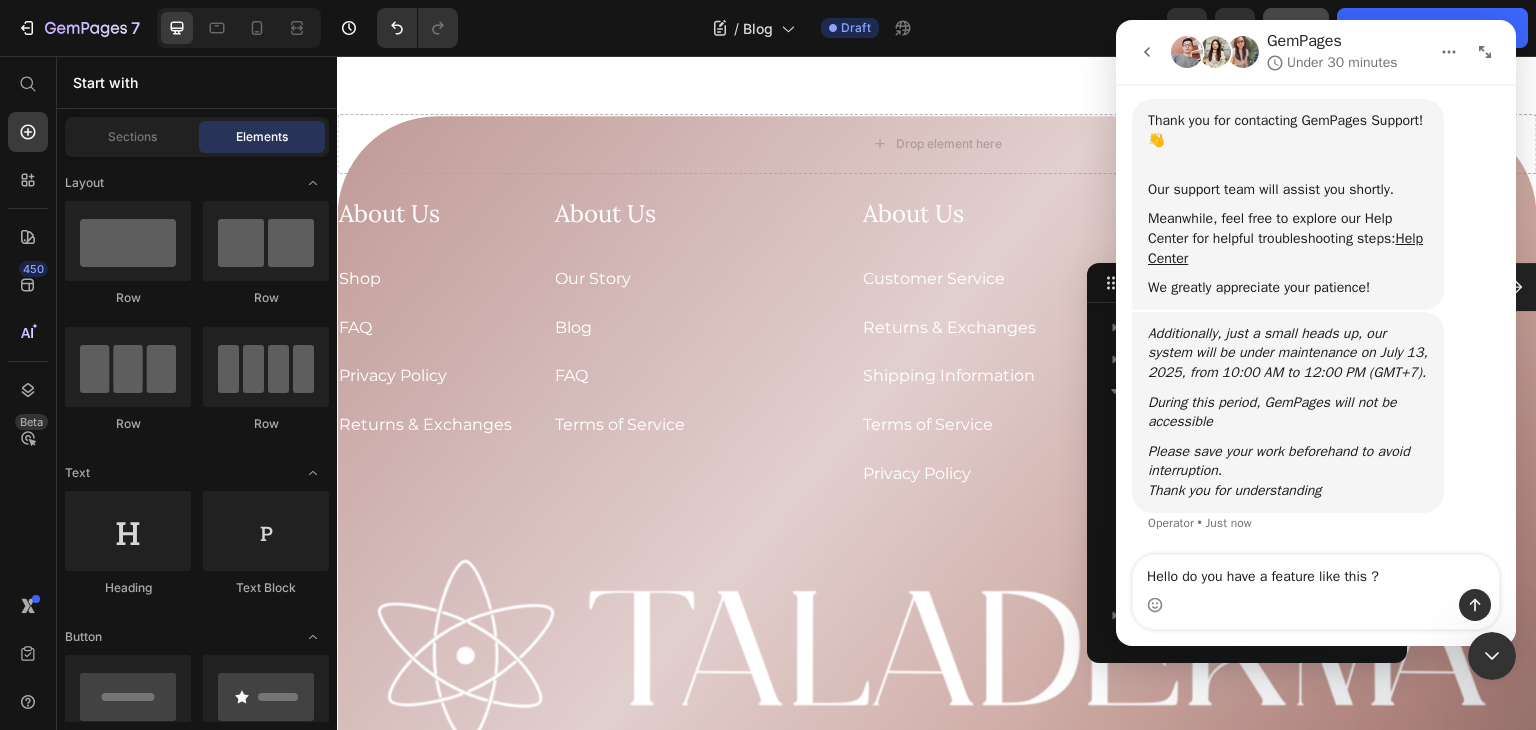 type on "Hello do you have a feature like this ?" 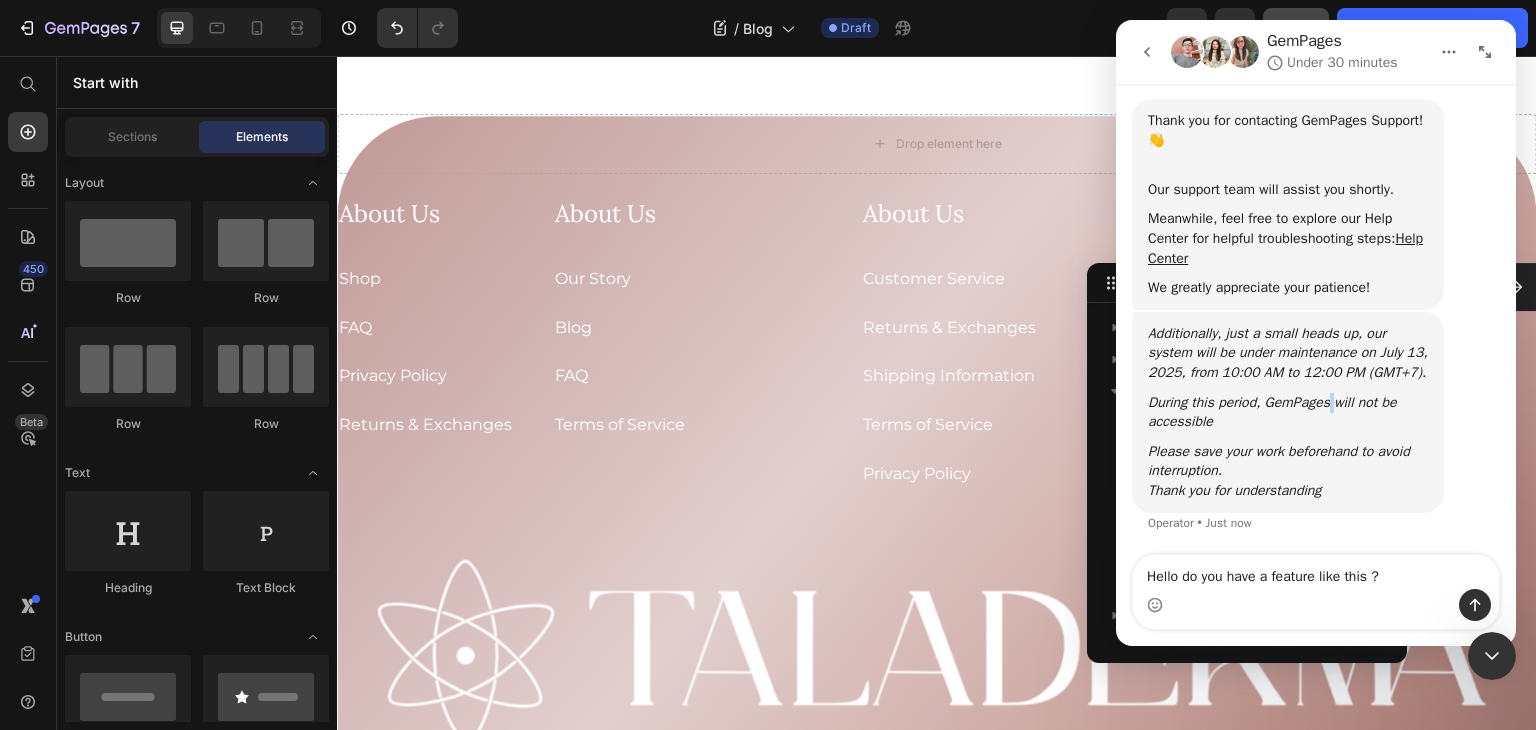 click on "During this period, GemPages will not be accessible" at bounding box center [1272, 412] 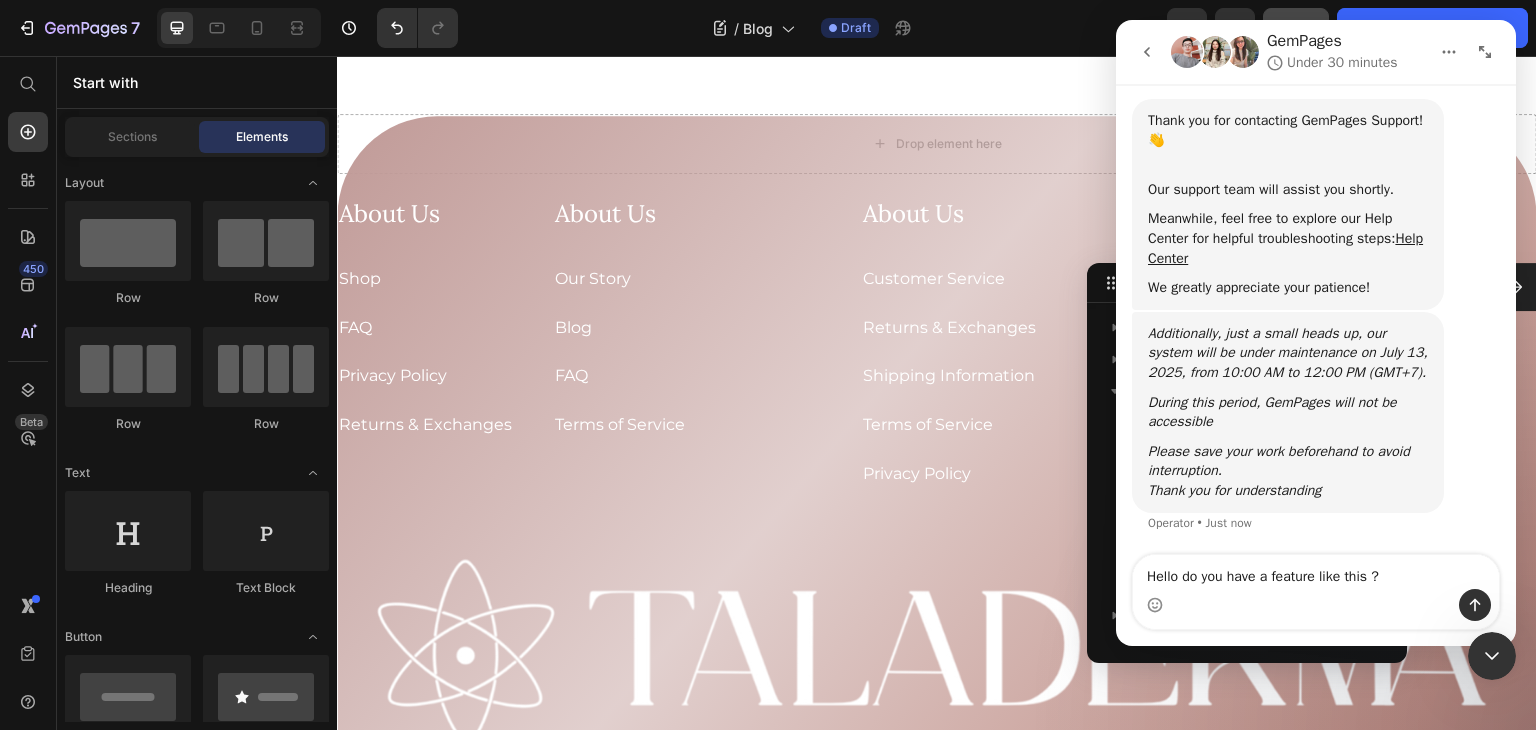 click on "Please save your work beforehand to avoid interruption." at bounding box center (1279, 461) 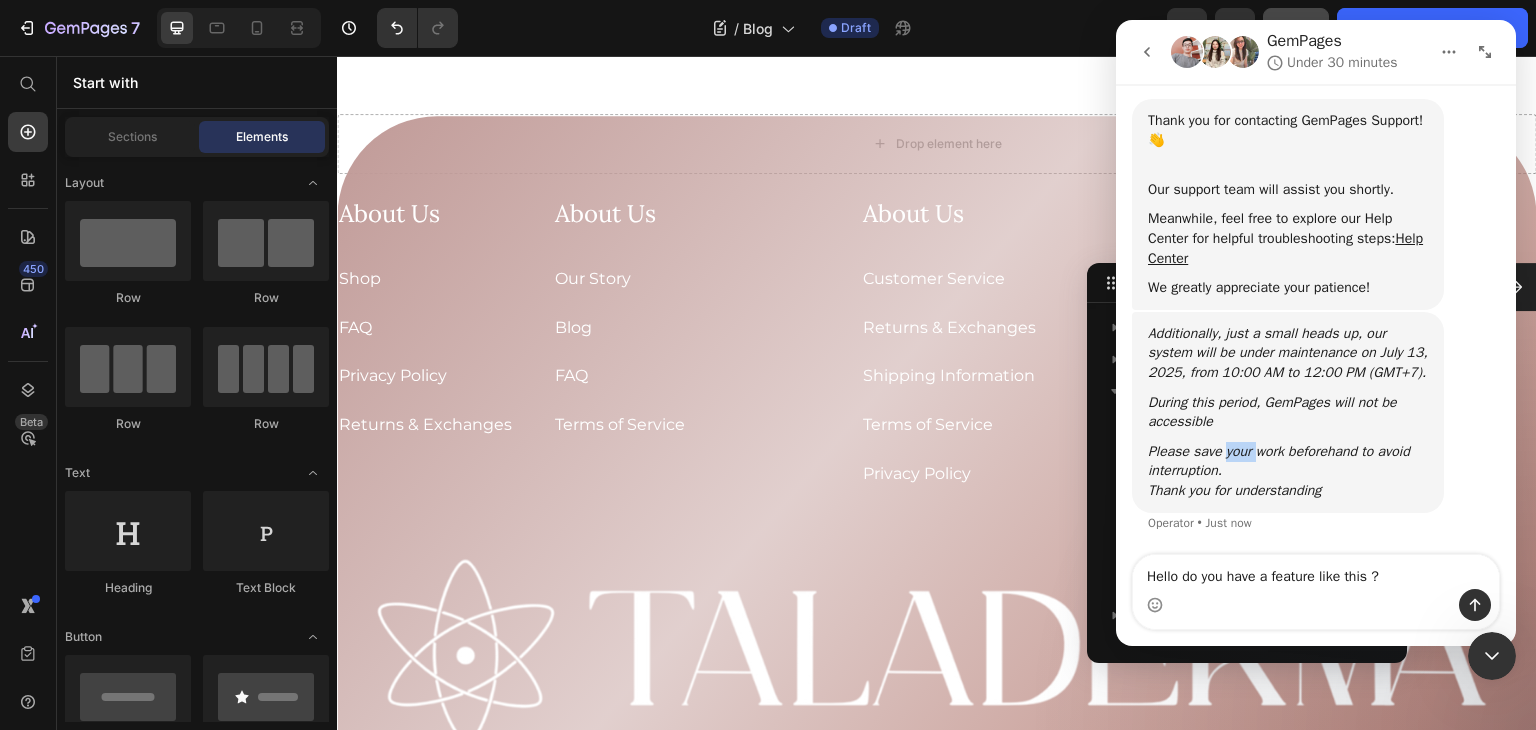 click on "Please save your work beforehand to avoid interruption." at bounding box center (1279, 461) 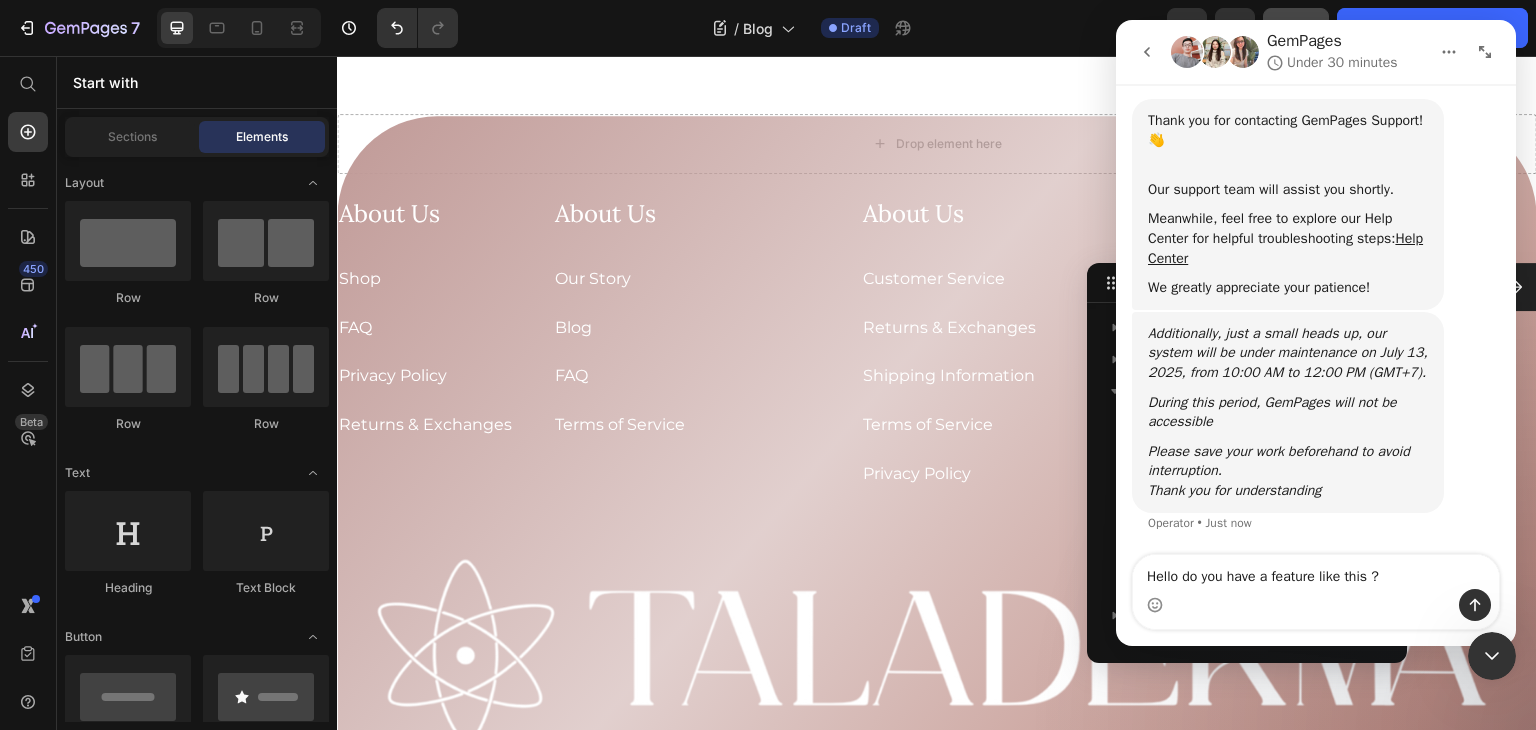 click on "Please save your work beforehand to avoid interruption." at bounding box center [1279, 461] 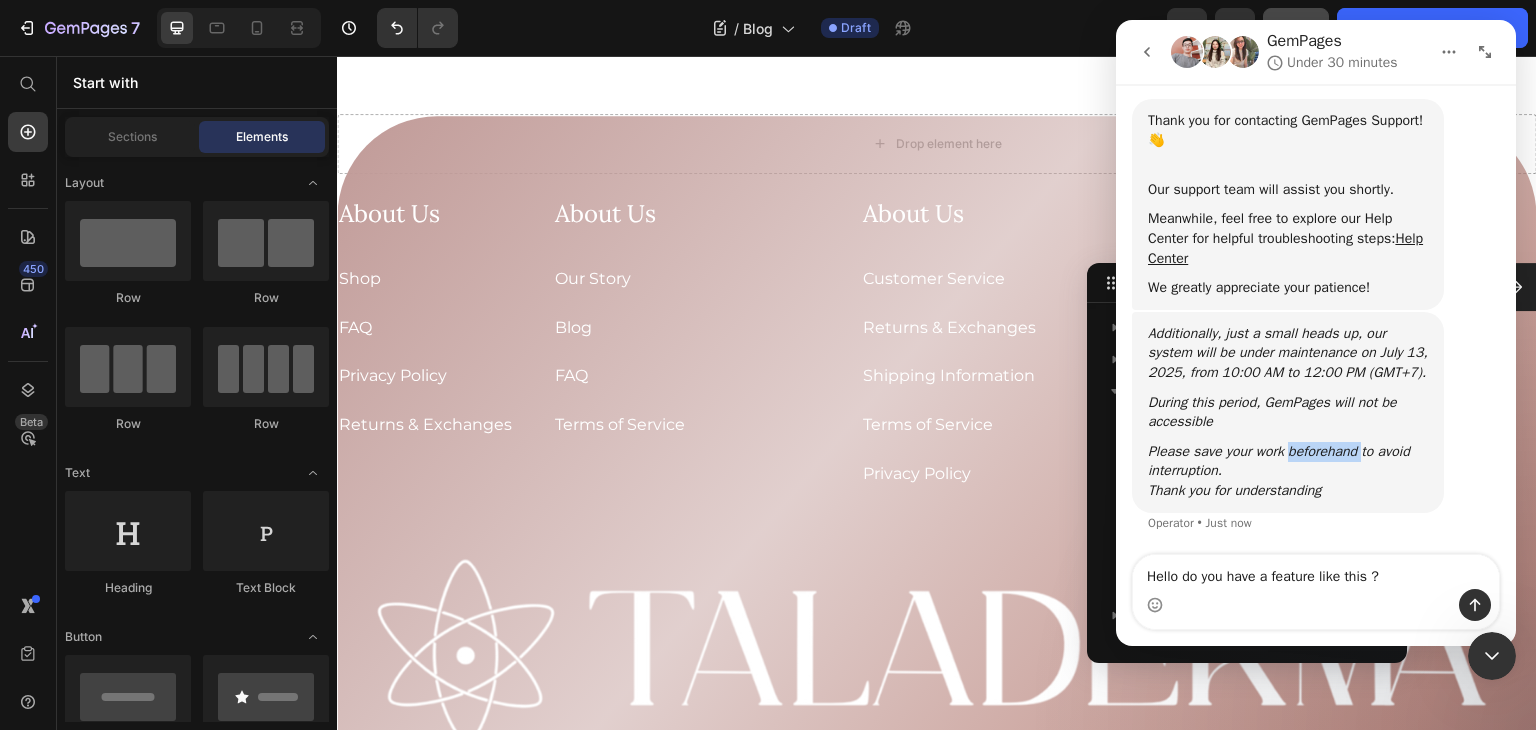 click on "Please save your work beforehand to avoid interruption." at bounding box center (1279, 461) 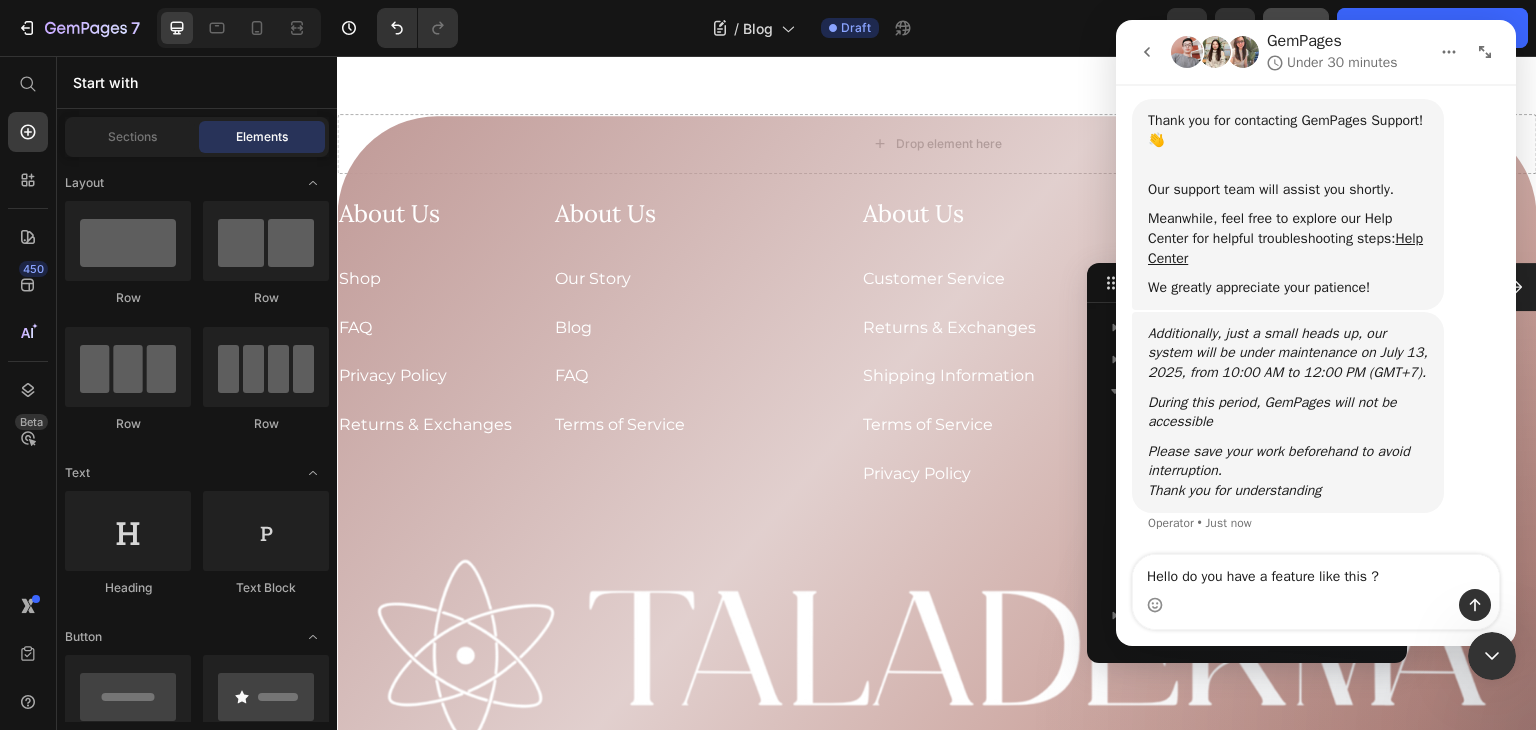 click on "Please save your work beforehand to avoid interruption." at bounding box center (1279, 461) 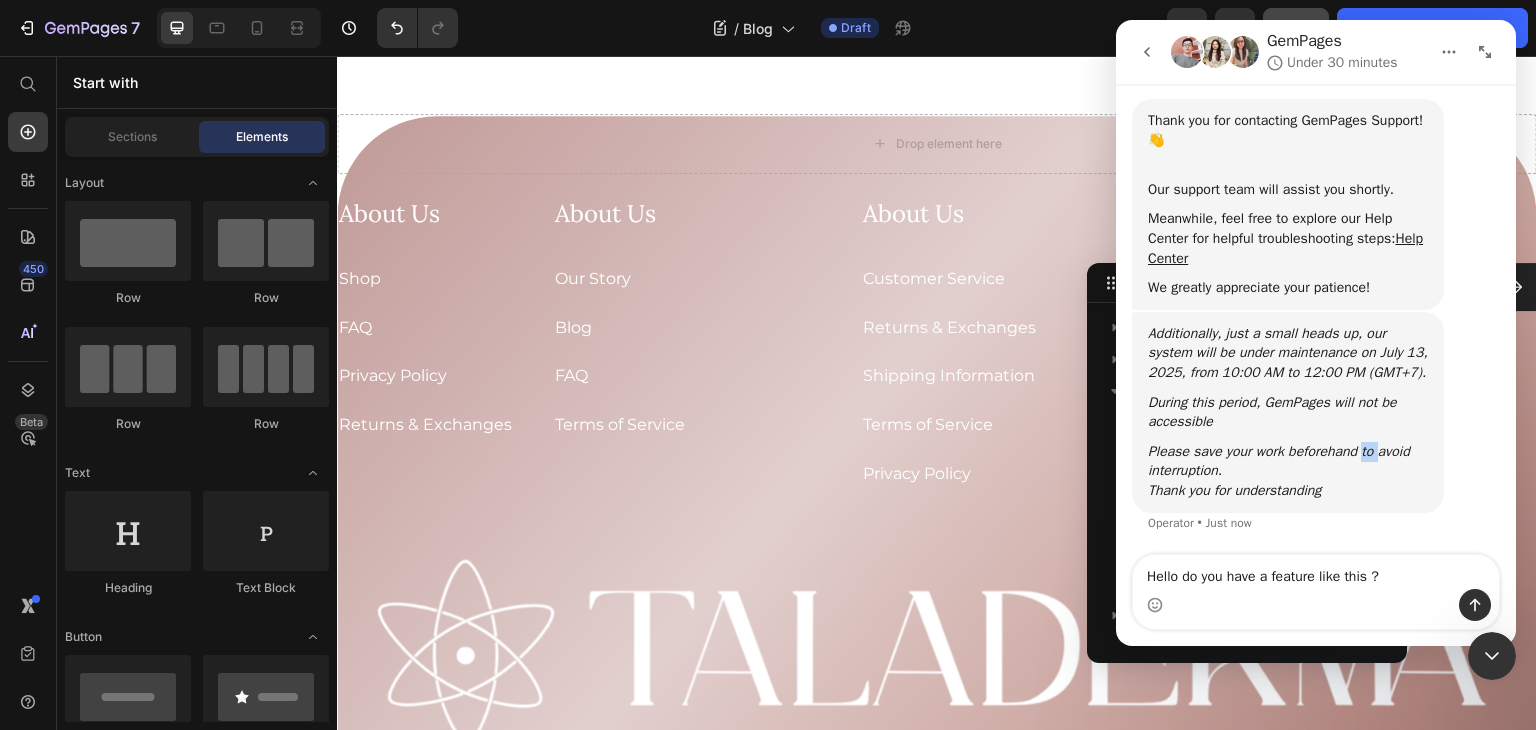 click on "Please save your work beforehand to avoid interruption." at bounding box center (1279, 461) 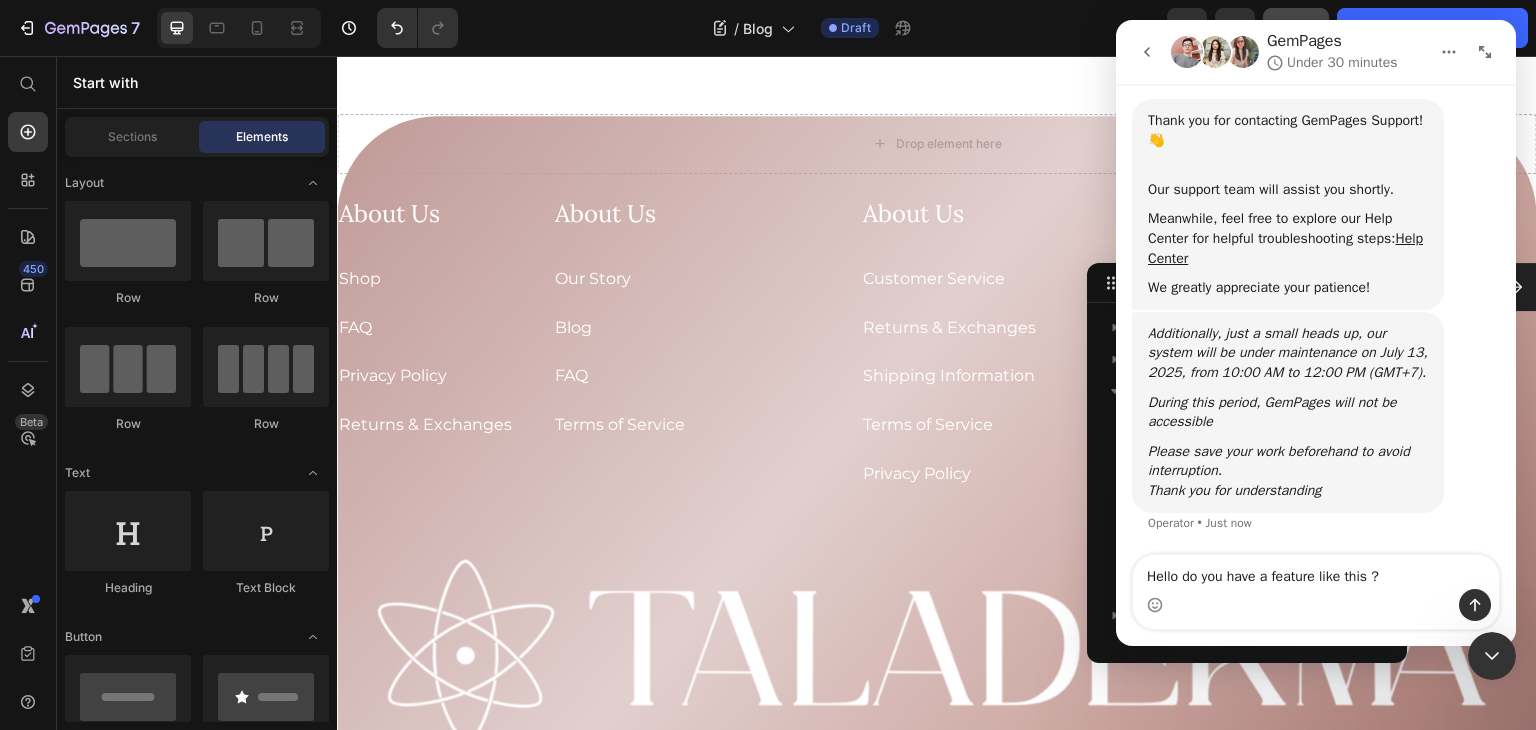 click on "Please save your work beforehand to avoid interruption." at bounding box center [1279, 461] 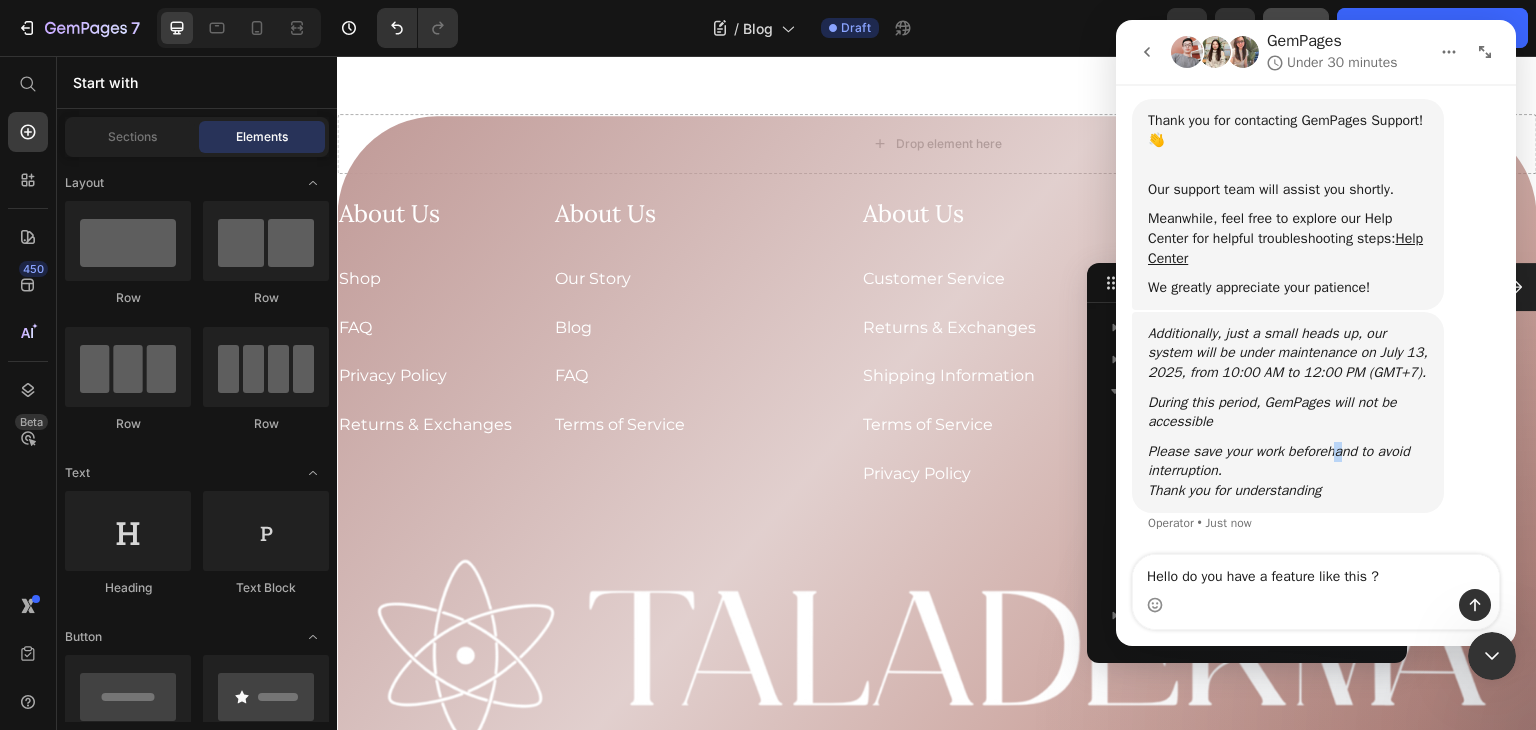 click on "Please save your work beforehand to avoid interruption." at bounding box center (1279, 461) 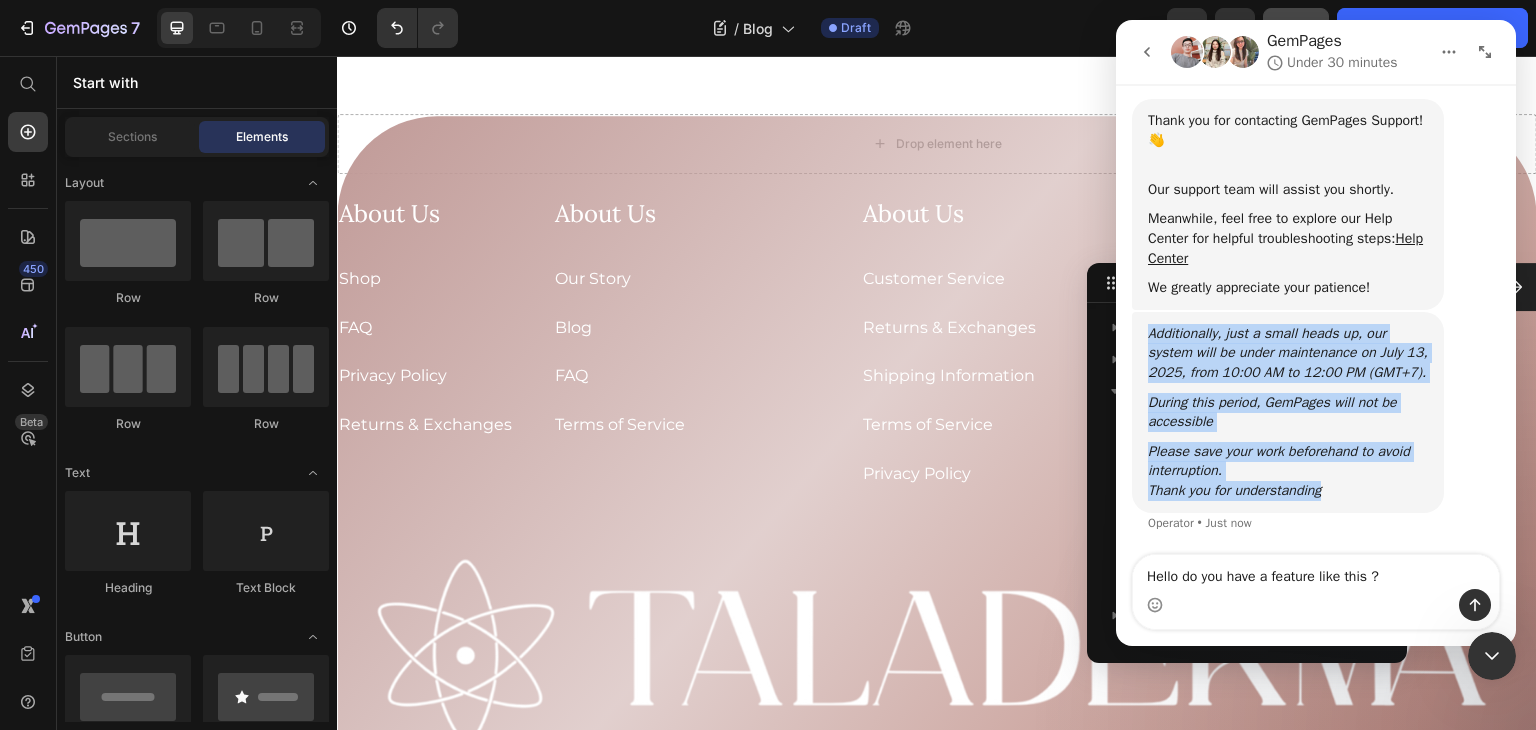 drag, startPoint x: 1344, startPoint y: 493, endPoint x: 1144, endPoint y: 297, distance: 280.02856 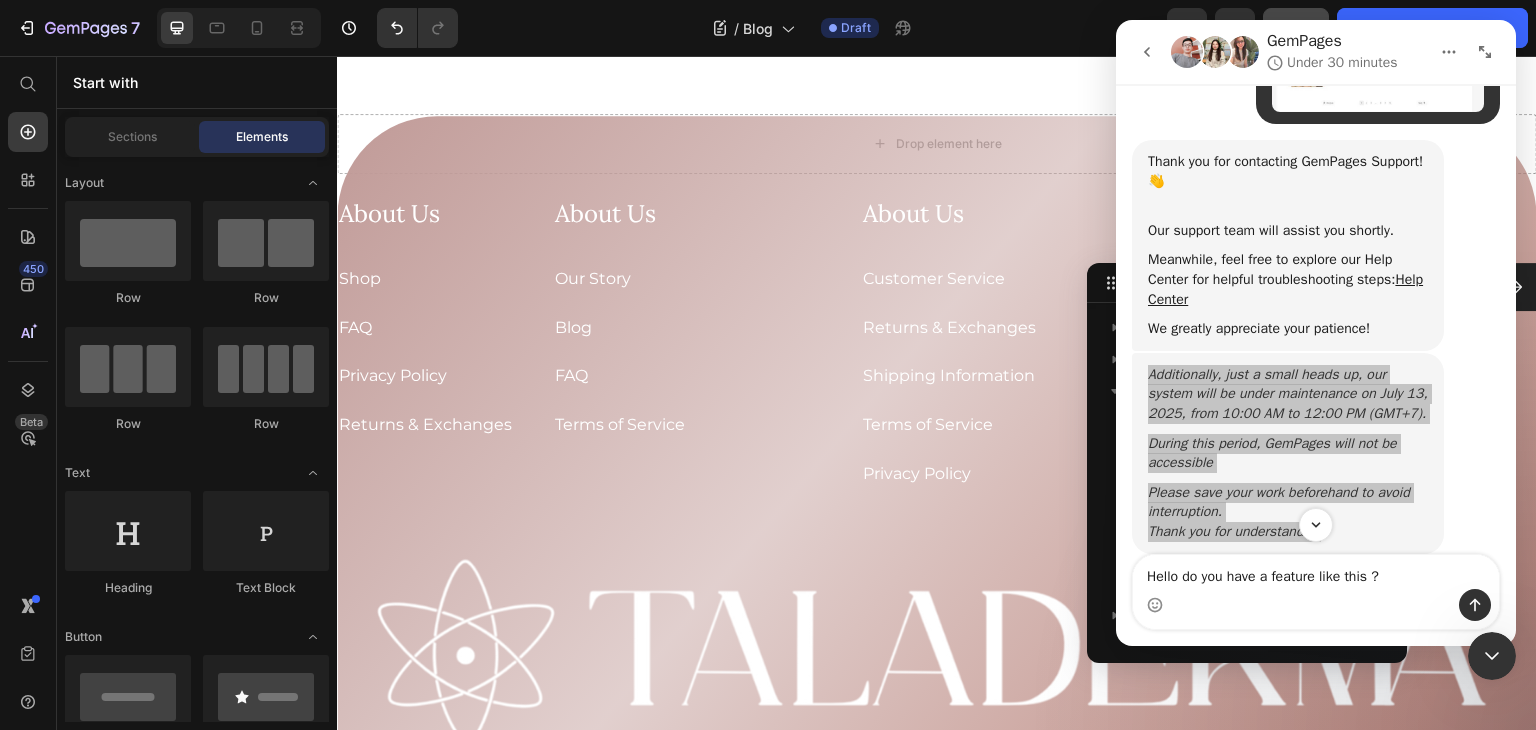 scroll, scrollTop: 499, scrollLeft: 0, axis: vertical 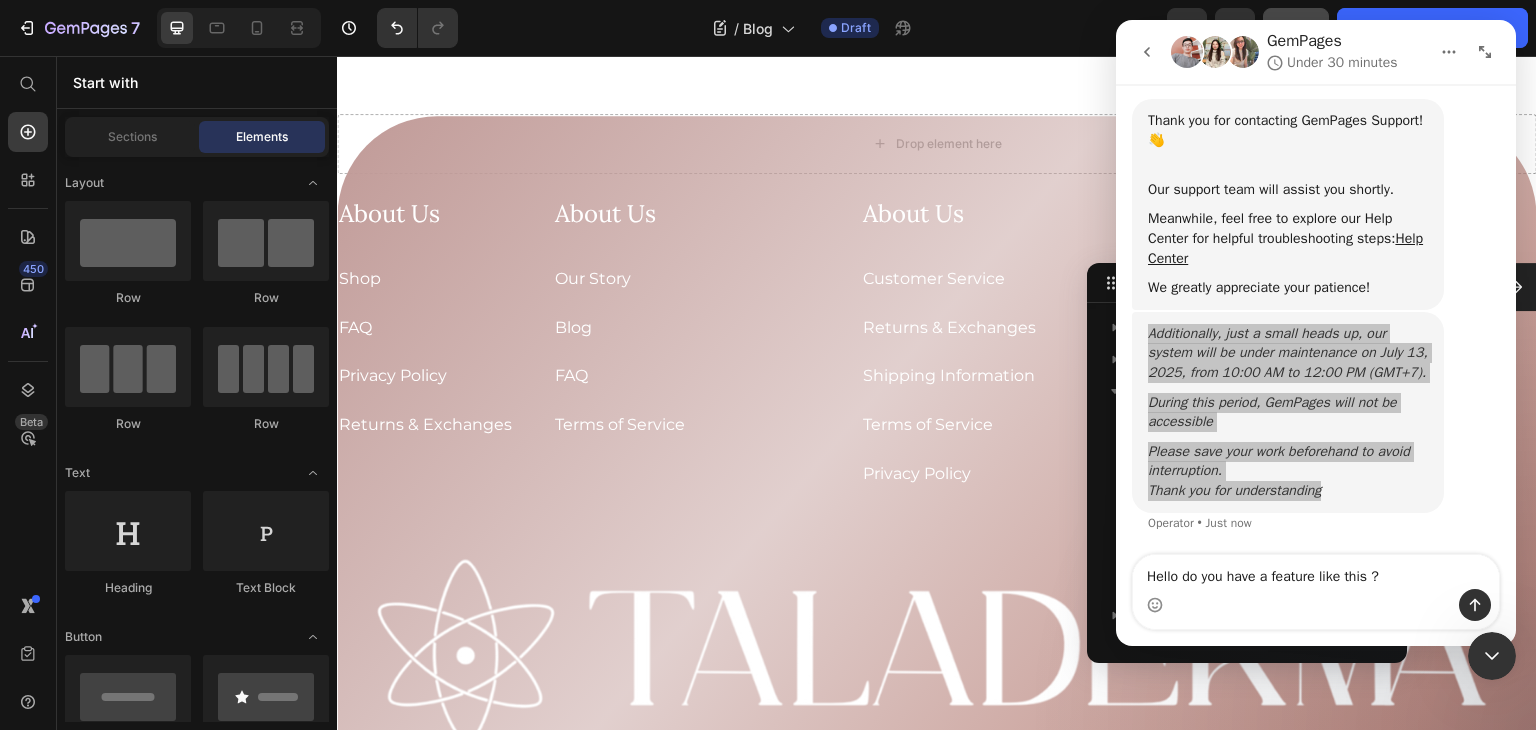 click 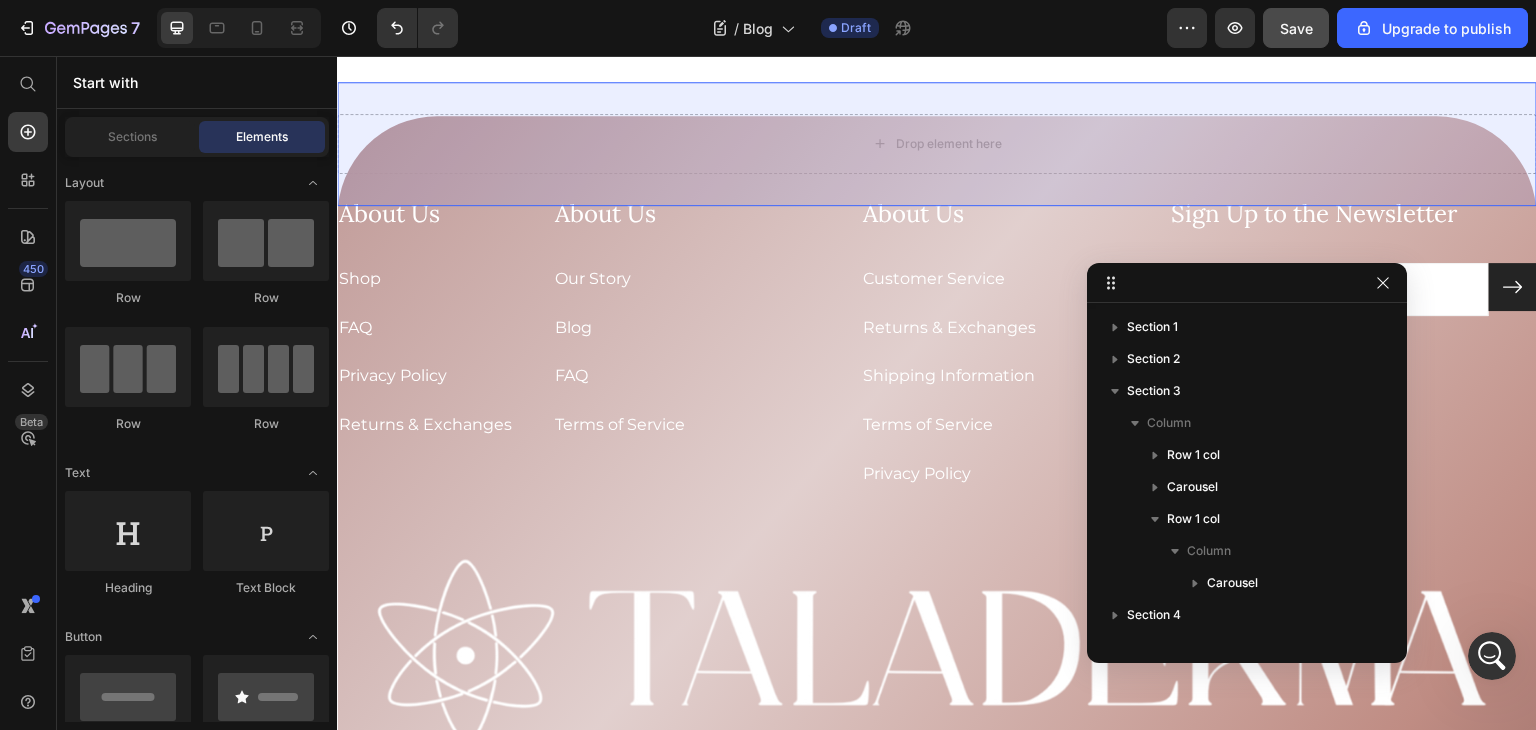 scroll, scrollTop: 0, scrollLeft: 0, axis: both 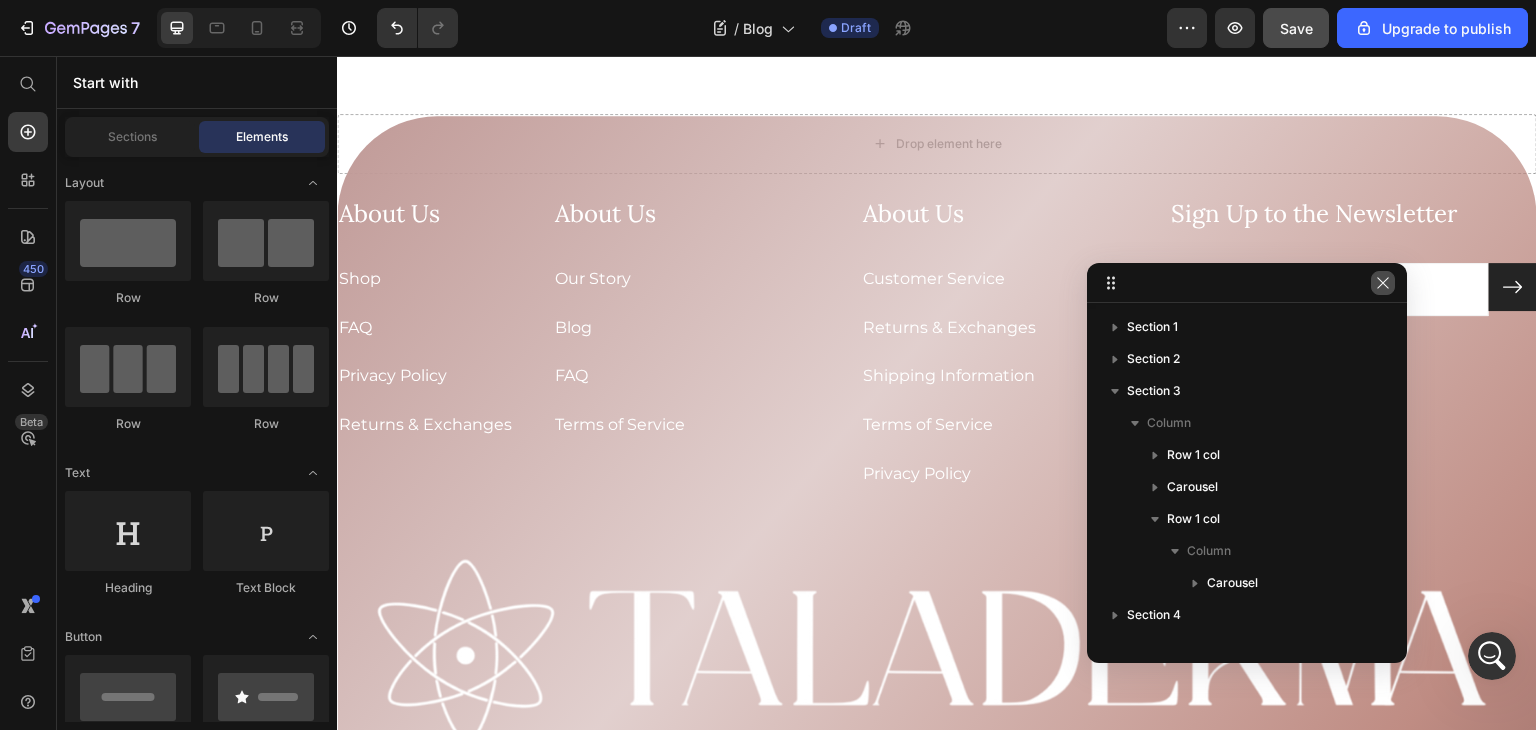 click 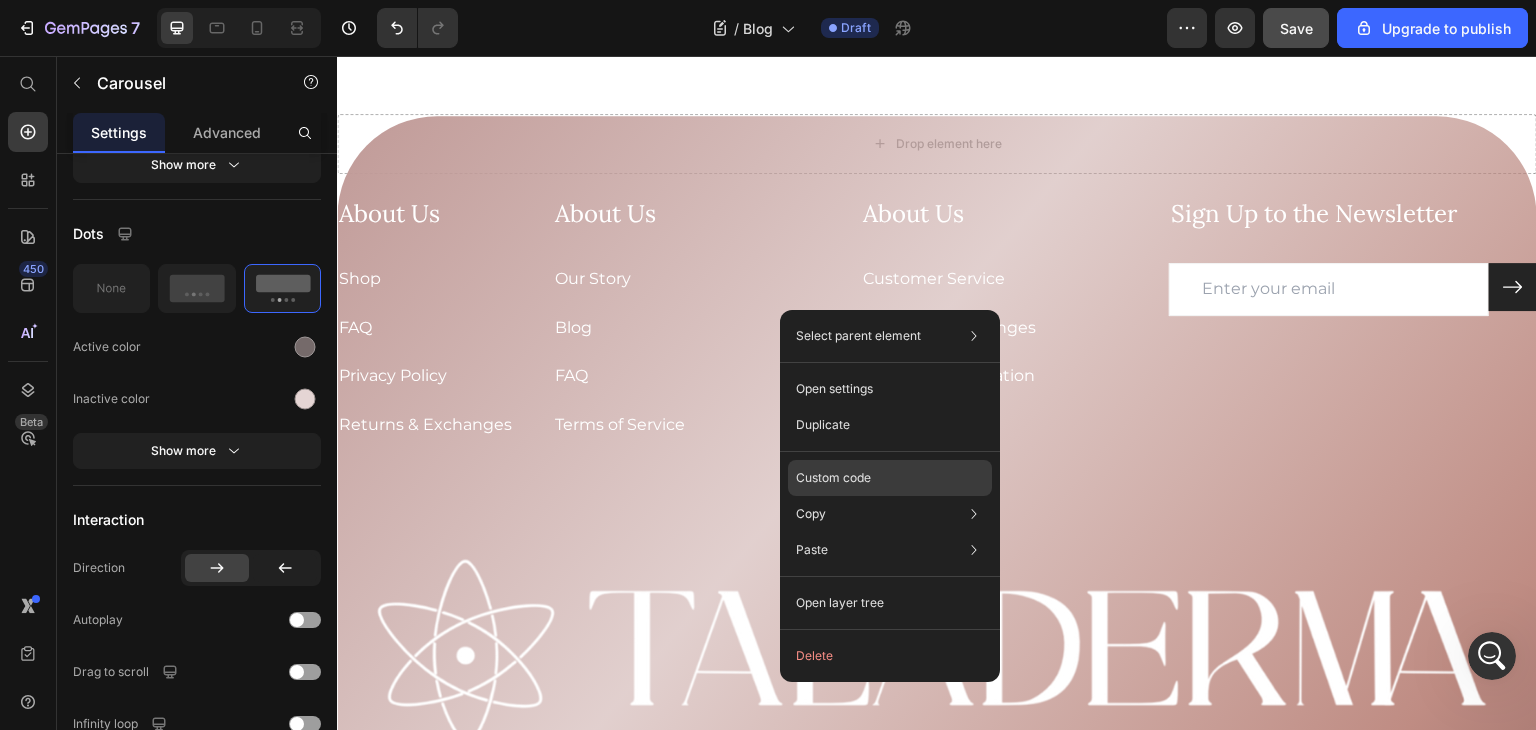 click on "Custom code" at bounding box center (833, 478) 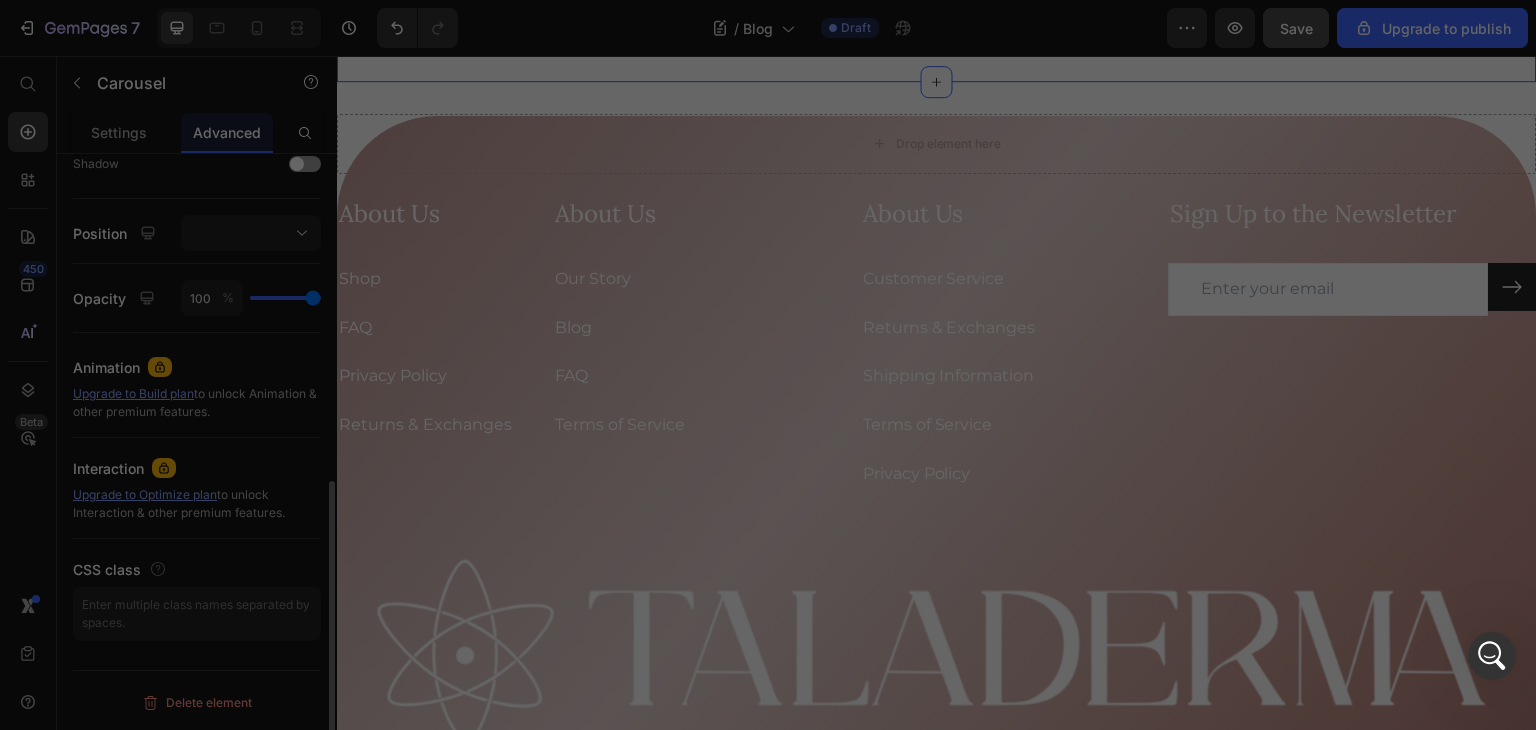 scroll, scrollTop: 674, scrollLeft: 0, axis: vertical 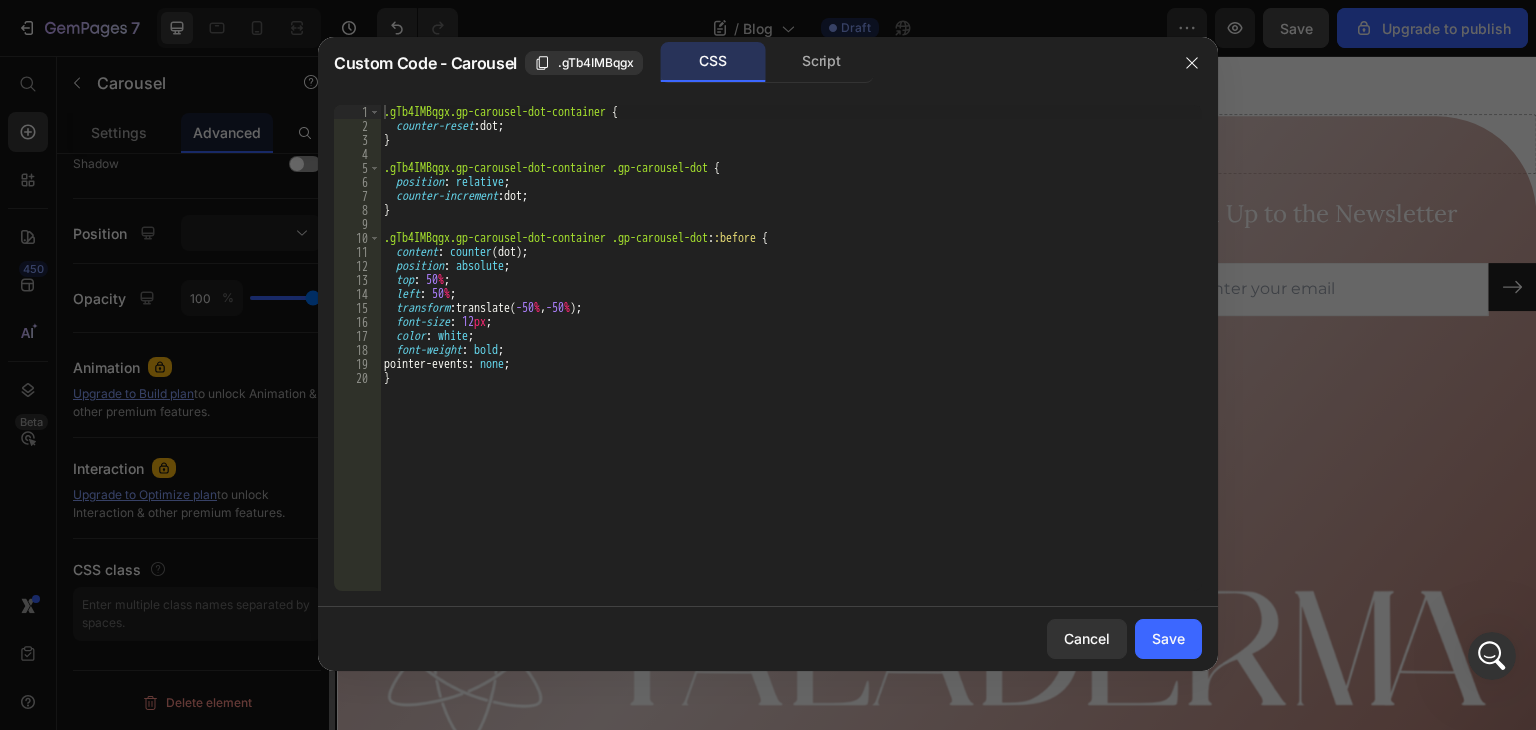 click on ".gTb4IMBqgx.gp-carousel-dot-container   {    counter-reset :  dot ; } .gTb4IMBqgx.gp-carousel-dot-container   .gp-carousel-dot   {    position :   relative ;    counter-increment :  dot ; } .gTb4IMBqgx.gp-carousel-dot-container   .gp-carousel-dot : :before   {    content :   counter (dot) ;    position :   absolute ;    top :   50 % ;    left :   50 % ;    transform :  translate( -50 % ,  -50 % ) ;    font-size :   12 px ;    color :   white ;    font-weight :   bold ;   pointer-events :   none ; }" at bounding box center [791, 362] 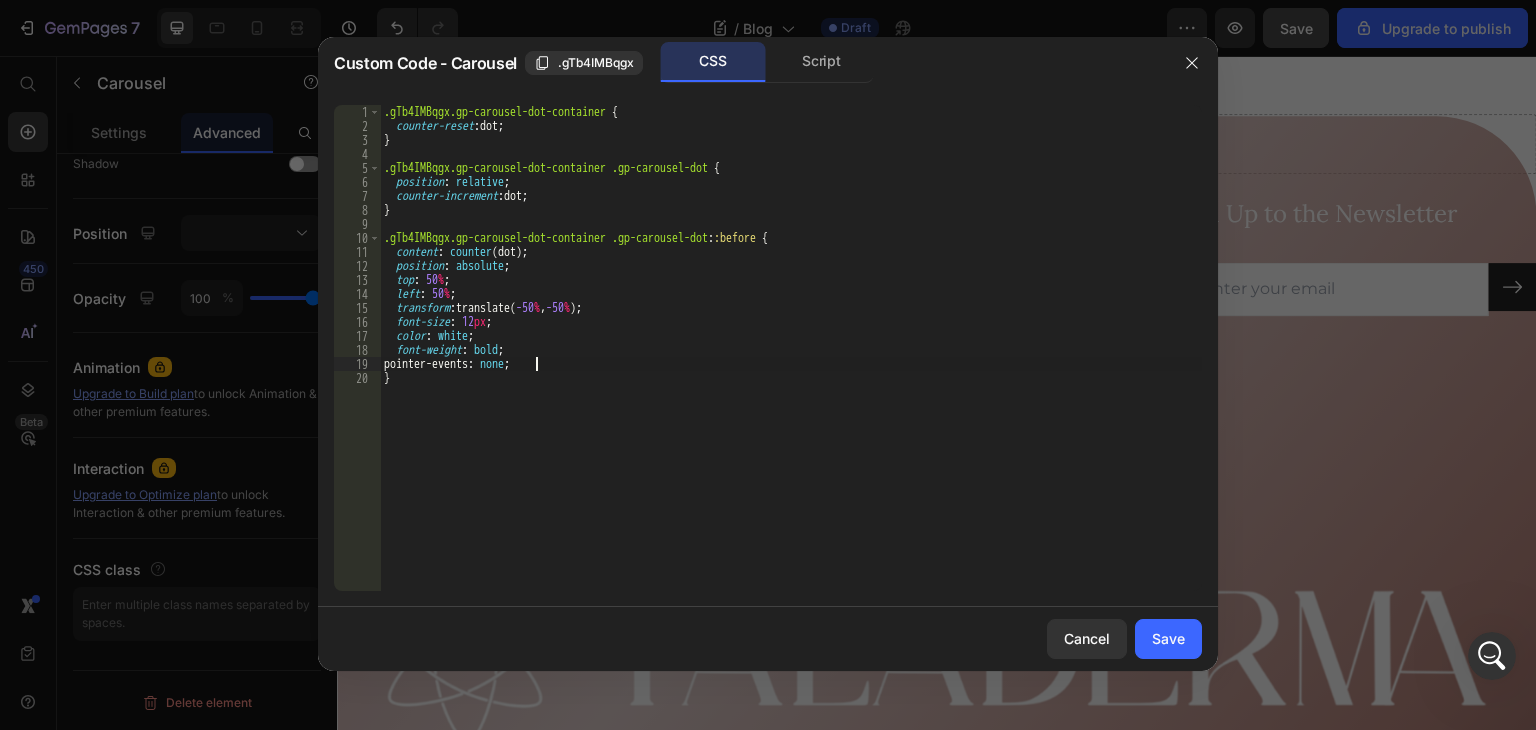 click on ".gTb4IMBqgx.gp-carousel-dot-container   {    counter-reset :  dot ; } .gTb4IMBqgx.gp-carousel-dot-container   .gp-carousel-dot   {    position :   relative ;    counter-increment :  dot ; } .gTb4IMBqgx.gp-carousel-dot-container   .gp-carousel-dot : :before   {    content :   counter (dot) ;    position :   absolute ;    top :   50 % ;    left :   50 % ;    transform :  translate( -50 % ,  -50 % ) ;    font-size :   12 px ;    color :   white ;    font-weight :   bold ;   pointer-events :   none ; }" at bounding box center [791, 362] 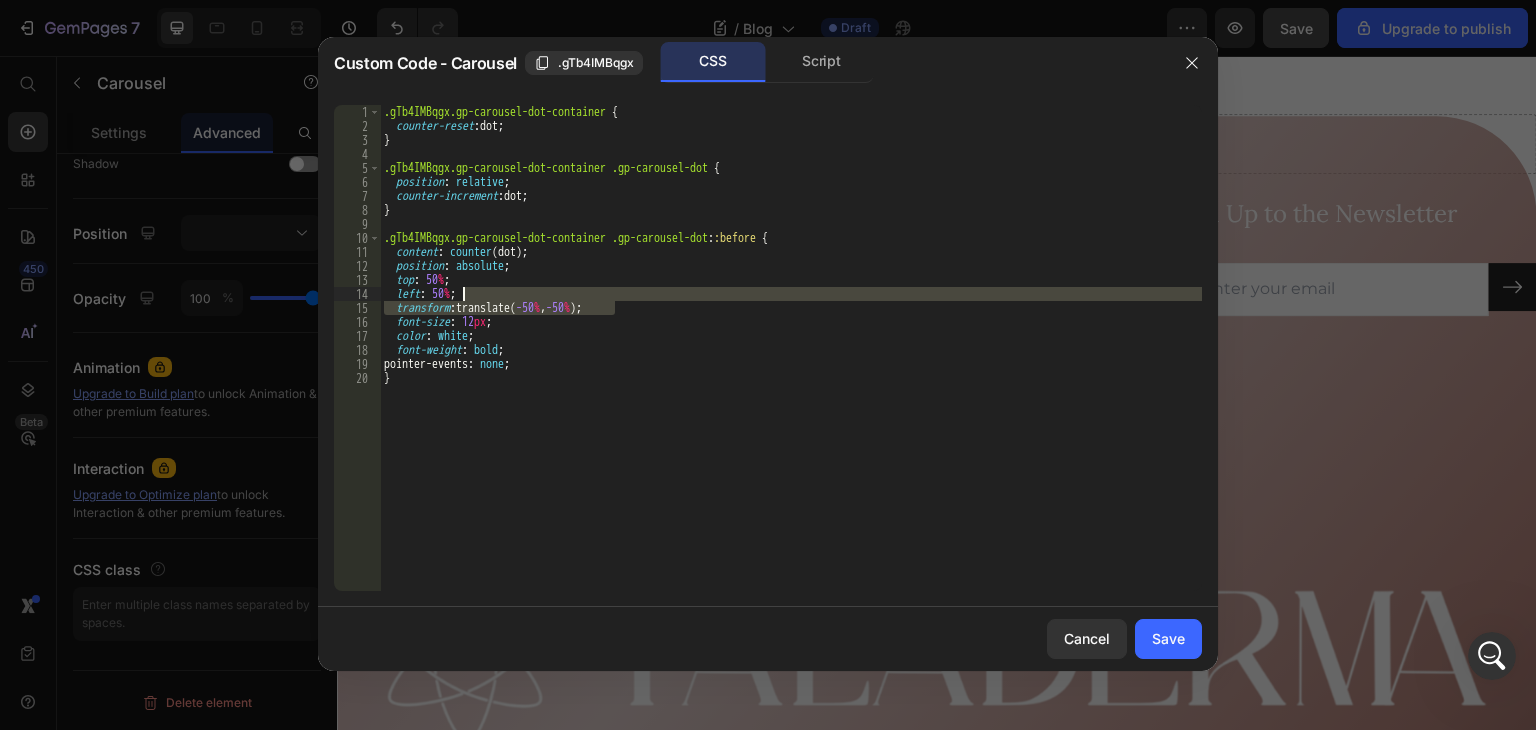 drag, startPoint x: 611, startPoint y: 198, endPoint x: 652, endPoint y: 198, distance: 41 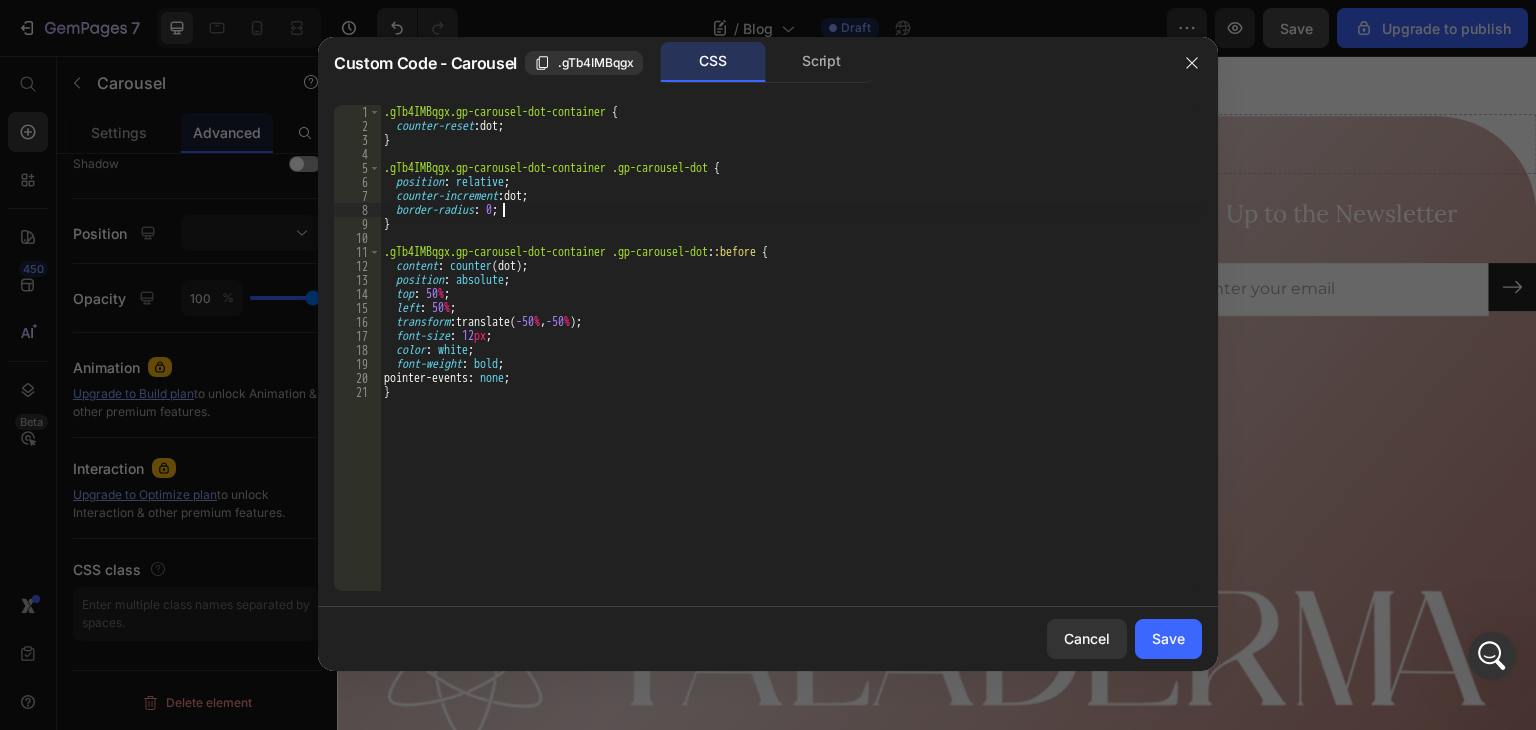 scroll, scrollTop: 0, scrollLeft: 8, axis: horizontal 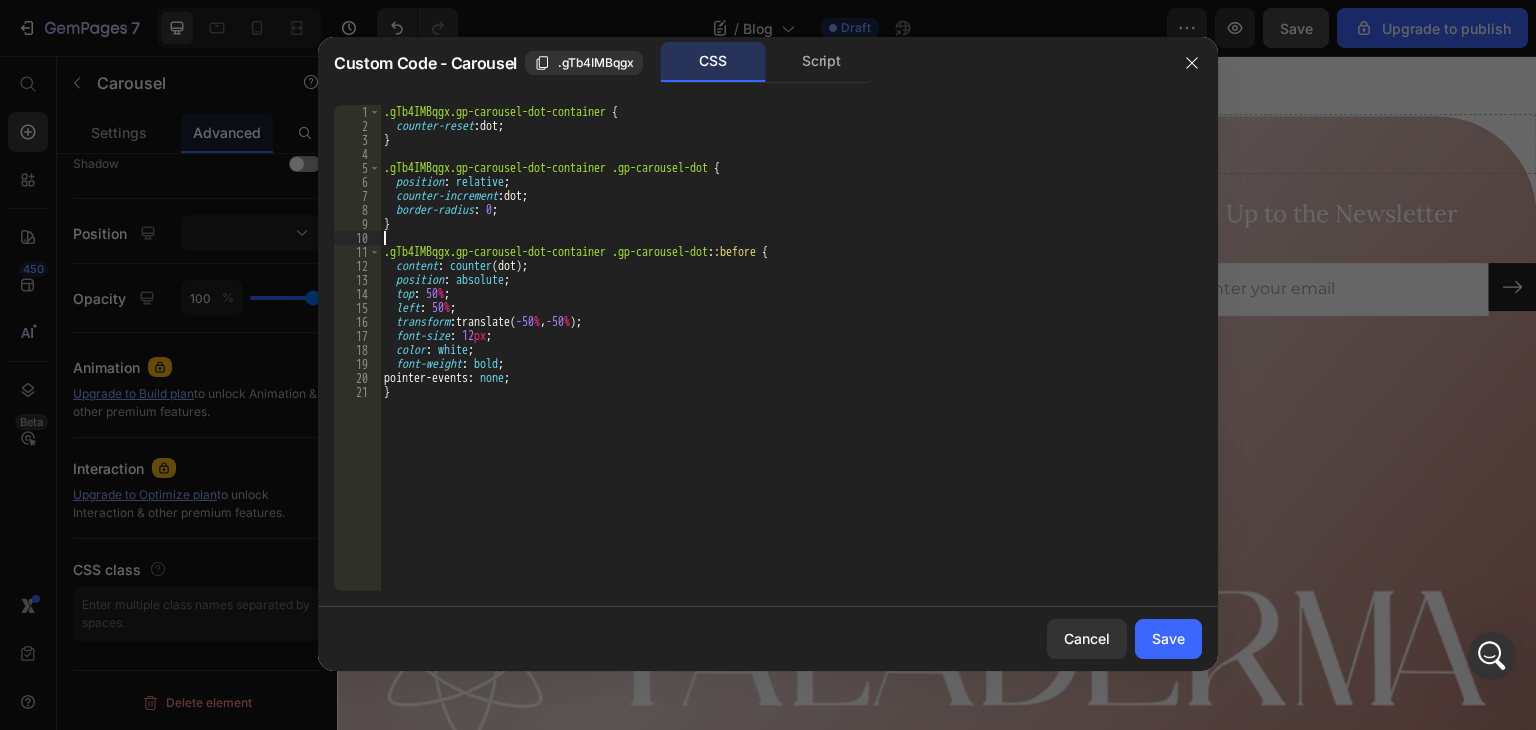 click on ".gTb4IMBqgx.gp-carousel-dot-container   {    counter-reset :  dot ; } .gTb4IMBqgx.gp-carousel-dot-container   .gp-carousel-dot   {    position :   relative ;    counter-increment :  dot ;    border-radius :   0 ; } .gTb4IMBqgx.gp-carousel-dot-container   .gp-carousel-dot : :before   {    content :   counter (dot) ;    position :   absolute ;    top :   50 % ;    left :   50 % ;    transform :  translate( -50 % ,  -50 % ) ;    font-size :   12 px ;    color :   white ;    font-weight :   bold ;   pointer-events :   none ; }" at bounding box center (791, 362) 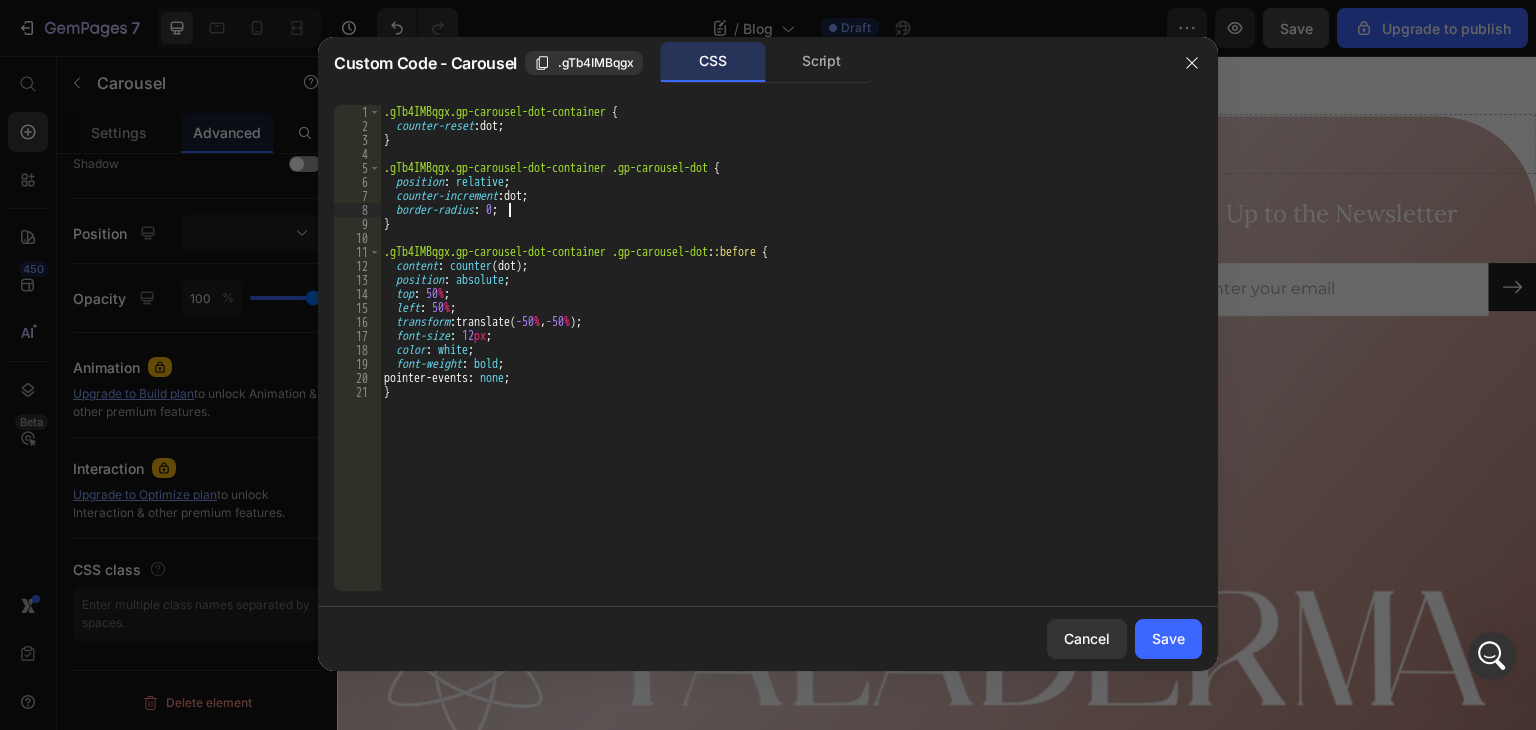 type on "border-radius: 0;" 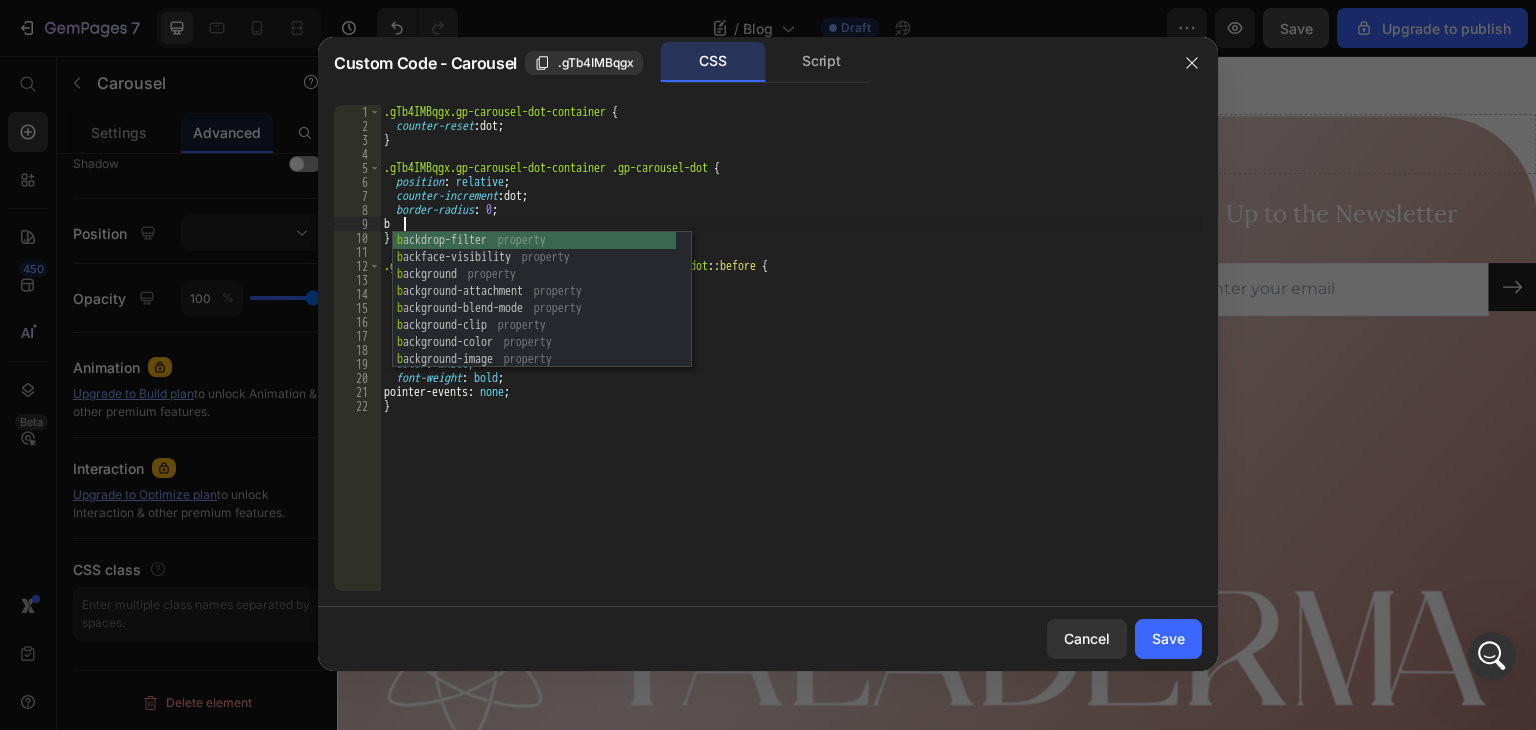 scroll, scrollTop: 0, scrollLeft: 1, axis: horizontal 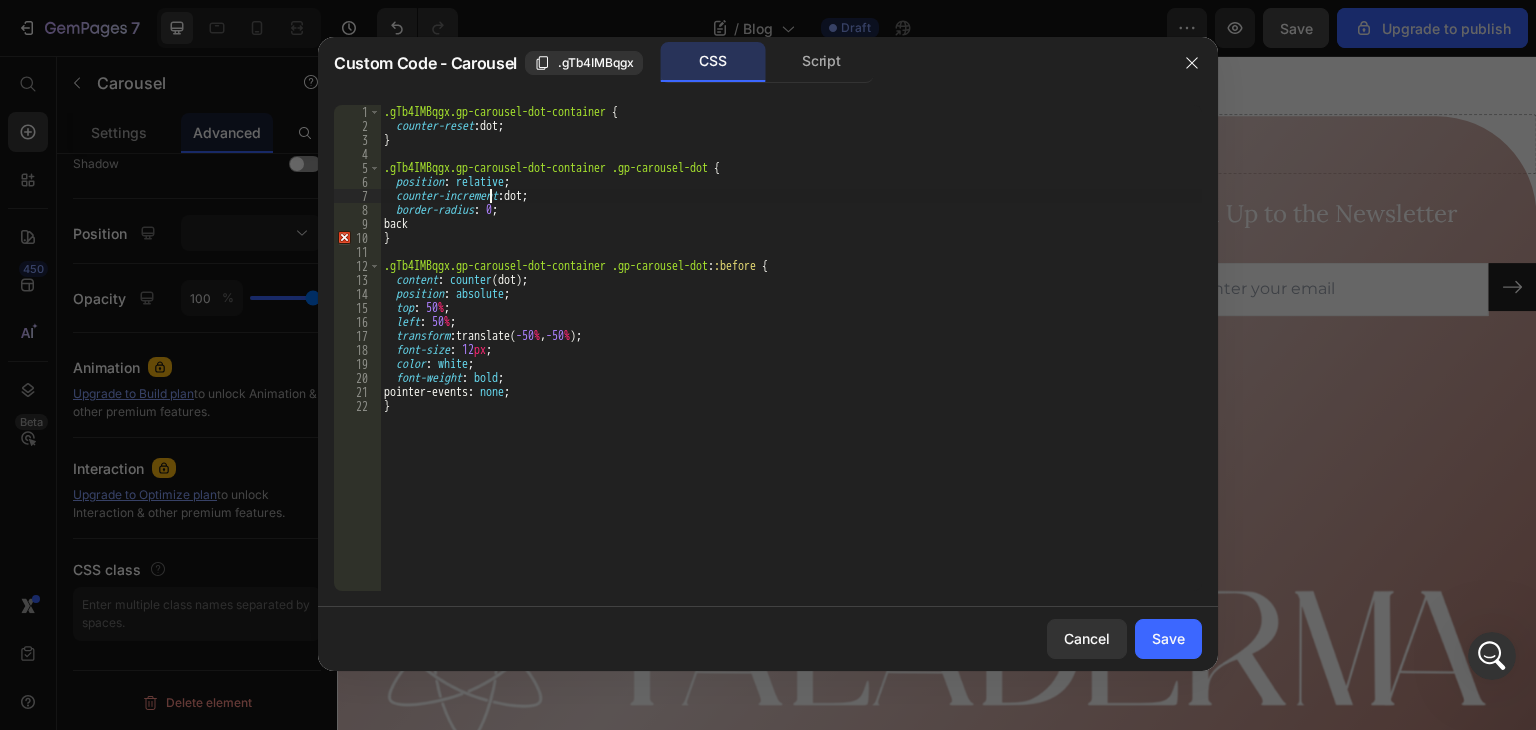 click on ".gTb4IMBqgx.gp-carousel-dot-container   {    counter-reset :  dot ; } .gTb4IMBqgx.gp-carousel-dot-container   .gp-carousel-dot   {    position :   relative ;    counter-increment :  dot ;    border-radius :   0 ;   back } .gTb4IMBqgx.gp-carousel-dot-container   .gp-carousel-dot : :before   {    content :   counter (dot) ;    position :   absolute ;    top :   50 % ;    left :   50 % ;    transform :  translate( -50 % ,  -50 % ) ;    font-size :   12 px ;    color :   white ;    font-weight :   bold ;   pointer-events :   none ; }" at bounding box center (791, 362) 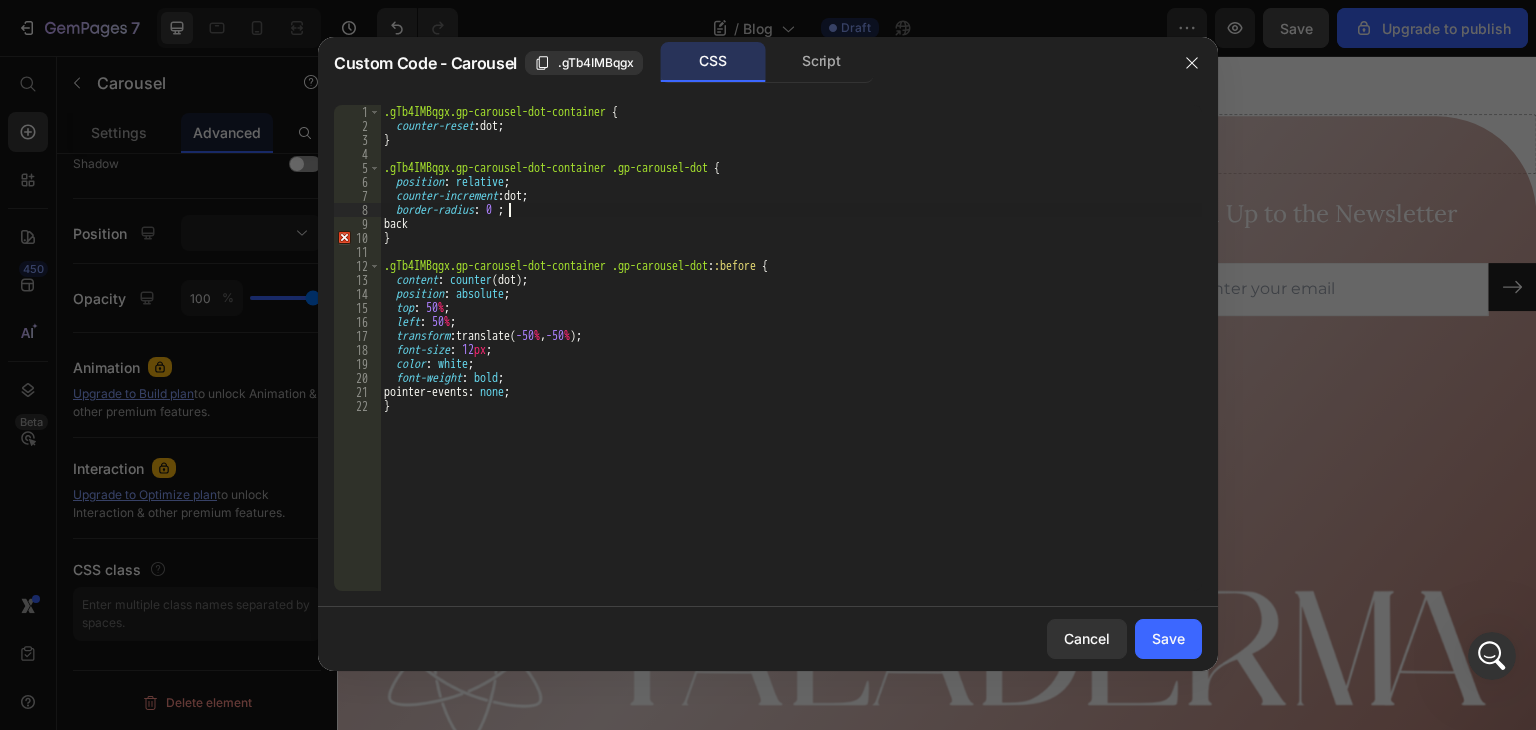 scroll, scrollTop: 0, scrollLeft: 10, axis: horizontal 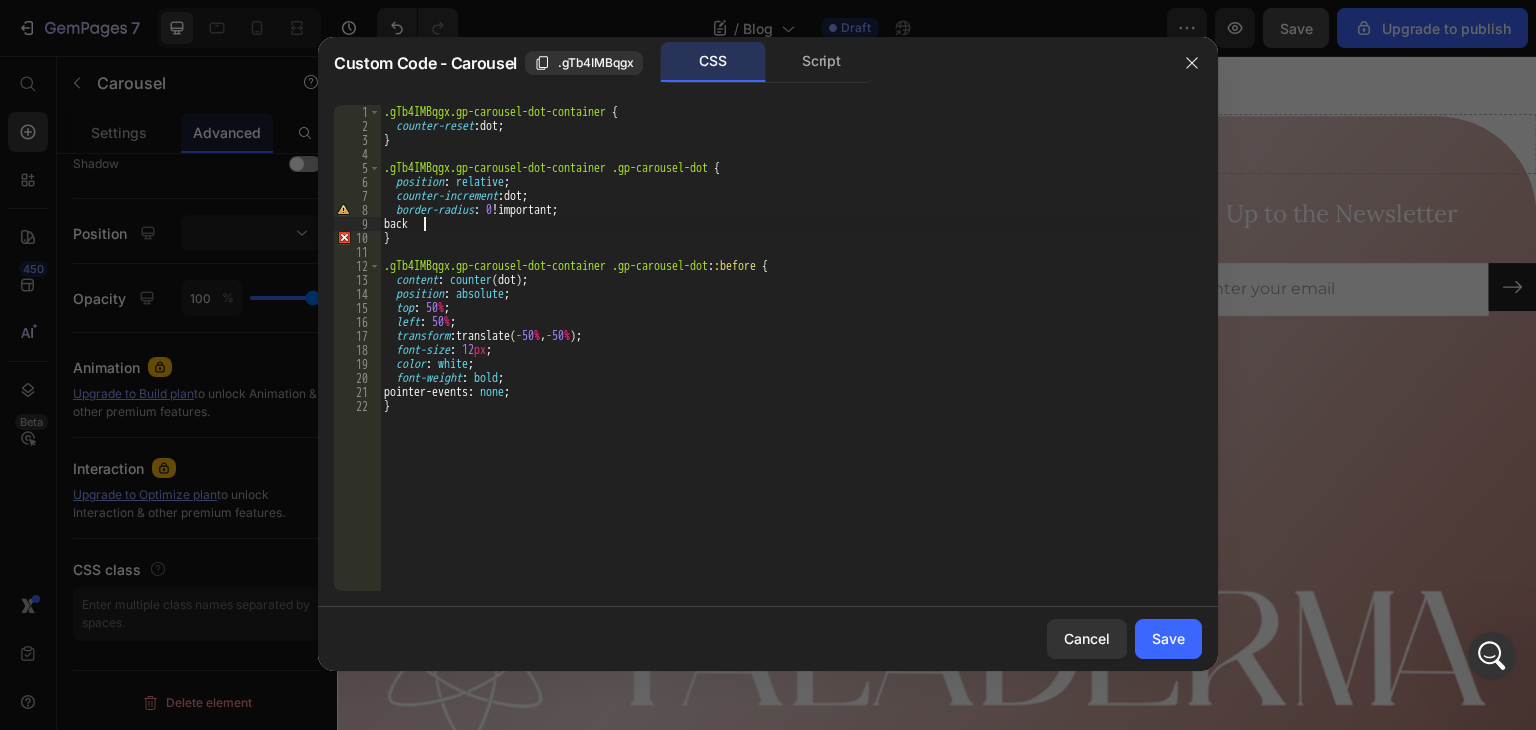 drag, startPoint x: 482, startPoint y: 219, endPoint x: 517, endPoint y: 230, distance: 36.687874 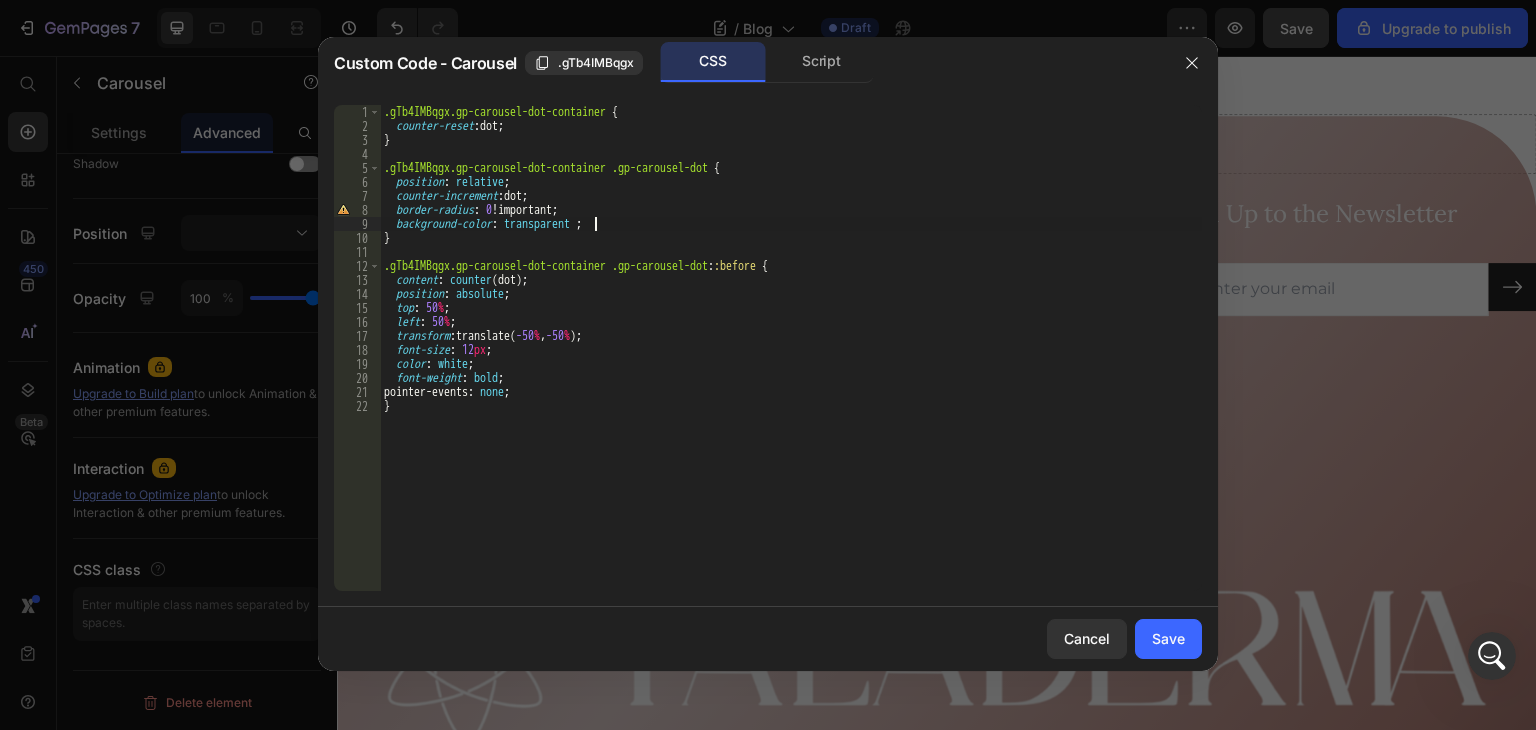scroll, scrollTop: 0, scrollLeft: 17, axis: horizontal 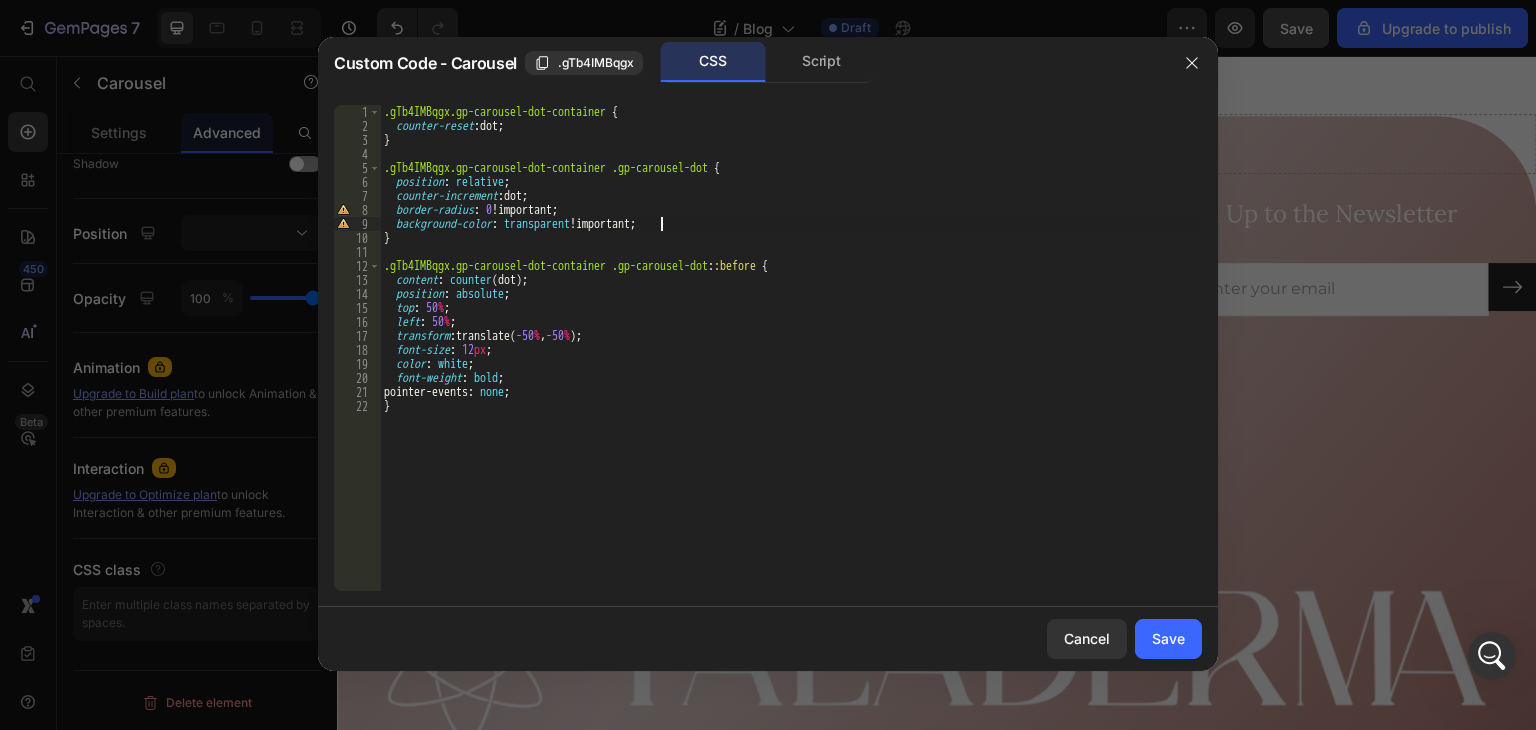 type on "background-color: transparent !important;" 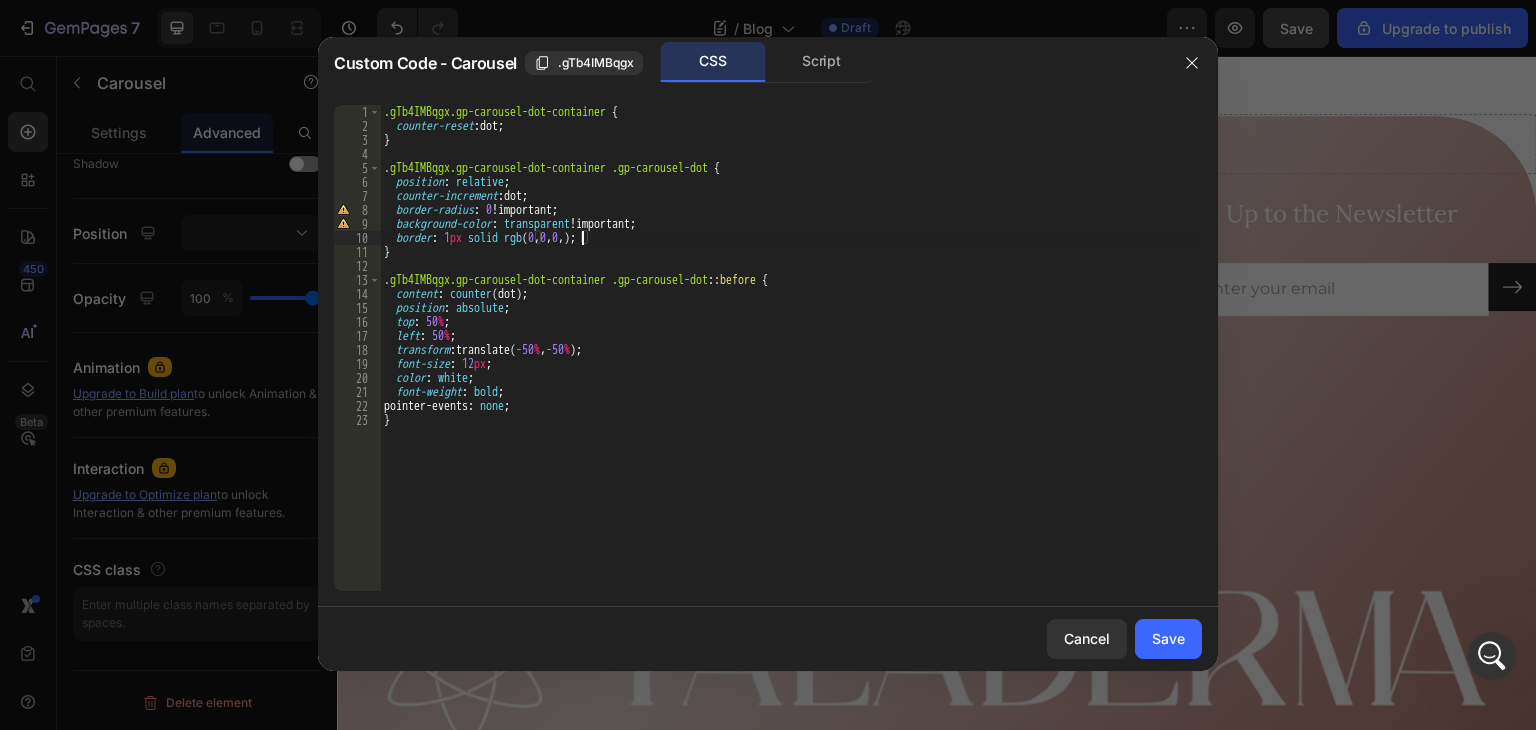 scroll, scrollTop: 0, scrollLeft: 17, axis: horizontal 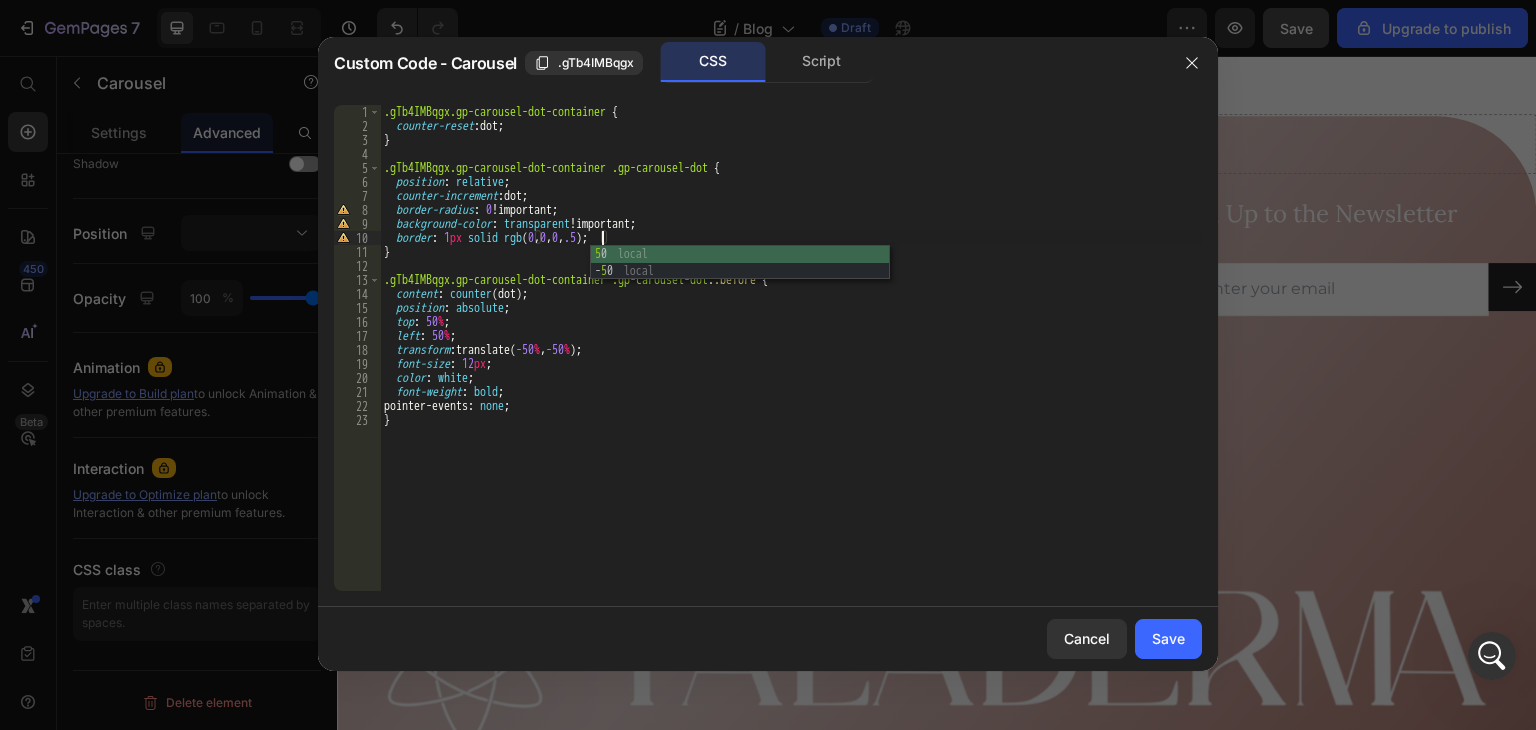 click on ".gTb4IMBqgx.gp-carousel-dot-container   {    counter-reset :  dot ; } .gTb4IMBqgx.gp-carousel-dot-container   .gp-carousel-dot   {    position :   relative ;    counter-increment :  dot ;    border-radius :   0  !important ;    background-color :   transparent  !important ;    border :   1 px   solid   rgb ( 0 , 0 , 0 ,  .5 ) ; } .gTb4IMBqgx.gp-carousel-dot-container   .gp-carousel-dot : :before   {    content :   counter (dot) ;    position :   absolute ;    top :   50 % ;    left :   50 % ;    transform :  translate( -50 % ,  -50 % ) ;    font-size :   12 px ;    color :   white ;    font-weight :   bold ;   pointer-events :   none ; }" at bounding box center (791, 362) 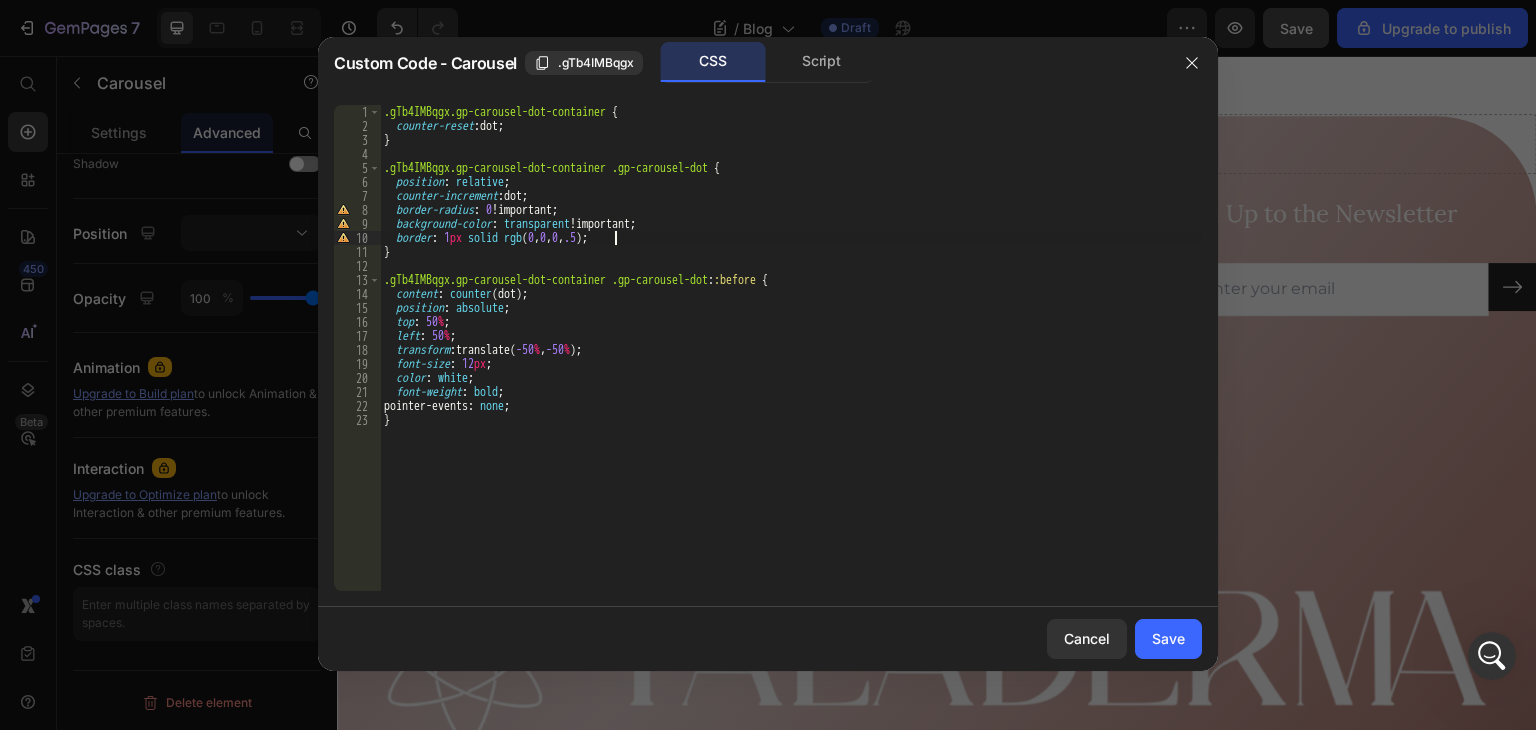 click on ".gTb4IMBqgx.gp-carousel-dot-container   {    counter-reset :  dot ; } .gTb4IMBqgx.gp-carousel-dot-container   .gp-carousel-dot   {    position :   relative ;    counter-increment :  dot ;    border-radius :   0  !important ;    background-color :   transparent  !important ;    border :   1 px   solid   rgb ( 0 , 0 , 0 ,  .5 ) ; } .gTb4IMBqgx.gp-carousel-dot-container   .gp-carousel-dot : :before   {    content :   counter (dot) ;    position :   absolute ;    top :   50 % ;    left :   50 % ;    transform :  translate( -50 % ,  -50 % ) ;    font-size :   12 px ;    color :   white ;    font-weight :   bold ;   pointer-events :   none ; }" at bounding box center (791, 362) 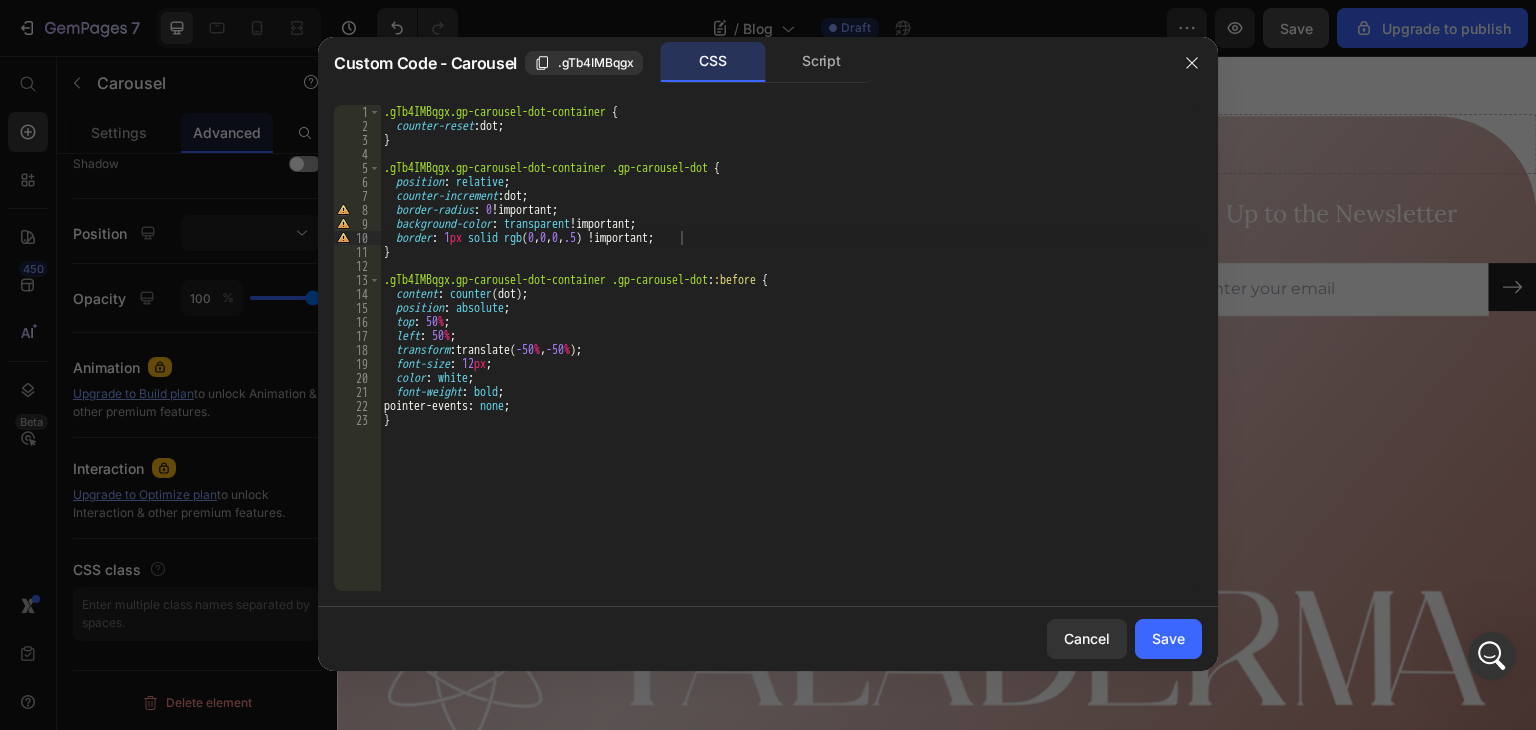 type on "border: 1px solid rgb(0,0,0, .5) !important;" 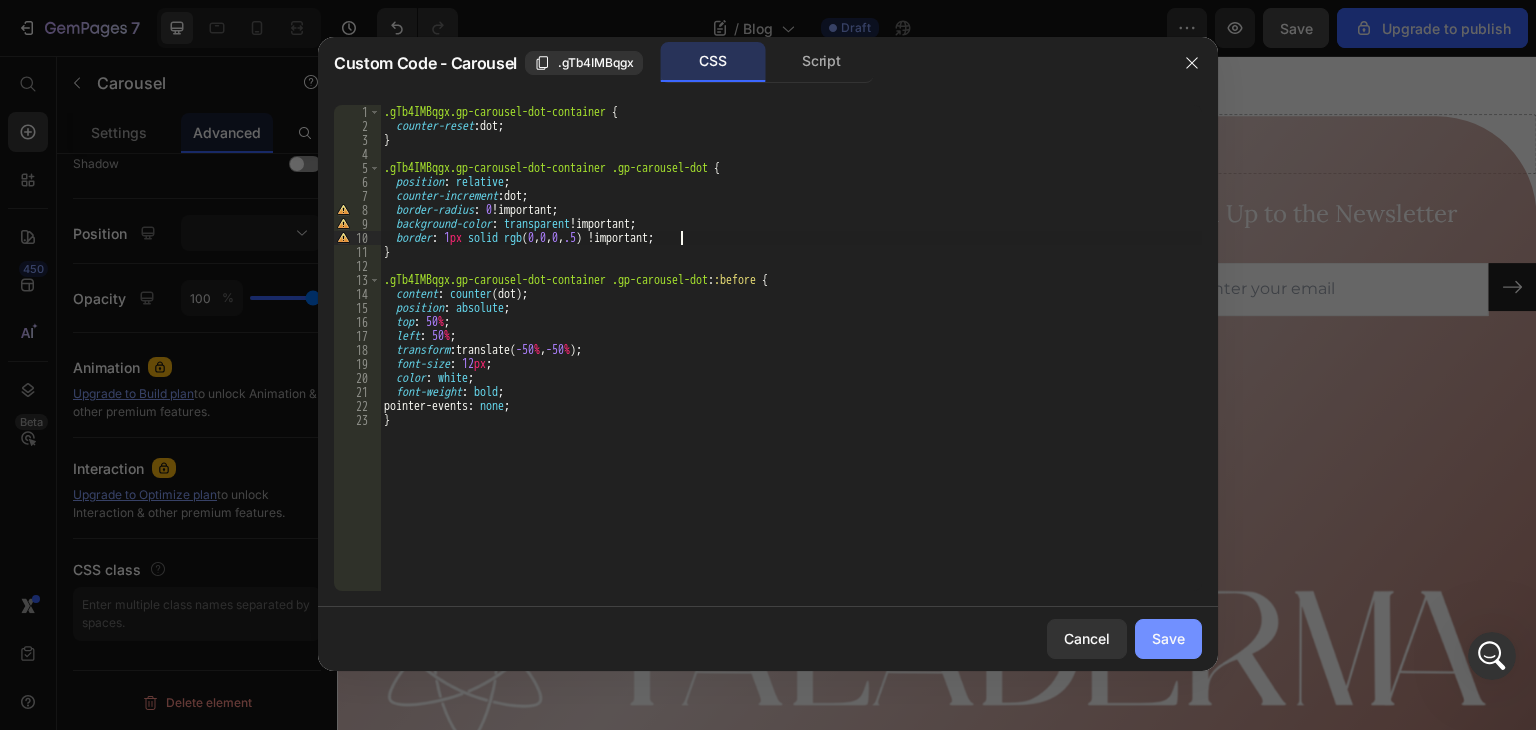 click on "Save" at bounding box center [1168, 638] 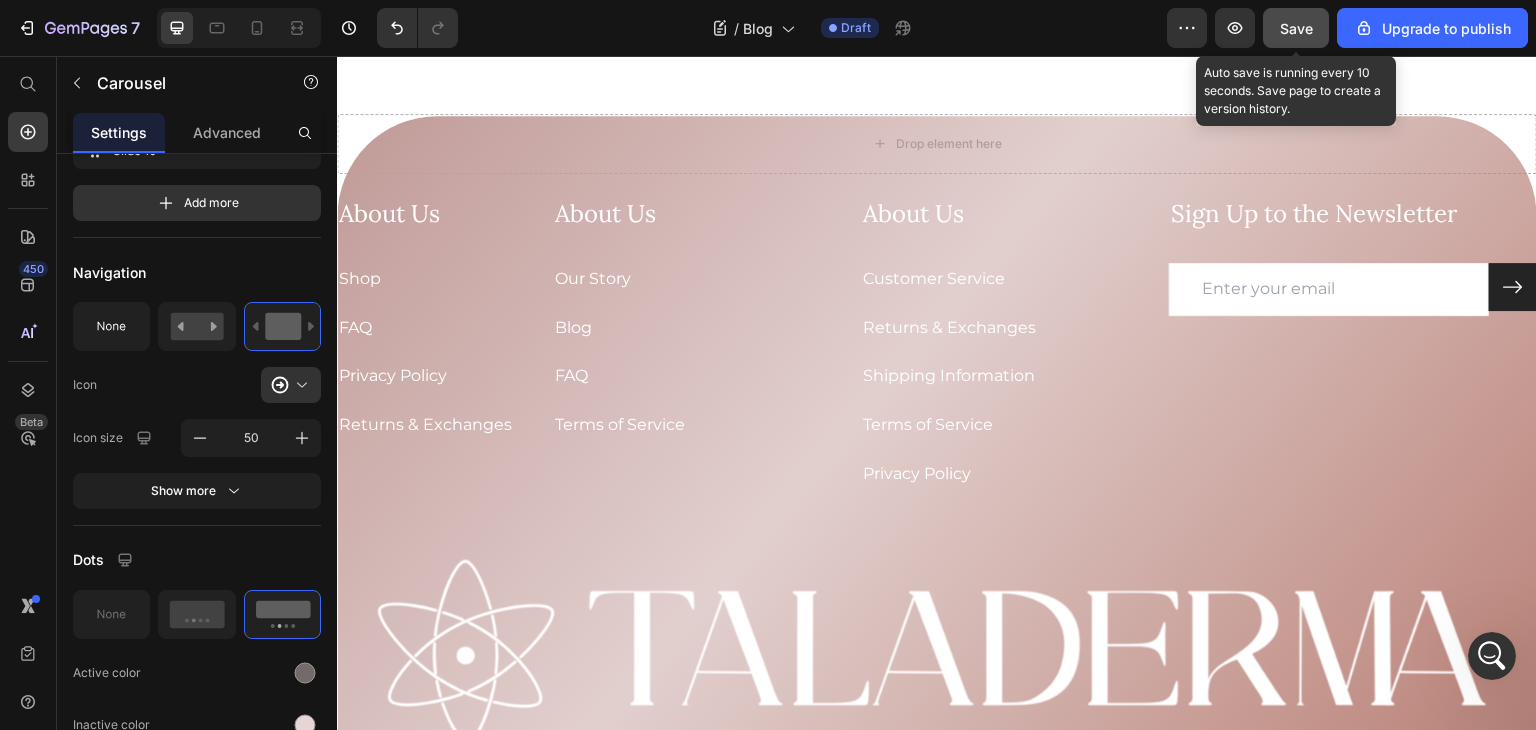 click on "Save" at bounding box center [1296, 28] 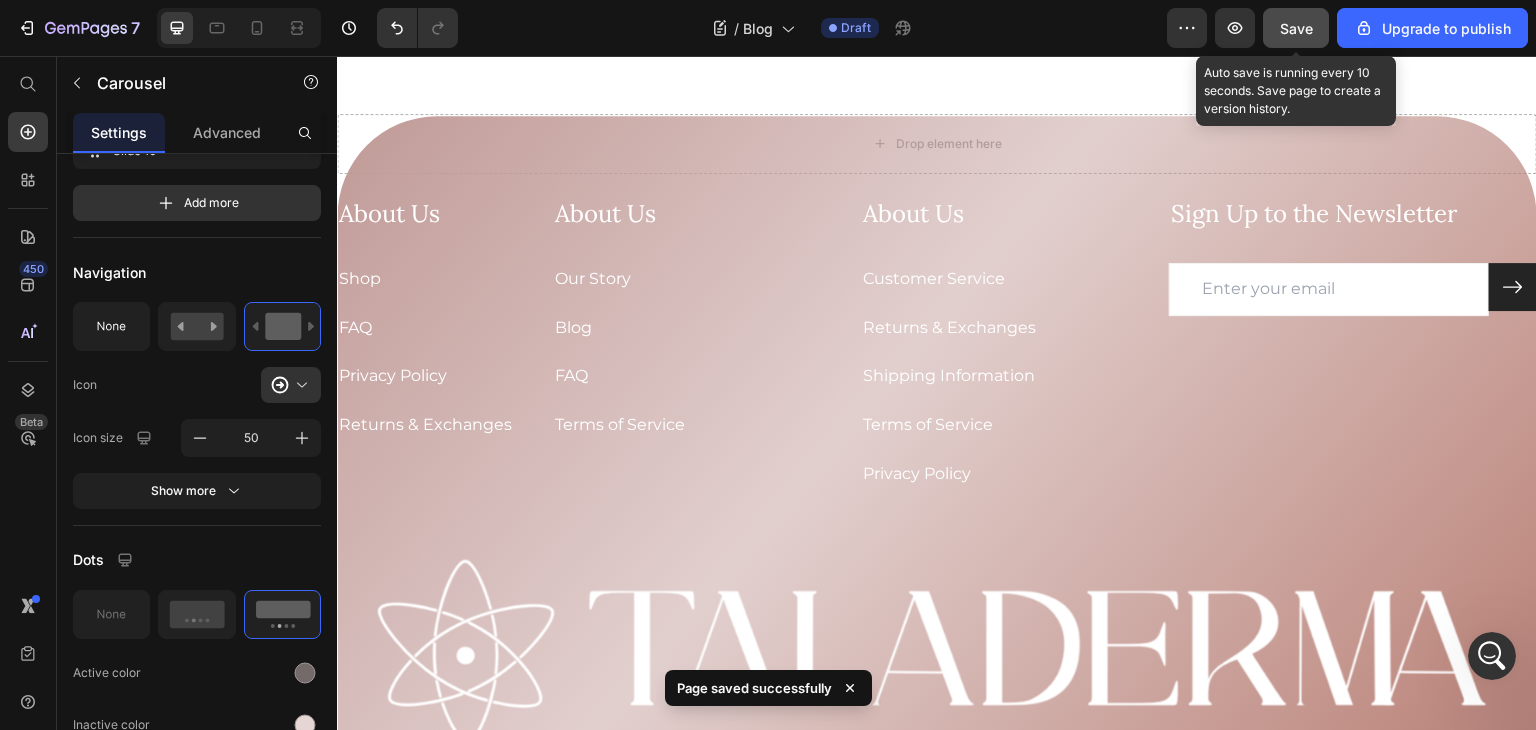 click on "Save" at bounding box center [1296, 28] 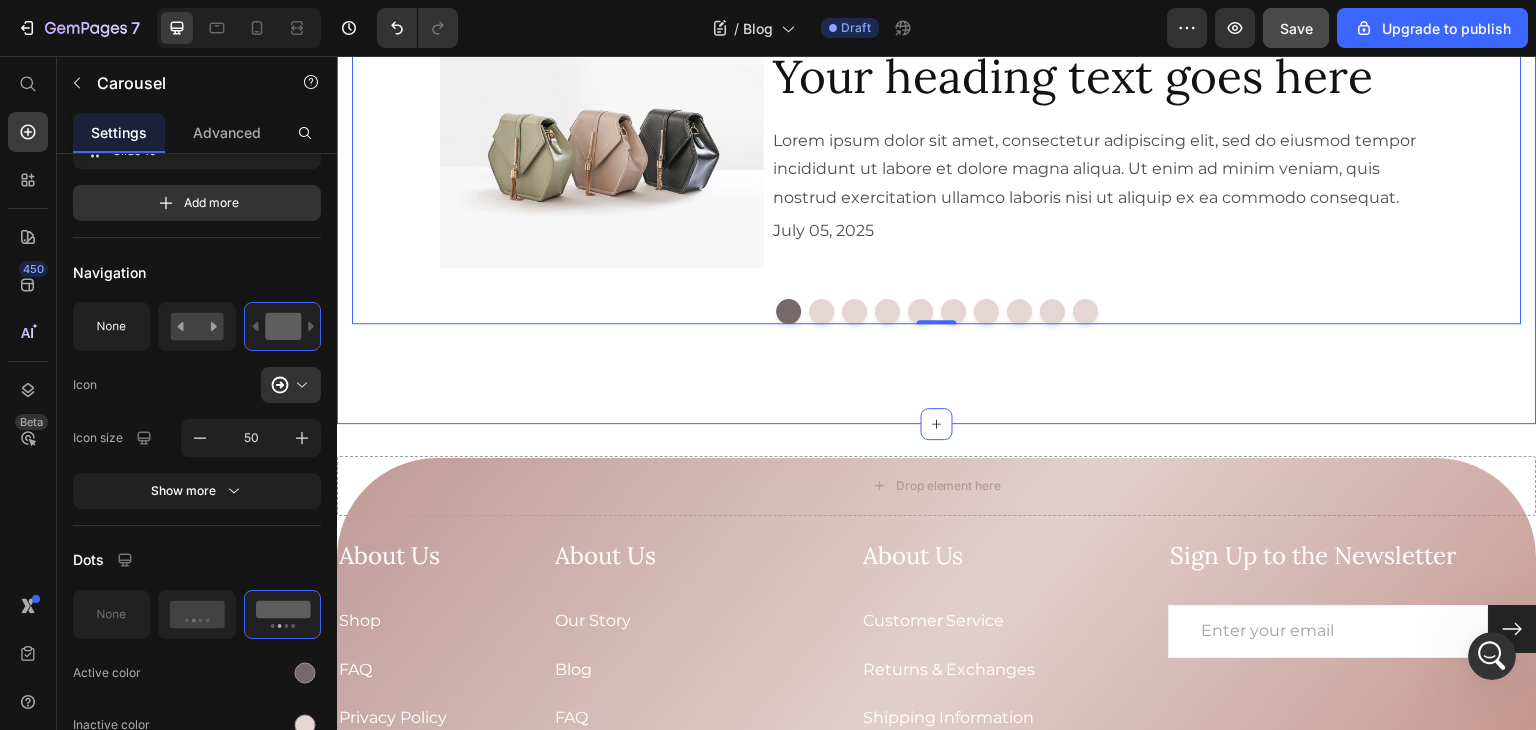 scroll, scrollTop: 1537, scrollLeft: 0, axis: vertical 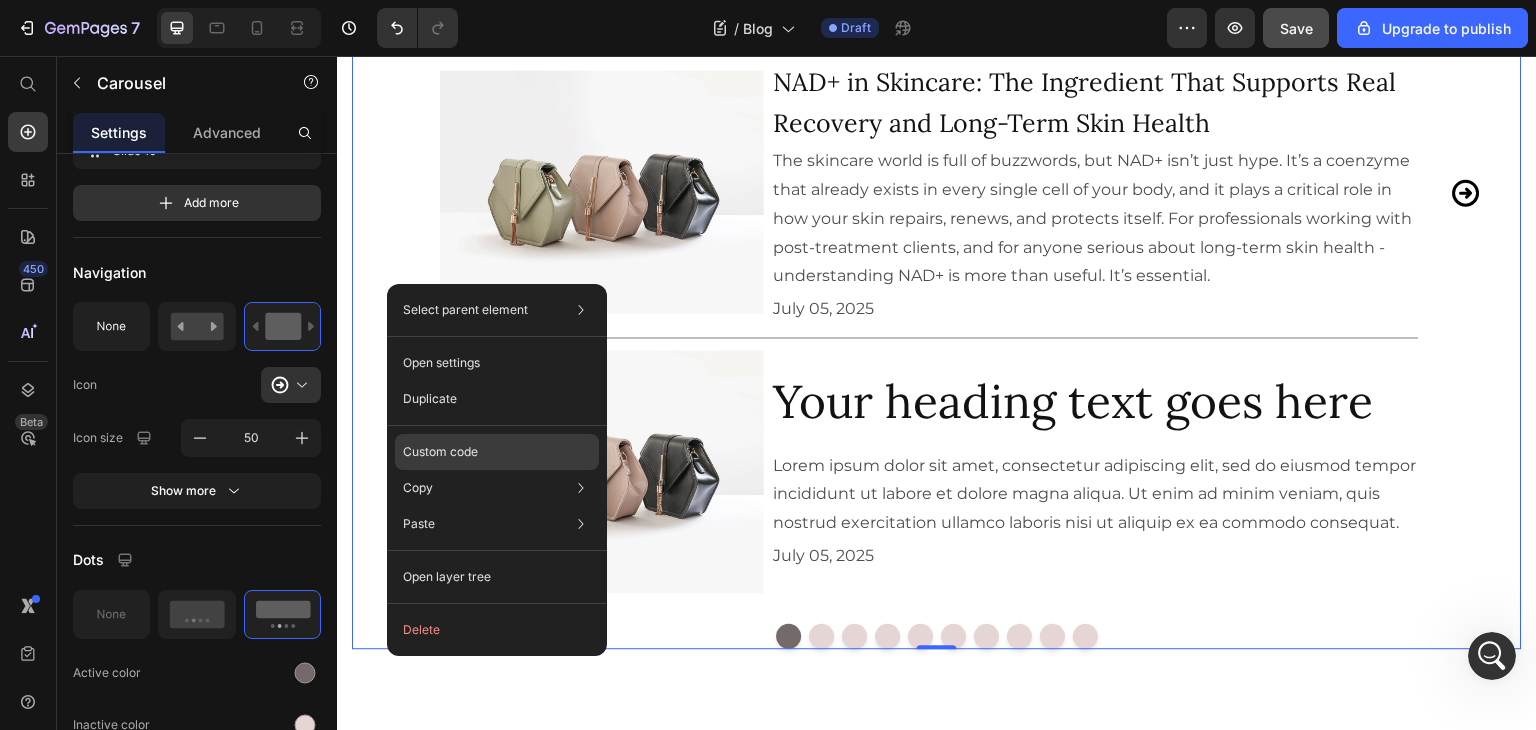 click on "Custom code" at bounding box center (440, 452) 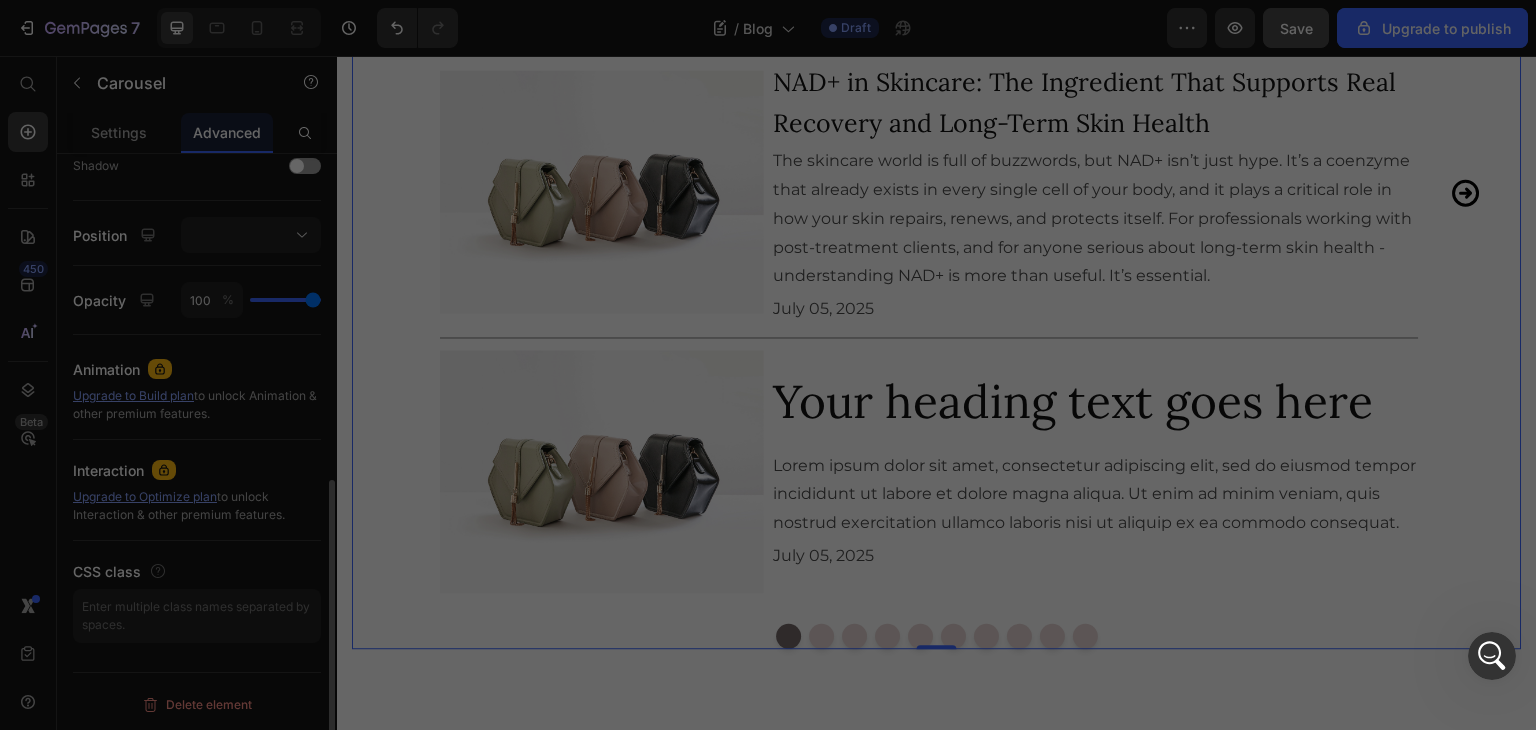 scroll, scrollTop: 672, scrollLeft: 0, axis: vertical 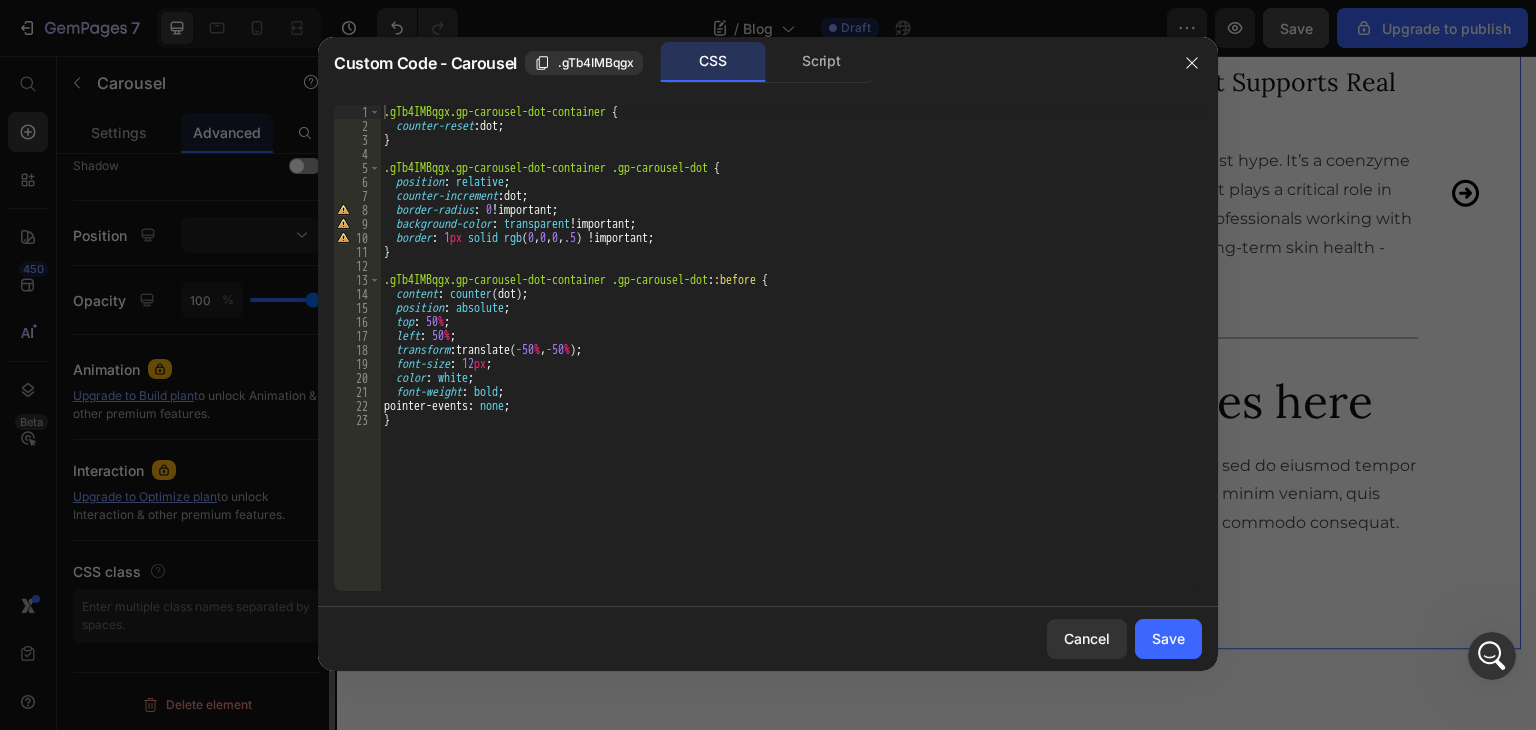 click on ".gTb4IMBqgx.gp-carousel-dot-container   {    counter-reset :  dot ; } .gTb4IMBqgx.gp-carousel-dot-container   .gp-carousel-dot   {    position :   relative ;    counter-increment :  dot ;    border-radius :   0  !important ;    background-color :   transparent  !important ;    border :   1 px   solid   rgb ( 0 , 0 , 0 ,  .5 ) !important ; } .gTb4IMBqgx.gp-carousel-dot-container   .gp-carousel-dot : :before   {    content :   counter (dot) ;    position :   absolute ;    top :   50 % ;    left :   50 % ;    transform :  translate( -50 % ,  -50 % ) ;    font-size :   12 px ;    color :   white ;    font-weight :   bold ;   pointer-events :   none ; }" at bounding box center [791, 362] 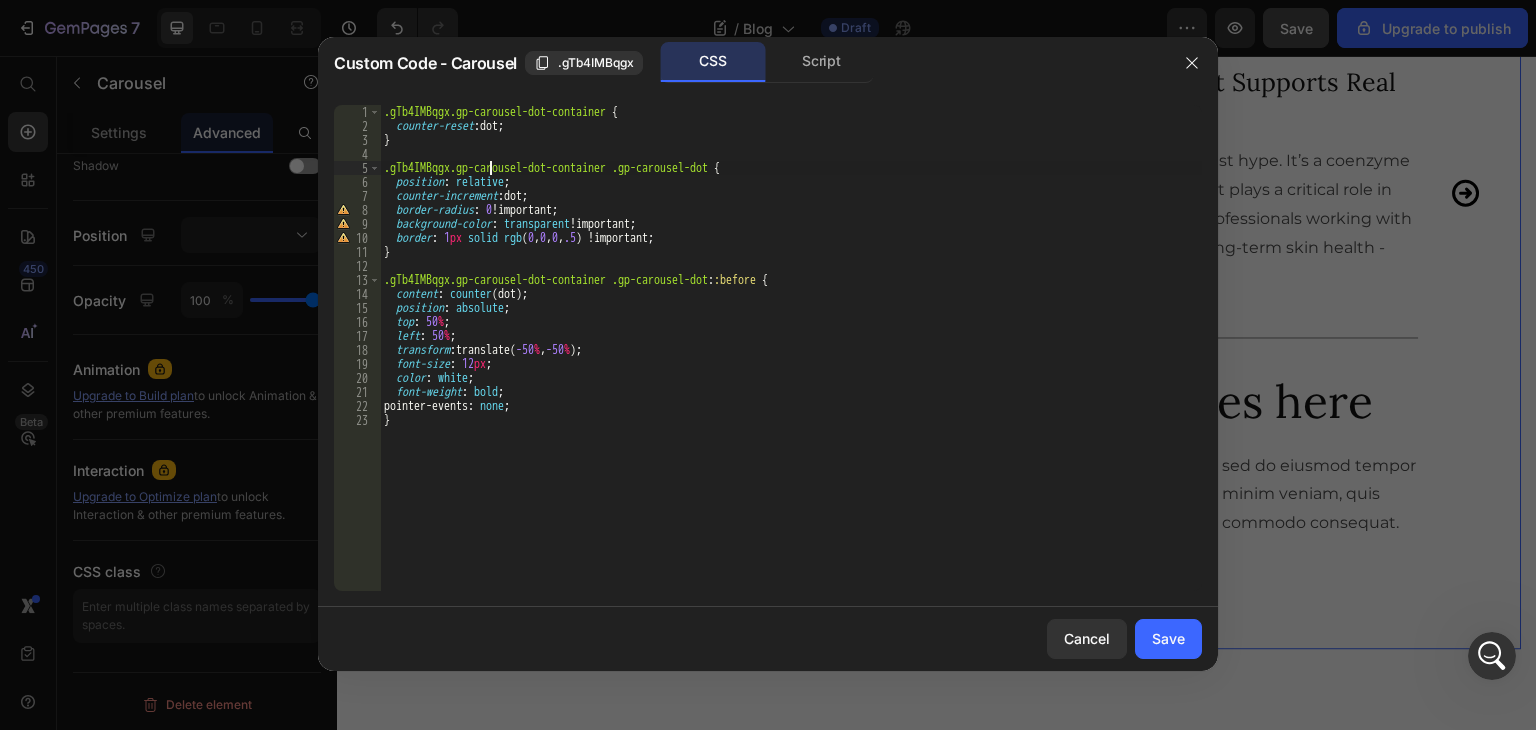 click on ".gTb4IMBqgx.gp-carousel-dot-container   {    counter-reset :  dot ; } .gTb4IMBqgx.gp-carousel-dot-container   .gp-carousel-dot   {    position :   relative ;    counter-increment :  dot ;    border-radius :   0  !important ;    background-color :   transparent  !important ;    border :   1 px   solid   rgb ( 0 , 0 , 0 ,  .5 ) !important ; } .gTb4IMBqgx.gp-carousel-dot-container   .gp-carousel-dot : :before   {    content :   counter (dot) ;    position :   absolute ;    top :   50 % ;    left :   50 % ;    transform :  translate( -50 % ,  -50 % ) ;    font-size :   12 px ;    color :   white ;    font-weight :   bold ;   pointer-events :   none ; }" at bounding box center (791, 362) 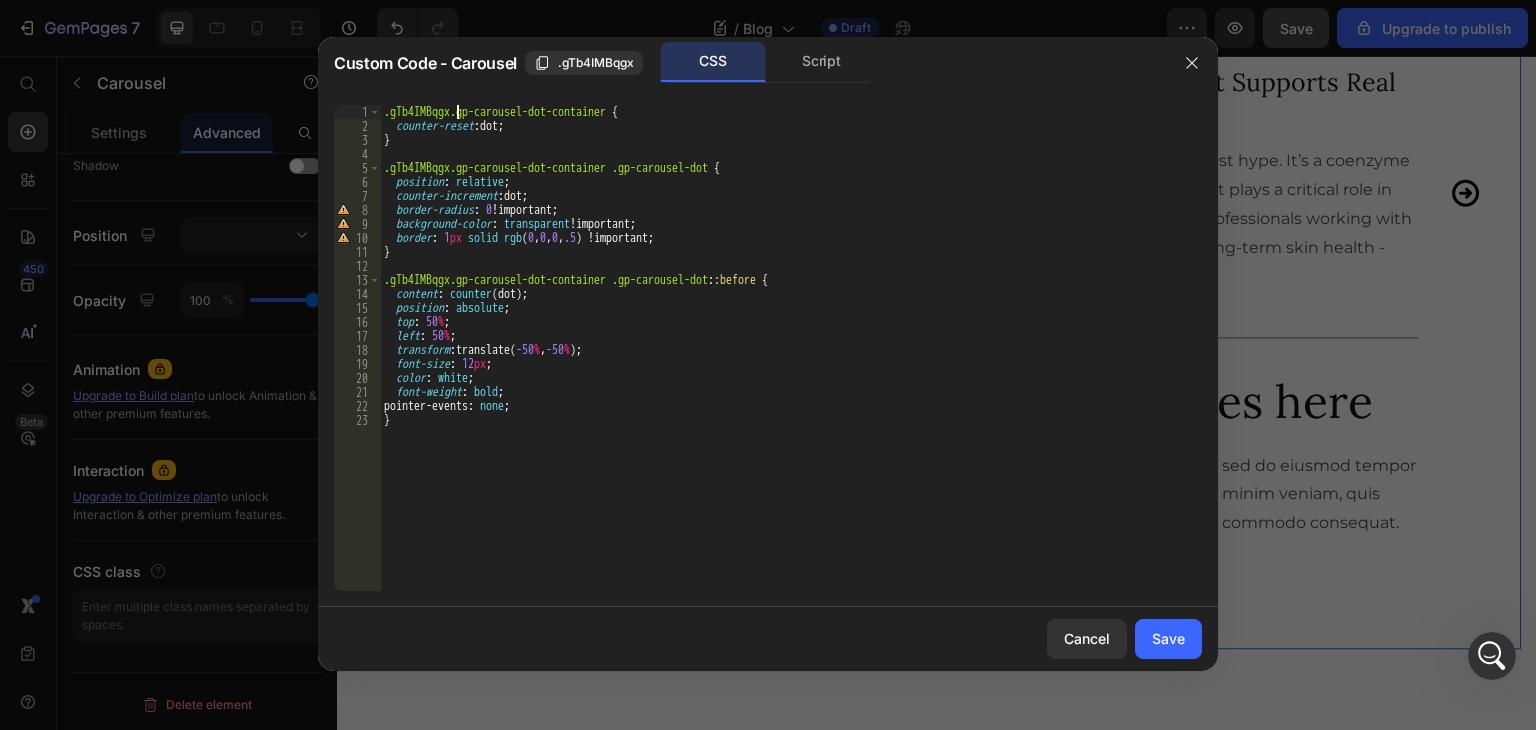scroll, scrollTop: 0, scrollLeft: 7, axis: horizontal 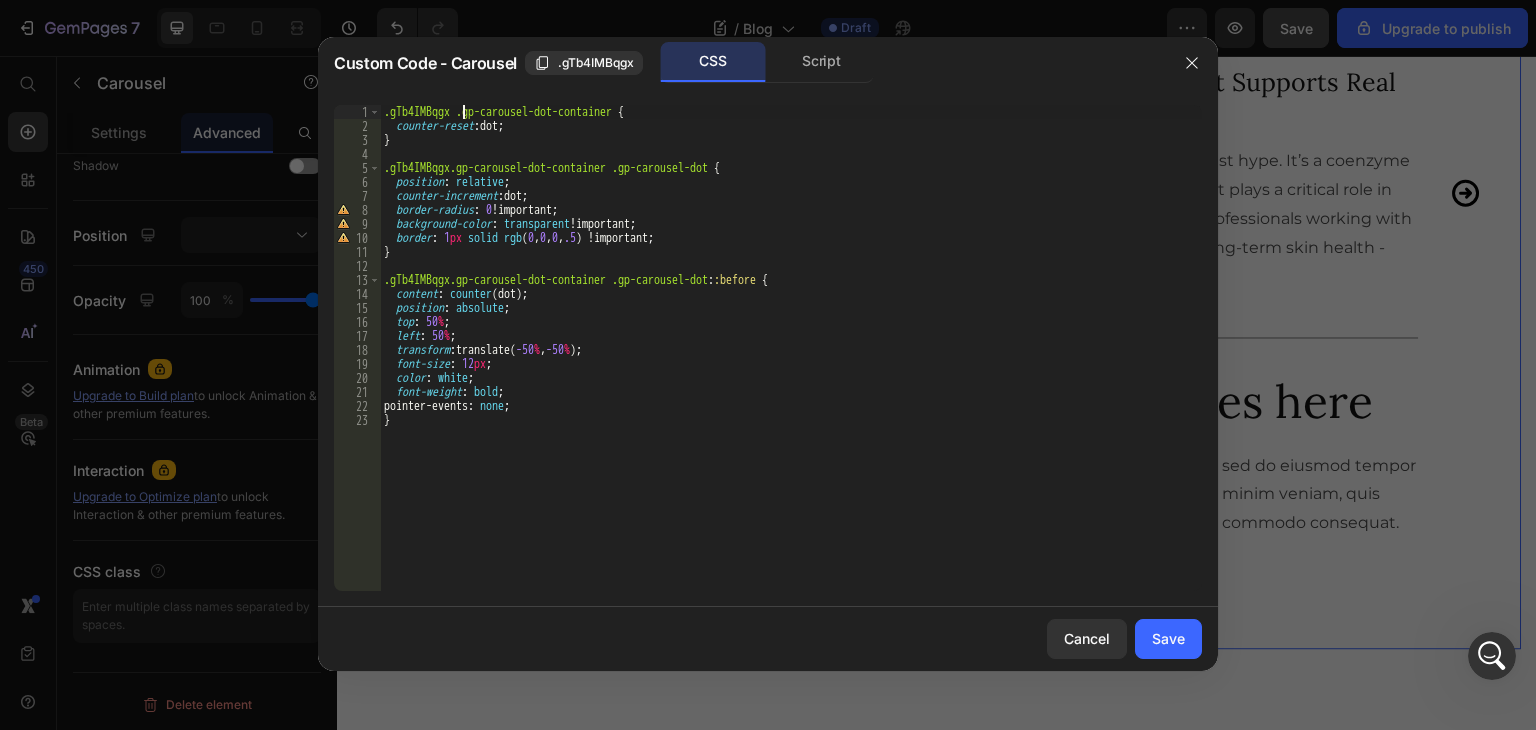 click on ".gTb4IMBqgx   .gp-carousel-dot-container   {    counter-reset :  dot ; } .gTb4IMBqgx.gp-carousel-dot-container   .gp-carousel-dot   {    position :   relative ;    counter-increment :  dot ;    border-radius :   0  !important ;    background-color :   transparent  !important ;    border :   1 px   solid   rgb ( 0 , 0 , 0 ,  .5 ) !important ; } .gTb4IMBqgx.gp-carousel-dot-container   .gp-carousel-dot : :before   {    content :   counter (dot) ;    position :   absolute ;    top :   50 % ;    left :   50 % ;    transform :  translate( -50 % ,  -50 % ) ;    font-size :   12 px ;    color :   white ;    font-weight :   bold ;   pointer-events :   none ; }" at bounding box center (791, 362) 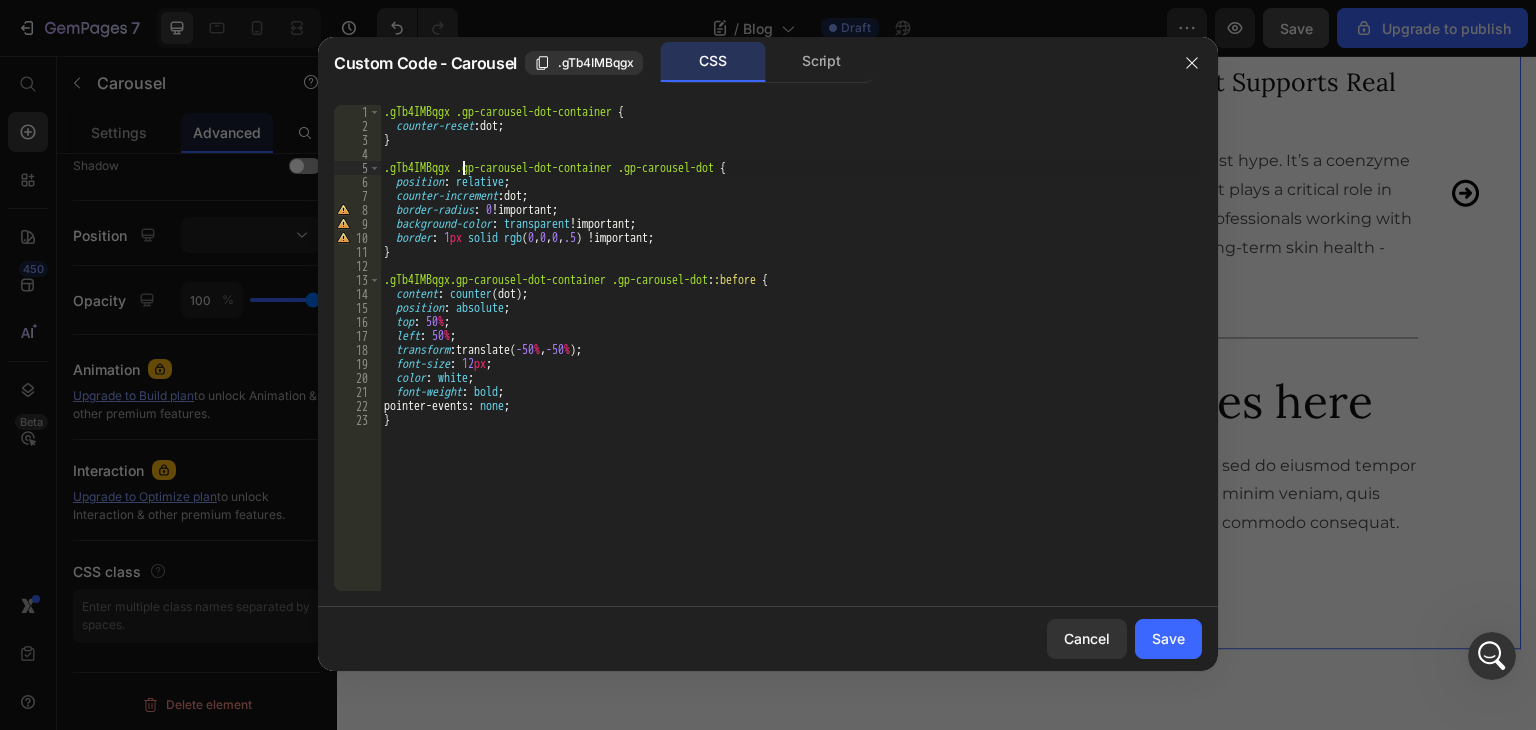 click on ".gTb4IMBqgx   .gp-carousel-dot-container   {    counter-reset :  dot ; } .gTb4IMBqgx   .gp-carousel-dot-container   .gp-carousel-dot   {    position :   relative ;    counter-increment :  dot ;    border-radius :   0  !important ;    background-color :   transparent  !important ;    border :   1 px   solid   rgb ( 0 , 0 , 0 ,  .5 ) !important ; } .gTb4IMBqgx.gp-carousel-dot-container   .gp-carousel-dot : :before   {    content :   counter (dot) ;    position :   absolute ;    top :   50 % ;    left :   50 % ;    transform :  translate( -50 % ,  -50 % ) ;    font-size :   12 px ;    color :   white ;    font-weight :   bold ;   pointer-events :   none ; }" at bounding box center (791, 362) 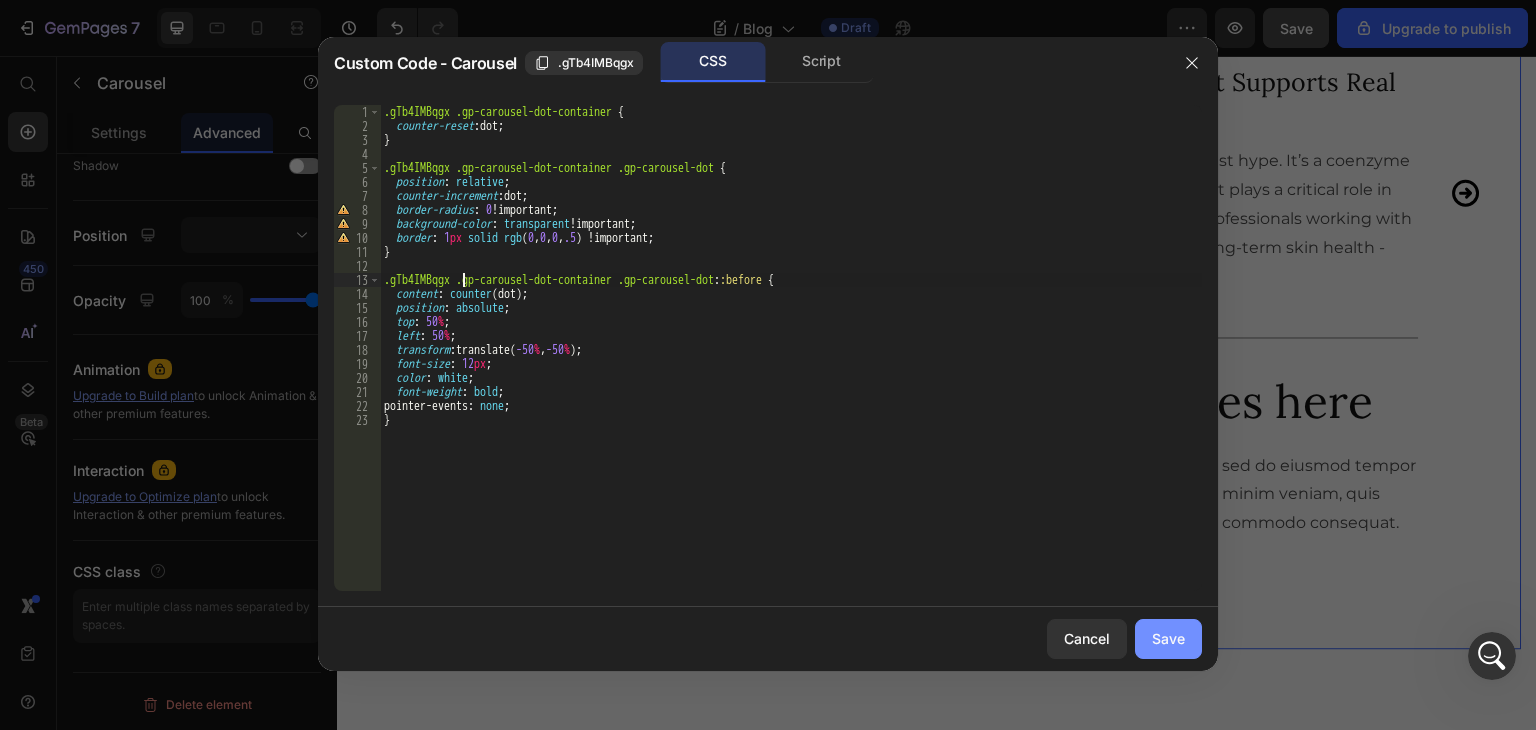 type on ".gTb4IMBqgx .gp-carousel-dot-container .gp-carousel-dot::before {" 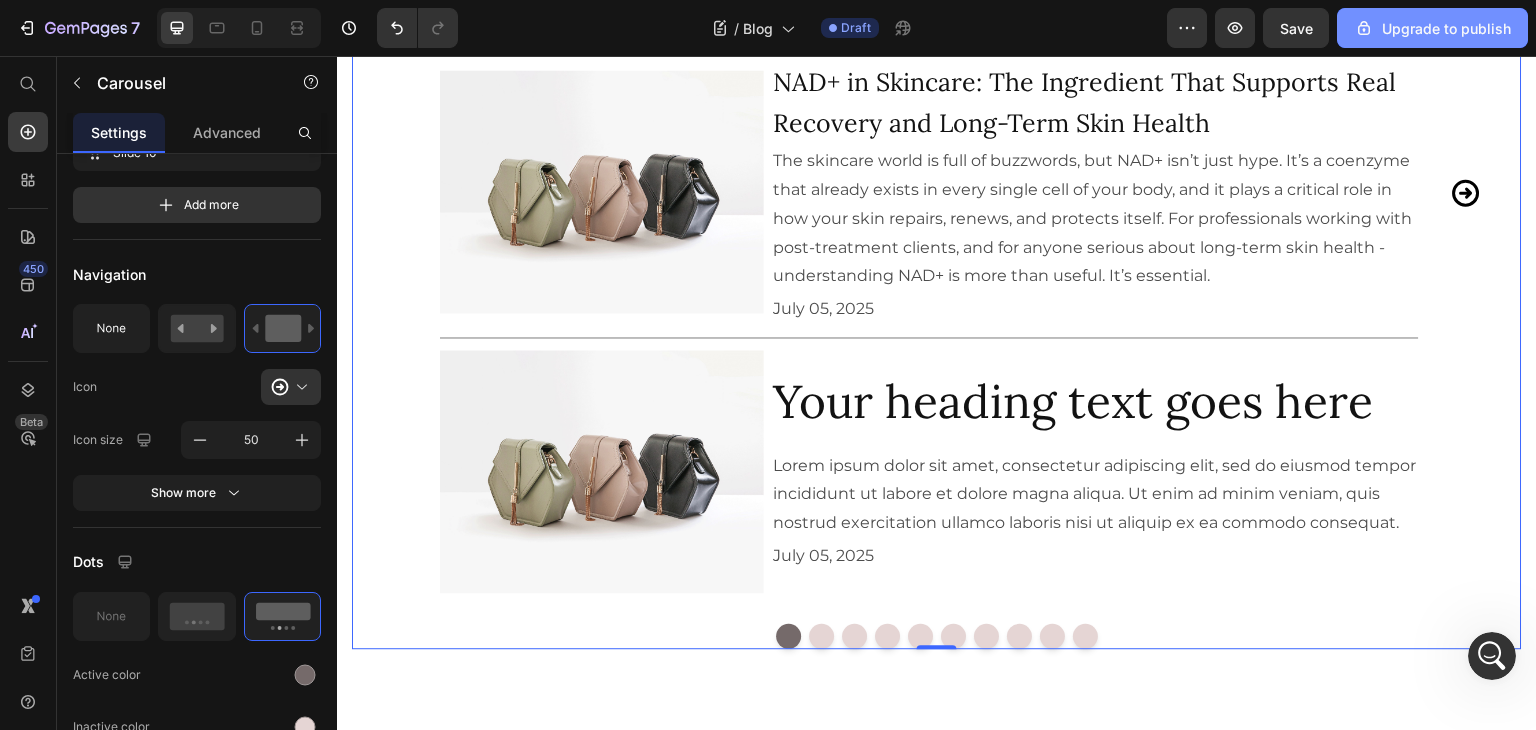 drag, startPoint x: 1285, startPoint y: 43, endPoint x: 1364, endPoint y: 41, distance: 79.025314 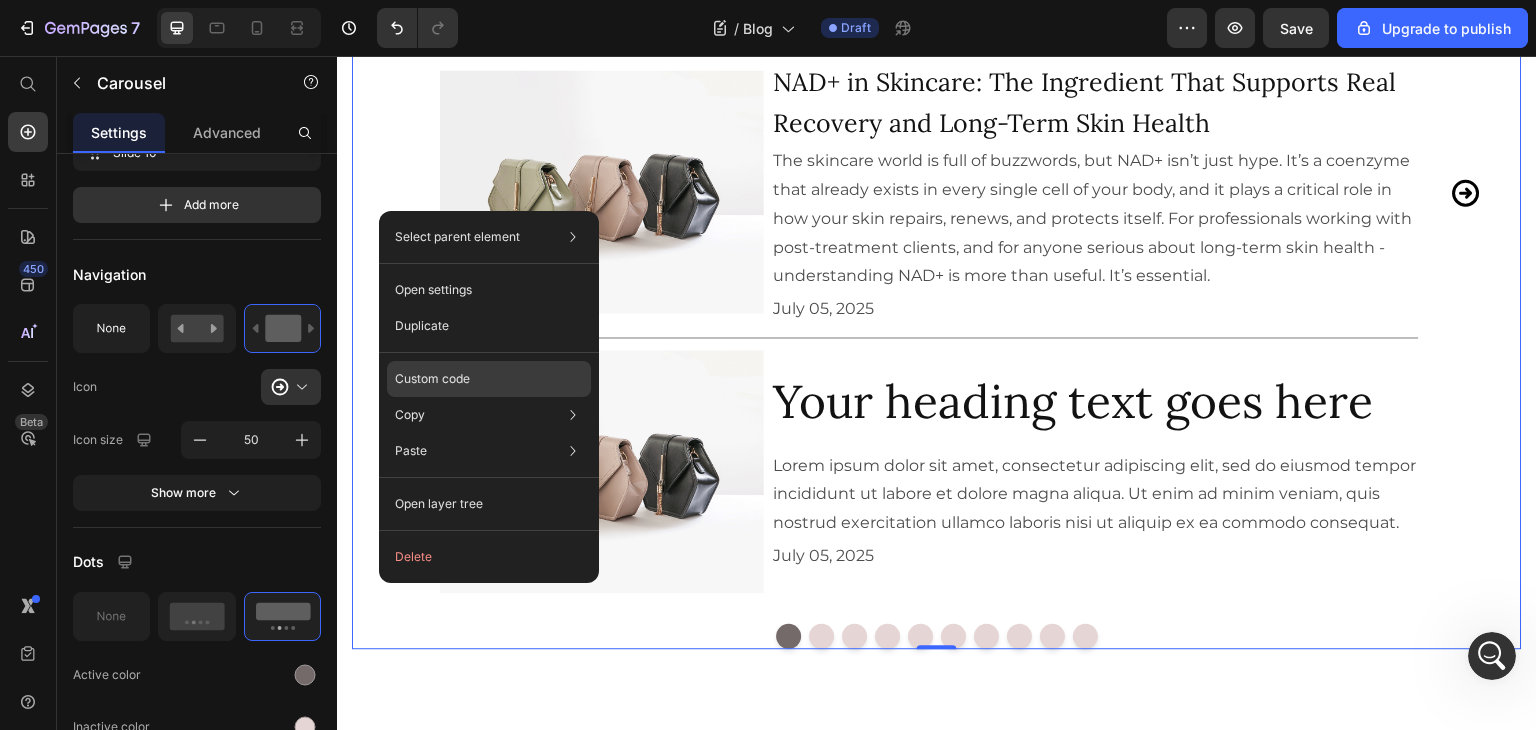 click on "Custom code" at bounding box center [432, 379] 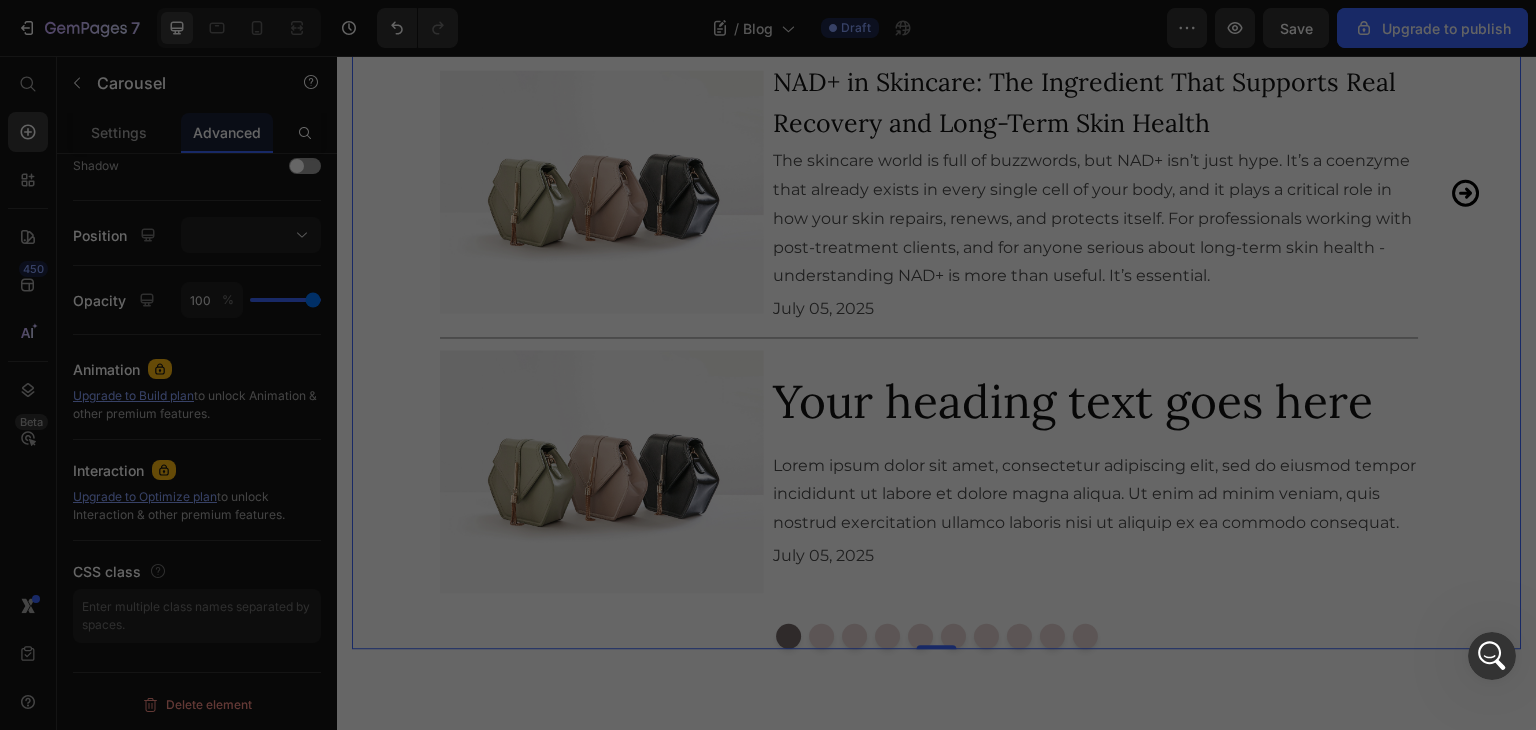 scroll, scrollTop: 671, scrollLeft: 0, axis: vertical 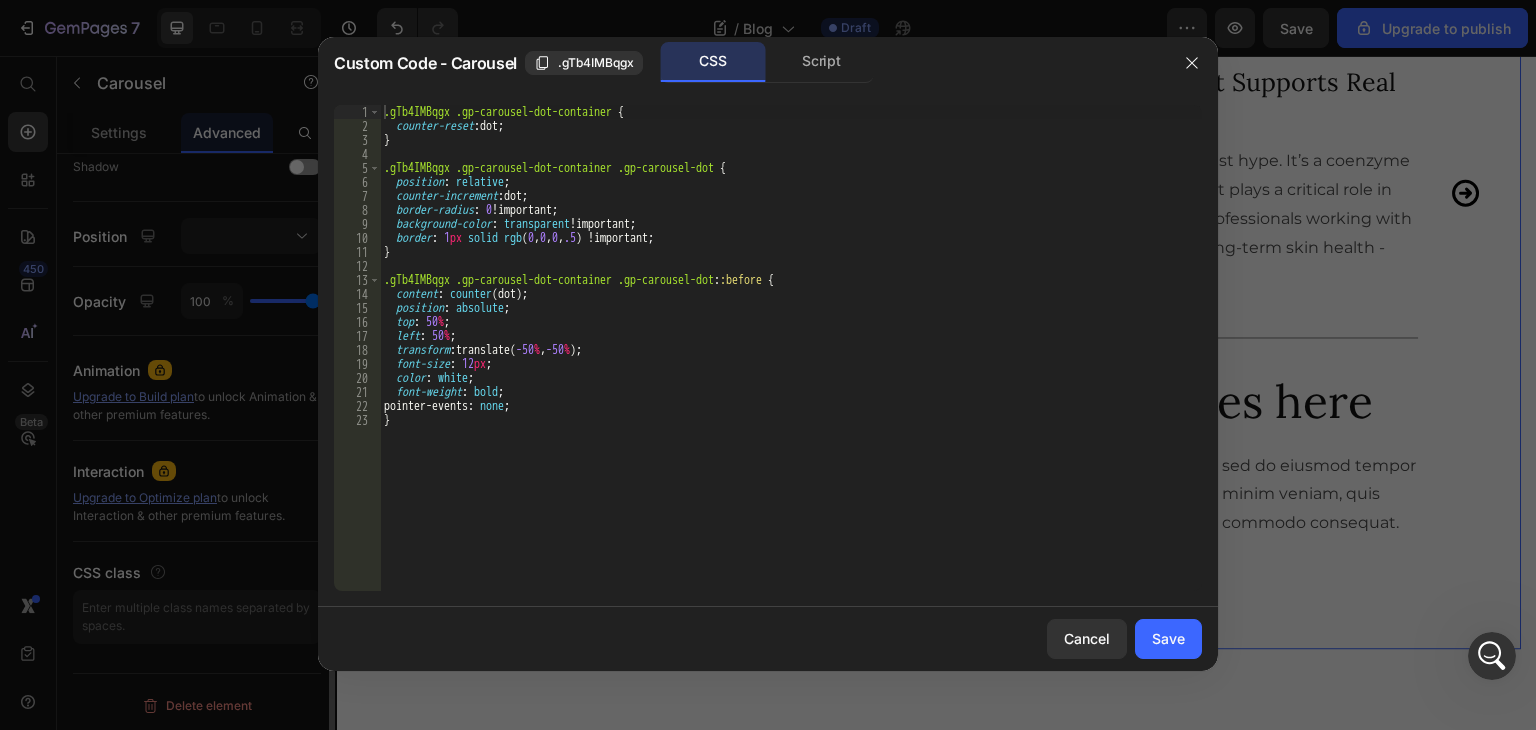 click on ".gTb4IMBqgx   .gp-carousel-dot-container   {    counter-reset :  dot ; } .gTb4IMBqgx   .gp-carousel-dot-container   .gp-carousel-dot   {    position :   relative ;    counter-increment :  dot ;    border-radius :   0  !important ;    background-color :   transparent  !important ;    border :   1 px   solid   rgb ( 0 , 0 , 0 ,  .5 ) !important ; } .gTb4IMBqgx   .gp-carousel-dot-container   .gp-carousel-dot : :before   {    content :   counter (dot) ;    position :   absolute ;    top :   50 % ;    left :   50 % ;    transform :  translate( -50 % ,  -50 % ) ;    font-size :   12 px ;    color :   white ;    font-weight :   bold ;   pointer-events :   none ; }" at bounding box center (791, 362) 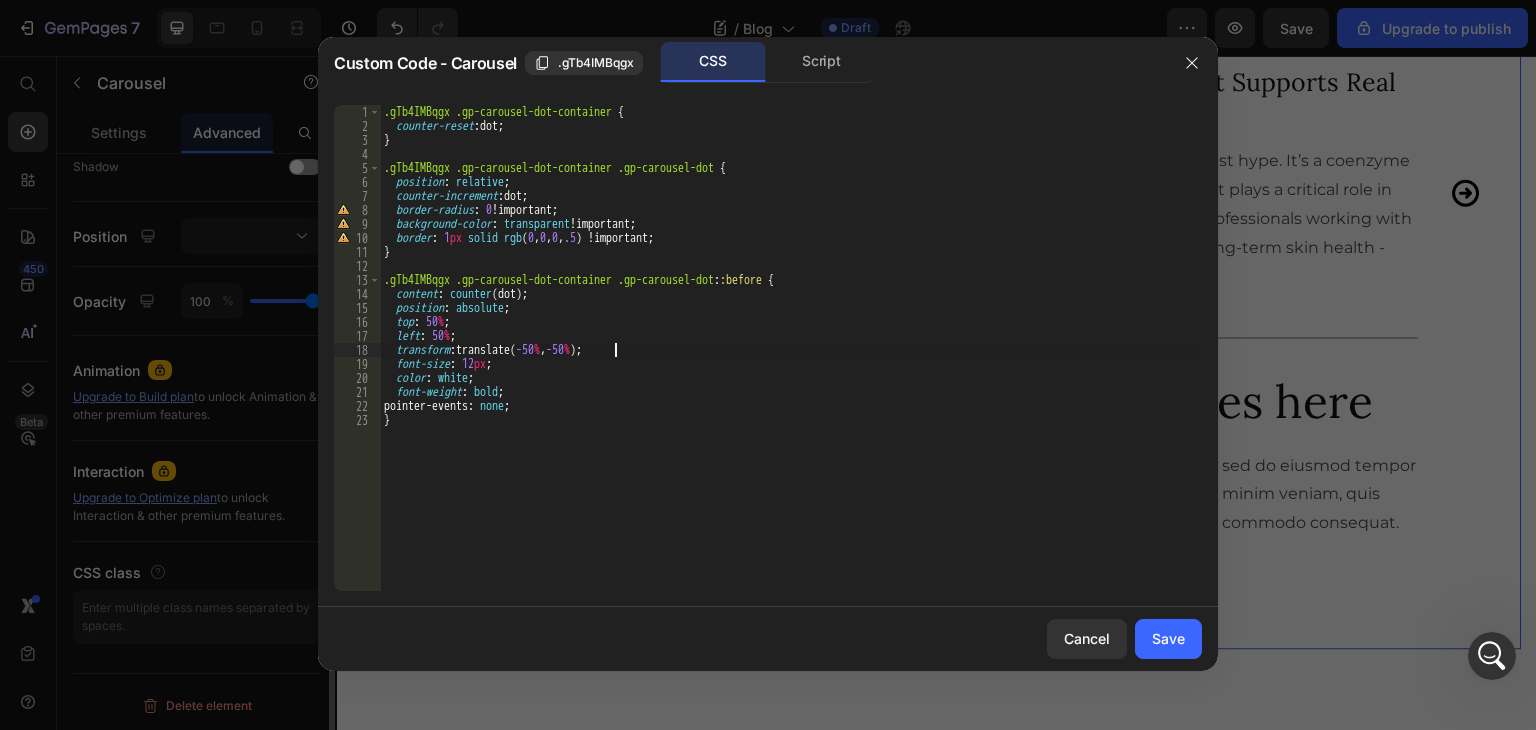 click on ".gTb4IMBqgx   .gp-carousel-dot-container   {    counter-reset :  dot ; } .gTb4IMBqgx   .gp-carousel-dot-container   .gp-carousel-dot   {    position :   relative ;    counter-increment :  dot ;    border-radius :   0  !important ;    background-color :   transparent  !important ;    border :   1 px   solid   rgb ( 0 , 0 , 0 ,  .5 ) !important ; } .gTb4IMBqgx   .gp-carousel-dot-container   .gp-carousel-dot : :before   {    content :   counter (dot) ;    position :   absolute ;    top :   50 % ;    left :   50 % ;    transform :  translate( -50 % ,  -50 % ) ;    font-size :   12 px ;    color :   white ;    font-weight :   bold ;   pointer-events :   none ; }" at bounding box center [791, 362] 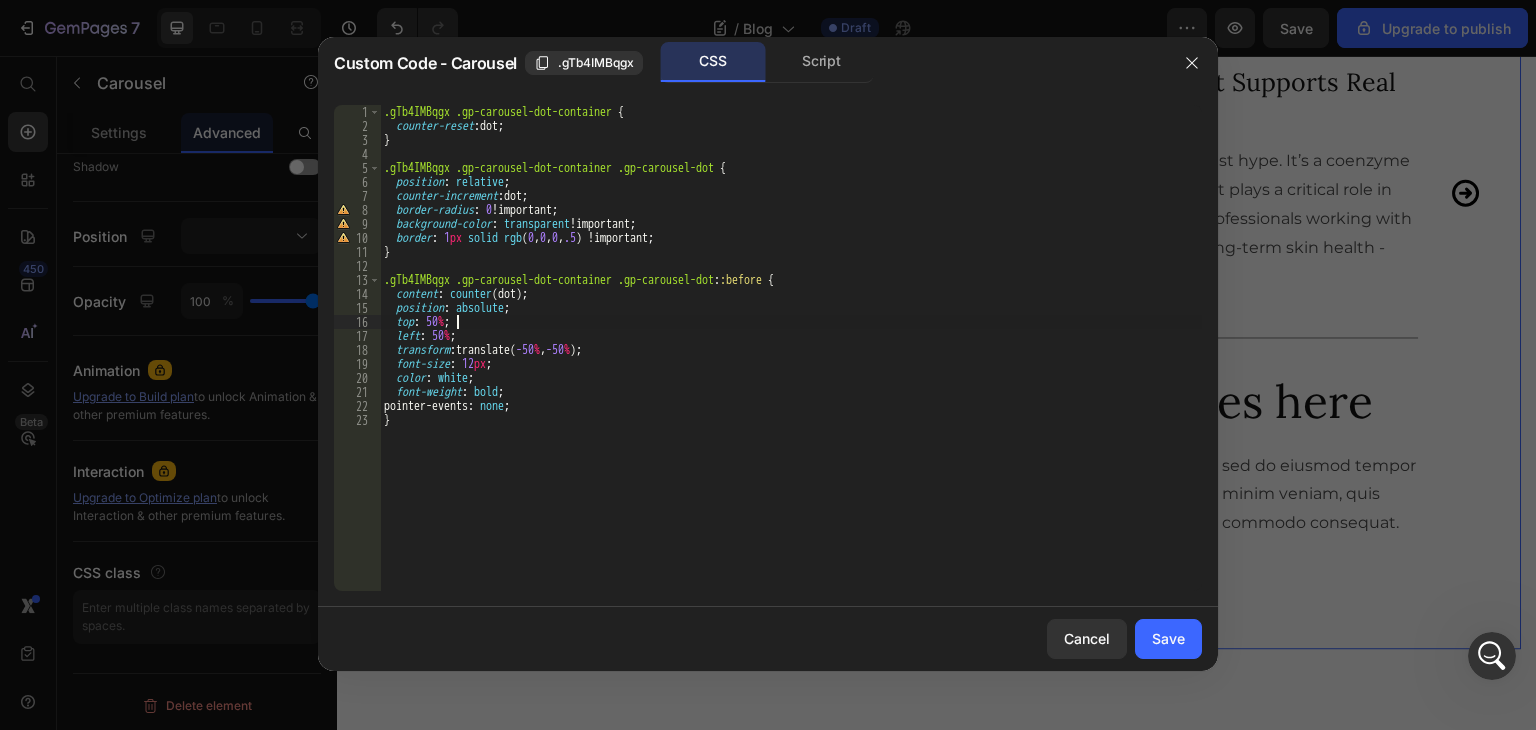 click on ".gTb4IMBqgx   .gp-carousel-dot-container   {    counter-reset :  dot ; } .gTb4IMBqgx   .gp-carousel-dot-container   .gp-carousel-dot   {    position :   relative ;    counter-increment :  dot ;    border-radius :   0  !important ;    background-color :   transparent  !important ;    border :   1 px   solid   rgb ( 0 , 0 , 0 ,  .5 ) !important ; } .gTb4IMBqgx   .gp-carousel-dot-container   .gp-carousel-dot : :before   {    content :   counter (dot) ;    position :   absolute ;    top :   50 % ;    left :   50 % ;    transform :  translate( -50 % ,  -50 % ) ;    font-size :   12 px ;    color :   white ;    font-weight :   bold ;   pointer-events :   none ; }" at bounding box center [791, 362] 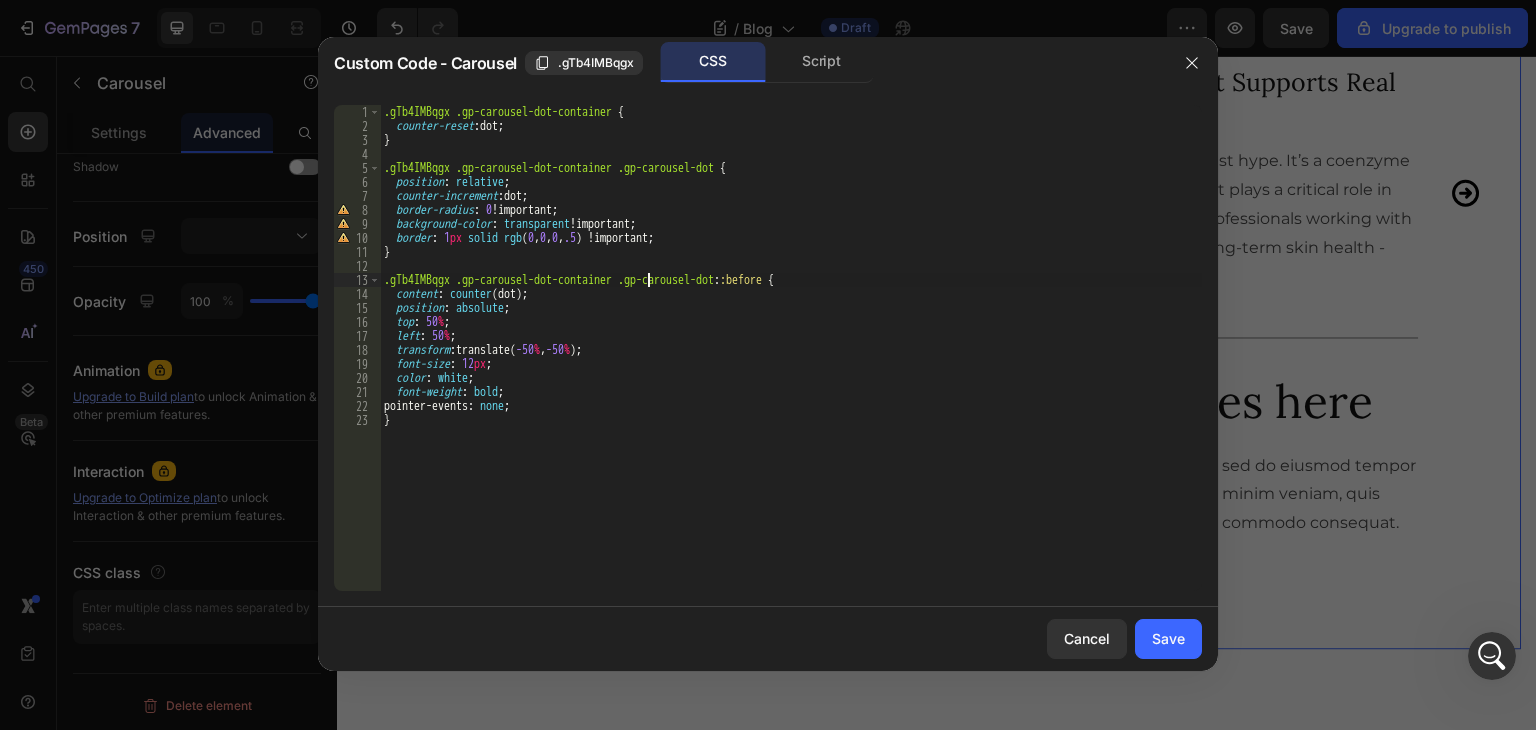 click on ".gTb4IMBqgx   .gp-carousel-dot-container   {    counter-reset :  dot ; } .gTb4IMBqgx   .gp-carousel-dot-container   .gp-carousel-dot   {    position :   relative ;    counter-increment :  dot ;    border-radius :   0  !important ;    background-color :   transparent  !important ;    border :   1 px   solid   rgb ( 0 , 0 , 0 ,  .5 ) !important ; } .gTb4IMBqgx   .gp-carousel-dot-container   .gp-carousel-dot : :before   {    content :   counter (dot) ;    position :   absolute ;    top :   50 % ;    left :   50 % ;    transform :  translate( -50 % ,  -50 % ) ;    font-size :   12 px ;    color :   white ;    font-weight :   bold ;   pointer-events :   none ; }" at bounding box center (791, 362) 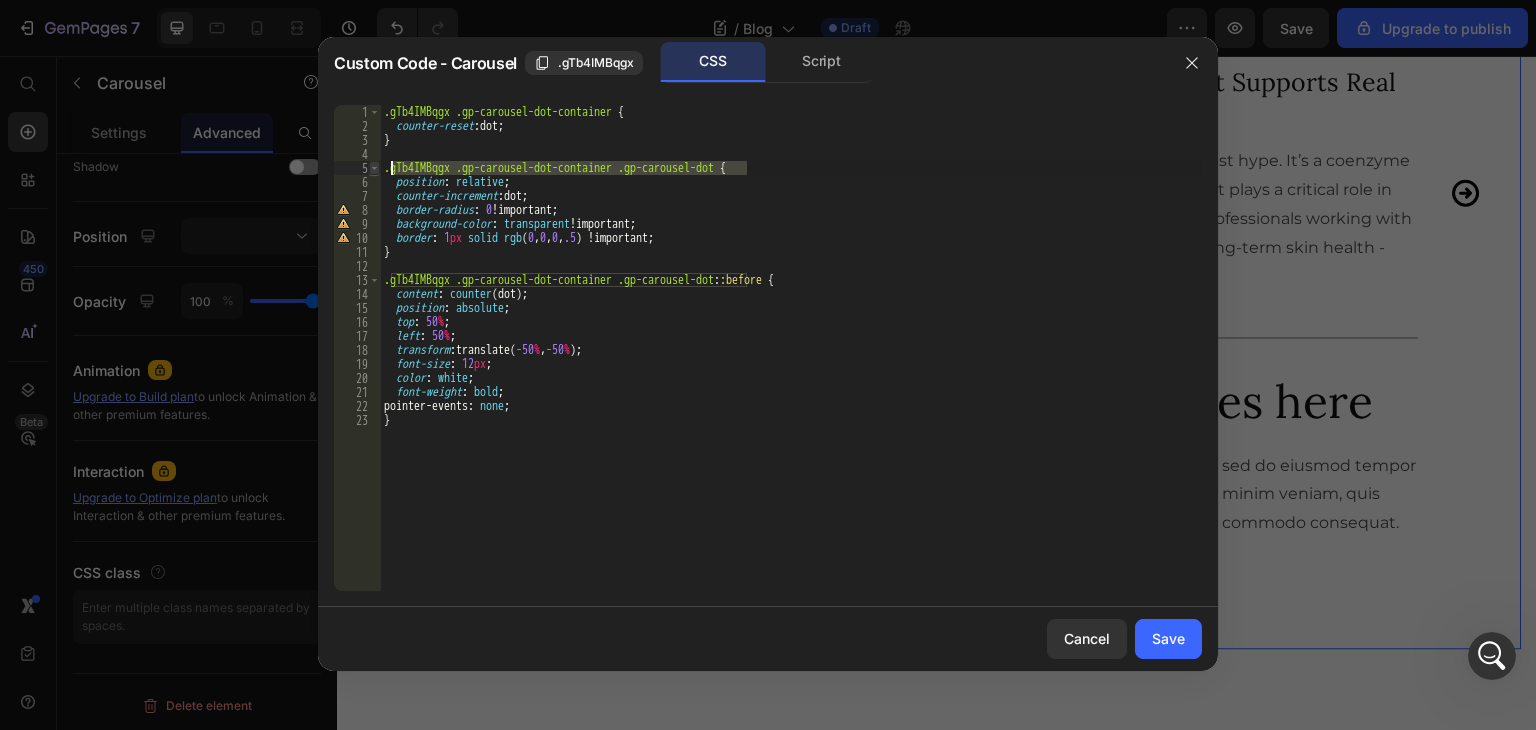 drag, startPoint x: 748, startPoint y: 168, endPoint x: 376, endPoint y: 162, distance: 372.04837 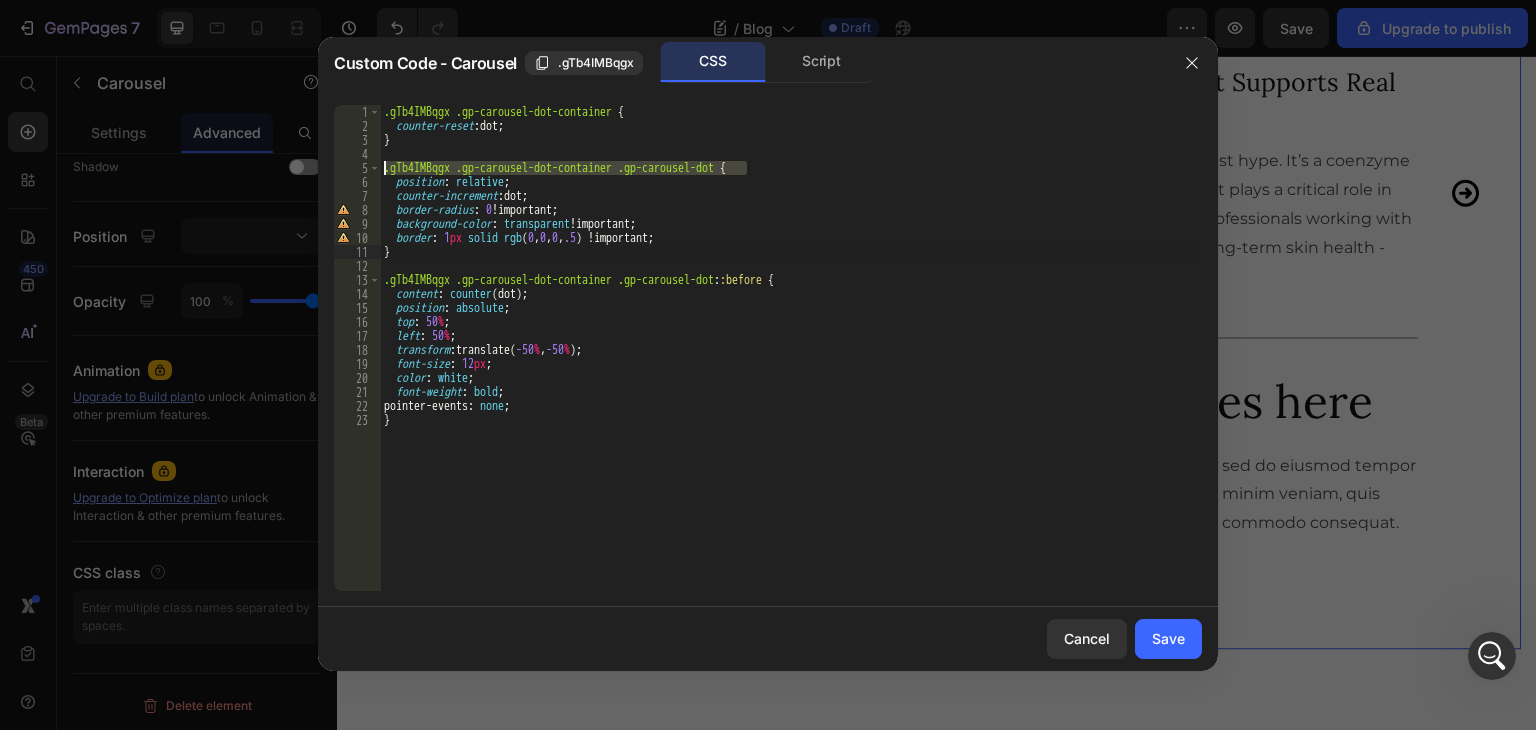 drag, startPoint x: 403, startPoint y: 258, endPoint x: 734, endPoint y: 301, distance: 333.78137 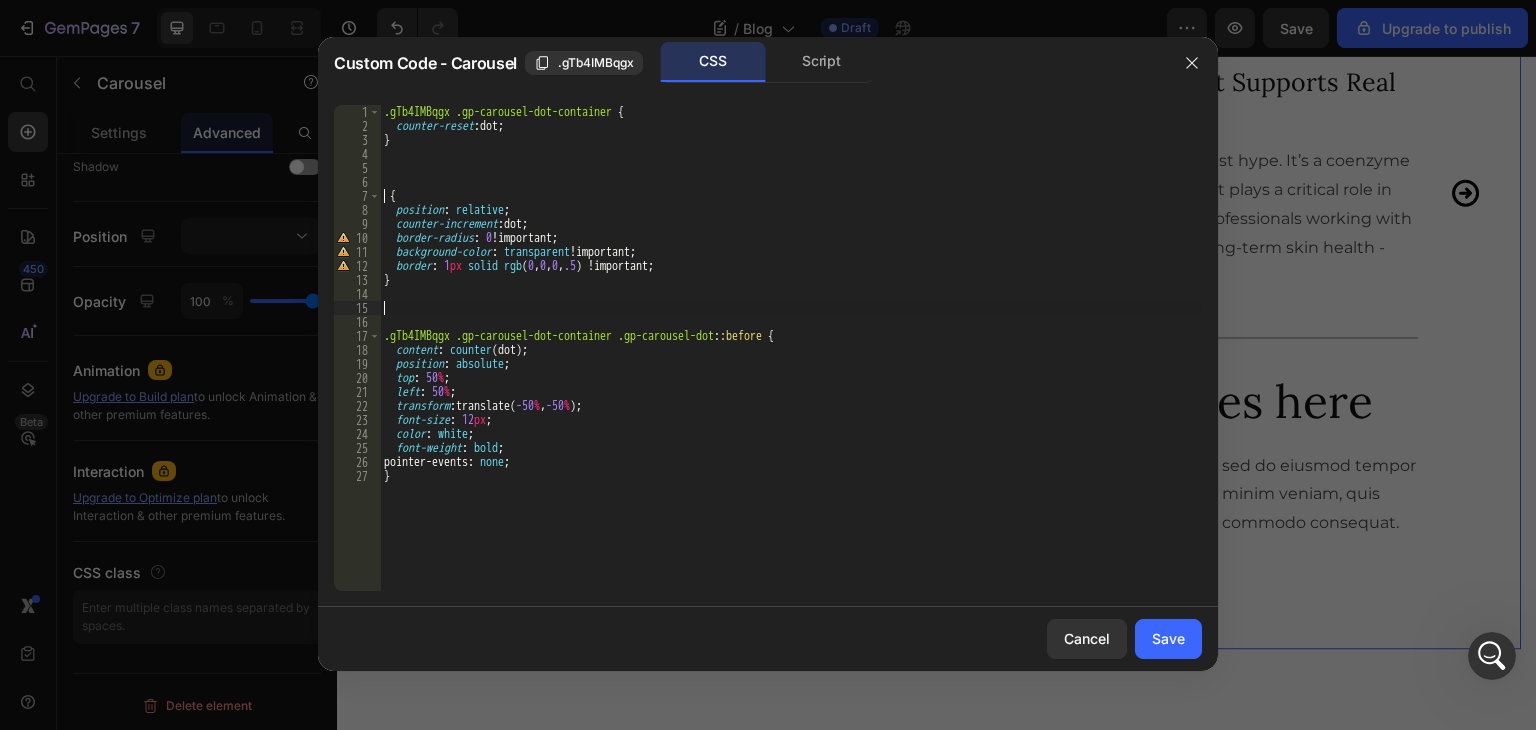 paste on ".gTb4IMBqgx .gp-carousel-dot-container .gp-carousel-dot" 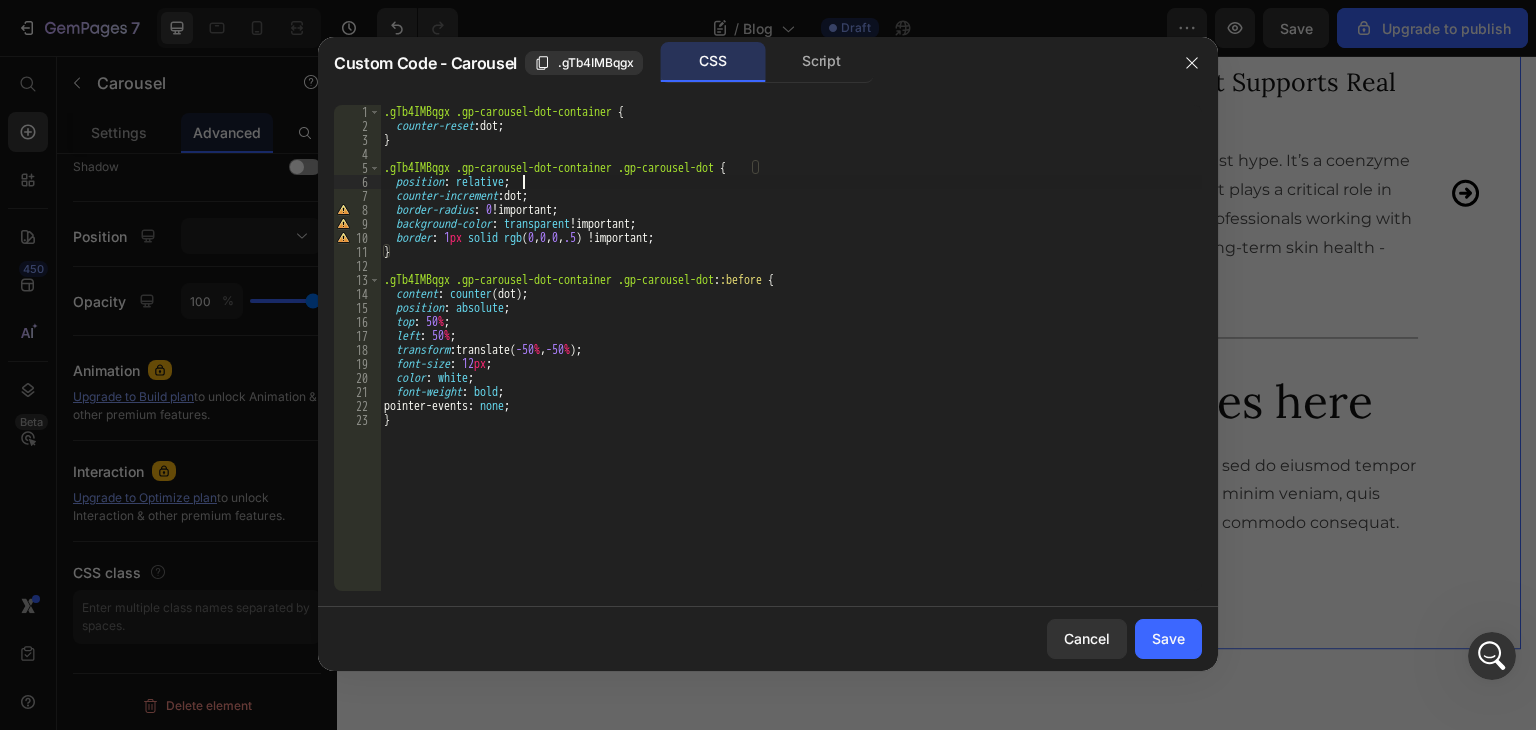 drag, startPoint x: 720, startPoint y: 176, endPoint x: 749, endPoint y: 172, distance: 29.274563 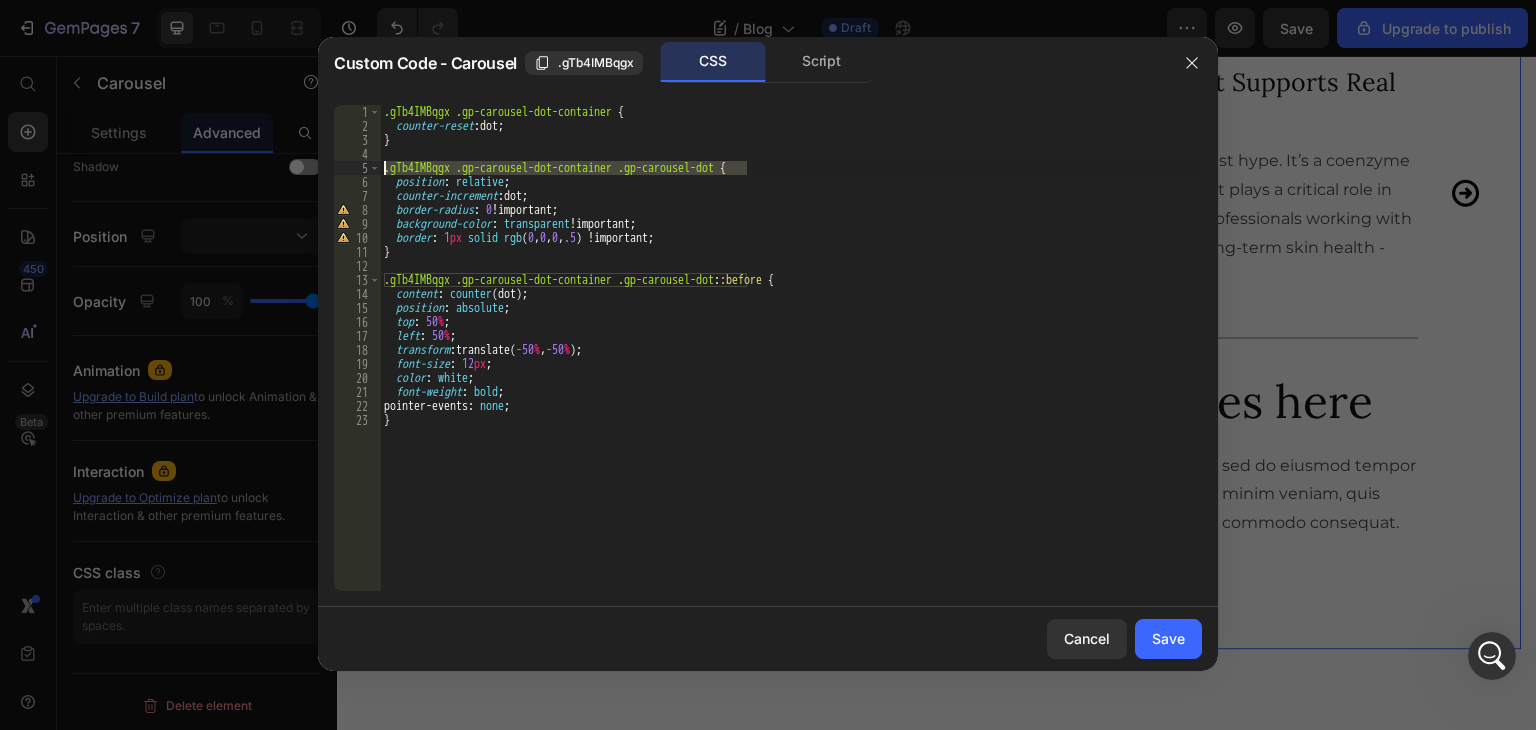 drag, startPoint x: 744, startPoint y: 169, endPoint x: 362, endPoint y: 165, distance: 382.02094 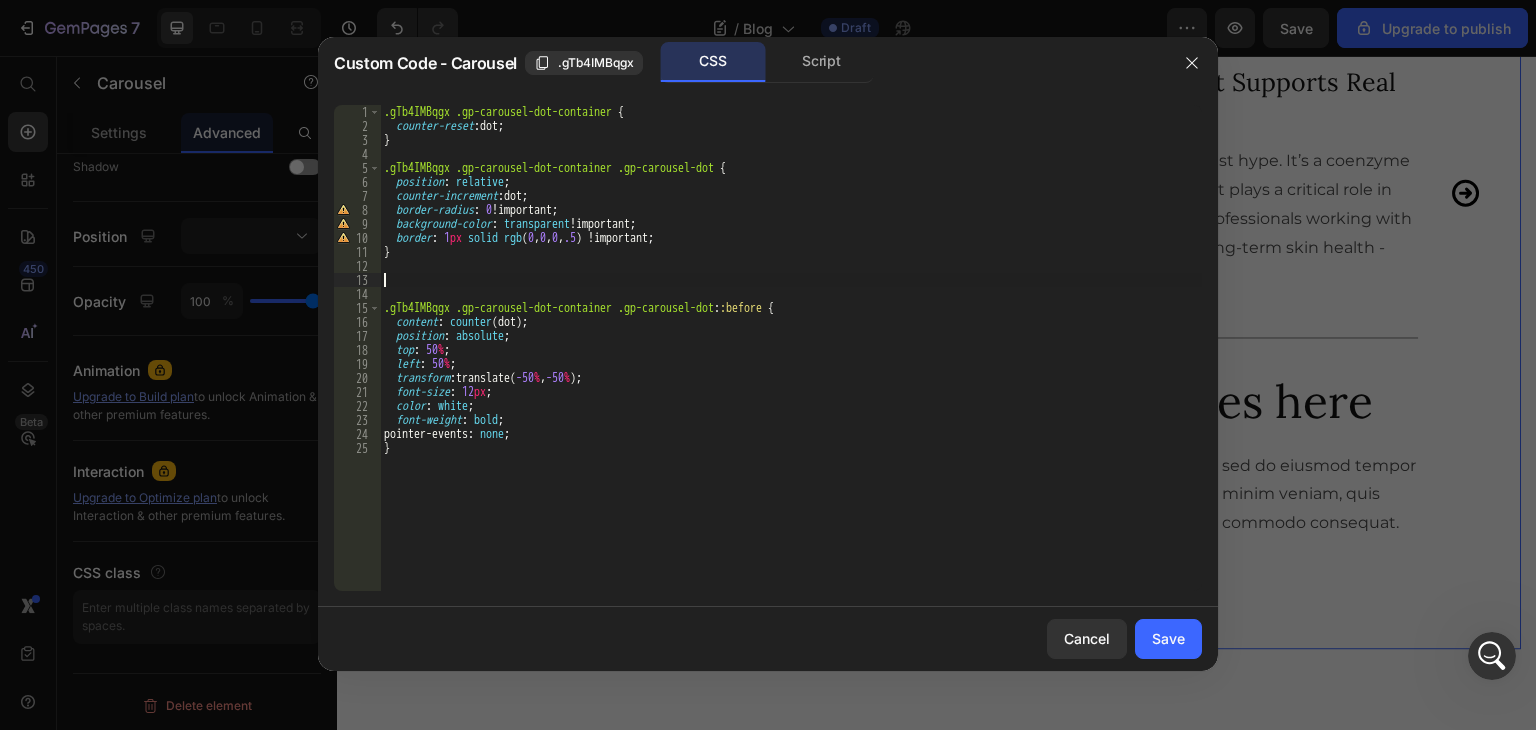 paste on ".gTb4IMBqgx .gp-carousel-dot-container .gp-carousel-dot" 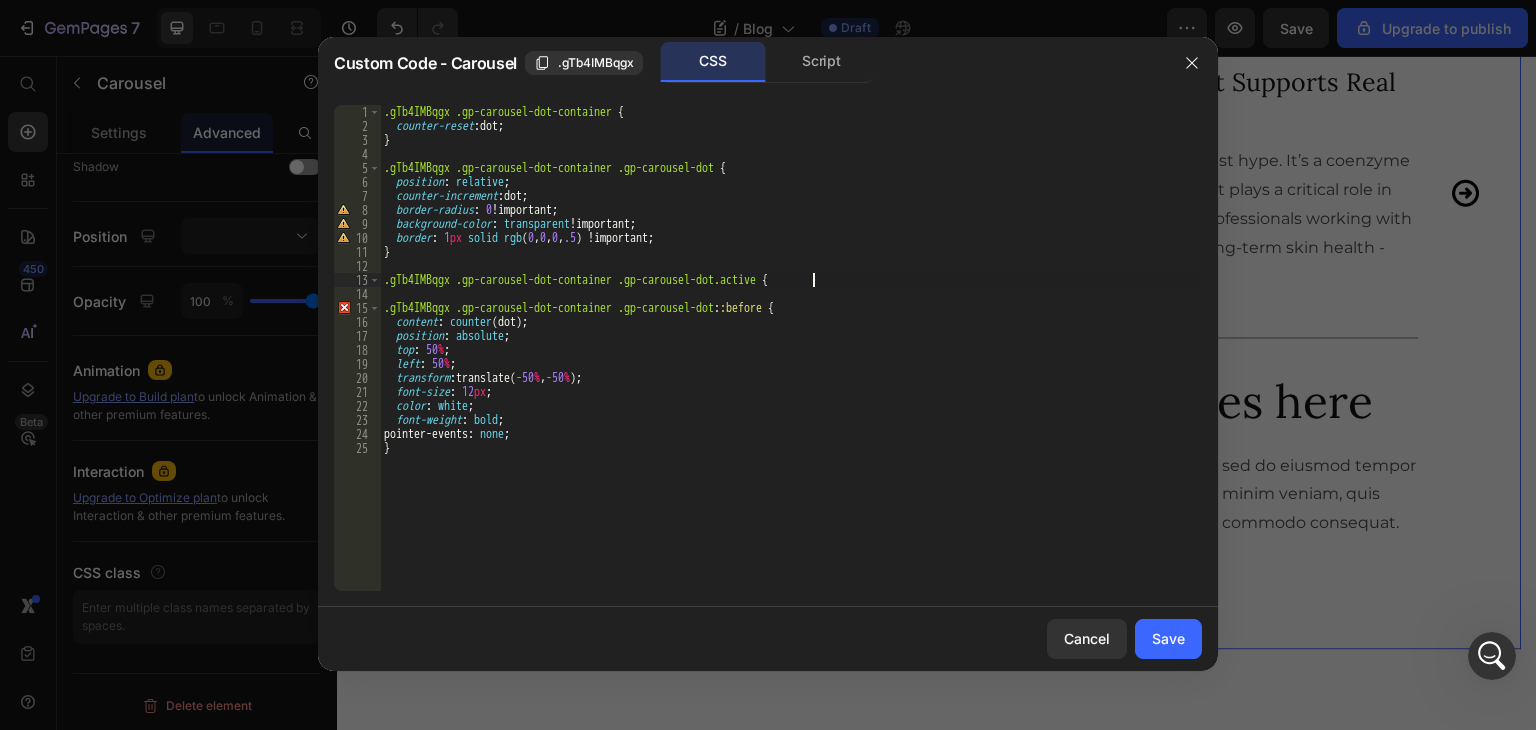 type on ".gTb4IMBqgx .gp-carousel-dot-container .gp-carousel-dot.active { }" 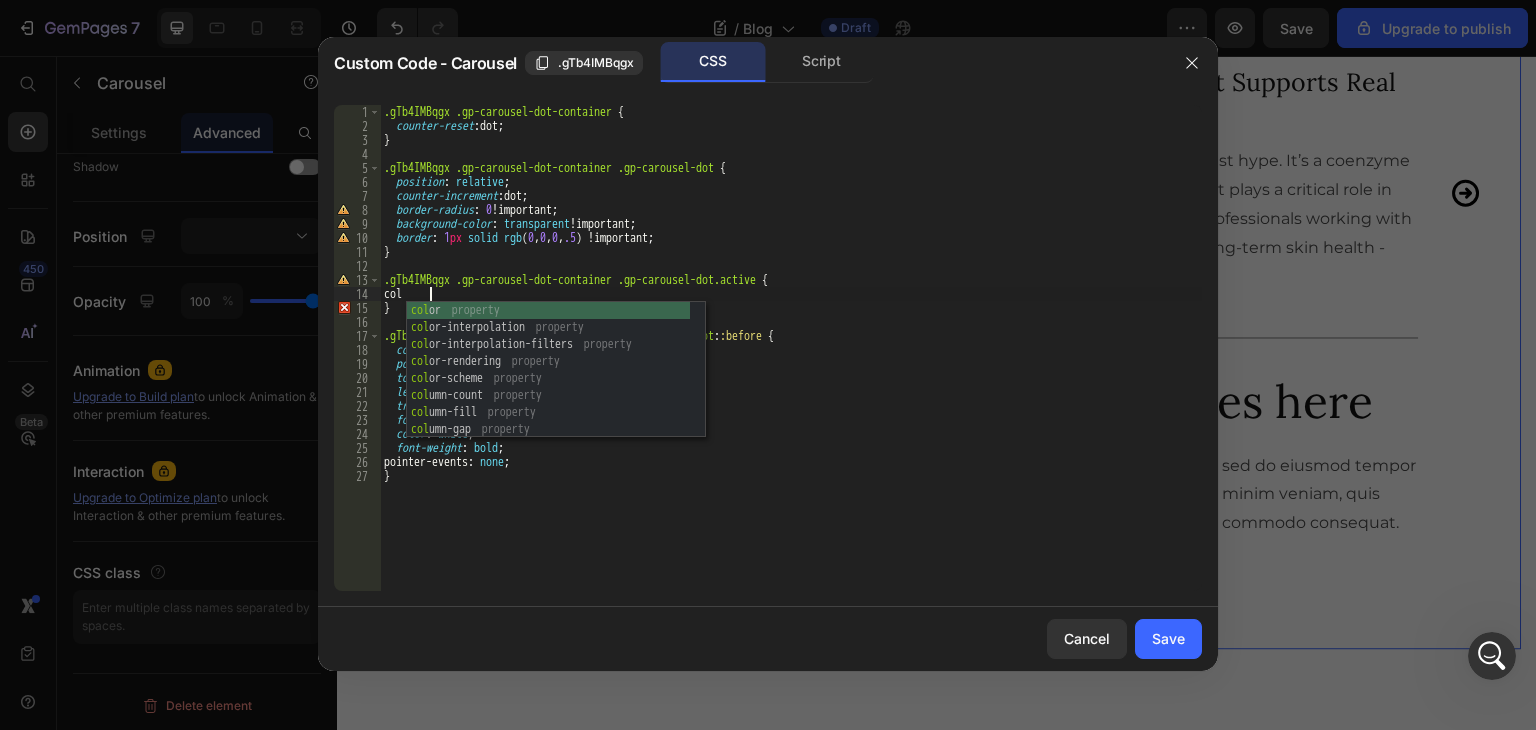 scroll, scrollTop: 0, scrollLeft: 3, axis: horizontal 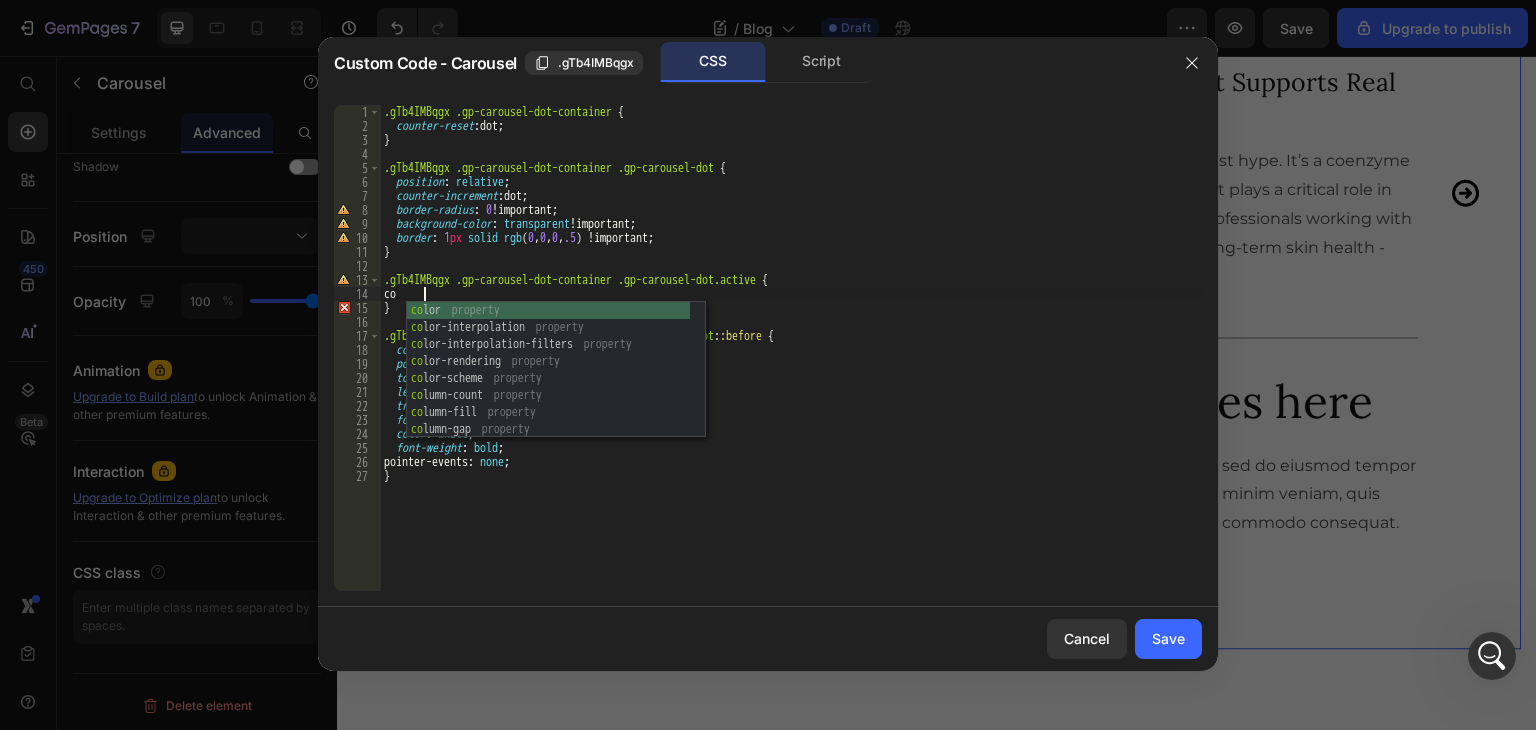 type on "c" 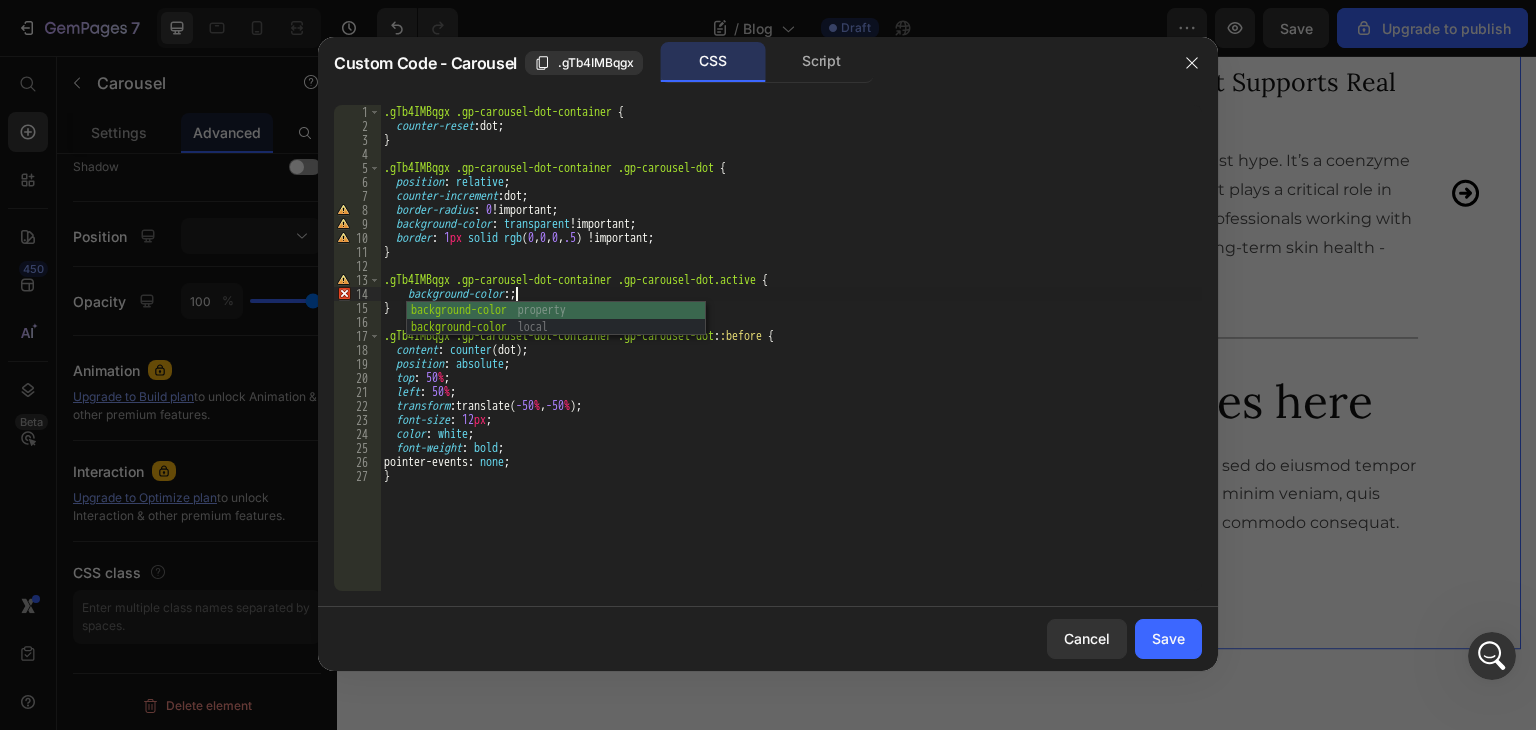 scroll, scrollTop: 0, scrollLeft: 11, axis: horizontal 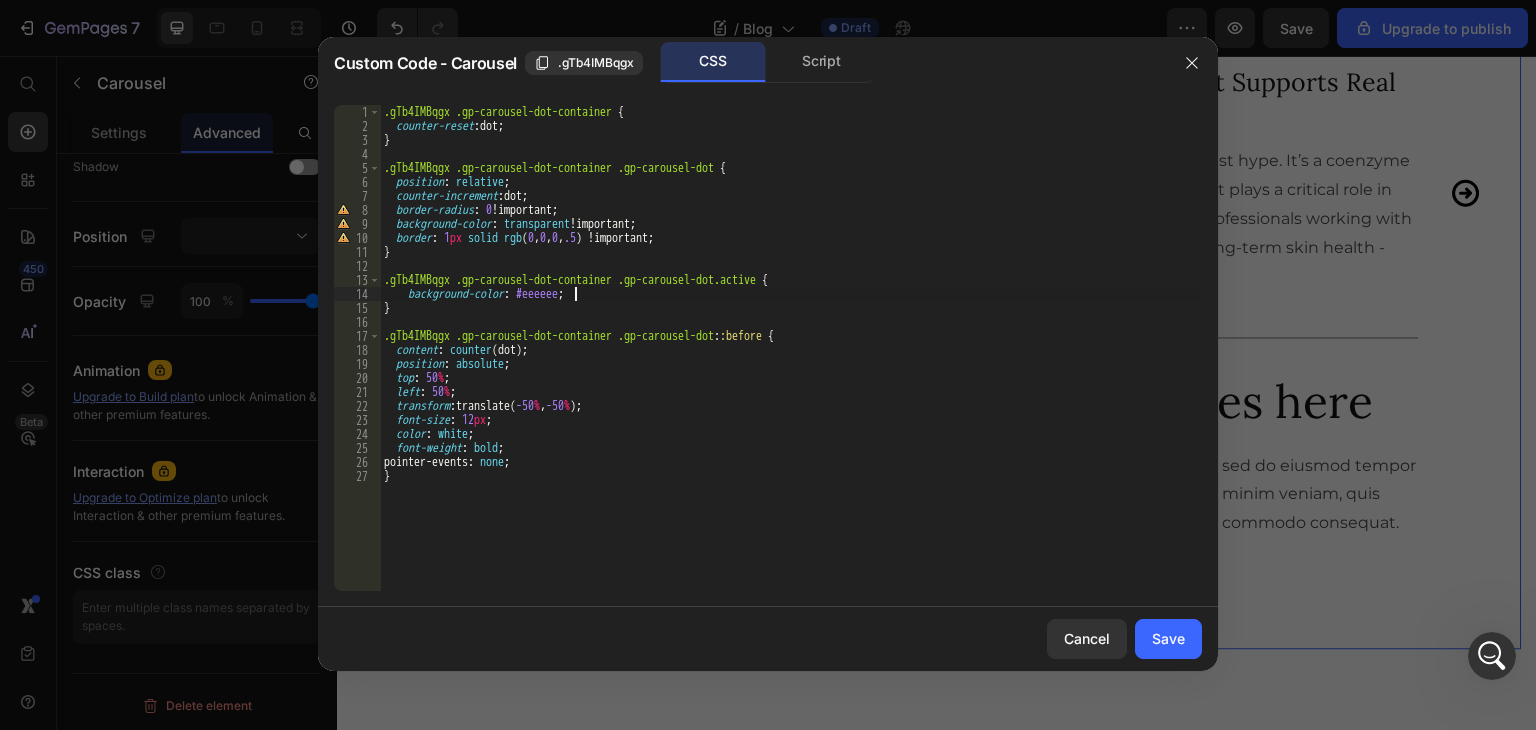 click on ".gTb4IMBqgx   .gp-carousel-dot-container   {    counter-reset :  dot ; } .gTb4IMBqgx   .gp-carousel-dot-container   .gp-carousel-dot   {    position :   relative ;    counter-increment :  dot ;    border-radius :   0  !important ;    background-color :   transparent  !important ;    border :   1 px   solid   rgb ( 0 , 0 , 0 ,  .5 ) !important ; } .gTb4IMBqgx   .gp-carousel-dot-container   .gp-carousel-dot.active   {        background-color :   #eeeeee ; } .gTb4IMBqgx   .gp-carousel-dot-container   .gp-carousel-dot : :before   {    content :   counter (dot) ;    position :   absolute ;    top :   50 % ;    left :   50 % ;    transform :  translate( -50 % ,  -50 % ) ;    font-size :   12 px ;    color :   white ;    font-weight :   bold ;   pointer-events :   none ; }" at bounding box center (791, 362) 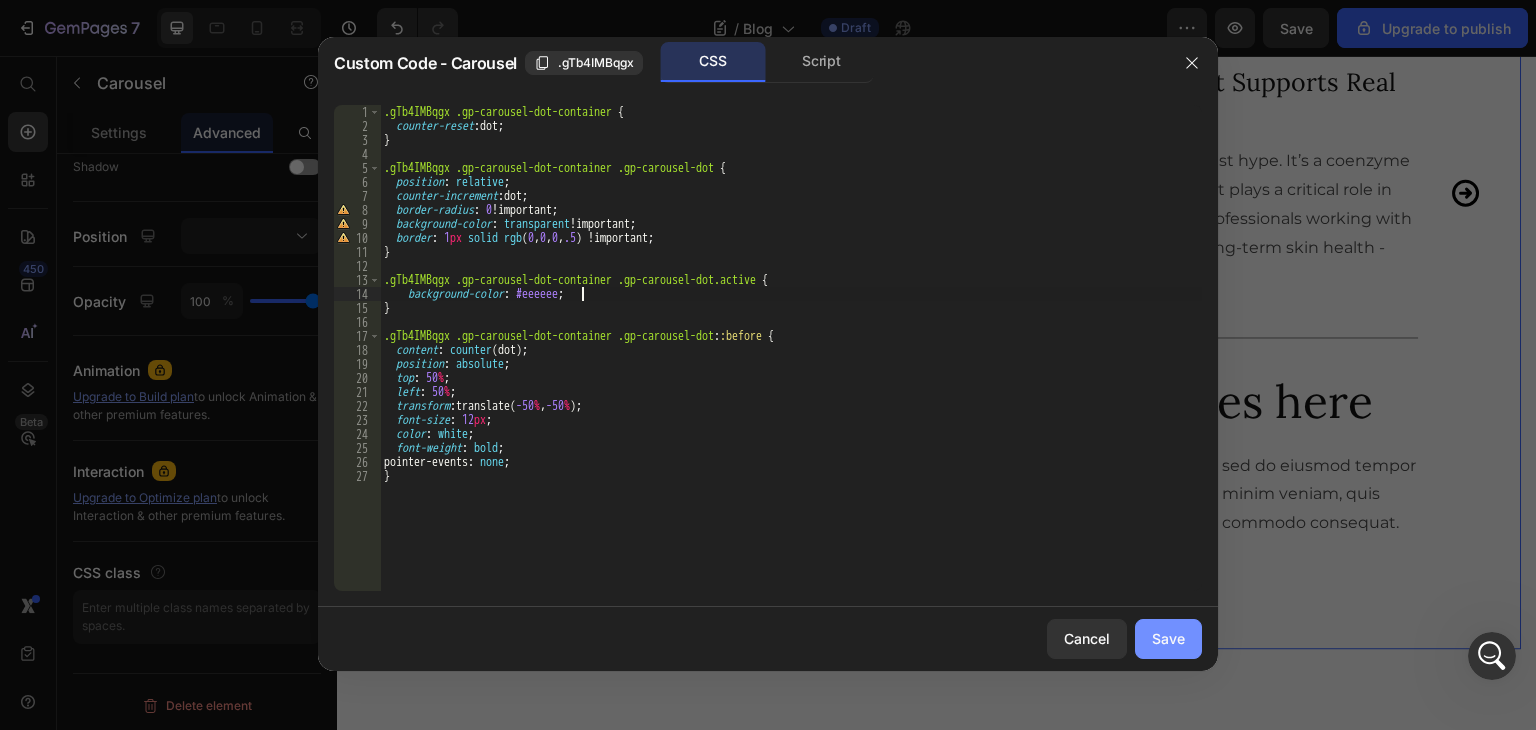 type on "background-color: #eeeeee;" 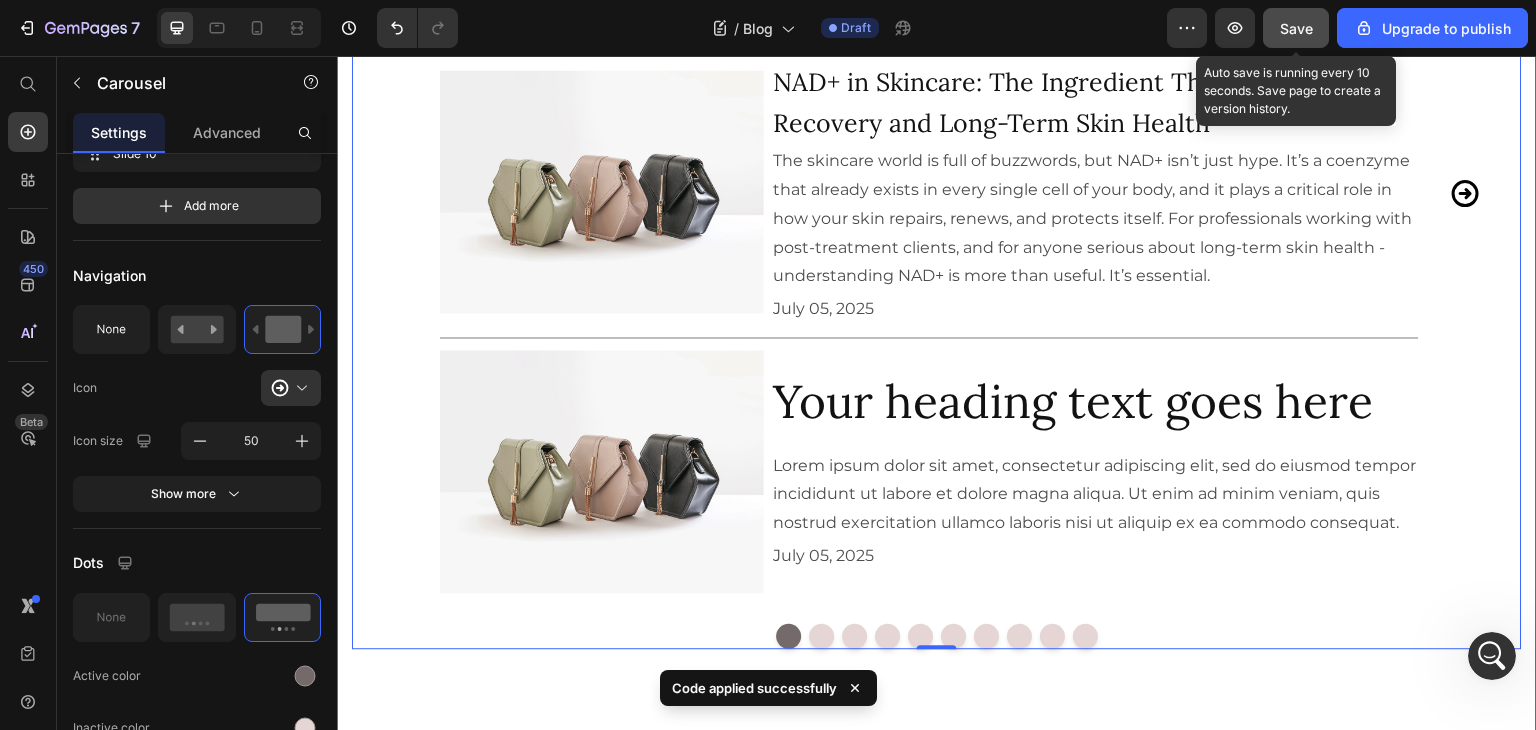 click on "Save" 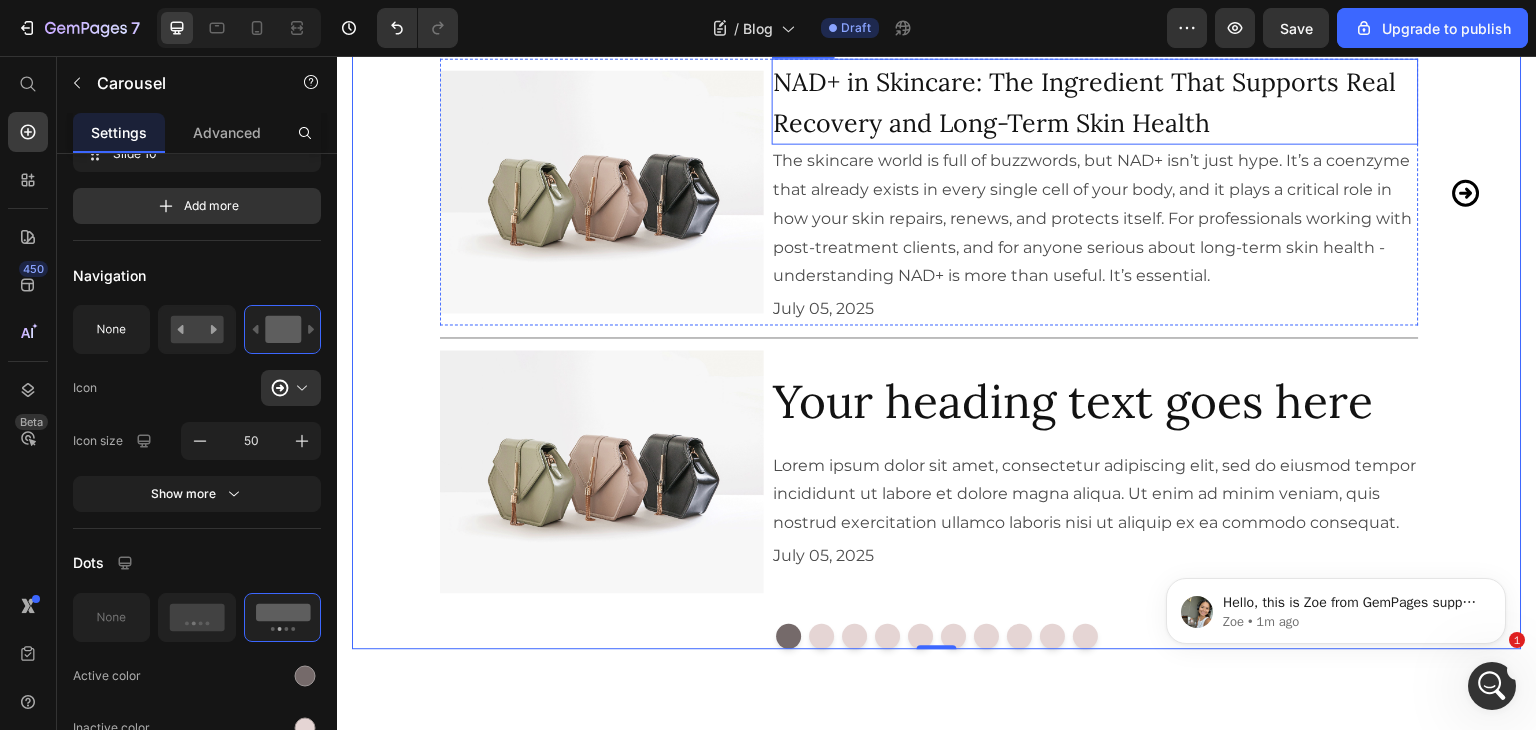 scroll, scrollTop: 0, scrollLeft: 0, axis: both 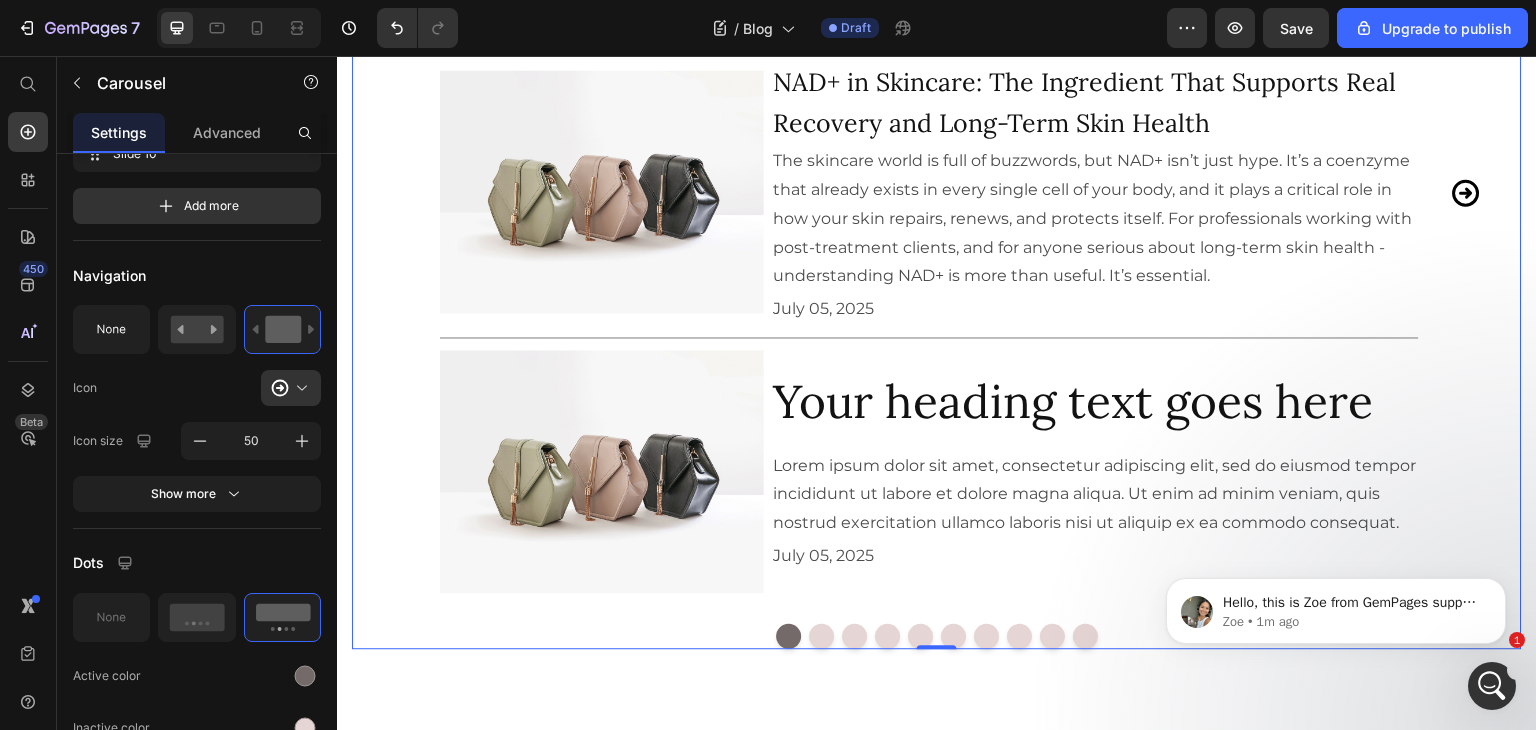 click at bounding box center [1492, 686] 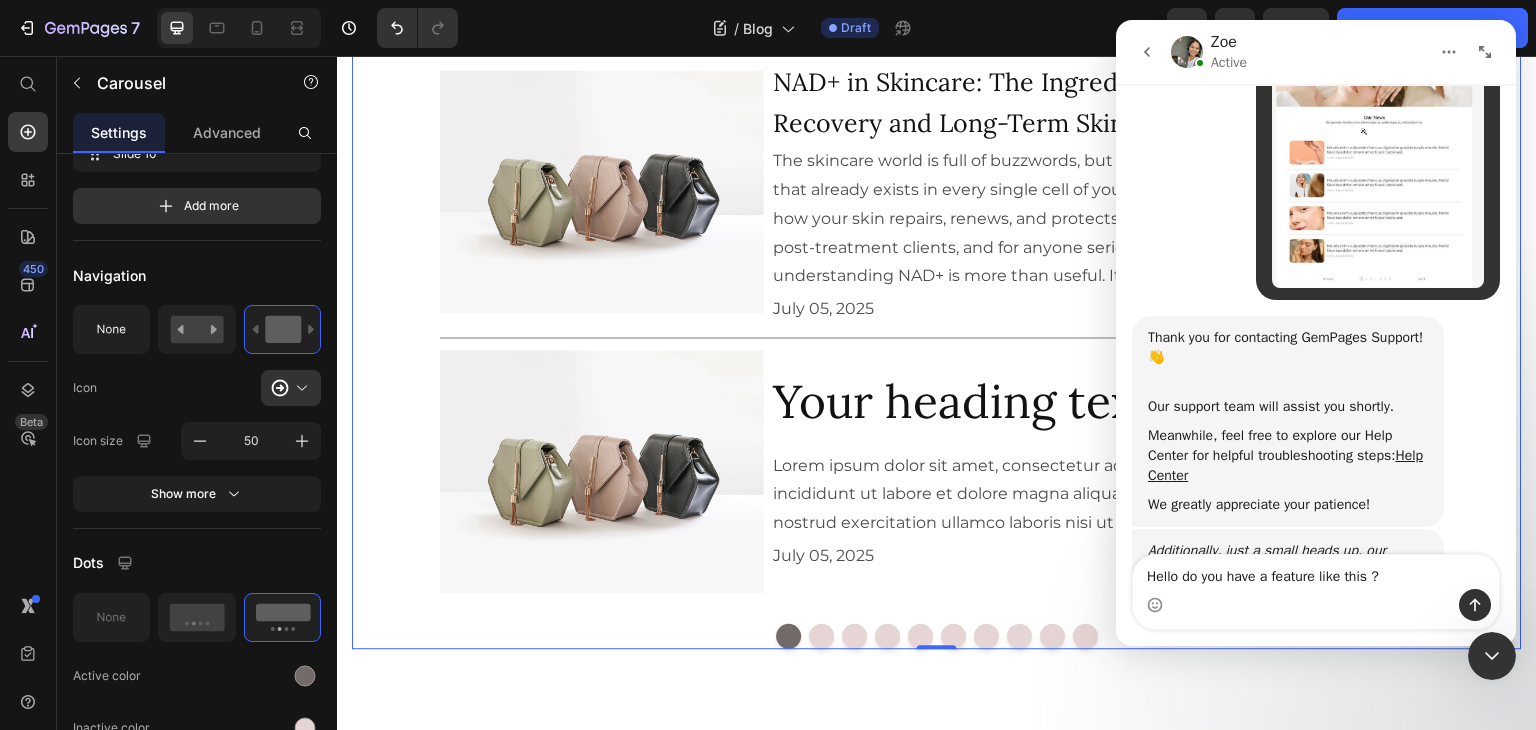 scroll, scrollTop: 598, scrollLeft: 0, axis: vertical 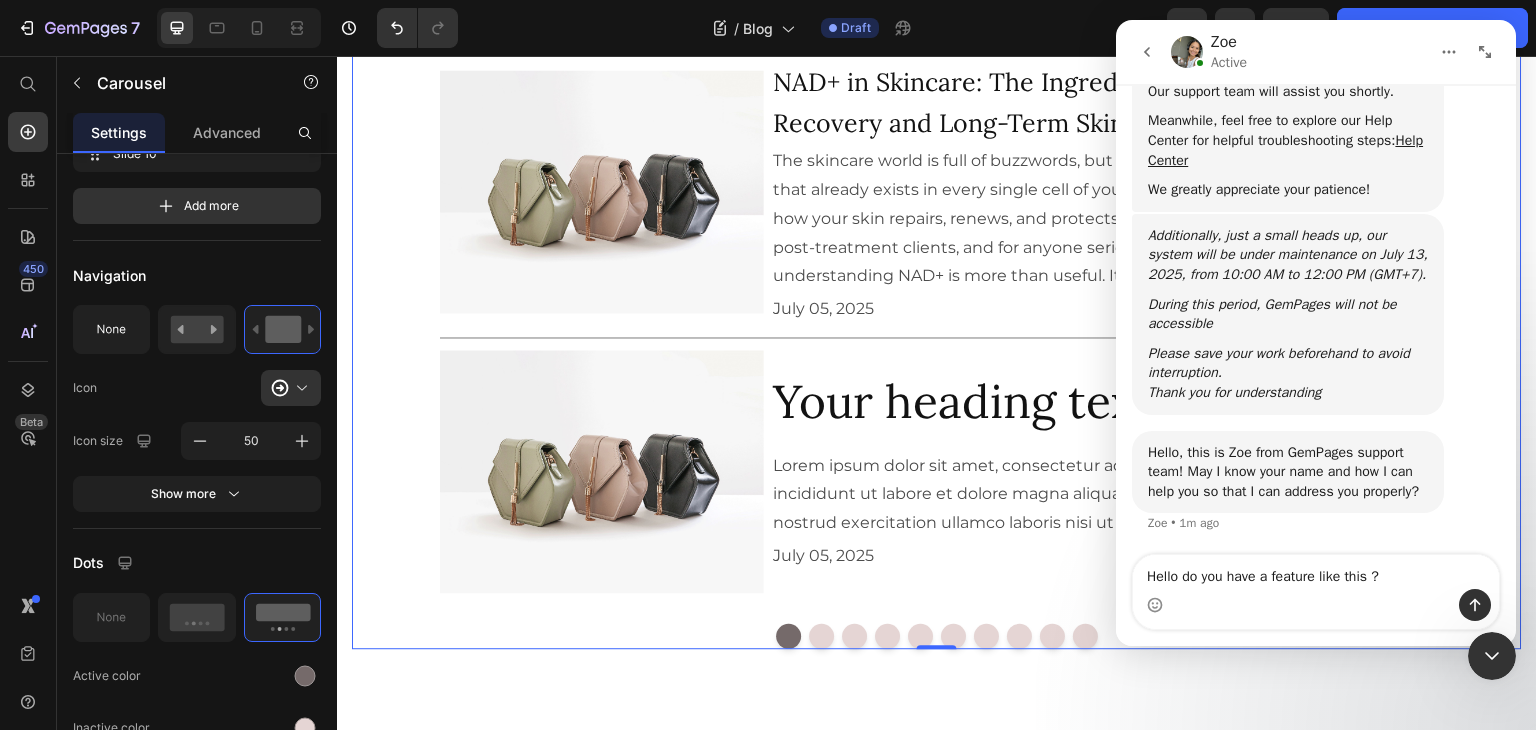 click on "Hello, this is Zoe from GemPages support team! May I know your name and how I can help you so that I can address you properly?" at bounding box center [1288, 472] 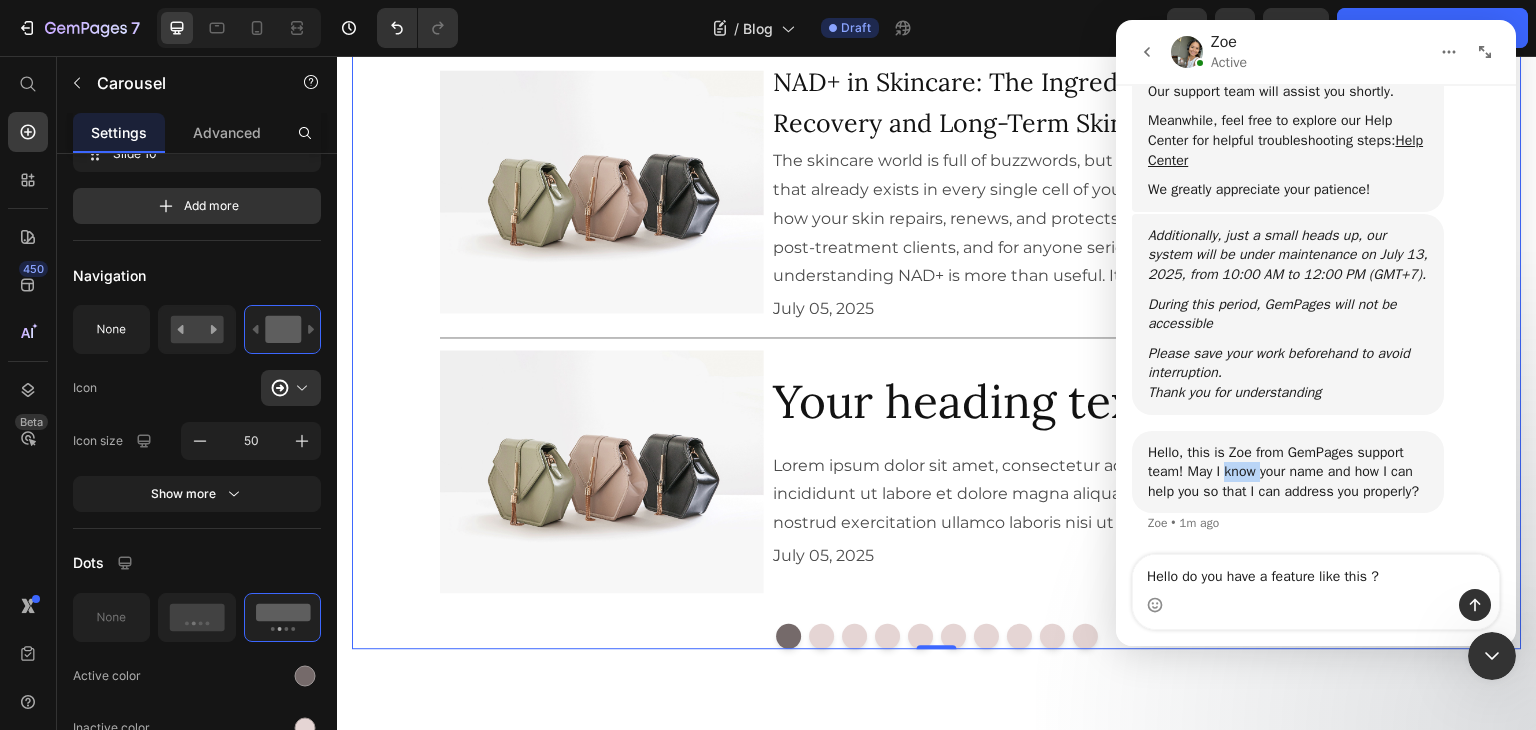click on "Hello, this is Zoe from GemPages support team! May I know your name and how I can help you so that I can address you properly?" at bounding box center [1288, 472] 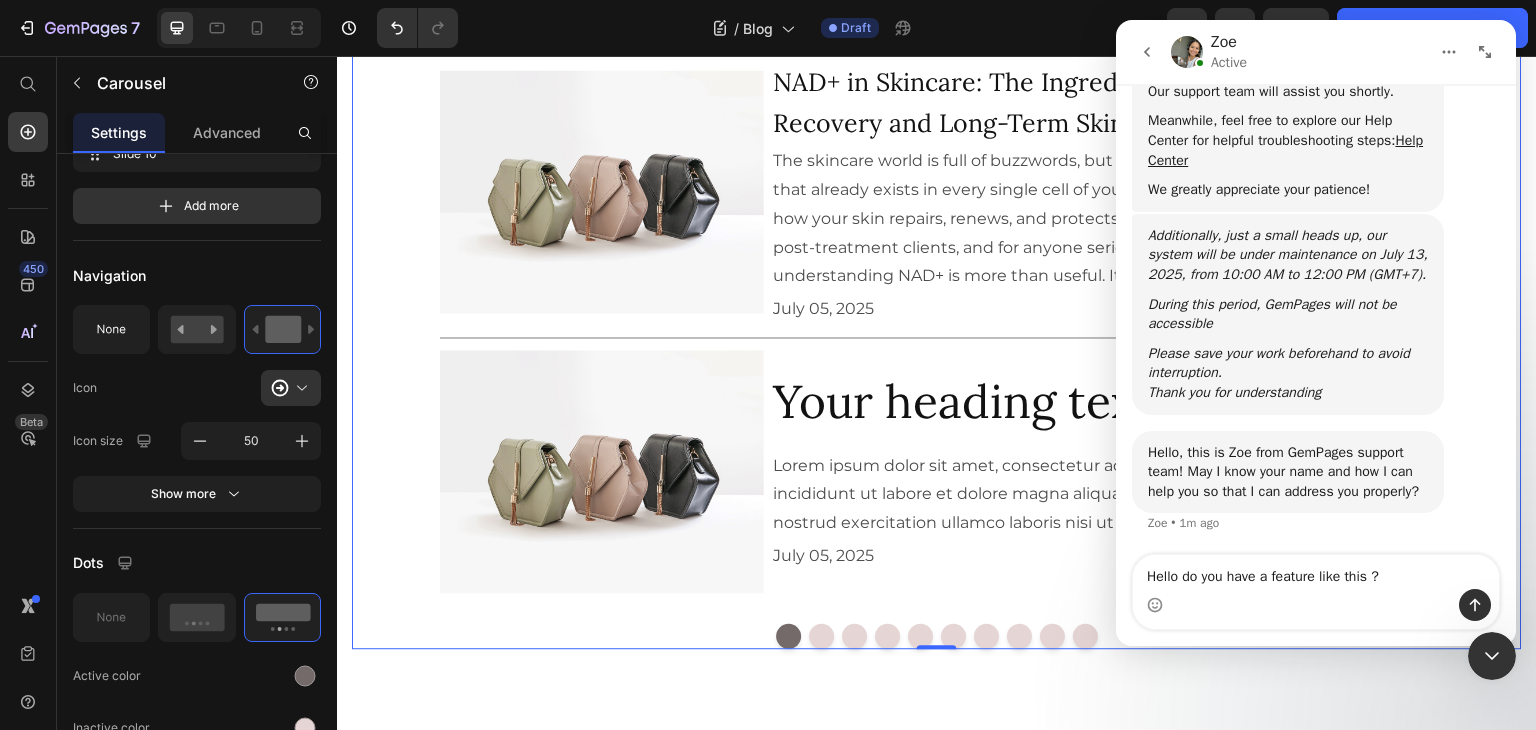 click on "Hello, this is Zoe from GemPages support team! May I know your name and how I can help you so that I can address you properly?" at bounding box center [1288, 472] 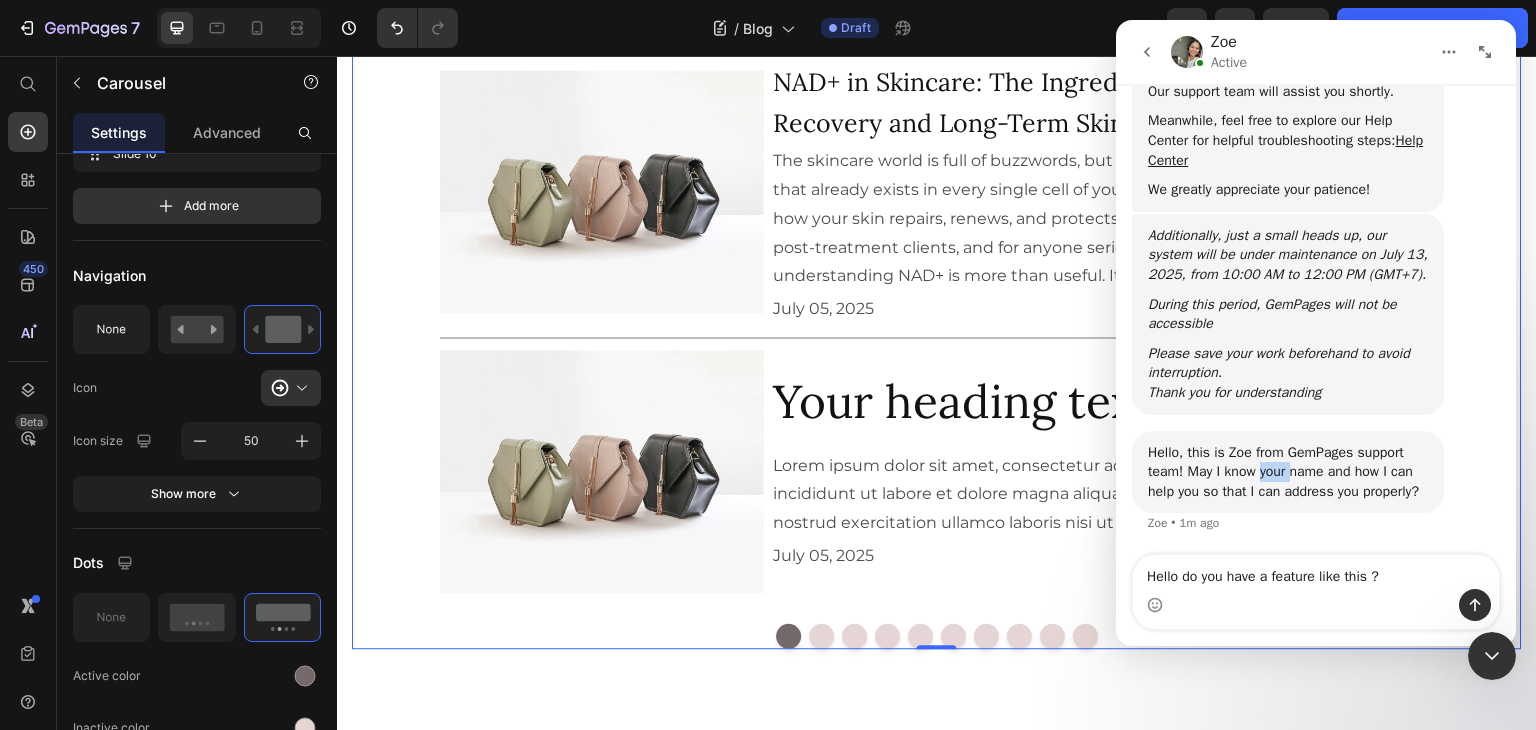click on "Hello, this is Zoe from GemPages support team! May I know your name and how I can help you so that I can address you properly?" at bounding box center [1288, 472] 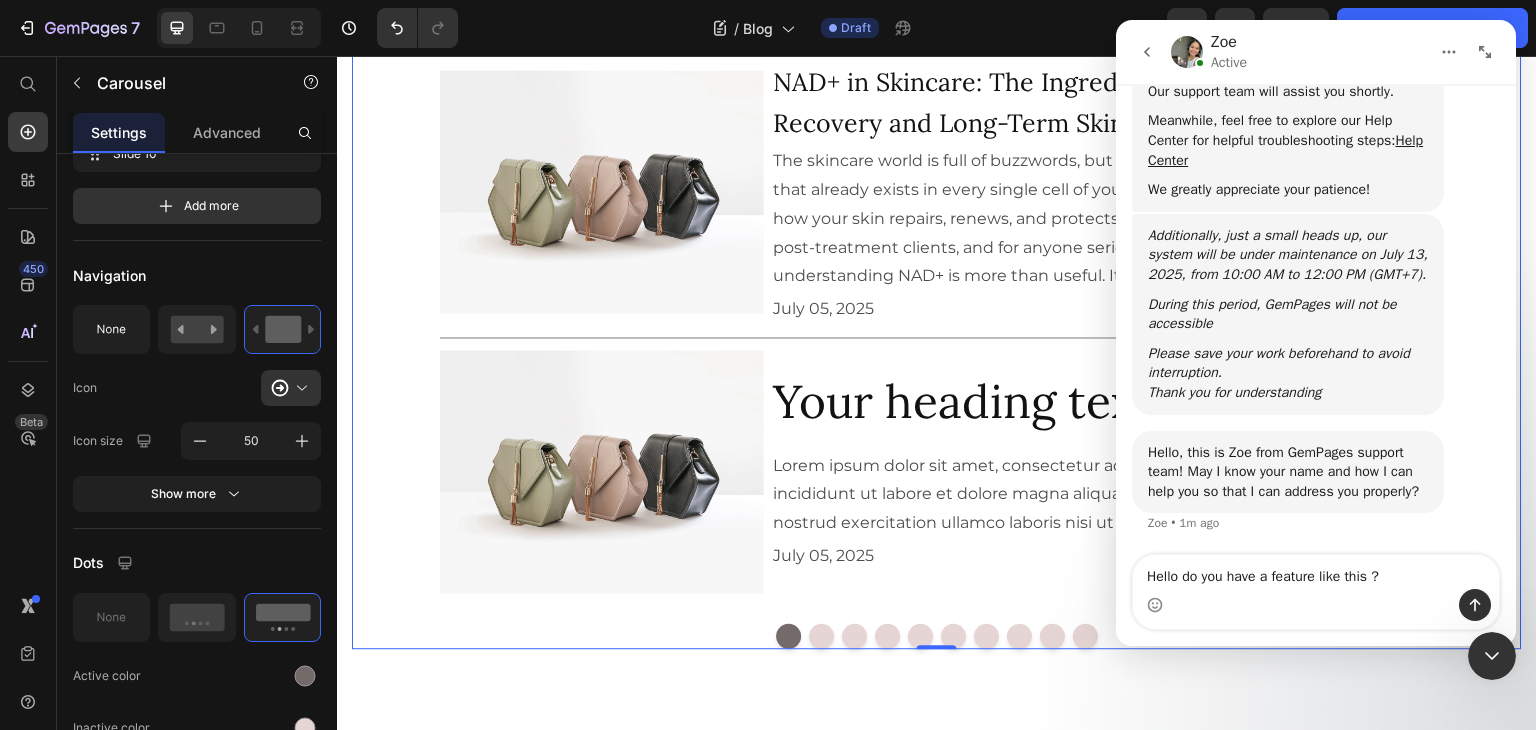 click on "Hello, this is Zoe from GemPages support team! May I know your name and how I can help you so that I can address you properly?" at bounding box center (1288, 472) 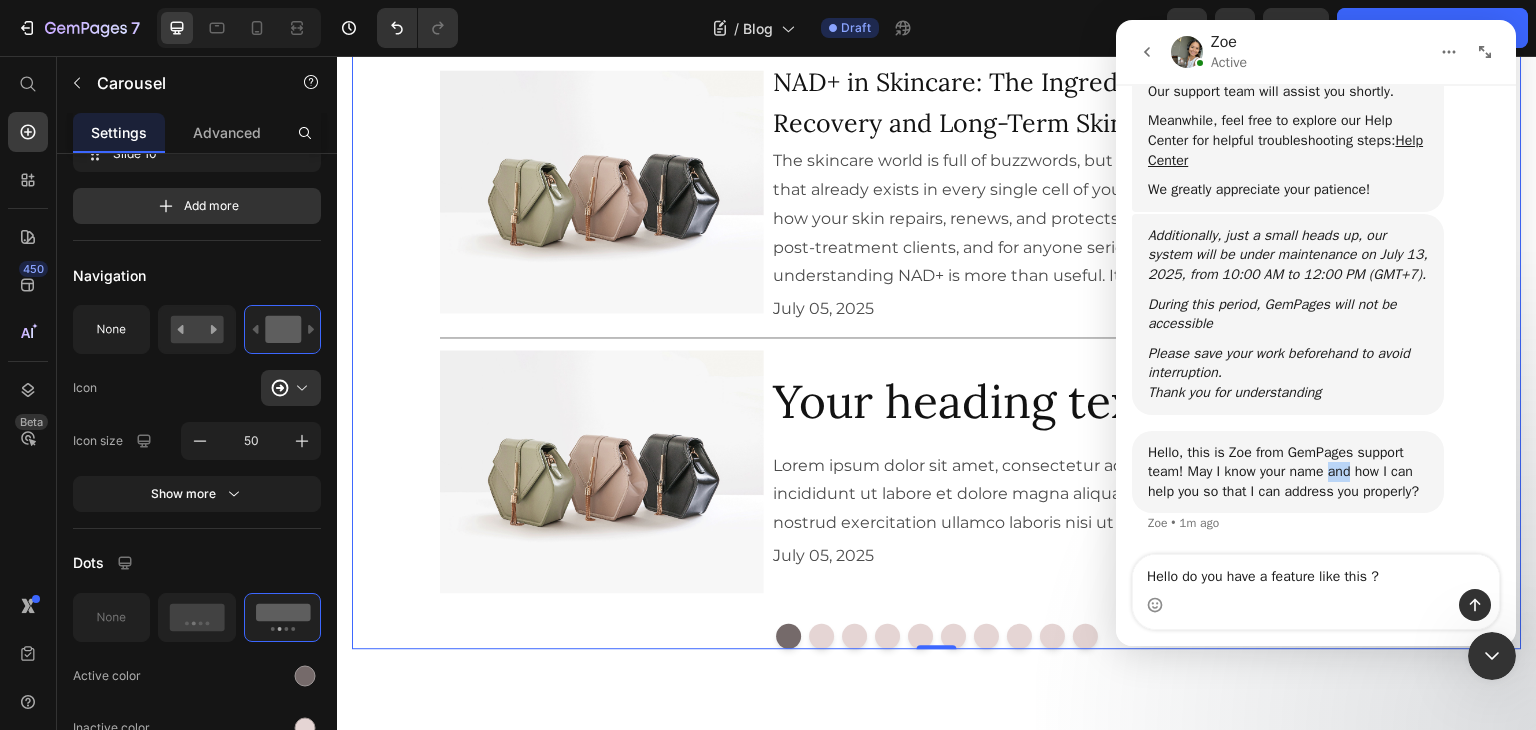 click on "Hello, this is Zoe from GemPages support team! May I know your name and how I can help you so that I can address you properly?" at bounding box center (1288, 472) 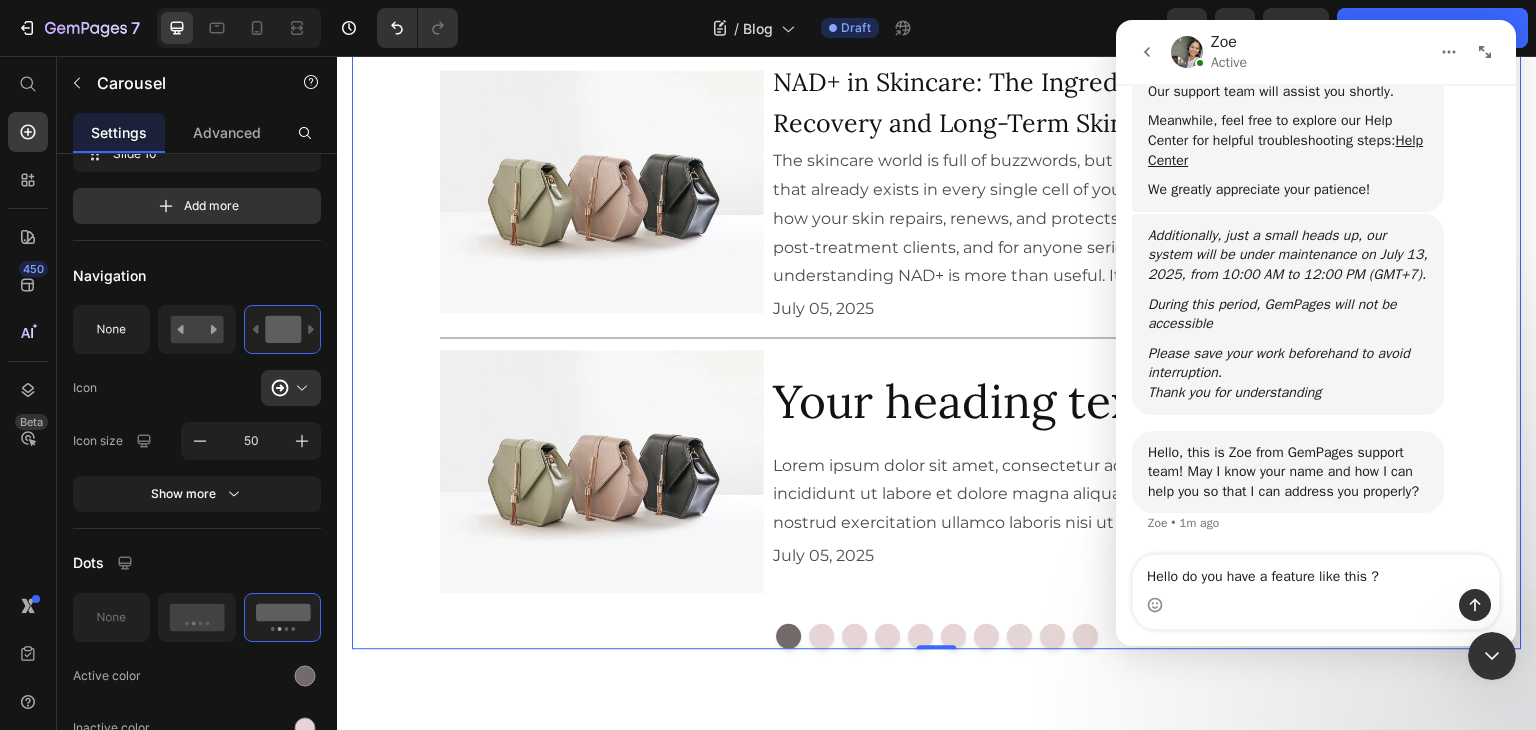 click on "Hello, this is Zoe from GemPages support team! May I know your name and how I can help you so that I can address you properly?" at bounding box center (1288, 472) 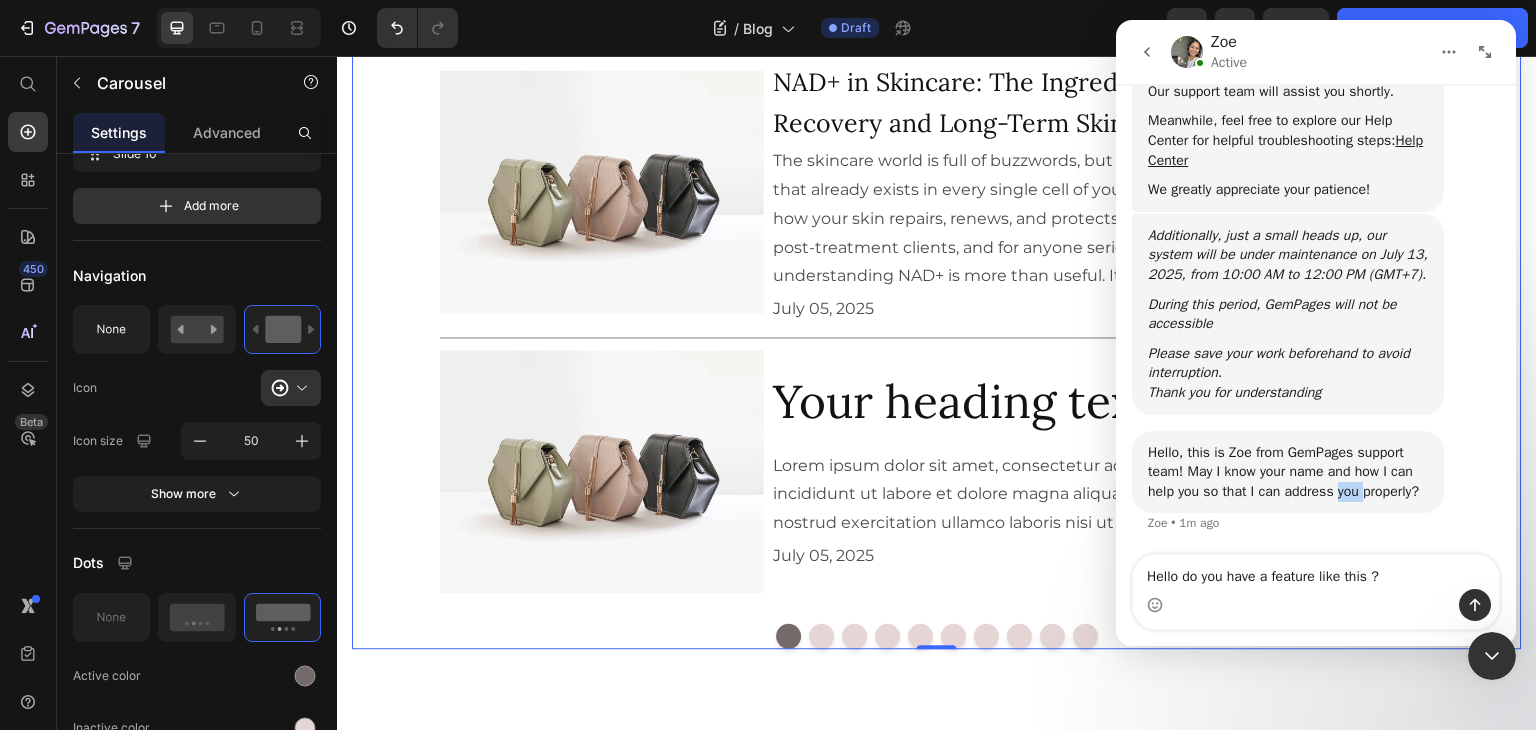 click on "Hello, this is Zoe from GemPages support team! May I know your name and how I can help you so that I can address you properly? [FIRST]    •   1m ago" at bounding box center (1288, 472) 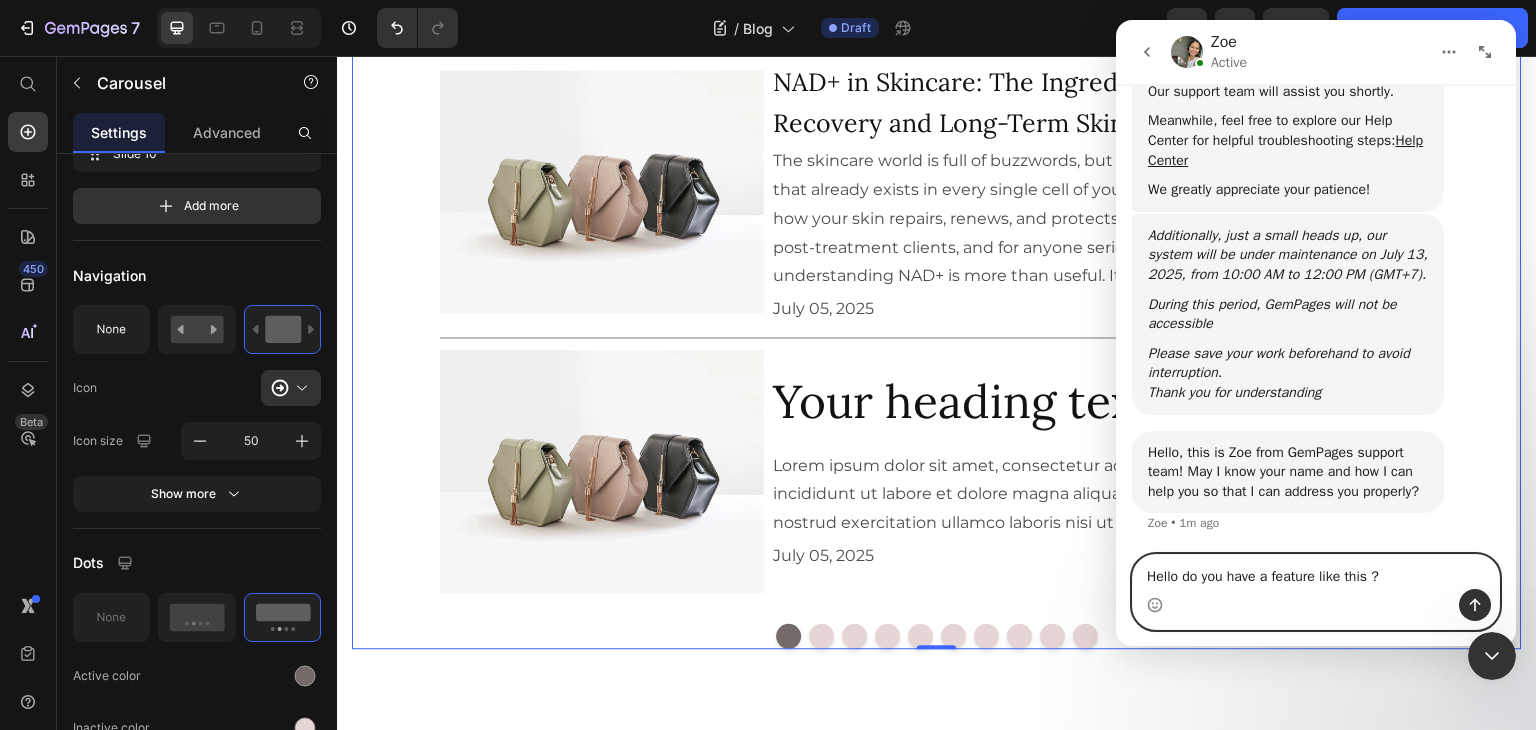 click on "Hello do you have a feature like this ?" at bounding box center [1316, 572] 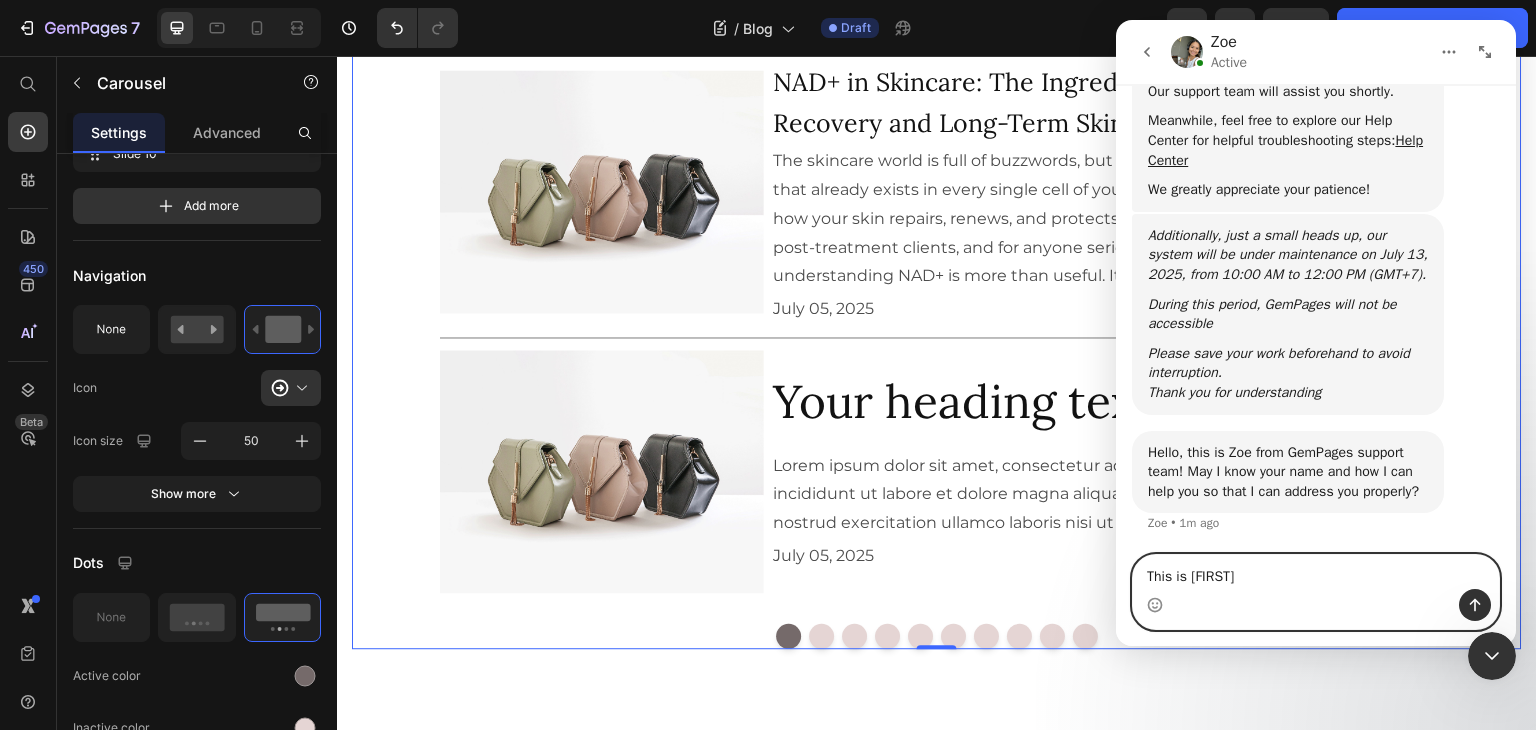 type on "This is [FIRST]" 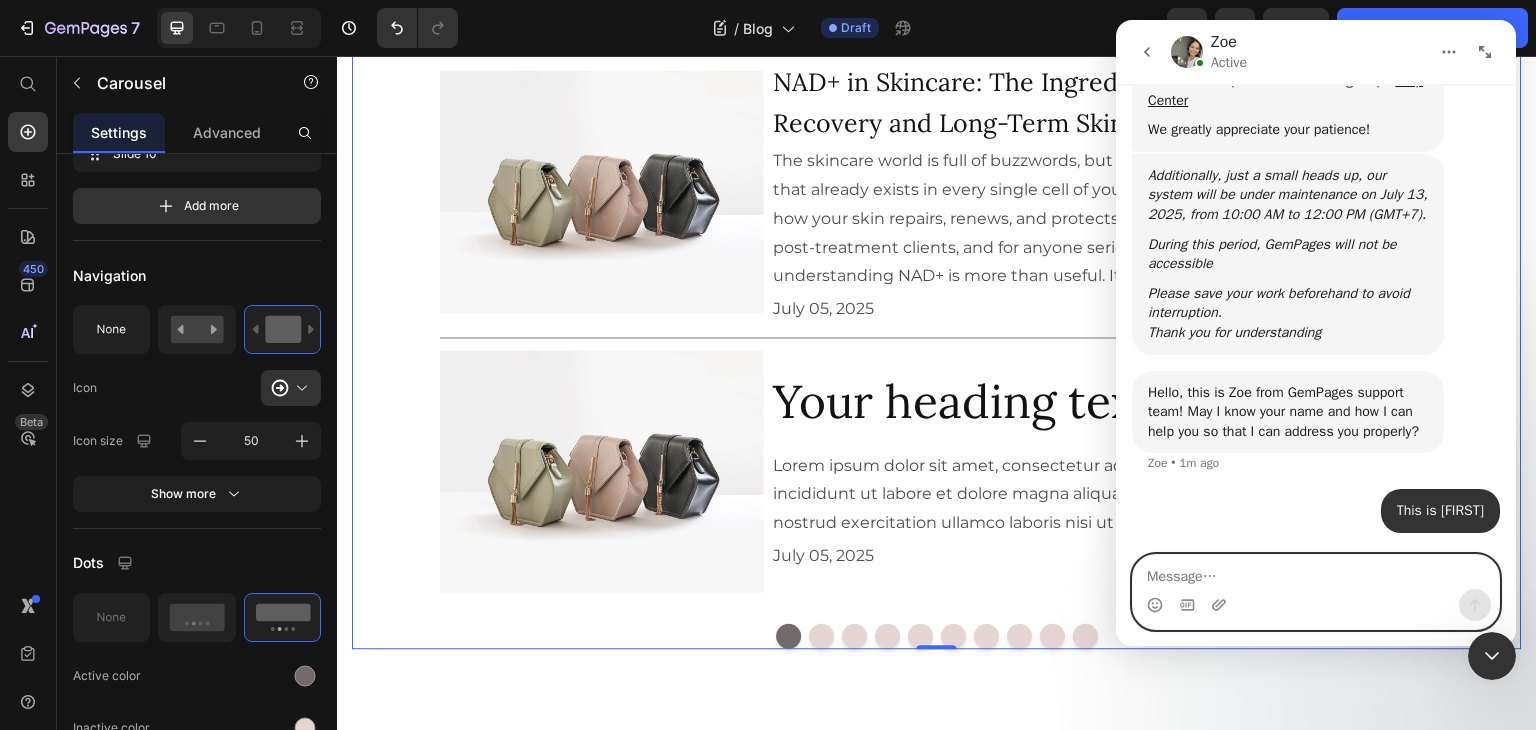 scroll, scrollTop: 657, scrollLeft: 0, axis: vertical 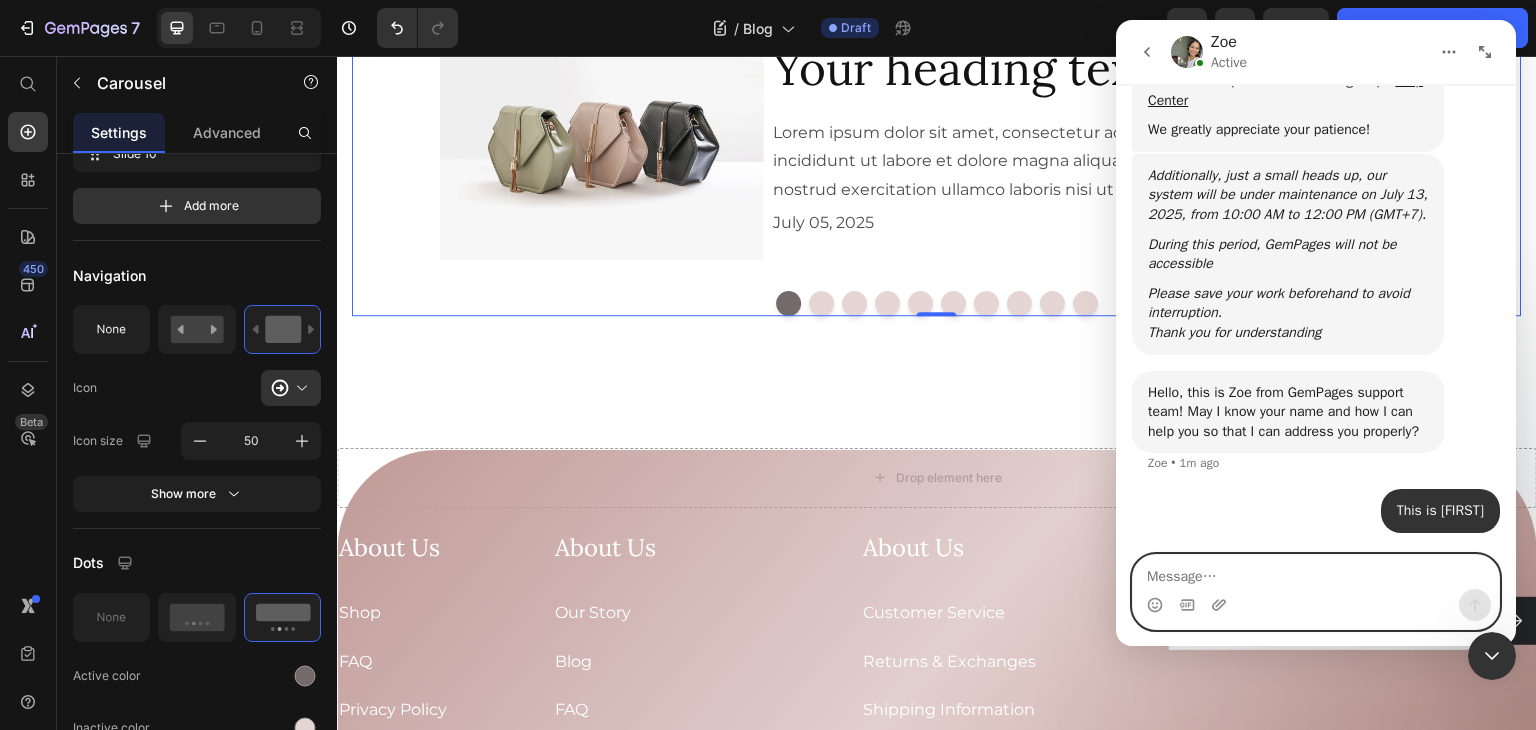 type 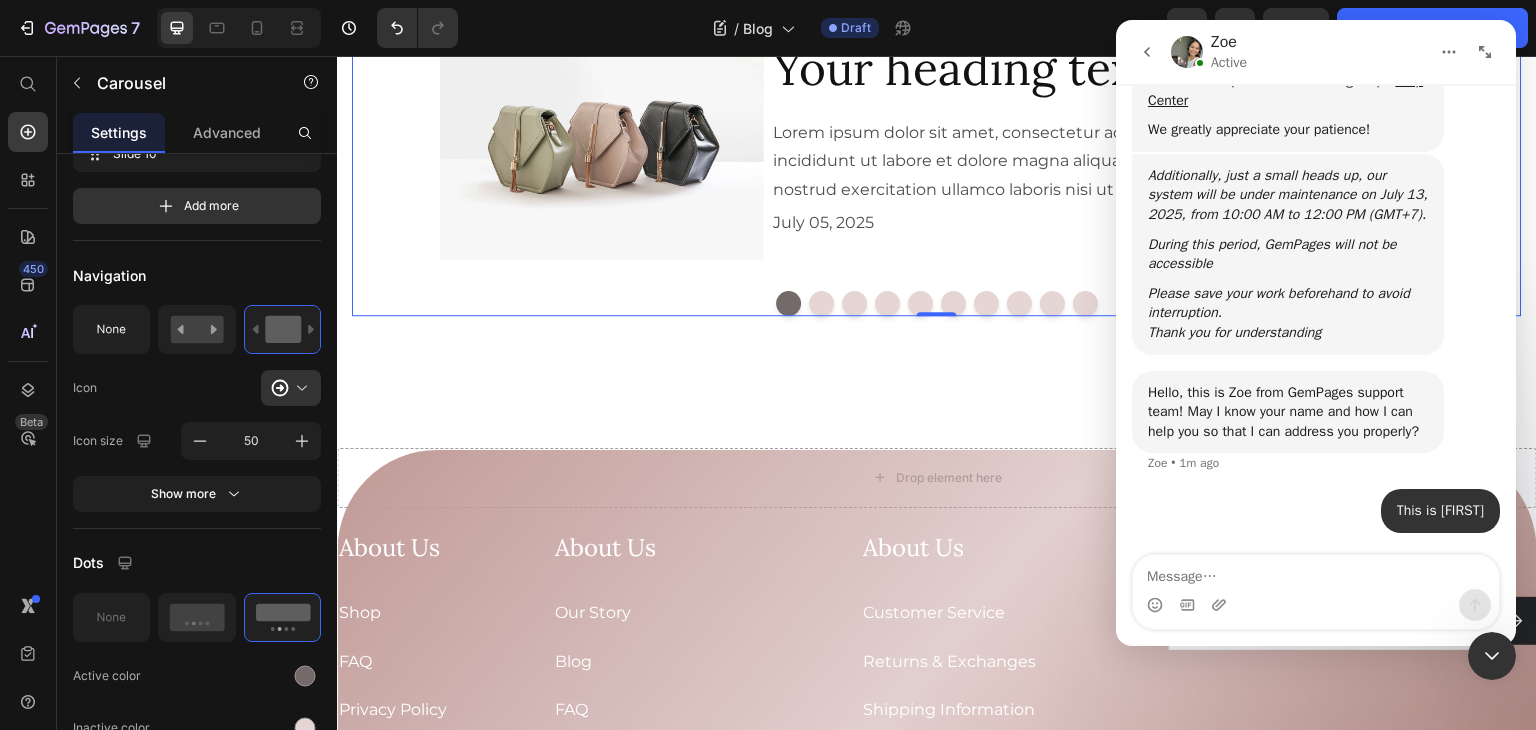 click 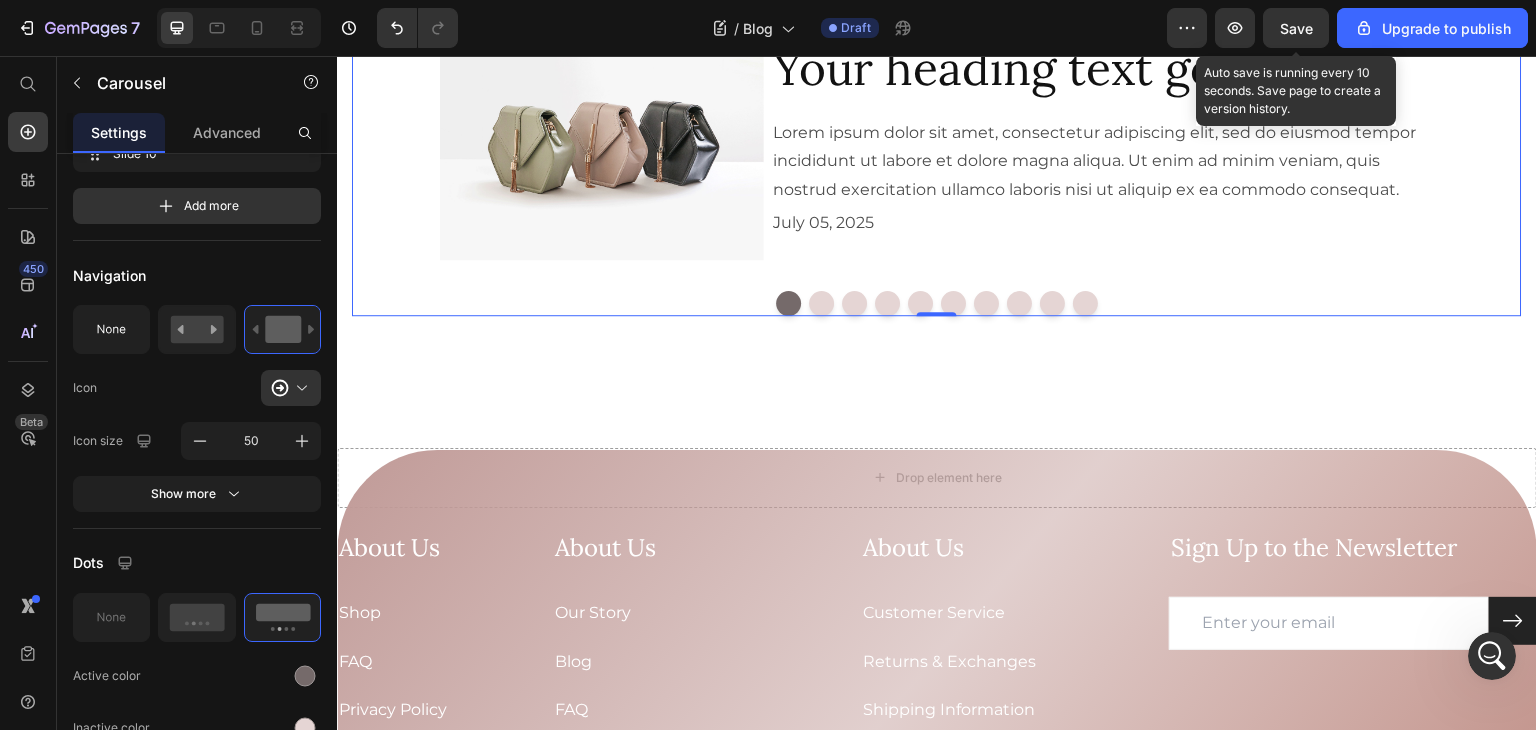 click on "Save" at bounding box center [1296, 28] 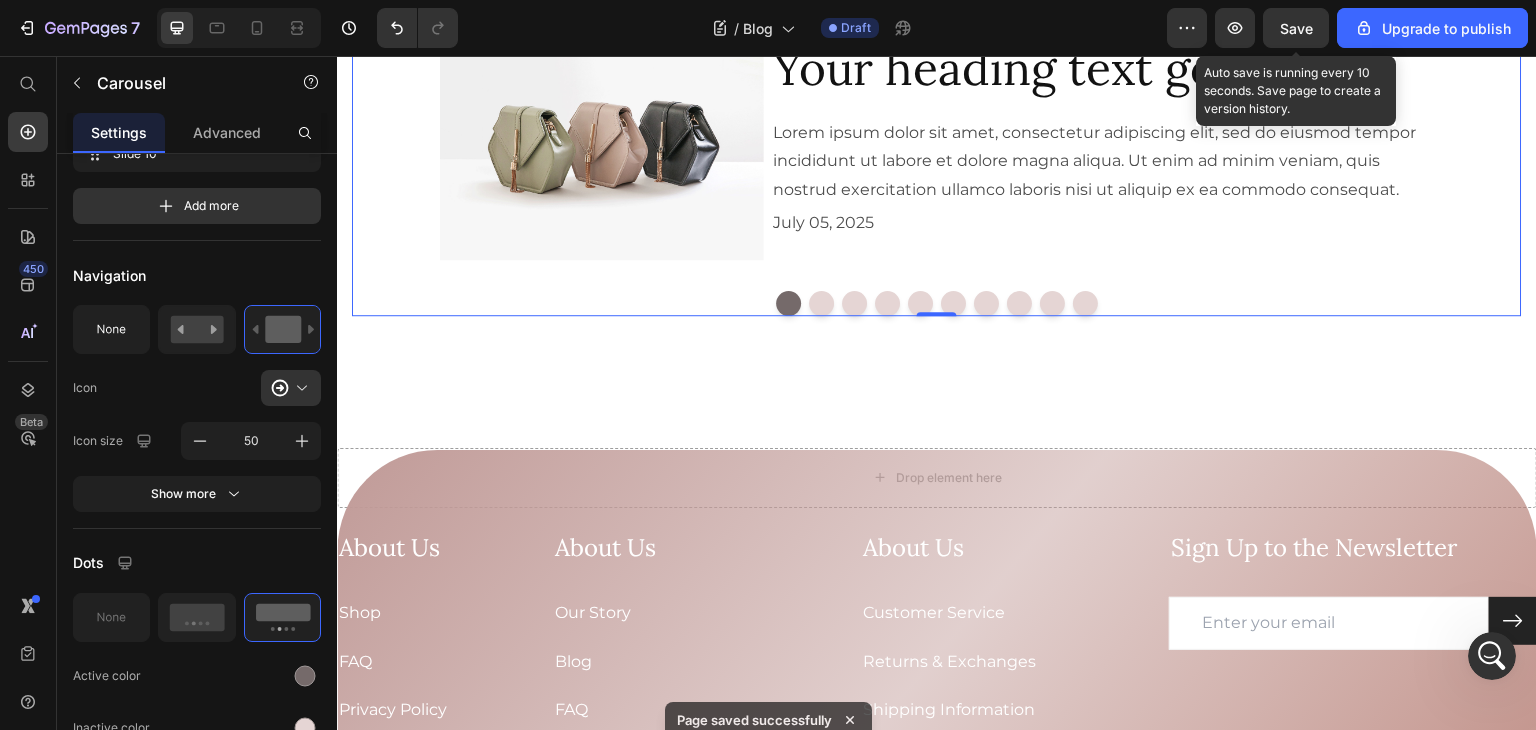 scroll, scrollTop: 734, scrollLeft: 0, axis: vertical 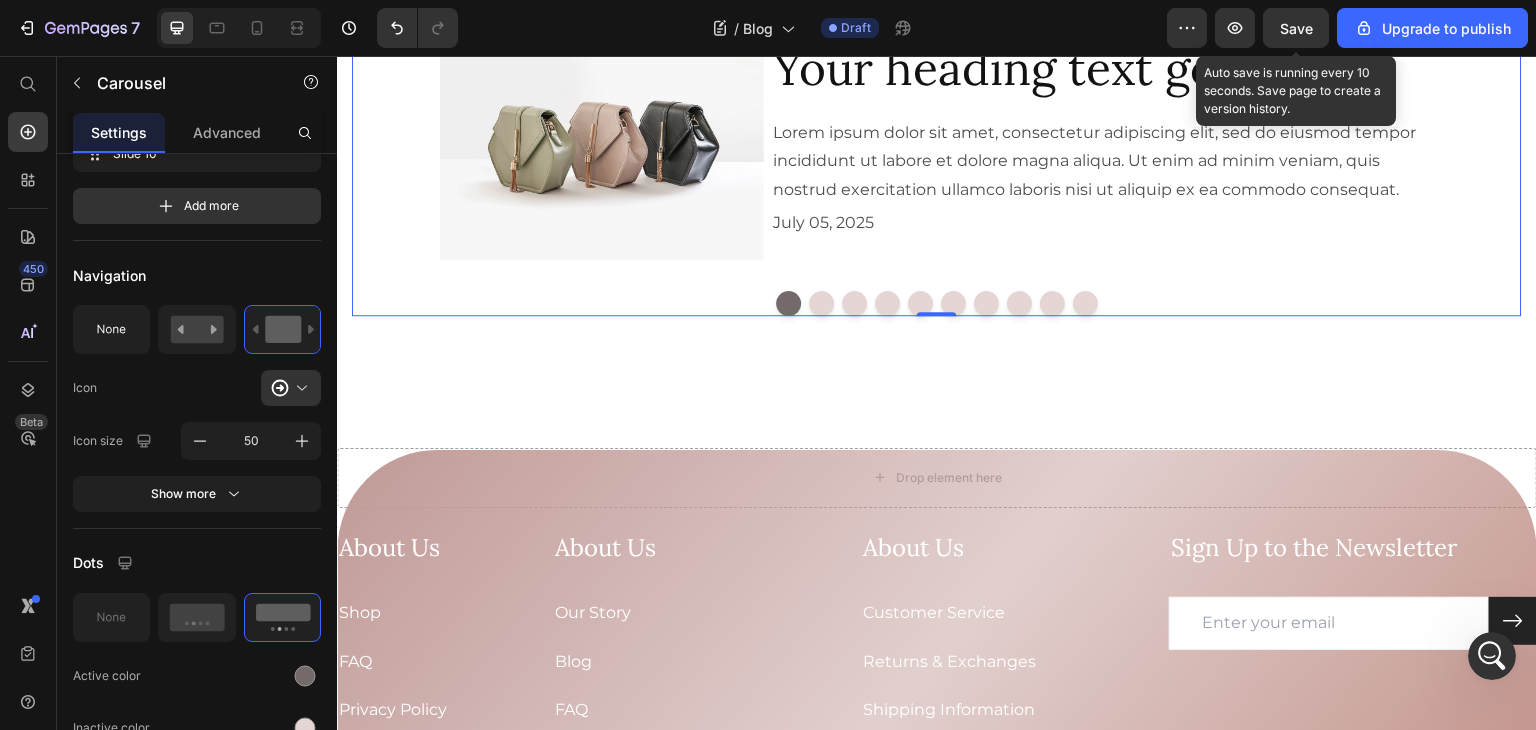 click 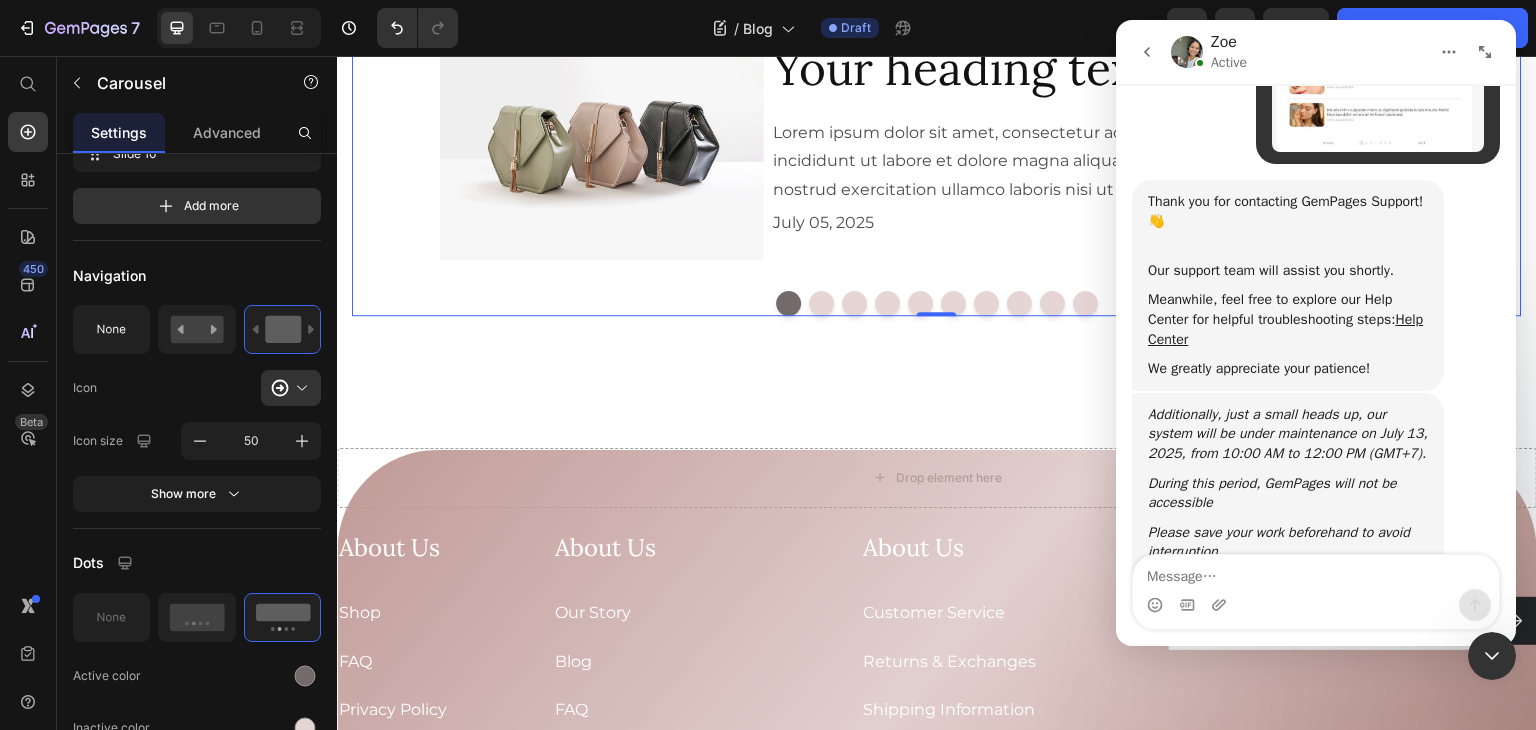 scroll, scrollTop: 734, scrollLeft: 0, axis: vertical 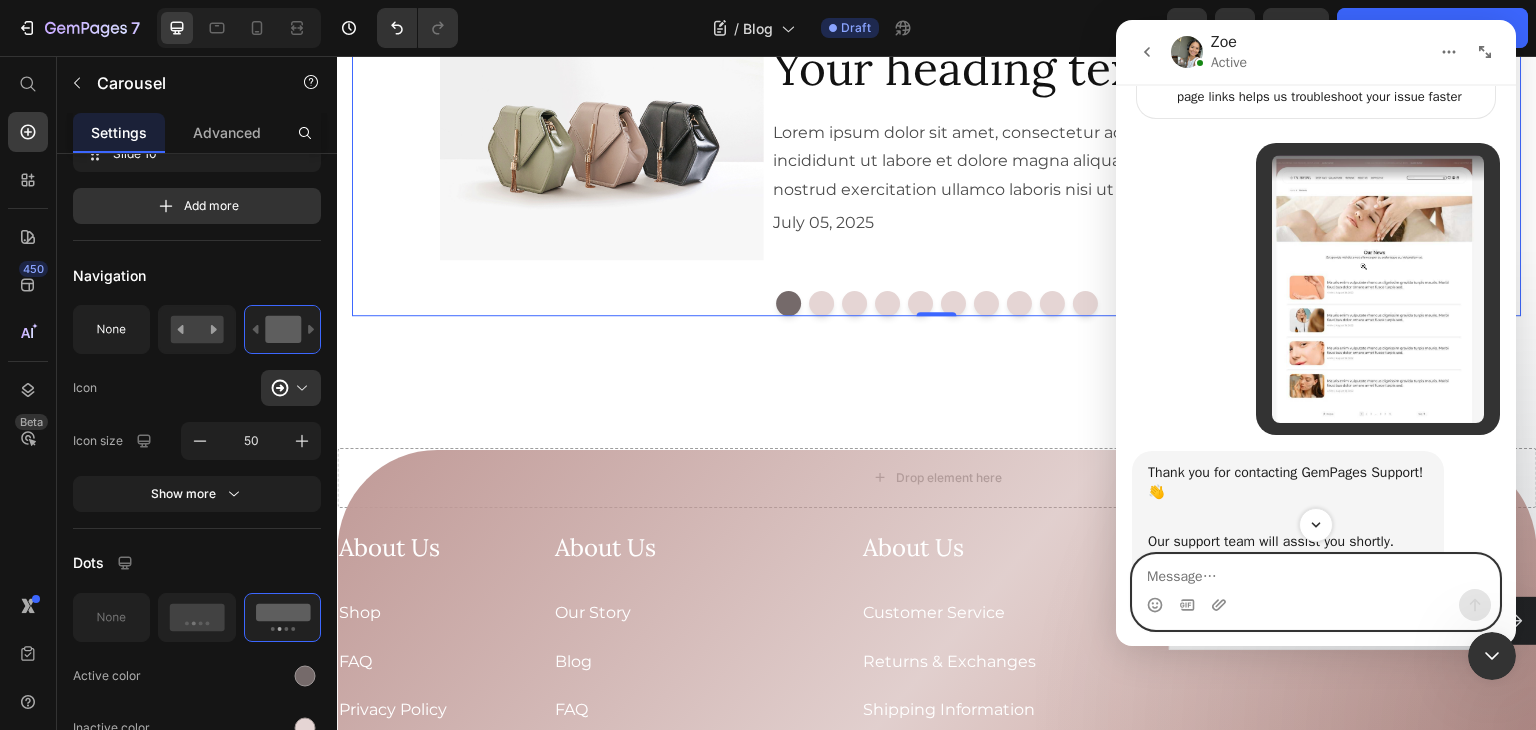 drag, startPoint x: 1248, startPoint y: 578, endPoint x: 1253, endPoint y: 569, distance: 10.29563 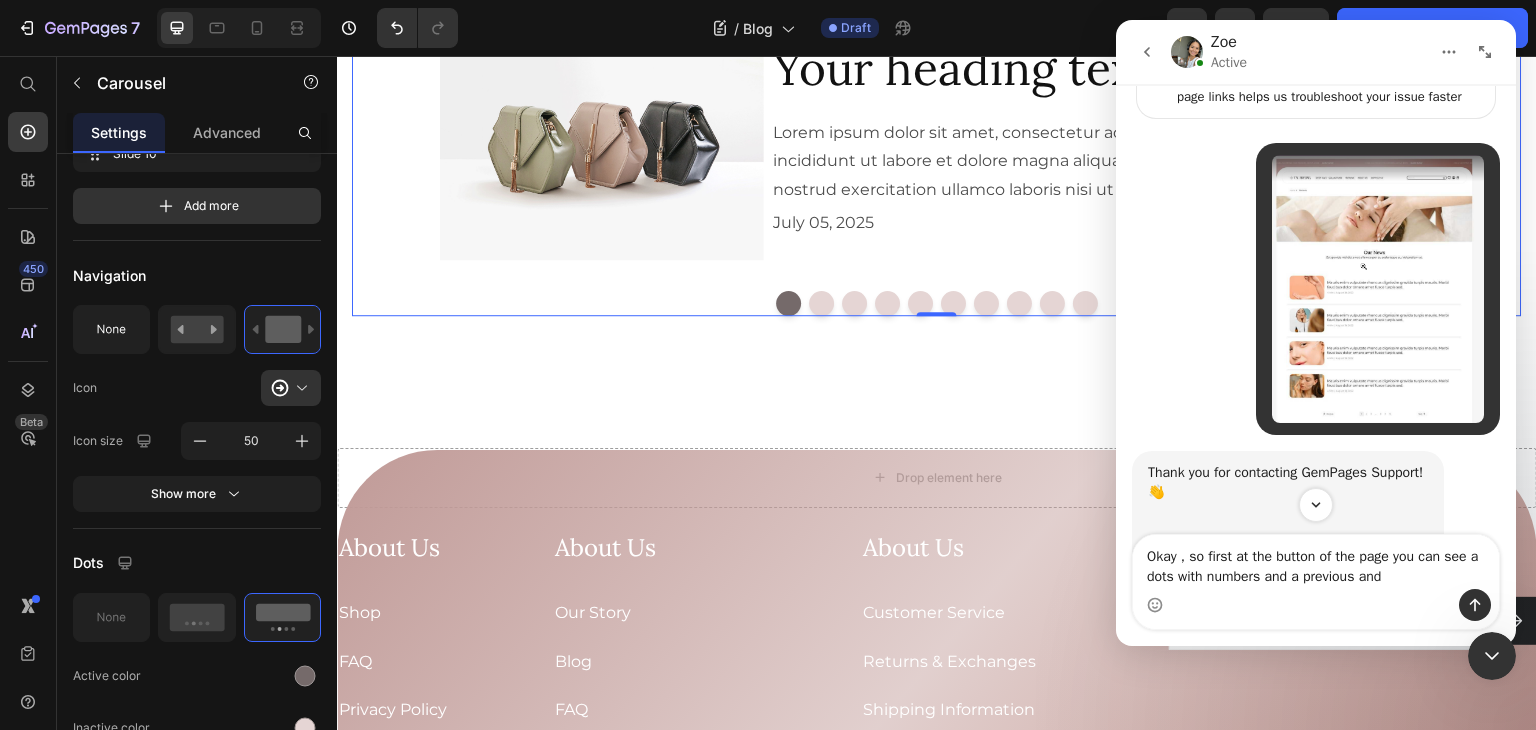 click at bounding box center (1378, 289) 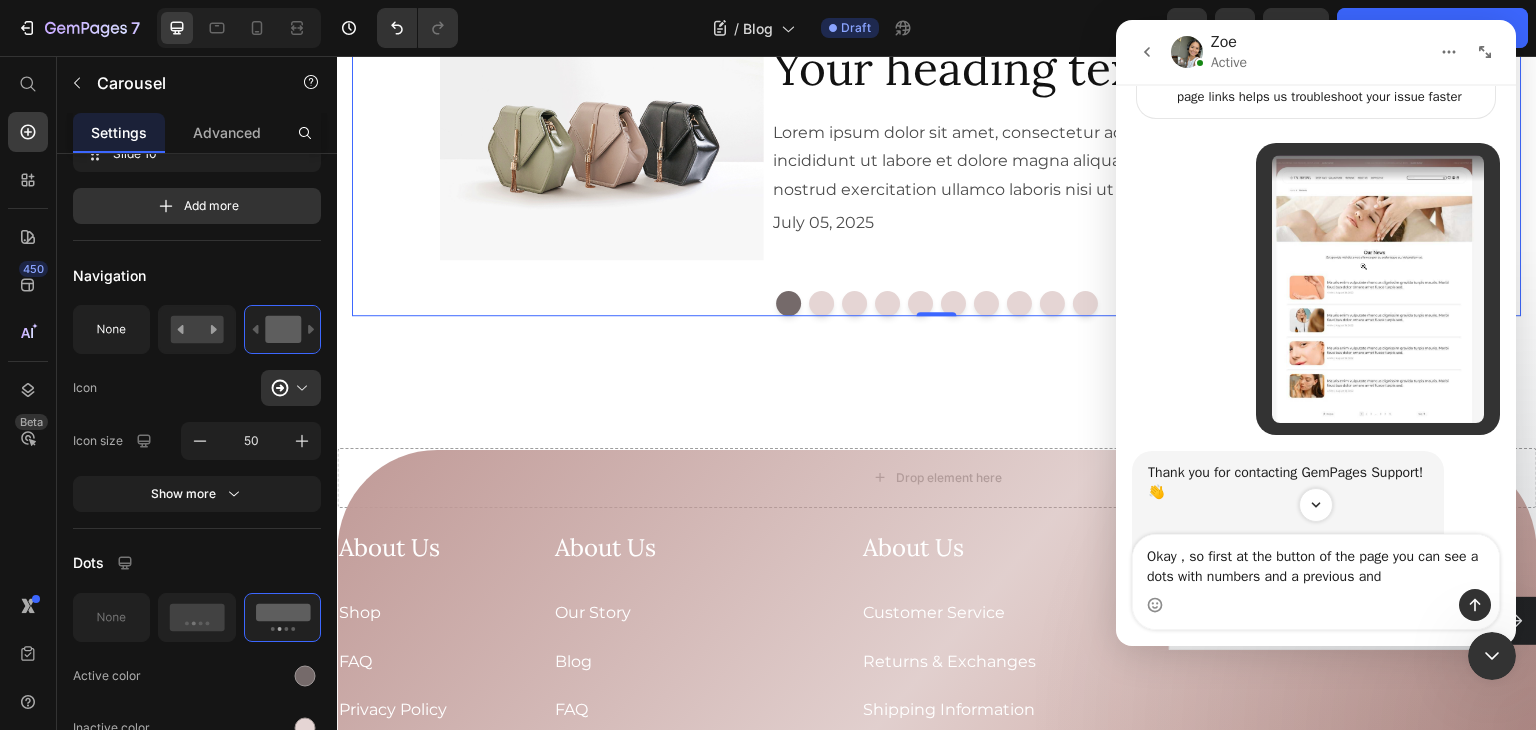 scroll, scrollTop: 0, scrollLeft: 0, axis: both 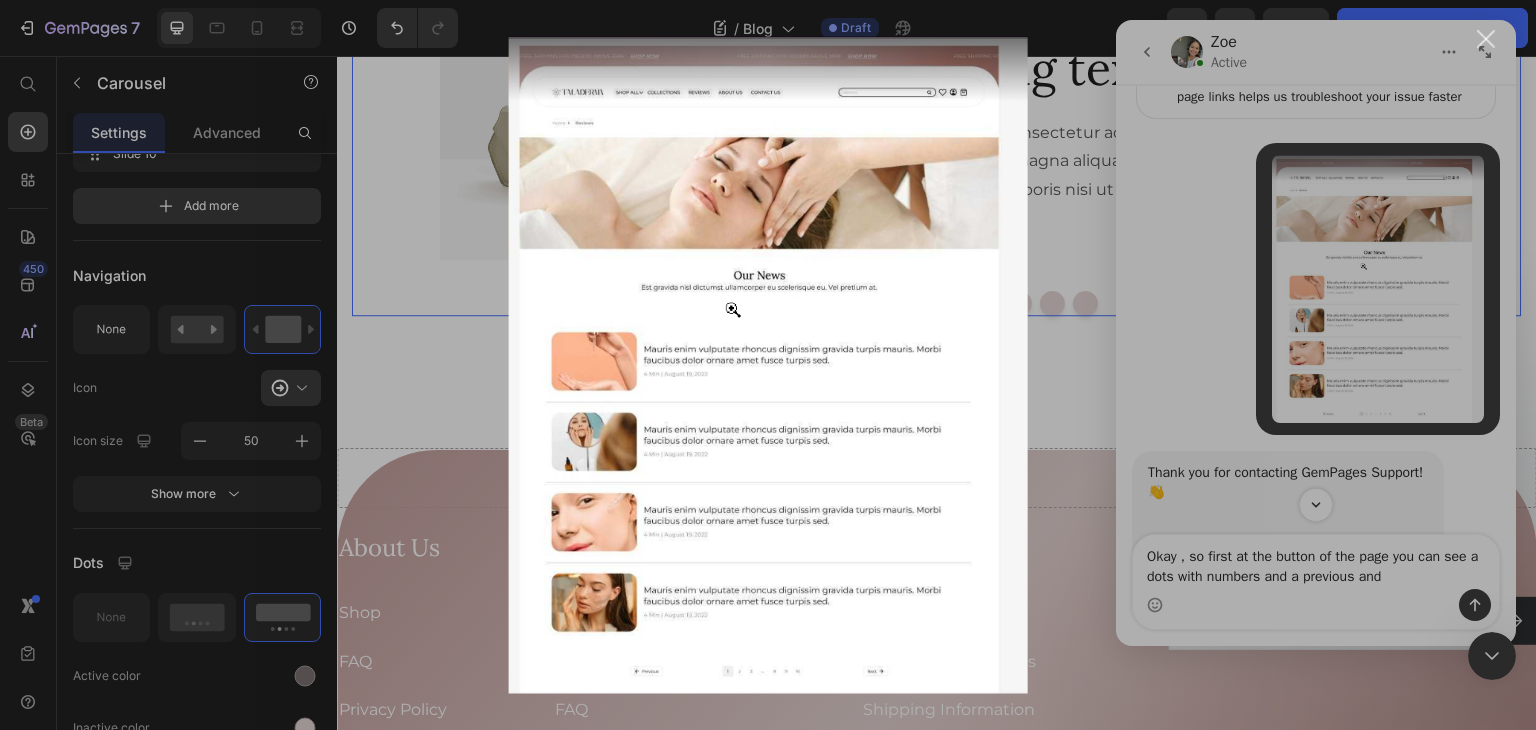 click at bounding box center [768, 365] 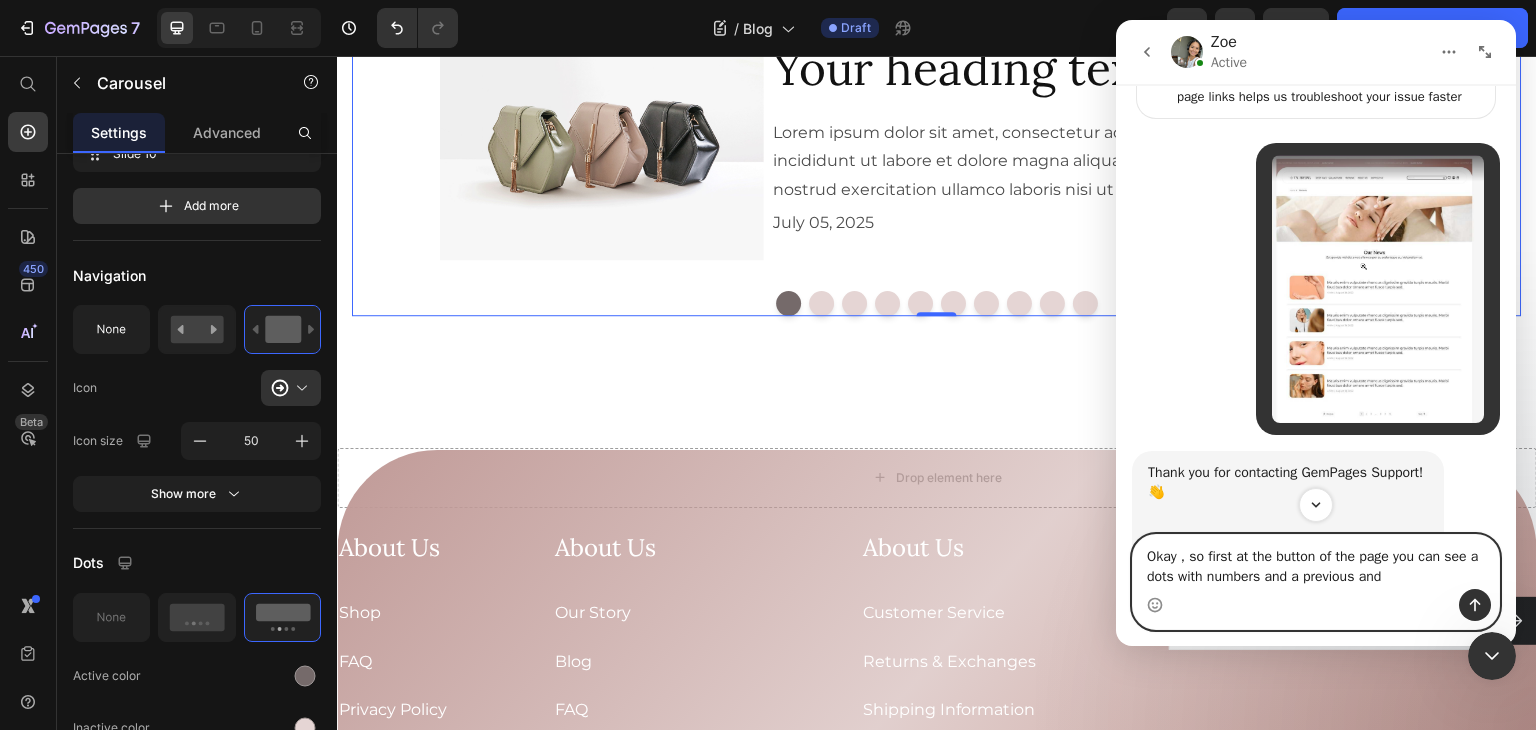 click on "Okay , so first at the button of the page you can see a dots with numbers and a previous and" at bounding box center [1316, 562] 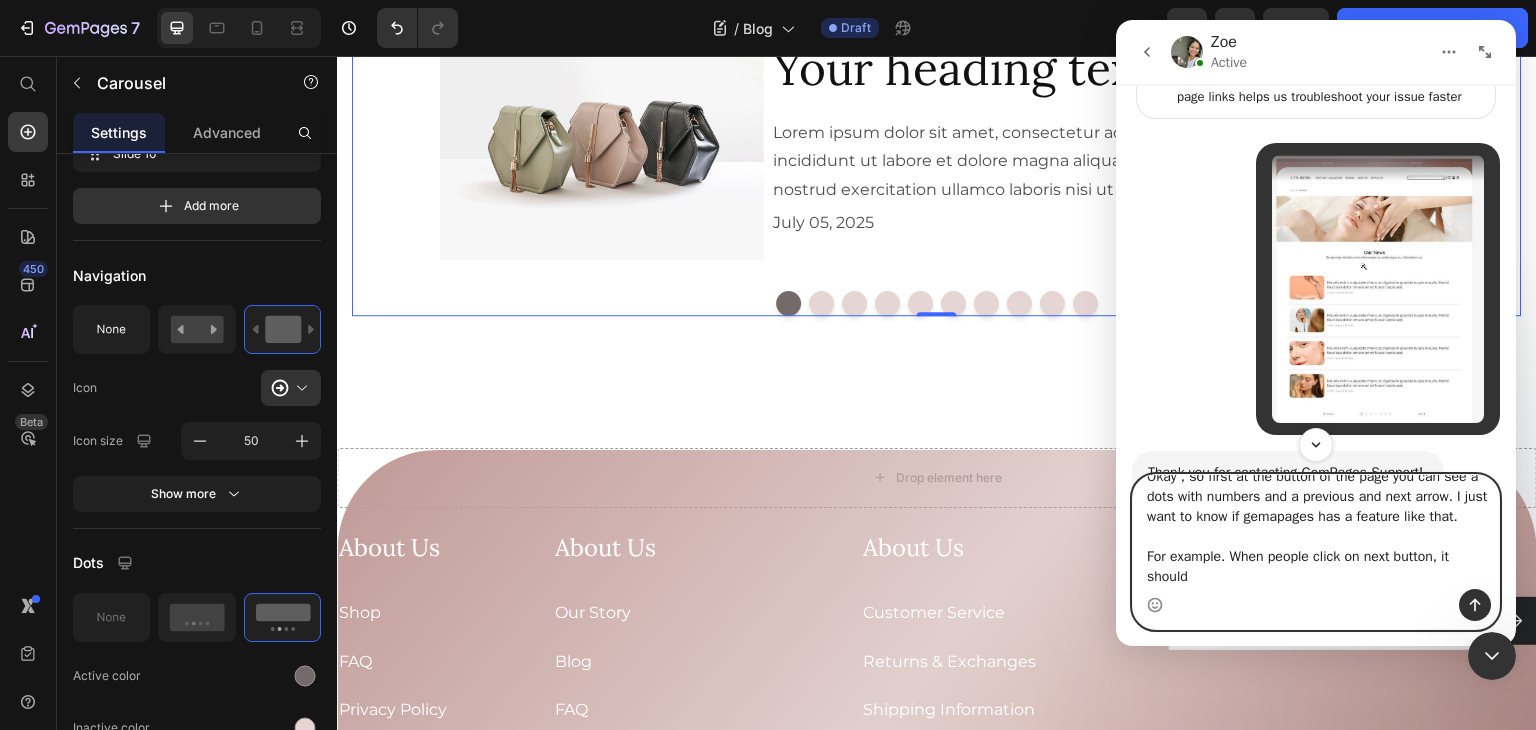 scroll, scrollTop: 20, scrollLeft: 0, axis: vertical 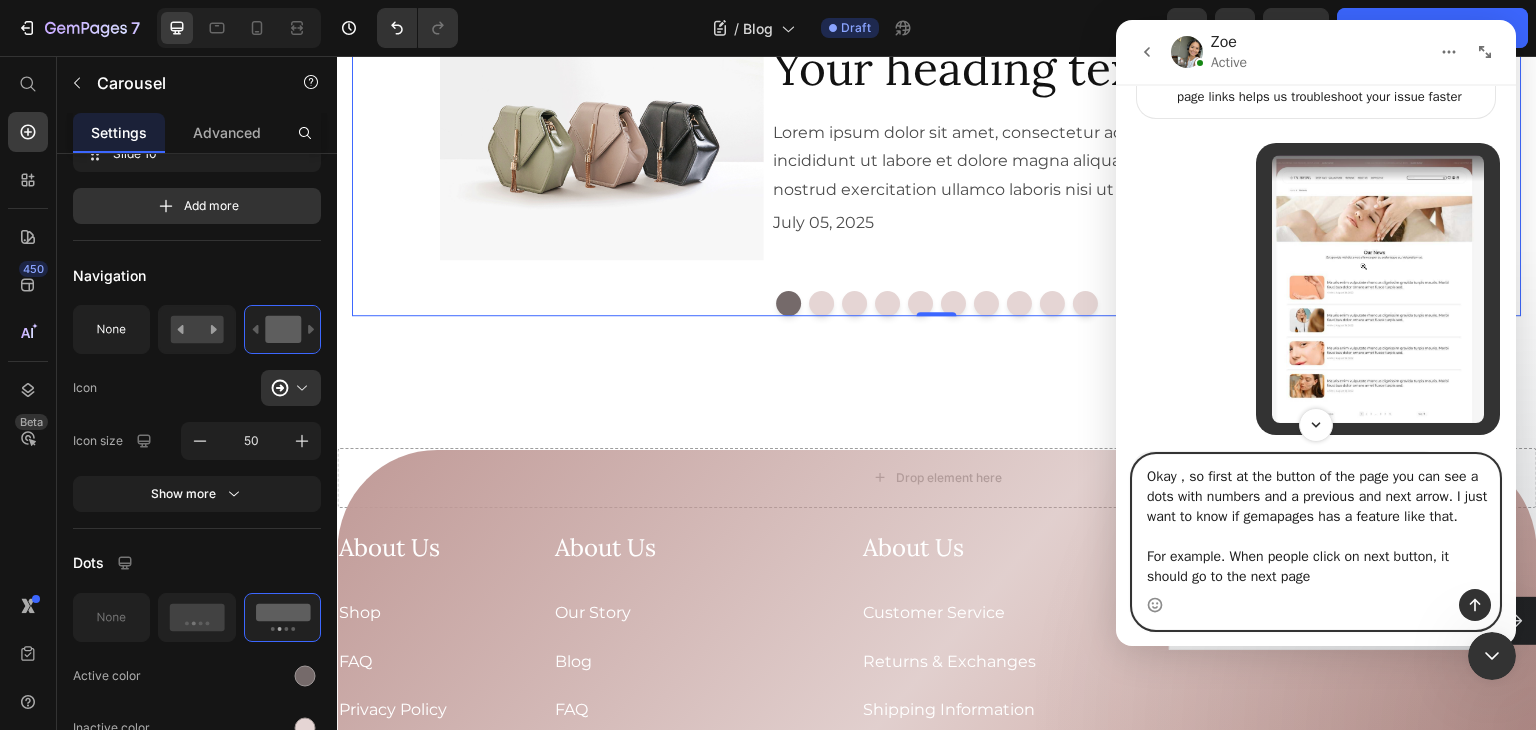 drag, startPoint x: 1434, startPoint y: 560, endPoint x: 2315, endPoint y: 528, distance: 881.581 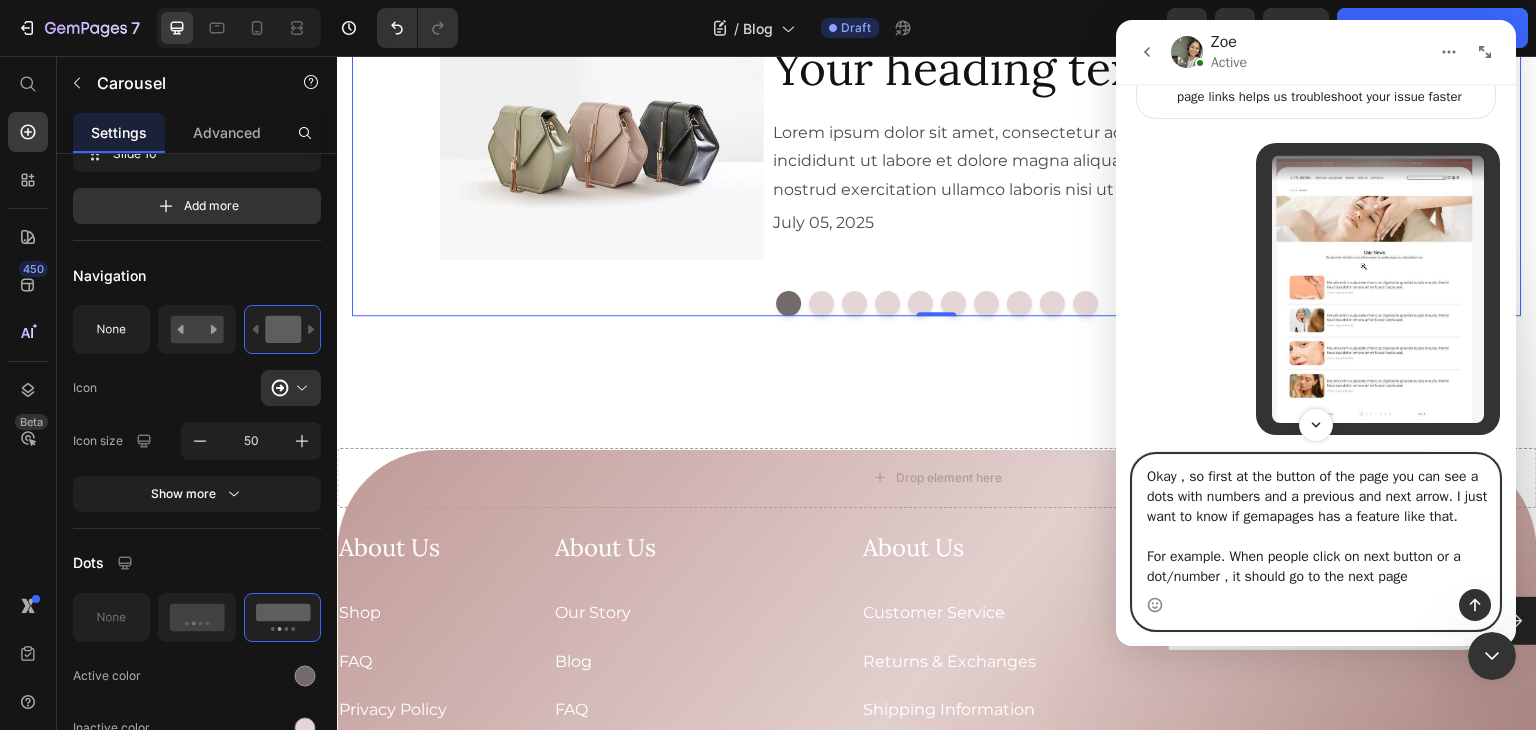 click on "Okay , so first at the button of the page you can see a dots with numbers and a previous and next arrow. I just want to know if gemapages has a feature like that.
For example. When people click on next button or a dot/number , it should go to the next page" at bounding box center (1316, 522) 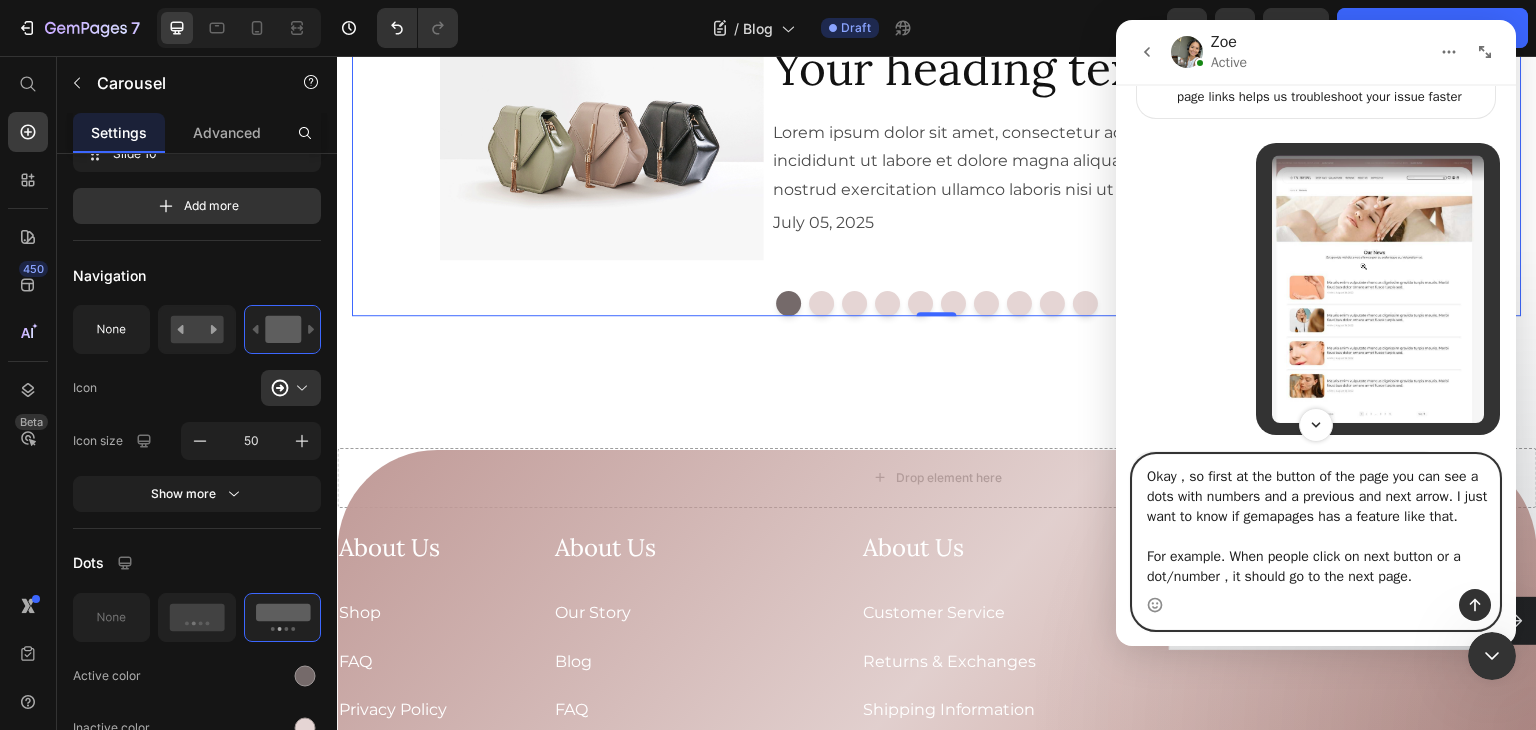 click on "Okay , so first at the button of the page you can see a dots with numbers and a previous and next arrow. I just want to know if gemapages has a feature like that.
For example. When people click on next button or a dot/number , it should go to the next page." at bounding box center (1316, 522) 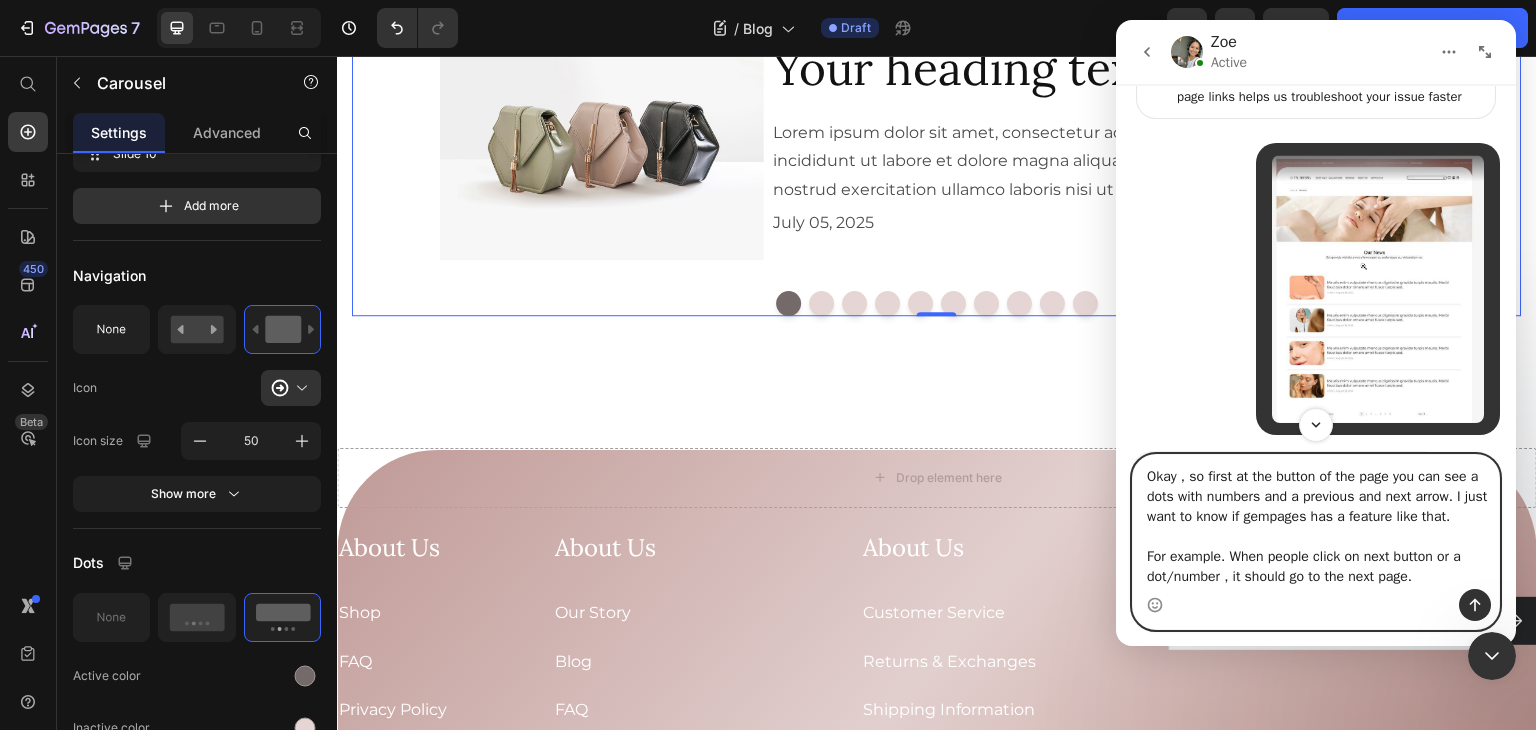 scroll, scrollTop: 0, scrollLeft: 0, axis: both 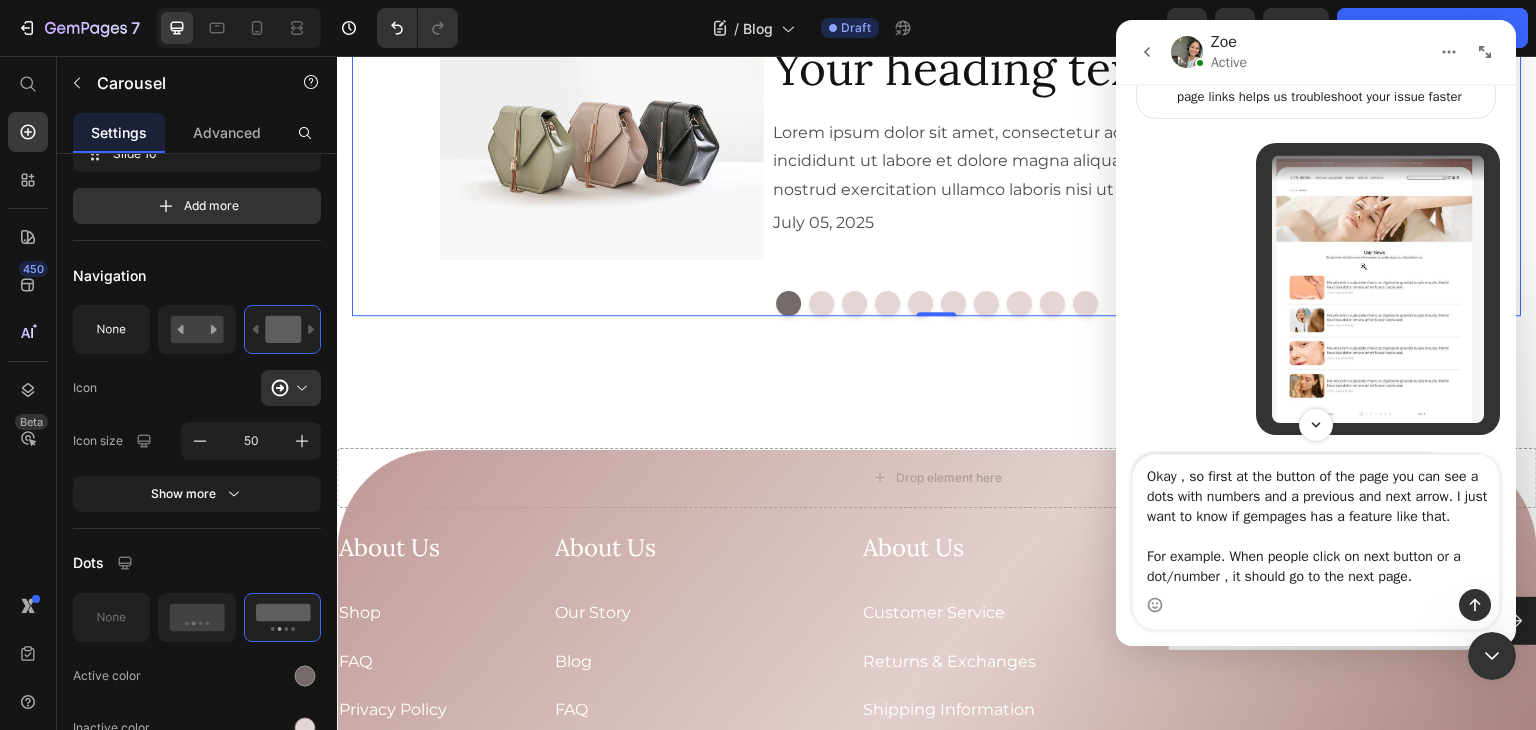 click at bounding box center (1316, 605) 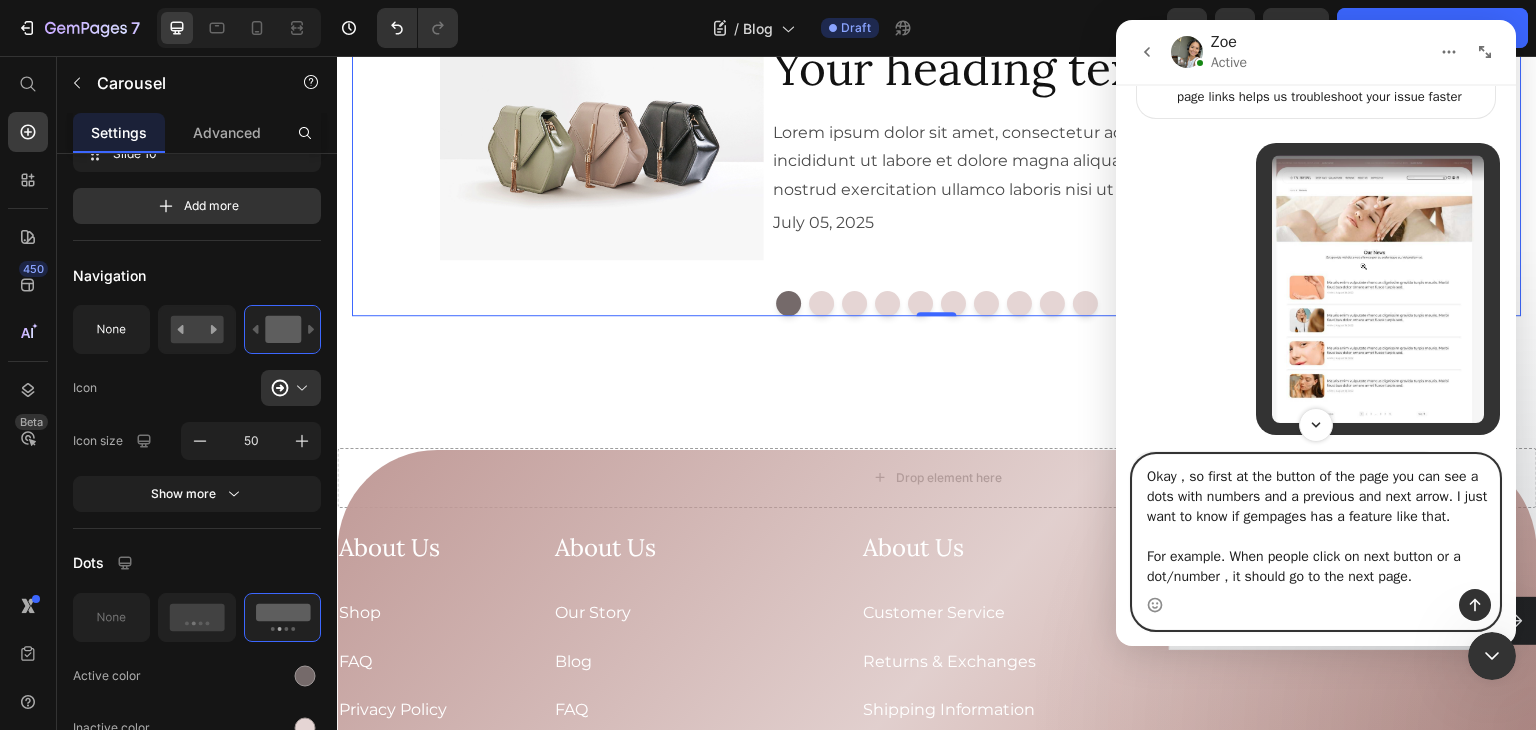 drag, startPoint x: 1417, startPoint y: 588, endPoint x: 1428, endPoint y: 586, distance: 11.18034 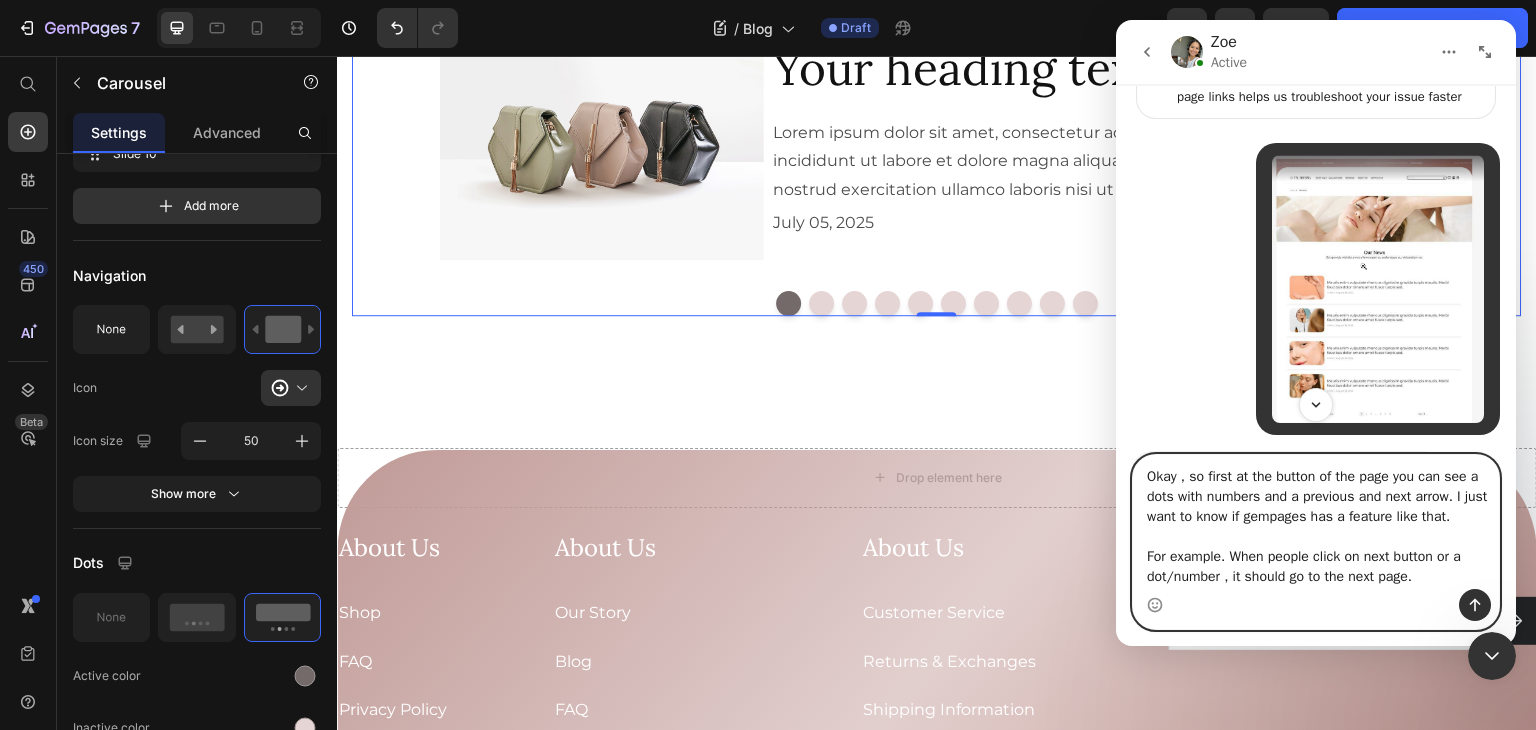 type on "Okay , so first at the button of the page you can see a dots with numbers and a previous and next arrow. I just want to know if gempages has a feature like that.
For example. When people click on next button or a dot/number , it should go to the next page." 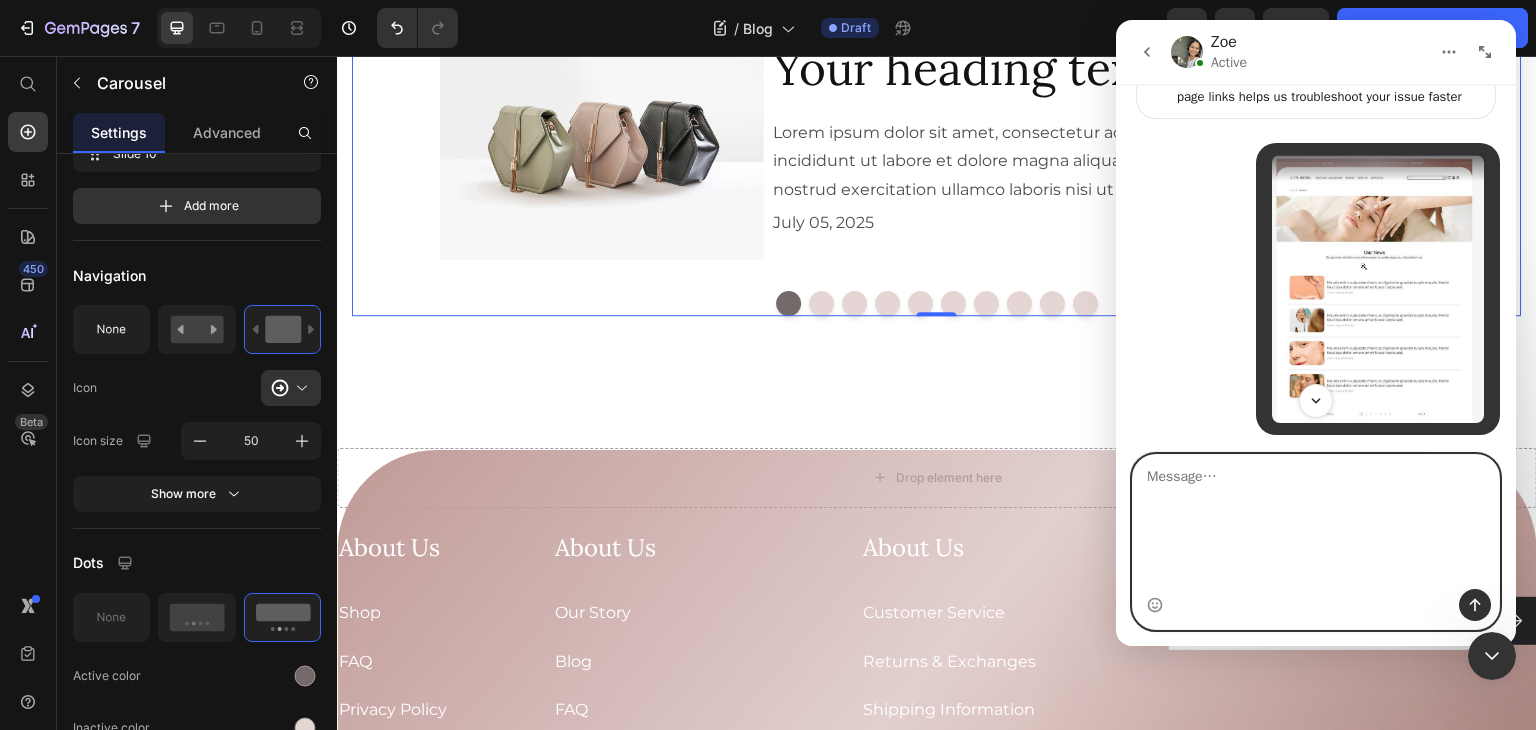 scroll, scrollTop: 0, scrollLeft: 0, axis: both 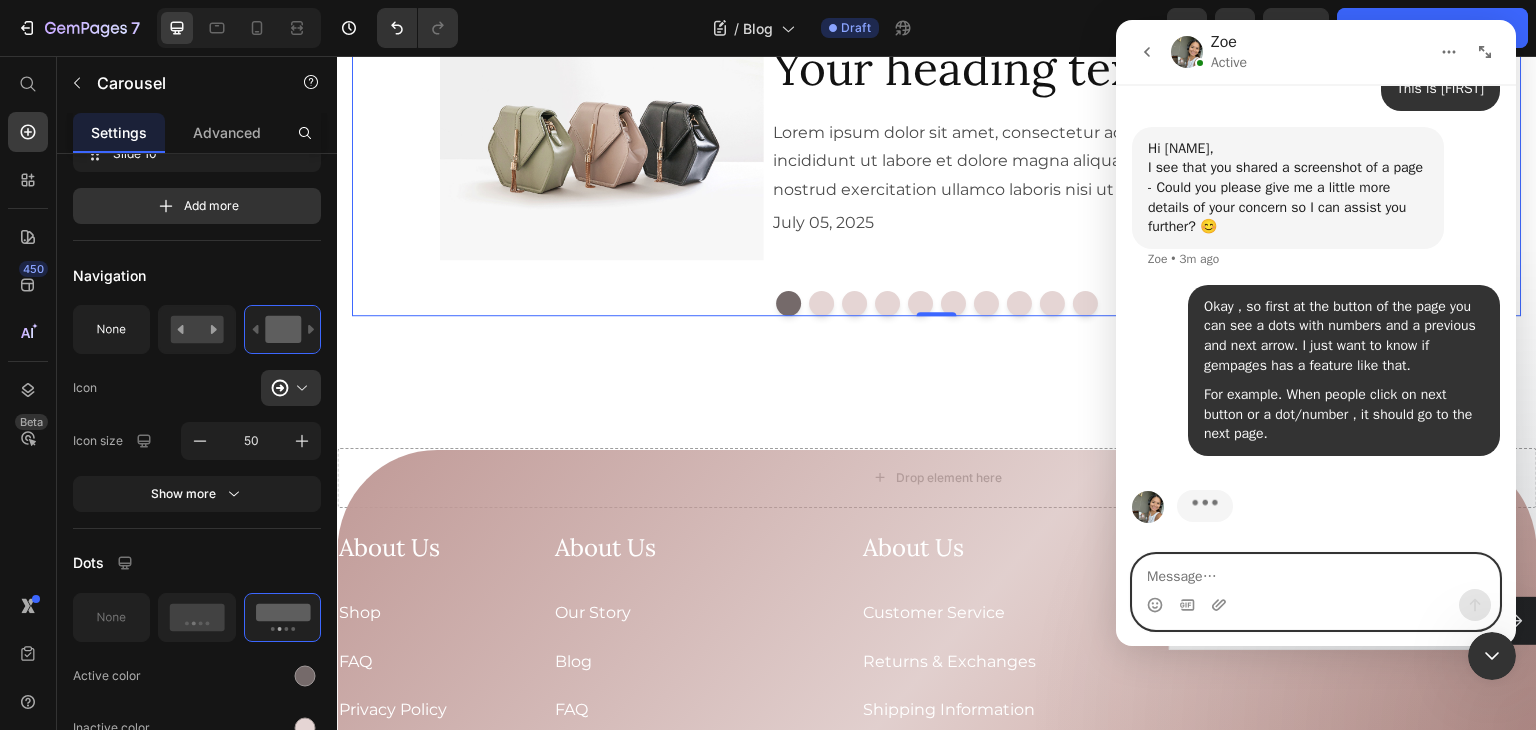 type 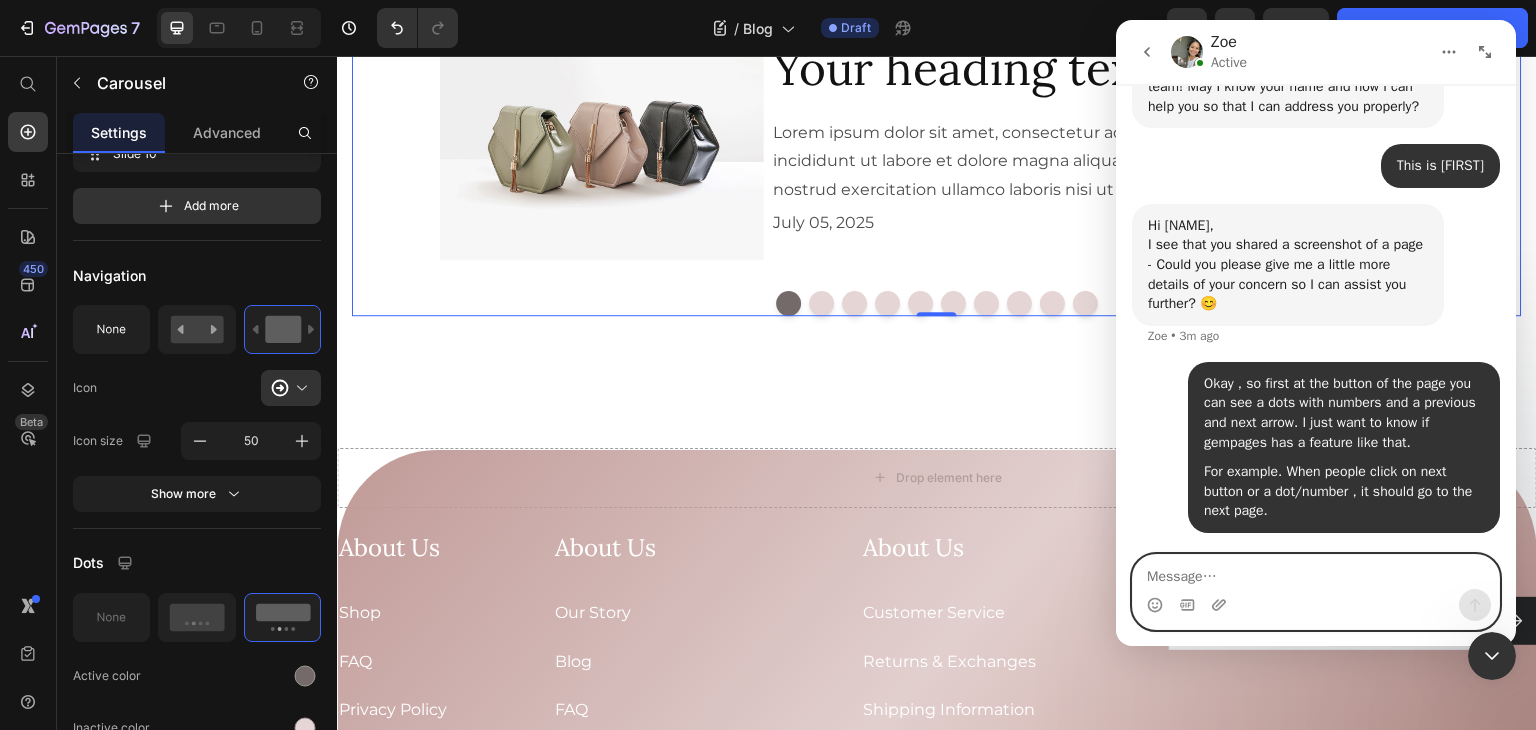 scroll, scrollTop: 983, scrollLeft: 0, axis: vertical 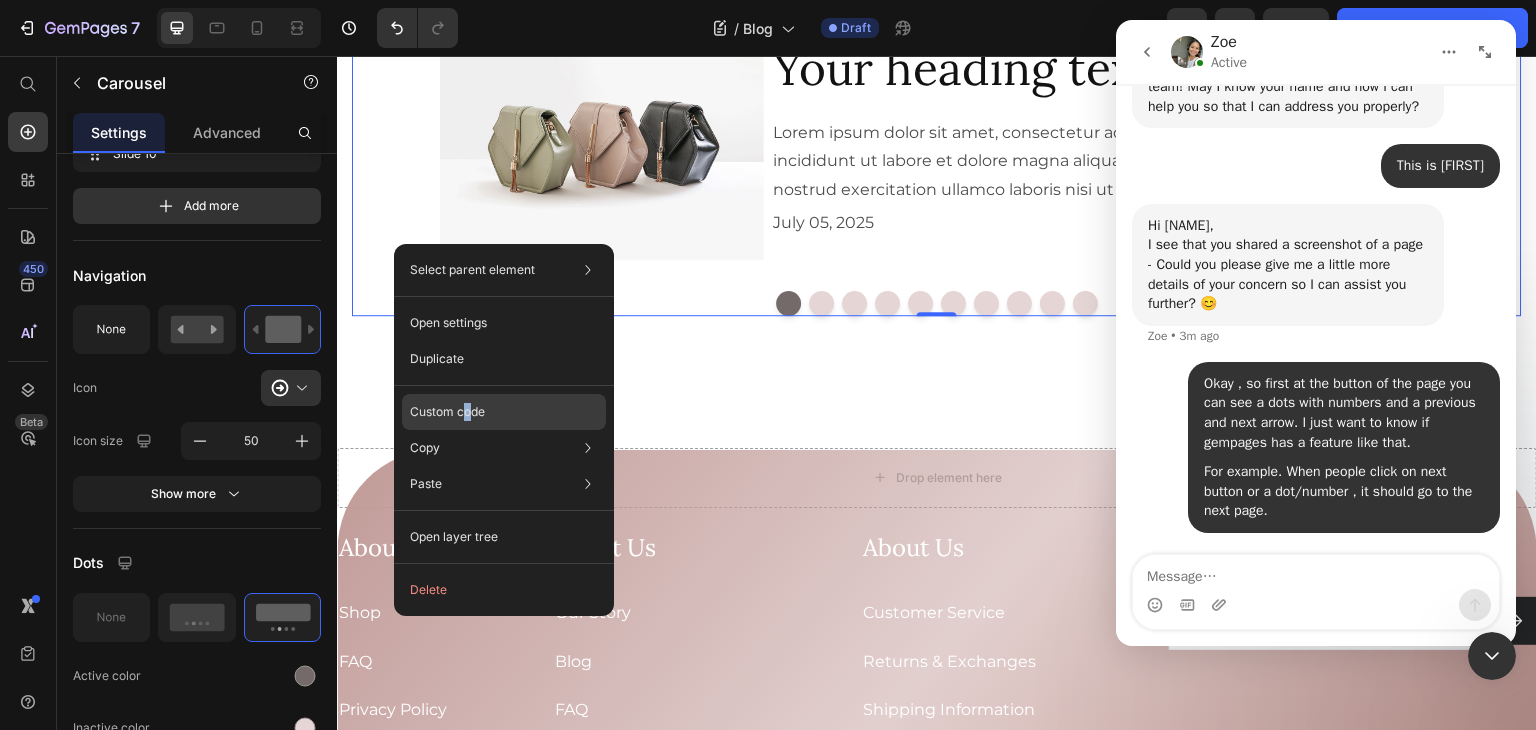 click on "Custom code" at bounding box center (447, 412) 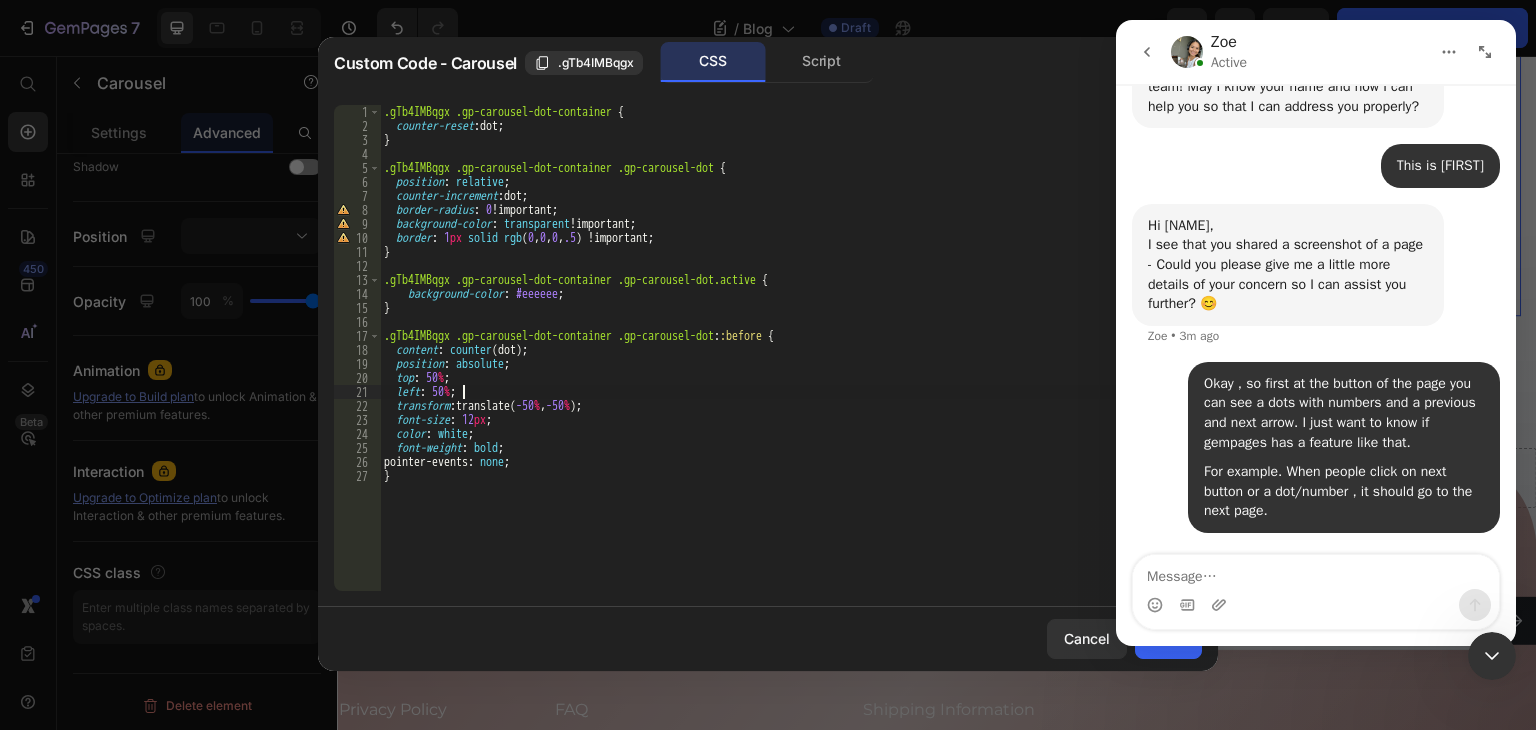 click on ".gTb4IMBqgx   .gp-carousel-dot-container   {    counter-reset :  dot ; } .gTb4IMBqgx   .gp-carousel-dot-container   .gp-carousel-dot   {    position :   relative ;    counter-increment :  dot ;    border-radius :   0  !important ;    background-color :   transparent  !important ;    border :   1 px   solid   rgb ( 0 , 0 , 0 ,  .5 ) !important ; } .gTb4IMBqgx   .gp-carousel-dot-container   .gp-carousel-dot.active   {        background-color :   #eeeeee ; } .gTb4IMBqgx   .gp-carousel-dot-container   .gp-carousel-dot : :before   {    content :   counter (dot) ;    position :   absolute ;    top :   50 % ;    left :   50 % ;    transform :  translate( -50 % ,  -50 % ) ;    font-size :   12 px ;    color :   white ;    font-weight :   bold ;   pointer-events :   none ; }" at bounding box center [791, 362] 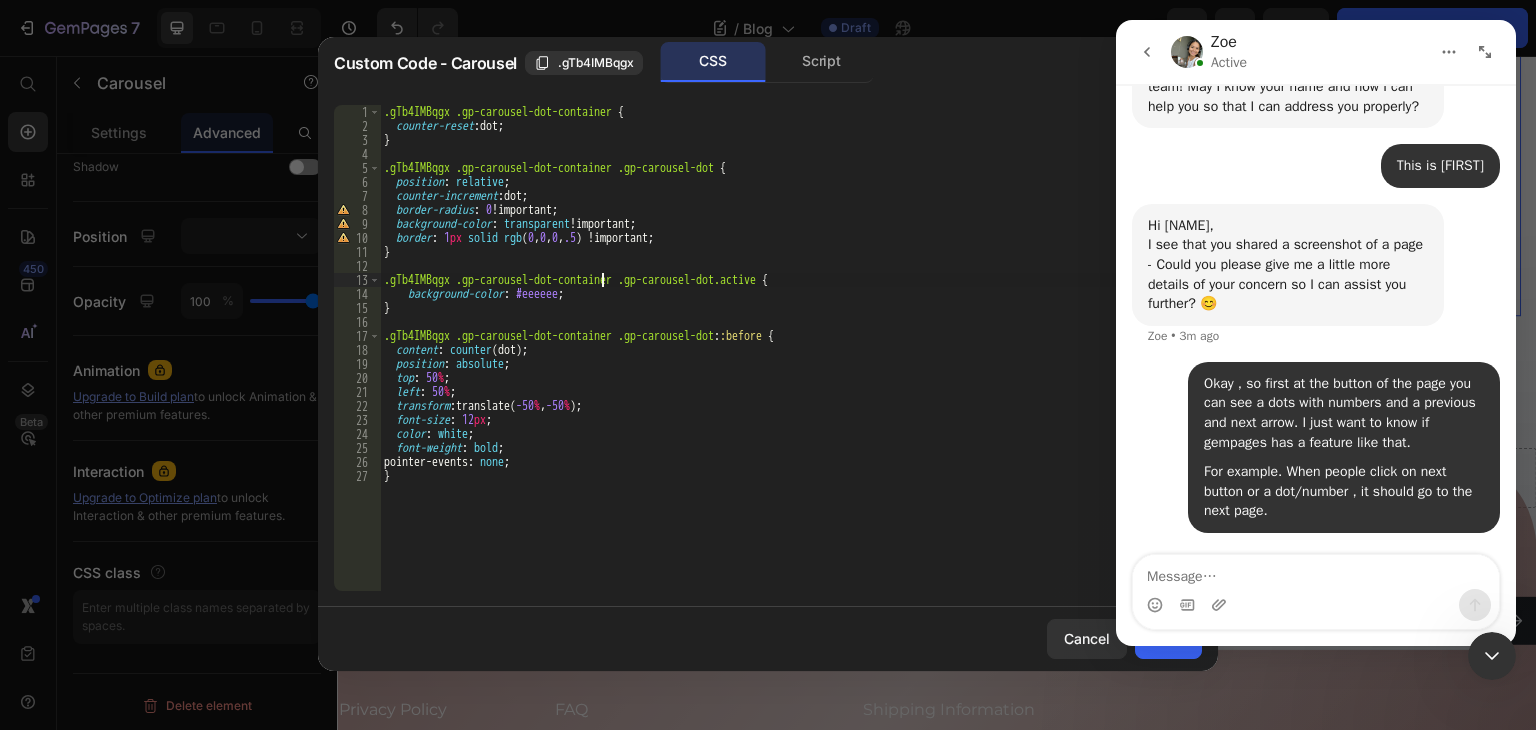 click on ".gTb4IMBqgx   .gp-carousel-dot-container   {    counter-reset :  dot ; } .gTb4IMBqgx   .gp-carousel-dot-container   .gp-carousel-dot   {    position :   relative ;    counter-increment :  dot ;    border-radius :   0  !important ;    background-color :   transparent  !important ;    border :   1 px   solid   rgb ( 0 , 0 , 0 ,  .5 ) !important ; } .gTb4IMBqgx   .gp-carousel-dot-container   .gp-carousel-dot.active   {        background-color :   #eeeeee ; } .gTb4IMBqgx   .gp-carousel-dot-container   .gp-carousel-dot : :before   {    content :   counter (dot) ;    position :   absolute ;    top :   50 % ;    left :   50 % ;    transform :  translate( -50 % ,  -50 % ) ;    font-size :   12 px ;    color :   white ;    font-weight :   bold ;   pointer-events :   none ; }" at bounding box center (791, 362) 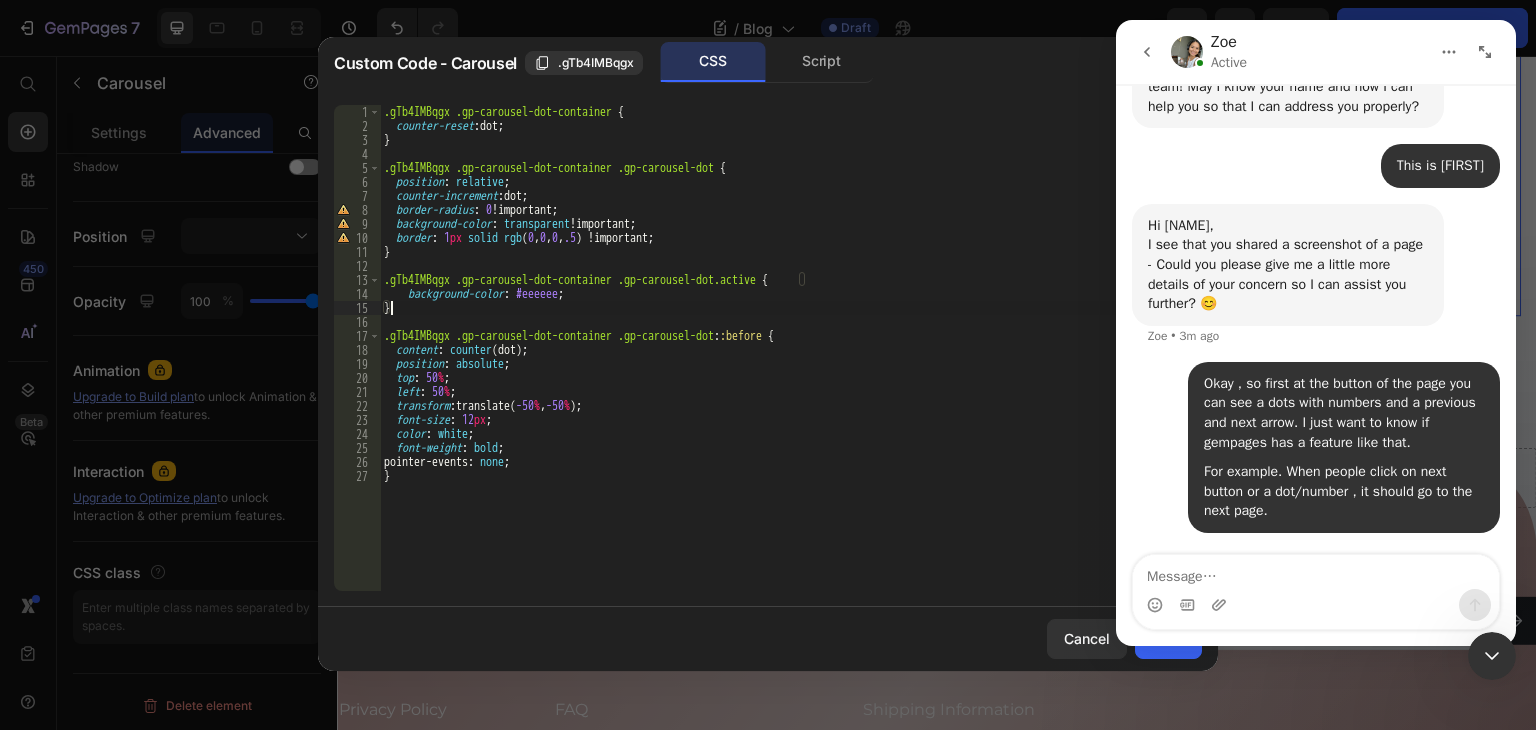 drag, startPoint x: 575, startPoint y: 288, endPoint x: 660, endPoint y: 296, distance: 85.37564 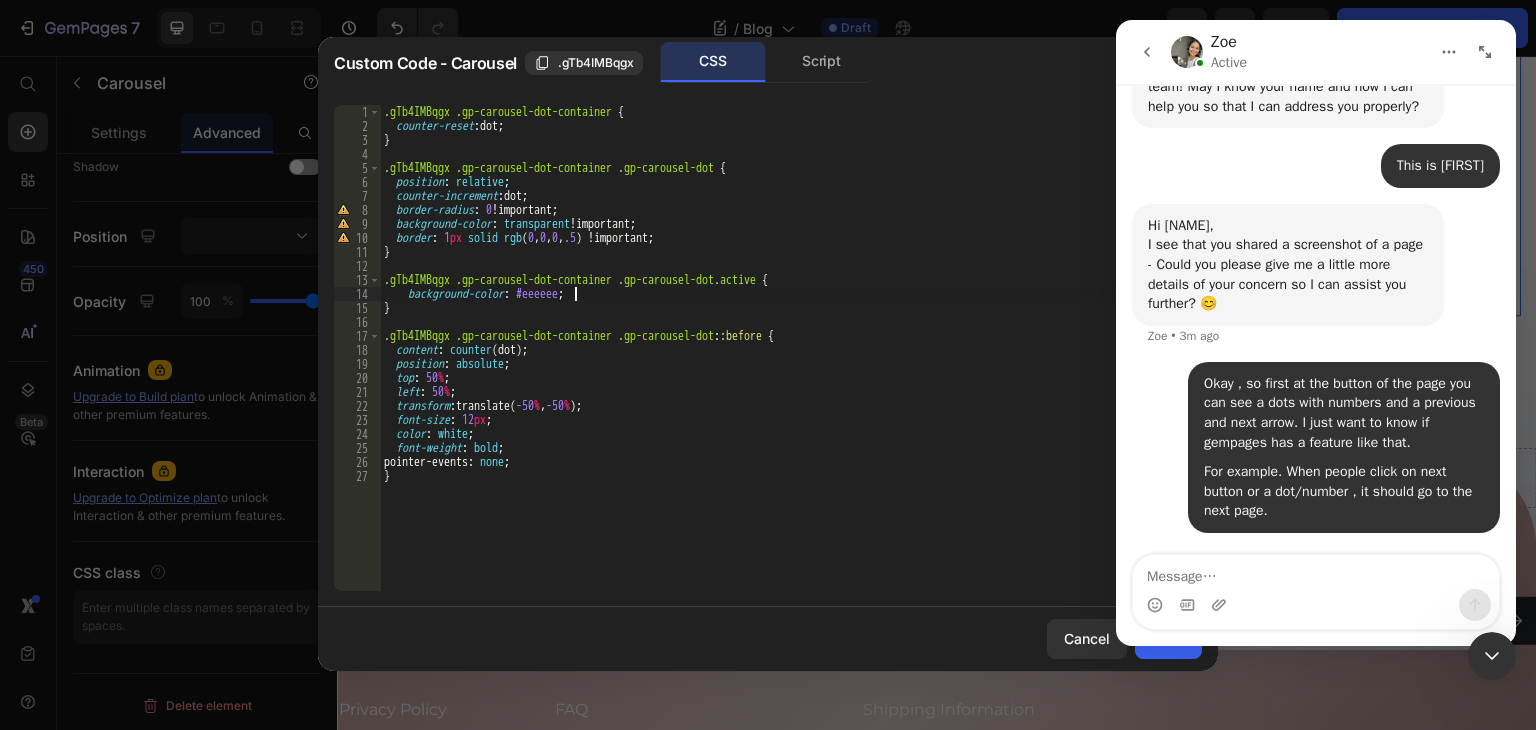 scroll, scrollTop: 0, scrollLeft: 16, axis: horizontal 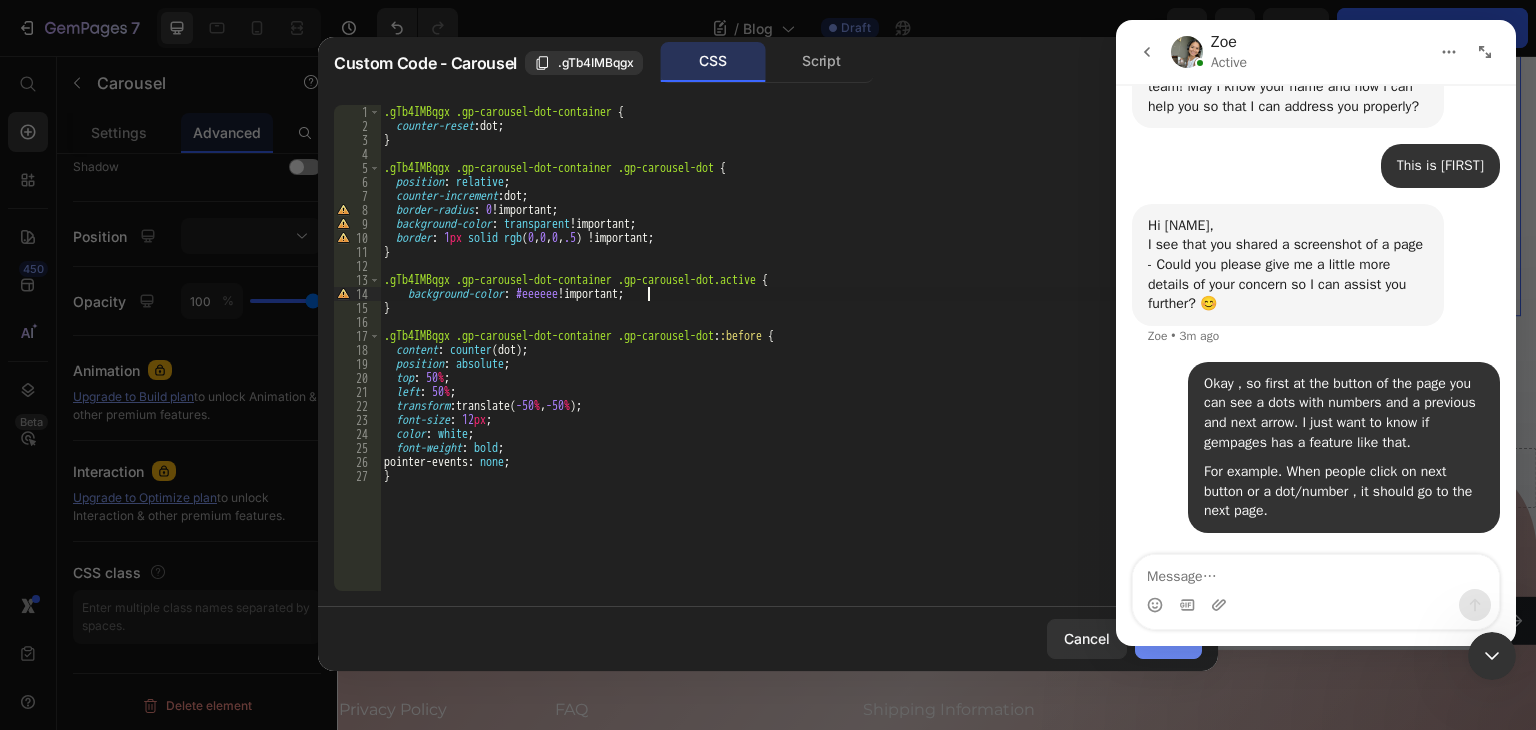 type on "background-color: #eeeeee !;" 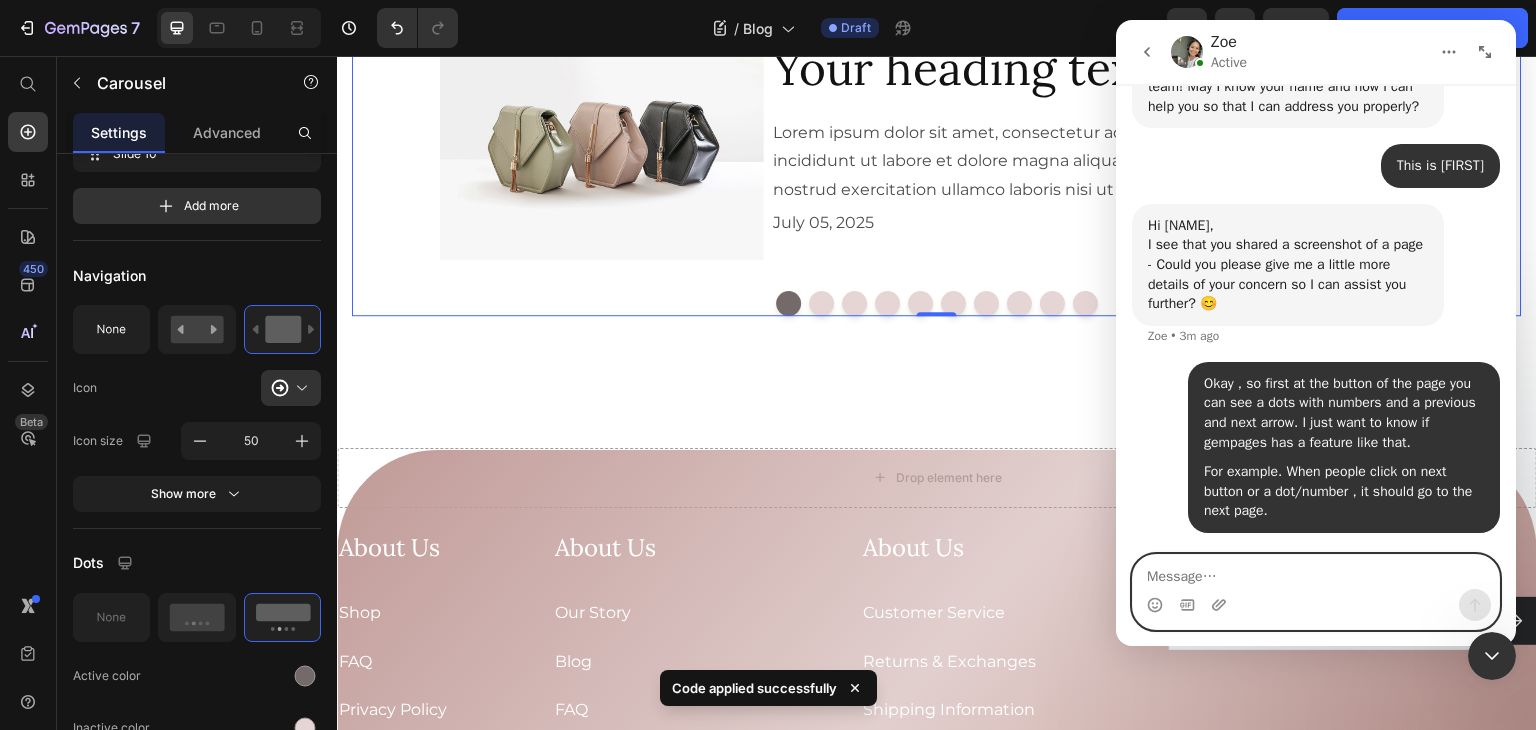 click at bounding box center [1316, 572] 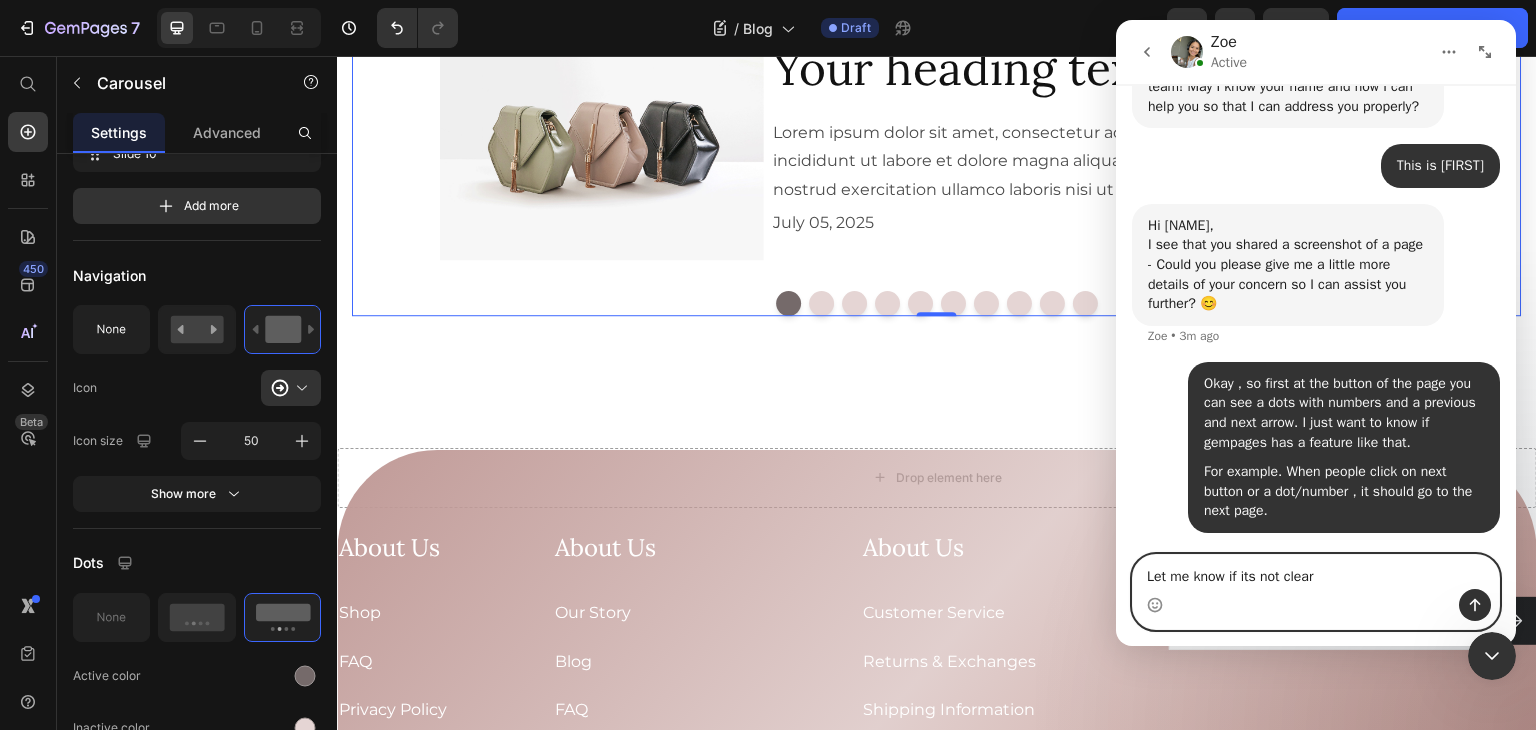 type on "Let me know if its not clear" 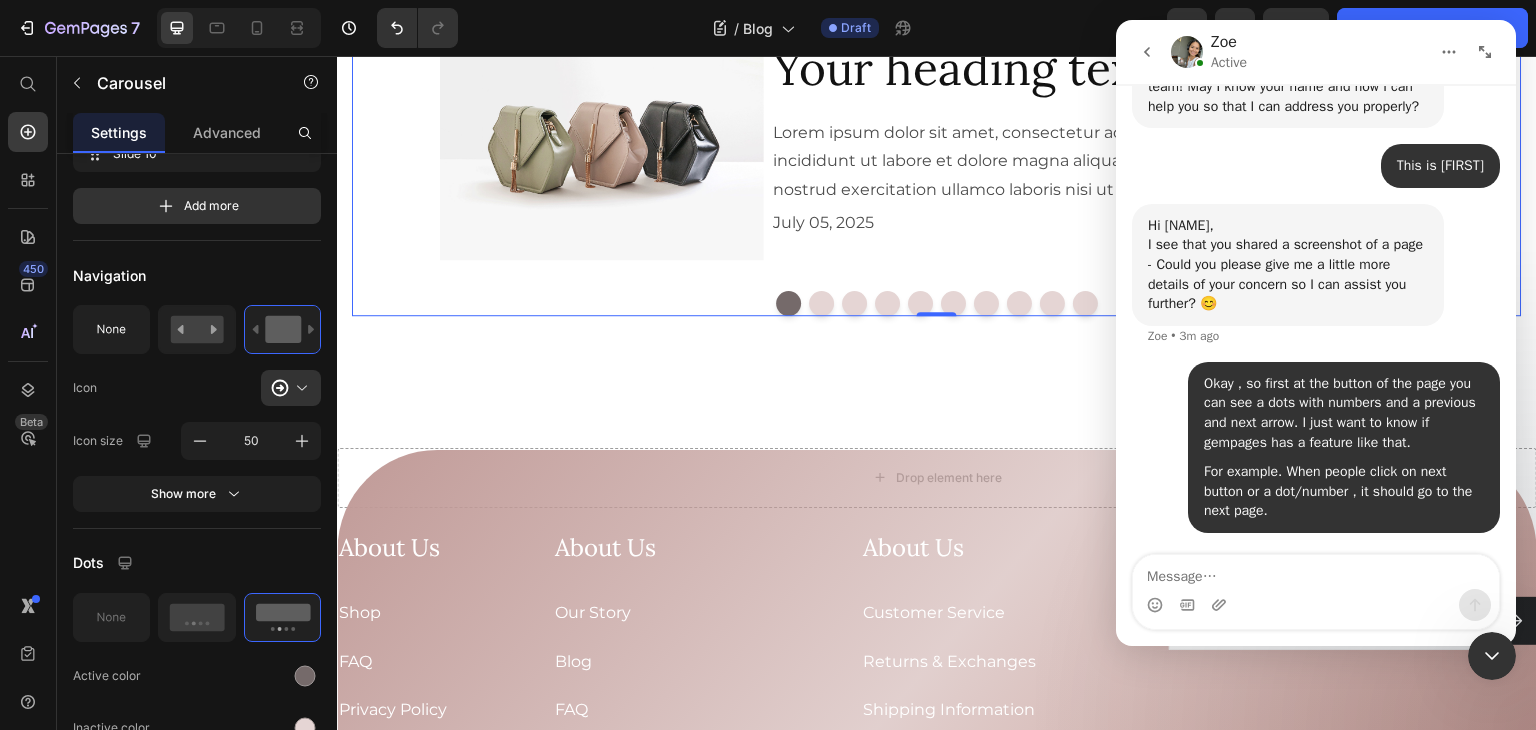 click 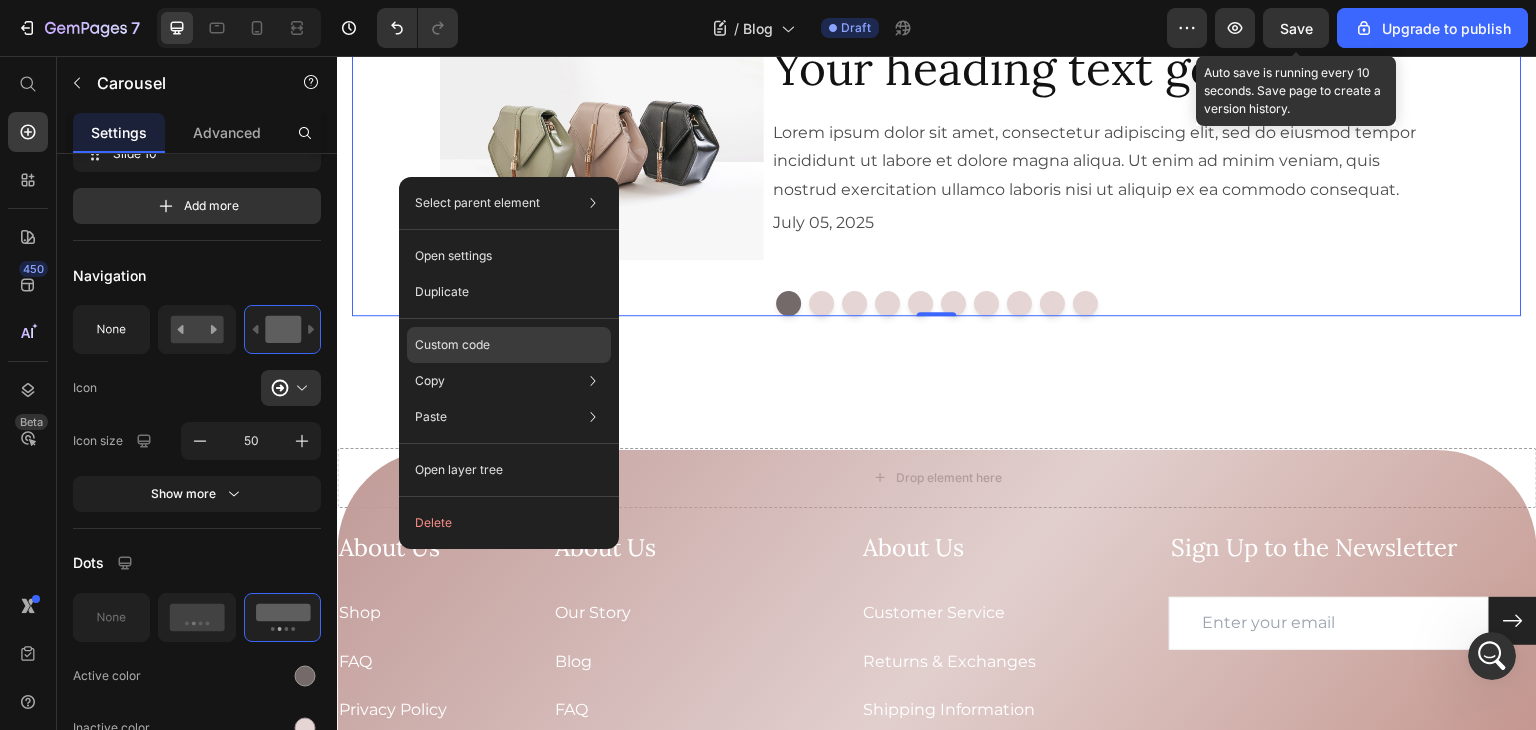 click on "Custom code" 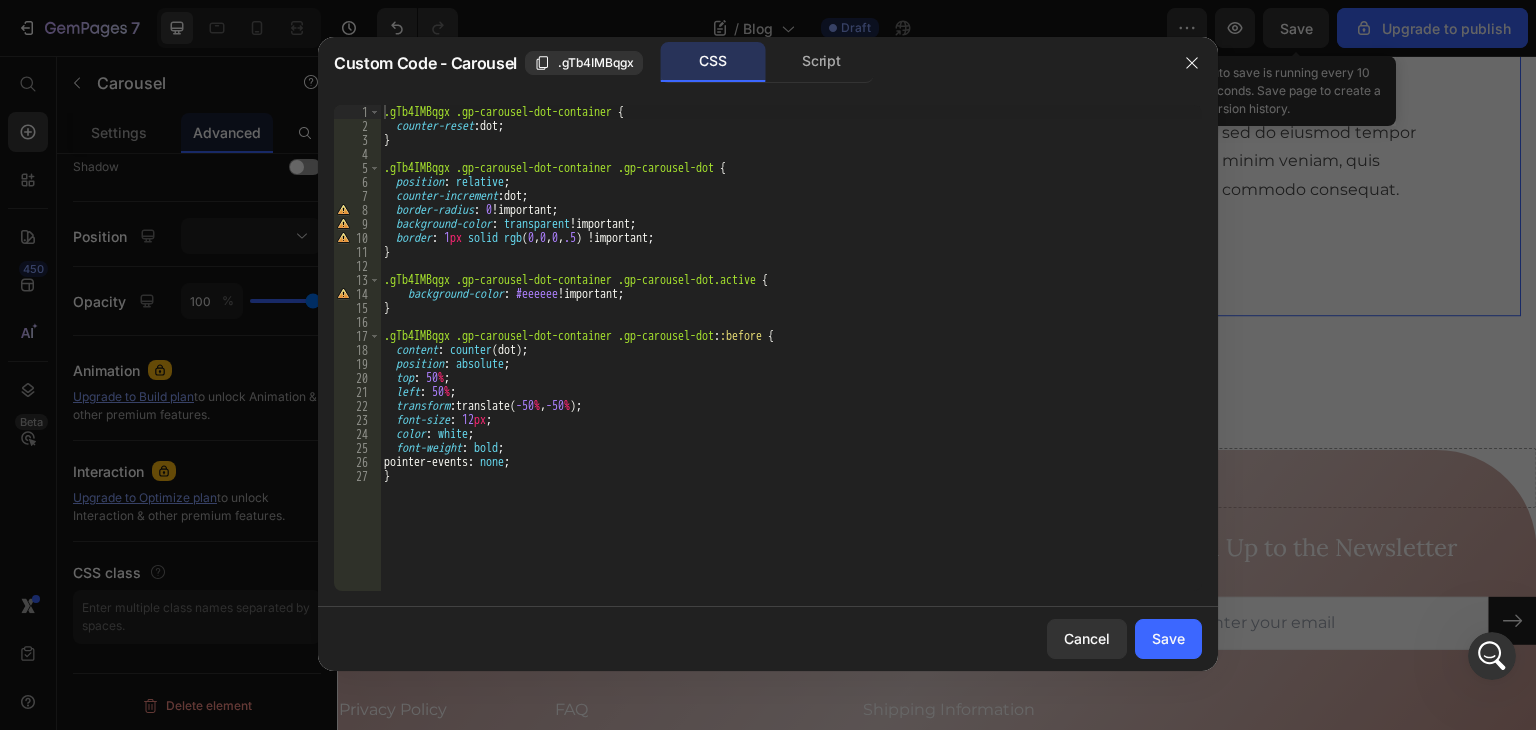 click on ".gTb4IMBqgx   .gp-carousel-dot-container   {    counter-reset :  dot ; } .gTb4IMBqgx   .gp-carousel-dot-container   .gp-carousel-dot   {    position :   relative ;    counter-increment :  dot ;    border-radius :   0  !important ;    background-color :   transparent  !important ;    border :   1 px   solid   rgb ( 0 , 0 , 0 ,  .5 ) !important ; } .gTb4IMBqgx   .gp-carousel-dot-container   .gp-carousel-dot.active   {        background-color :   #eeeeee  !important ; } .gTb4IMBqgx   .gp-carousel-dot-container   .gp-carousel-dot : :before   {    content :   counter (dot) ;    position :   absolute ;    top :   50 % ;    left :   50 % ;    transform :  translate( -50 % ,  -50 % ) ;    font-size :   12 px ;    color :   white ;    font-weight :   bold ;   pointer-events :   none ; }" at bounding box center (791, 362) 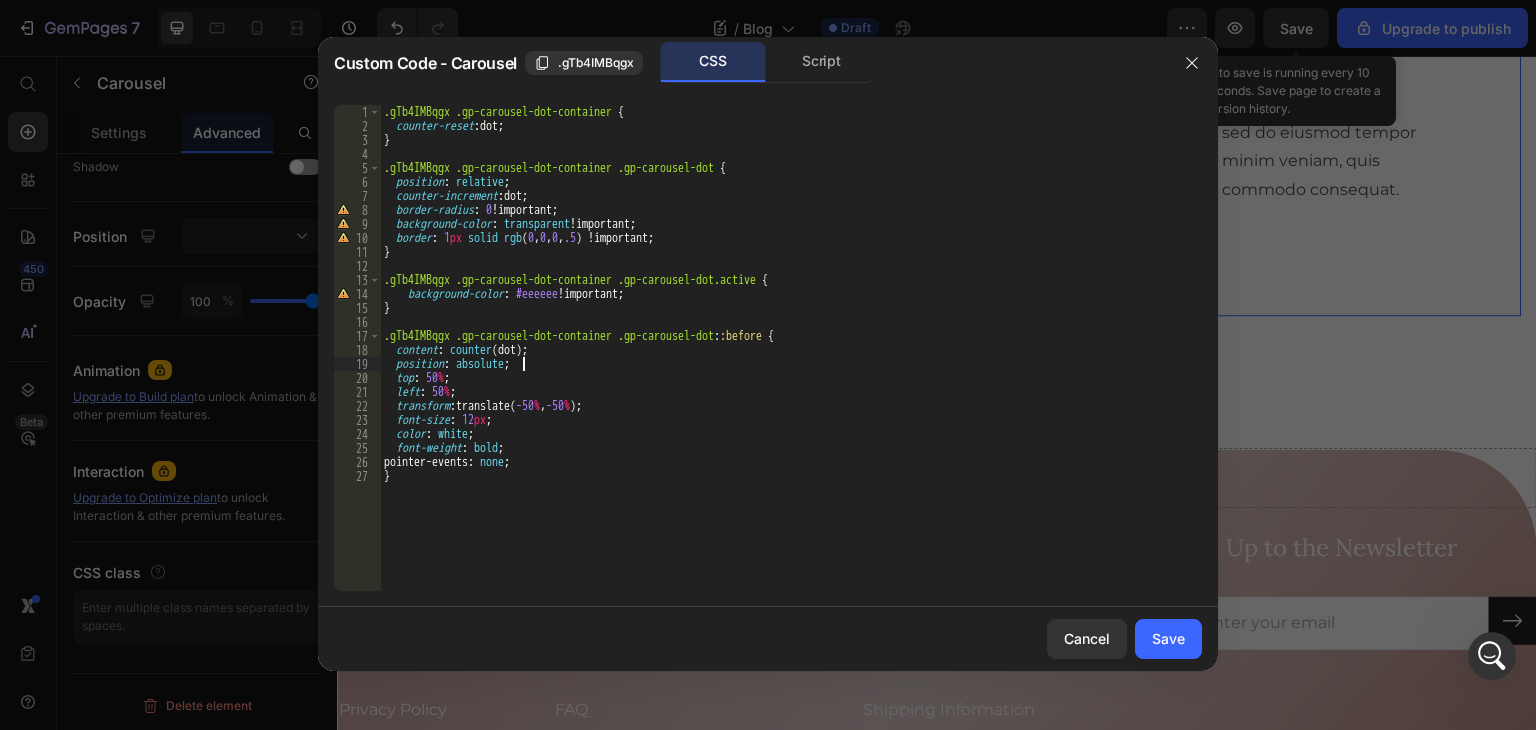 click on ".gTb4IMBqgx   .gp-carousel-dot-container   {    counter-reset :  dot ; } .gTb4IMBqgx   .gp-carousel-dot-container   .gp-carousel-dot   {    position :   relative ;    counter-increment :  dot ;    border-radius :   0  !important ;    background-color :   transparent  !important ;    border :   1 px   solid   rgb ( 0 , 0 , 0 ,  .5 ) !important ; } .gTb4IMBqgx   .gp-carousel-dot-container   .gp-carousel-dot.active   {        background-color :   #eeeeee  !important ; } .gTb4IMBqgx   .gp-carousel-dot-container   .gp-carousel-dot : :before   {    content :   counter (dot) ;    position :   absolute ;    top :   50 % ;    left :   50 % ;    transform :  translate( -50 % ,  -50 % ) ;    font-size :   12 px ;    color :   white ;    font-weight :   bold ;   pointer-events :   none ; }" at bounding box center (791, 362) 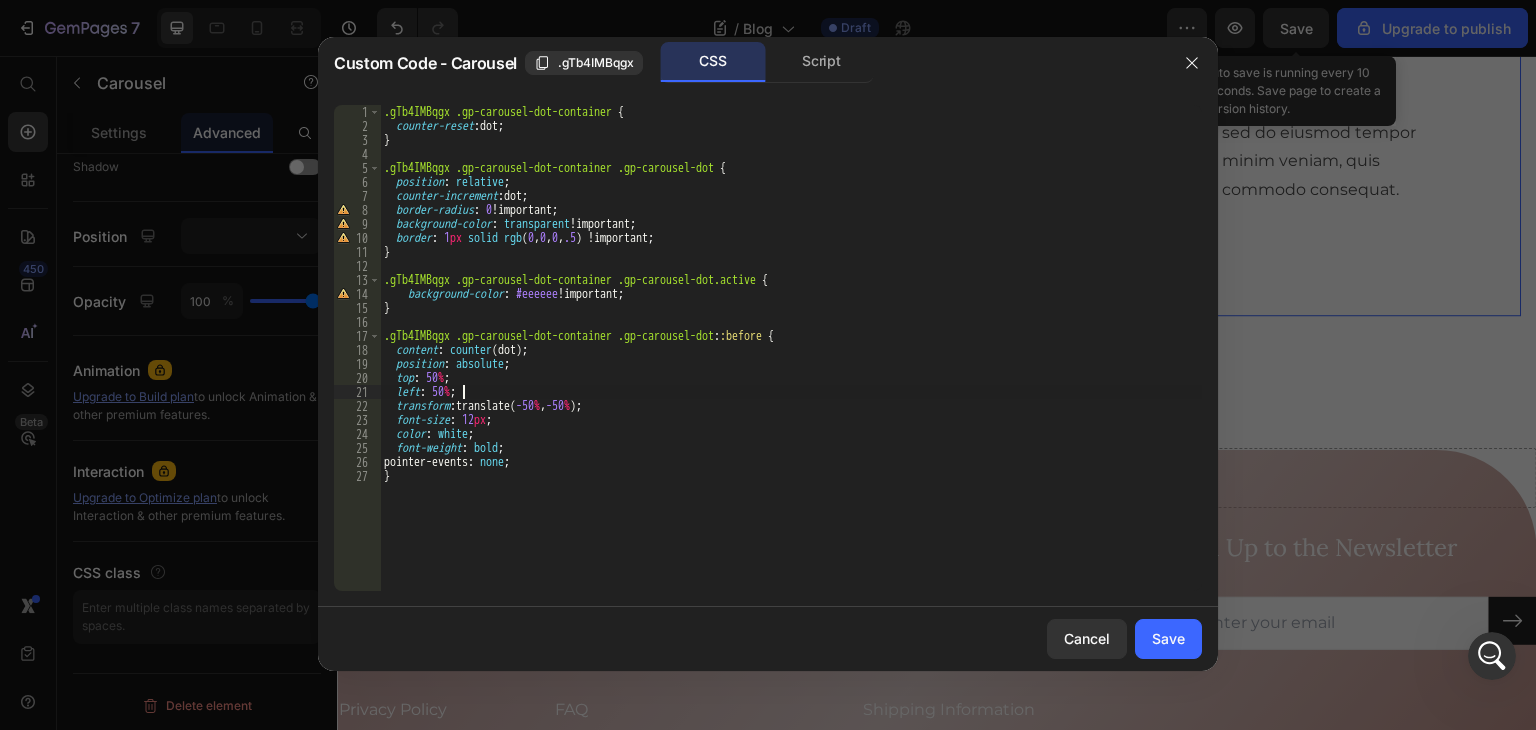 click on ".gTb4IMBqgx   .gp-carousel-dot-container   {    counter-reset :  dot ; } .gTb4IMBqgx   .gp-carousel-dot-container   .gp-carousel-dot   {    position :   relative ;    counter-increment :  dot ;    border-radius :   0  !important ;    background-color :   transparent  !important ;    border :   1 px   solid   rgb ( 0 , 0 , 0 ,  .5 ) !important ; } .gTb4IMBqgx   .gp-carousel-dot-container   .gp-carousel-dot.active   {        background-color :   #eeeeee  !important ; } .gTb4IMBqgx   .gp-carousel-dot-container   .gp-carousel-dot : :before   {    content :   counter (dot) ;    position :   absolute ;    top :   50 % ;    left :   50 % ;    transform :  translate( -50 % ,  -50 % ) ;    font-size :   12 px ;    color :   white ;    font-weight :   bold ;   pointer-events :   none ; }" at bounding box center [791, 362] 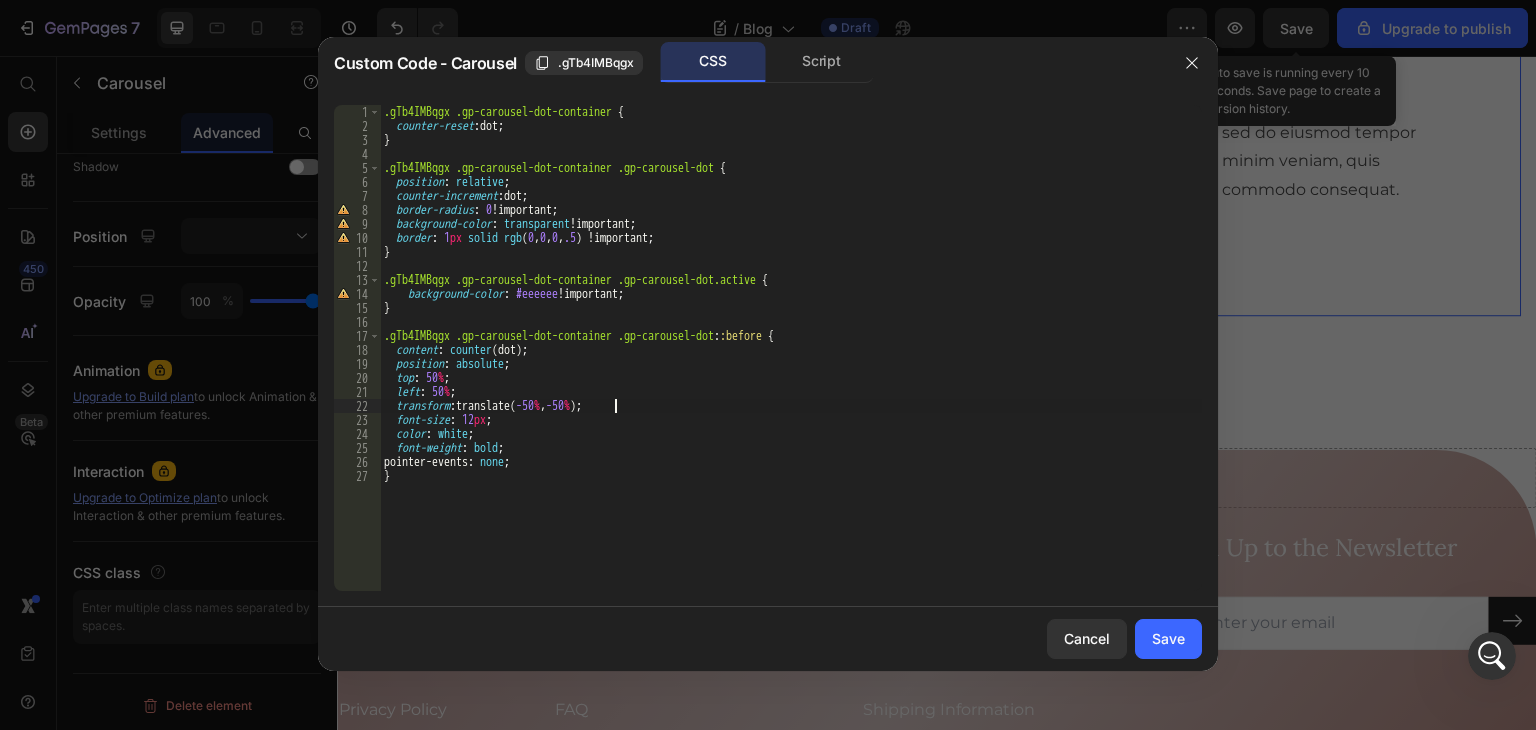 click on "Save" at bounding box center (1168, 638) 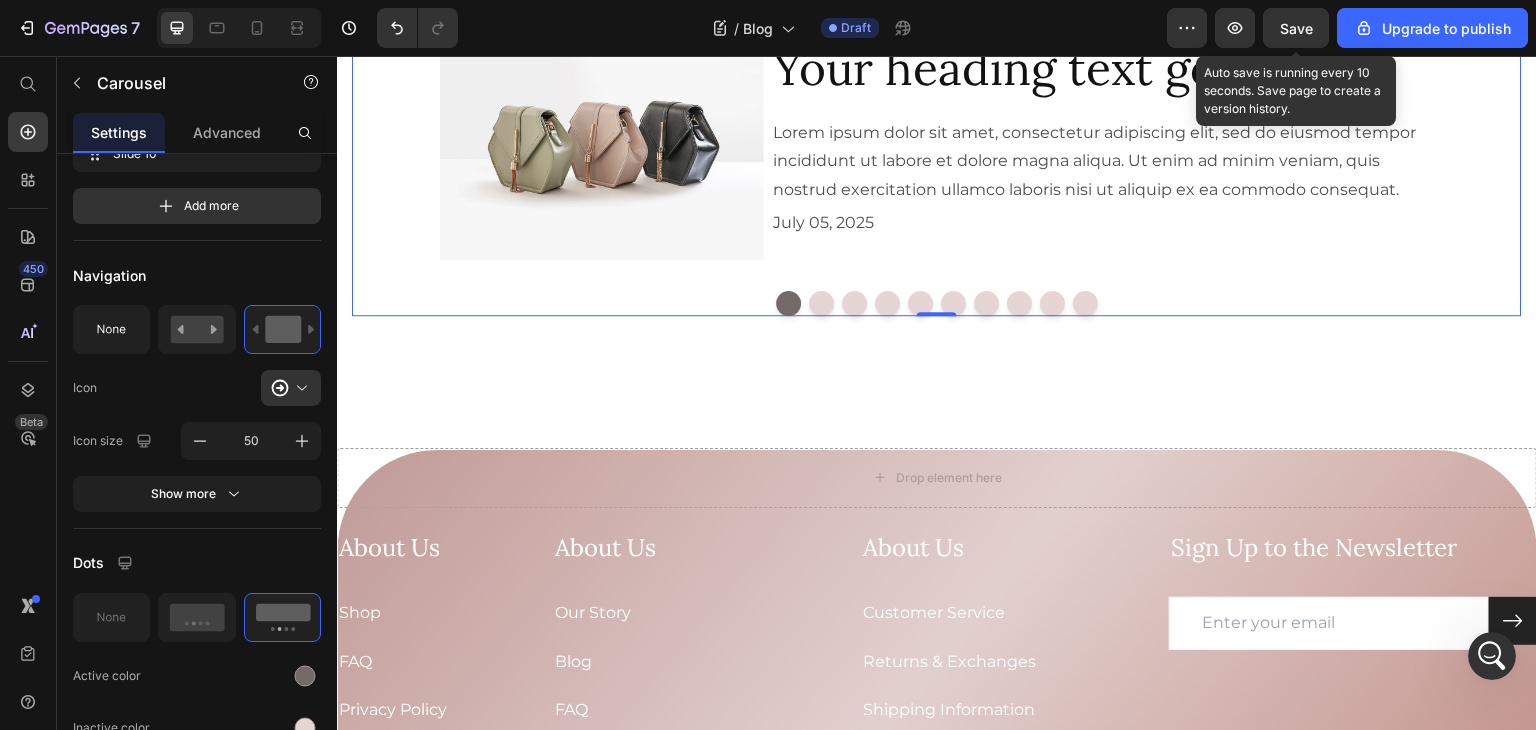 click on "Save" at bounding box center (1296, 28) 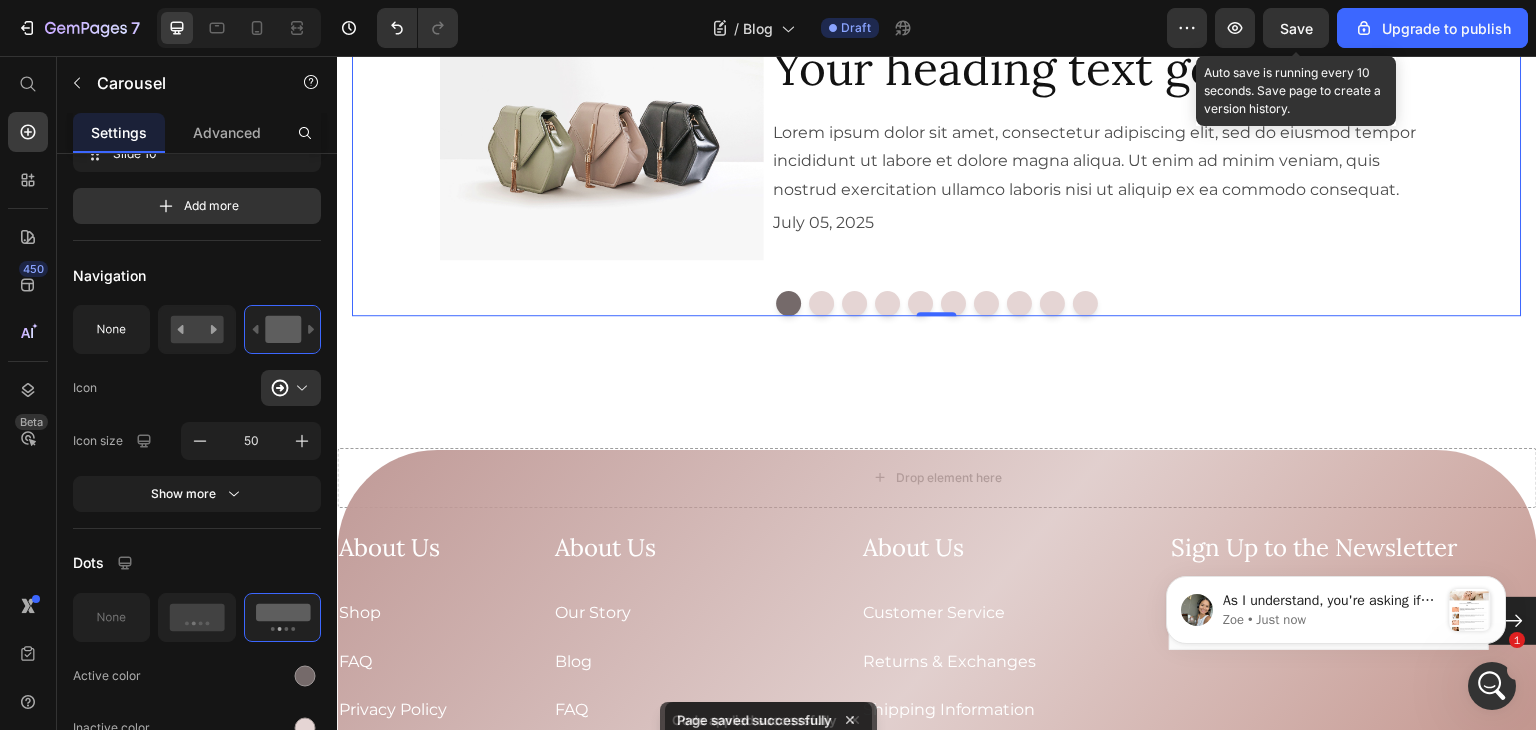scroll, scrollTop: 0, scrollLeft: 0, axis: both 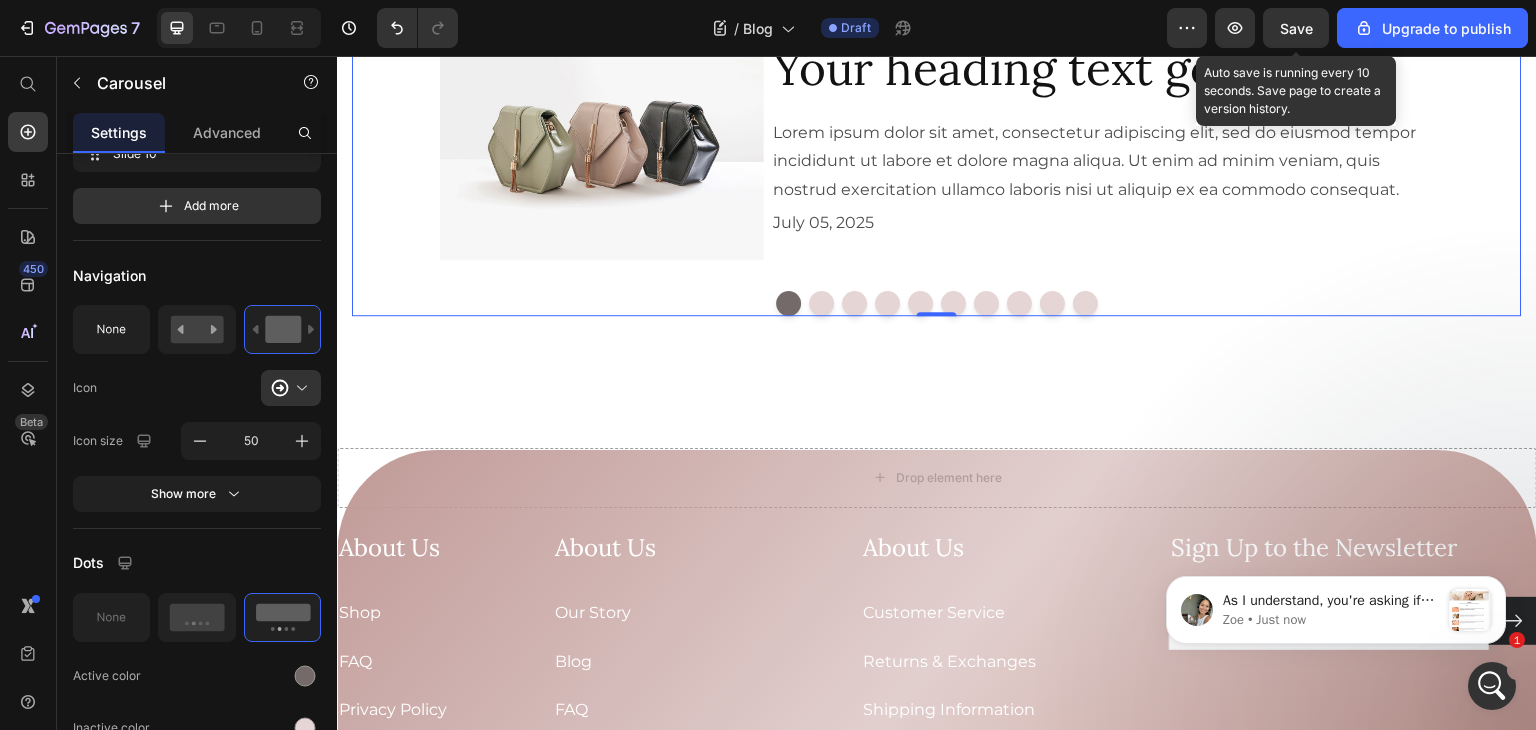 click 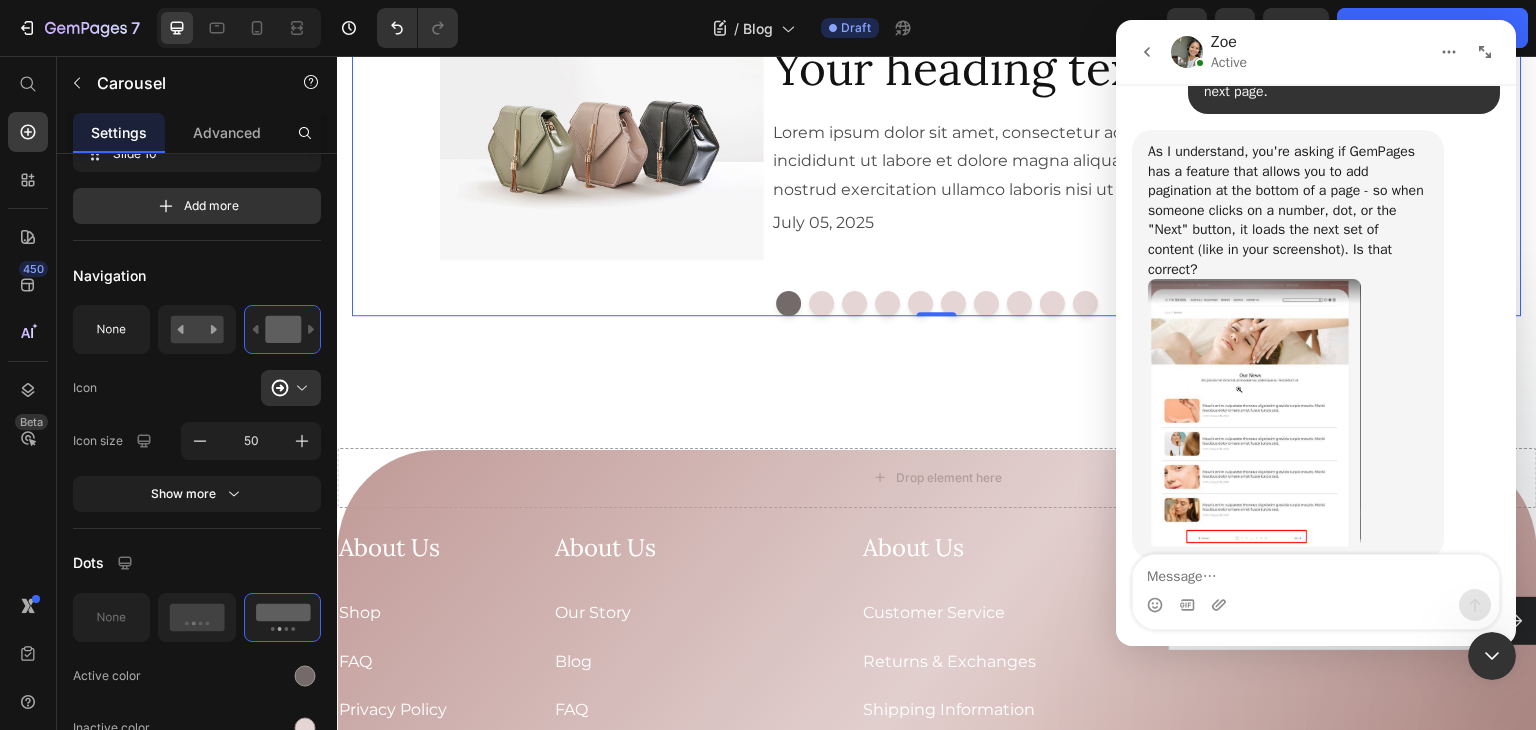 scroll, scrollTop: 1428, scrollLeft: 0, axis: vertical 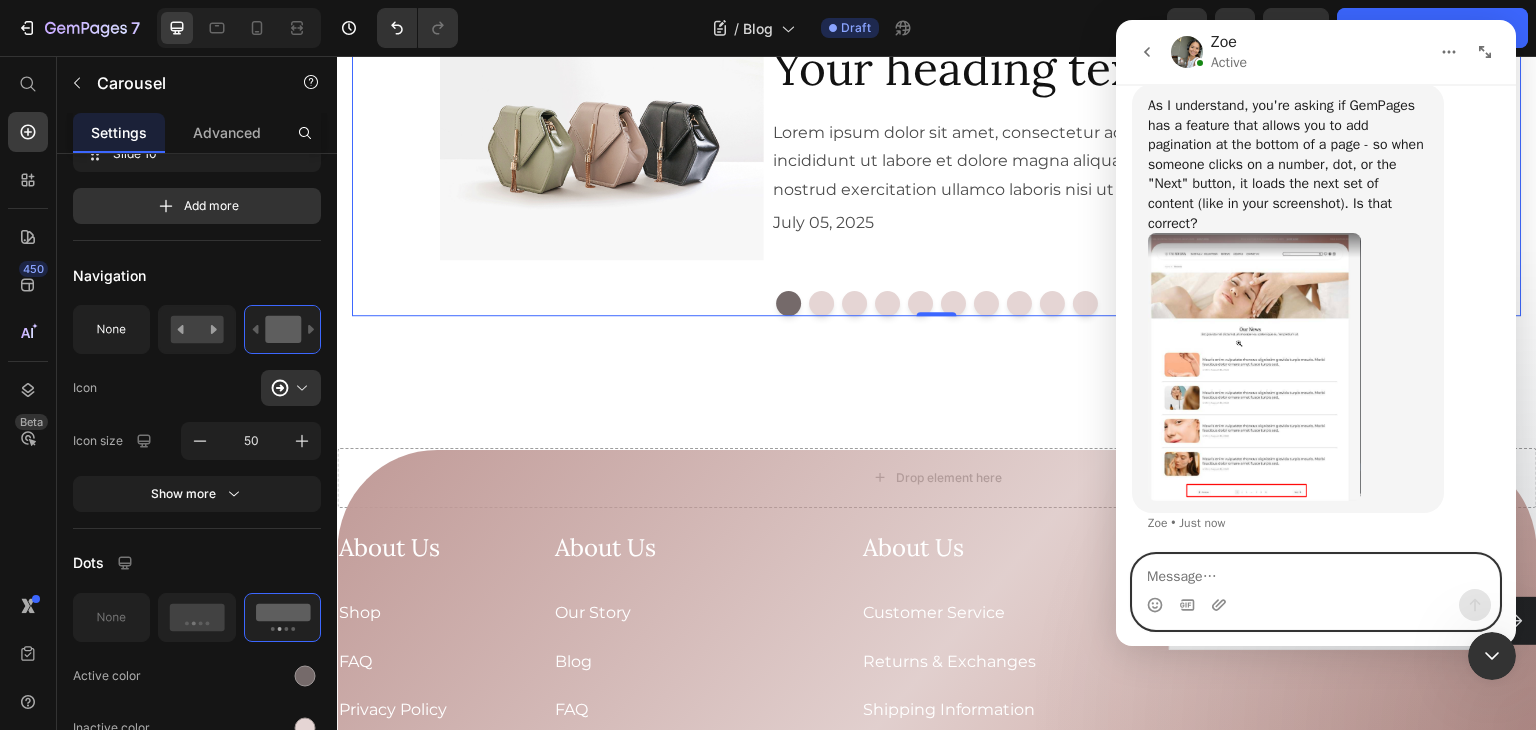 click at bounding box center (1316, 572) 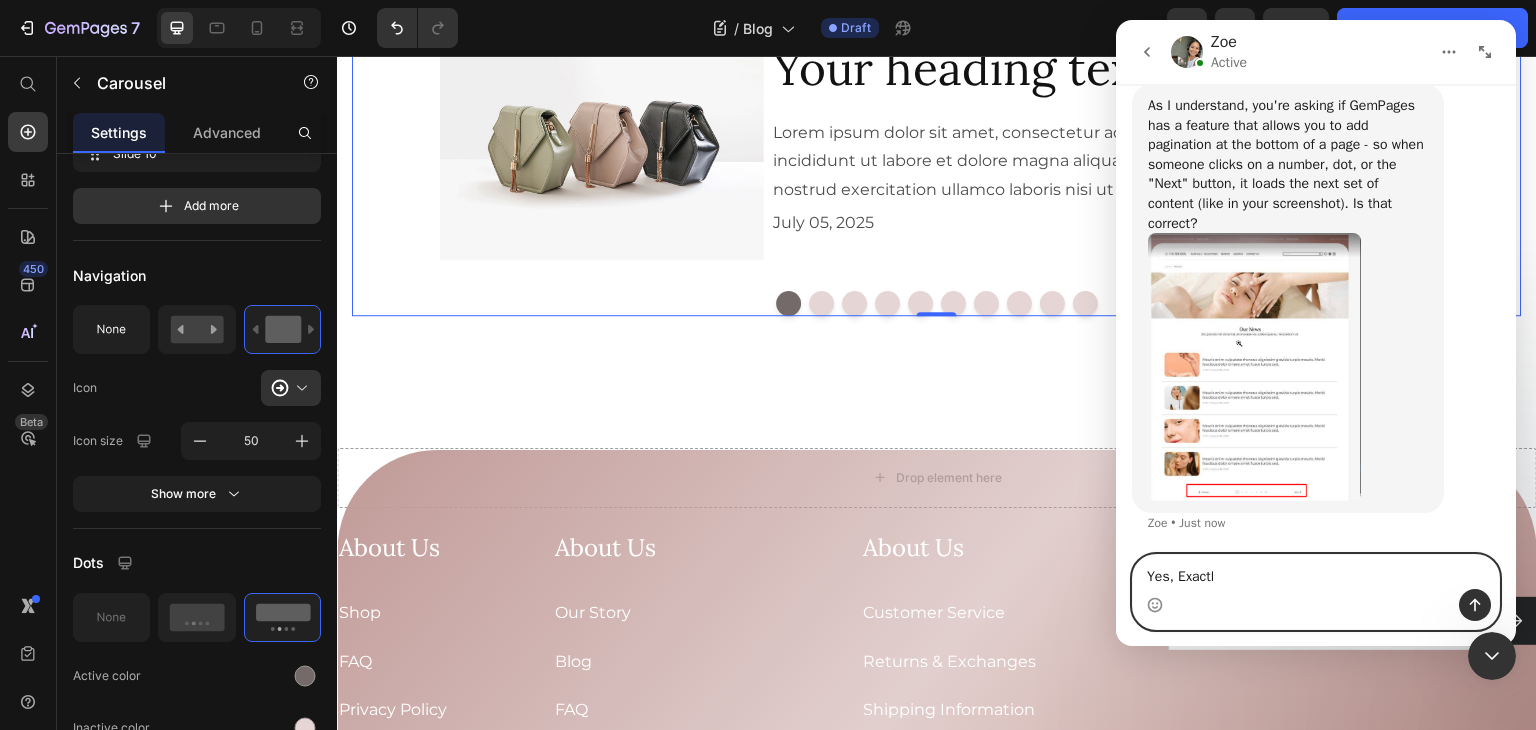 type on "Yes, Exactly" 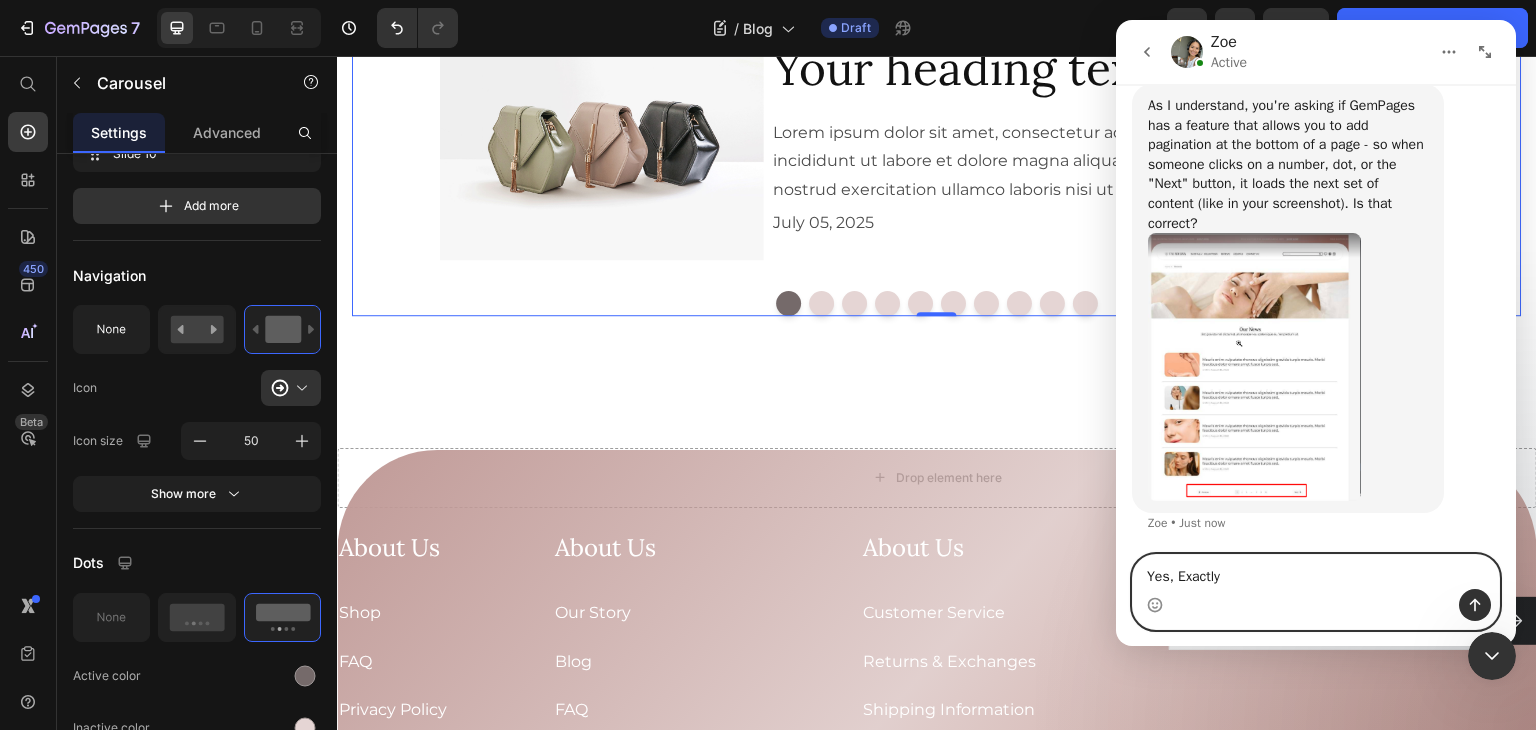 type 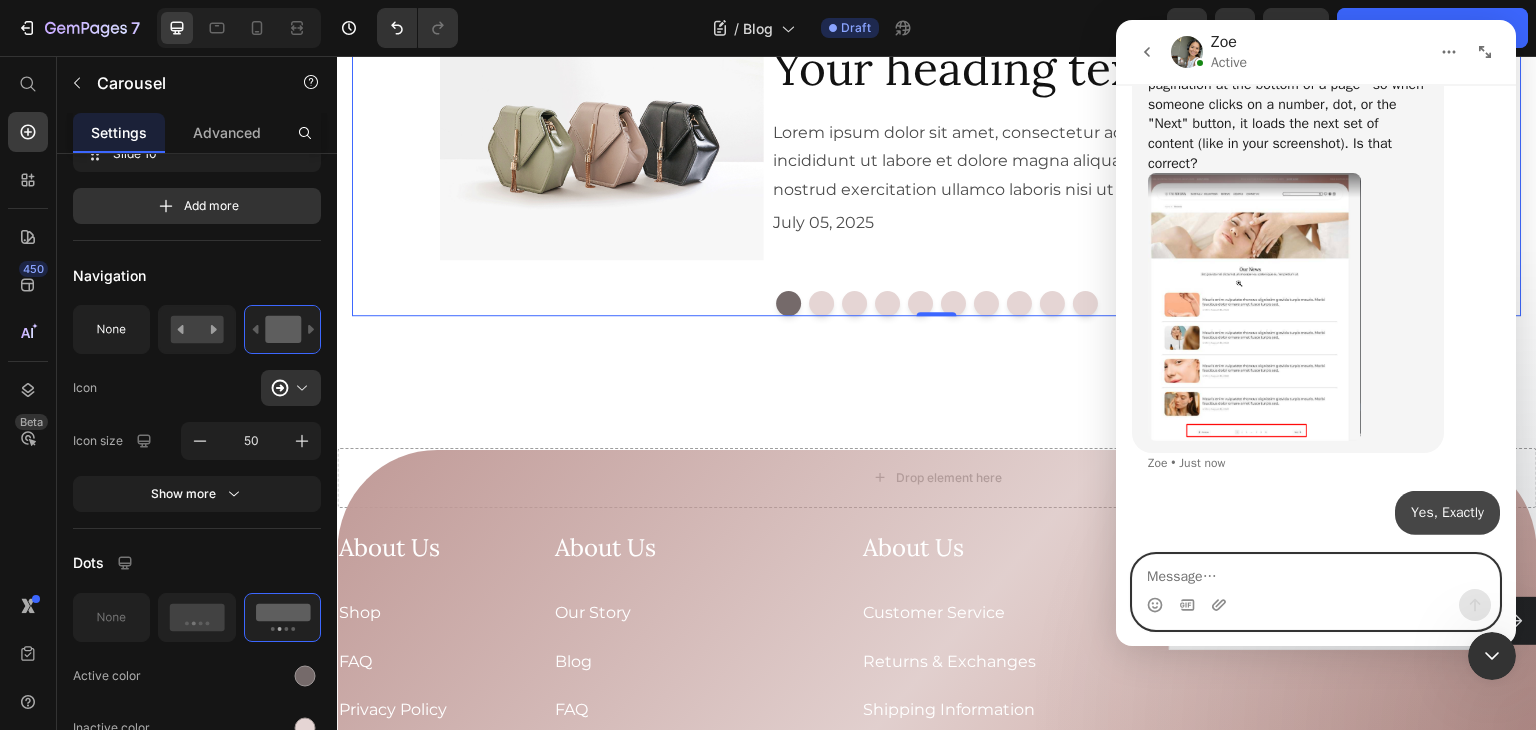 scroll, scrollTop: 1488, scrollLeft: 0, axis: vertical 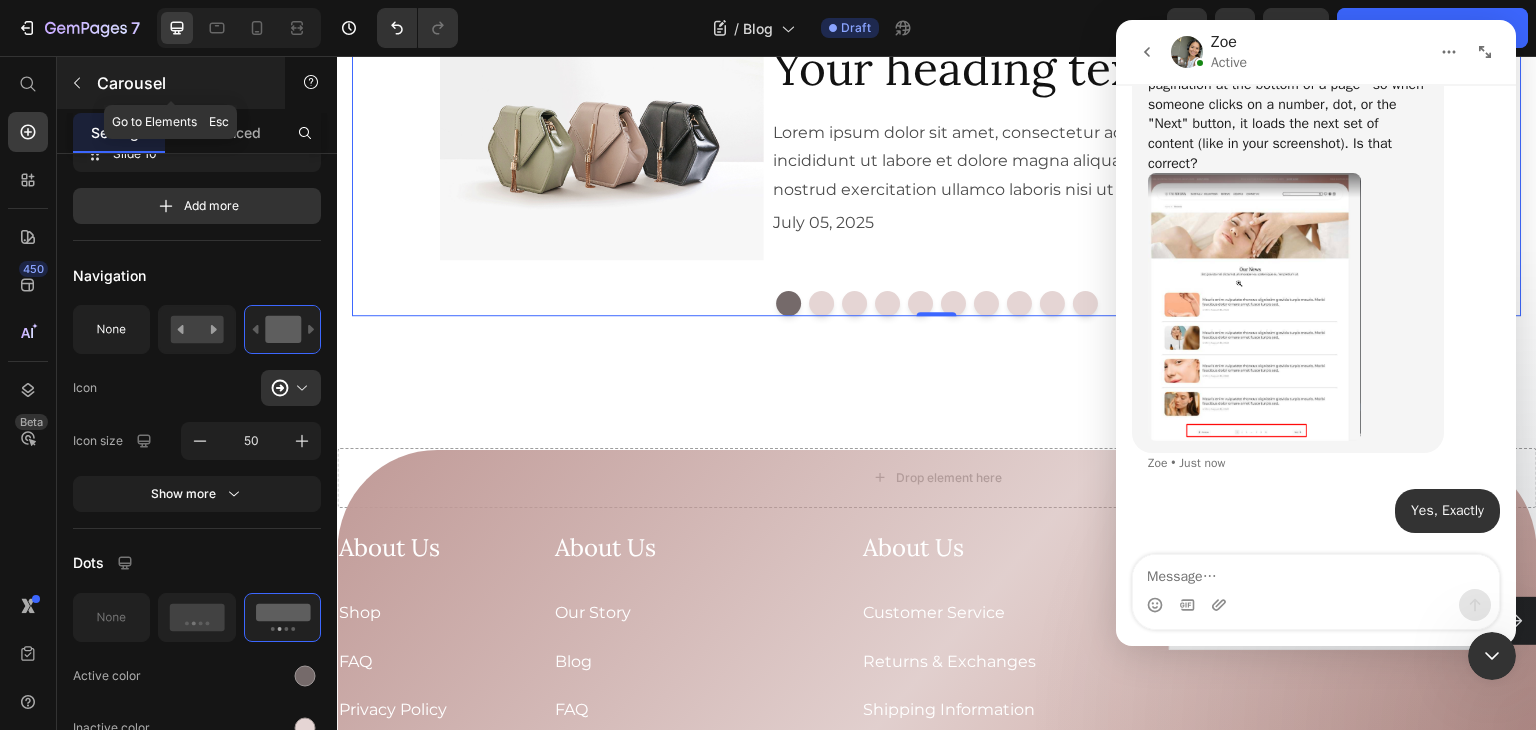 click 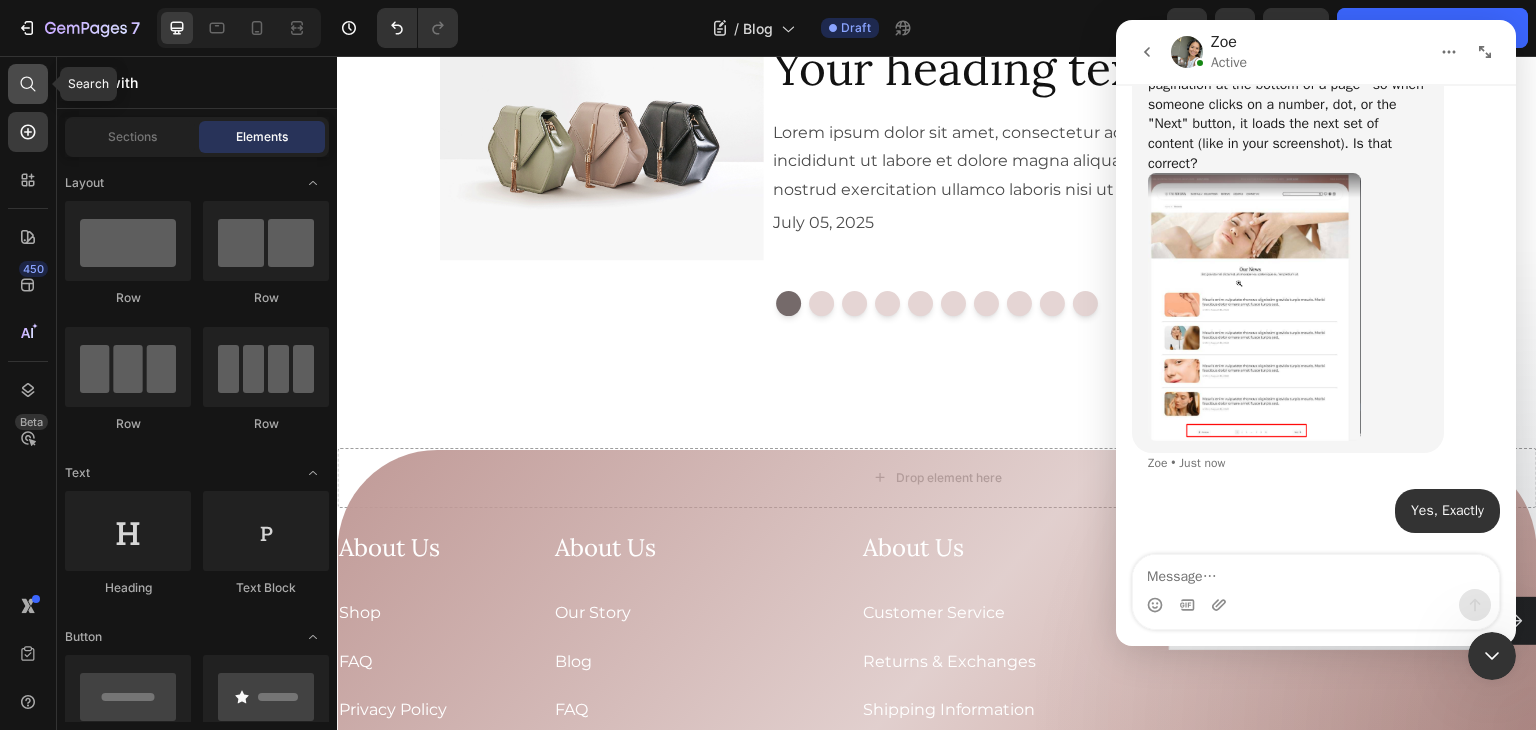 click 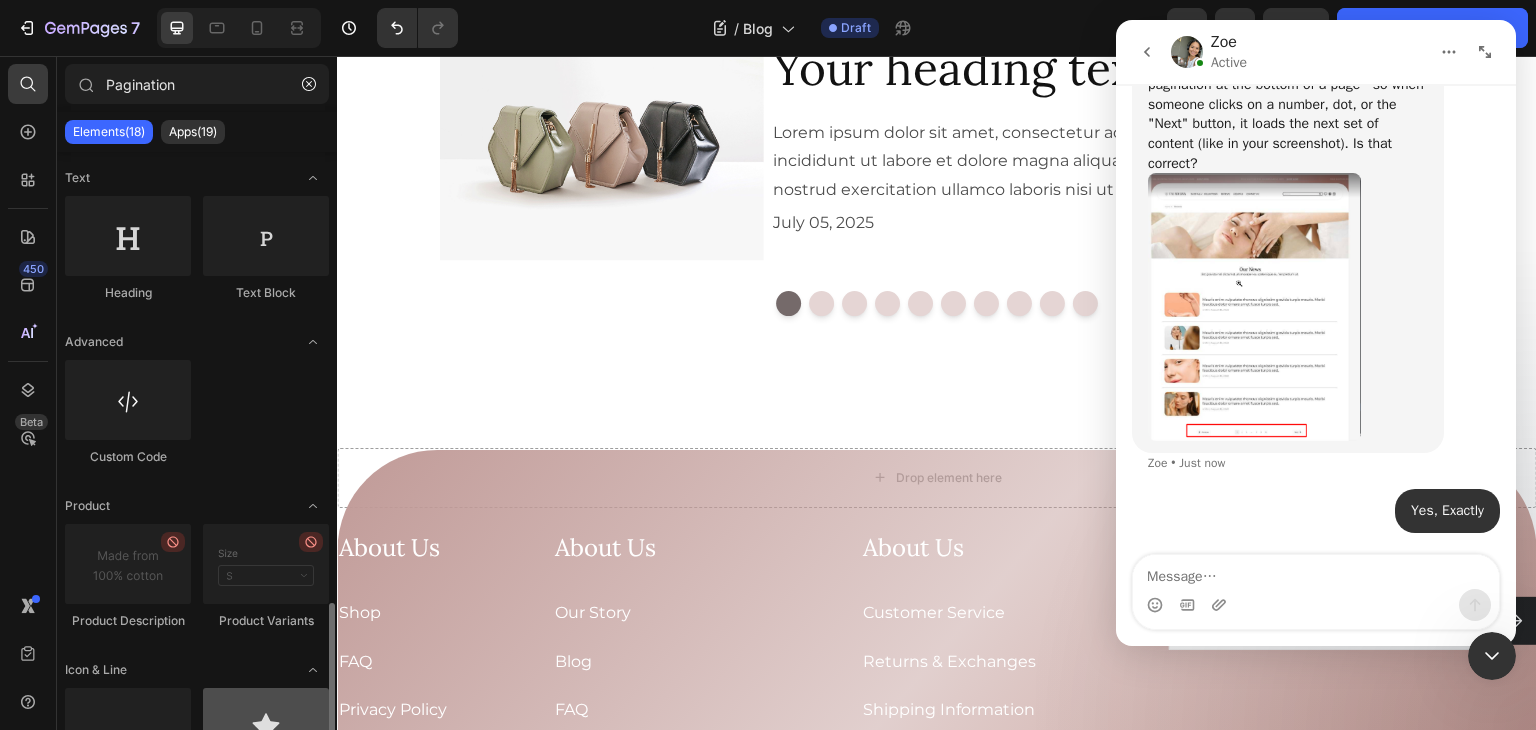 scroll, scrollTop: 667, scrollLeft: 0, axis: vertical 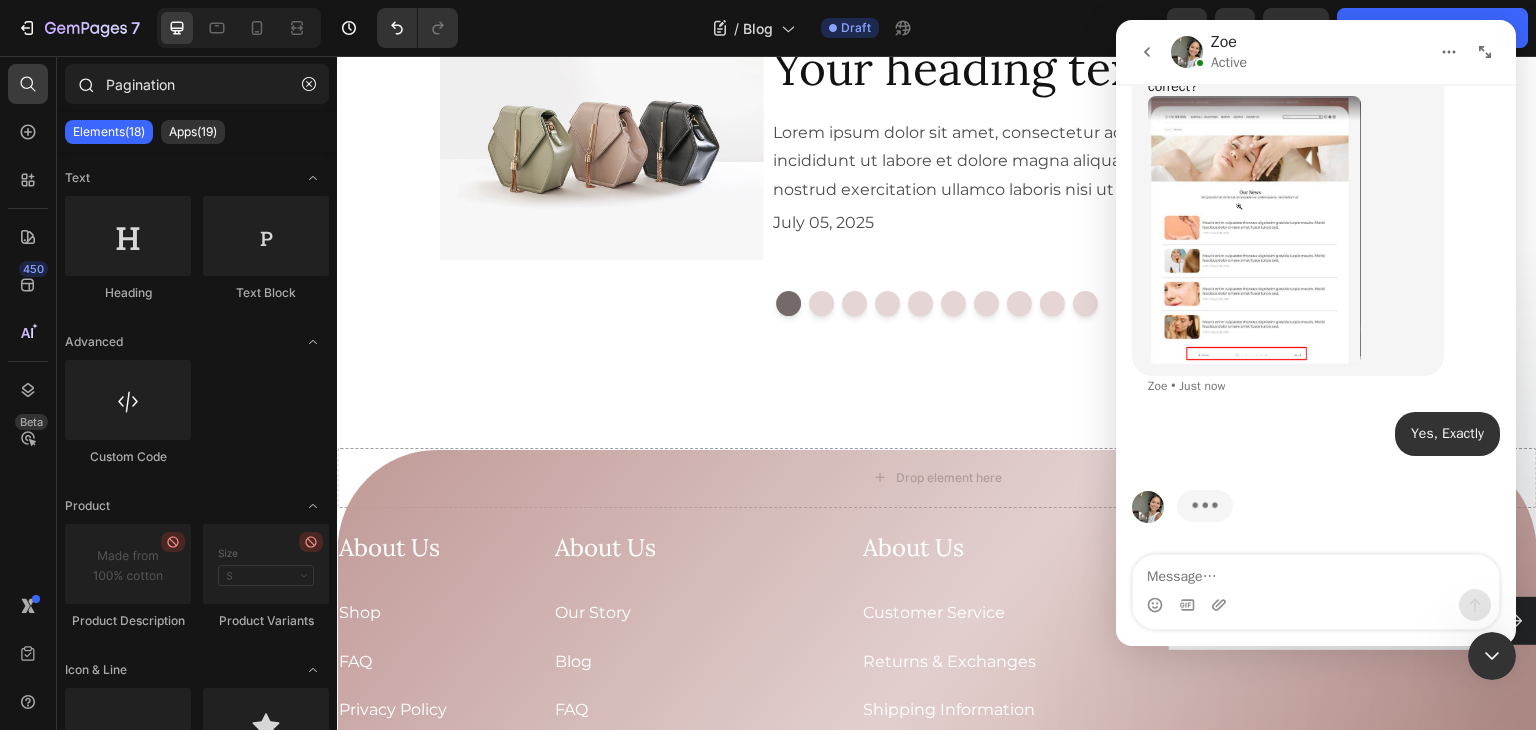 type on "Pagination" 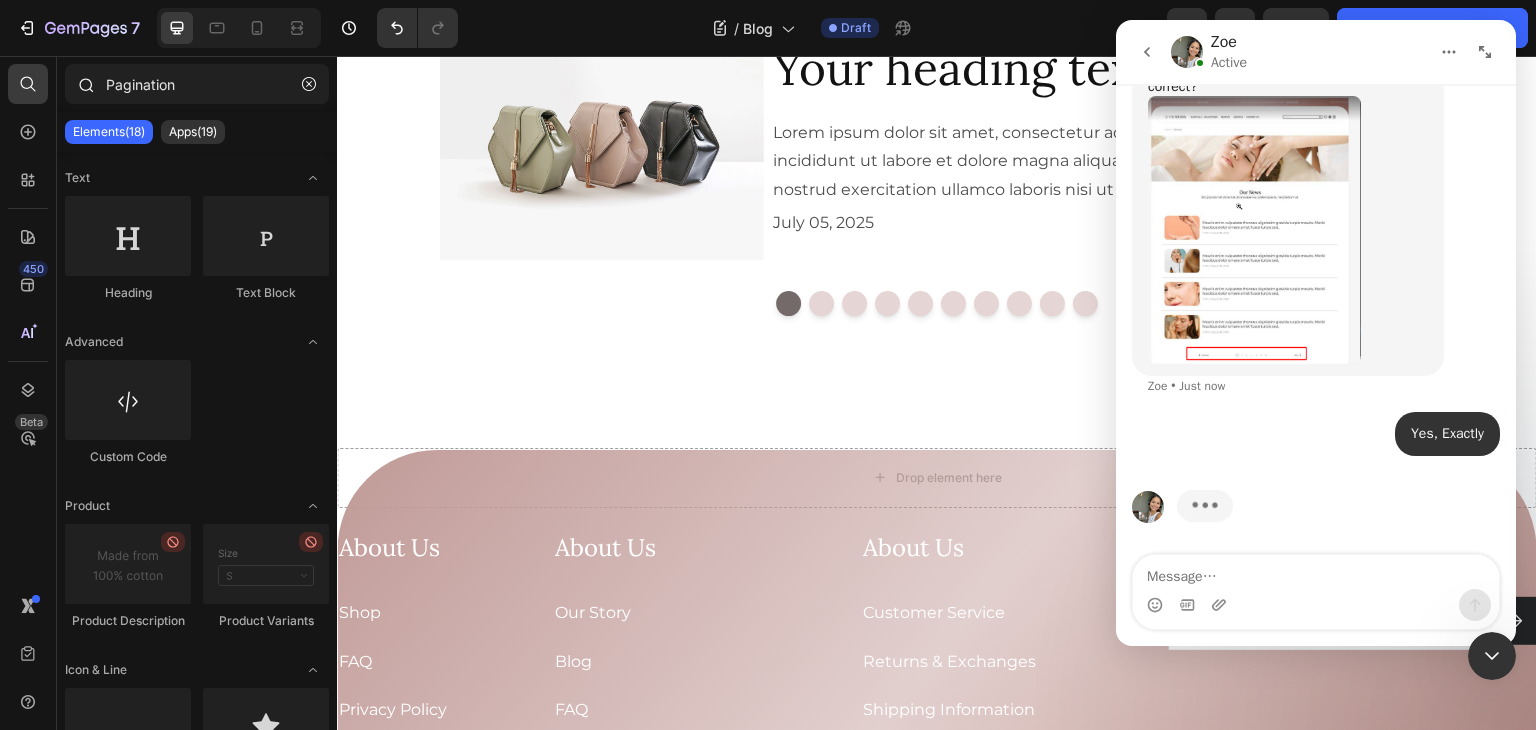 click 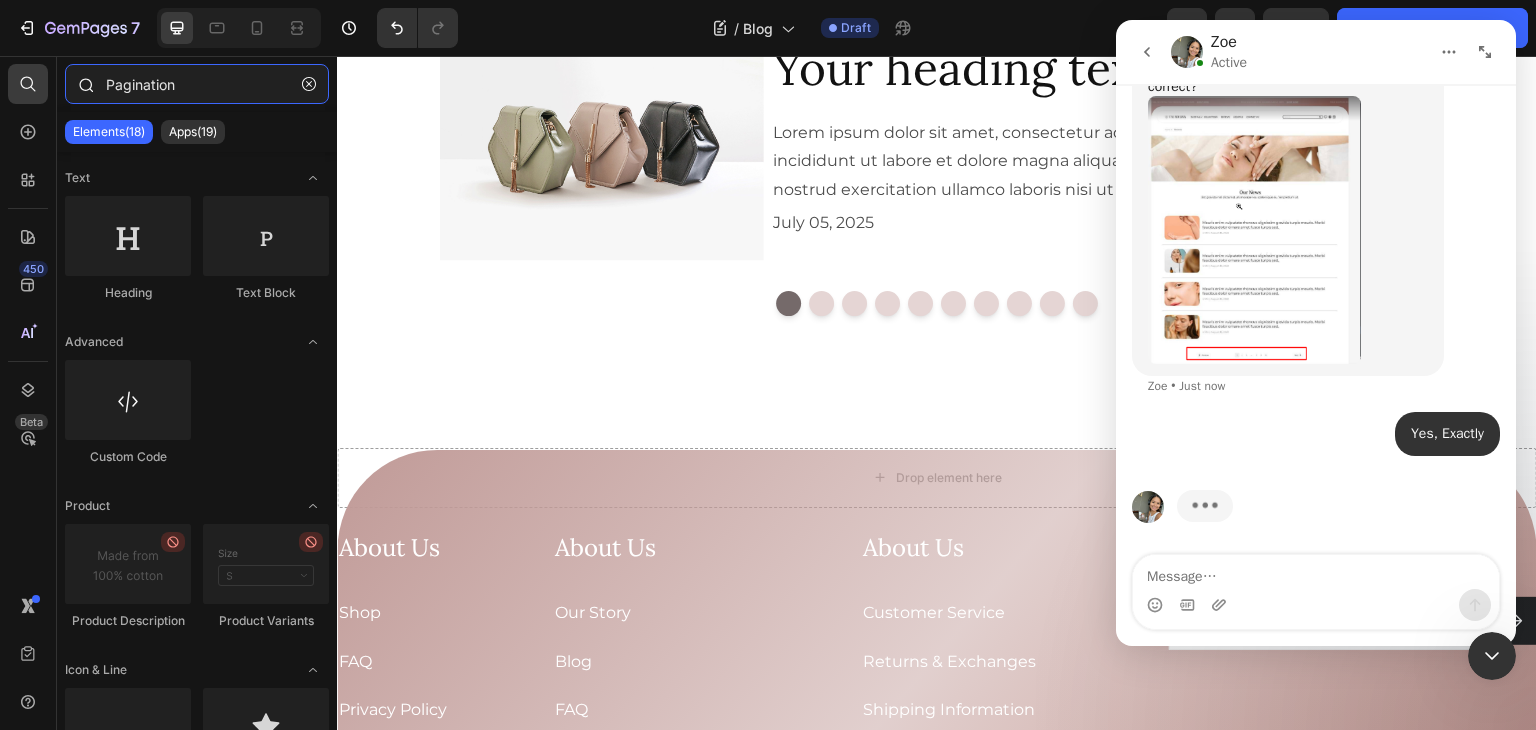 type 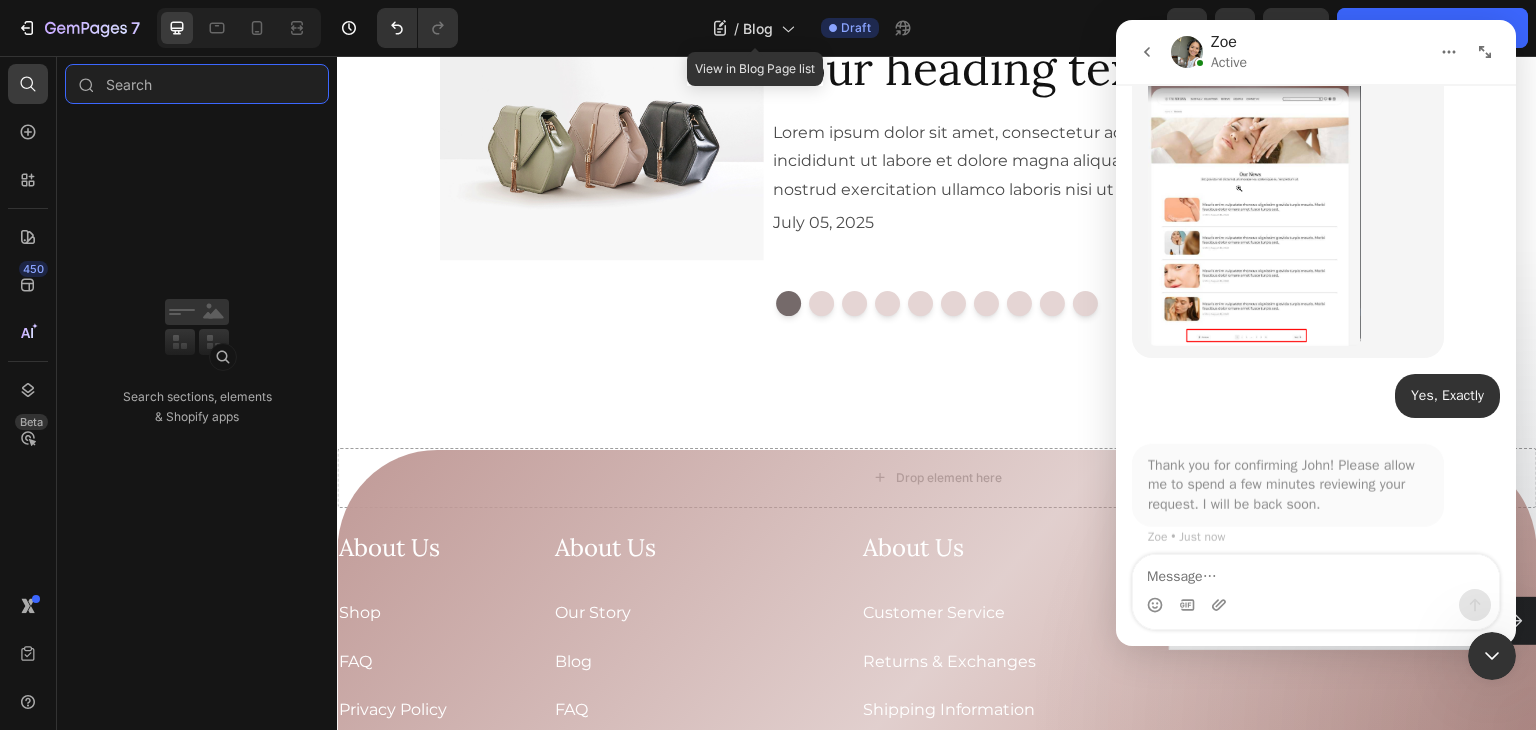 scroll, scrollTop: 1586, scrollLeft: 0, axis: vertical 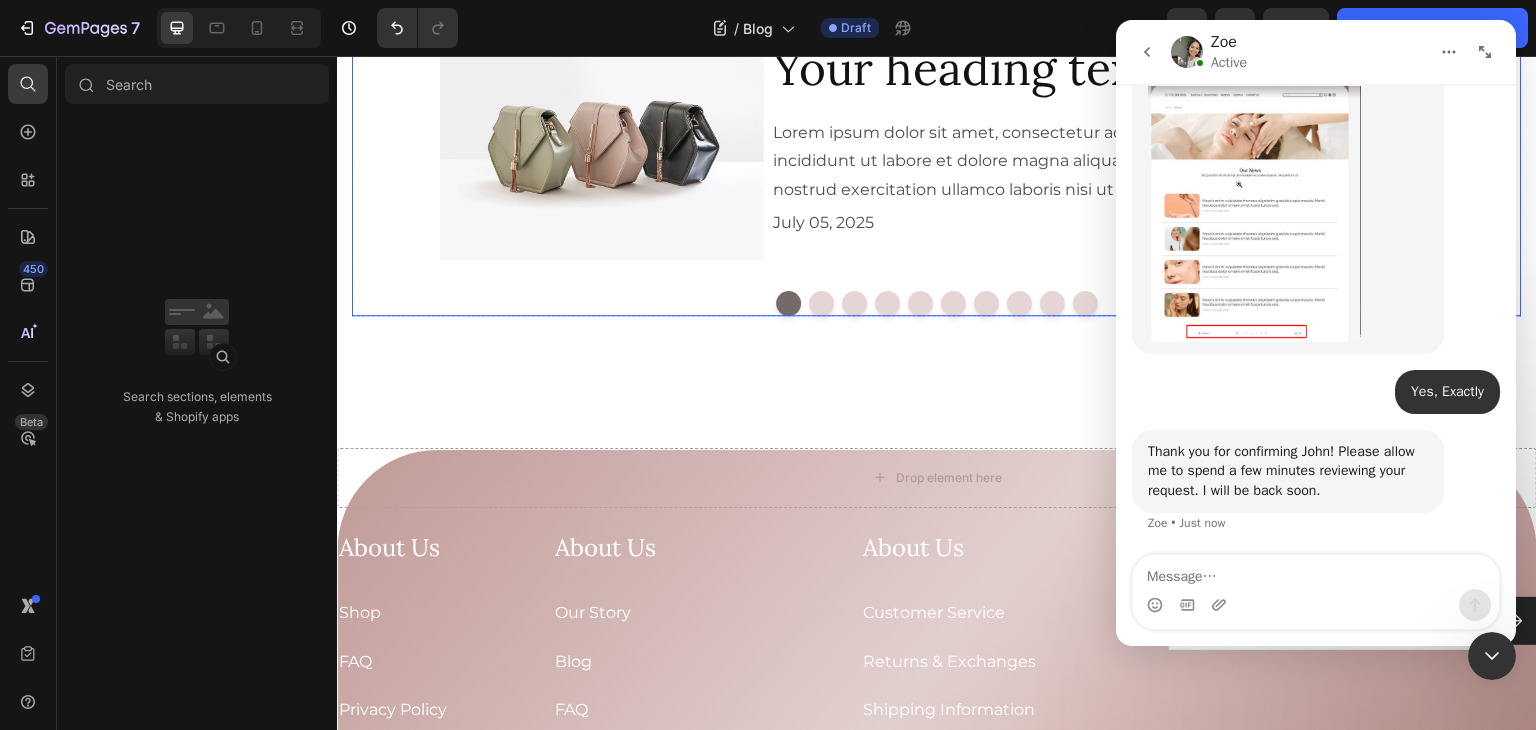 click on "Image Boosters vs. Ampoules: What’s the Difference and When Should You Use Each One? Heading There’s no shortage of serums, vials, and concentrates in professional skincare, but not all formulas are created for the same purpose. At TalaDerma, we created both boosters and ampoules to support the skin before, during, and after advanced treatments Text Block July 05, 2025 Text Block Row                Title Line Row Image NAD+ in Skincare: The Ingredient That Supports Real Recovery and Long-Term Skin Health Heading The skincare world is full of buzzwords, but NAD+ isn’t just hype. It’s a coenzyme that already exists in every single cell of your body, and it plays a critical role in how your skin repairs, renews, and protects itself. For professionals working with post-treatment clients, and for anyone serious about long-term skin health - understanding NAD+ is more than useful. It’s essential. Text Block July 05, 2025 Text Block Row                Title Line Row Image Heading Text Block" at bounding box center (937, -120) 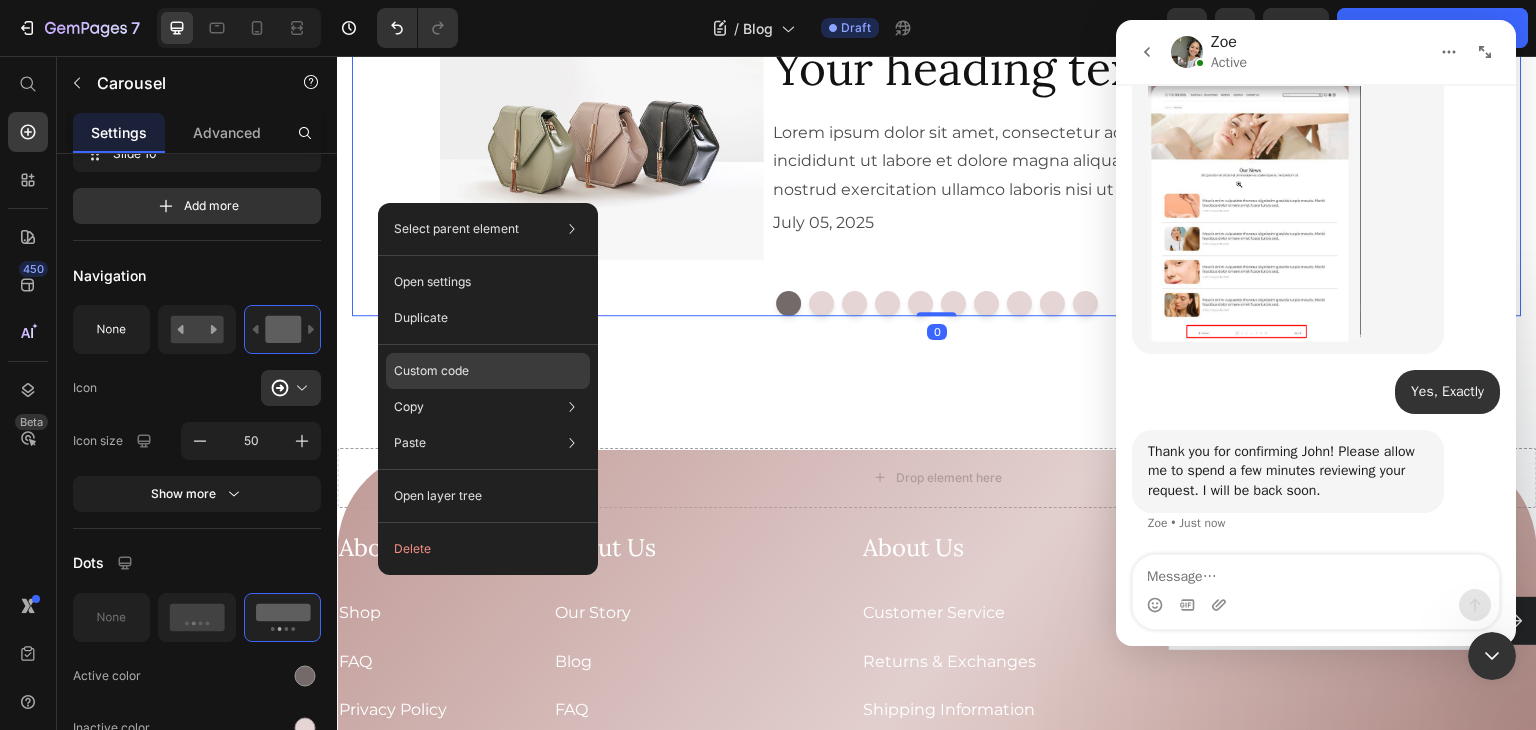 click on "Custom code" at bounding box center [431, 371] 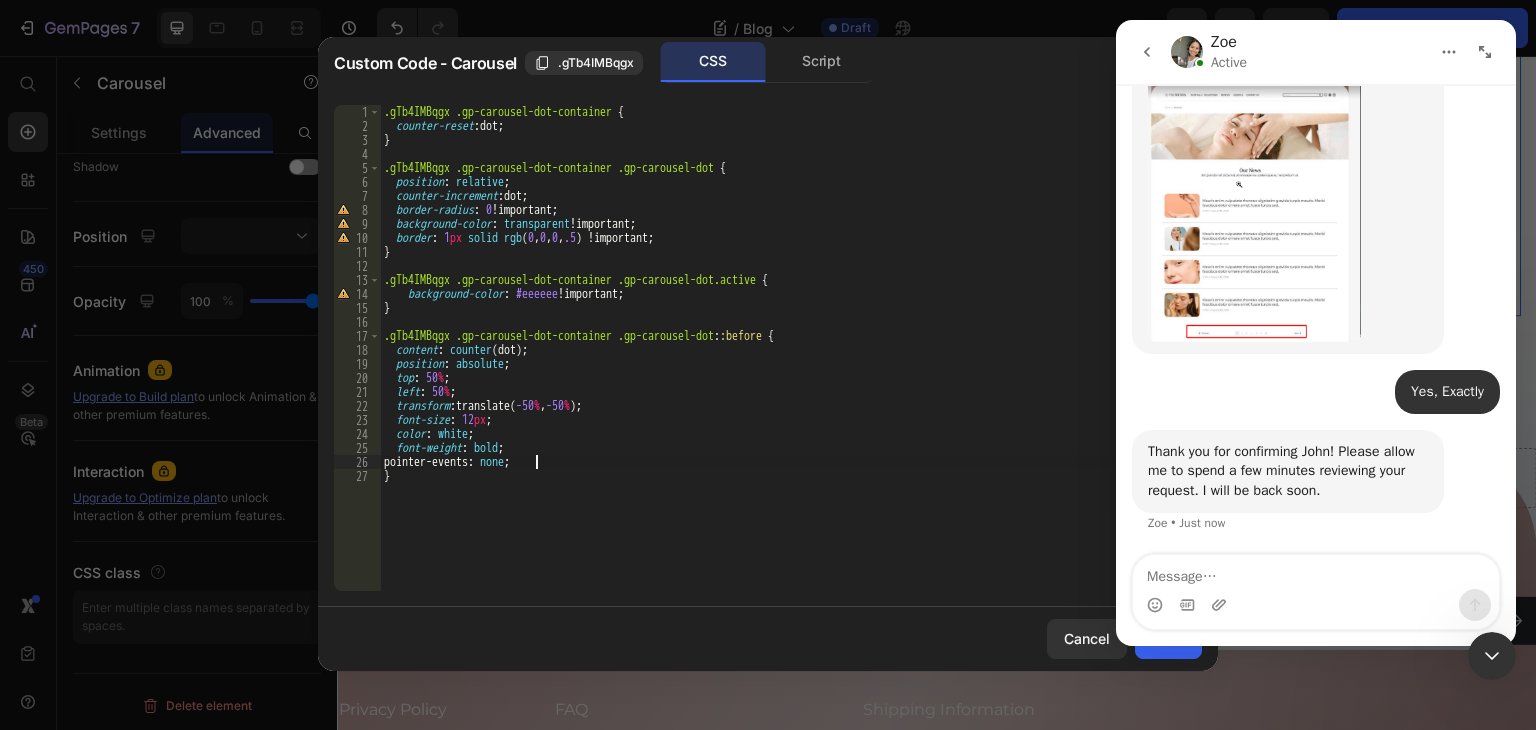 click on ".gTb4IMBqgx   .gp-carousel-dot-container   {    counter-reset :  dot ; } .gTb4IMBqgx   .gp-carousel-dot-container   .gp-carousel-dot   {    position :   relative ;    counter-increment :  dot ;    border-radius :   0  !important ;    background-color :   transparent  !important ;    border :   1 px   solid   rgb ( 0 , 0 , 0 ,  .5 ) !important ; } .gTb4IMBqgx   .gp-carousel-dot-container   .gp-carousel-dot.active   {        background-color :   #eeeeee  !important ; } .gTb4IMBqgx   .gp-carousel-dot-container   .gp-carousel-dot : :before   {    content :   counter (dot) ;    position :   absolute ;    top :   50 % ;    left :   50 % ;    transform :  translate( -50 % ,  -50 % ) ;    font-size :   12 px ;    color :   white ;    font-weight :   bold ;   pointer-events :   none ; }" at bounding box center [791, 362] 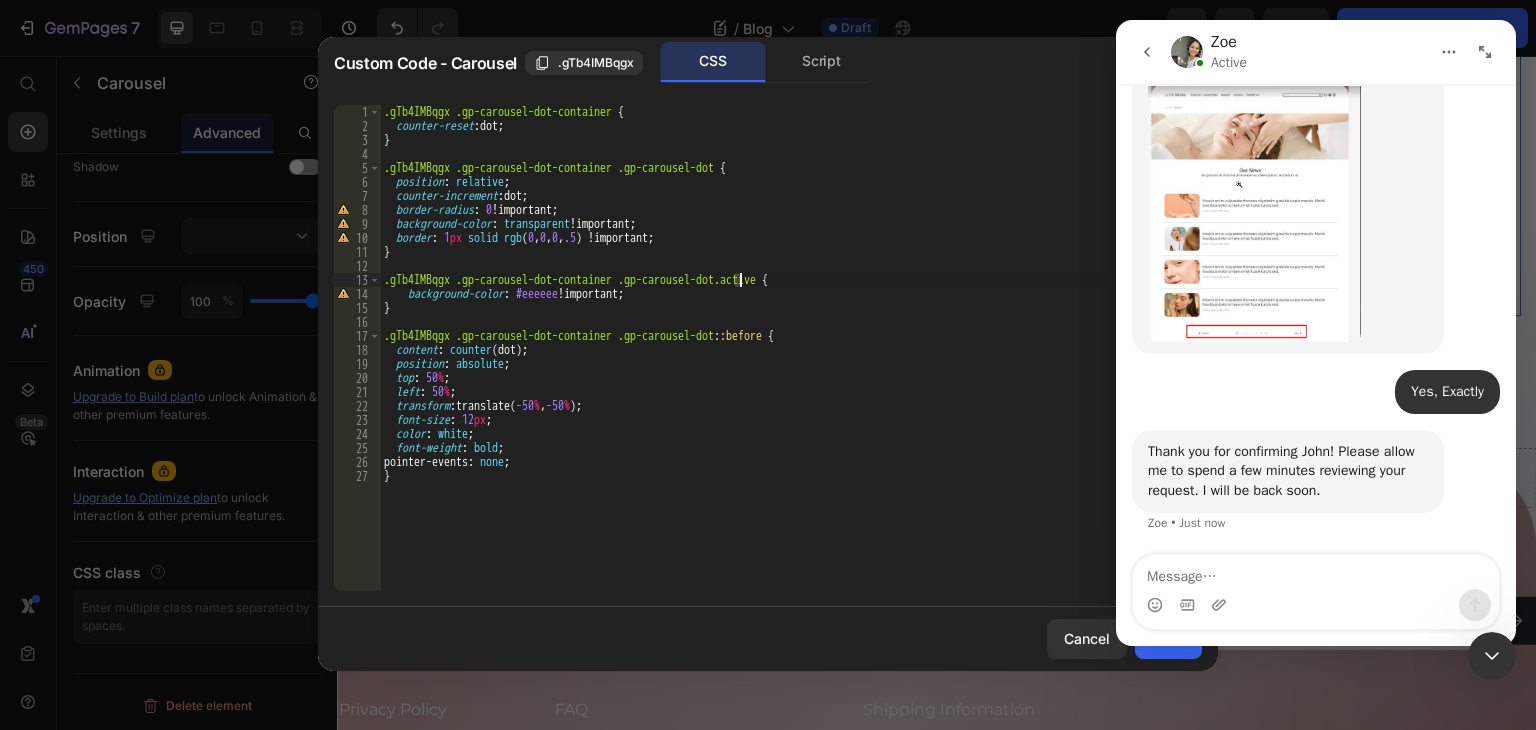 click on ".gTb4IMBqgx   .gp-carousel-dot-container   {    counter-reset :  dot ; } .gTb4IMBqgx   .gp-carousel-dot-container   .gp-carousel-dot   {    position :   relative ;    counter-increment :  dot ;    border-radius :   0  !important ;    background-color :   transparent  !important ;    border :   1 px   solid   rgb ( 0 , 0 , 0 ,  .5 ) !important ; } .gTb4IMBqgx   .gp-carousel-dot-container   .gp-carousel-dot.active   {        background-color :   #eeeeee  !important ; } .gTb4IMBqgx   .gp-carousel-dot-container   .gp-carousel-dot : :before   {    content :   counter (dot) ;    position :   absolute ;    top :   50 % ;    left :   50 % ;    transform :  translate( -50 % ,  -50 % ) ;    font-size :   12 px ;    color :   white ;    font-weight :   bold ;   pointer-events :   none ; }" at bounding box center [791, 362] 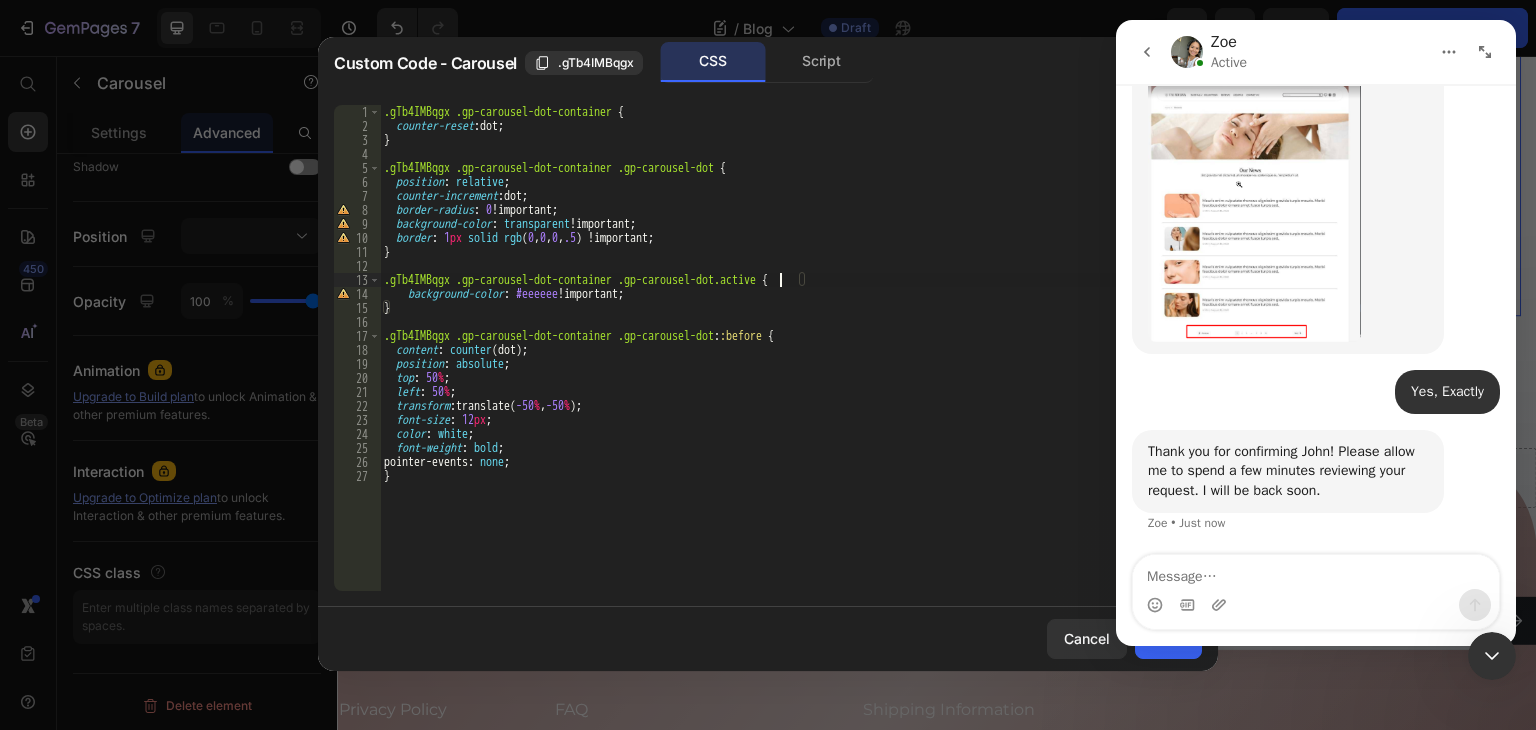 click on ".gTb4IMBqgx   .gp-carousel-dot-container   {    counter-reset :  dot ; } .gTb4IMBqgx   .gp-carousel-dot-container   .gp-carousel-dot   {    position :   relative ;    counter-increment :  dot ;    border-radius :   0  !important ;    background-color :   transparent  !important ;    border :   1 px   solid   rgb ( 0 , 0 , 0 ,  .5 ) !important ; } .gTb4IMBqgx   .gp-carousel-dot-container   .gp-carousel-dot.active   {        background-color :   #eeeeee  !important ; } .gTb4IMBqgx   .gp-carousel-dot-container   .gp-carousel-dot : :before   {    content :   counter (dot) ;    position :   absolute ;    top :   50 % ;    left :   50 % ;    transform :  translate( -50 % ,  -50 % ) ;    font-size :   12 px ;    color :   white ;    font-weight :   bold ;   pointer-events :   none ; }" at bounding box center (791, 362) 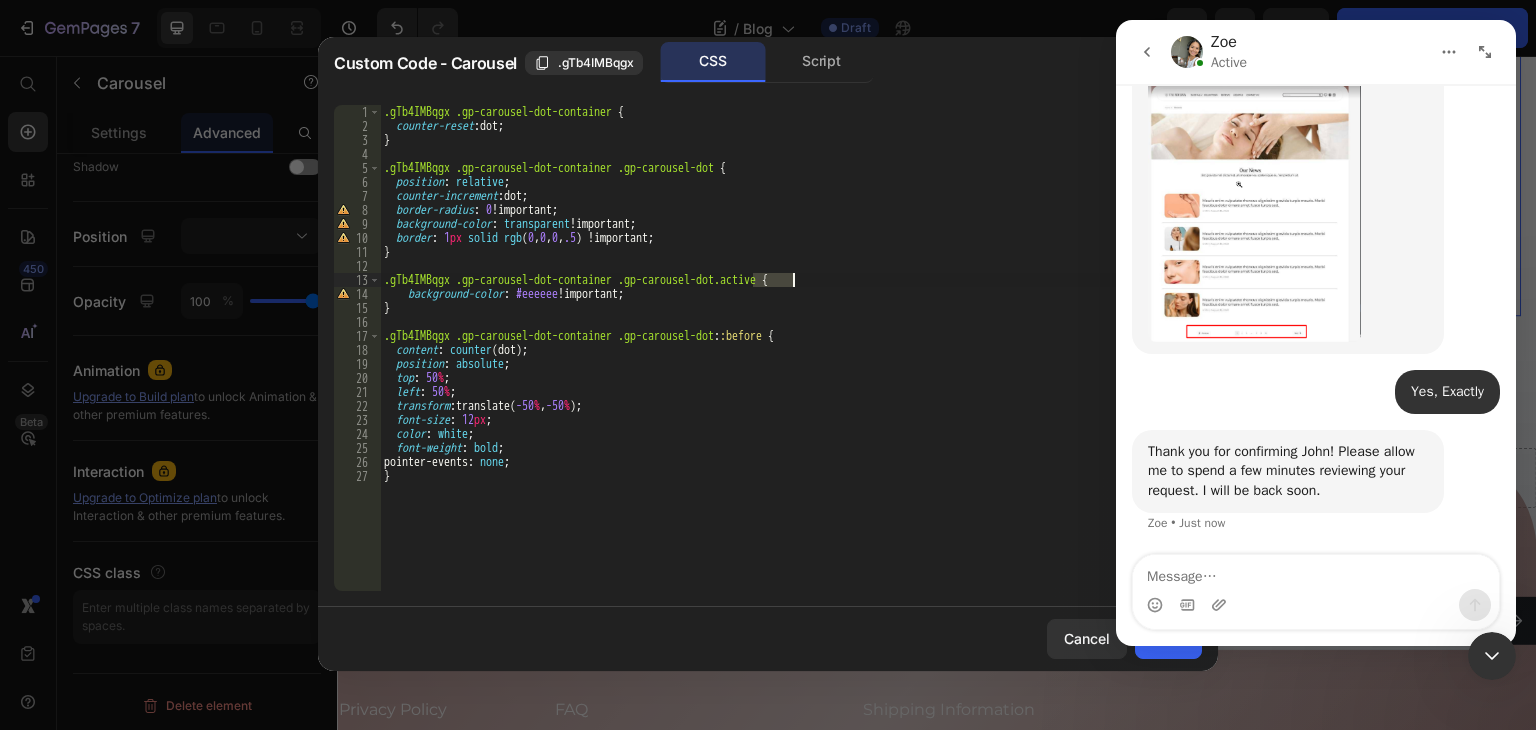 paste on "gem-slider-dot-" 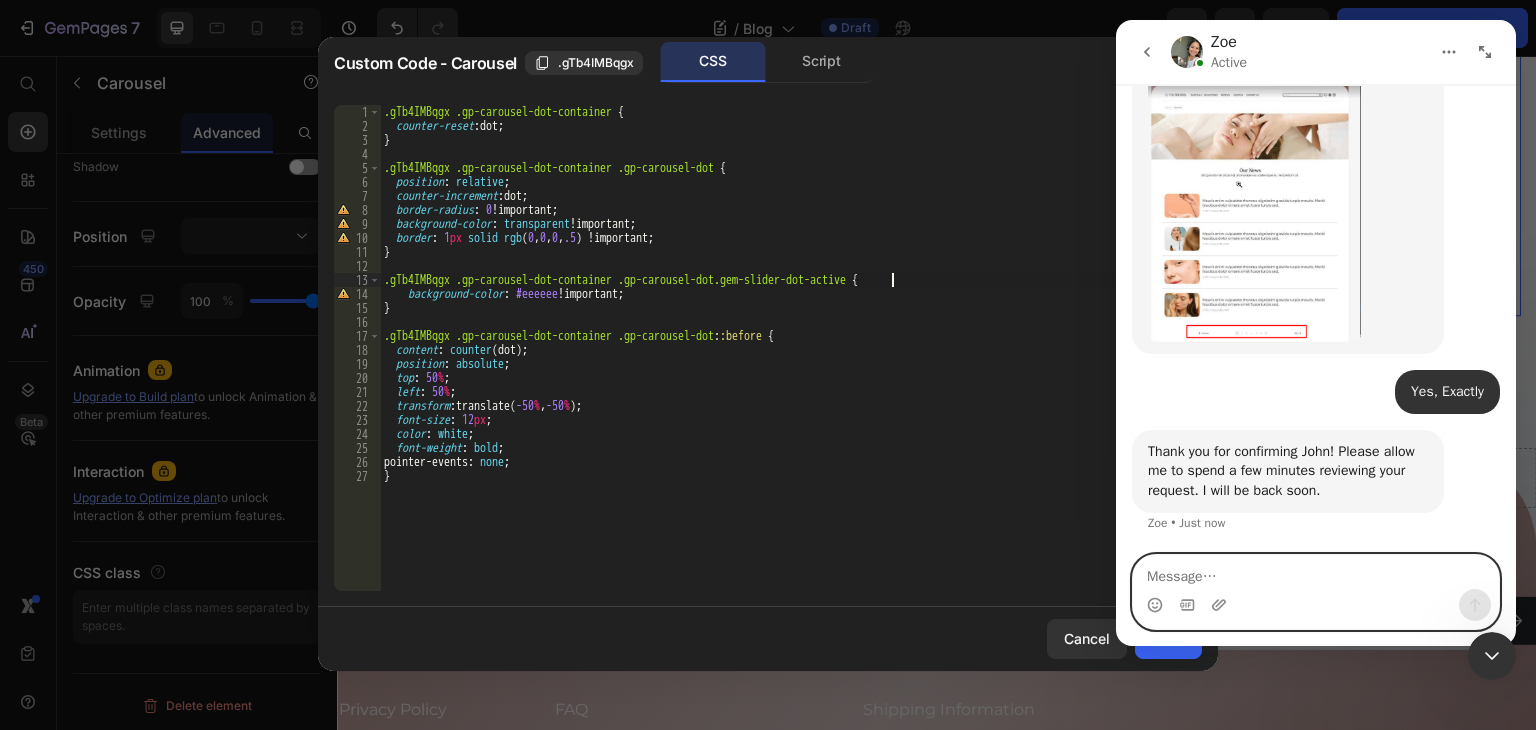 click at bounding box center (1316, 572) 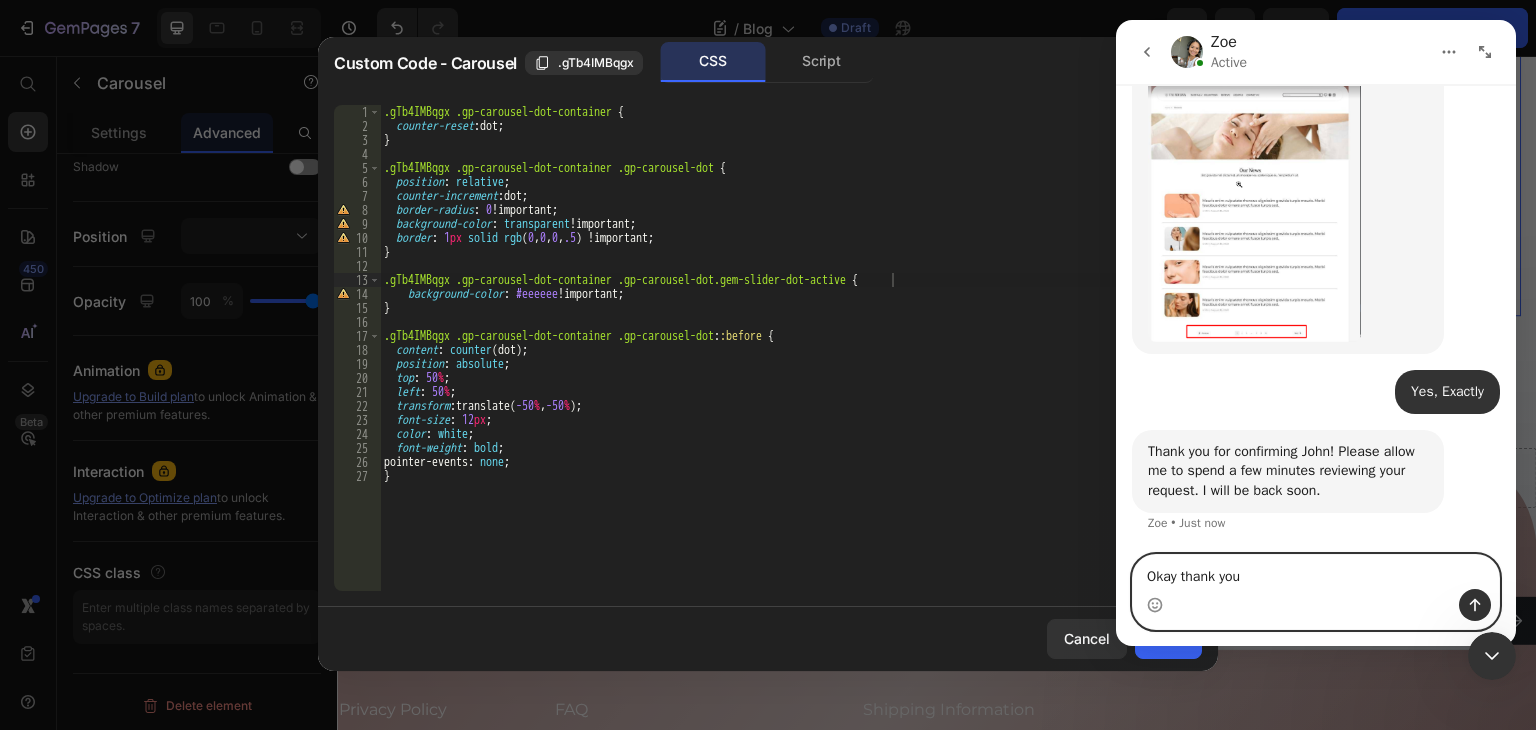 type on "Okay thank you" 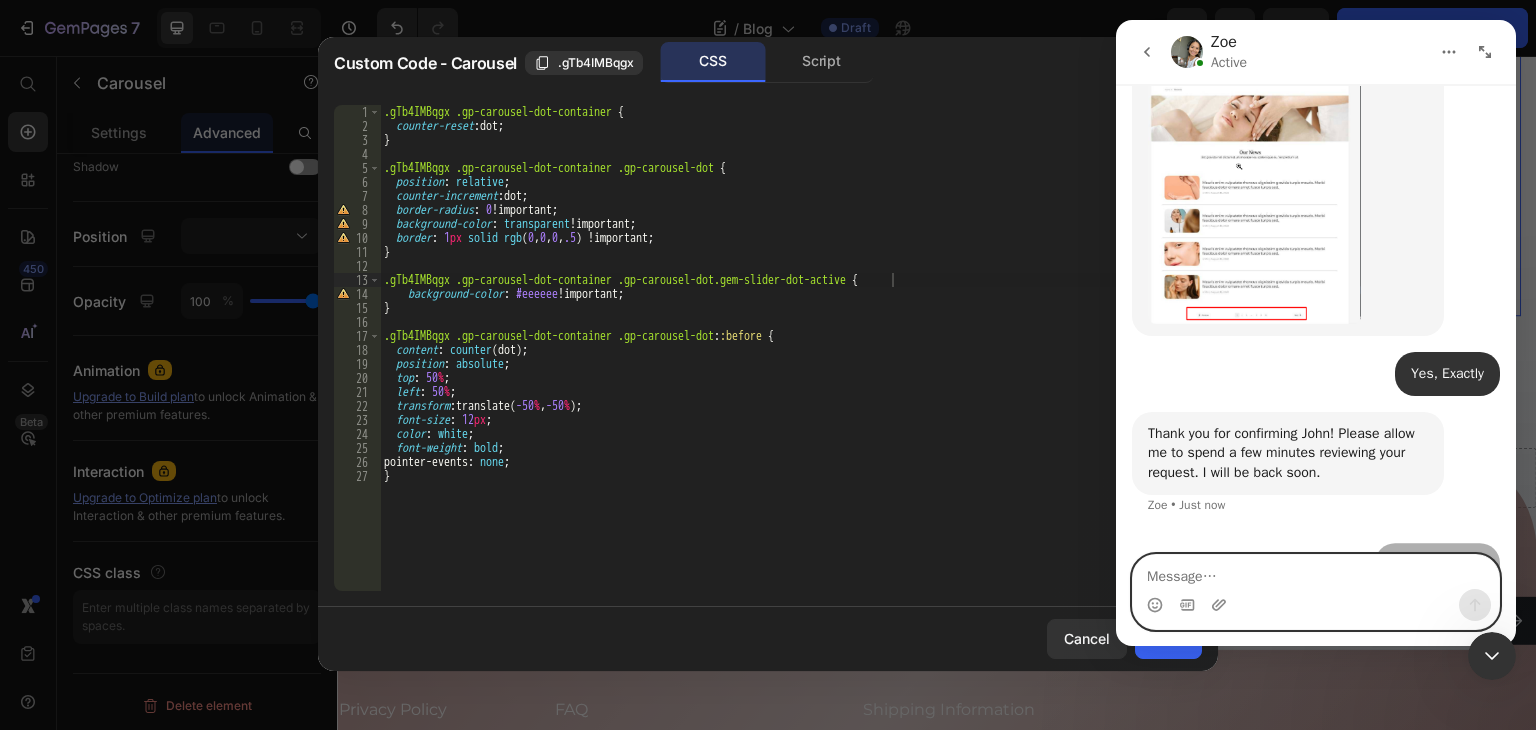 scroll, scrollTop: 1646, scrollLeft: 0, axis: vertical 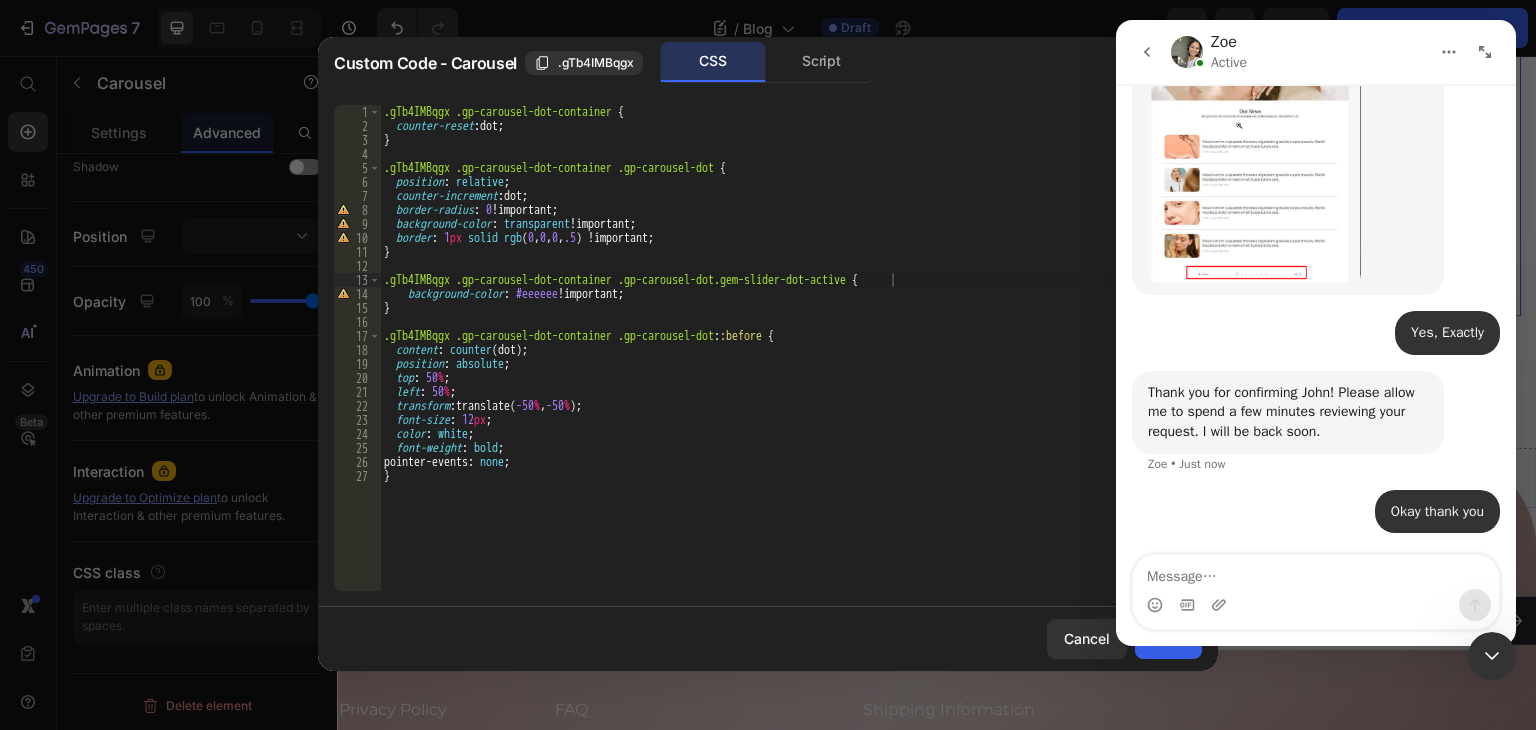 click 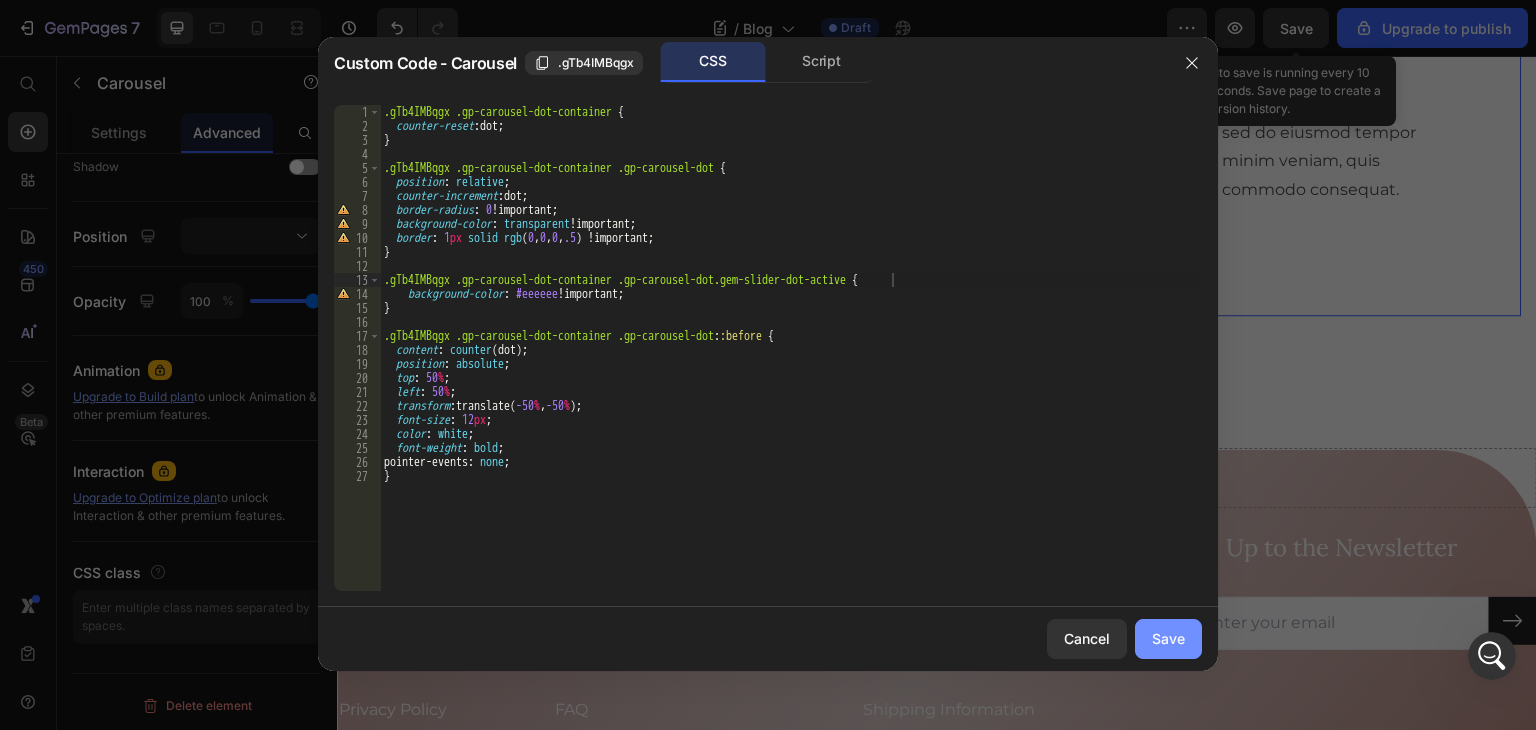 click on "Save" 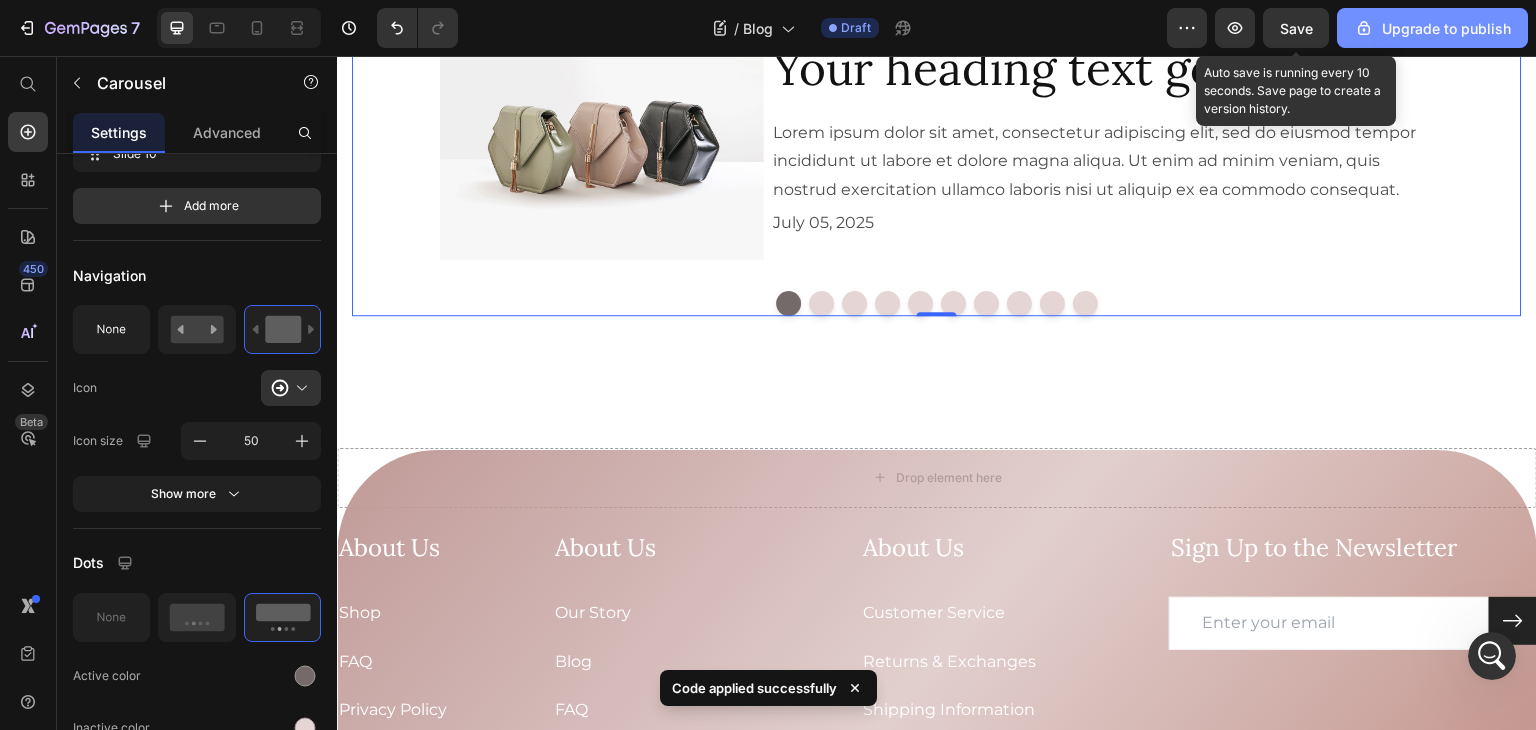 drag, startPoint x: 1311, startPoint y: 33, endPoint x: 1411, endPoint y: 42, distance: 100.40418 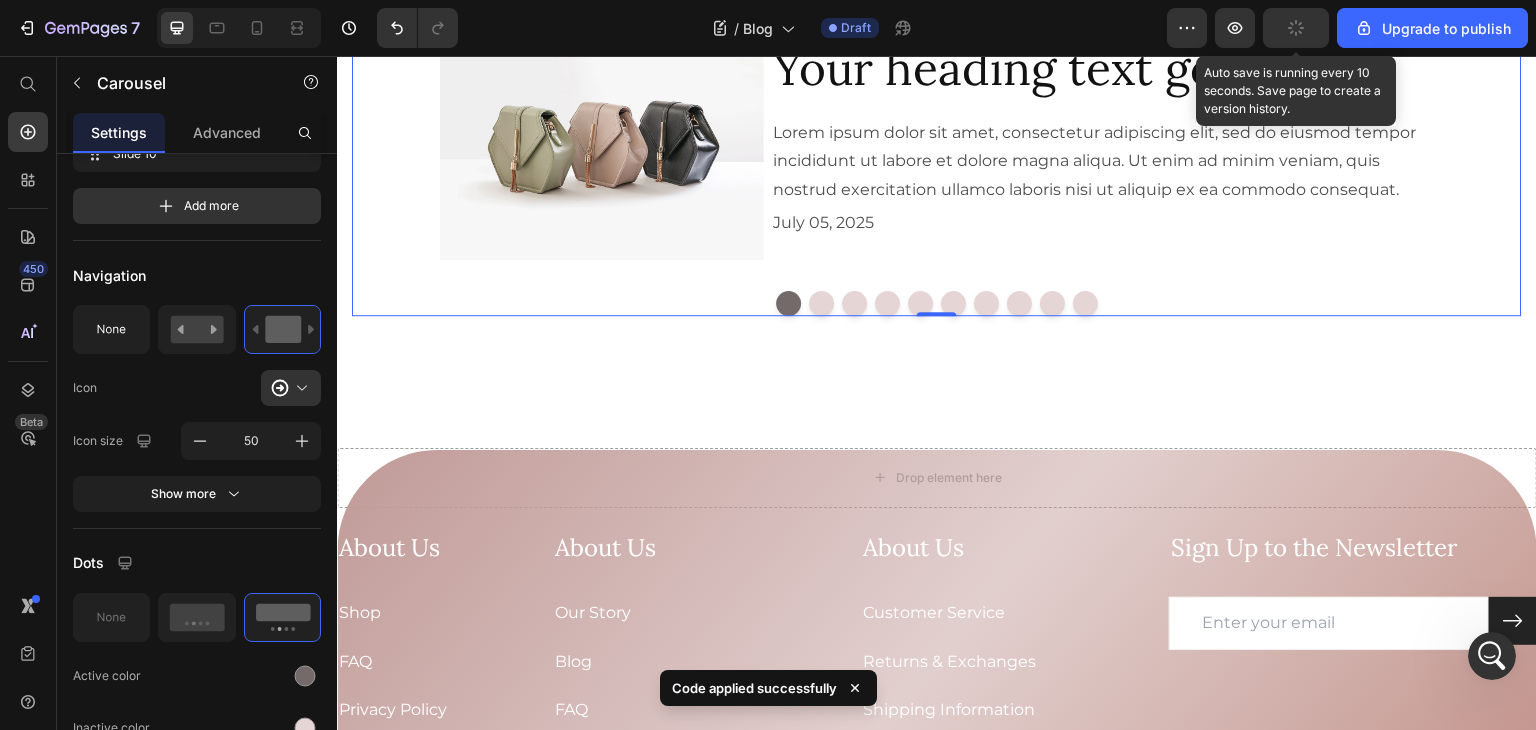 scroll, scrollTop: 1723, scrollLeft: 0, axis: vertical 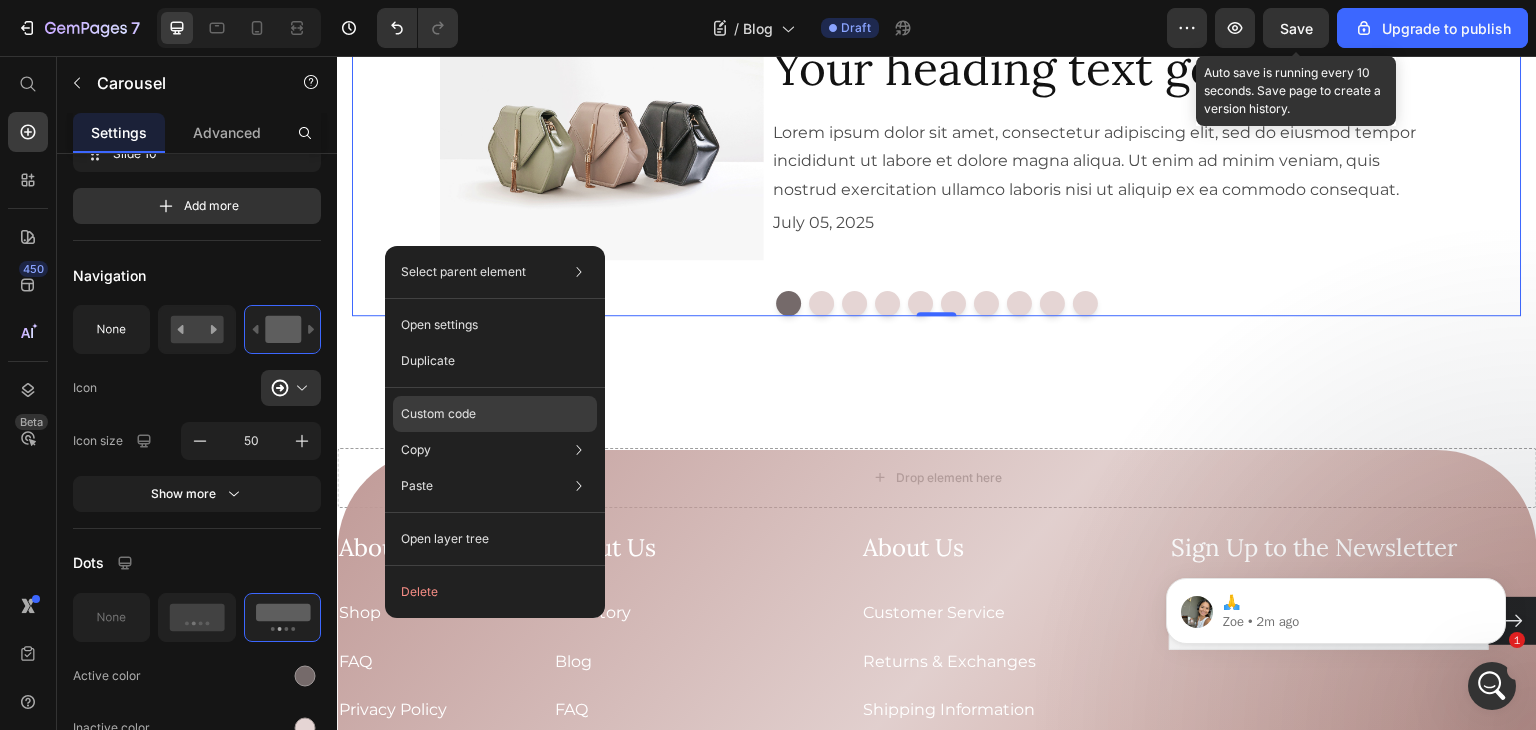click on "Custom code" at bounding box center (438, 414) 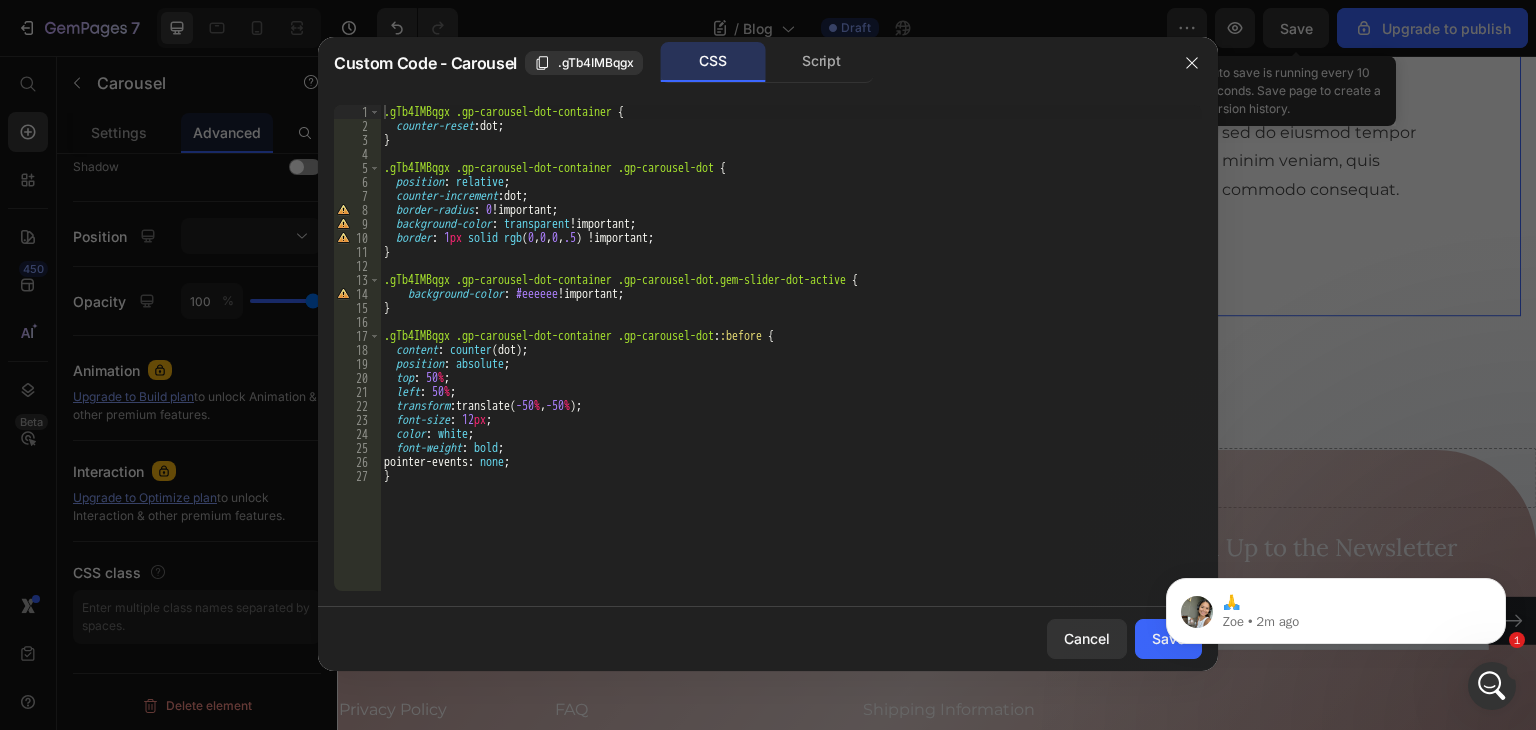 click on ".gTb4IMBqgx   .gp-carousel-dot-container   {    counter-reset :  dot ; } .gTb4IMBqgx   .gp-carousel-dot-container   .gp-carousel-dot   {    position :   relative ;    counter-increment :  dot ;    border-radius :   0  !important ;    background-color :   transparent  !important ;    border :   1 px   solid   rgb ( 0 , 0 , 0 ,  .5 ) !important ; } .gTb4IMBqgx   .gp-carousel-dot-container   .gp-carousel-dot.gem-slider-dot-active   {        background-color :   #eeeeee  !important ; } .gTb4IMBqgx   .gp-carousel-dot-container   .gp-carousel-dot : :before   {    content :   counter (dot) ;    position :   absolute ;    top :   50 % ;    left :   50 % ;    transform :  translate( -50 % ,  -50 % ) ;    font-size :   12 px ;    color :   white ;    font-weight :   bold ;   pointer-events :   none ; }" at bounding box center (791, 362) 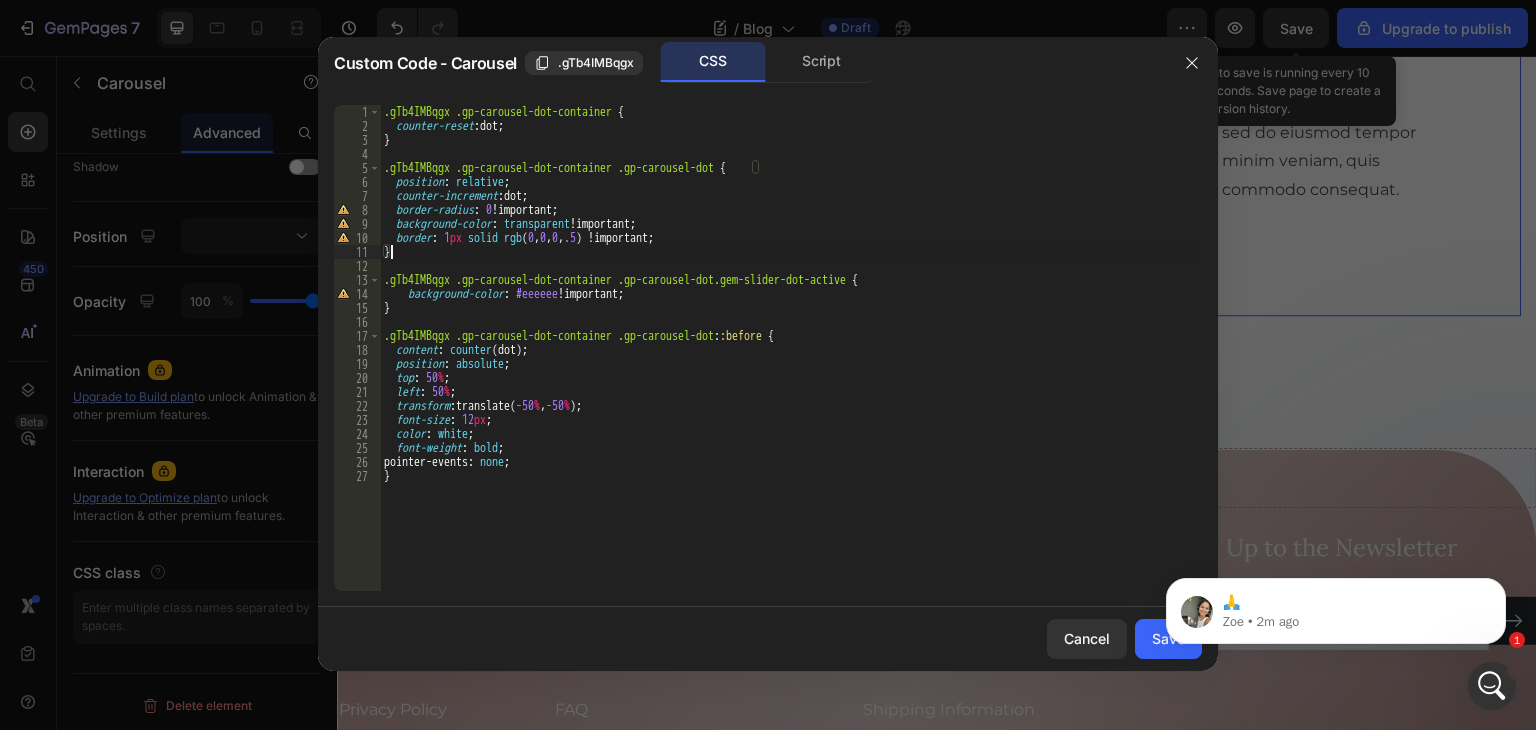 click on ".gTb4IMBqgx   .gp-carousel-dot-container   {    counter-reset :  dot ; } .gTb4IMBqgx   .gp-carousel-dot-container   .gp-carousel-dot   {    position :   relative ;    counter-increment :  dot ;    border-radius :   0  !important ;    background-color :   transparent  !important ;    border :   1 px   solid   rgb ( 0 , 0 , 0 ,  .5 ) !important ; } .gTb4IMBqgx   .gp-carousel-dot-container   .gp-carousel-dot.gem-slider-dot-active   {        background-color :   #eeeeee  !important ; } .gTb4IMBqgx   .gp-carousel-dot-container   .gp-carousel-dot : :before   {    content :   counter (dot) ;    position :   absolute ;    top :   50 % ;    left :   50 % ;    transform :  translate( -50 % ,  -50 % ) ;    font-size :   12 px ;    color :   white ;    font-weight :   bold ;   pointer-events :   none ; }" at bounding box center [791, 362] 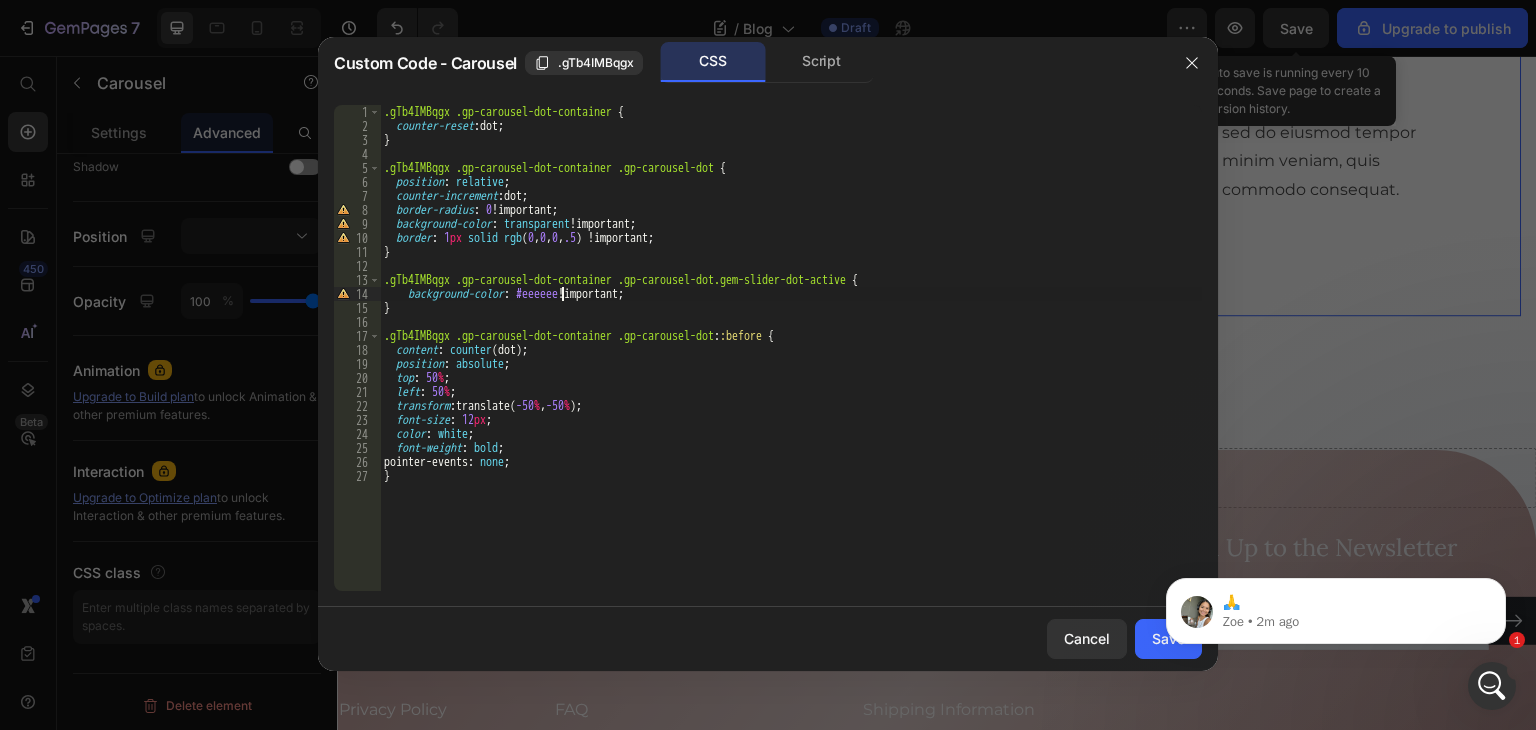 click on ".gTb4IMBqgx   .gp-carousel-dot-container   {    counter-reset :  dot ; } .gTb4IMBqgx   .gp-carousel-dot-container   .gp-carousel-dot   {    position :   relative ;    counter-increment :  dot ;    border-radius :   0  !important ;    background-color :   transparent  !important ;    border :   1 px   solid   rgb ( 0 , 0 , 0 ,  .5 ) !important ; } .gTb4IMBqgx   .gp-carousel-dot-container   .gp-carousel-dot.gem-slider-dot-active   {        background-color :   #eeeeee  !important ; } .gTb4IMBqgx   .gp-carousel-dot-container   .gp-carousel-dot : :before   {    content :   counter (dot) ;    position :   absolute ;    top :   50 % ;    left :   50 % ;    transform :  translate( -50 % ,  -50 % ) ;    font-size :   12 px ;    color :   white ;    font-weight :   bold ;   pointer-events :   none ; }" at bounding box center [791, 362] 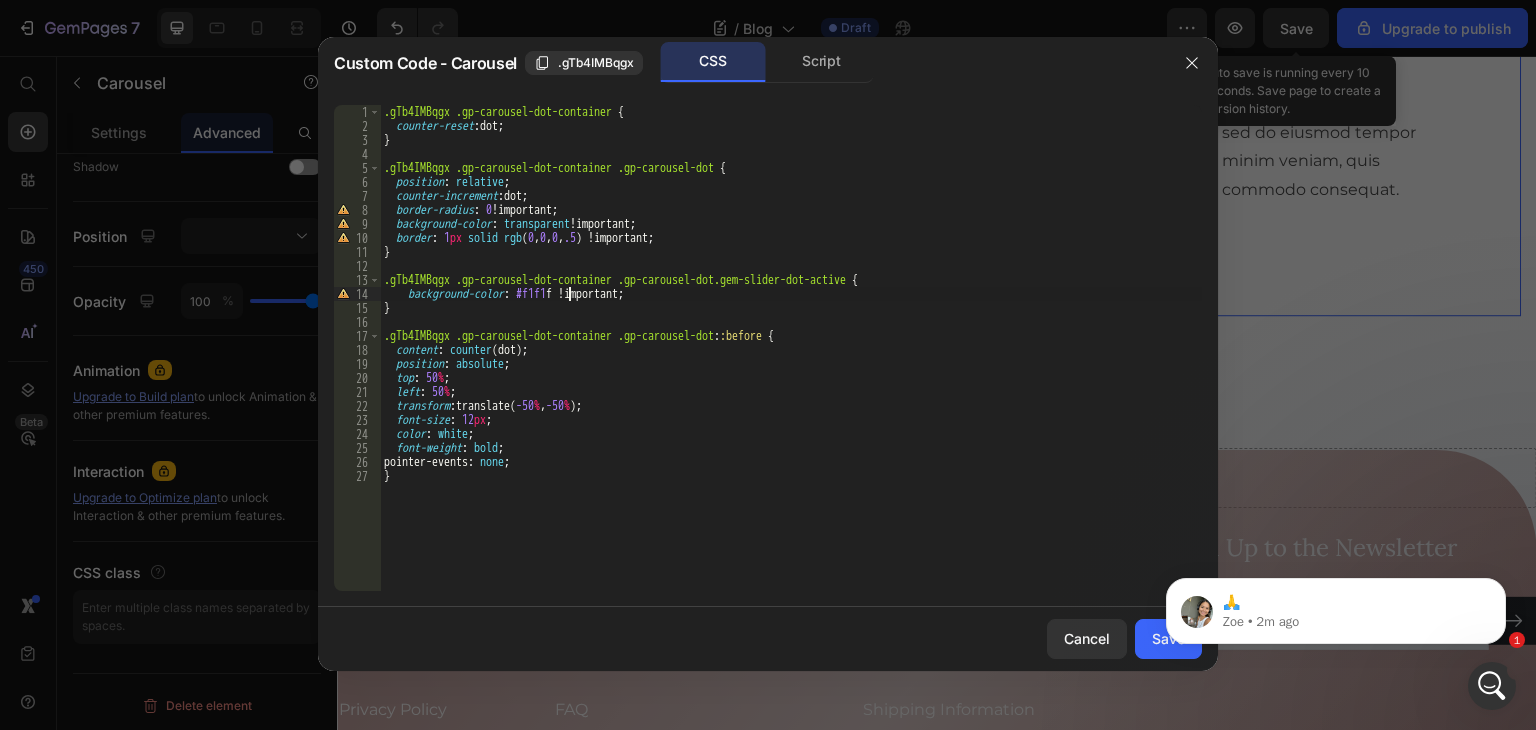 scroll, scrollTop: 0, scrollLeft: 16, axis: horizontal 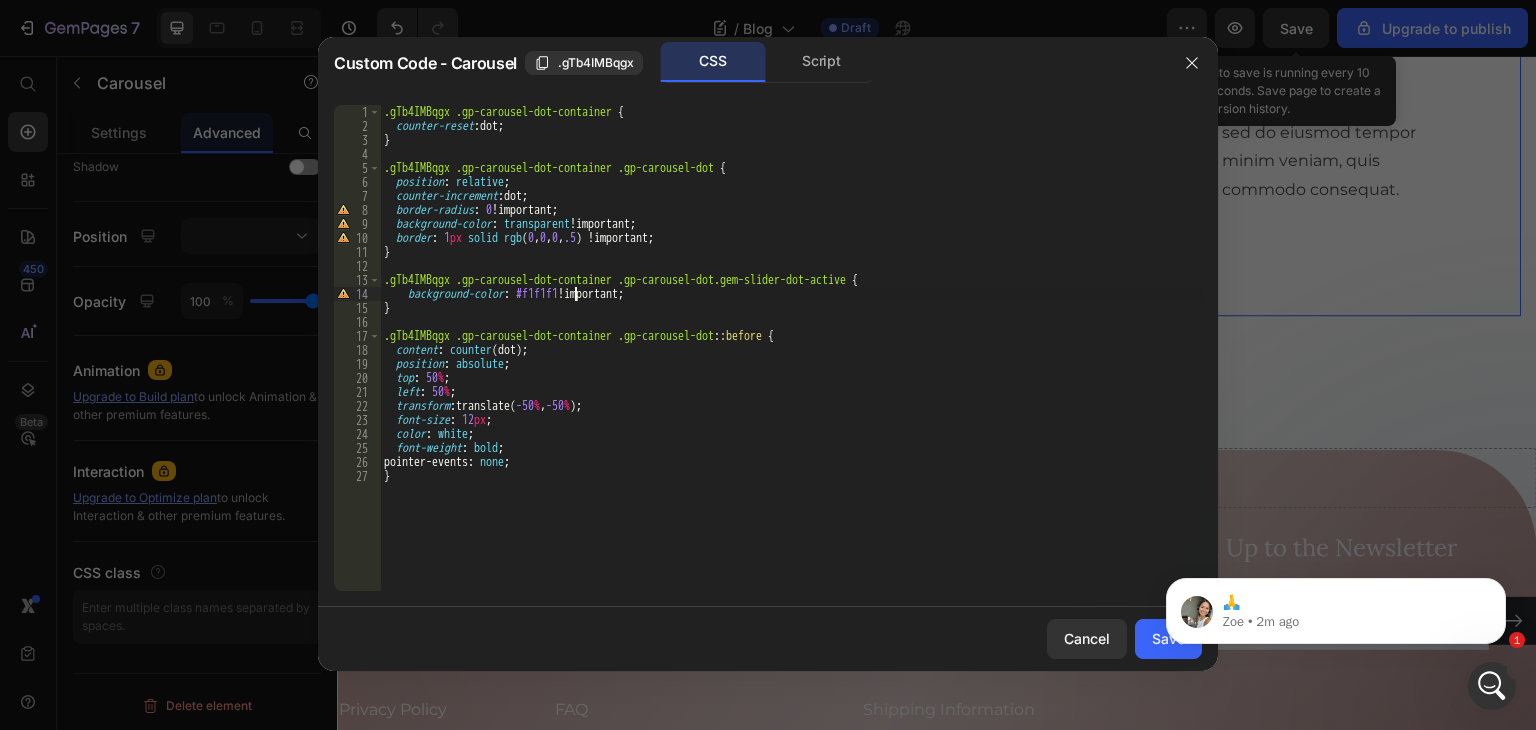 drag, startPoint x: 1138, startPoint y: 639, endPoint x: 2188, endPoint y: 813, distance: 1064.3195 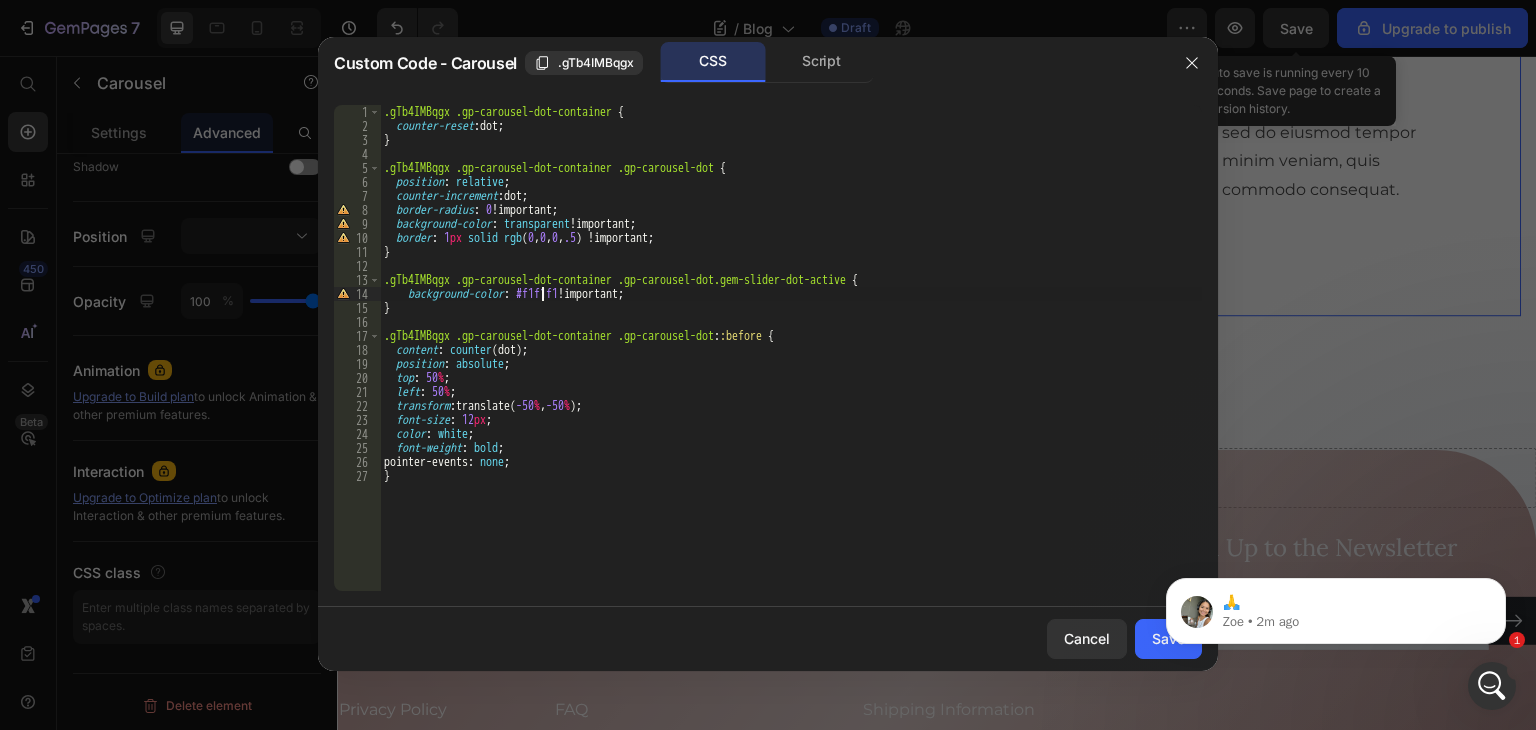 click on ".gTb4IMBqgx   .gp-carousel-dot-container   {    counter-reset :  dot ; } .gTb4IMBqgx   .gp-carousel-dot-container   .gp-carousel-dot   {    position :   relative ;    counter-increment :  dot ;    border-radius :   0  !important ;    background-color :   transparent  !important ;    border :   1 px   solid   rgb ( 0 , 0 , 0 ,  .5 ) !important ; } .gTb4IMBqgx   .gp-carousel-dot-container   .gp-carousel-dot.gem-slider-dot-active   {        background-color :   #f1f1f1  !important ; } .gTb4IMBqgx   .gp-carousel-dot-container   .gp-carousel-dot : :before   {    content :   counter (dot) ;    position :   absolute ;    top :   50 % ;    left :   50 % ;    transform :  translate( -50 % ,  -50 % ) ;    font-size :   12 px ;    color :   white ;    font-weight :   bold ;   pointer-events :   none ; }" at bounding box center (791, 362) 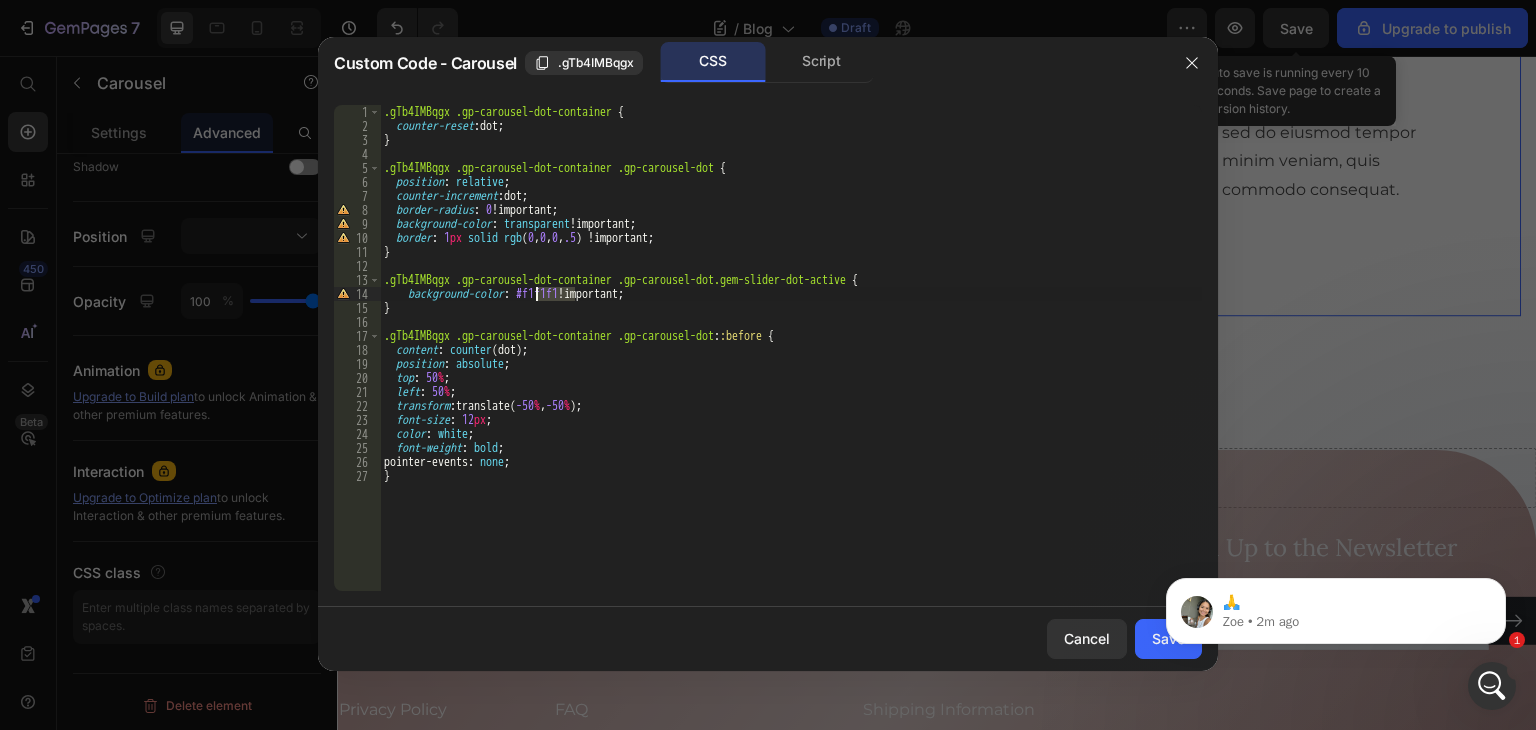 paste on "#8b8989" 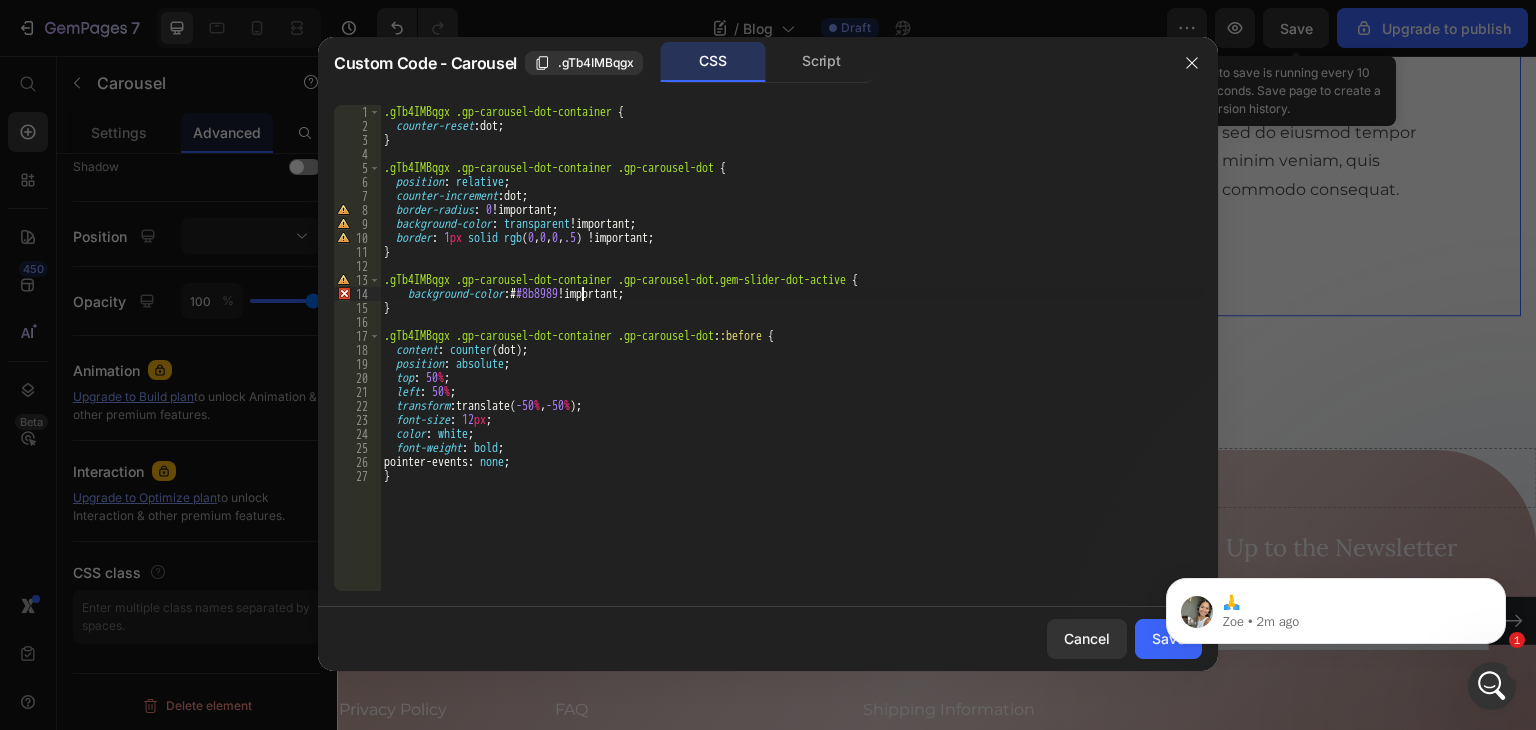 click on ".gTb4IMBqgx   .gp-carousel-dot-container   {    counter-reset :  dot ; } .gTb4IMBqgx   .gp-carousel-dot-container   .gp-carousel-dot   {    position :   relative ;    counter-increment :  dot ;    border-radius :   0  !important ;    background-color :   transparent  !important ;    border :   1 px   solid   rgb ( 0 , 0 , 0 ,  .5 ) !important ; } .gTb4IMBqgx   .gp-carousel-dot-container   .gp-carousel-dot.gem-slider-dot-active   {        background-color :  # #8b8989  !important ; } .gTb4IMBqgx   .gp-carousel-dot-container   .gp-carousel-dot : :before   {    content :   counter (dot) ;    position :   absolute ;    top :   50 % ;    left :   50 % ;    transform :  translate( -50 % ,  -50 % ) ;    font-size :   12 px ;    color :   white ;    font-weight :   bold ;   pointer-events :   none ; }" at bounding box center (791, 362) 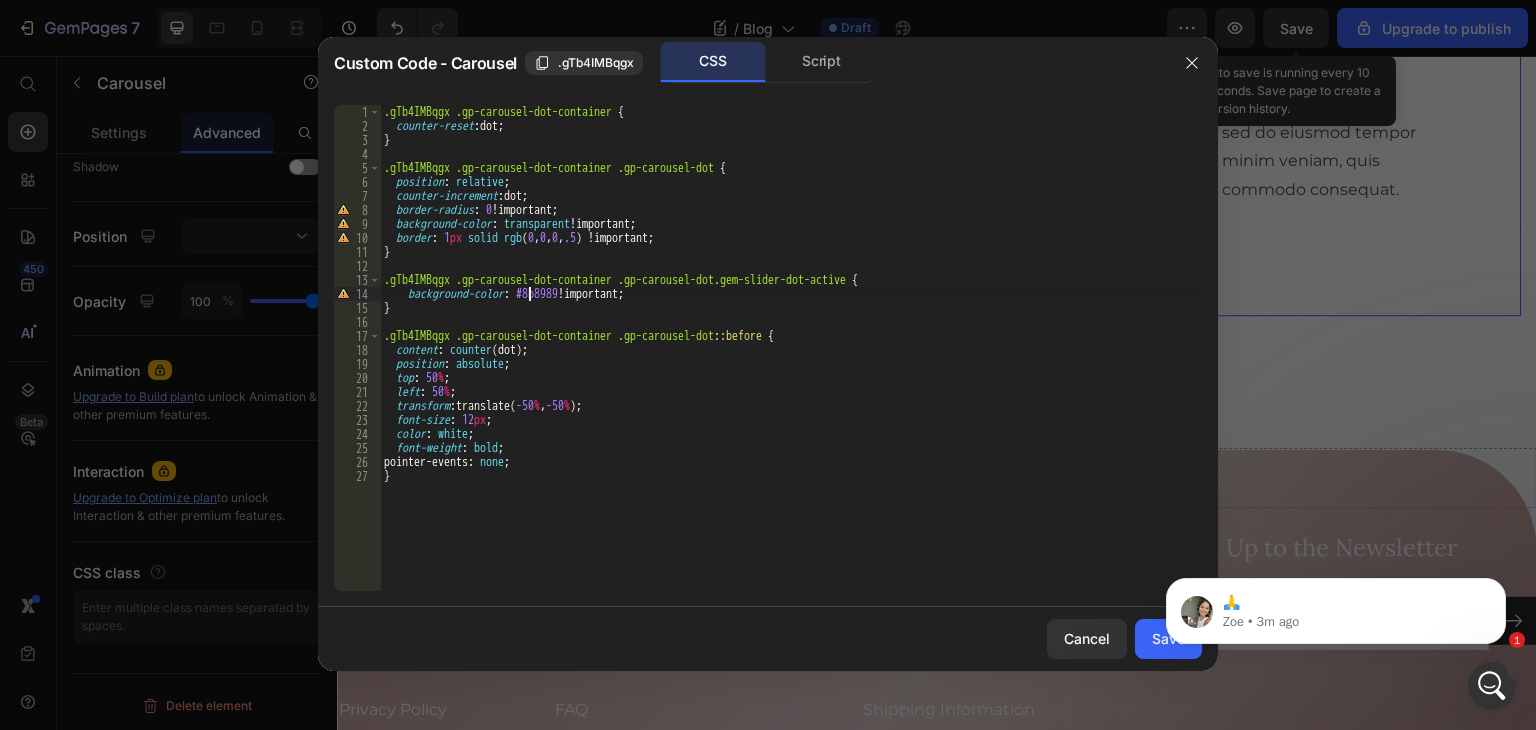 click on ".gTb4IMBqgx   .gp-carousel-dot-container   {    counter-reset :  dot ; } .gTb4IMBqgx   .gp-carousel-dot-container   .gp-carousel-dot   {    position :   relative ;    counter-increment :  dot ;    border-radius :   0  !important ;    background-color :   transparent  !important ;    border :   1 px   solid   rgb ( 0 , 0 , 0 ,  .5 ) !important ; } .gTb4IMBqgx   .gp-carousel-dot-container   .gp-carousel-dot.gem-slider-dot-active   {        background-color :   #8b8989  !important ; } .gTb4IMBqgx   .gp-carousel-dot-container   .gp-carousel-dot : :before   {    content :   counter (dot) ;    position :   absolute ;    top :   50 % ;    left :   50 % ;    transform :  translate( -50 % ,  -50 % ) ;    font-size :   12 px ;    color :   white ;    font-weight :   bold ;   pointer-events :   none ; }" at bounding box center [791, 362] 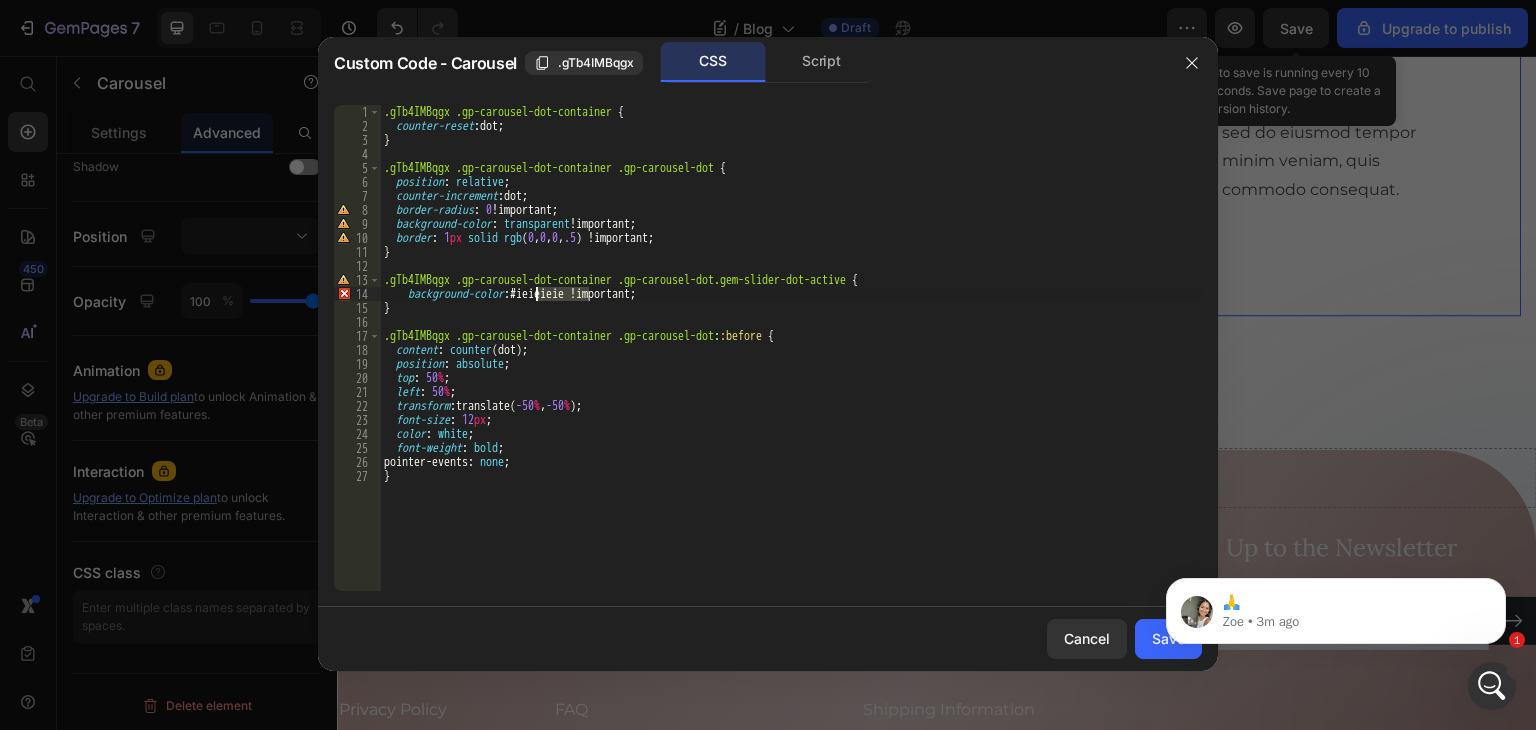 scroll, scrollTop: 0, scrollLeft: 5, axis: horizontal 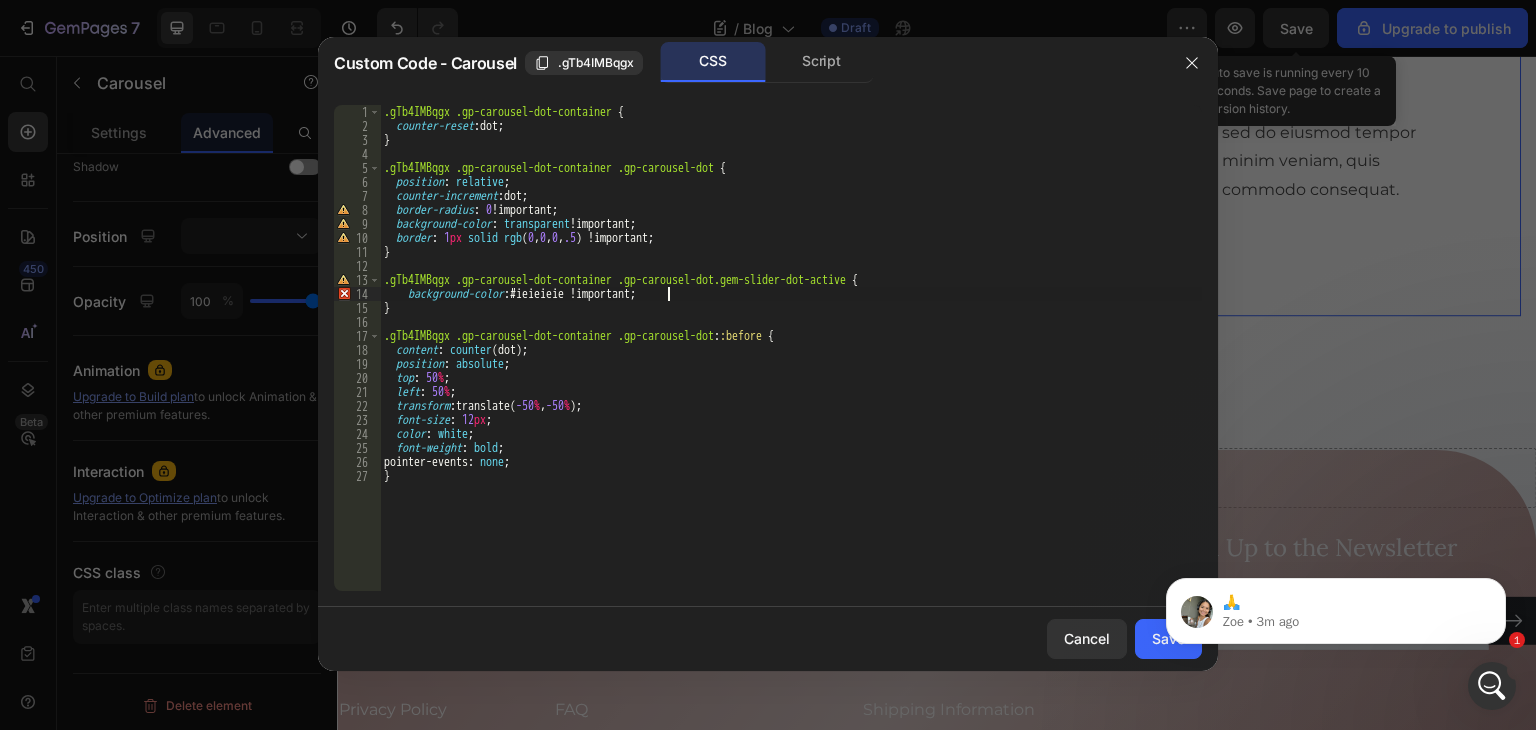 drag, startPoint x: 729, startPoint y: 289, endPoint x: 752, endPoint y: 272, distance: 28.600698 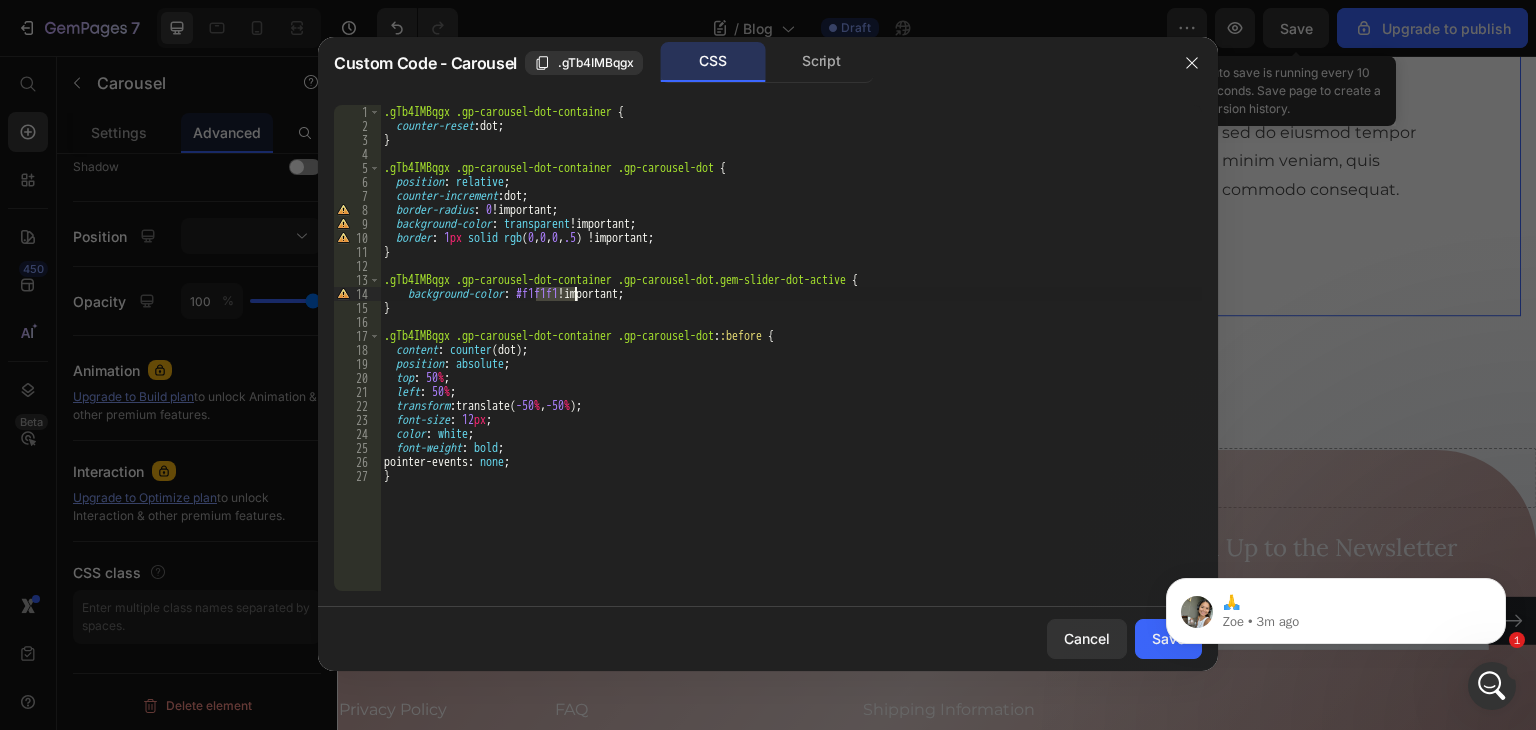 click on ".gTb4IMBqgx   .gp-carousel-dot-container   {    counter-reset :  dot ; } .gTb4IMBqgx   .gp-carousel-dot-container   .gp-carousel-dot   {    position :   relative ;    counter-increment :  dot ;    border-radius :   0  !important ;    background-color :   transparent  !important ;    border :   1 px   solid   rgb ( 0 , 0 , 0 ,  .5 ) !important ; } .gTb4IMBqgx   .gp-carousel-dot-container   .gp-carousel-dot.gem-slider-dot-active   {        background-color :   #f1f1f1  !important ; } .gTb4IMBqgx   .gp-carousel-dot-container   .gp-carousel-dot : :before   {    content :   counter (dot) ;    position :   absolute ;    top :   50 % ;    left :   50 % ;    transform :  translate( -50 % ,  -50 % ) ;    font-size :   12 px ;    color :   white ;    font-weight :   bold ;   pointer-events :   none ; }" at bounding box center [791, 362] 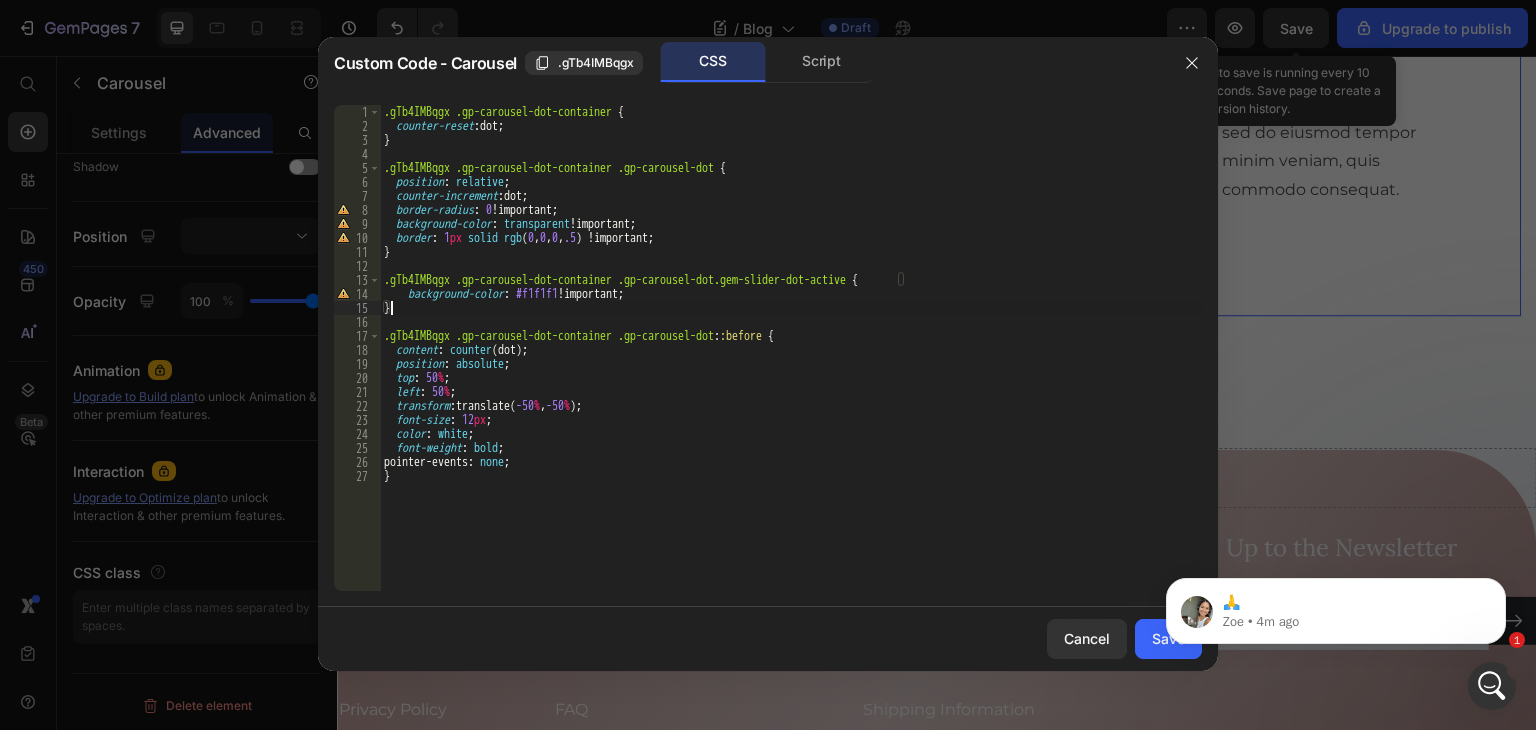 click on ".gTb4IMBqgx   .gp-carousel-dot-container   {    counter-reset :  dot ; } .gTb4IMBqgx   .gp-carousel-dot-container   .gp-carousel-dot   {    position :   relative ;    counter-increment :  dot ;    border-radius :   0  !important ;    background-color :   transparent  !important ;    border :   1 px   solid   rgb ( 0 , 0 , 0 ,  .5 ) !important ; } .gTb4IMBqgx   .gp-carousel-dot-container   .gp-carousel-dot.gem-slider-dot-active   {        background-color :   #f1f1f1  !important ; } .gTb4IMBqgx   .gp-carousel-dot-container   .gp-carousel-dot : :before   {    content :   counter (dot) ;    position :   absolute ;    top :   50 % ;    left :   50 % ;    transform :  translate( -50 % ,  -50 % ) ;    font-size :   12 px ;    color :   white ;    font-weight :   bold ;   pointer-events :   none ; }" at bounding box center (791, 362) 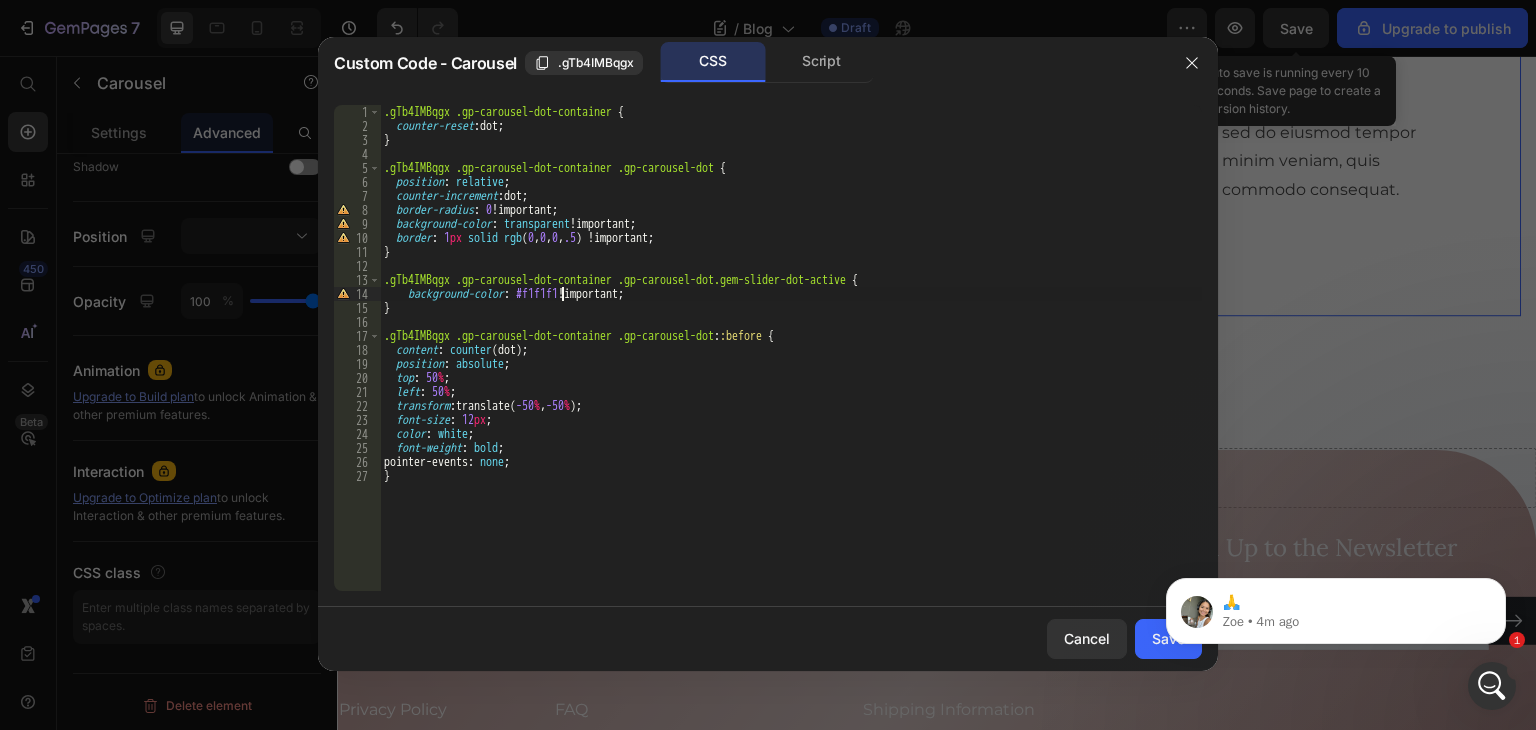 click on ".gTb4IMBqgx   .gp-carousel-dot-container   {    counter-reset :  dot ; } .gTb4IMBqgx   .gp-carousel-dot-container   .gp-carousel-dot   {    position :   relative ;    counter-increment :  dot ;    border-radius :   0  !important ;    background-color :   transparent  !important ;    border :   1 px   solid   rgb ( 0 , 0 , 0 ,  .5 ) !important ; } .gTb4IMBqgx   .gp-carousel-dot-container   .gp-carousel-dot.gem-slider-dot-active   {        background-color :   #f1f1f1  !important ; } .gTb4IMBqgx   .gp-carousel-dot-container   .gp-carousel-dot : :before   {    content :   counter (dot) ;    position :   absolute ;    top :   50 % ;    left :   50 % ;    transform :  translate( -50 % ,  -50 % ) ;    font-size :   12 px ;    color :   white ;    font-weight :   bold ;   pointer-events :   none ; }" at bounding box center [791, 362] 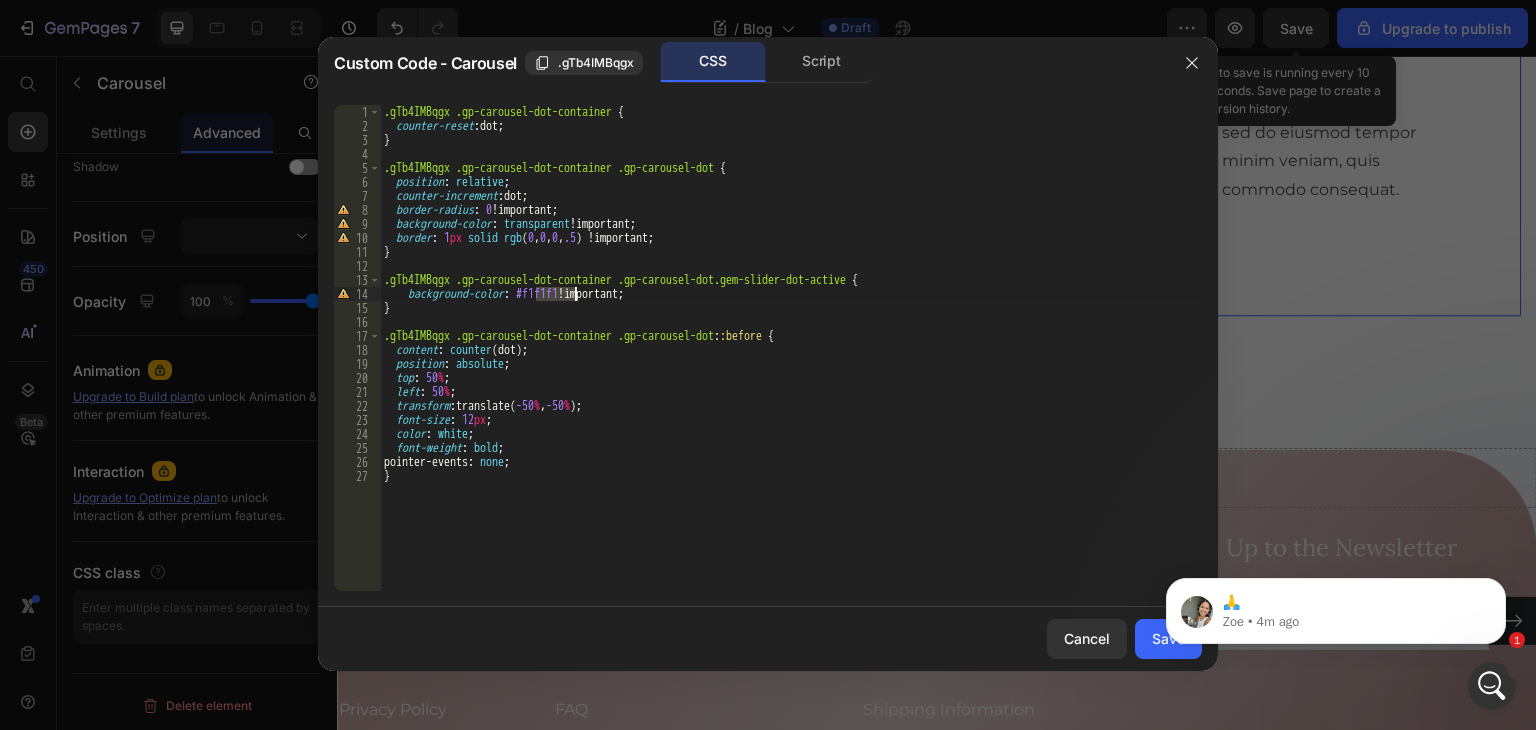 click on ".gTb4IMBqgx   .gp-carousel-dot-container   {    counter-reset :  dot ; } .gTb4IMBqgx   .gp-carousel-dot-container   .gp-carousel-dot   {    position :   relative ;    counter-increment :  dot ;    border-radius :   0  !important ;    background-color :   transparent  !important ;    border :   1 px   solid   rgb ( 0 , 0 , 0 ,  .5 ) !important ; } .gTb4IMBqgx   .gp-carousel-dot-container   .gp-carousel-dot.gem-slider-dot-active   {        background-color :   #f1f1f1  !important ; } .gTb4IMBqgx   .gp-carousel-dot-container   .gp-carousel-dot : :before   {    content :   counter (dot) ;    position :   absolute ;    top :   50 % ;    left :   50 % ;    transform :  translate( -50 % ,  -50 % ) ;    font-size :   12 px ;    color :   white ;    font-weight :   bold ;   pointer-events :   none ; }" at bounding box center [791, 362] 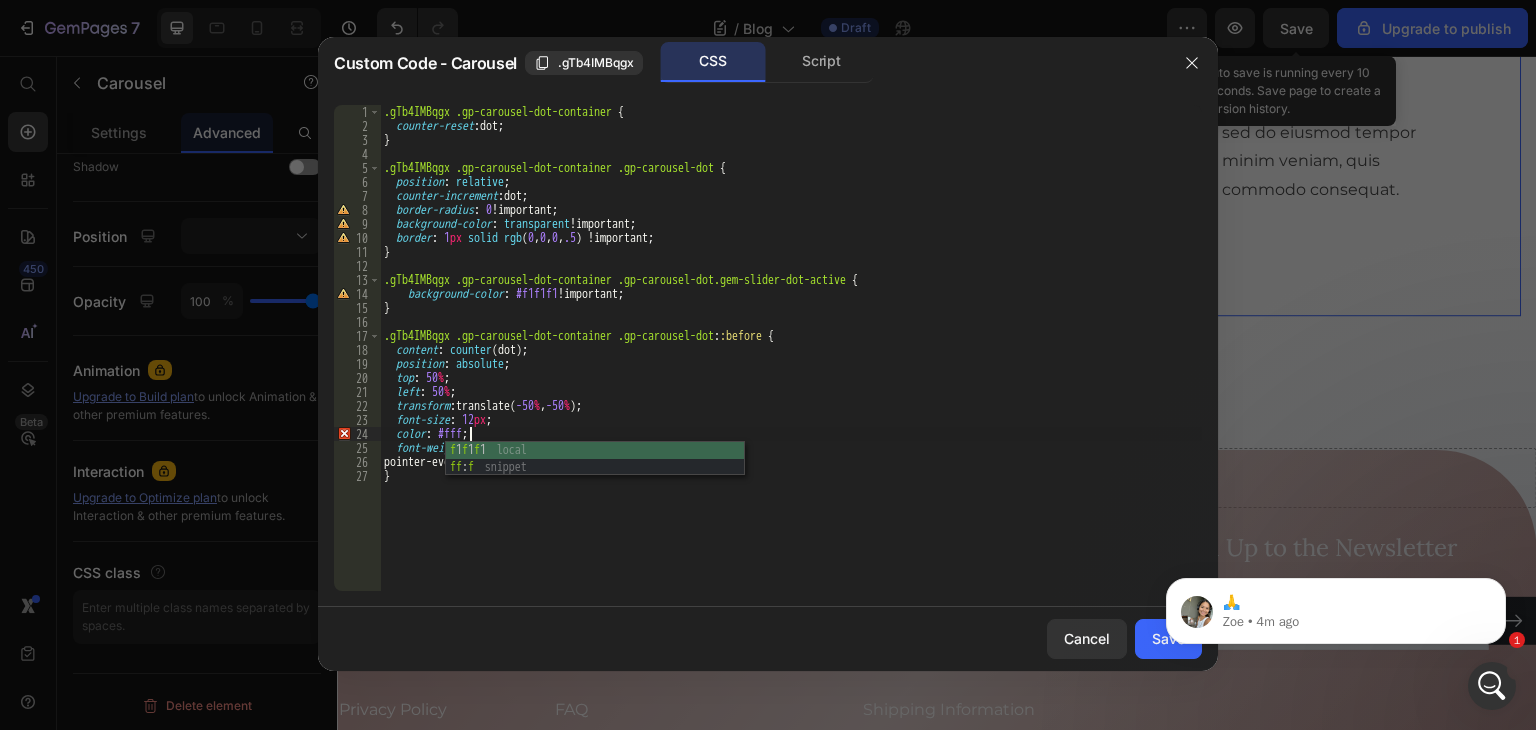 scroll, scrollTop: 0, scrollLeft: 6, axis: horizontal 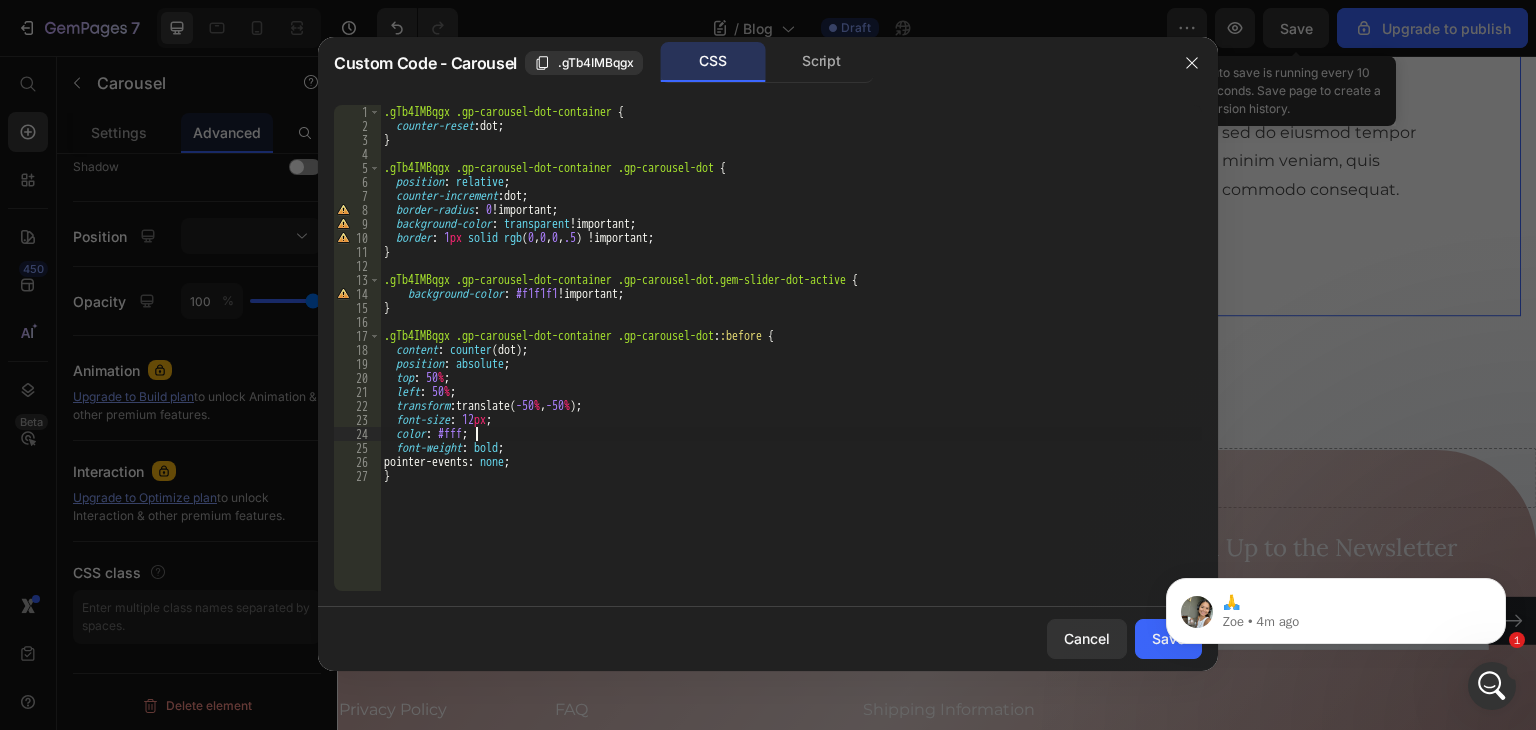 click on ".gTb4IMBqgx   .gp-carousel-dot-container   {    counter-reset :  dot ; } .gTb4IMBqgx   .gp-carousel-dot-container   .gp-carousel-dot   {    position :   relative ;    counter-increment :  dot ;    border-radius :   0  !important ;    background-color :   transparent  !important ;    border :   1 px   solid   rgb ( 0 , 0 , 0 ,  .5 ) !important ; } .gTb4IMBqgx   .gp-carousel-dot-container   .gp-carousel-dot.gem-slider-dot-active   {        background-color :   #f1f1f1  !important ; } .gTb4IMBqgx   .gp-carousel-dot-container   .gp-carousel-dot : :before   {    content :   counter (dot) ;    position :   absolute ;    top :   50 % ;    left :   50 % ;    transform :  translate( -50 % ,  -50 % ) ;    font-size :   12 px ;    color :   #fff ;    font-weight :   bold ;   pointer-events :   none ; }" at bounding box center [791, 362] 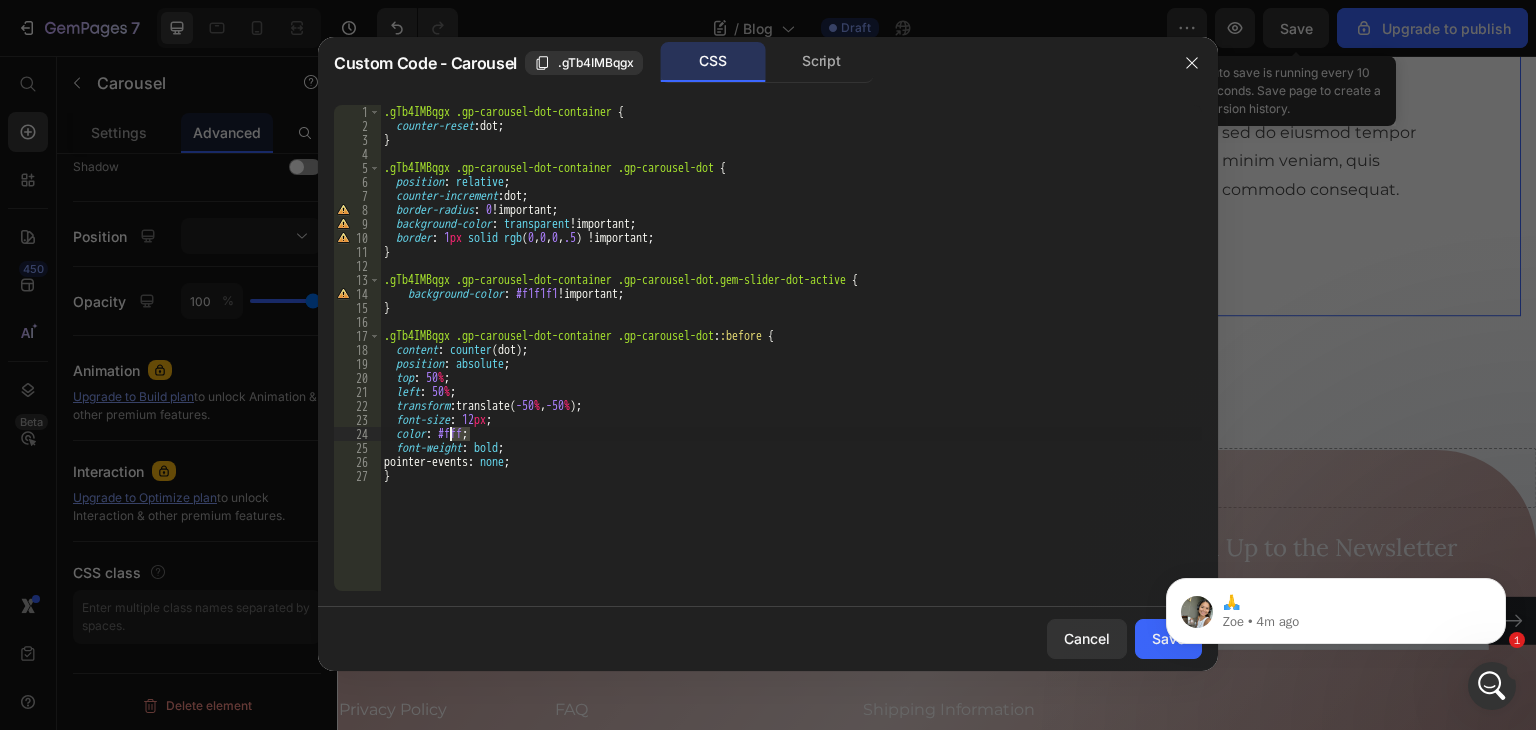 click on ".gTb4IMBqgx   .gp-carousel-dot-container   {    counter-reset :  dot ; } .gTb4IMBqgx   .gp-carousel-dot-container   .gp-carousel-dot   {    position :   relative ;    counter-increment :  dot ;    border-radius :   0  !important ;    background-color :   transparent  !important ;    border :   1 px   solid   rgb ( 0 , 0 , 0 ,  .5 ) !important ; } .gTb4IMBqgx   .gp-carousel-dot-container   .gp-carousel-dot.gem-slider-dot-active   {        background-color :   #f1f1f1  !important ; } .gTb4IMBqgx   .gp-carousel-dot-container   .gp-carousel-dot : :before   {    content :   counter (dot) ;    position :   absolute ;    top :   50 % ;    left :   50 % ;    transform :  translate( -50 % ,  -50 % ) ;    font-size :   12 px ;    color :   #fff ;    font-weight :   bold ;   pointer-events :   none ; }" at bounding box center [791, 362] 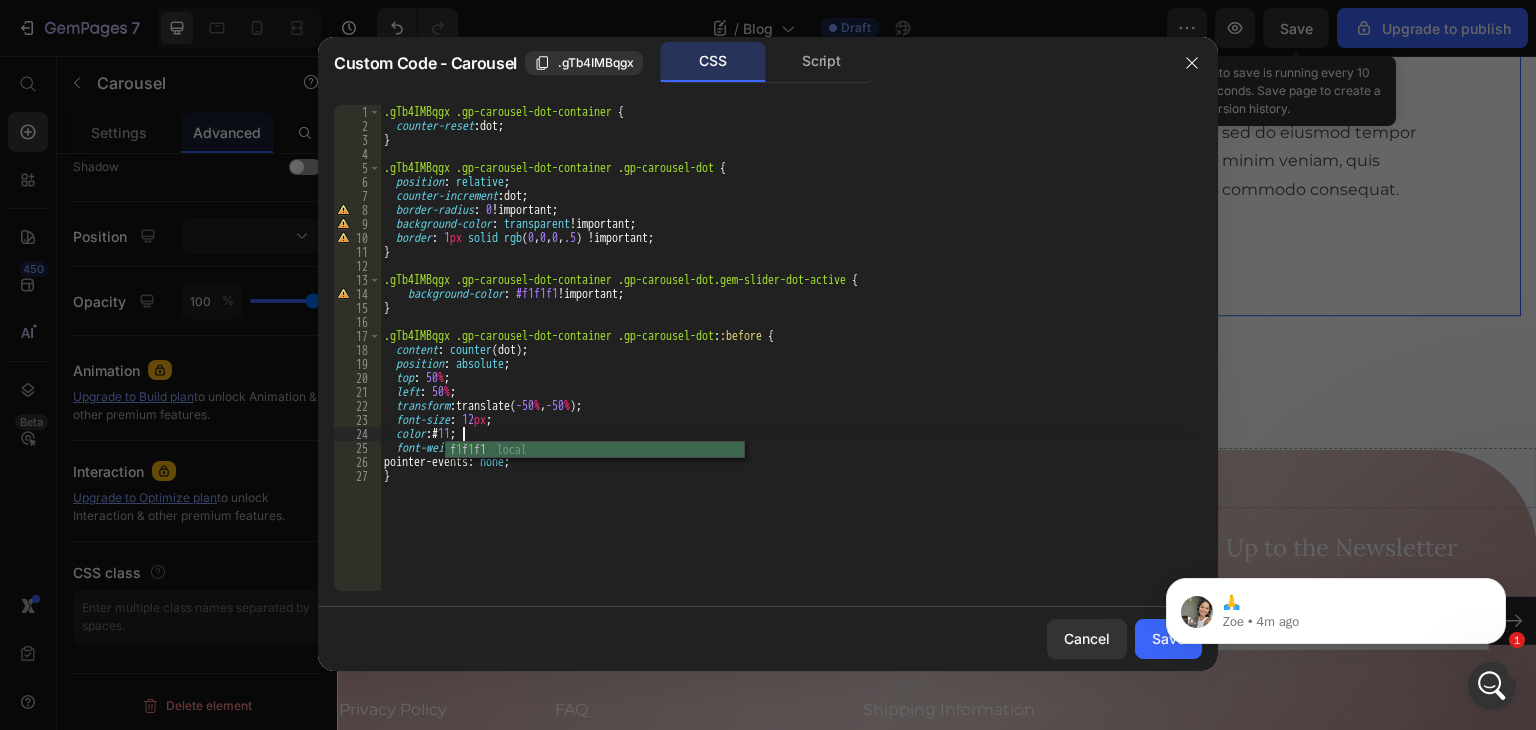 scroll, scrollTop: 0, scrollLeft: 6, axis: horizontal 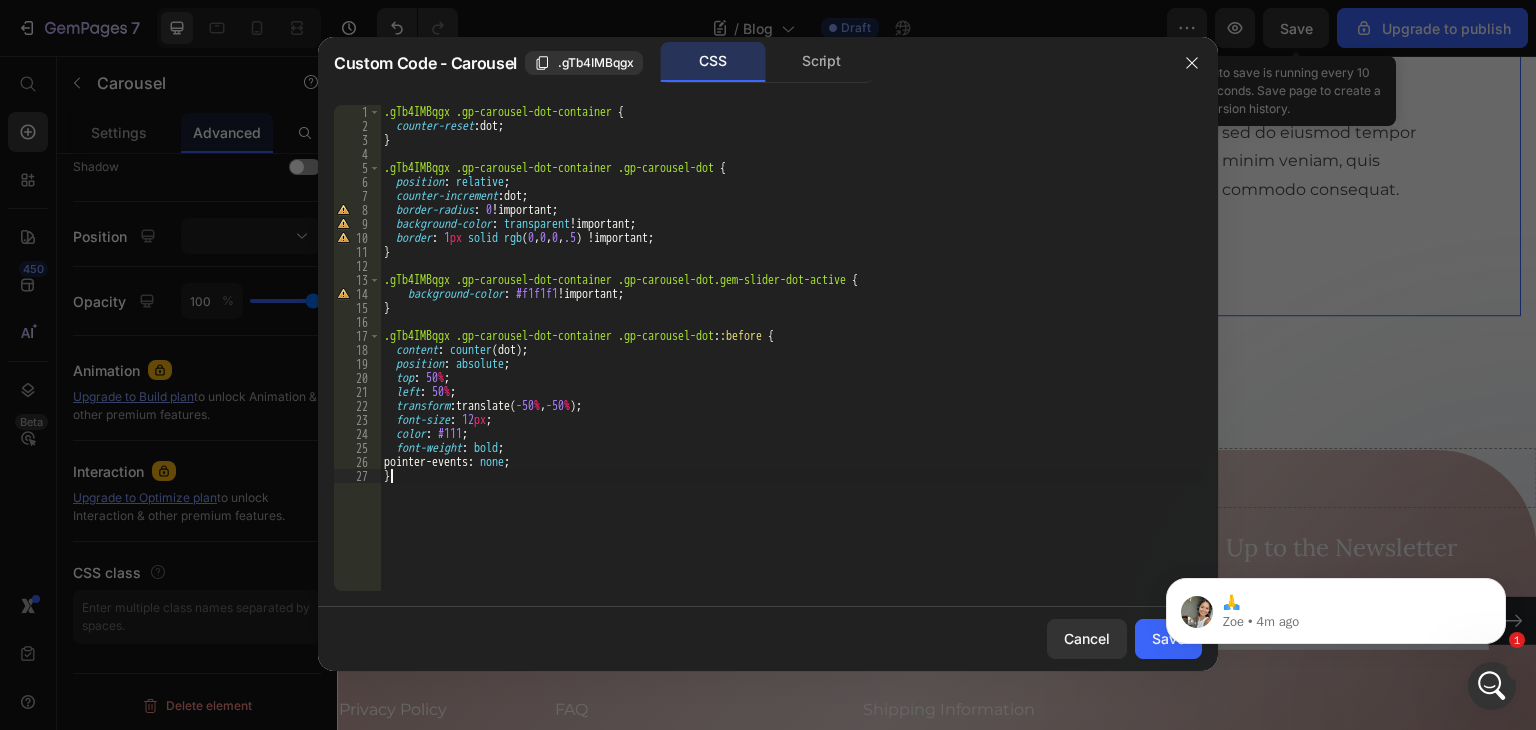 click on ".gTb4IMBqgx   .gp-carousel-dot-container   {    counter-reset :  dot ; } .gTb4IMBqgx   .gp-carousel-dot-container   .gp-carousel-dot   {    position :   relative ;    counter-increment :  dot ;    border-radius :   0  !important ;    background-color :   transparent  !important ;    border :   1 px   solid   rgb ( 0 , 0 , 0 ,  .5 ) !important ; } .gTb4IMBqgx   .gp-carousel-dot-container   .gp-carousel-dot.gem-slider-dot-active   {        background-color :   #f1f1f1  !important ; } .gTb4IMBqgx   .gp-carousel-dot-container   .gp-carousel-dot : :before   {    content :   counter (dot) ;    position :   absolute ;    top :   50 % ;    left :   50 % ;    transform :  translate( -50 % ,  -50 % ) ;    font-size :   12 px ;    color :   #111 ;    font-weight :   bold ;   pointer-events :   none ; }" at bounding box center (791, 362) 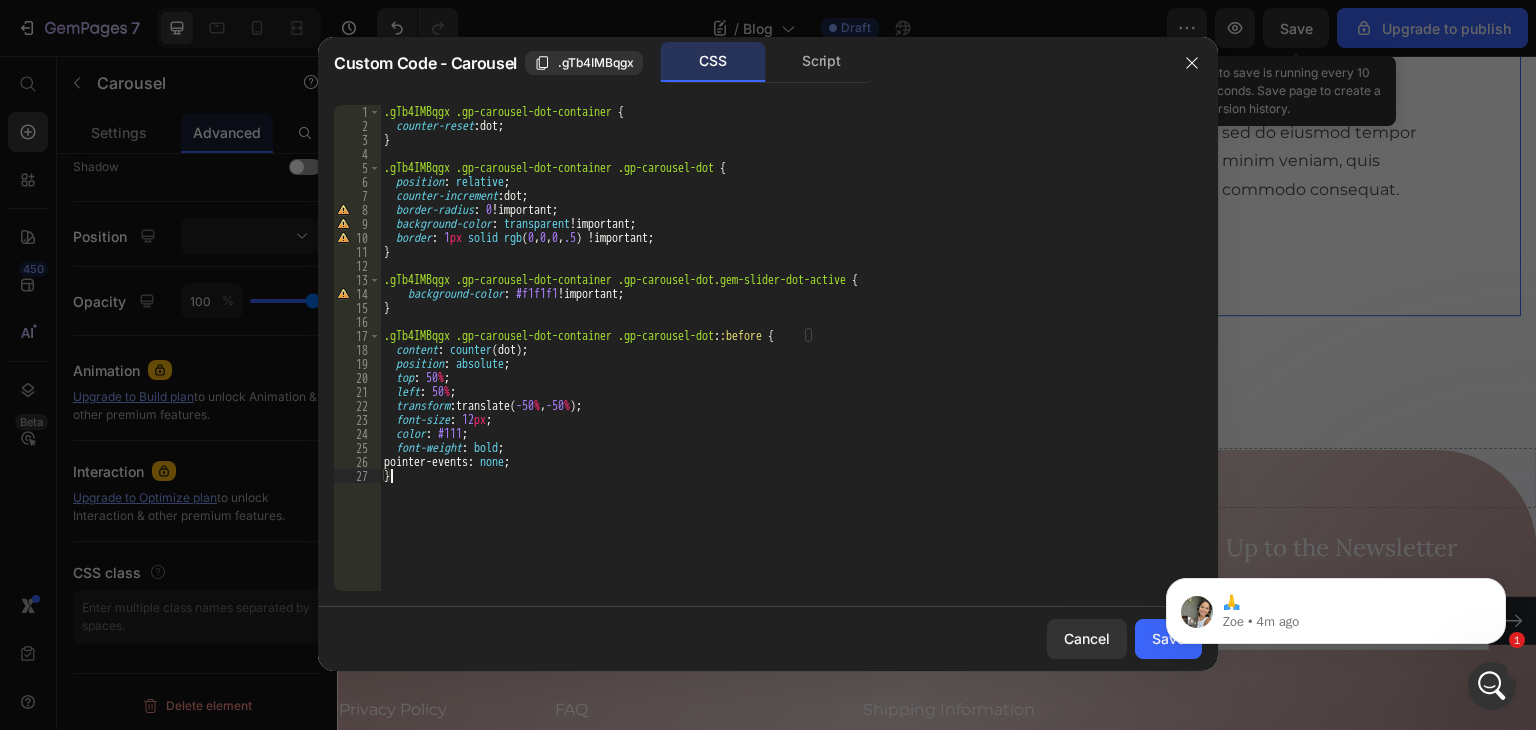 click on ".gTb4IMBqgx   .gp-carousel-dot-container   {    counter-reset :  dot ; } .gTb4IMBqgx   .gp-carousel-dot-container   .gp-carousel-dot   {    position :   relative ;    counter-increment :  dot ;    border-radius :   0  !important ;    background-color :   transparent  !important ;    border :   1 px   solid   rgb ( 0 , 0 , 0 ,  .5 ) !important ; } .gTb4IMBqgx   .gp-carousel-dot-container   .gp-carousel-dot.gem-slider-dot-active   {        background-color :   #f1f1f1  !important ; } .gTb4IMBqgx   .gp-carousel-dot-container   .gp-carousel-dot : :before   {    content :   counter (dot) ;    position :   absolute ;    top :   50 % ;    left :   50 % ;    transform :  translate( -50 % ,  -50 % ) ;    font-size :   12 px ;    color :   #111 ;    font-weight :   bold ;   pointer-events :   none ; }" at bounding box center [791, 362] 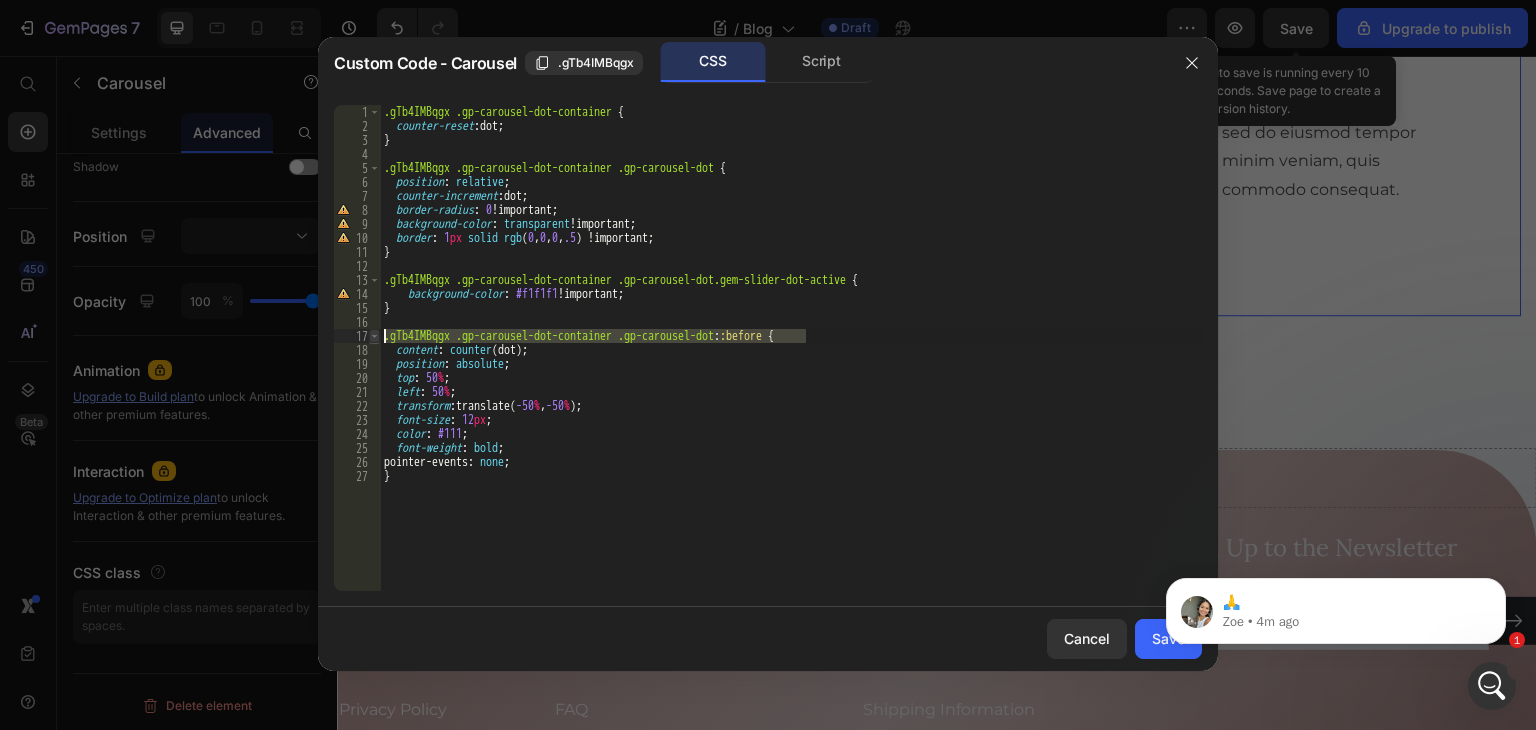 drag, startPoint x: 804, startPoint y: 334, endPoint x: 370, endPoint y: 333, distance: 434.00116 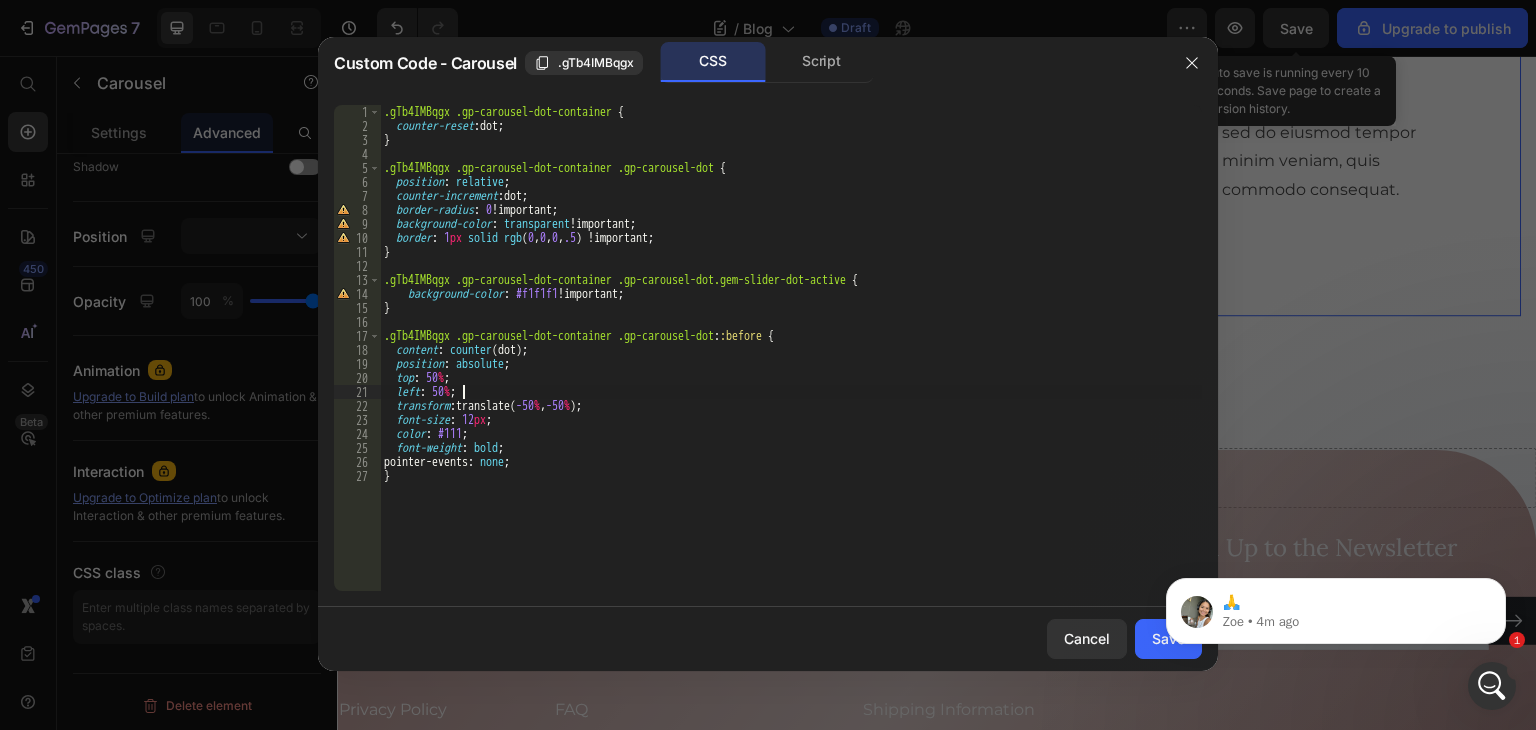 click on ".gTb4IMBqgx   .gp-carousel-dot-container   {    counter-reset :  dot ; } .gTb4IMBqgx   .gp-carousel-dot-container   .gp-carousel-dot   {    position :   relative ;    counter-increment :  dot ;    border-radius :   0  !important ;    background-color :   transparent  !important ;    border :   1 px   solid   rgb ( 0 , 0 , 0 ,  .5 ) !important ; } .gTb4IMBqgx   .gp-carousel-dot-container   .gp-carousel-dot.gem-slider-dot-active   {        background-color :   #f1f1f1  !important ; } .gTb4IMBqgx   .gp-carousel-dot-container   .gp-carousel-dot : :before   {    content :   counter (dot) ;    position :   absolute ;    top :   50 % ;    left :   50 % ;    transform :  translate( -50 % ,  -50 % ) ;    font-size :   12 px ;    color :   #111 ;    font-weight :   bold ;   pointer-events :   none ; }" at bounding box center (791, 362) 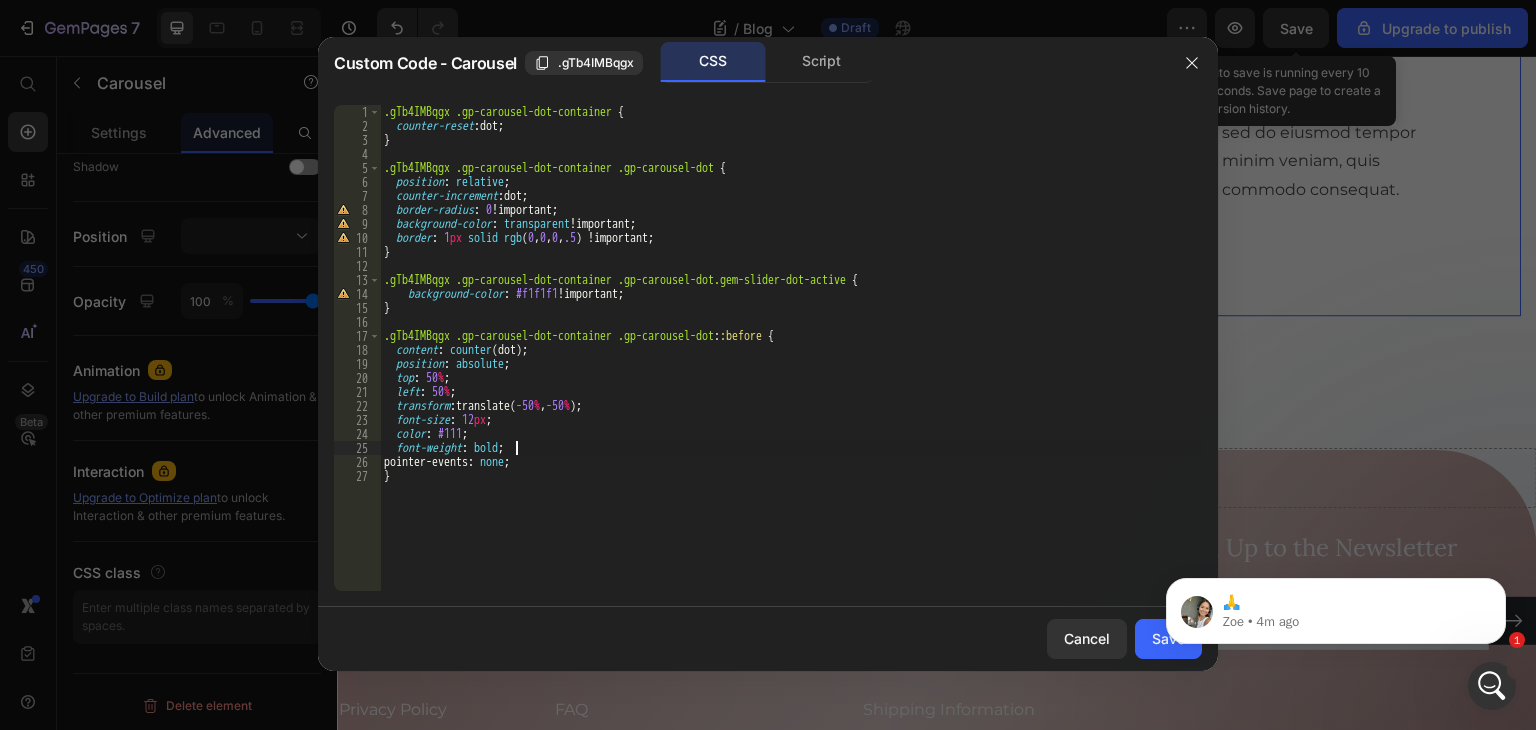 type on "font-weight: bold;" 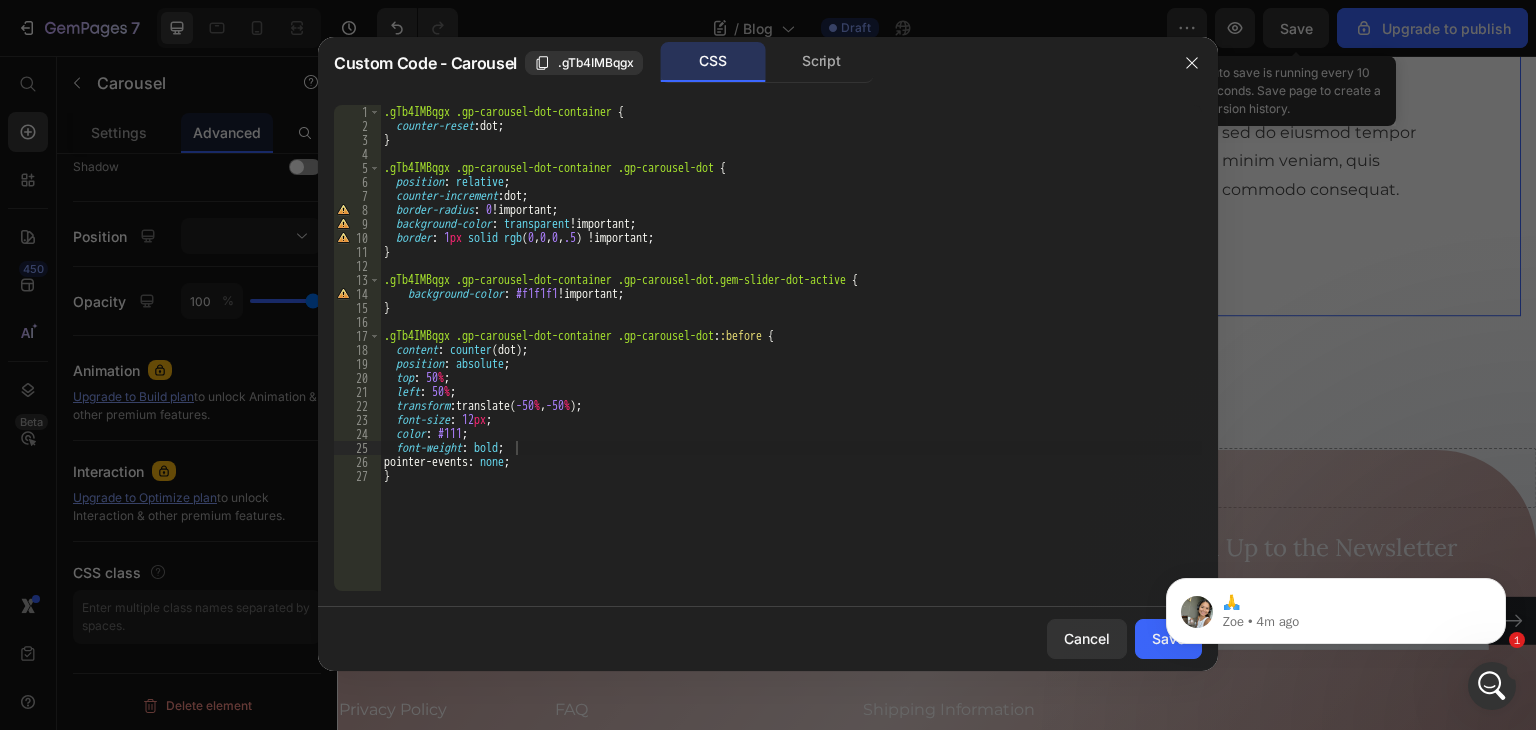 click on "🙏 [NAME] • 4m ago" at bounding box center [1336, 519] 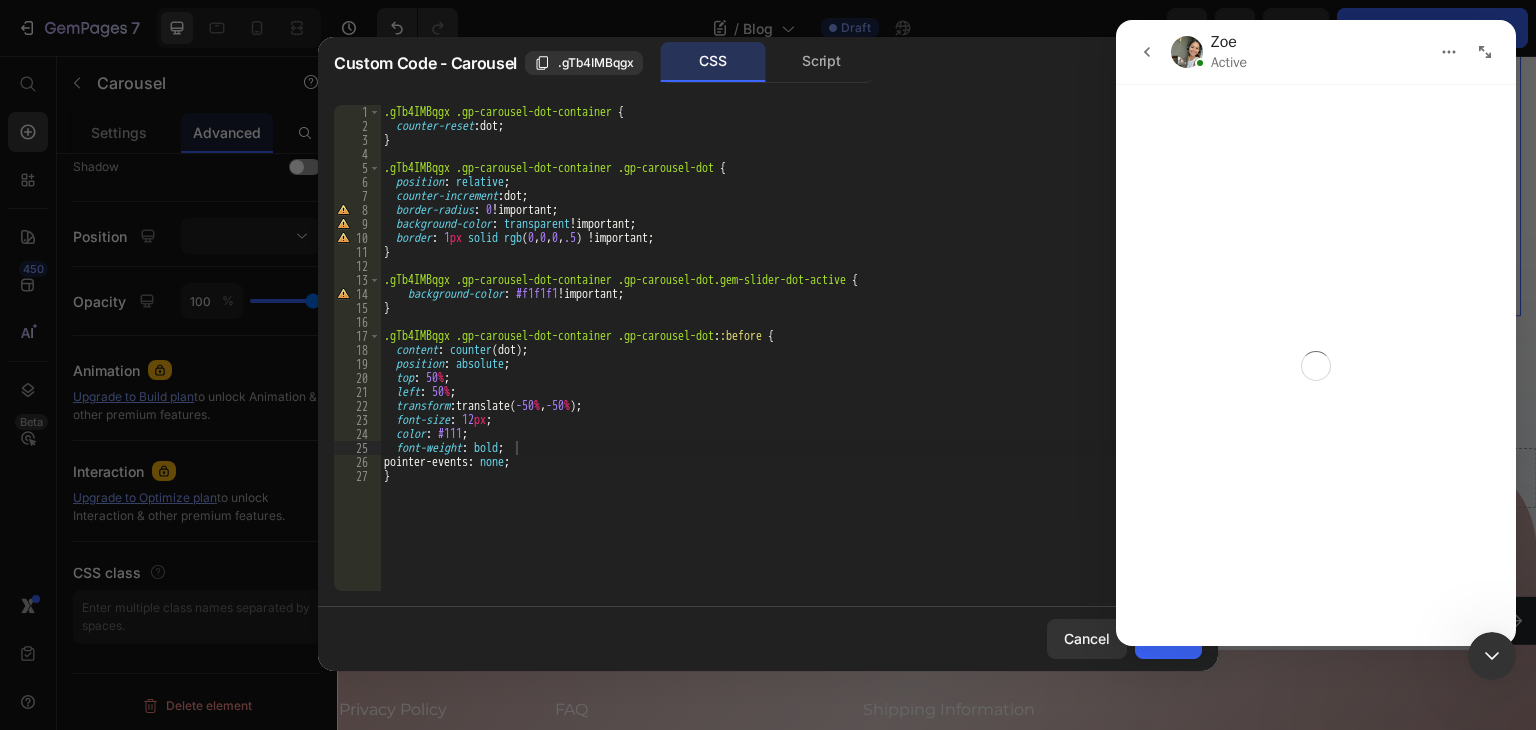 click 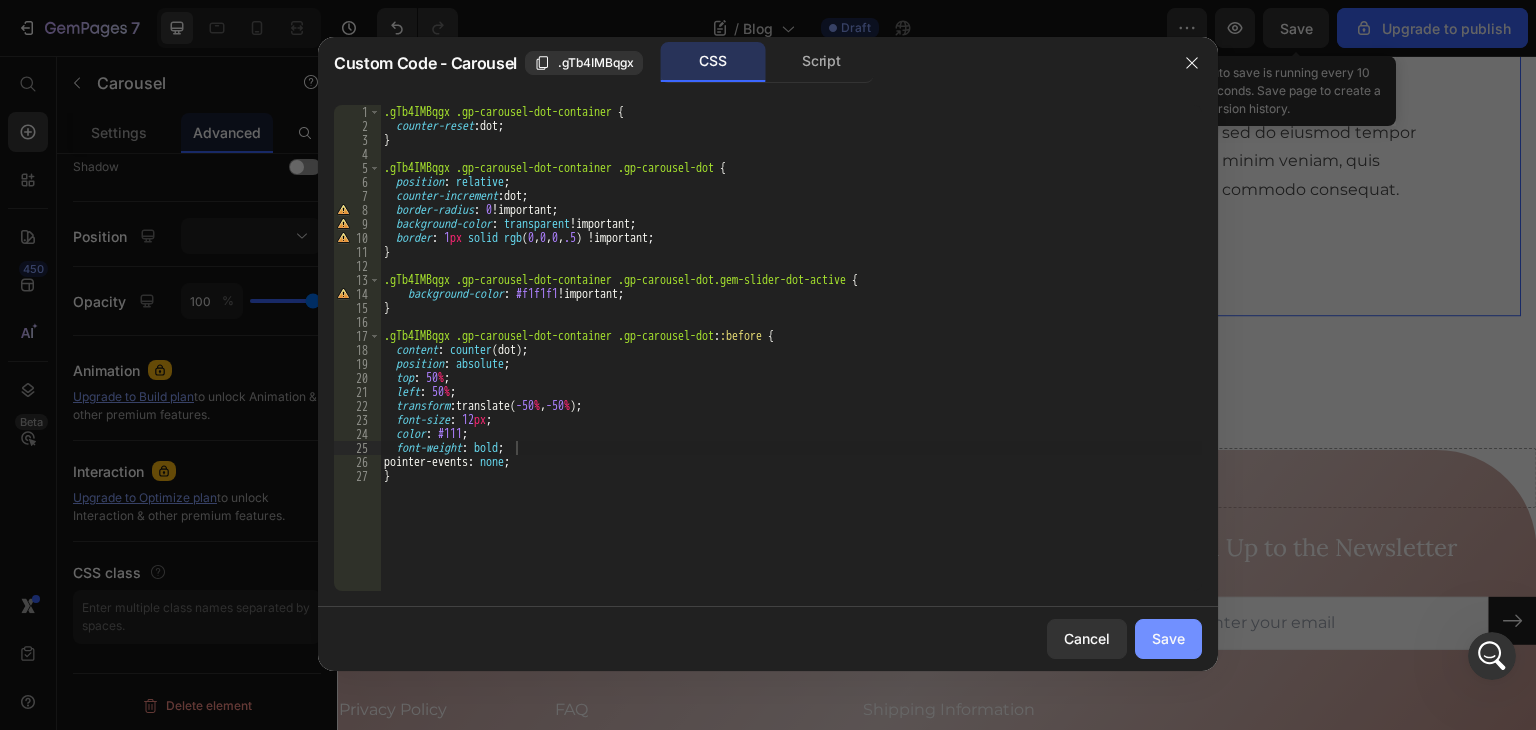 click on "Save" 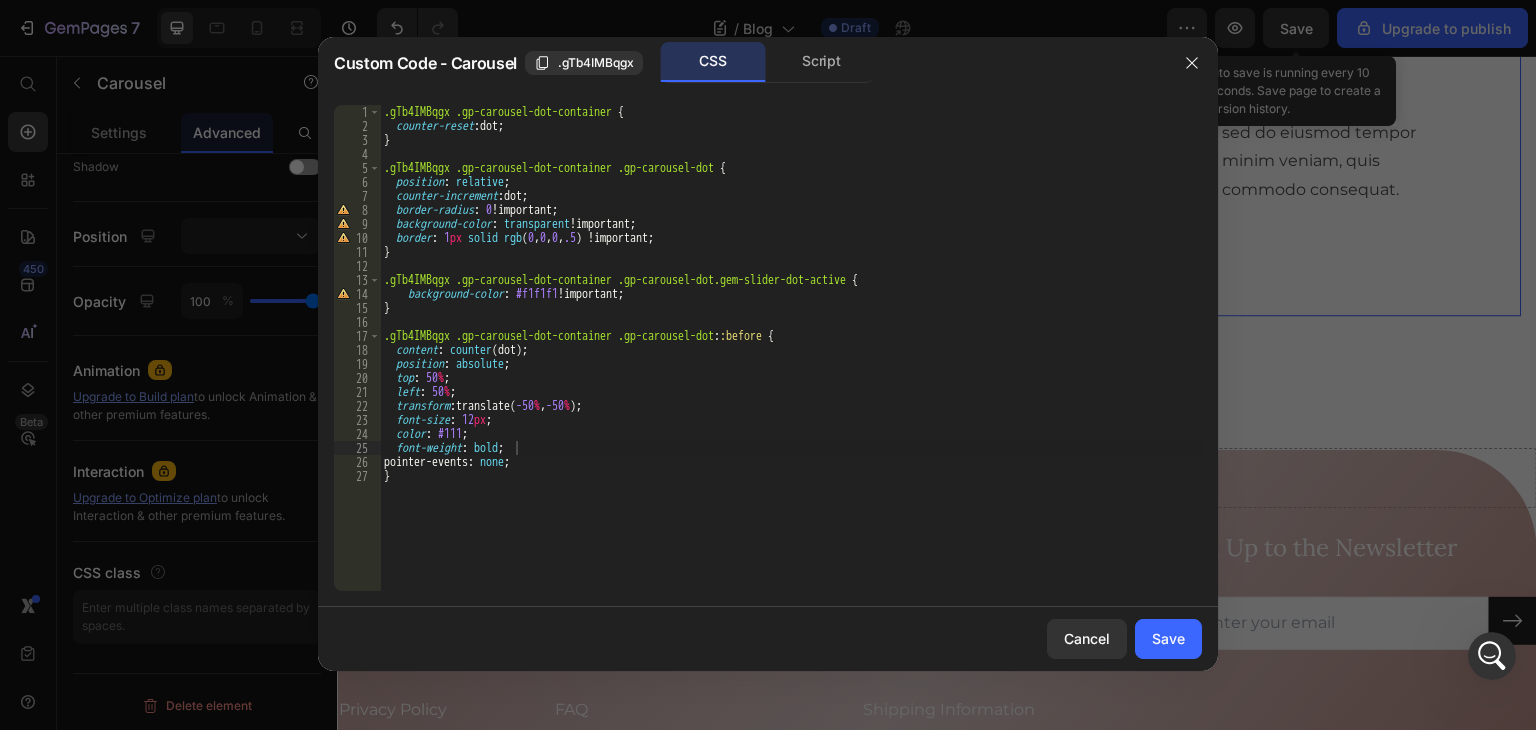click at bounding box center [937, 303] 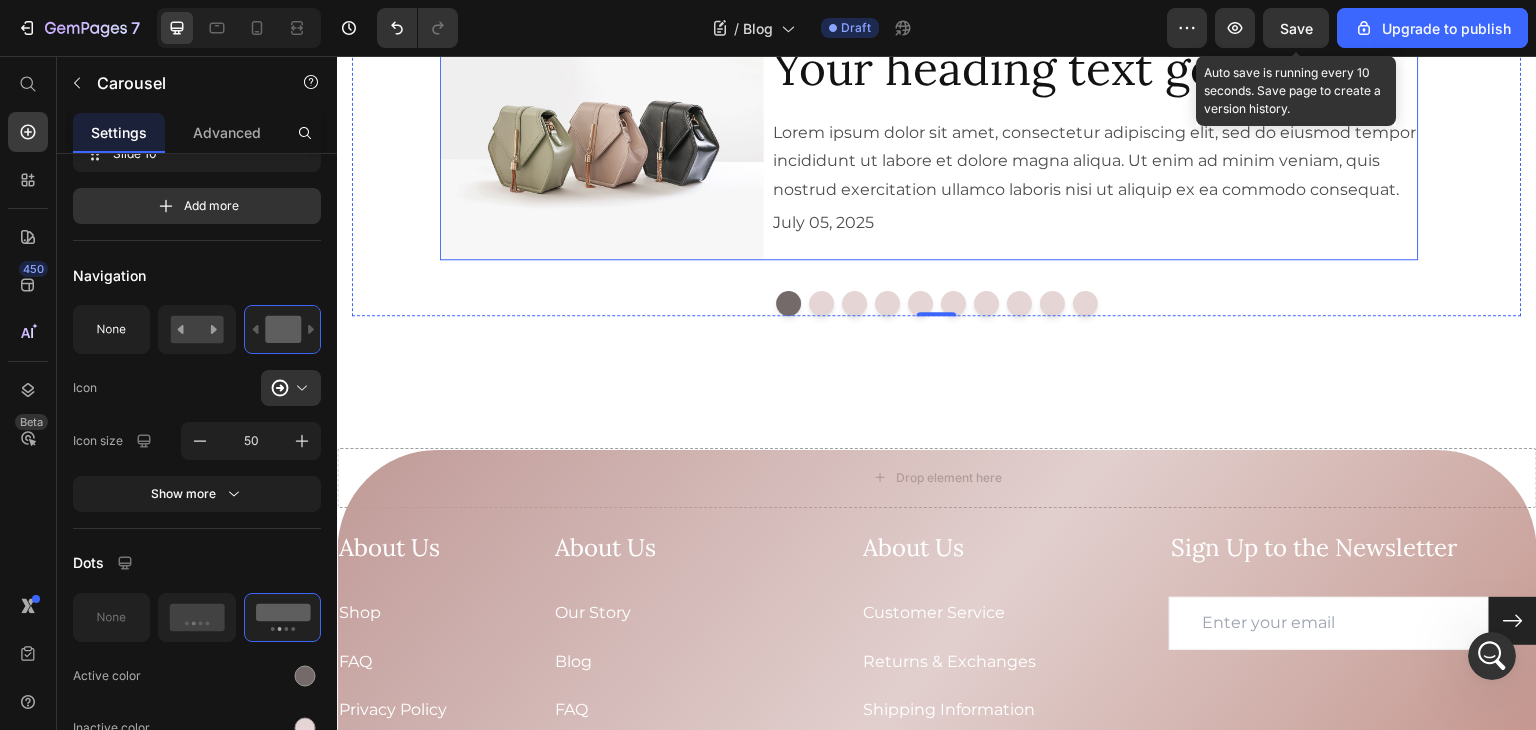 scroll, scrollTop: 1794, scrollLeft: 0, axis: vertical 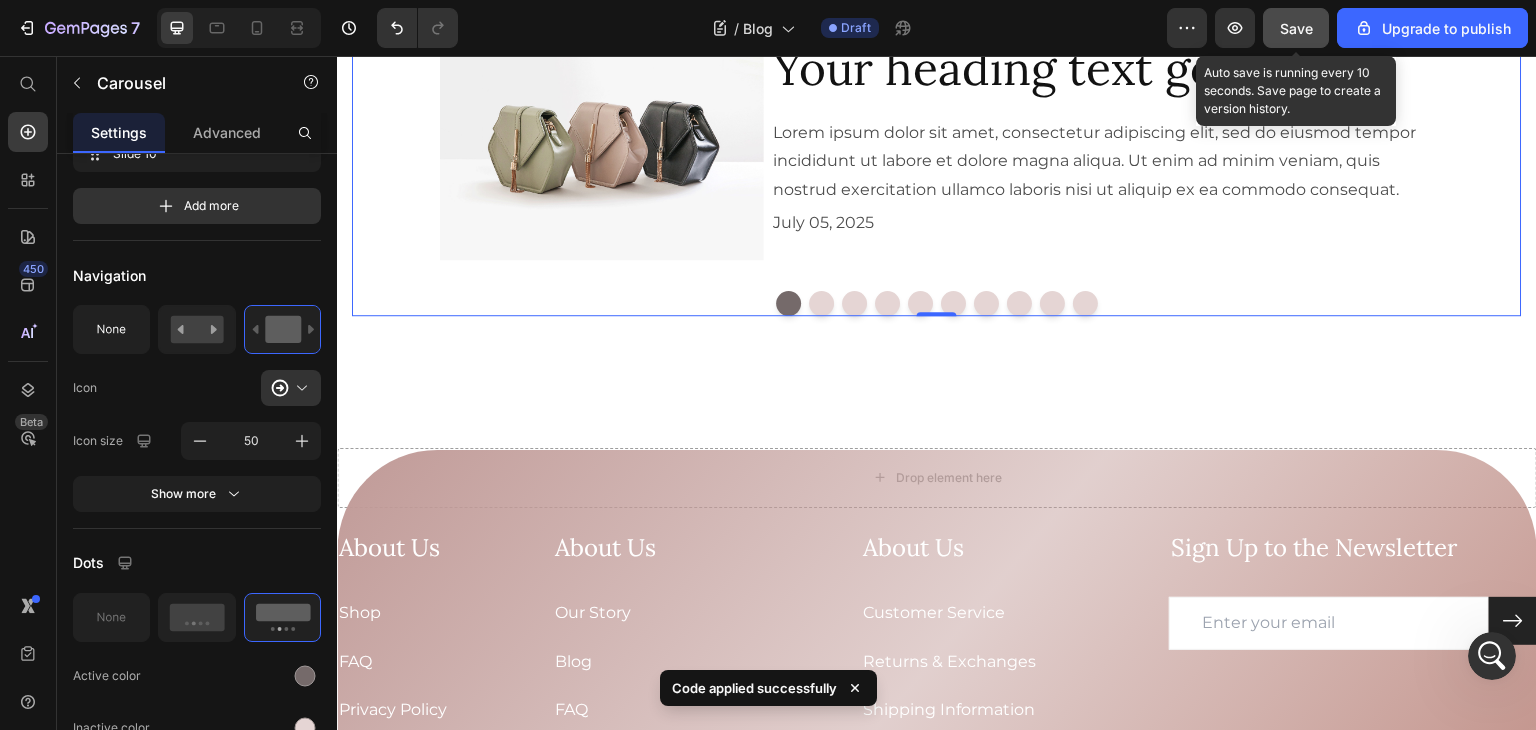 click on "Save" at bounding box center (1296, 28) 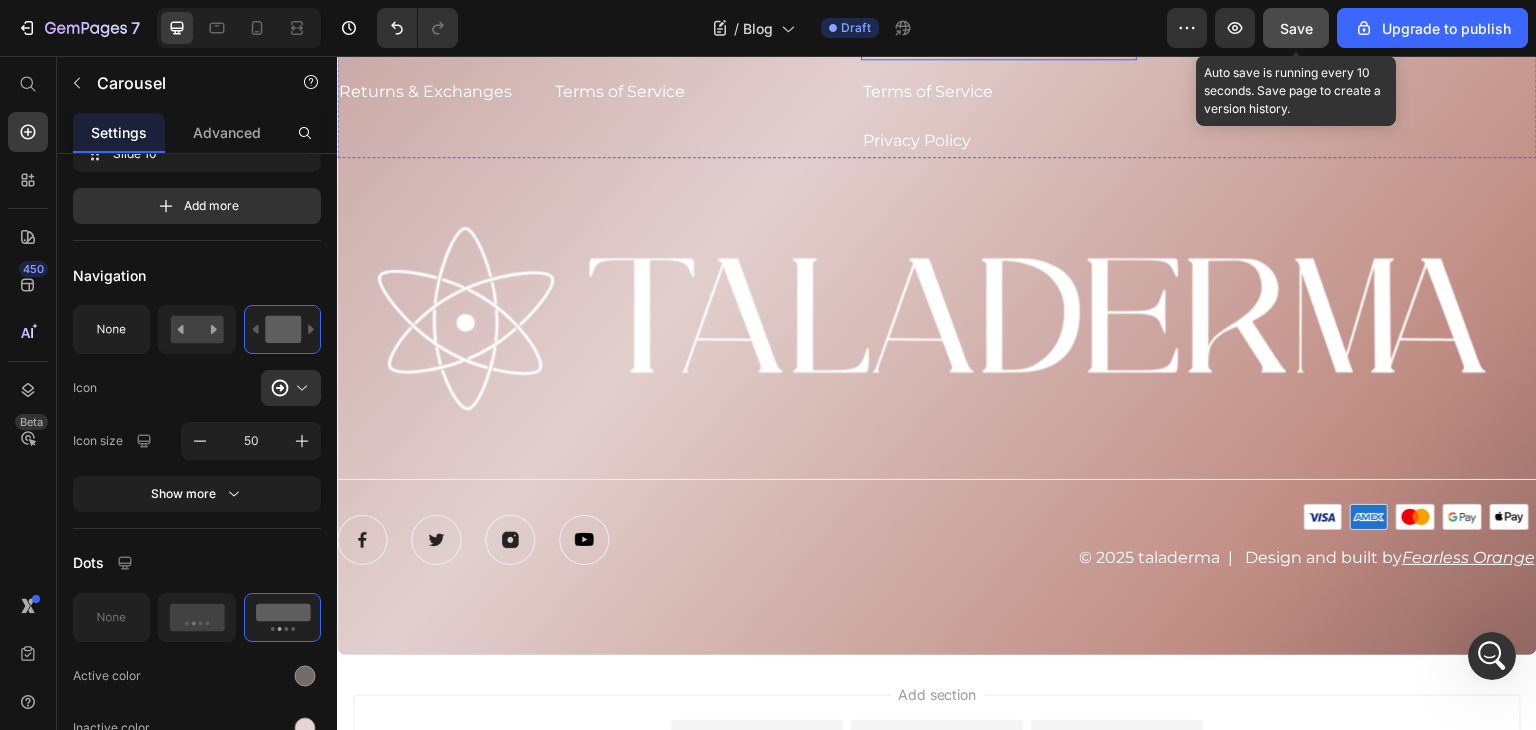 scroll, scrollTop: 1870, scrollLeft: 0, axis: vertical 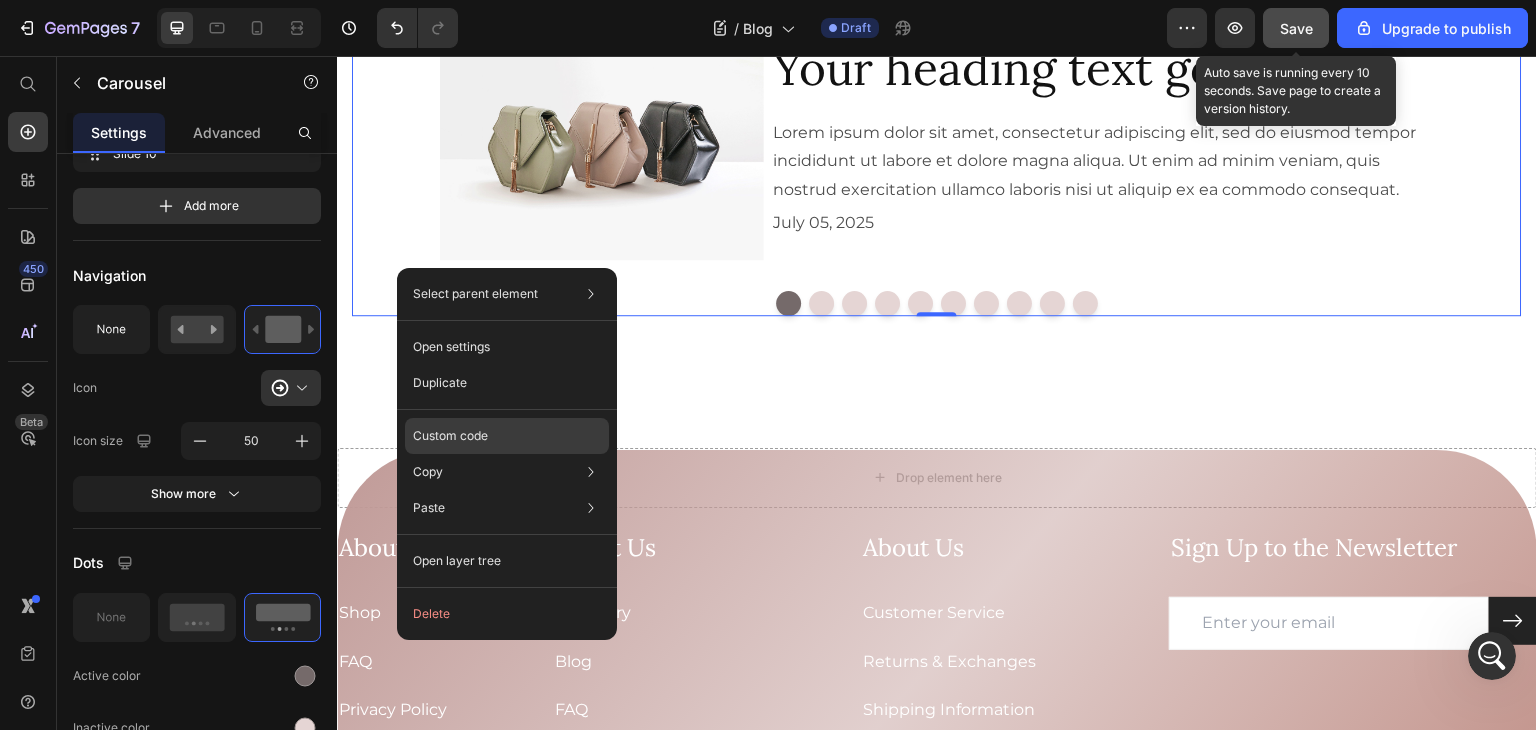 click on "Custom code" at bounding box center (450, 436) 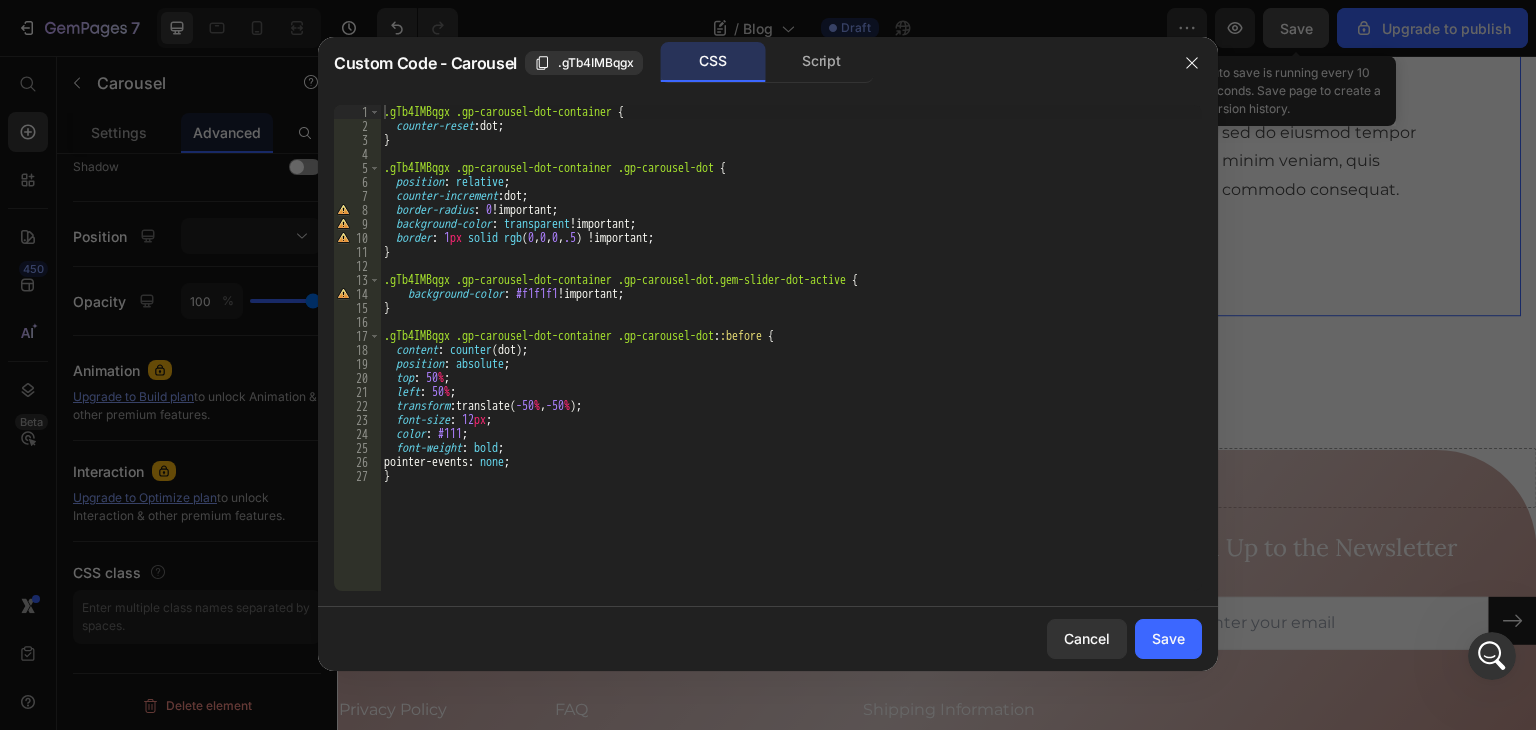 click on ".gTb4IMBqgx   .gp-carousel-dot-container   {    counter-reset :  dot ; } .gTb4IMBqgx   .gp-carousel-dot-container   .gp-carousel-dot   {    position :   relative ;    counter-increment :  dot ;    border-radius :   0  !important ;    background-color :   transparent  !important ;    border :   1 px   solid   rgb ( 0 , 0 , 0 ,  .5 ) !important ; } .gTb4IMBqgx   .gp-carousel-dot-container   .gp-carousel-dot.gem-slider-dot-active   {        background-color :   #f1f1f1  !important ; } .gTb4IMBqgx   .gp-carousel-dot-container   .gp-carousel-dot : :before   {    content :   counter (dot) ;    position :   absolute ;    top :   50 % ;    left :   50 % ;    transform :  translate( -50 % ,  -50 % ) ;    font-size :   12 px ;    color :   #111 ;    font-weight :   bold ;   pointer-events :   none ; }" at bounding box center [791, 362] 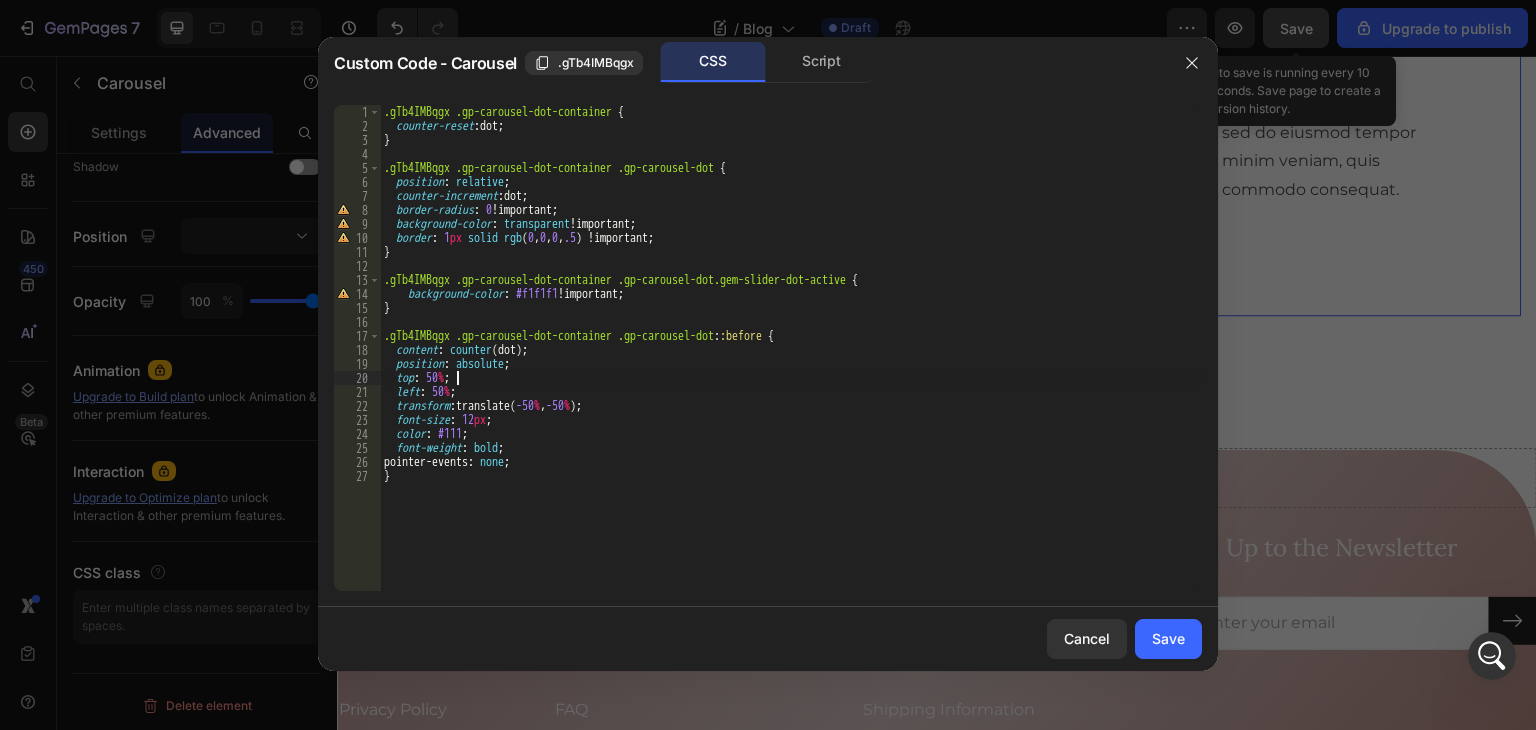 click on ".gTb4IMBqgx   .gp-carousel-dot-container   {    counter-reset :  dot ; } .gTb4IMBqgx   .gp-carousel-dot-container   .gp-carousel-dot   {    position :   relative ;    counter-increment :  dot ;    border-radius :   0  !important ;    background-color :   transparent  !important ;    border :   1 px   solid   rgb ( 0 , 0 , 0 ,  .5 ) !important ; } .gTb4IMBqgx   .gp-carousel-dot-container   .gp-carousel-dot.gem-slider-dot-active   {        background-color :   #f1f1f1  !important ; } .gTb4IMBqgx   .gp-carousel-dot-container   .gp-carousel-dot : :before   {    content :   counter (dot) ;    position :   absolute ;    top :   50 % ;    left :   50 % ;    transform :  translate( -50 % ,  -50 % ) ;    font-size :   12 px ;    color :   #111 ;    font-weight :   bold ;   pointer-events :   none ; }" at bounding box center (791, 362) 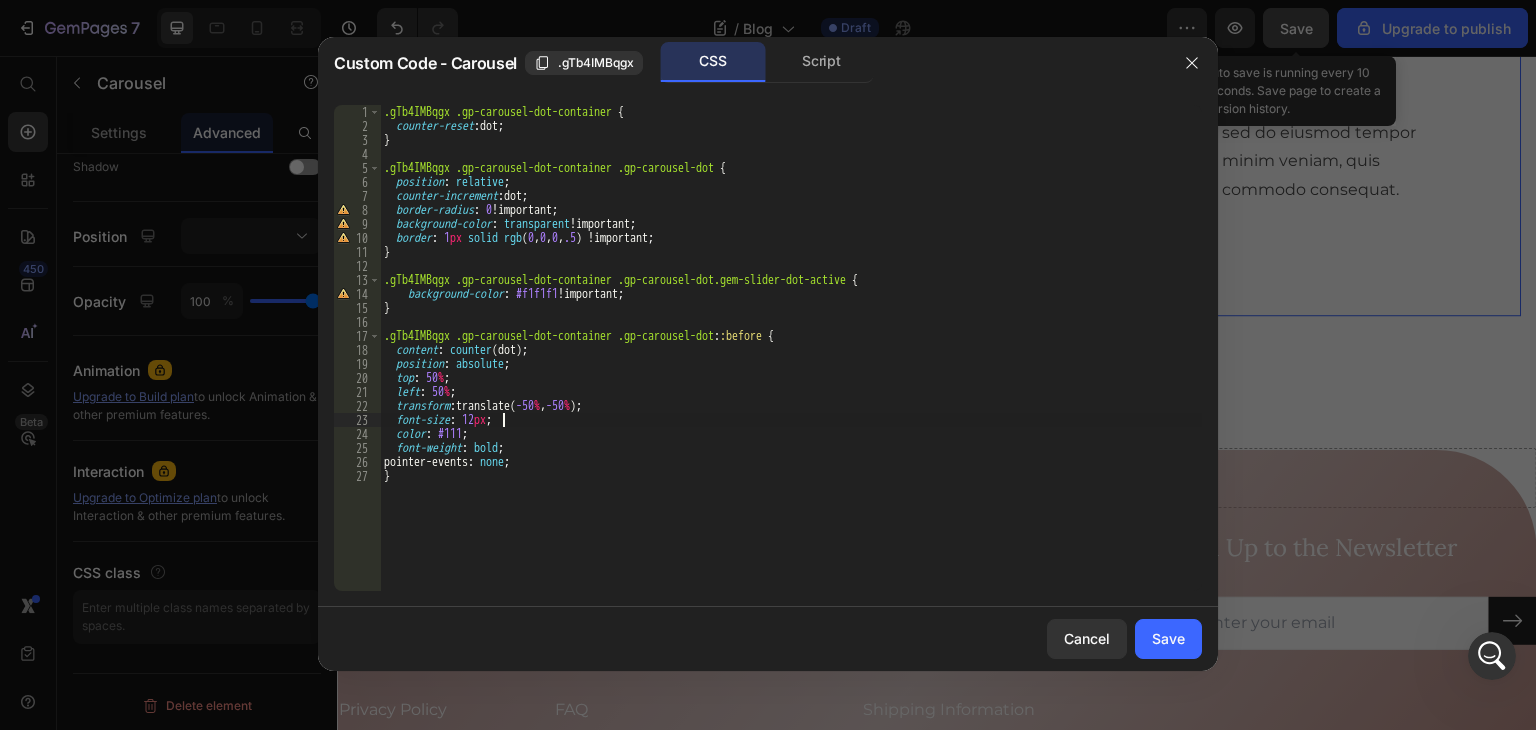 click on ".gTb4IMBqgx   .gp-carousel-dot-container   {    counter-reset :  dot ; } .gTb4IMBqgx   .gp-carousel-dot-container   .gp-carousel-dot   {    position :   relative ;    counter-increment :  dot ;    border-radius :   0  !important ;    background-color :   transparent  !important ;    border :   1 px   solid   rgb ( 0 , 0 , 0 ,  .5 ) !important ; } .gTb4IMBqgx   .gp-carousel-dot-container   .gp-carousel-dot.gem-slider-dot-active   {        background-color :   #f1f1f1  !important ; } .gTb4IMBqgx   .gp-carousel-dot-container   .gp-carousel-dot : :before   {    content :   counter (dot) ;    position :   absolute ;    top :   50 % ;    left :   50 % ;    transform :  translate( -50 % ,  -50 % ) ;    font-size :   12 px ;    color :   #111 ;    font-weight :   bold ;   pointer-events :   none ; }" at bounding box center (791, 362) 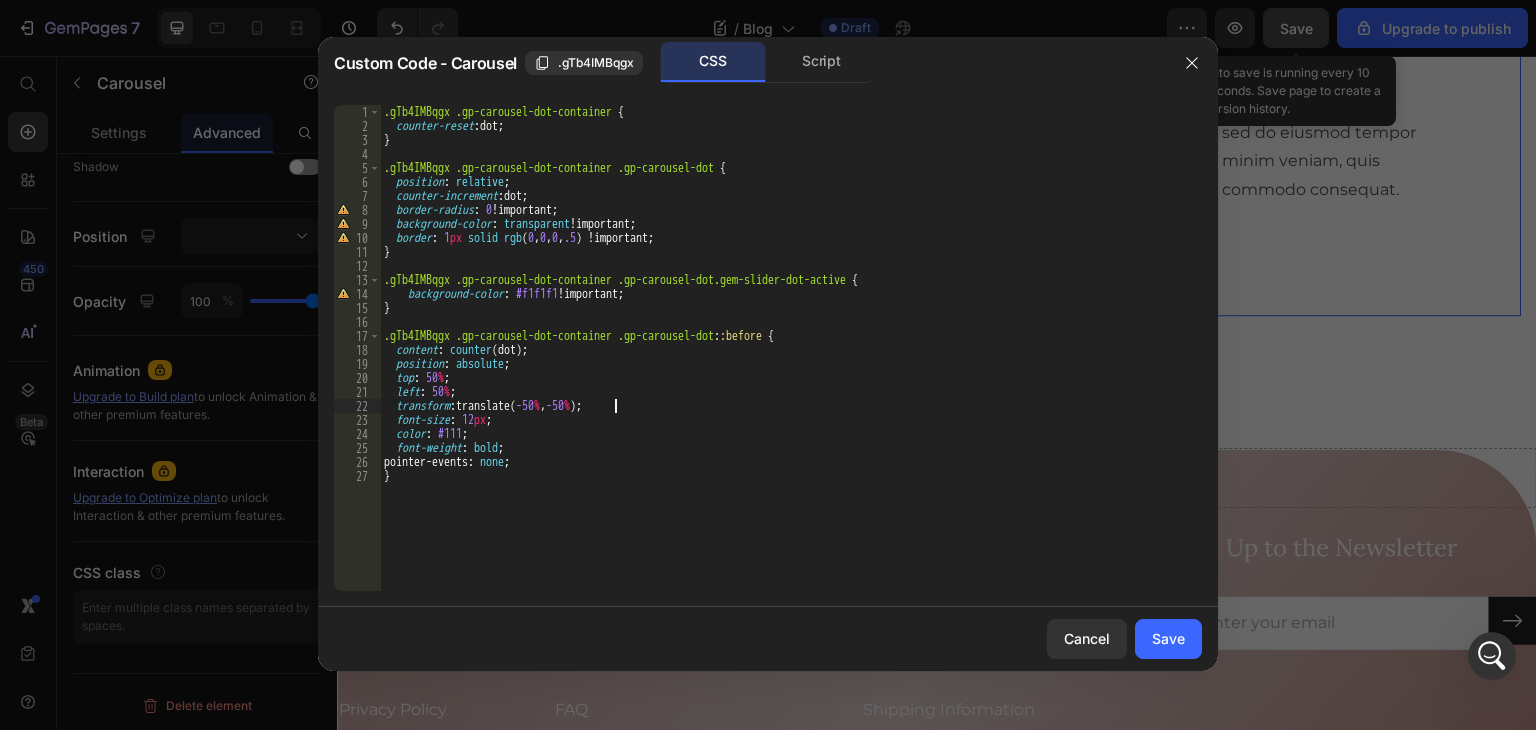 click on ".gTb4IMBqgx   .gp-carousel-dot-container   {    counter-reset :  dot ; } .gTb4IMBqgx   .gp-carousel-dot-container   .gp-carousel-dot   {    position :   relative ;    counter-increment :  dot ;    border-radius :   0  !important ;    background-color :   transparent  !important ;    border :   1 px   solid   rgb ( 0 , 0 , 0 ,  .5 ) !important ; } .gTb4IMBqgx   .gp-carousel-dot-container   .gp-carousel-dot.gem-slider-dot-active   {        background-color :   #f1f1f1  !important ; } .gTb4IMBqgx   .gp-carousel-dot-container   .gp-carousel-dot : :before   {    content :   counter (dot) ;    position :   absolute ;    top :   50 % ;    left :   50 % ;    transform :  translate( -50 % ,  -50 % ) ;    font-size :   12 px ;    color :   #111 ;    font-weight :   bold ;   pointer-events :   none ; }" at bounding box center (791, 362) 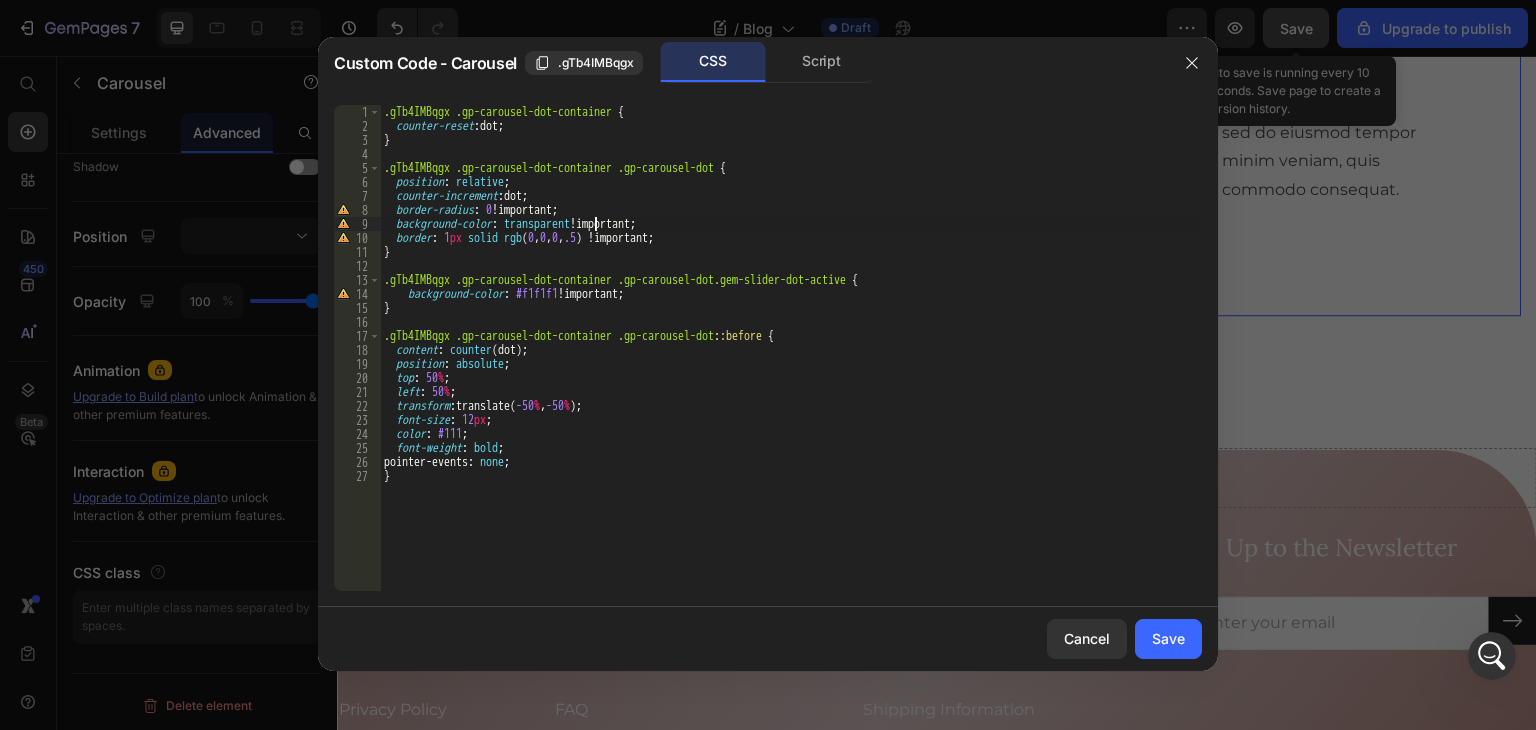 click on ".gTb4IMBqgx   .gp-carousel-dot-container   {    counter-reset :  dot ; } .gTb4IMBqgx   .gp-carousel-dot-container   .gp-carousel-dot   {    position :   relative ;    counter-increment :  dot ;    border-radius :   0  !important ;    background-color :   transparent  !important ;    border :   1 px   solid   rgb ( 0 , 0 , 0 ,  .5 ) !important ; } .gTb4IMBqgx   .gp-carousel-dot-container   .gp-carousel-dot.gem-slider-dot-active   {        background-color :   #f1f1f1  !important ; } .gTb4IMBqgx   .gp-carousel-dot-container   .gp-carousel-dot : :before   {    content :   counter (dot) ;    position :   absolute ;    top :   50 % ;    left :   50 % ;    transform :  translate( -50 % ,  -50 % ) ;    font-size :   12 px ;    color :   #111 ;    font-weight :   bold ;   pointer-events :   none ; }" at bounding box center [791, 362] 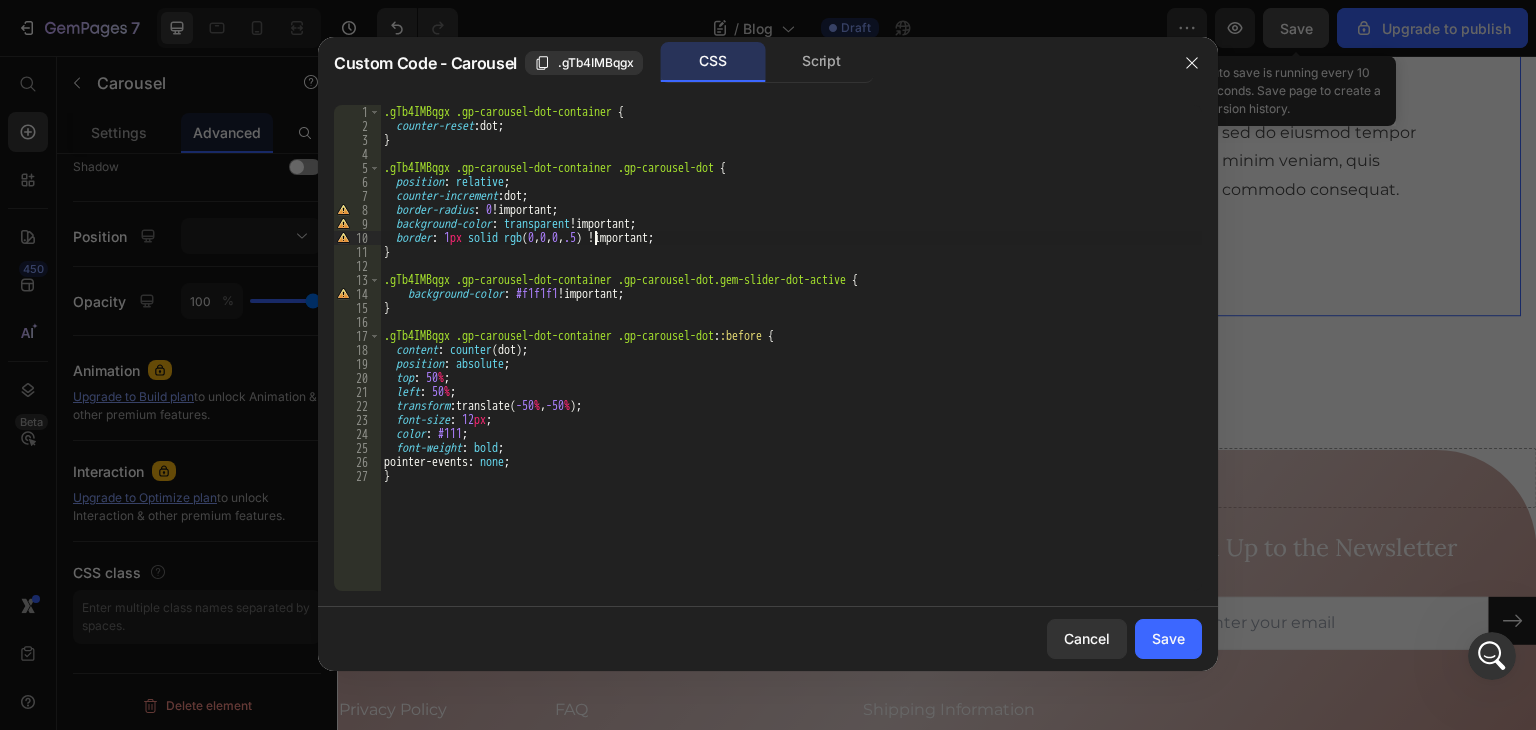 click on ".gTb4IMBqgx   .gp-carousel-dot-container   {    counter-reset :  dot ; } .gTb4IMBqgx   .gp-carousel-dot-container   .gp-carousel-dot   {    position :   relative ;    counter-increment :  dot ;    border-radius :   0  !important ;    background-color :   transparent  !important ;    border :   1 px   solid   rgb ( 0 , 0 , 0 ,  .5 ) !important ; } .gTb4IMBqgx   .gp-carousel-dot-container   .gp-carousel-dot.gem-slider-dot-active   {        background-color :   #f1f1f1  !important ; } .gTb4IMBqgx   .gp-carousel-dot-container   .gp-carousel-dot : :before   {    content :   counter (dot) ;    position :   absolute ;    top :   50 % ;    left :   50 % ;    transform :  translate( -50 % ,  -50 % ) ;    font-size :   12 px ;    color :   #111 ;    font-weight :   bold ;   pointer-events :   none ; }" at bounding box center (791, 362) 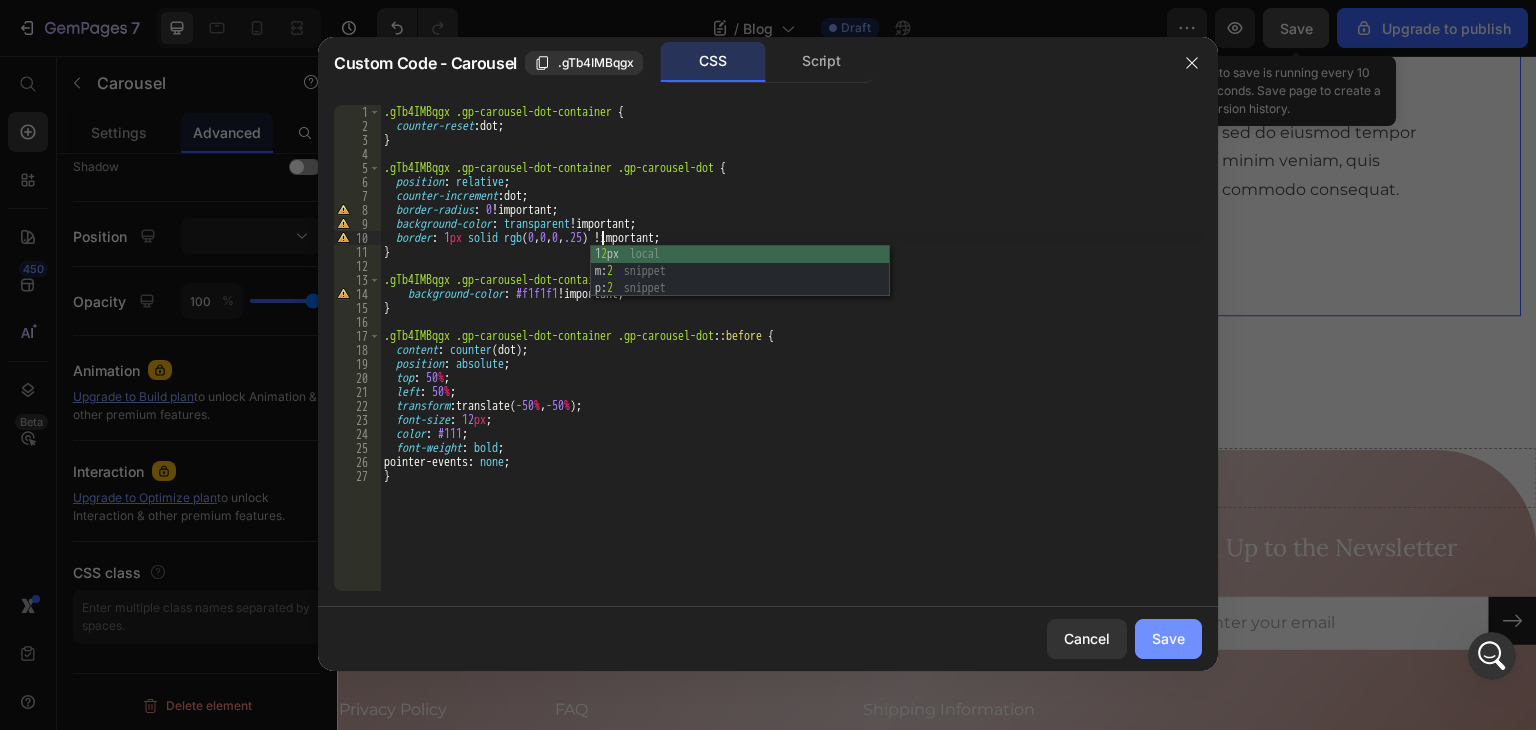 type on "border: 1px solid rgb(0,0,0, .25) !important;" 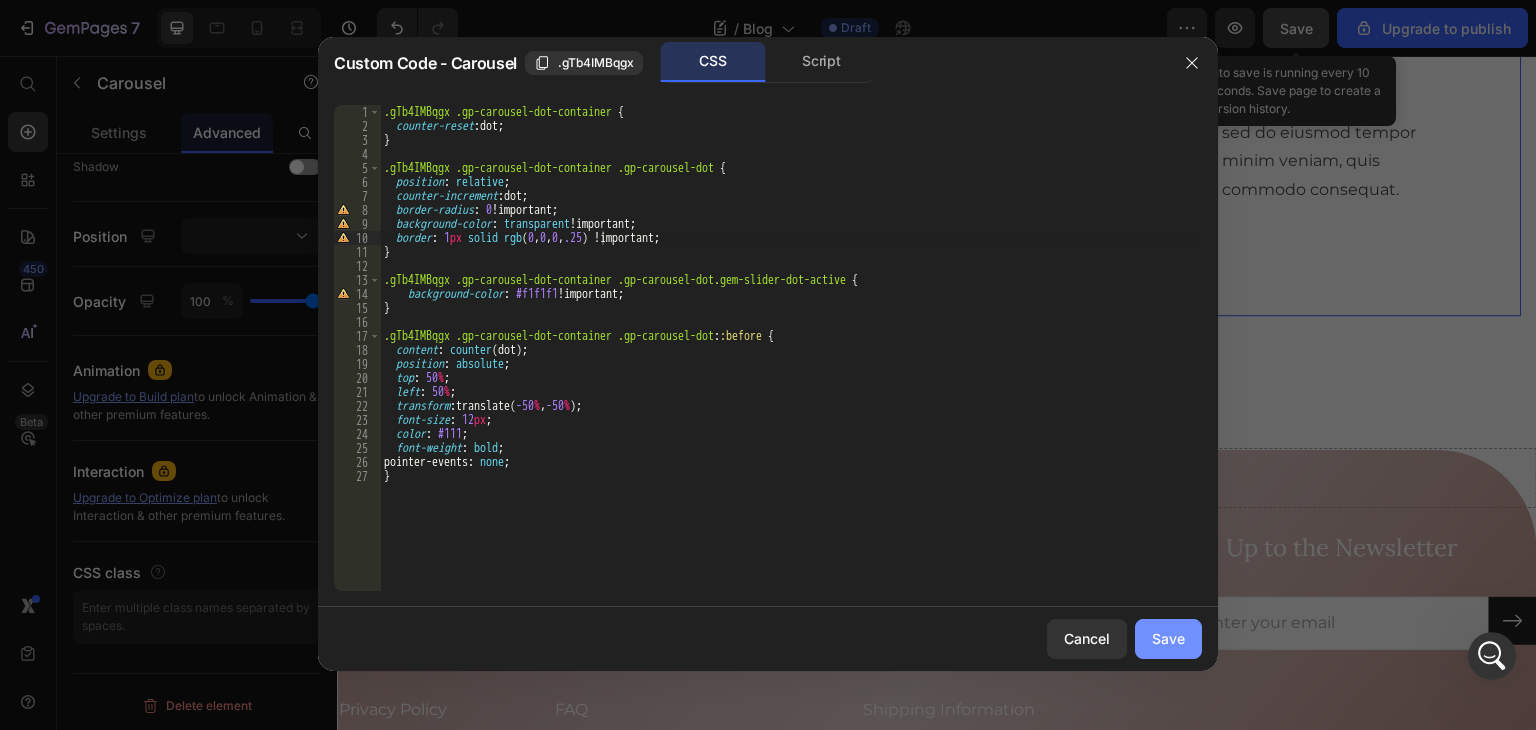 drag, startPoint x: 1153, startPoint y: 632, endPoint x: 857, endPoint y: 398, distance: 377.32214 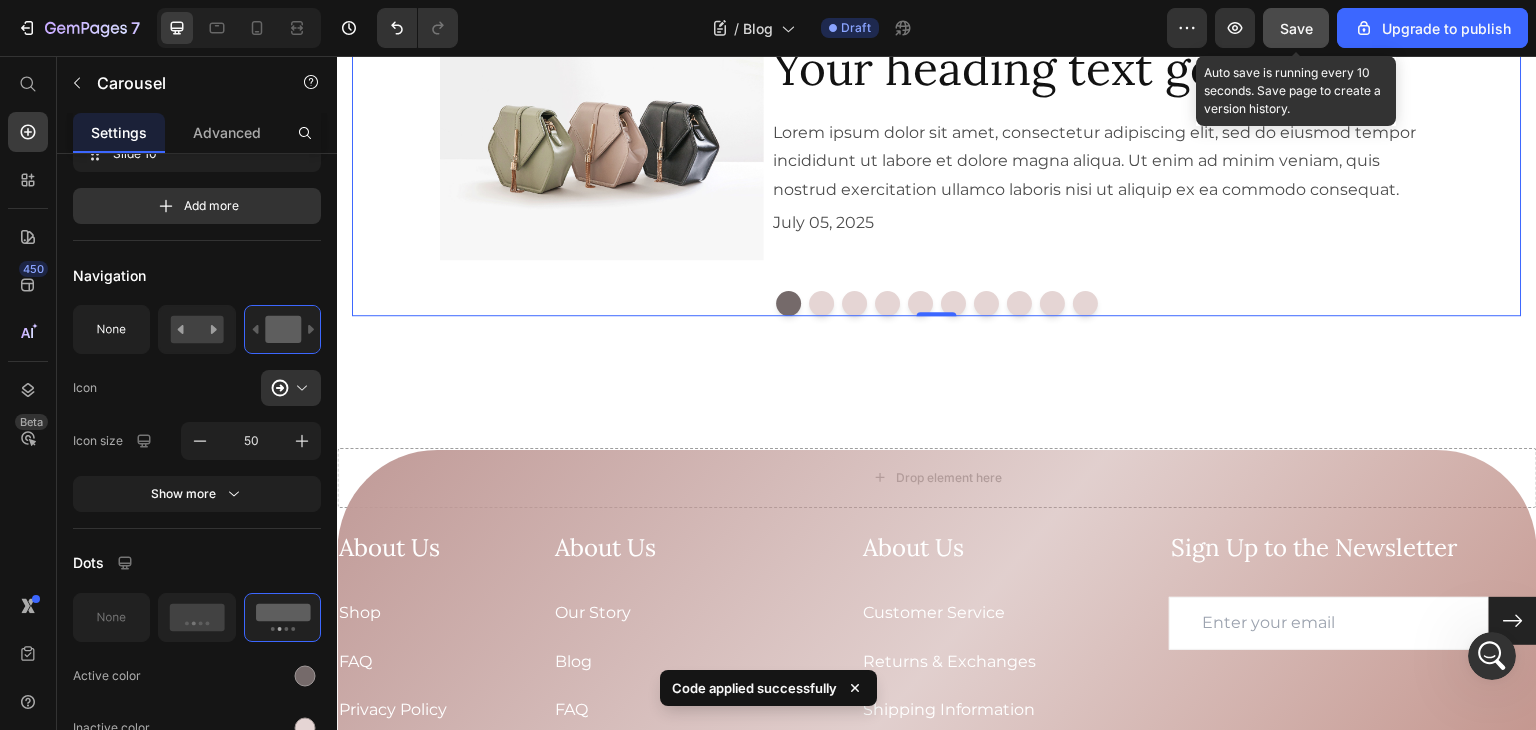 drag, startPoint x: 1308, startPoint y: 36, endPoint x: 737, endPoint y: 299, distance: 628.6573 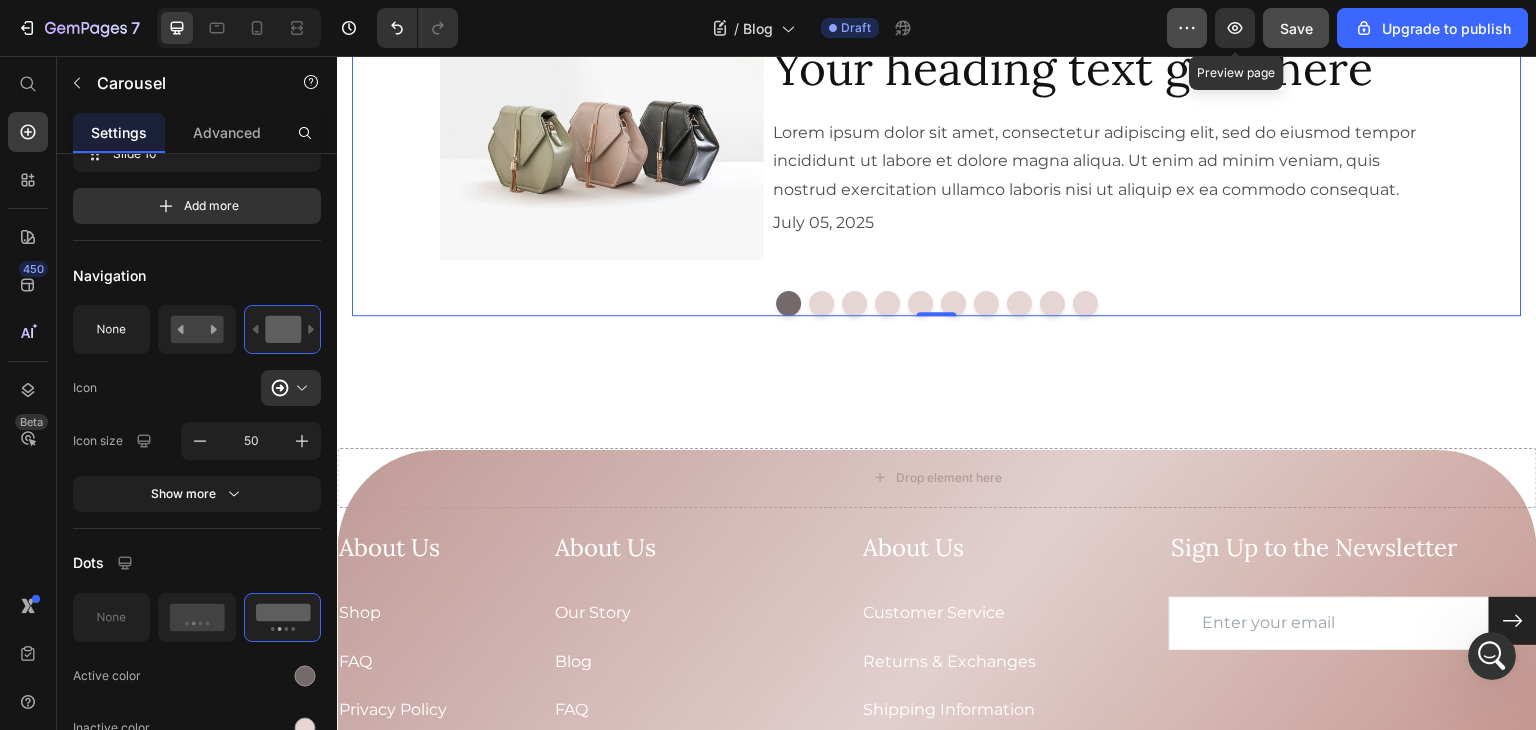 drag, startPoint x: 1235, startPoint y: 22, endPoint x: 1204, endPoint y: 23, distance: 31.016125 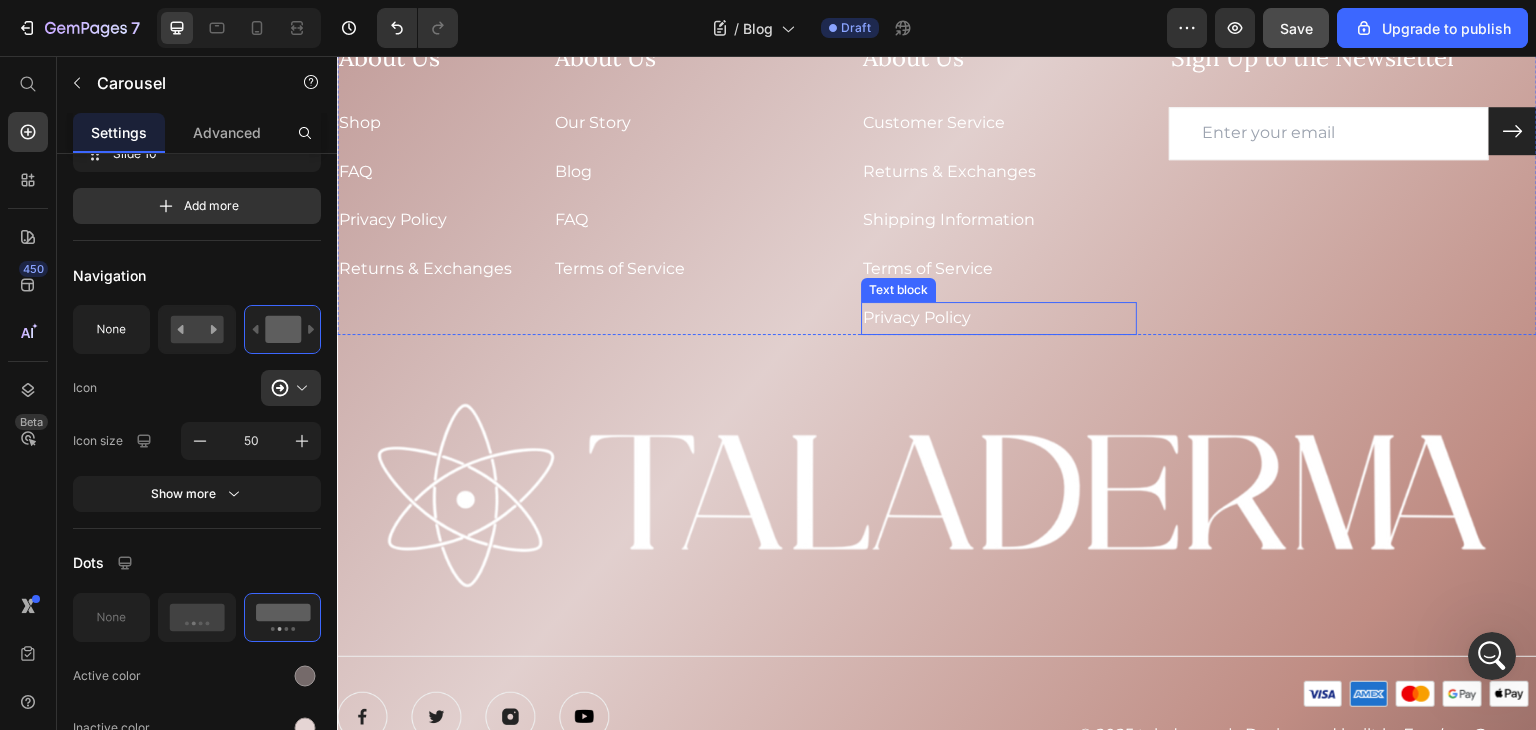 scroll, scrollTop: 1870, scrollLeft: 0, axis: vertical 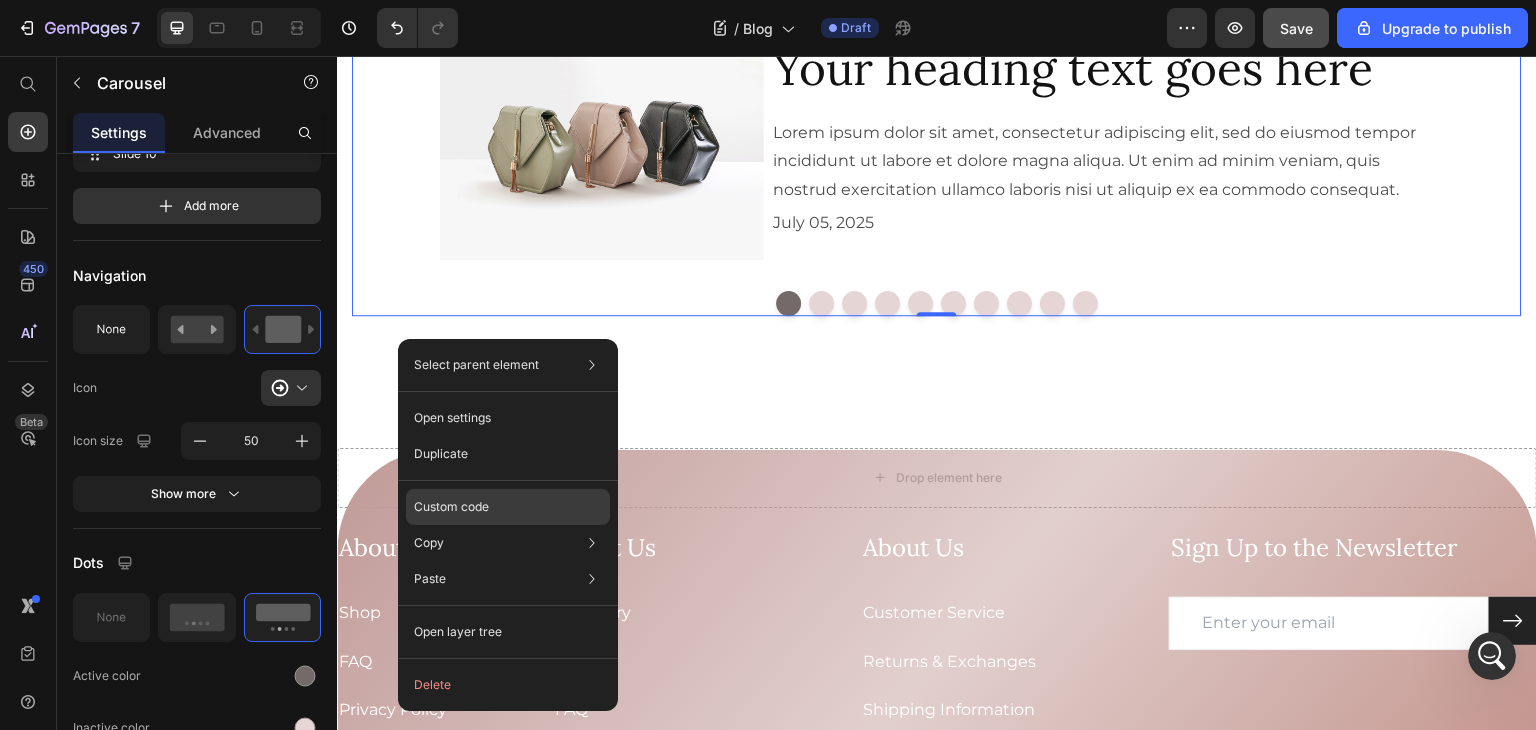 click on "Custom code" at bounding box center (451, 507) 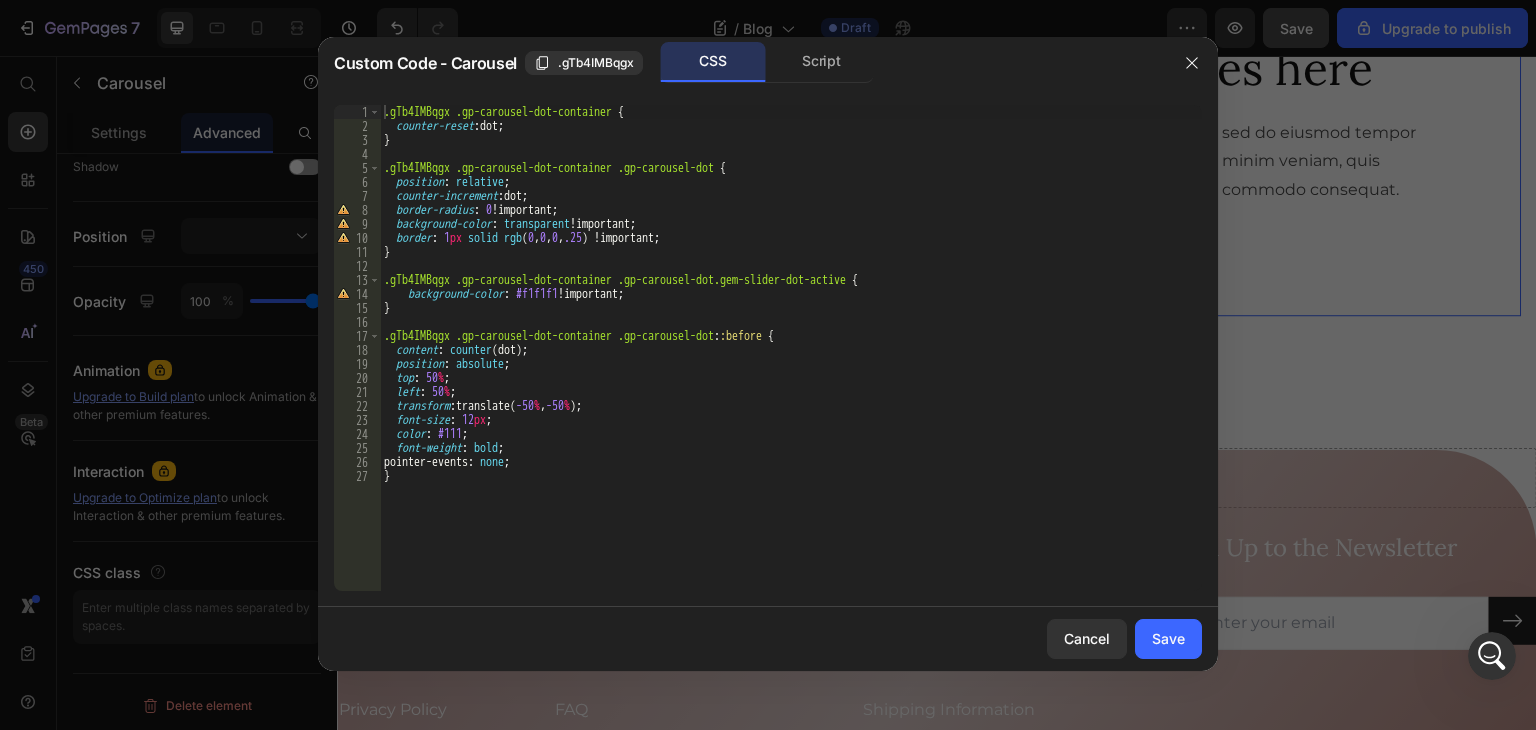 click on ".gTb4IMBqgx   .gp-carousel-dot-container   {    counter-reset :  dot ; } .gTb4IMBqgx   .gp-carousel-dot-container   .gp-carousel-dot   {    position :   relative ;    counter-increment :  dot ;    border-radius :   0  !important ;    background-color :   transparent  !important ;    border :   1 px   solid   rgb ( 0 , 0 , 0 ,  .25 ) !important ; } .gTb4IMBqgx   .gp-carousel-dot-container   .gp-carousel-dot.gem-slider-dot-active   {        background-color :   #f1f1f1  !important ; } .gTb4IMBqgx   .gp-carousel-dot-container   .gp-carousel-dot : :before   {    content :   counter (dot) ;    position :   absolute ;    top :   50 % ;    left :   50 % ;    transform :  translate( -50 % ,  -50 % ) ;    font-size :   12 px ;    color :   #111 ;    font-weight :   bold ;   pointer-events :   none ; }" at bounding box center [791, 362] 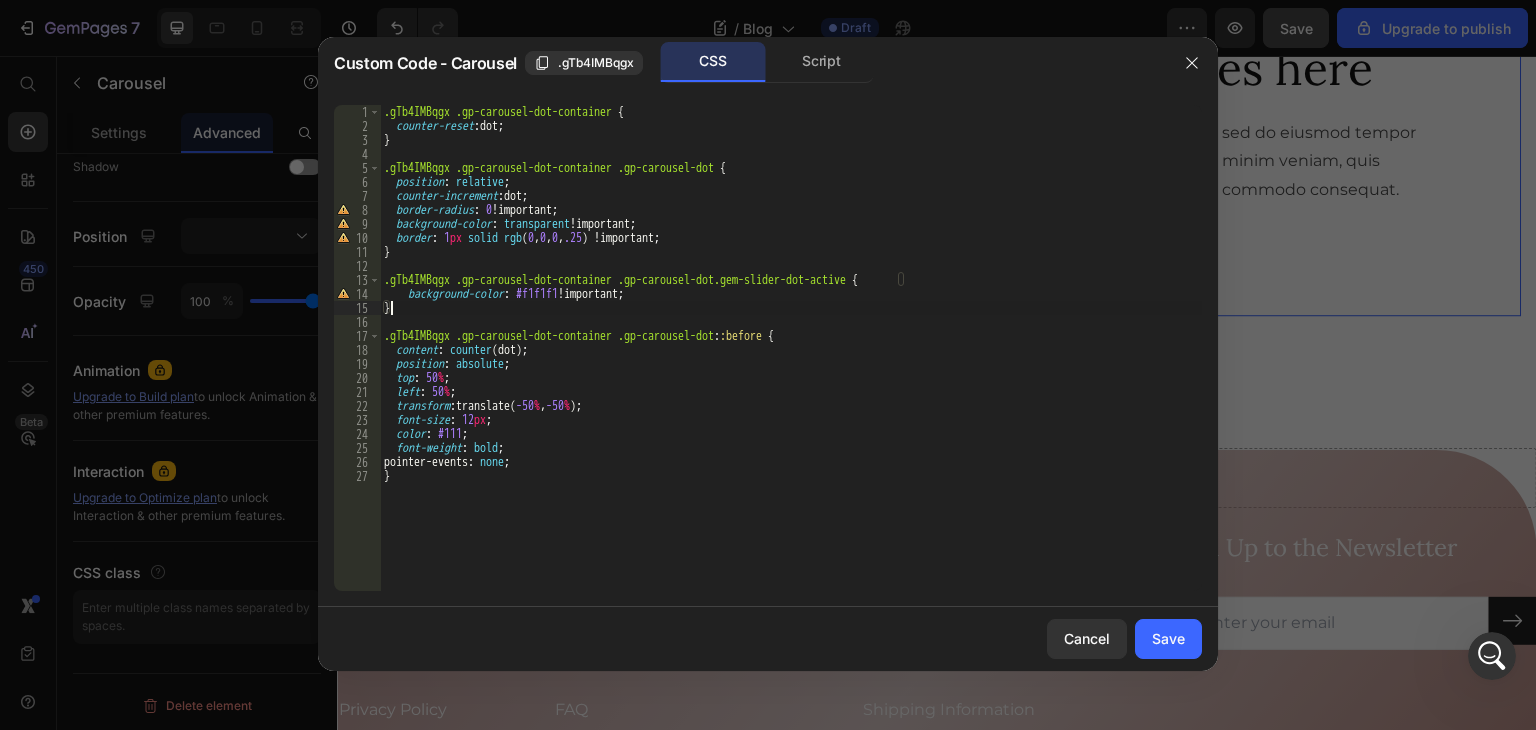 click on ".gTb4IMBqgx   .gp-carousel-dot-container   {    counter-reset :  dot ; } .gTb4IMBqgx   .gp-carousel-dot-container   .gp-carousel-dot   {    position :   relative ;    counter-increment :  dot ;    border-radius :   0  !important ;    background-color :   transparent  !important ;    border :   1 px   solid   rgb ( 0 , 0 , 0 ,  .25 ) !important ; } .gTb4IMBqgx   .gp-carousel-dot-container   .gp-carousel-dot.gem-slider-dot-active   {        background-color :   #f1f1f1  !important ; } .gTb4IMBqgx   .gp-carousel-dot-container   .gp-carousel-dot : :before   {    content :   counter (dot) ;    position :   absolute ;    top :   50 % ;    left :   50 % ;    transform :  translate( -50 % ,  -50 % ) ;    font-size :   12 px ;    color :   #111 ;    font-weight :   bold ;   pointer-events :   none ; }" at bounding box center [791, 362] 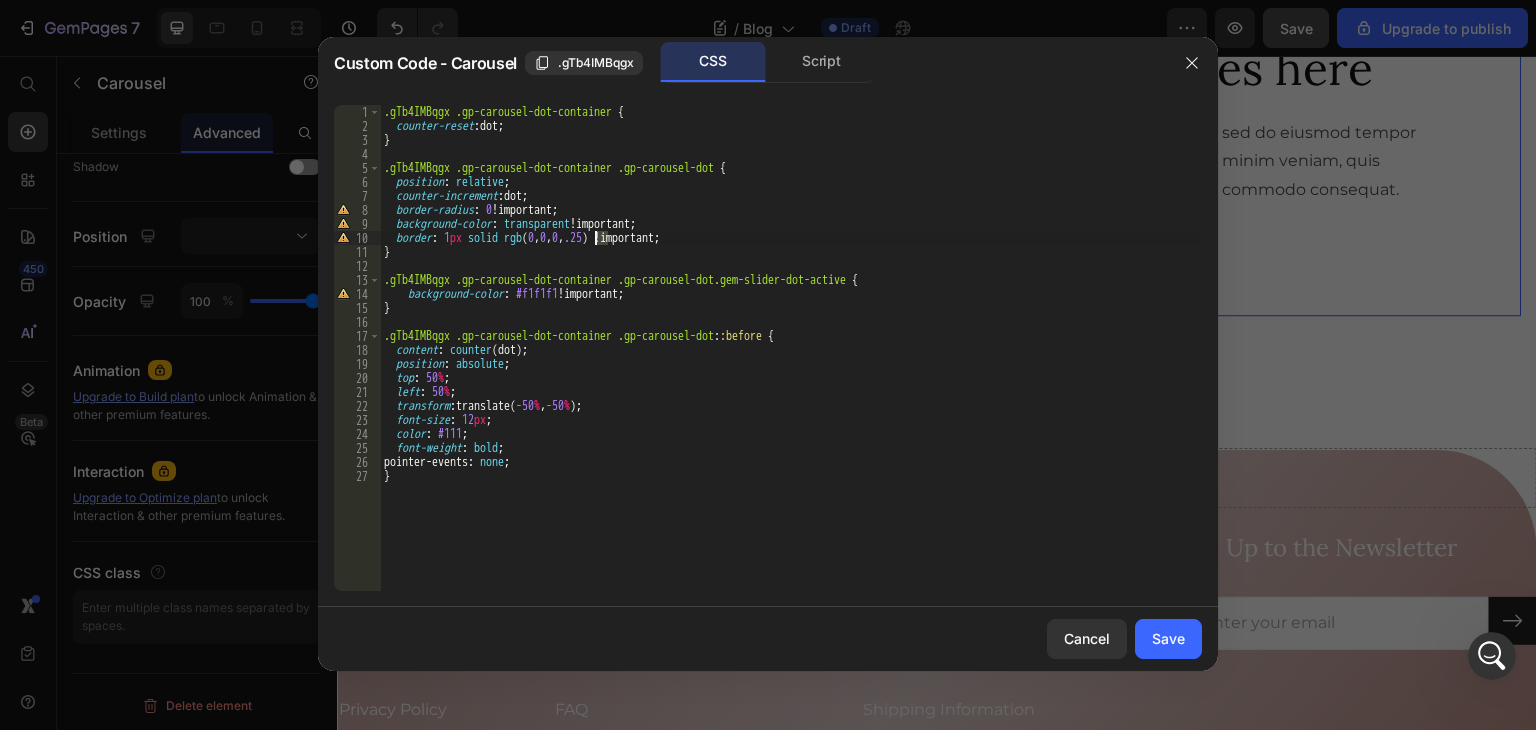 drag, startPoint x: 608, startPoint y: 240, endPoint x: 593, endPoint y: 239, distance: 15.033297 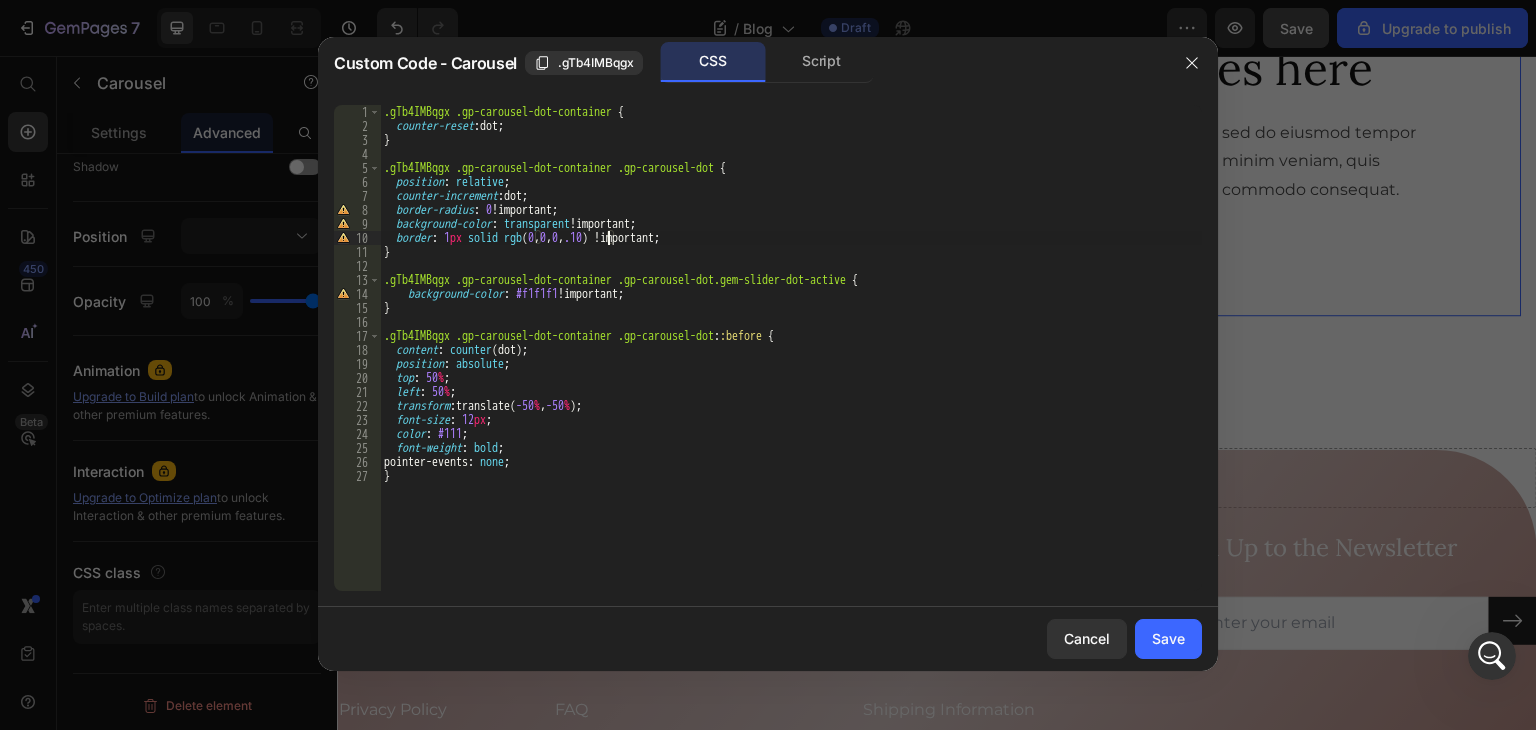 click on ".gTb4IMBqgx   .gp-carousel-dot-container   {    counter-reset :  dot ; } .gTb4IMBqgx   .gp-carousel-dot-container   .gp-carousel-dot   {    position :   relative ;    counter-increment :  dot ;    border-radius :   0  !important ;    background-color :   transparent  !important ;    border :   1 px   solid   rgb ( 0 , 0 , 0 ,  .10 ) !important ; } .gTb4IMBqgx   .gp-carousel-dot-container   .gp-carousel-dot.gem-slider-dot-active   {        background-color :   #f1f1f1  !important ; } .gTb4IMBqgx   .gp-carousel-dot-container   .gp-carousel-dot : :before   {    content :   counter (dot) ;    position :   absolute ;    top :   50 % ;    left :   50 % ;    transform :  translate( -50 % ,  -50 % ) ;    font-size :   12 px ;    color :   #111 ;    font-weight :   bold ;   pointer-events :   none ; }" at bounding box center [791, 362] 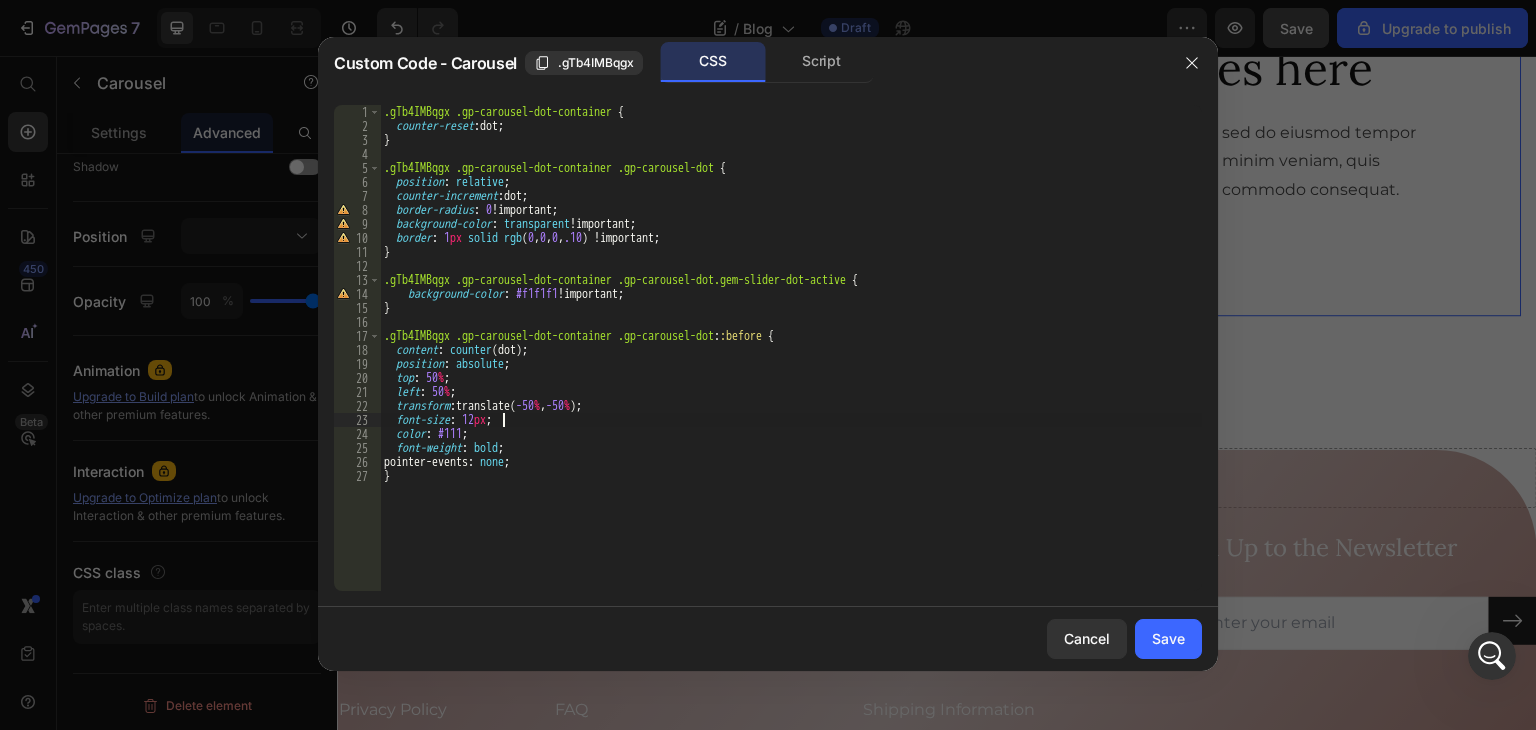 scroll, scrollTop: 0, scrollLeft: 8, axis: horizontal 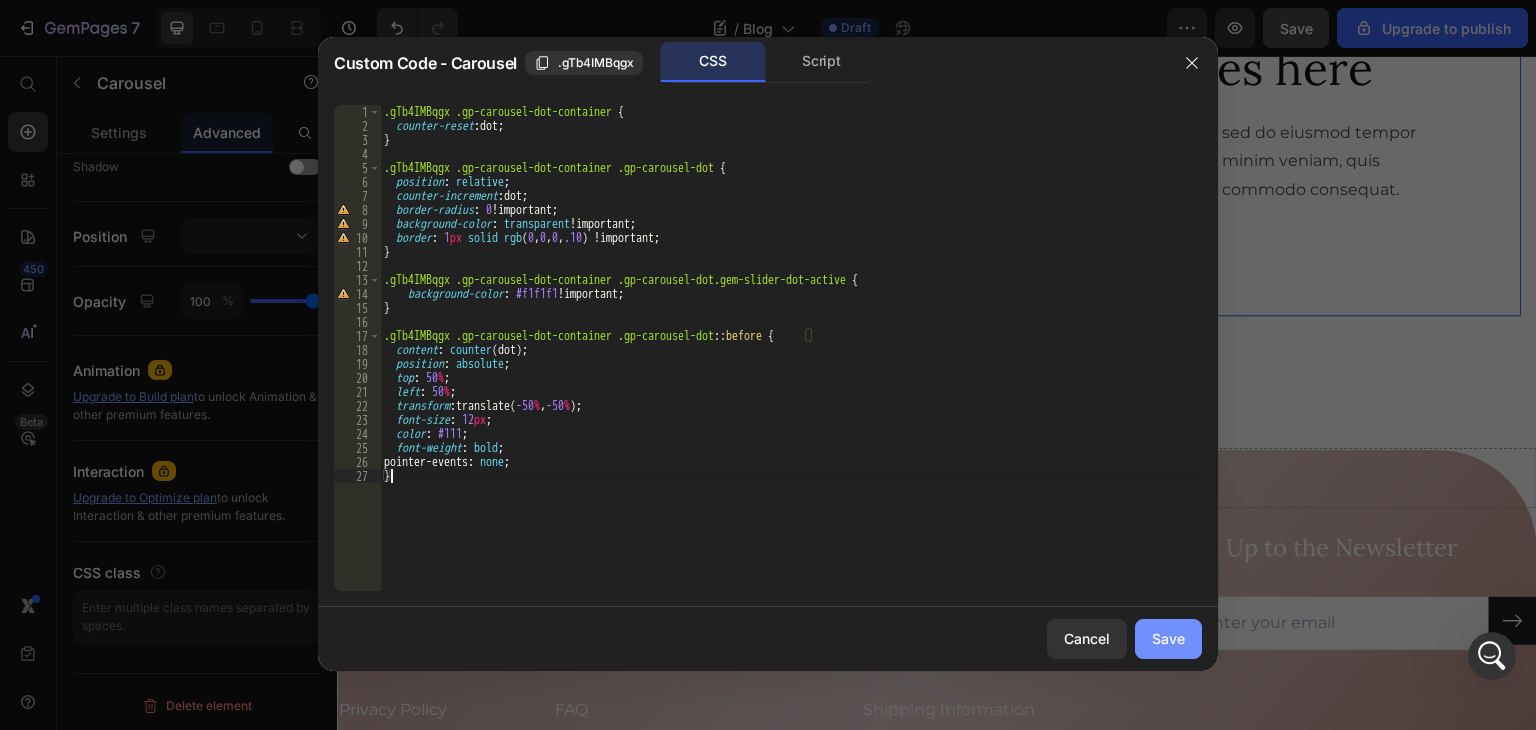 type on "}" 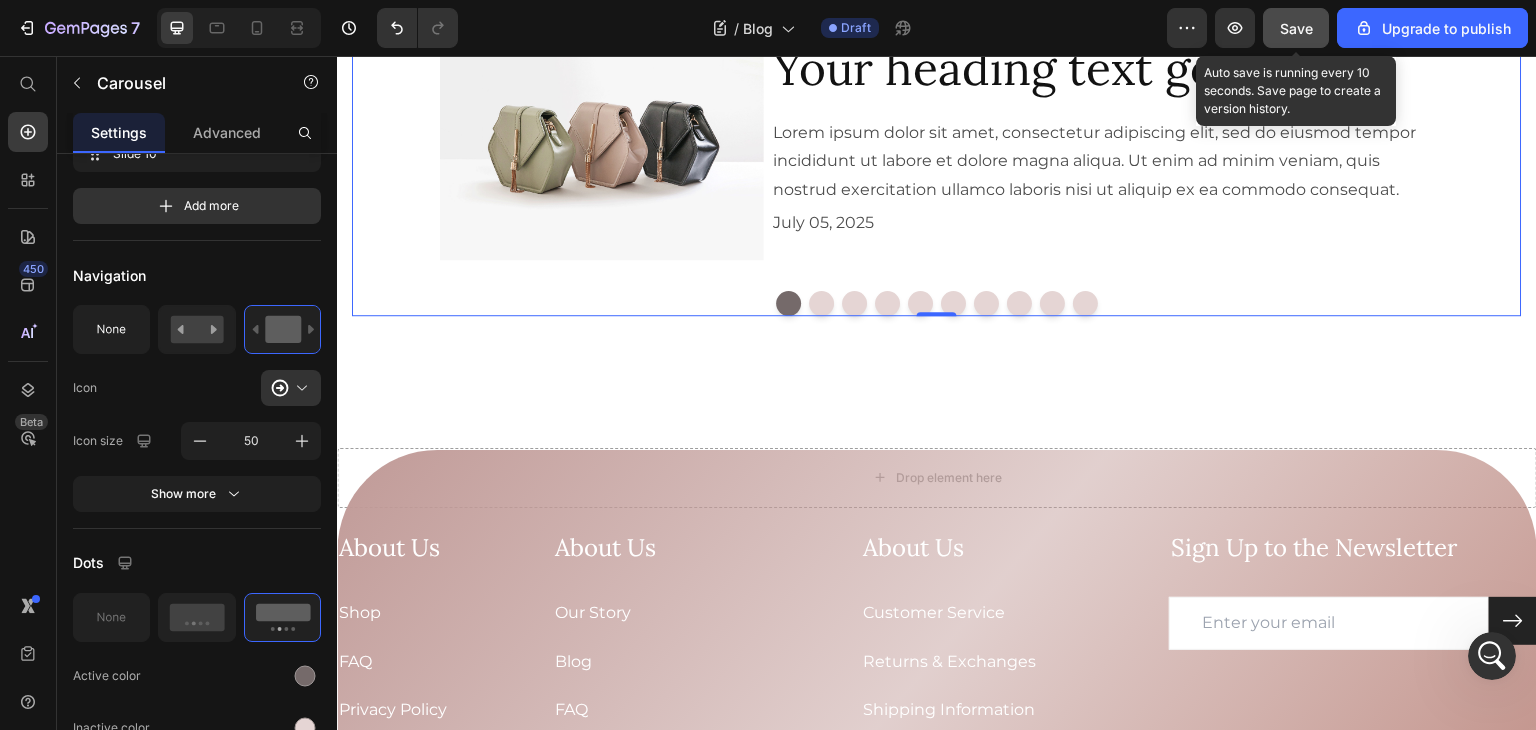 click on "Save" 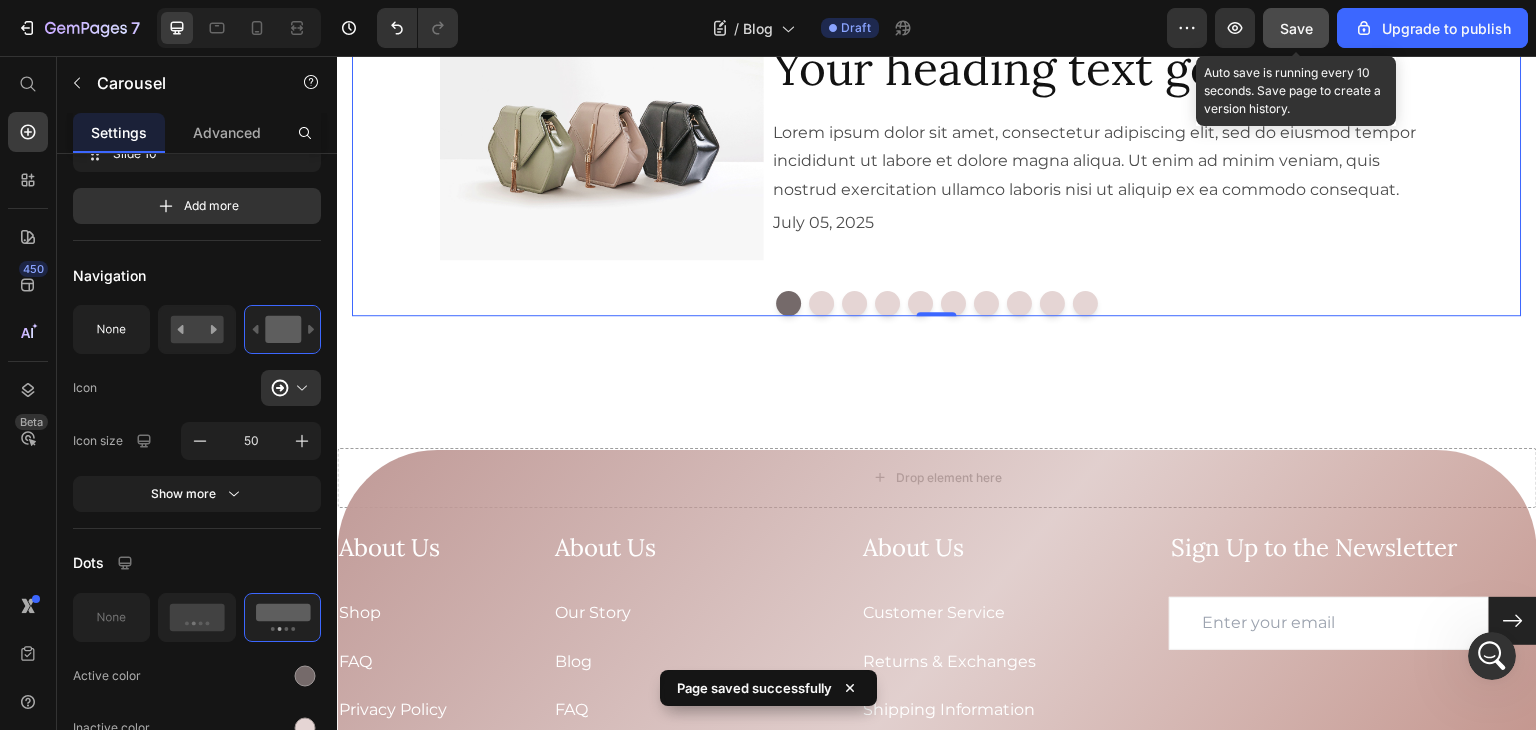 type 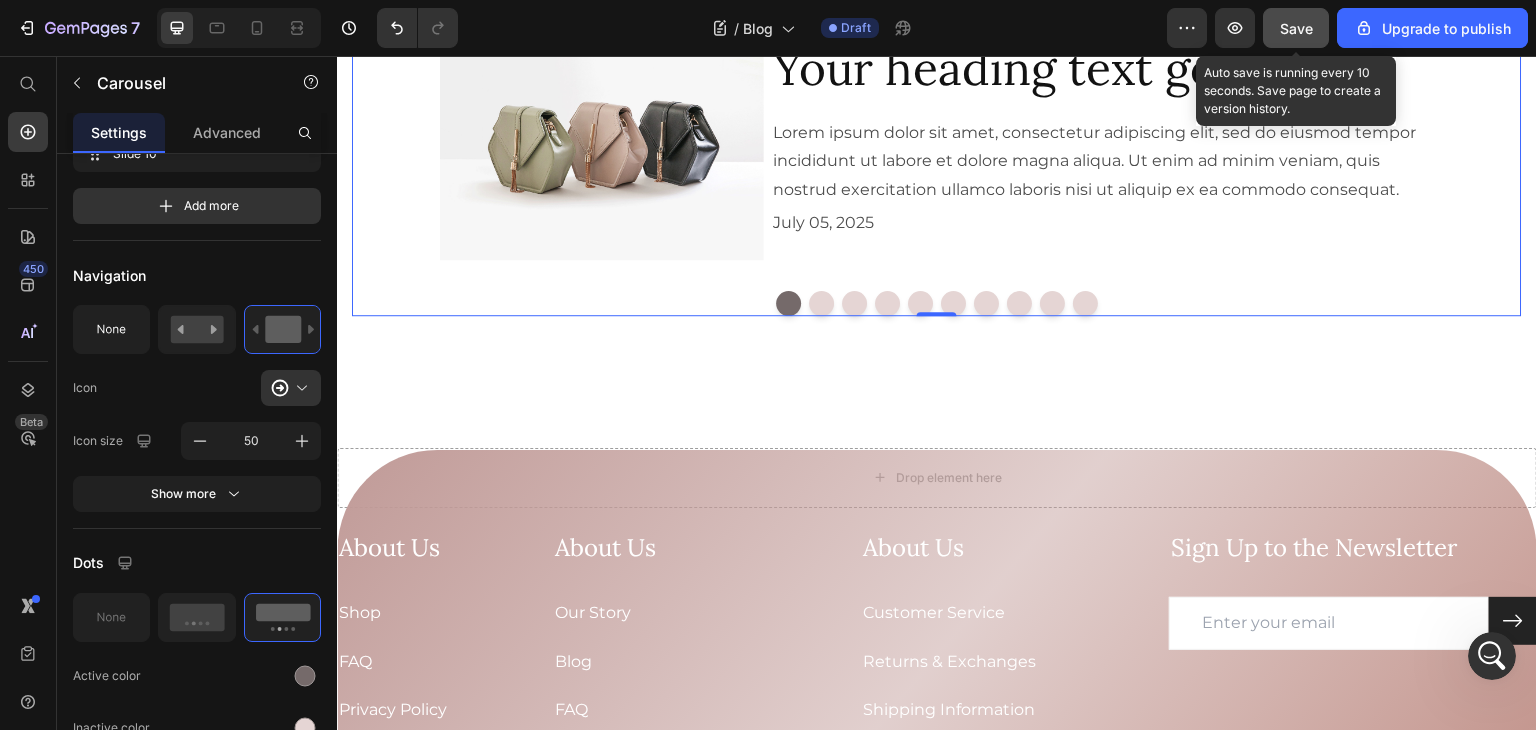 click on "Save" at bounding box center [1296, 28] 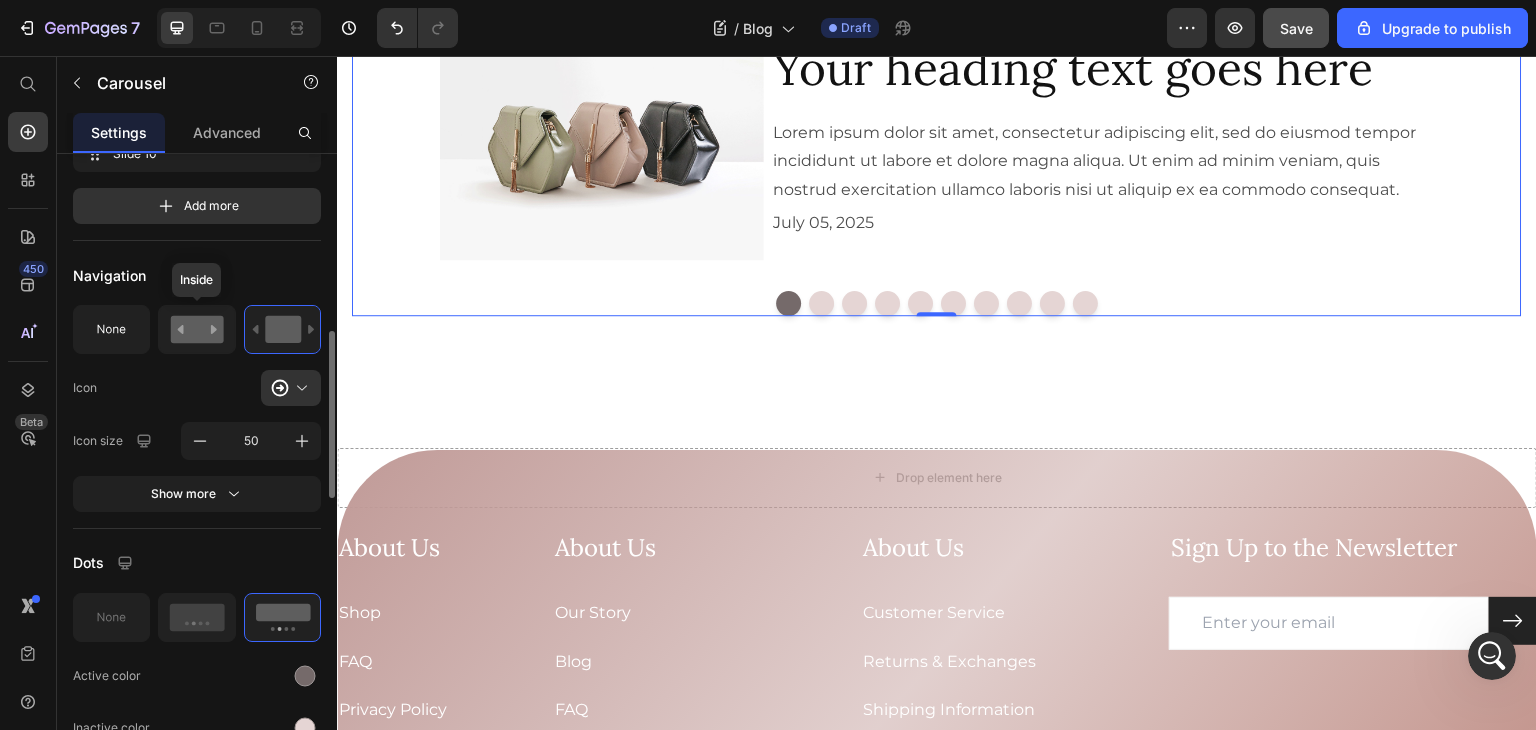 click 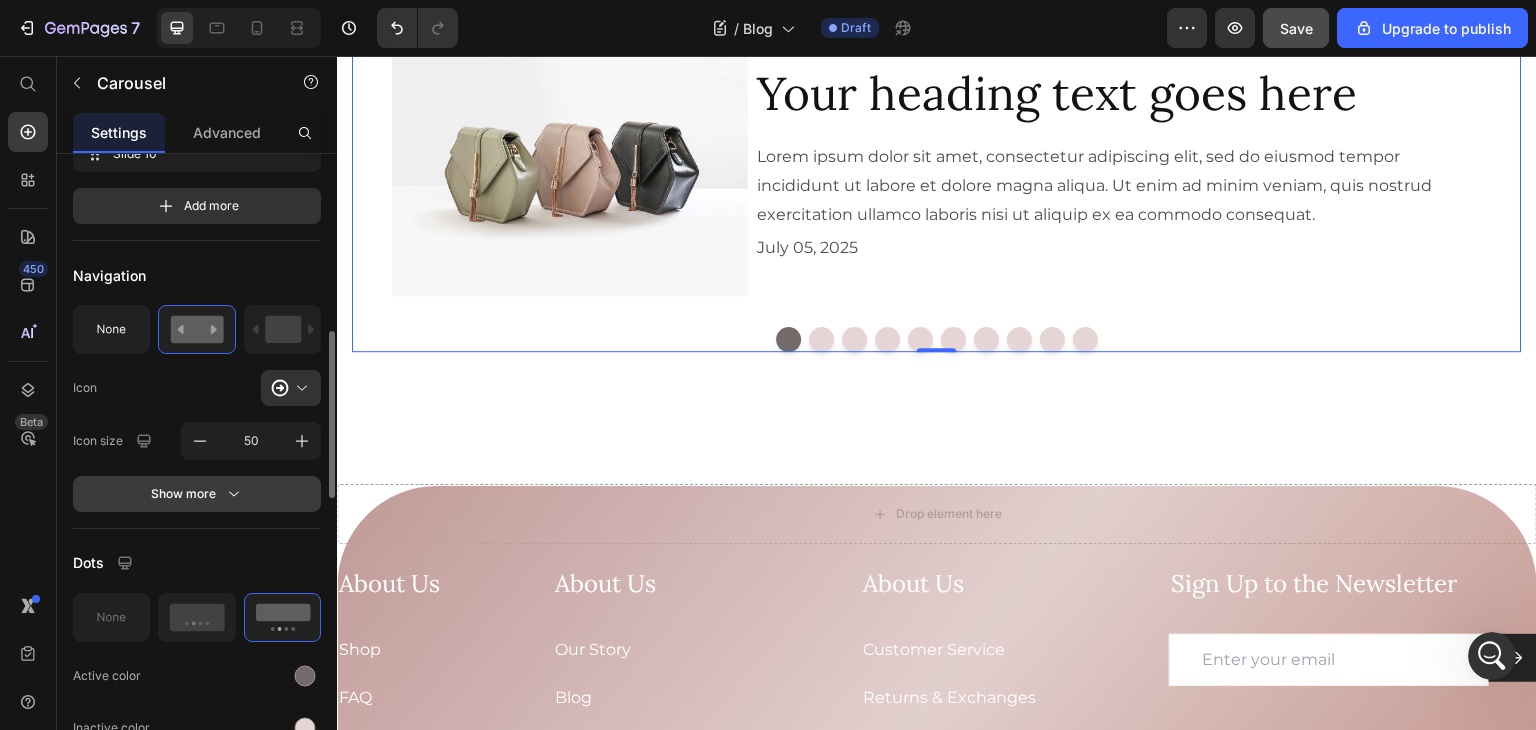 click on "Show more" at bounding box center [197, 494] 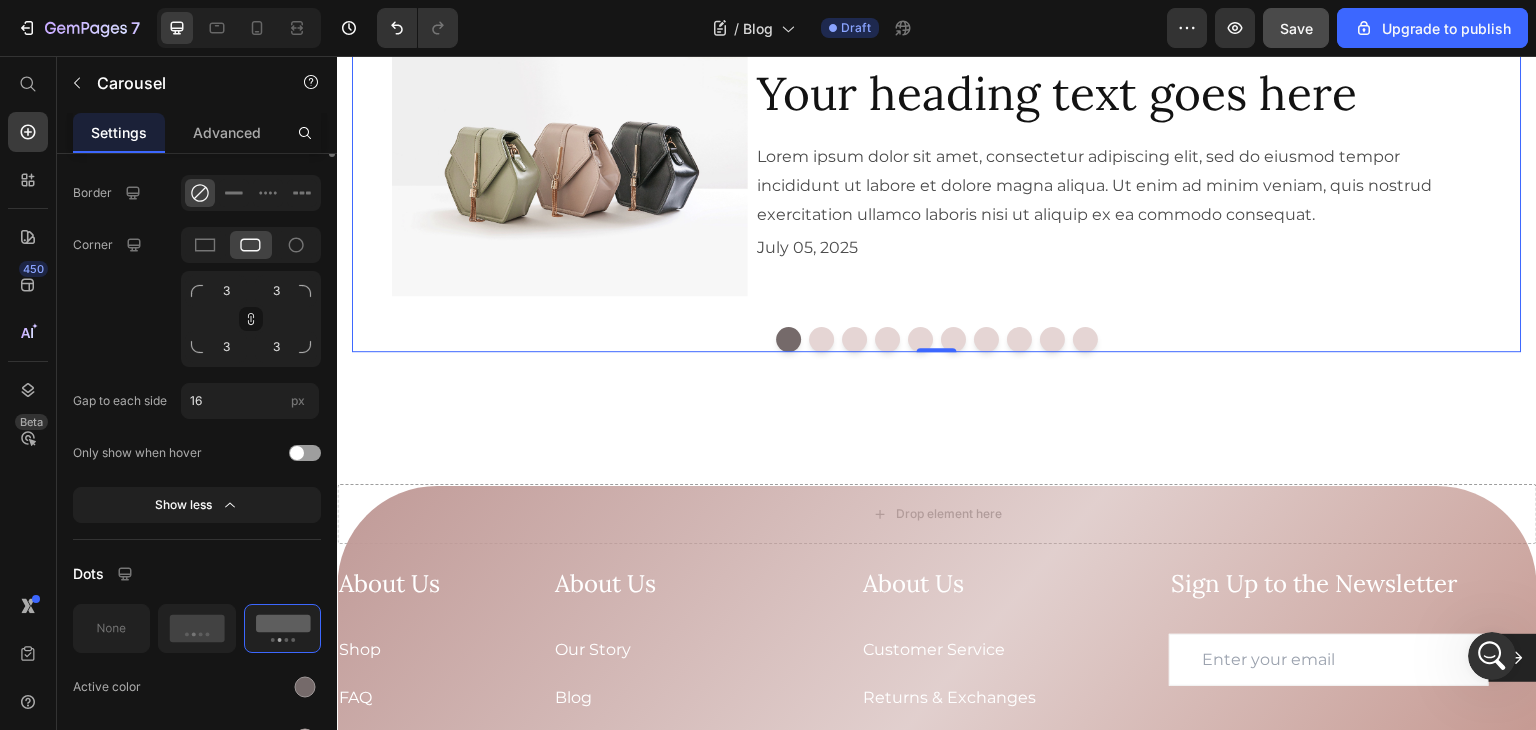 scroll, scrollTop: 1004, scrollLeft: 0, axis: vertical 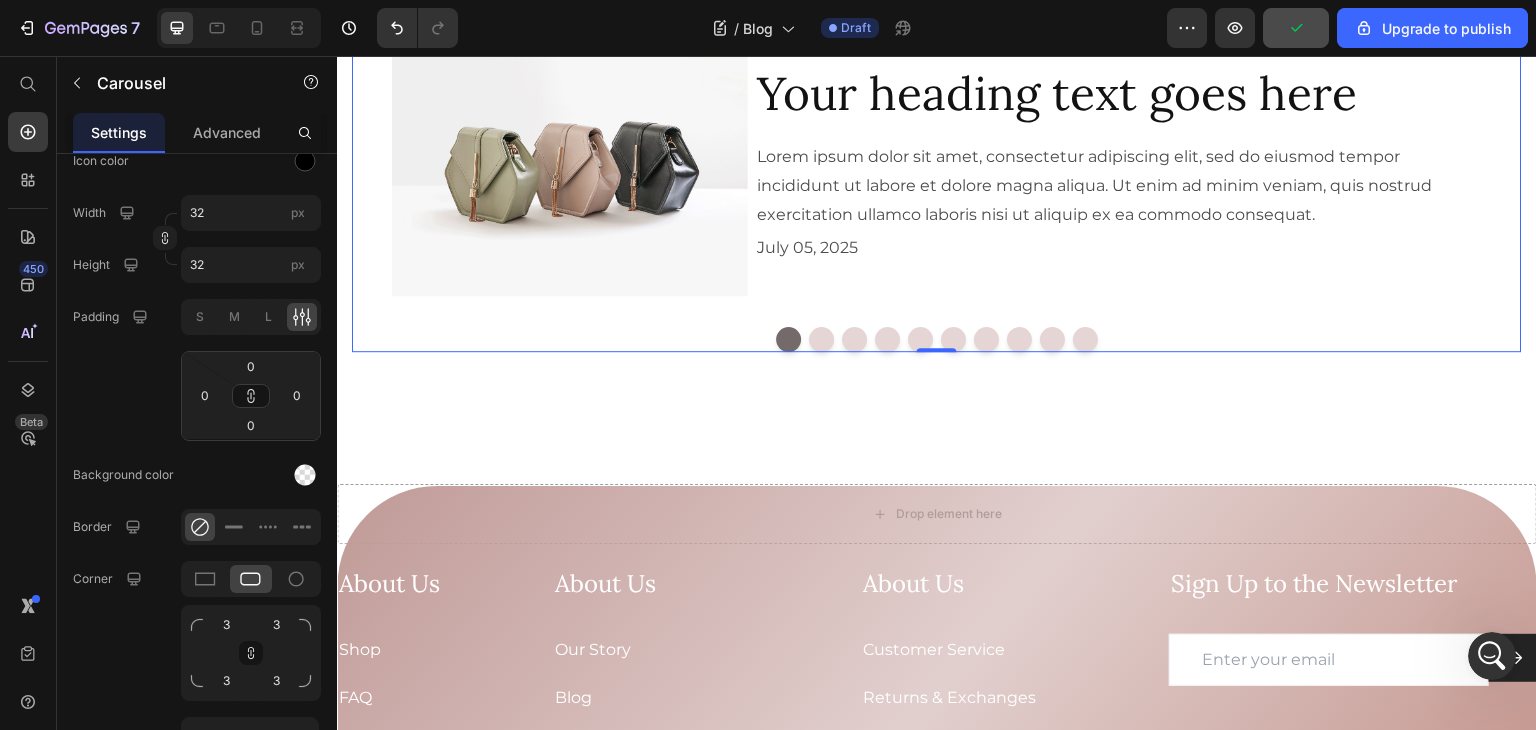click on "/  Blog Draft" 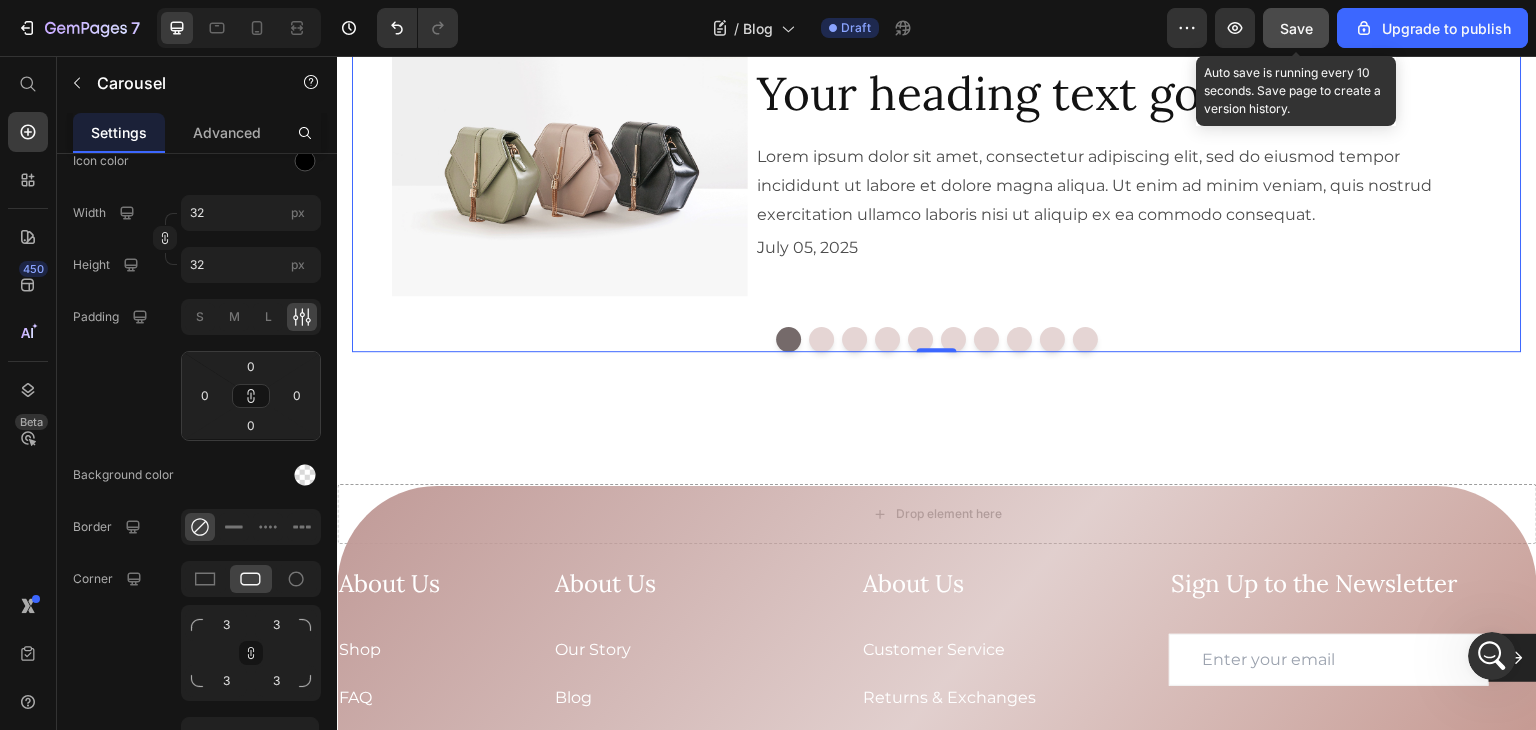click on "Save" 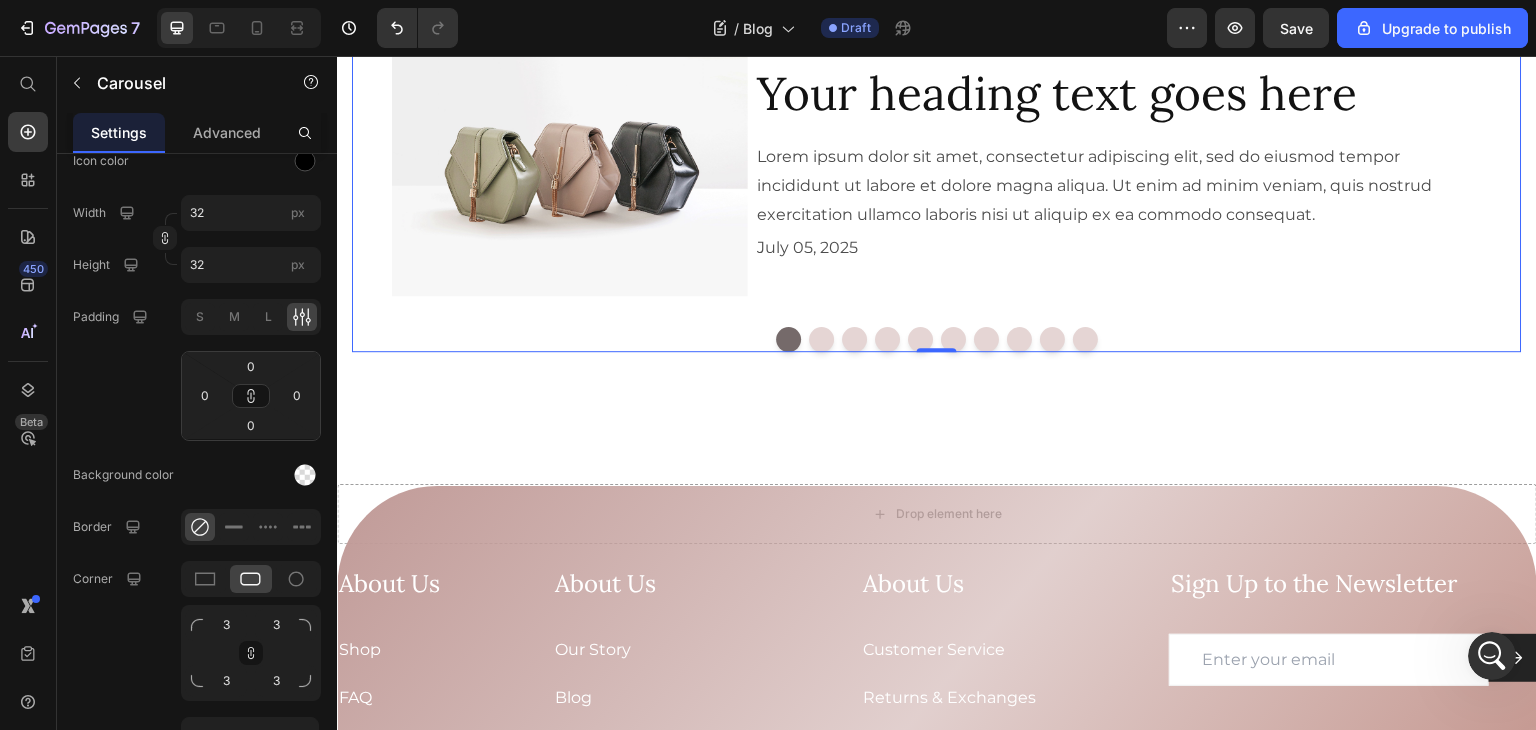 scroll, scrollTop: 1537, scrollLeft: 0, axis: vertical 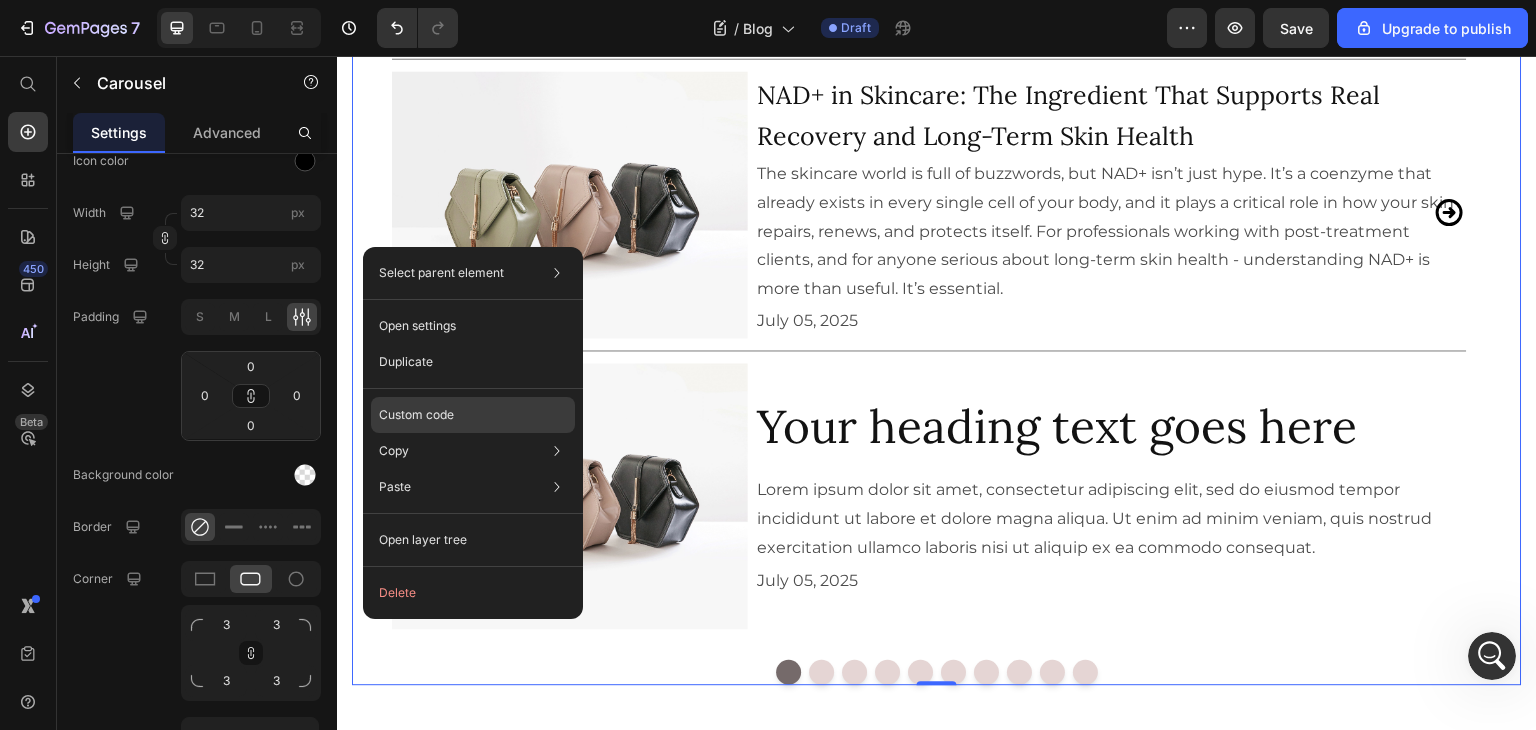 click on "Custom code" at bounding box center [416, 415] 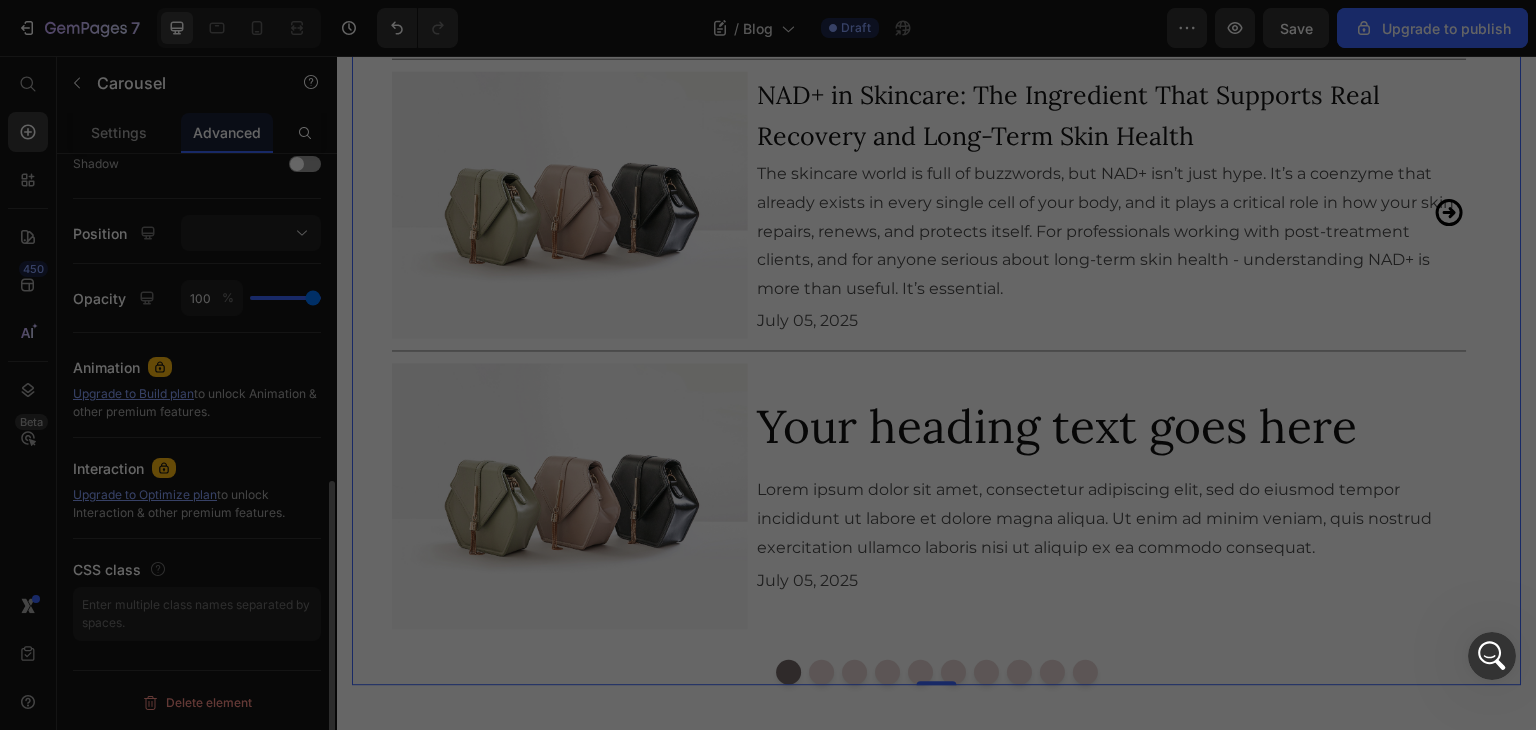 scroll, scrollTop: 674, scrollLeft: 0, axis: vertical 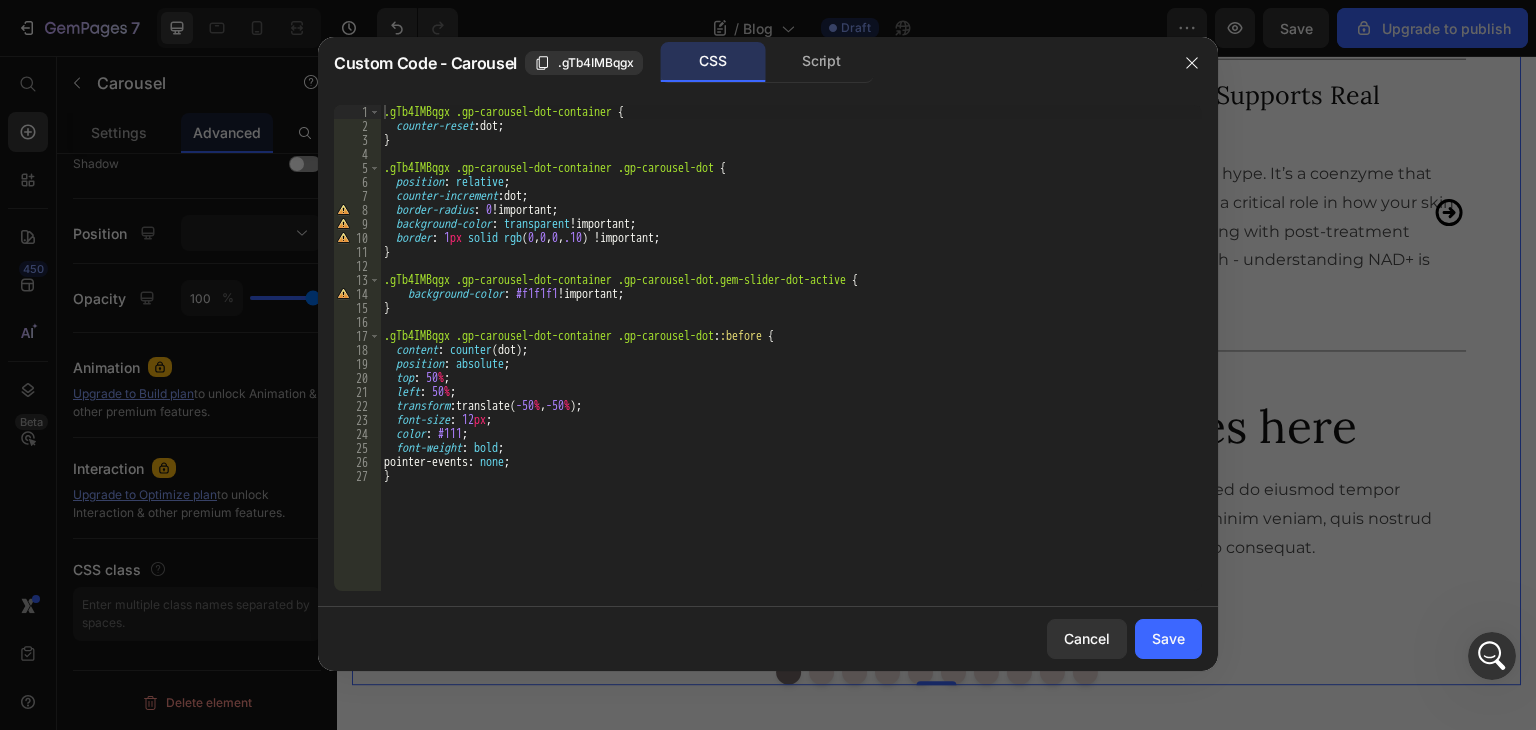 click on ".gTb4IMBqgx   .gp-carousel-dot-container   {    counter-reset :  dot ; } .gTb4IMBqgx   .gp-carousel-dot-container   .gp-carousel-dot   {    position :   relative ;    counter-increment :  dot ;    border-radius :   0  !important ;    background-color :   transparent  !important ;    border :   1 px   solid   rgb ( 0 , 0 , 0 ,  .10 ) !important ; } .gTb4IMBqgx   .gp-carousel-dot-container   .gp-carousel-dot.gem-slider-dot-active   {        background-color :   #f1f1f1  !important ; } .gTb4IMBqgx   .gp-carousel-dot-container   .gp-carousel-dot : :before   {    content :   counter (dot) ;    position :   absolute ;    top :   50 % ;    left :   50 % ;    transform :  translate( -50 % ,  -50 % ) ;    font-size :   12 px ;    color :   #111 ;    font-weight :   bold ;   pointer-events :   none ; }" at bounding box center [791, 362] 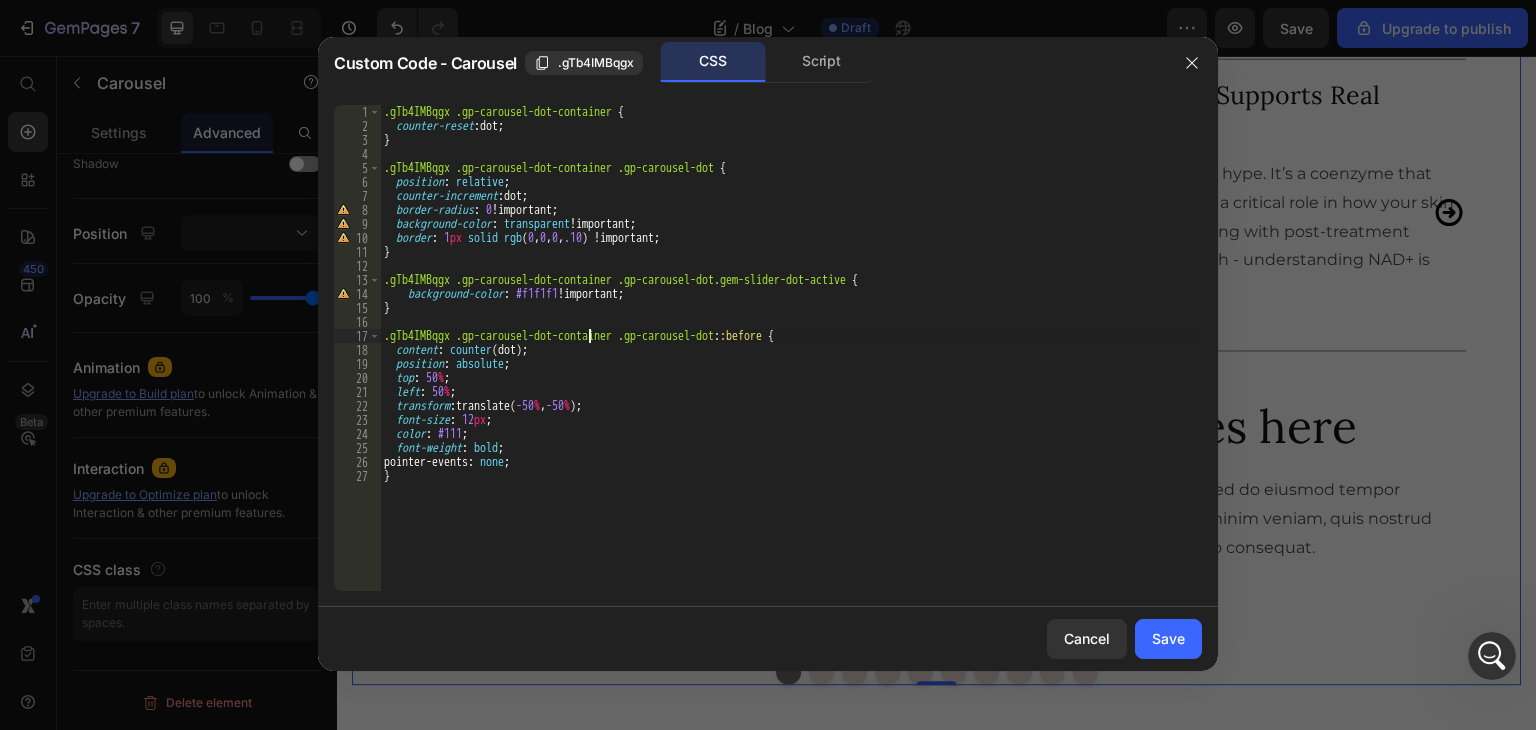 click on ".gTb4IMBqgx   .gp-carousel-dot-container   {    counter-reset :  dot ; } .gTb4IMBqgx   .gp-carousel-dot-container   .gp-carousel-dot   {    position :   relative ;    counter-increment :  dot ;    border-radius :   0  !important ;    background-color :   transparent  !important ;    border :   1 px   solid   rgb ( 0 , 0 , 0 ,  .10 ) !important ; } .gTb4IMBqgx   .gp-carousel-dot-container   .gp-carousel-dot.gem-slider-dot-active   {        background-color :   #f1f1f1  !important ; } .gTb4IMBqgx   .gp-carousel-dot-container   .gp-carousel-dot : :before   {    content :   counter (dot) ;    position :   absolute ;    top :   50 % ;    left :   50 % ;    transform :  translate( -50 % ,  -50 % ) ;    font-size :   12 px ;    color :   #111 ;    font-weight :   bold ;   pointer-events :   none ; }" at bounding box center [791, 362] 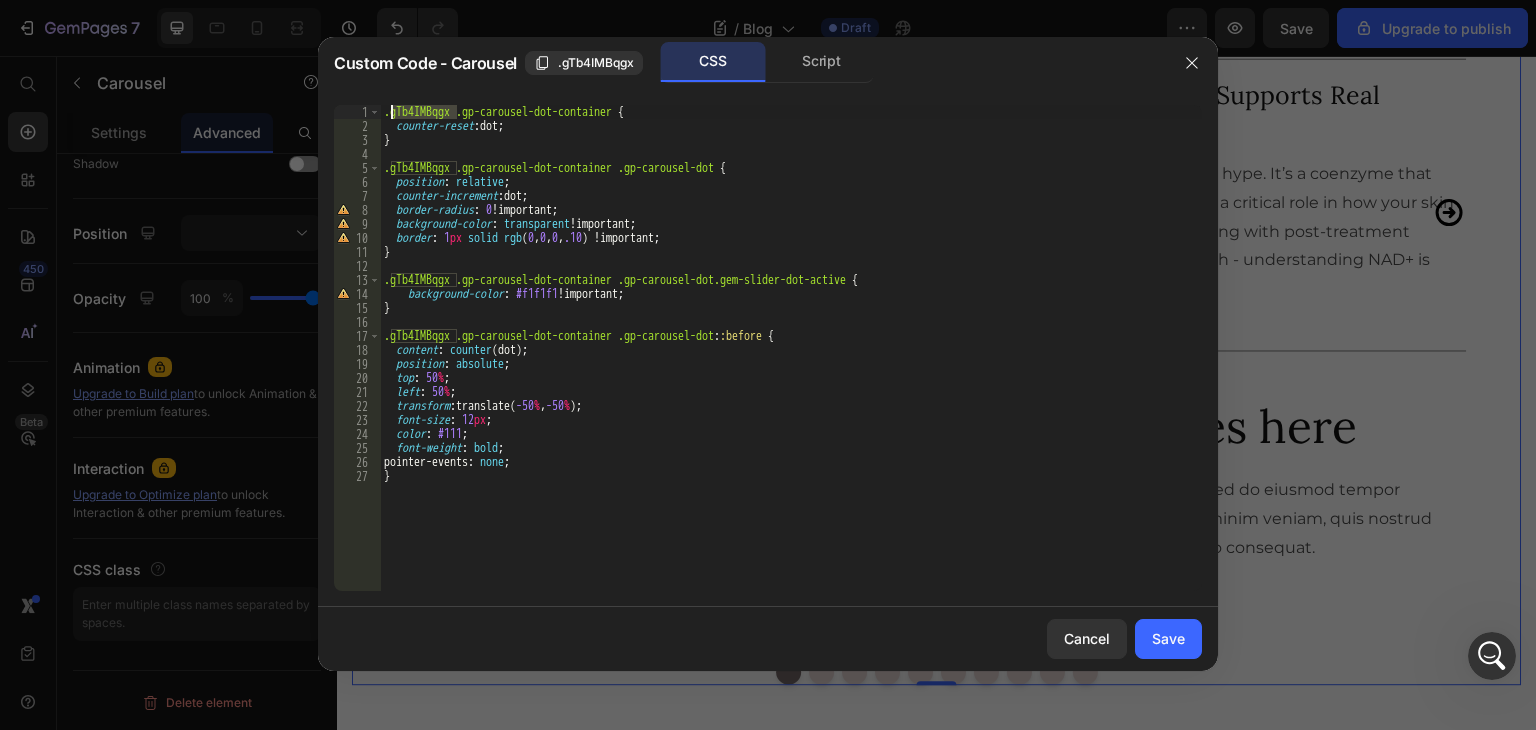 drag, startPoint x: 459, startPoint y: 112, endPoint x: 367, endPoint y: 109, distance: 92.0489 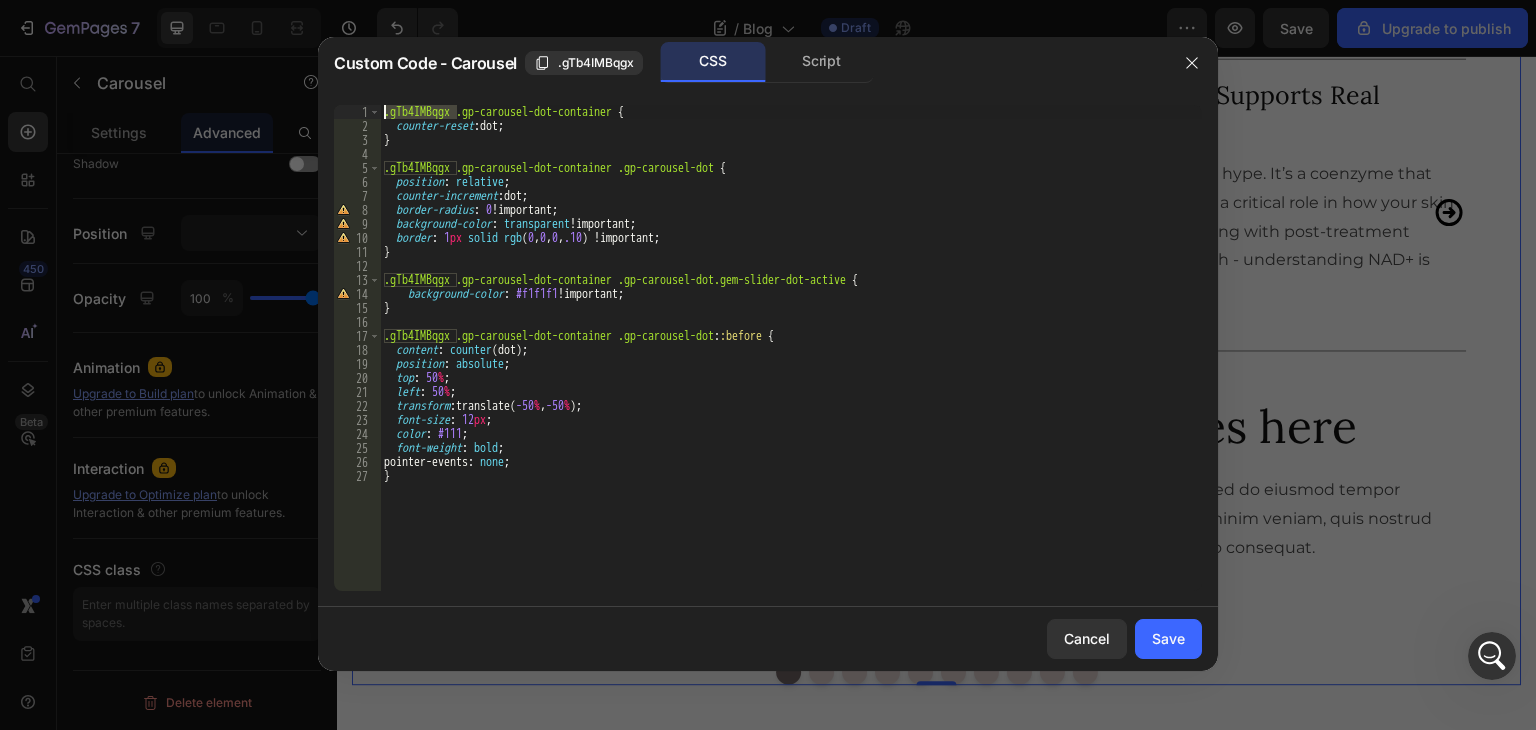 click on ".gTb4IMBqgx   .gp-carousel-dot-container   {    counter-reset :  dot ; } .gTb4IMBqgx   .gp-carousel-dot-container   .gp-carousel-dot   {    position :   relative ;    counter-increment :  dot ;    border-radius :   0  !important ;    background-color :   transparent  !important ;    border :   1 px   solid   rgb ( 0 , 0 , 0 ,  .10 ) !important ; } .gTb4IMBqgx   .gp-carousel-dot-container   .gp-carousel-dot.gem-slider-dot-active   {        background-color :   #f1f1f1  !important ; } .gTb4IMBqgx   .gp-carousel-dot-container   .gp-carousel-dot : :before   {    content :   counter (dot) ;    position :   absolute ;    top :   50 % ;    left :   50 % ;    transform :  translate( -50 % ,  -50 % ) ;    font-size :   12 px ;    color :   #111 ;    font-weight :   bold ;   pointer-events :   none ; }" at bounding box center (791, 348) 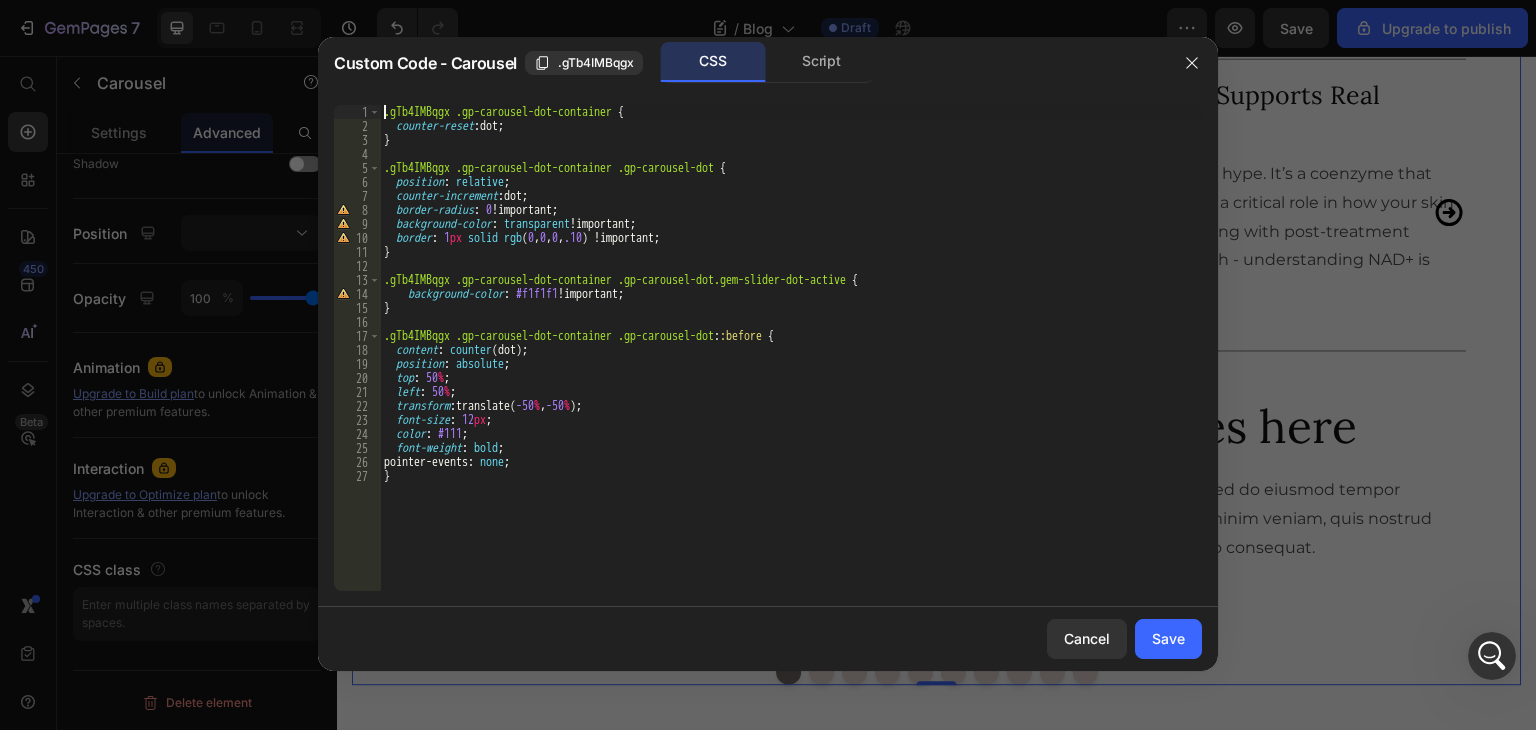 scroll, scrollTop: 0, scrollLeft: 0, axis: both 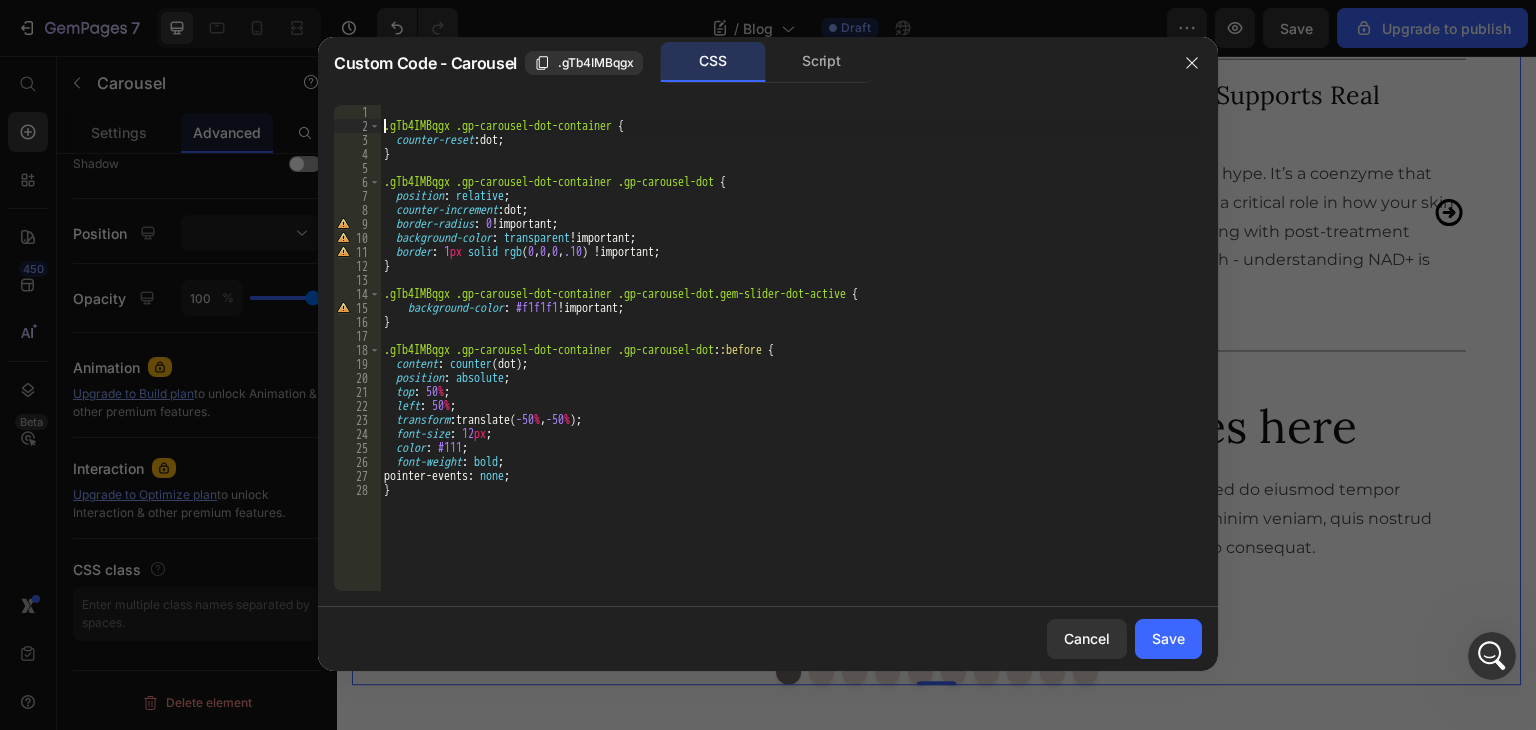 type on ".gTb4IMBqgx .gp-carousel-dot-container {" 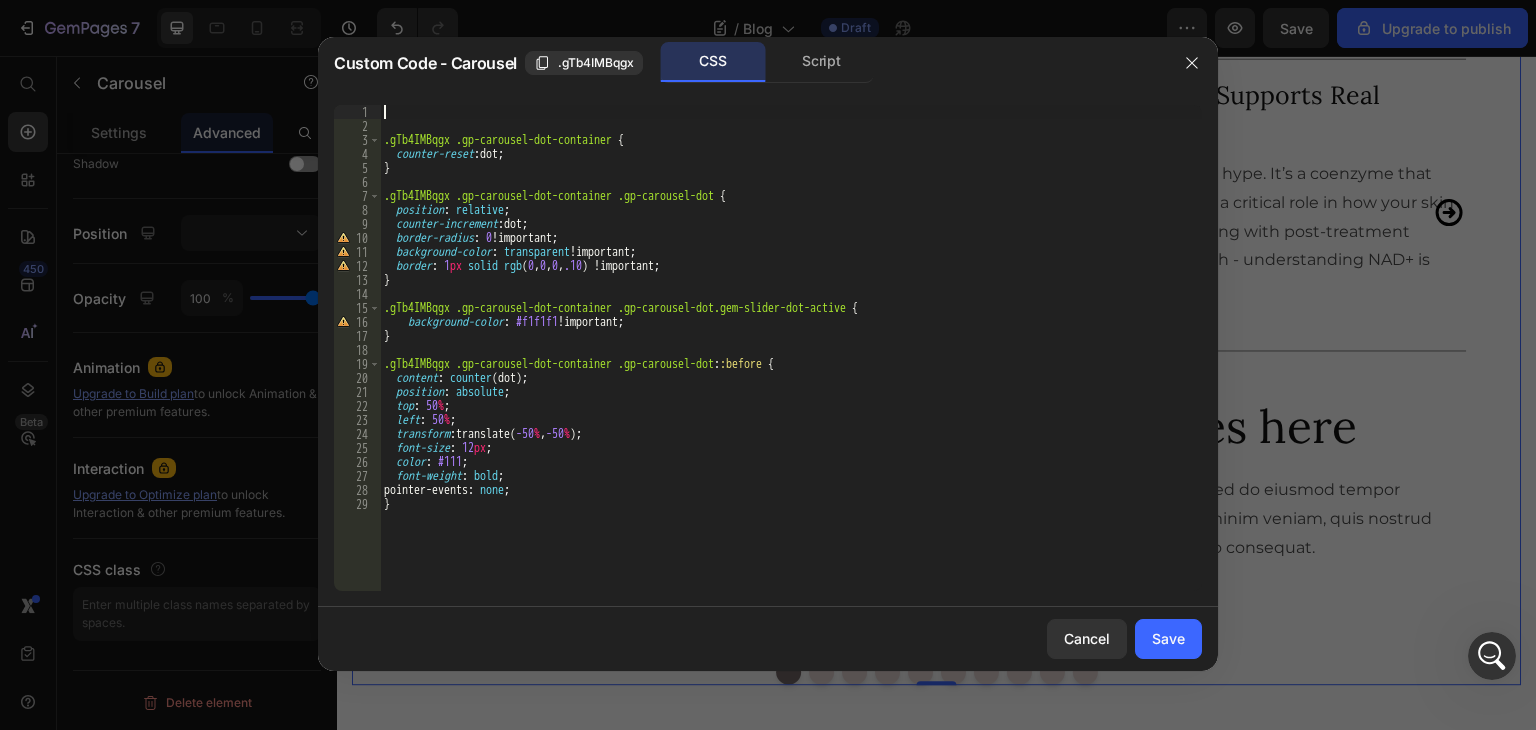 click on ".gTb4IMBqgx   .gp-carousel-dot-container   {    counter-reset :  dot ; } .gTb4IMBqgx   .gp-carousel-dot-container   .gp-carousel-dot   {    position :   relative ;    counter-increment :  dot ;    border-radius :   0  !important ;    background-color :   transparent  !important ;    border :   1 px   solid   rgb ( 0 , 0 , 0 ,  .10 ) !important ; } .gTb4IMBqgx   .gp-carousel-dot-container   .gp-carousel-dot.gem-slider-dot-active   {        background-color :   #f1f1f1  !important ; } .gTb4IMBqgx   .gp-carousel-dot-container   .gp-carousel-dot : :before   {    content :   counter (dot) ;    position :   absolute ;    top :   50 % ;    left :   50 % ;    transform :  translate( -50 % ,  -50 % ) ;    font-size :   12 px ;    color :   #111 ;    font-weight :   bold ;   pointer-events :   none ; }" at bounding box center [791, 362] 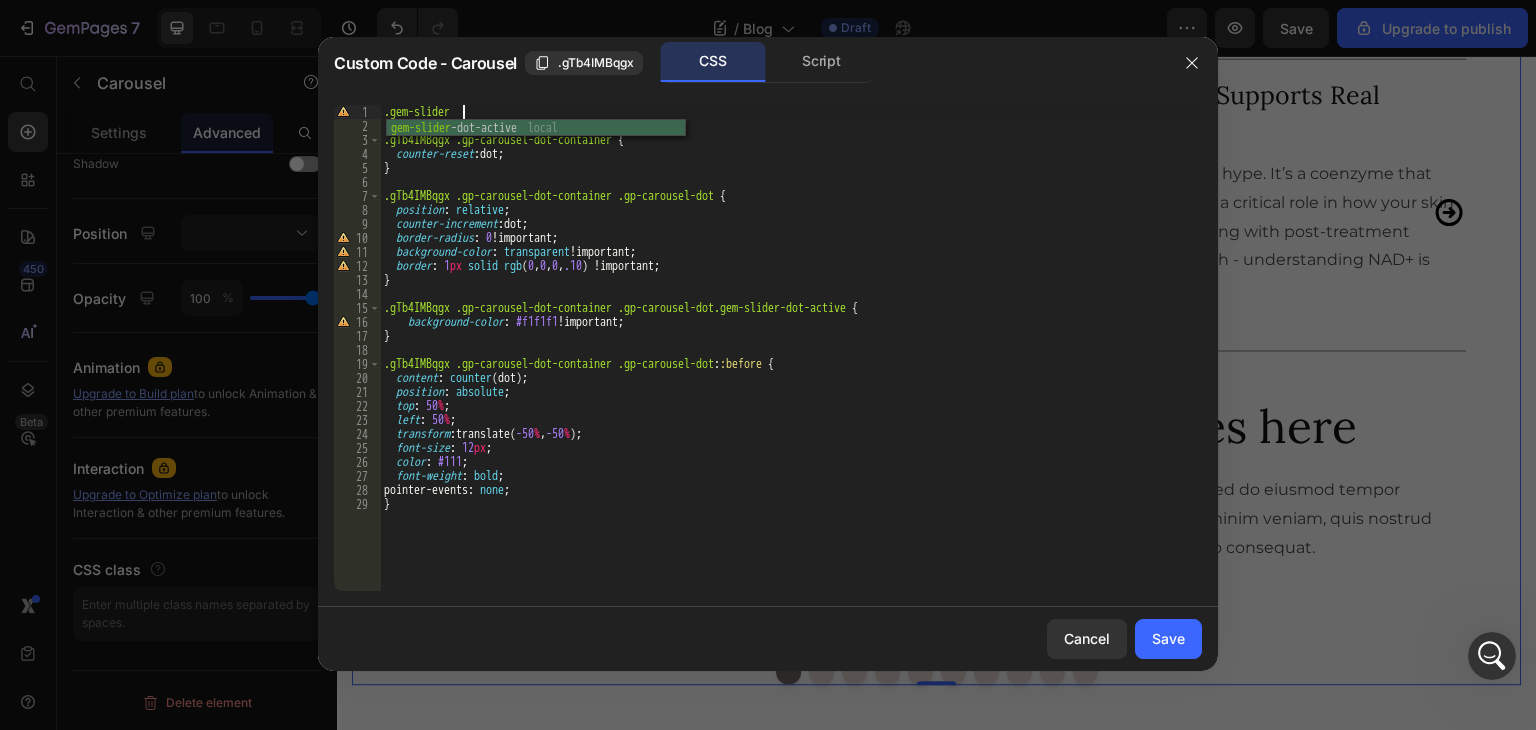 scroll, scrollTop: 0, scrollLeft: 5, axis: horizontal 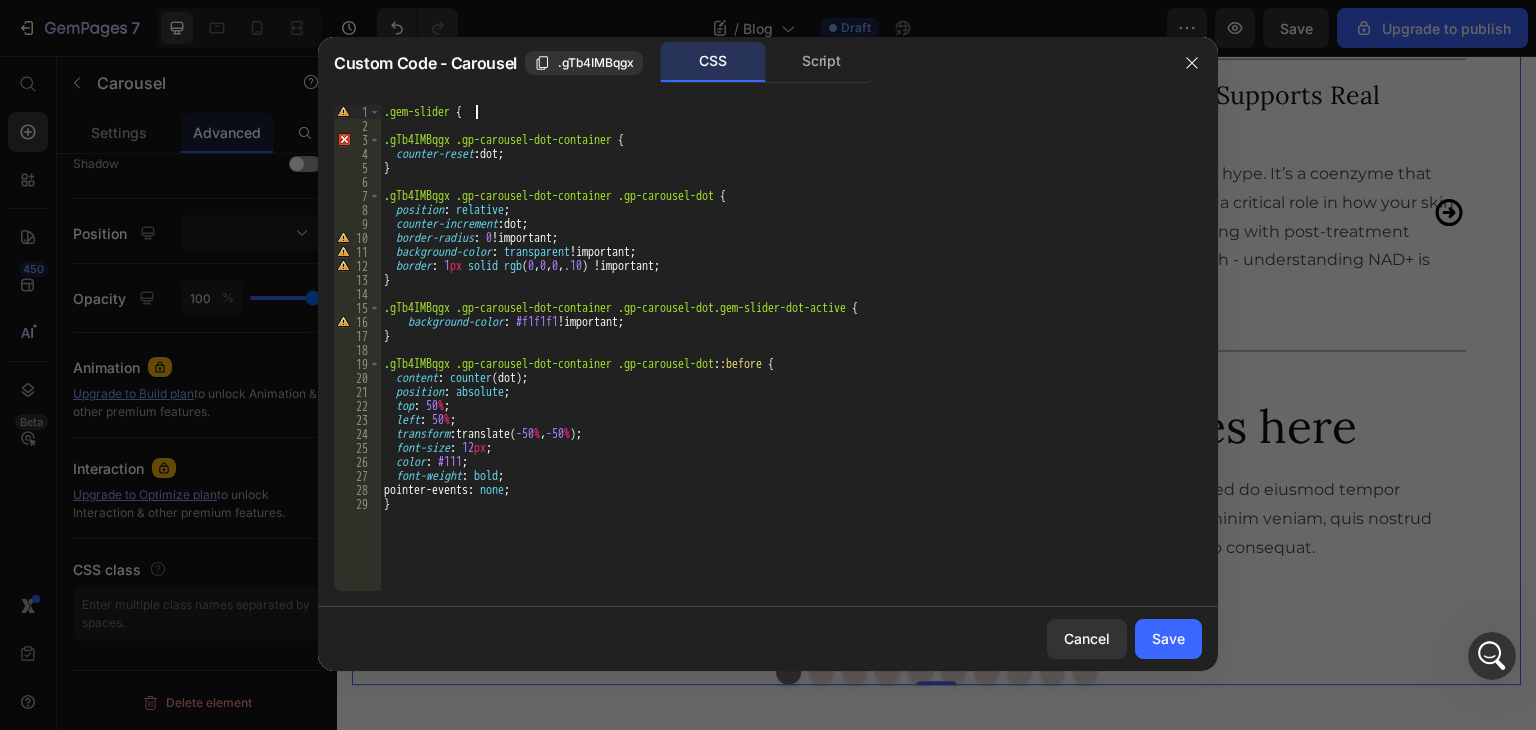 type on ".gem-slider { }" 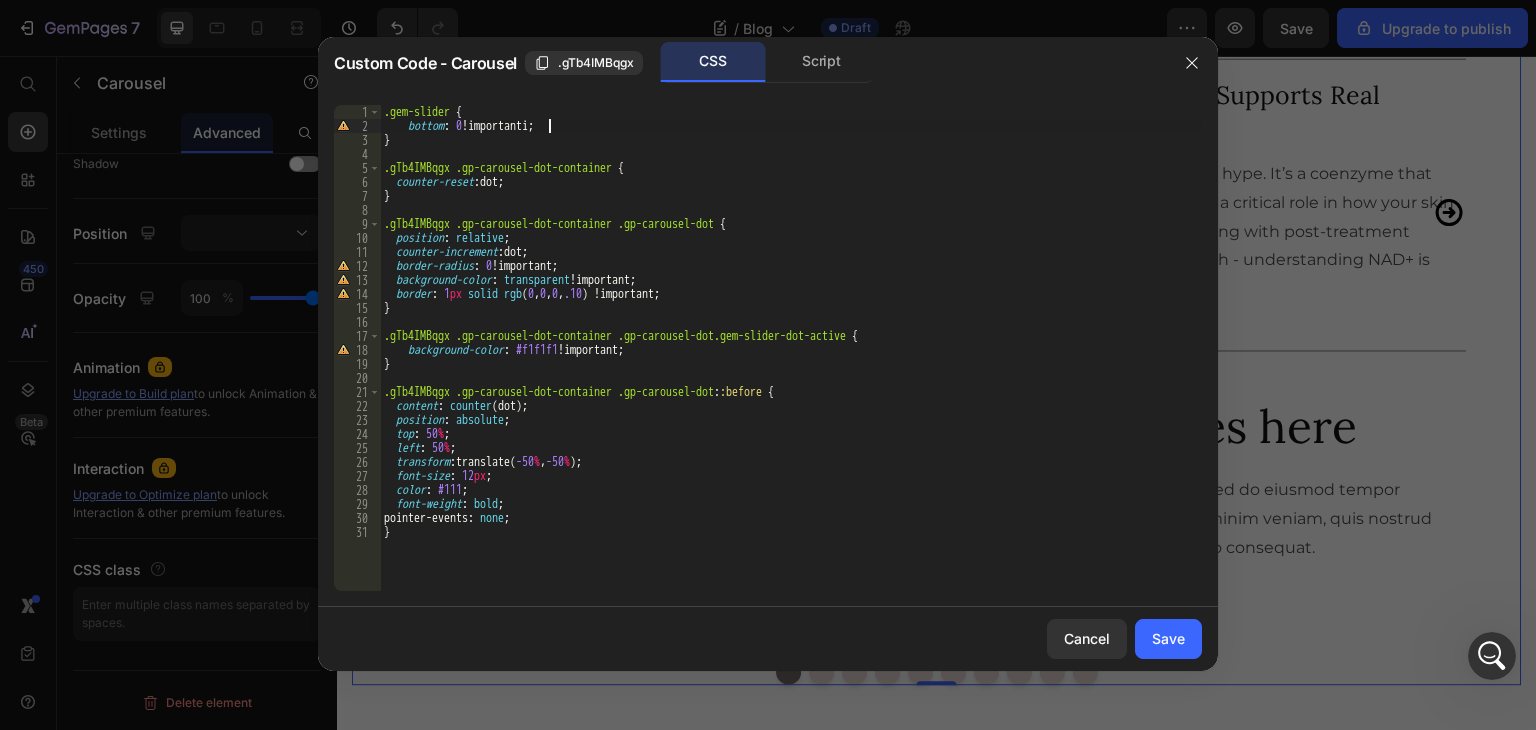 scroll, scrollTop: 0, scrollLeft: 8, axis: horizontal 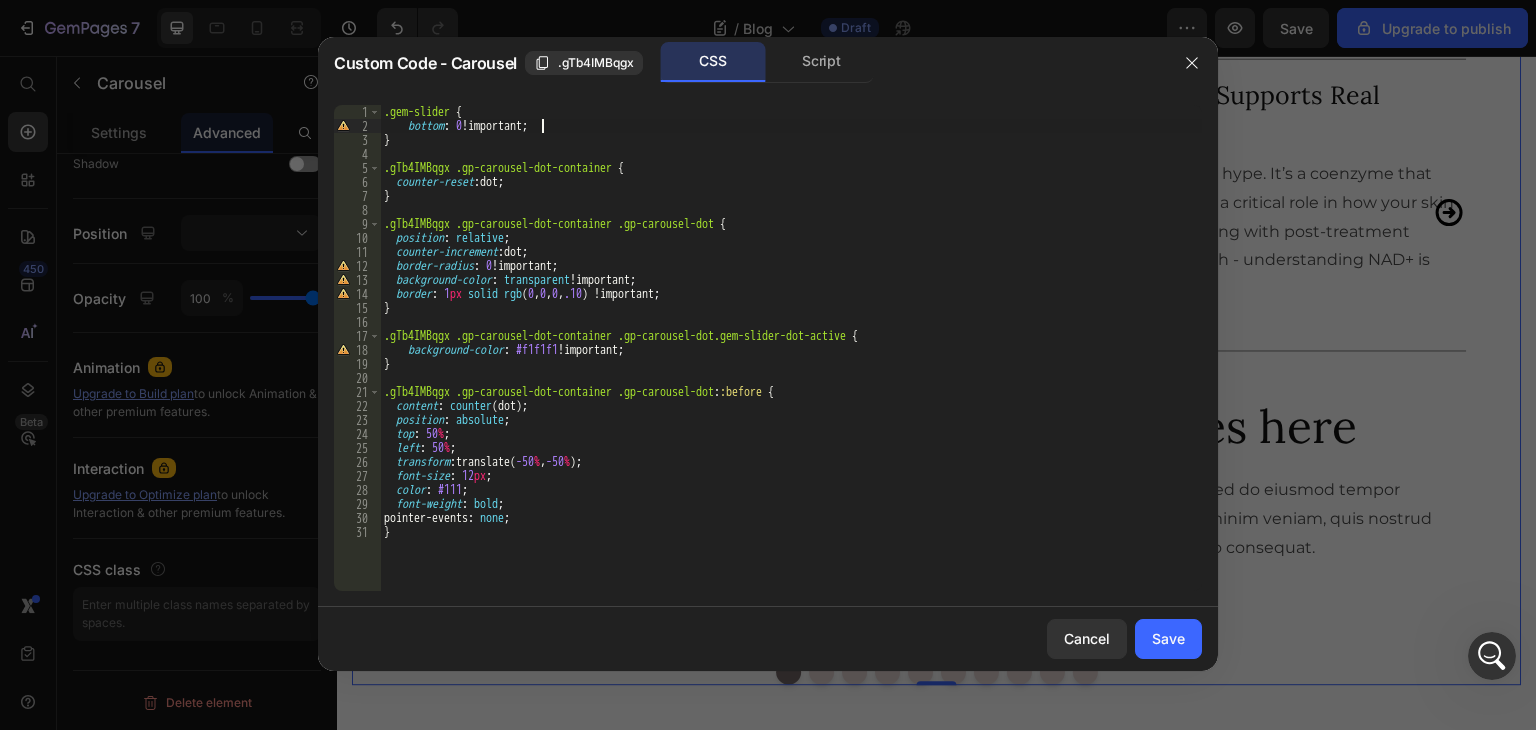 click on ".gem-slider   {        bottom :   0  !important ; } .gTb4IMBqgx   .gp-carousel-dot-container   {    counter-reset :  dot ; } .gTb4IMBqgx   .gp-carousel-dot-container   .gp-carousel-dot   {    position :   relative ;    counter-increment :  dot ;    border-radius :   0  !important ;    background-color :   transparent  !important ;    border :   1 px   solid   rgb ( 0 , 0 , 0 ,  .10 ) !important ; } .gTb4IMBqgx   .gp-carousel-dot-container   .gp-carousel-dot.gem-slider-dot-active   {        background-color :   #f1f1f1  !important ; } .gTb4IMBqgx   .gp-carousel-dot-container   .gp-carousel-dot : :before   {    content :   counter (dot) ;    position :   absolute ;    top :   50 % ;    left :   50 % ;    transform :  translate( -50 % ,  -50 % ) ;    font-size :   12 px ;    color :   #111 ;    font-weight :   bold ;   pointer-events :   none ; }" at bounding box center [791, 362] 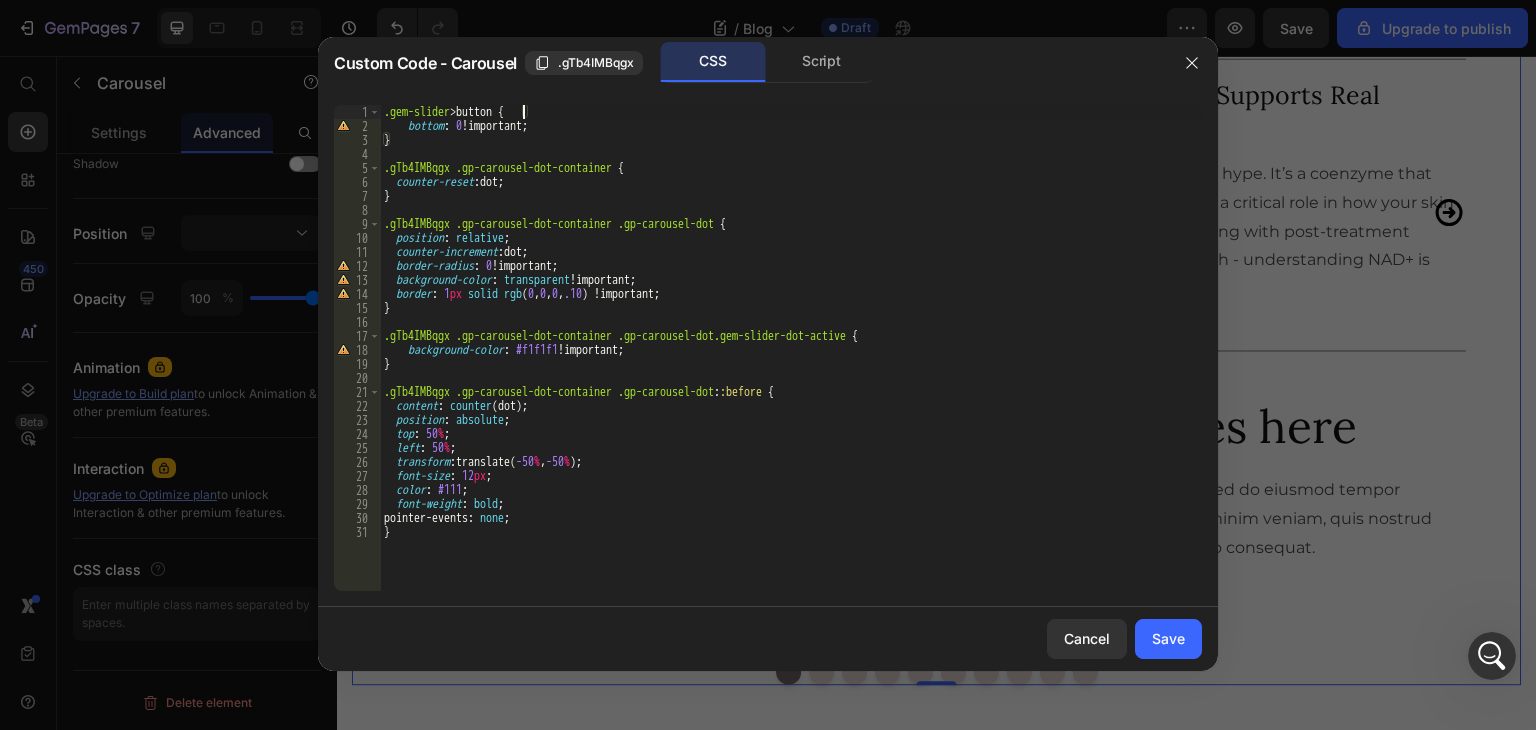 scroll, scrollTop: 0, scrollLeft: 11, axis: horizontal 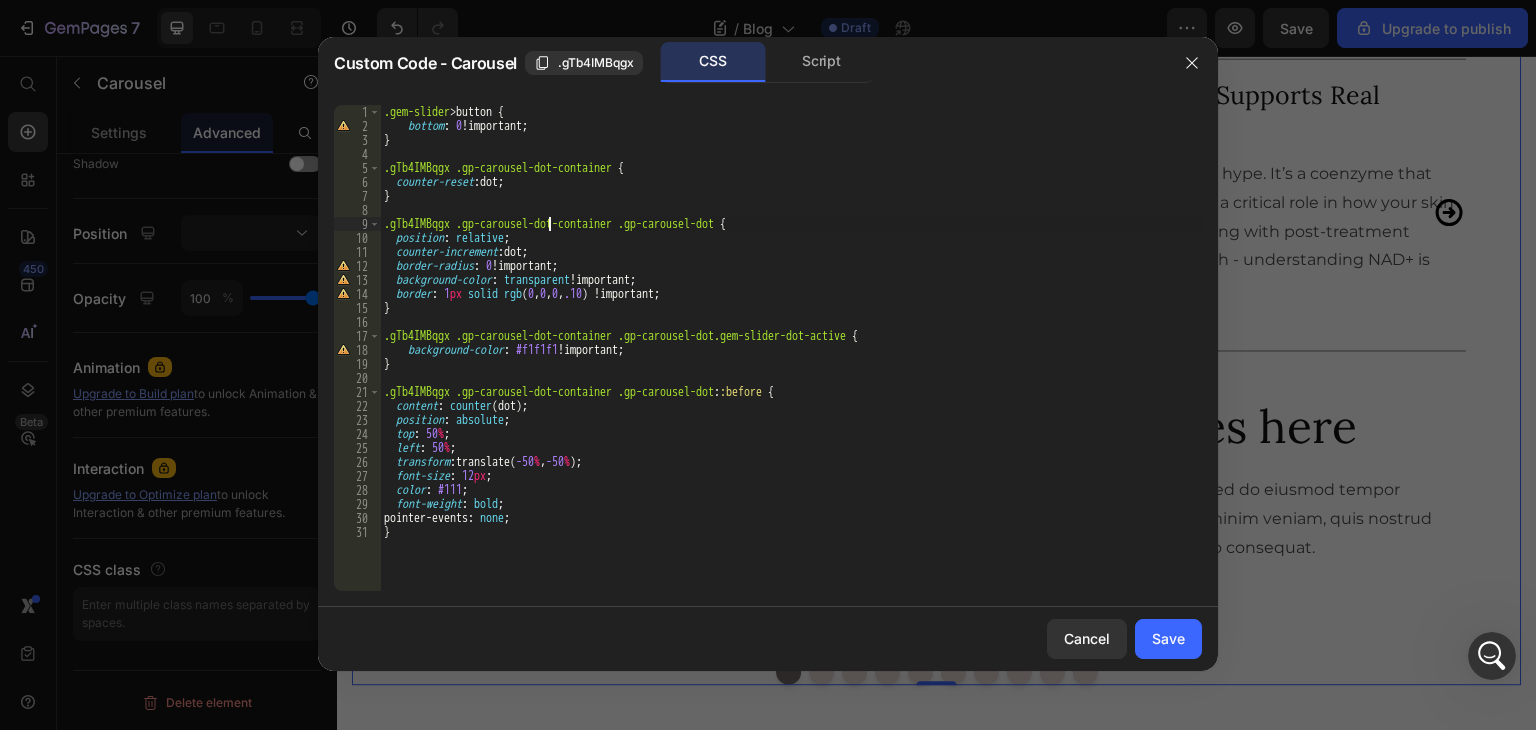 click on ".gem-slider  >  button   {        bottom :   0  !important ; } .gTb4IMBqgx   .gp-carousel-dot-container   {    counter-reset :  dot ; } .gTb4IMBqgx   .gp-carousel-dot-container   .gp-carousel-dot   {    position :   relative ;    counter-increment :  dot ;    border-radius :   0  !important ;    background-color :   transparent  !important ;    border :   1 px   solid   rgb ( 0 , 0 , 0 ,  .10 ) !important ; } .gTb4IMBqgx   .gp-carousel-dot-container   .gp-carousel-dot.gem-slider-dot-active   {        background-color :   #f1f1f1  !important ; } .gTb4IMBqgx   .gp-carousel-dot-container   .gp-carousel-dot : :before   {    content :   counter (dot) ;    position :   absolute ;    top :   50 % ;    left :   50 % ;    transform :  translate( -50 % ,  -50 % ) ;    font-size :   12 px ;    color :   #111 ;    font-weight :   bold ;   pointer-events :   none ; }" at bounding box center (791, 362) 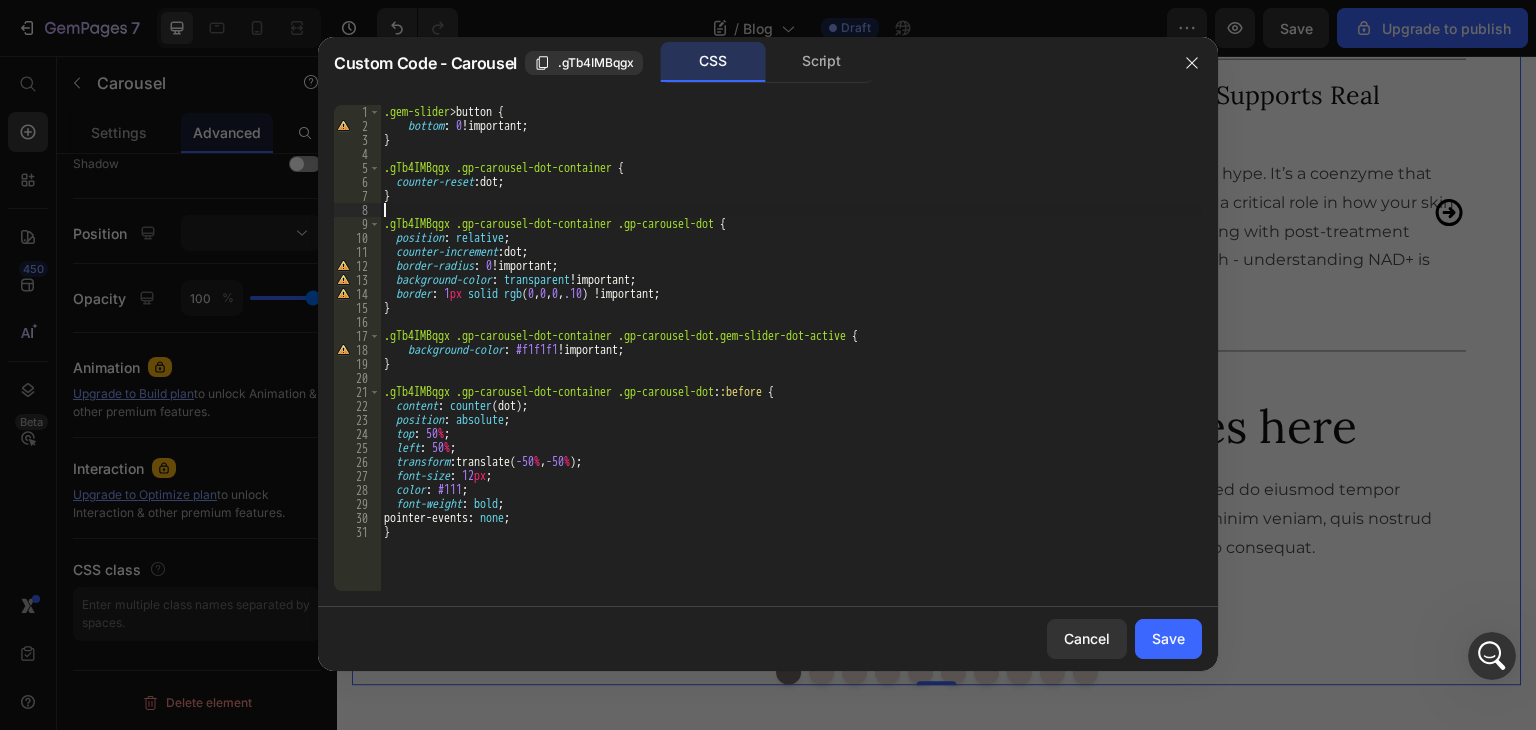 drag, startPoint x: 453, startPoint y: 109, endPoint x: 560, endPoint y: 133, distance: 109.65856 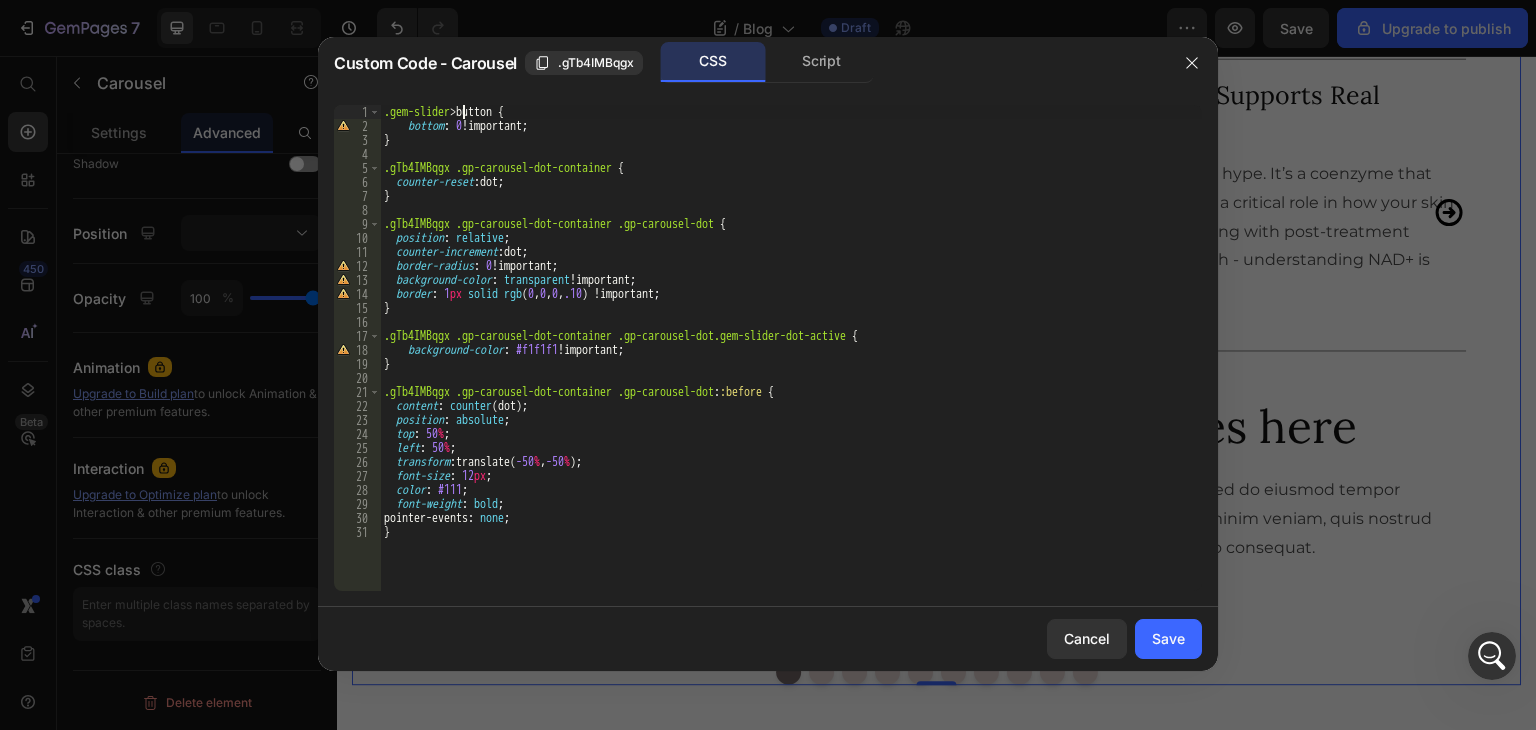 drag, startPoint x: 461, startPoint y: 105, endPoint x: 635, endPoint y: 155, distance: 181.04143 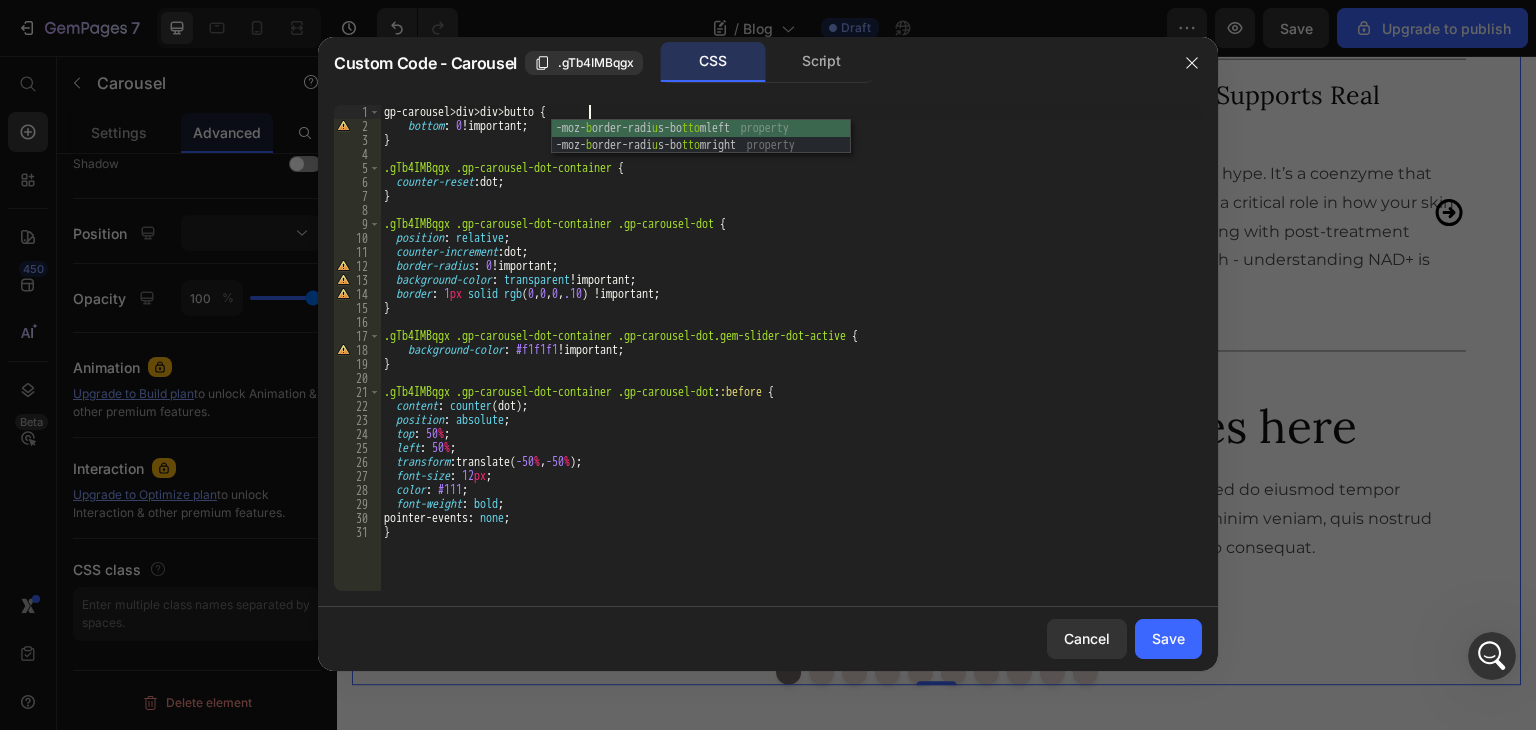 scroll, scrollTop: 0, scrollLeft: 17, axis: horizontal 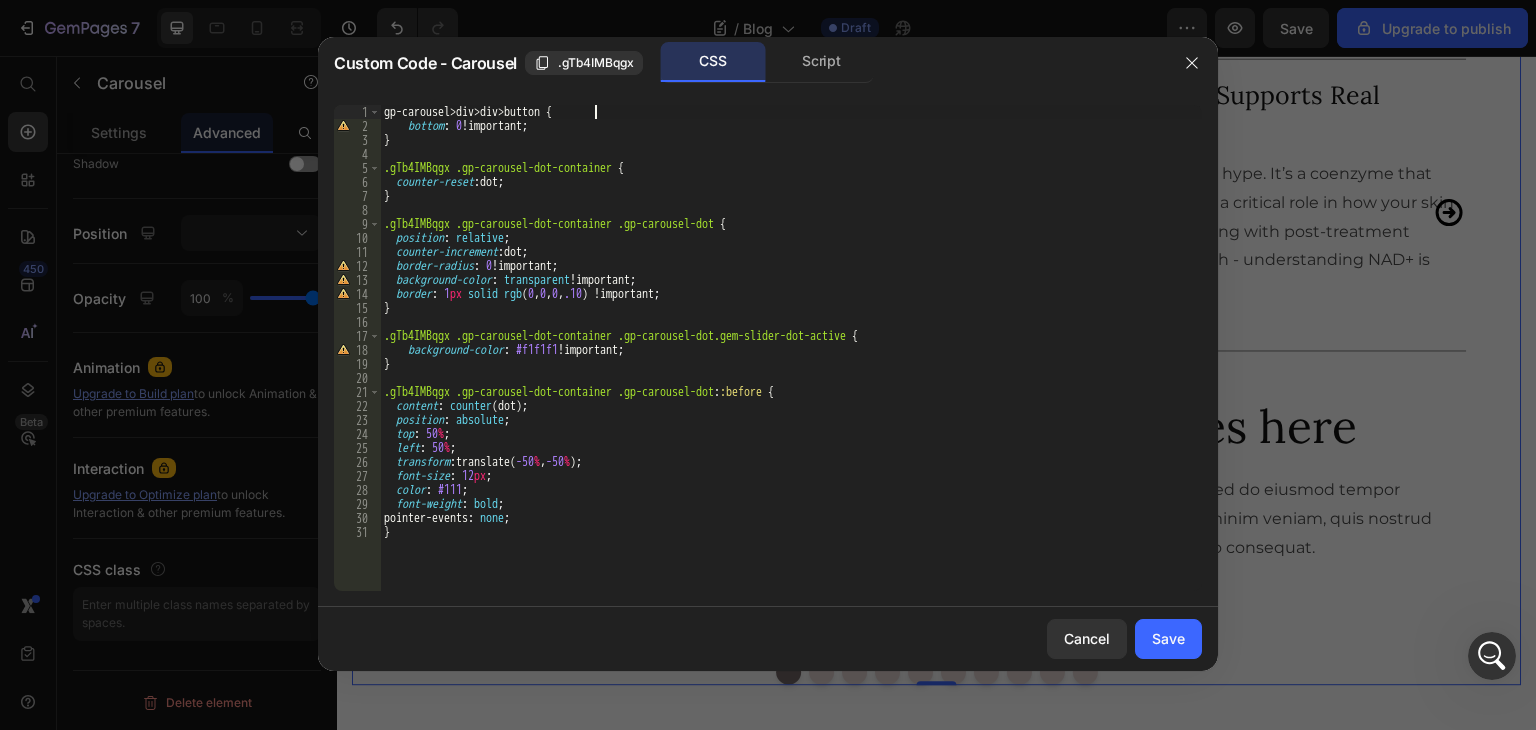 click on "gp-carousel  >  div  >  div  >  button   {        bottom :   0  !important ; } .gTb4IMBqgx   .gp-carousel-dot-container   {    counter-reset :  dot ; } .gTb4IMBqgx   .gp-carousel-dot-container   .gp-carousel-dot   {    position :   relative ;    counter-increment :  dot ;    border-radius :   0  !important ;    background-color :   transparent  !important ;    border :   1 px   solid   rgb ( 0 , 0 , 0 ,  .10 ) !important ; } .gTb4IMBqgx   .gp-carousel-dot-container   .gp-carousel-dot.gem-slider-dot-active   {        background-color :   #f1f1f1  !important ; } .gTb4IMBqgx   .gp-carousel-dot-container   .gp-carousel-dot : :before   {    content :   counter (dot) ;    position :   absolute ;    top :   50 % ;    left :   50 % ;    transform :  translate( -50 % ,  -50 % ) ;    font-size :   12 px ;    color :   #111 ;    font-weight :   bold ;   pointer-events :   none ; }" at bounding box center (791, 362) 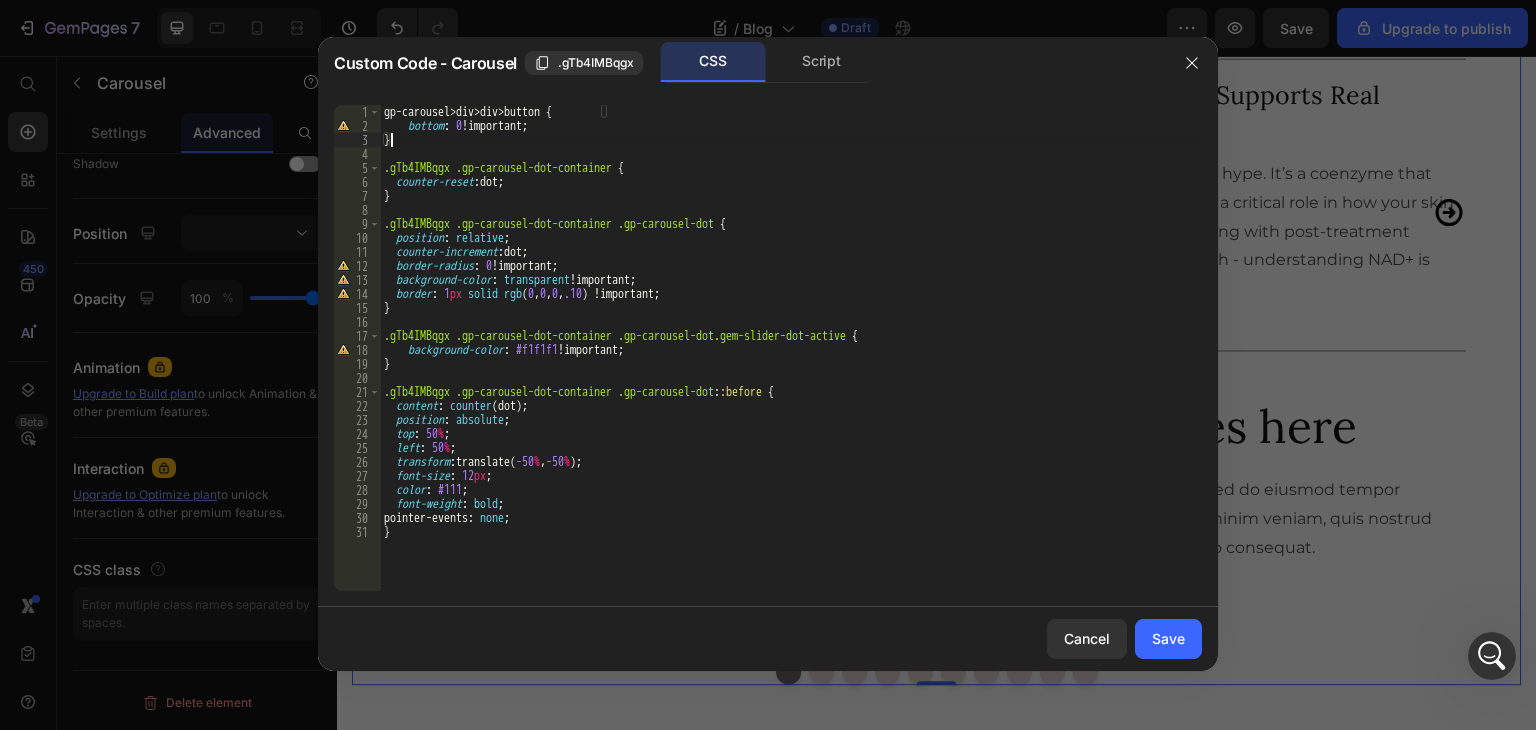 scroll, scrollTop: 0, scrollLeft: 0, axis: both 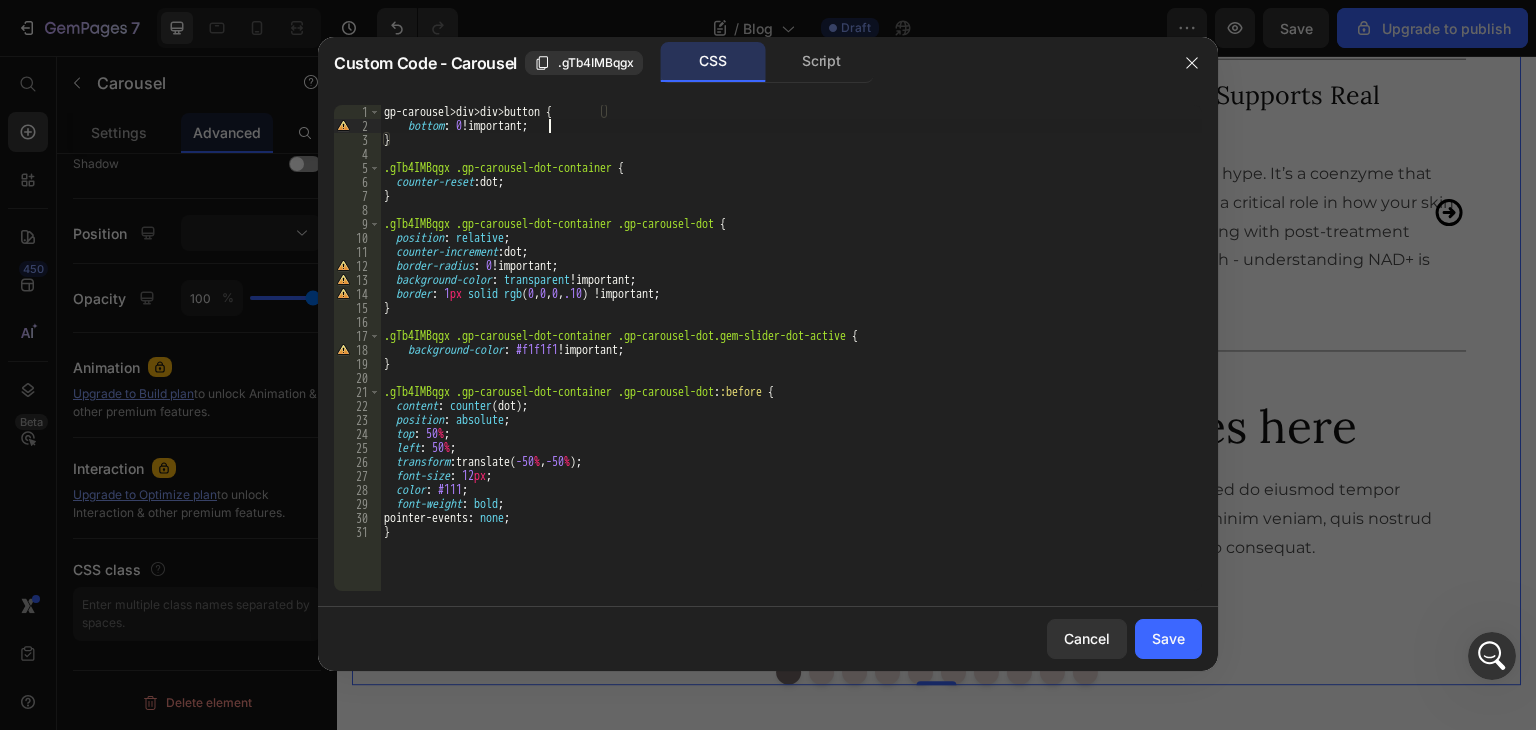 click on "gp-carousel  >  div  >  div  >  button   {        bottom :   0  !important ; } .gTb4IMBqgx   .gp-carousel-dot-container   {    counter-reset :  dot ; } .gTb4IMBqgx   .gp-carousel-dot-container   .gp-carousel-dot   {    position :   relative ;    counter-increment :  dot ;    border-radius :   0  !important ;    background-color :   transparent  !important ;    border :   1 px   solid   rgb ( 0 , 0 , 0 ,  .10 ) !important ; } .gTb4IMBqgx   .gp-carousel-dot-container   .gp-carousel-dot.gem-slider-dot-active   {        background-color :   #f1f1f1  !important ; } .gTb4IMBqgx   .gp-carousel-dot-container   .gp-carousel-dot : :before   {    content :   counter (dot) ;    position :   absolute ;    top :   50 % ;    left :   50 % ;    transform :  translate( -50 % ,  -50 % ) ;    font-size :   12 px ;    color :   #111 ;    font-weight :   bold ;   pointer-events :   none ; }" at bounding box center (791, 362) 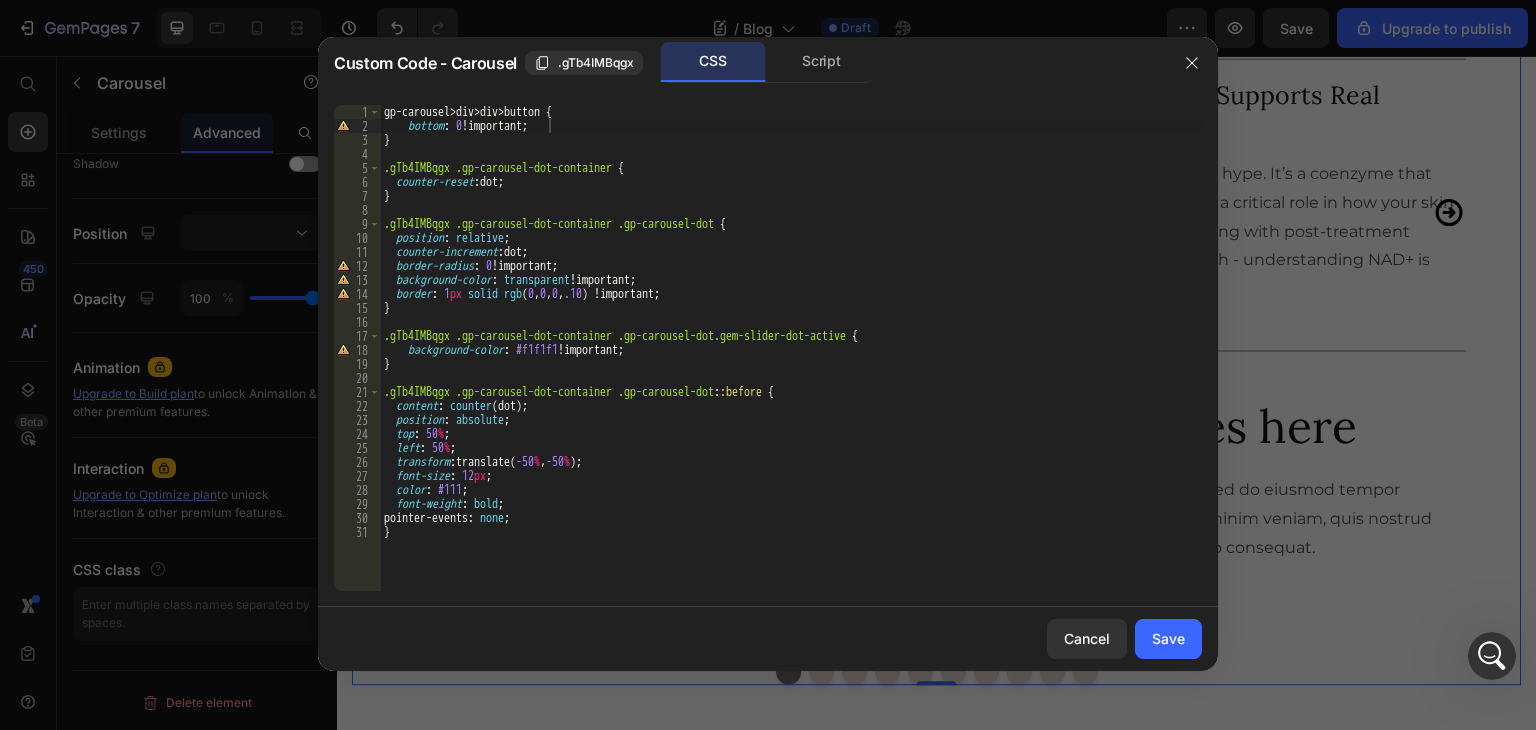 click on "Custom Code - Carousel .gTb4IMBqgx CSS Script" 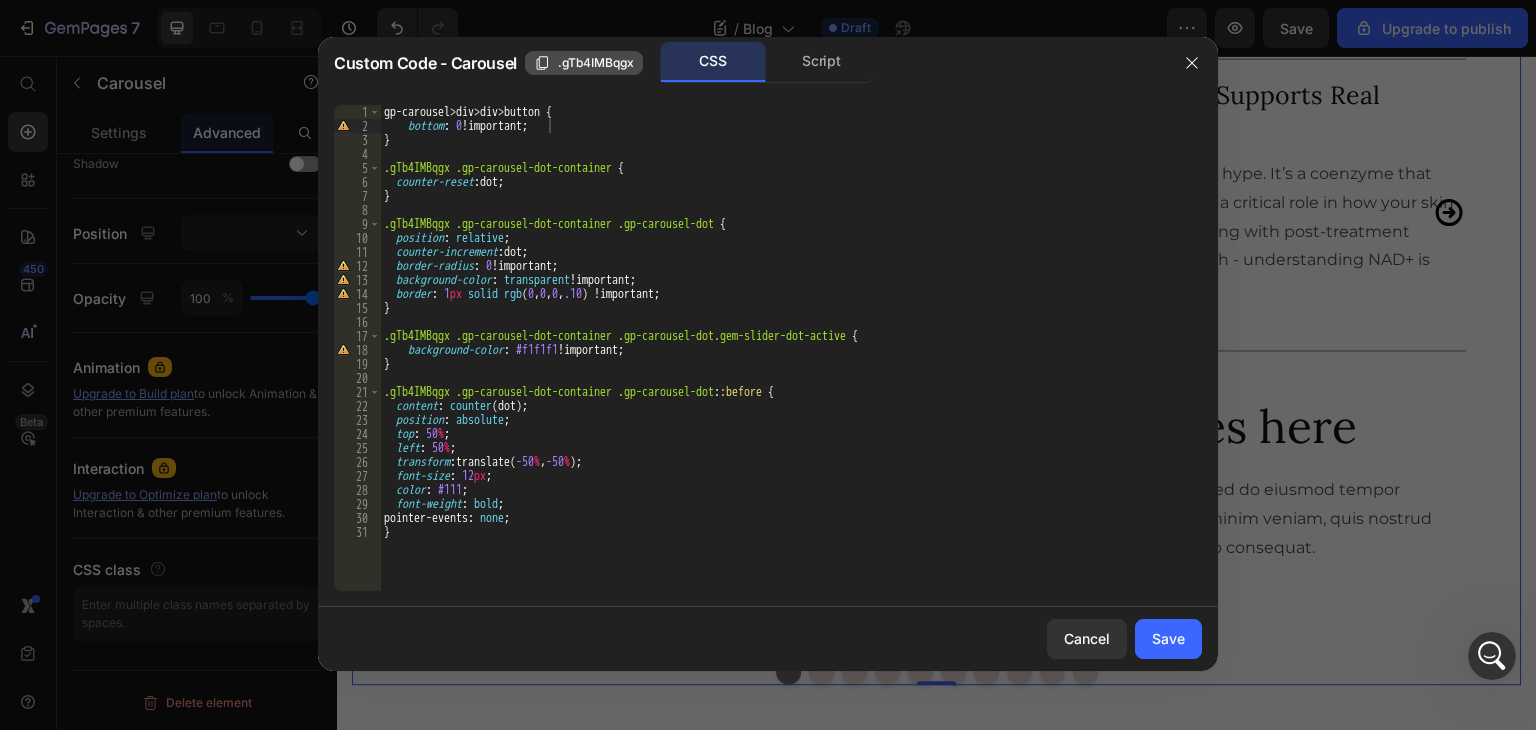 click on ".gTb4IMBqgx" 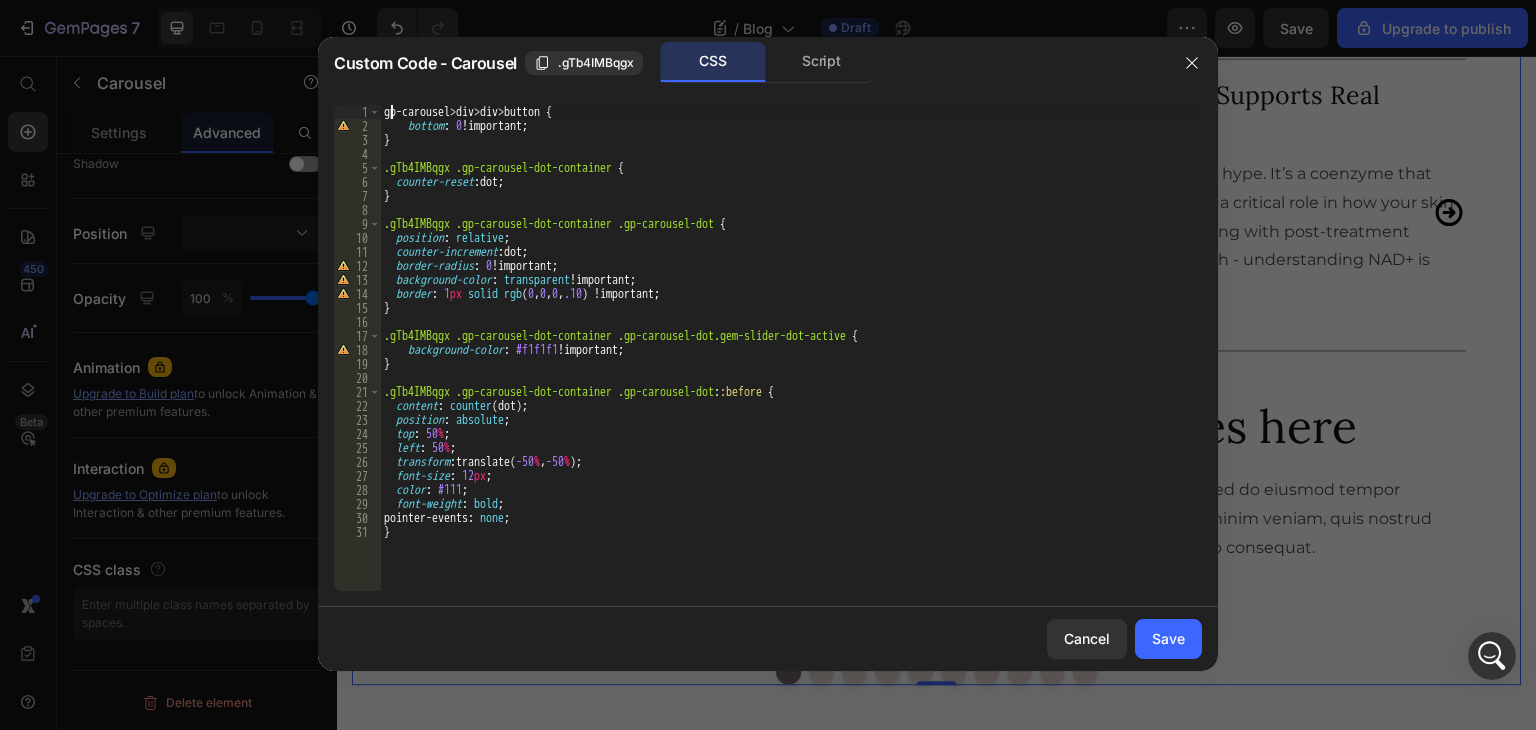 click on "gp-carousel  >  div  >  div  >  button   {        bottom :   0  !important ; } .gTb4IMBqgx   .gp-carousel-dot-container   {    counter-reset :  dot ; } .gTb4IMBqgx   .gp-carousel-dot-container   .gp-carousel-dot   {    position :   relative ;    counter-increment :  dot ;    border-radius :   0  !important ;    background-color :   transparent  !important ;    border :   1 px   solid   rgb ( 0 , 0 , 0 ,  .10 ) !important ; } .gTb4IMBqgx   .gp-carousel-dot-container   .gp-carousel-dot.gem-slider-dot-active   {        background-color :   #f1f1f1  !important ; } .gTb4IMBqgx   .gp-carousel-dot-container   .gp-carousel-dot : :before   {    content :   counter (dot) ;    position :   absolute ;    top :   50 % ;    left :   50 % ;    transform :  translate( -50 % ,  -50 % ) ;    font-size :   12 px ;    color :   #111 ;    font-weight :   bold ;   pointer-events :   none ; }" at bounding box center [791, 362] 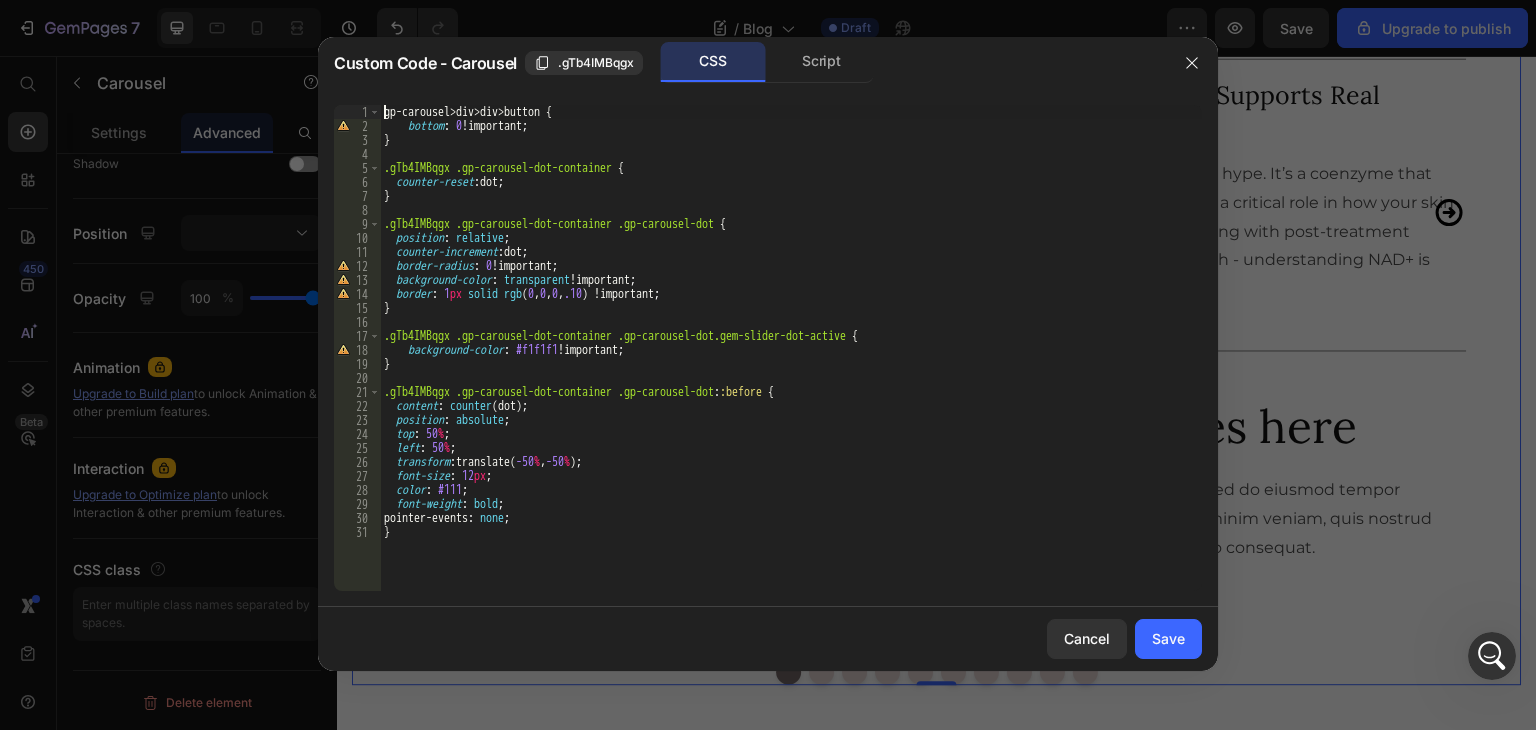 paste on ".gTb4IMBqgx" 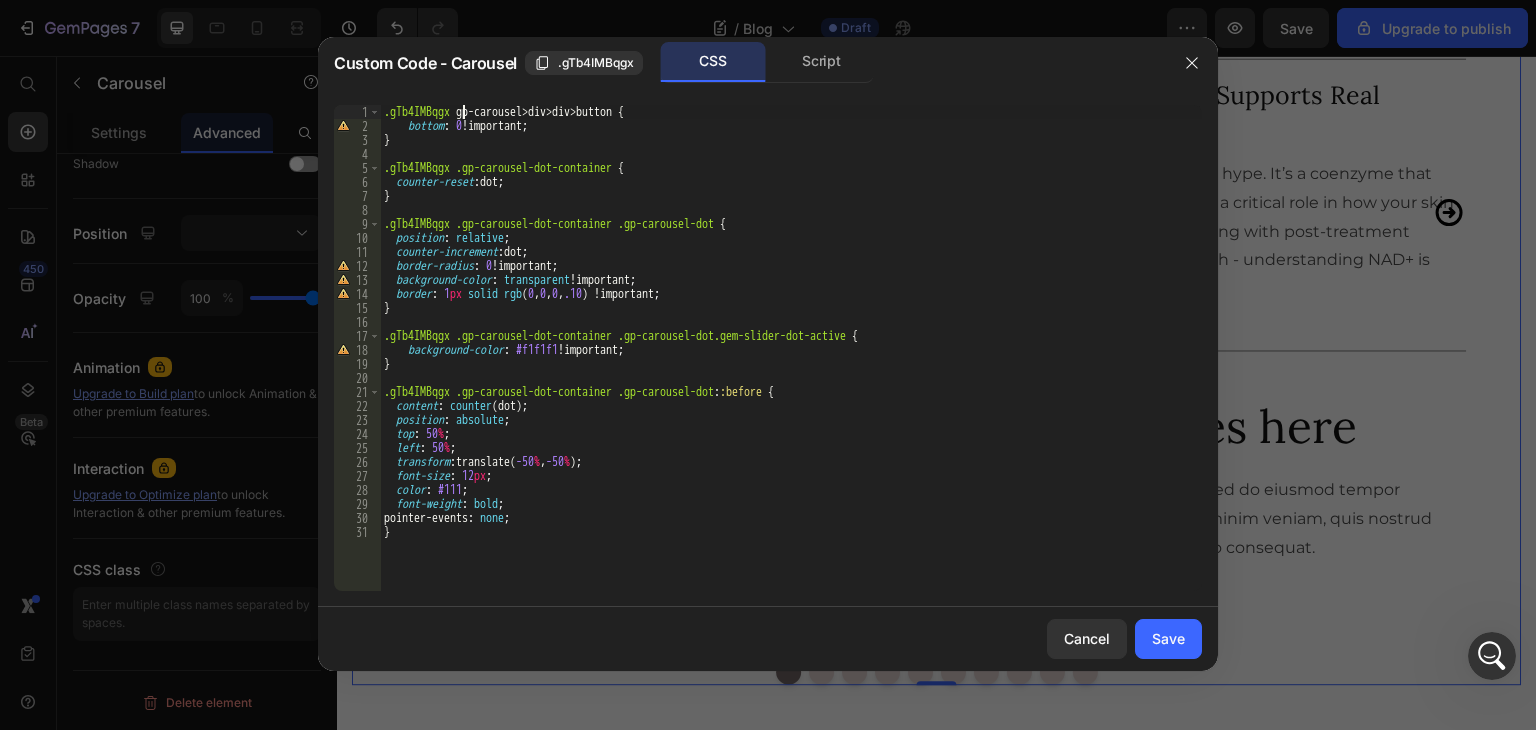 scroll, scrollTop: 0, scrollLeft: 7, axis: horizontal 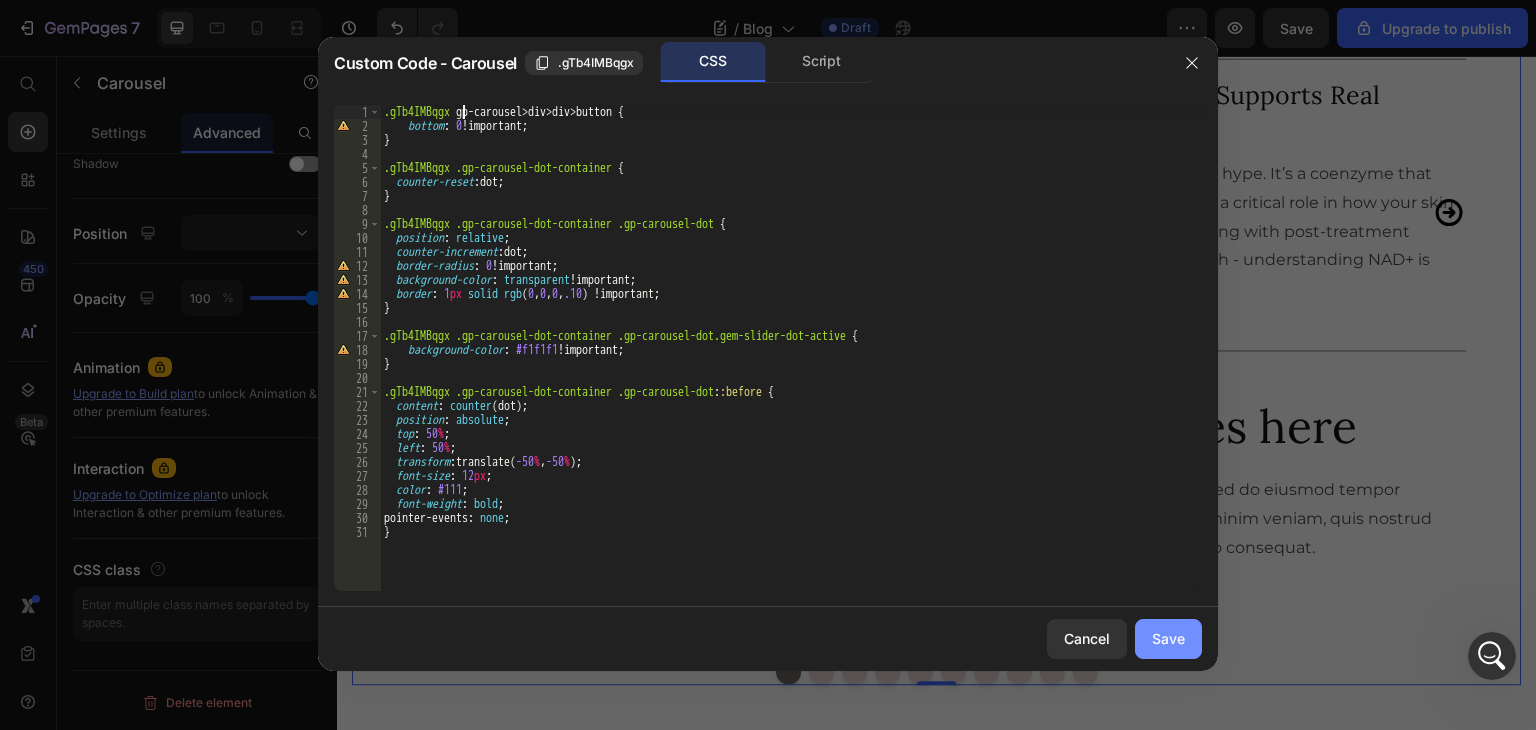 type on ".gTb4IMBqgx gp-carousel > div > div > button {" 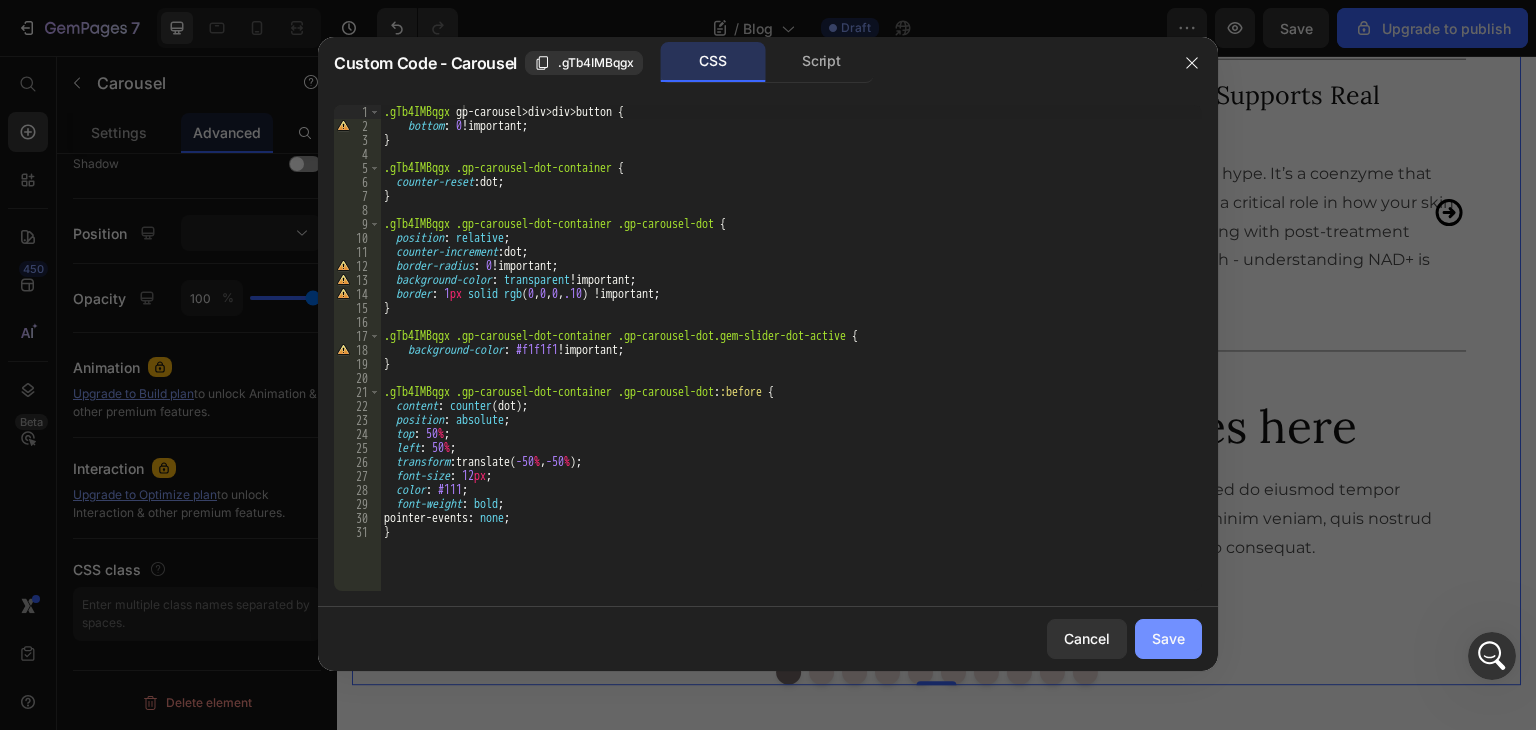 drag, startPoint x: 1173, startPoint y: 643, endPoint x: 880, endPoint y: 193, distance: 536.9814 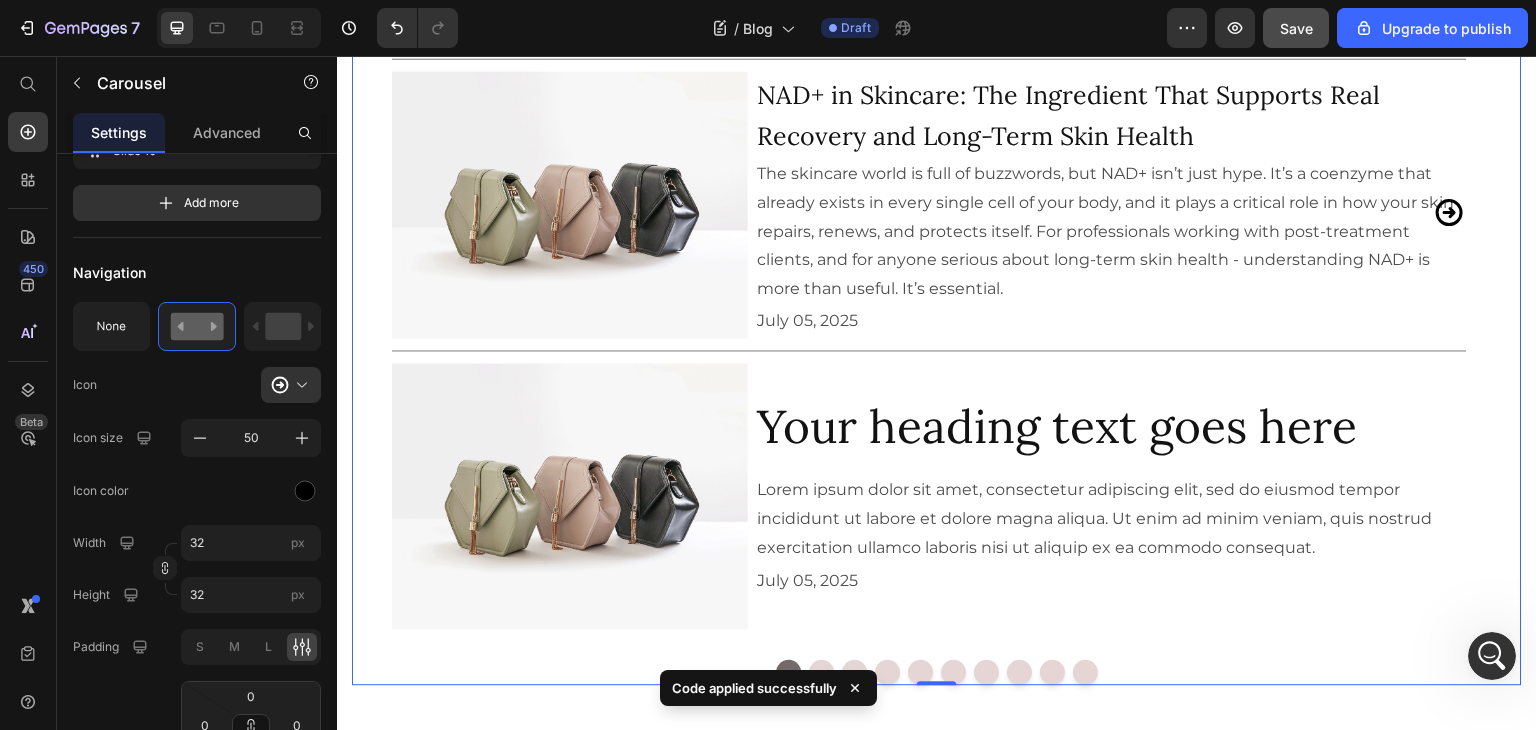 click on "Save" at bounding box center [1296, 28] 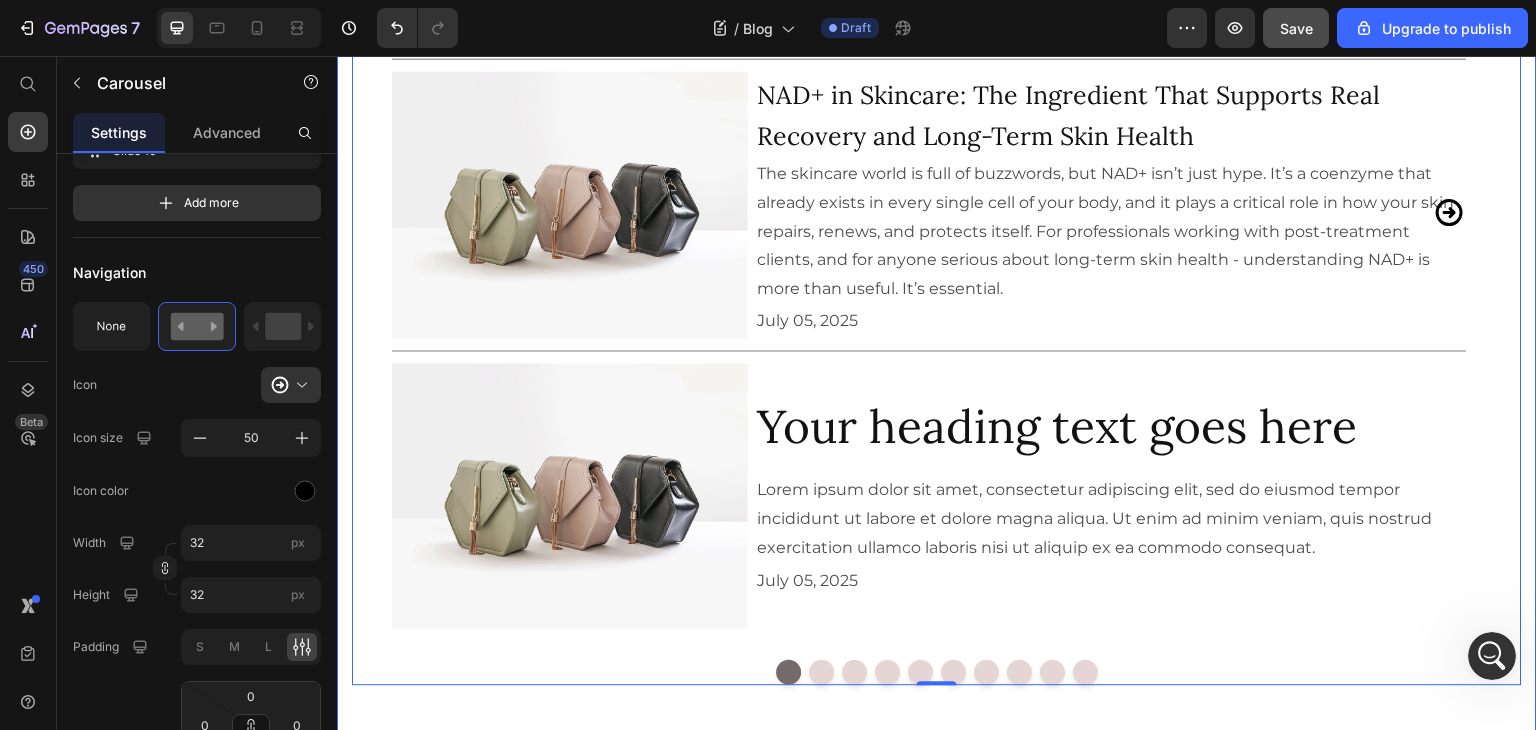 scroll, scrollTop: 1871, scrollLeft: 0, axis: vertical 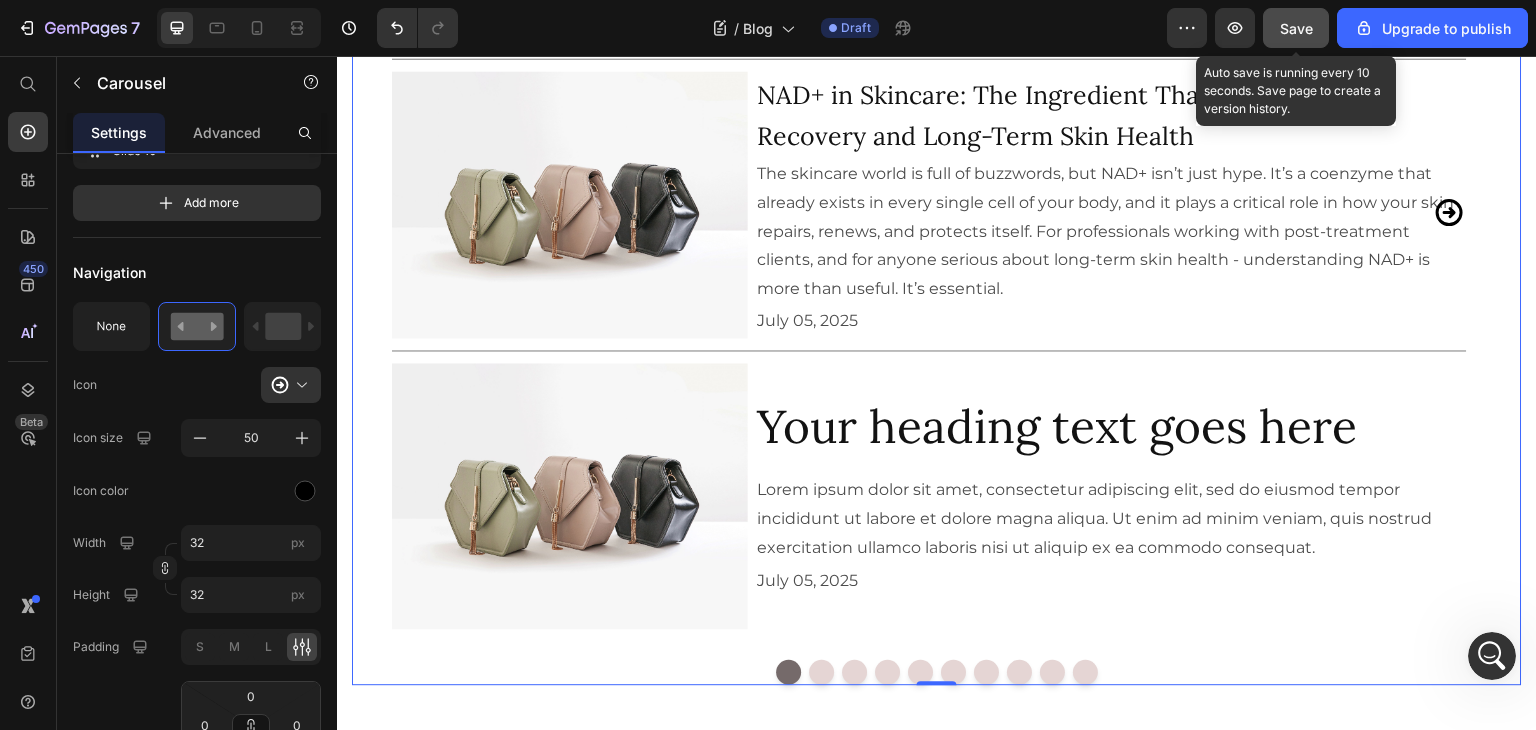 click on "Save" at bounding box center [1296, 28] 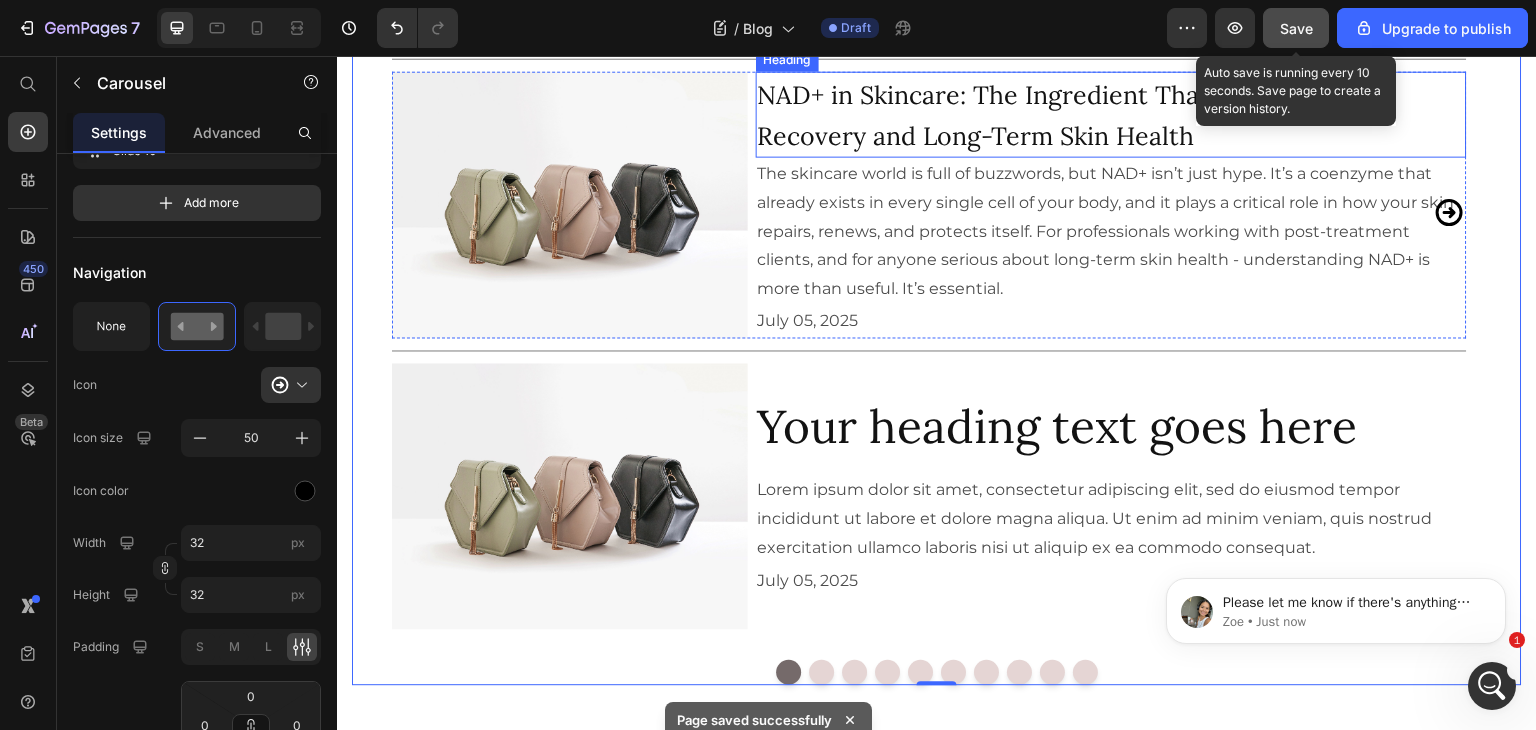 scroll, scrollTop: 0, scrollLeft: 0, axis: both 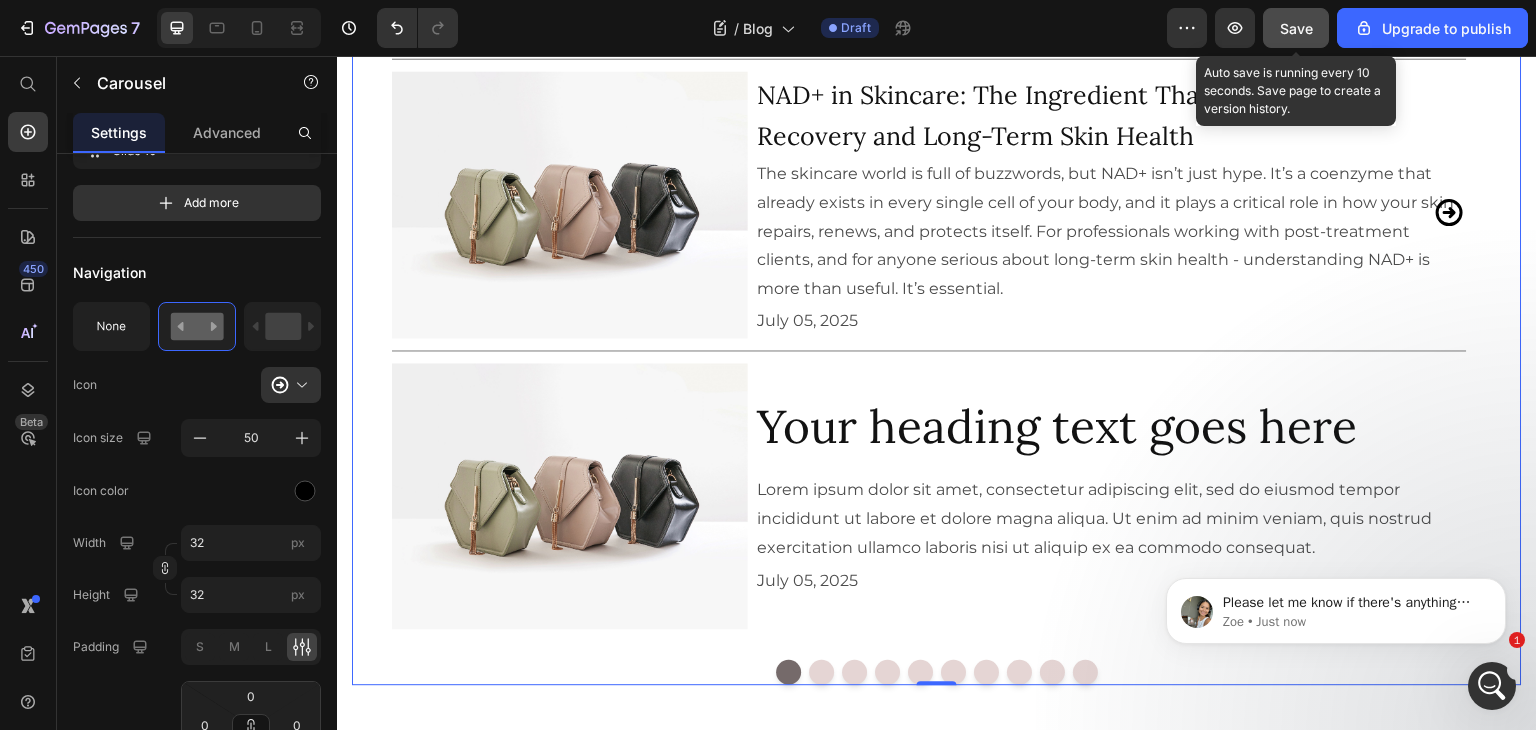 click 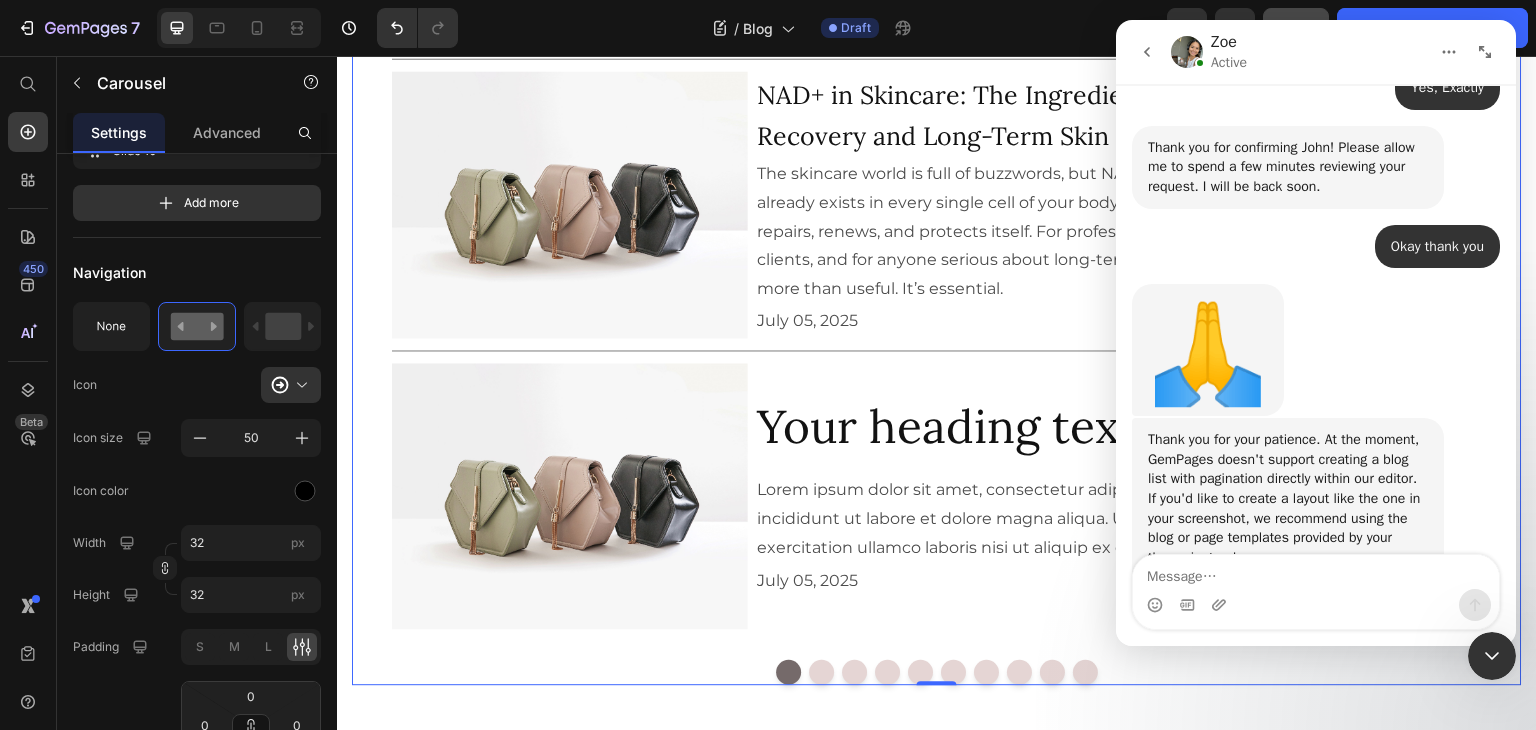 scroll, scrollTop: 2022, scrollLeft: 0, axis: vertical 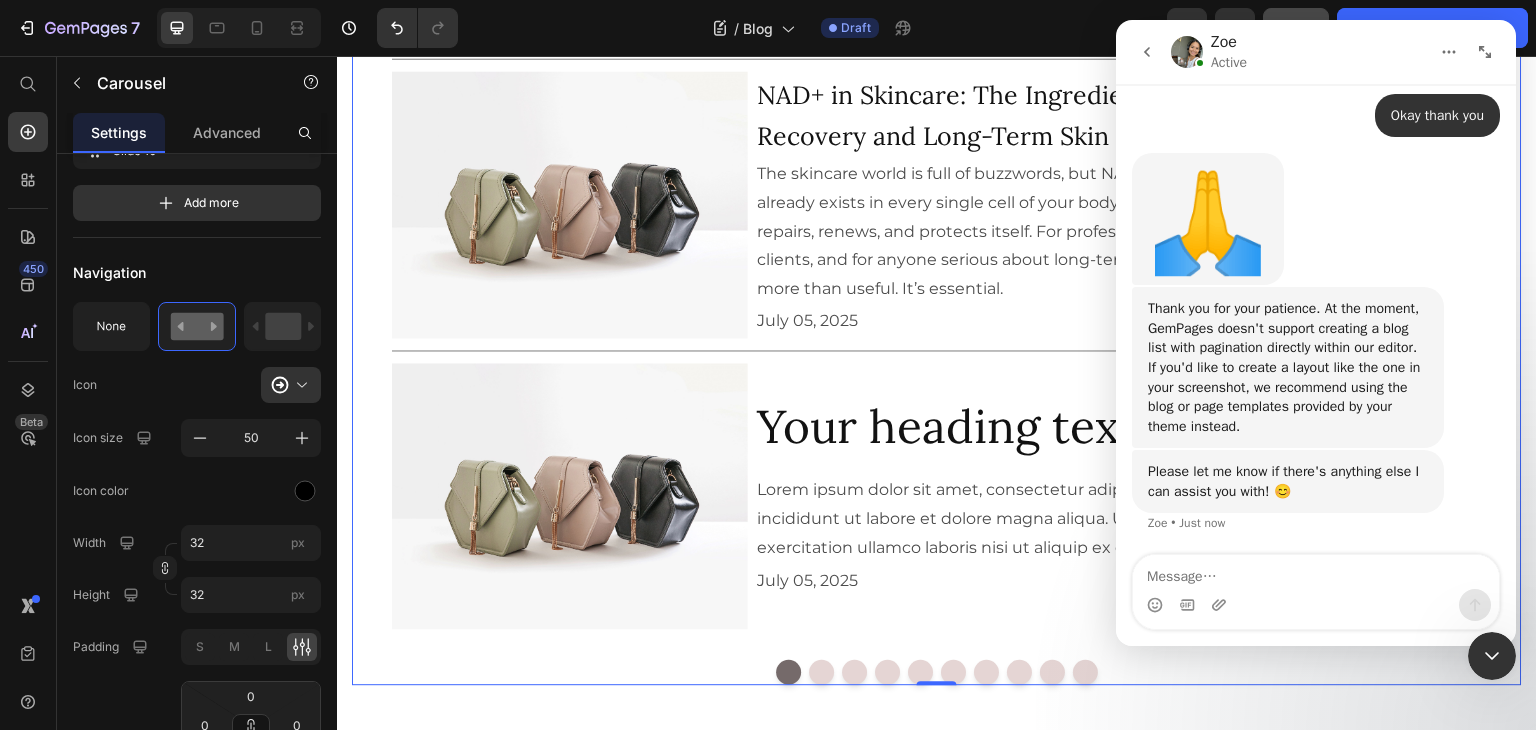 click at bounding box center [1316, 572] 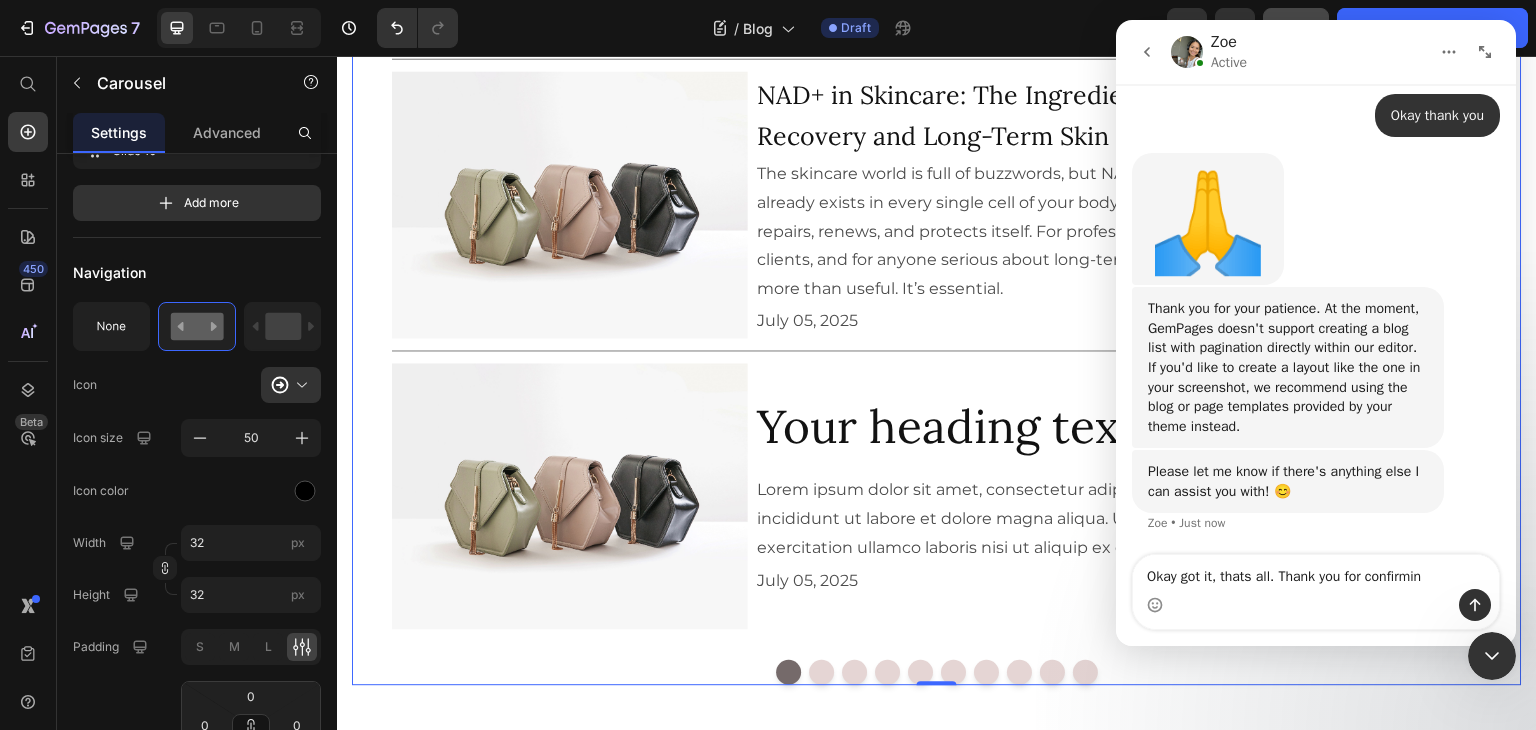 type on "Okay got it, thats all. Thank you for confirming" 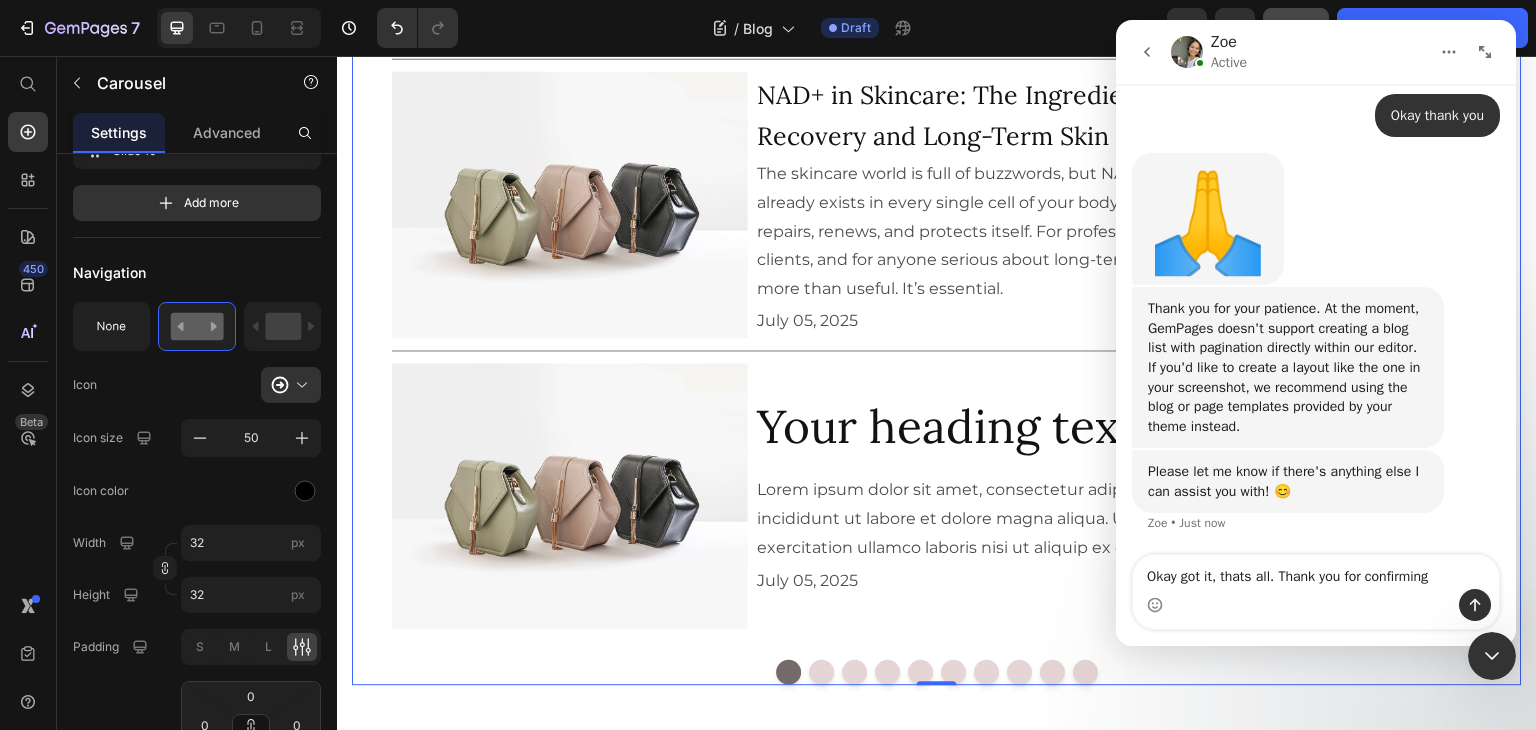 type 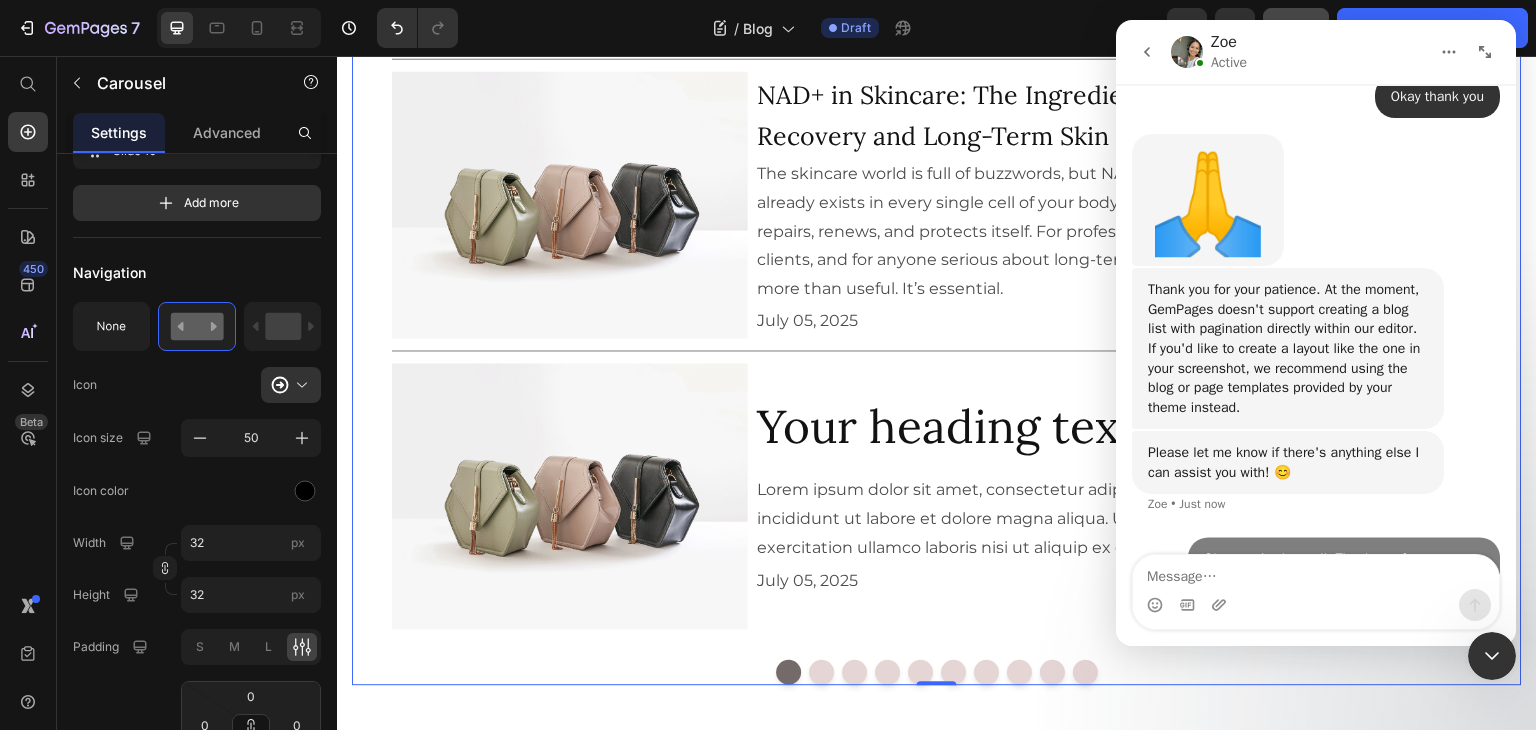 scroll, scrollTop: 2101, scrollLeft: 0, axis: vertical 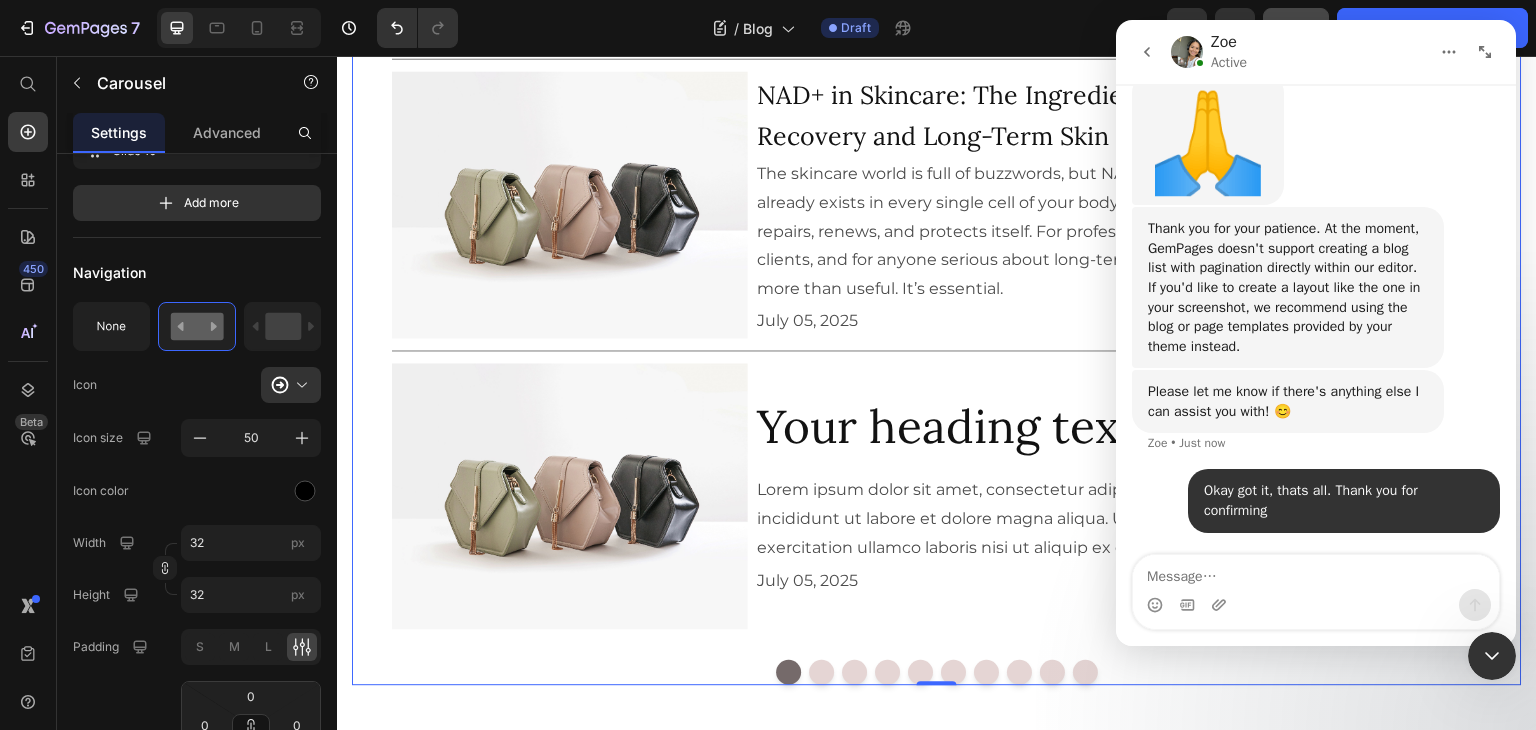 click 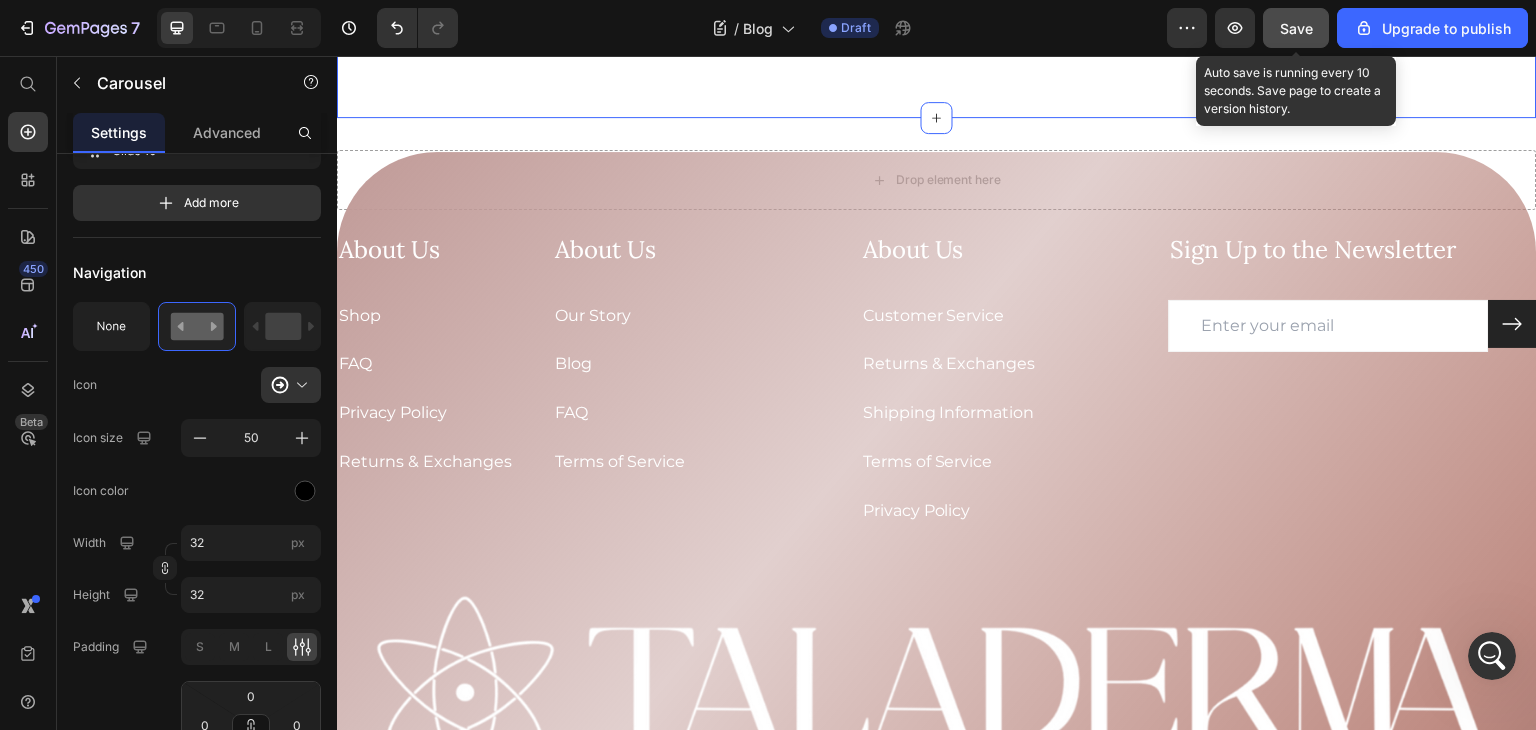scroll, scrollTop: 1870, scrollLeft: 0, axis: vertical 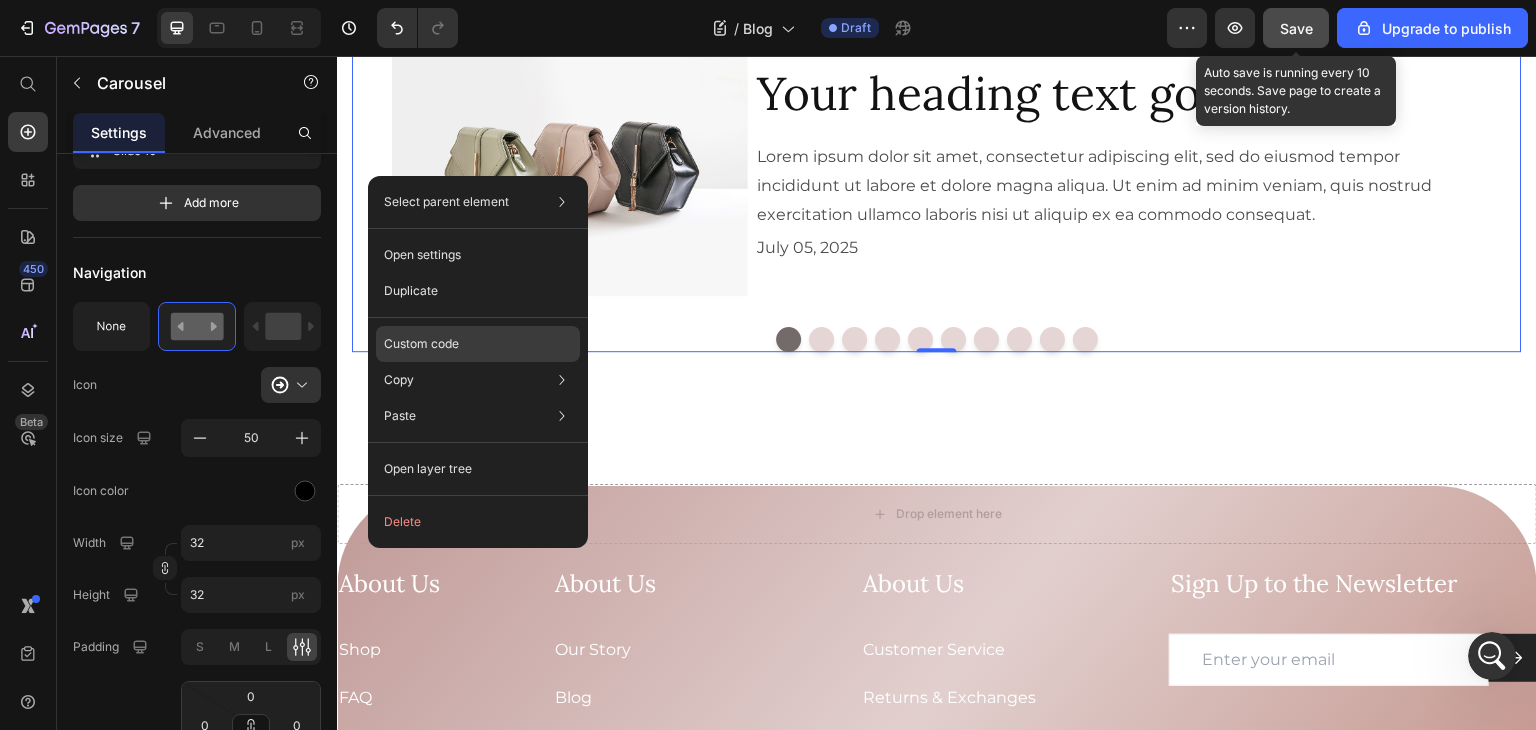 click on "Custom code" at bounding box center [421, 344] 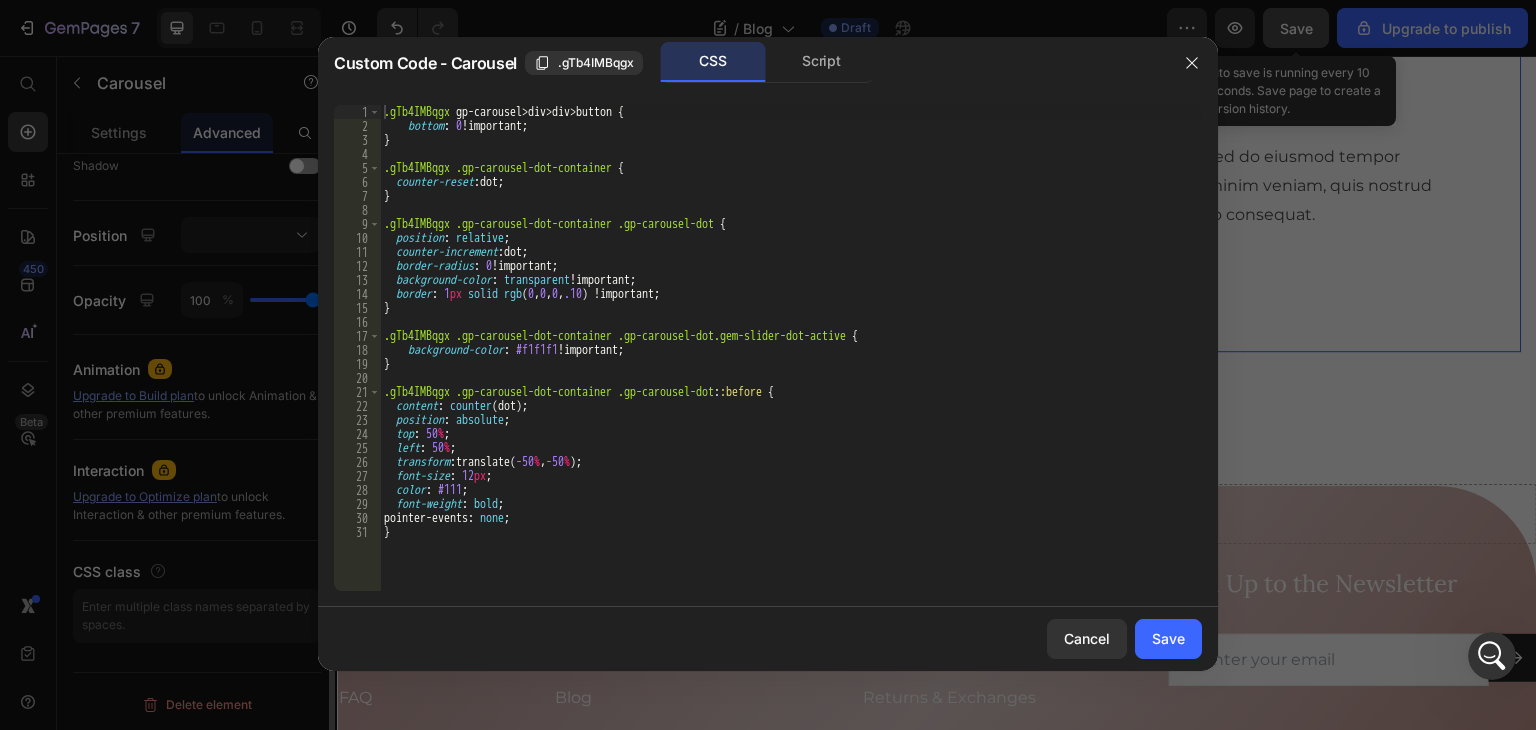scroll, scrollTop: 671, scrollLeft: 0, axis: vertical 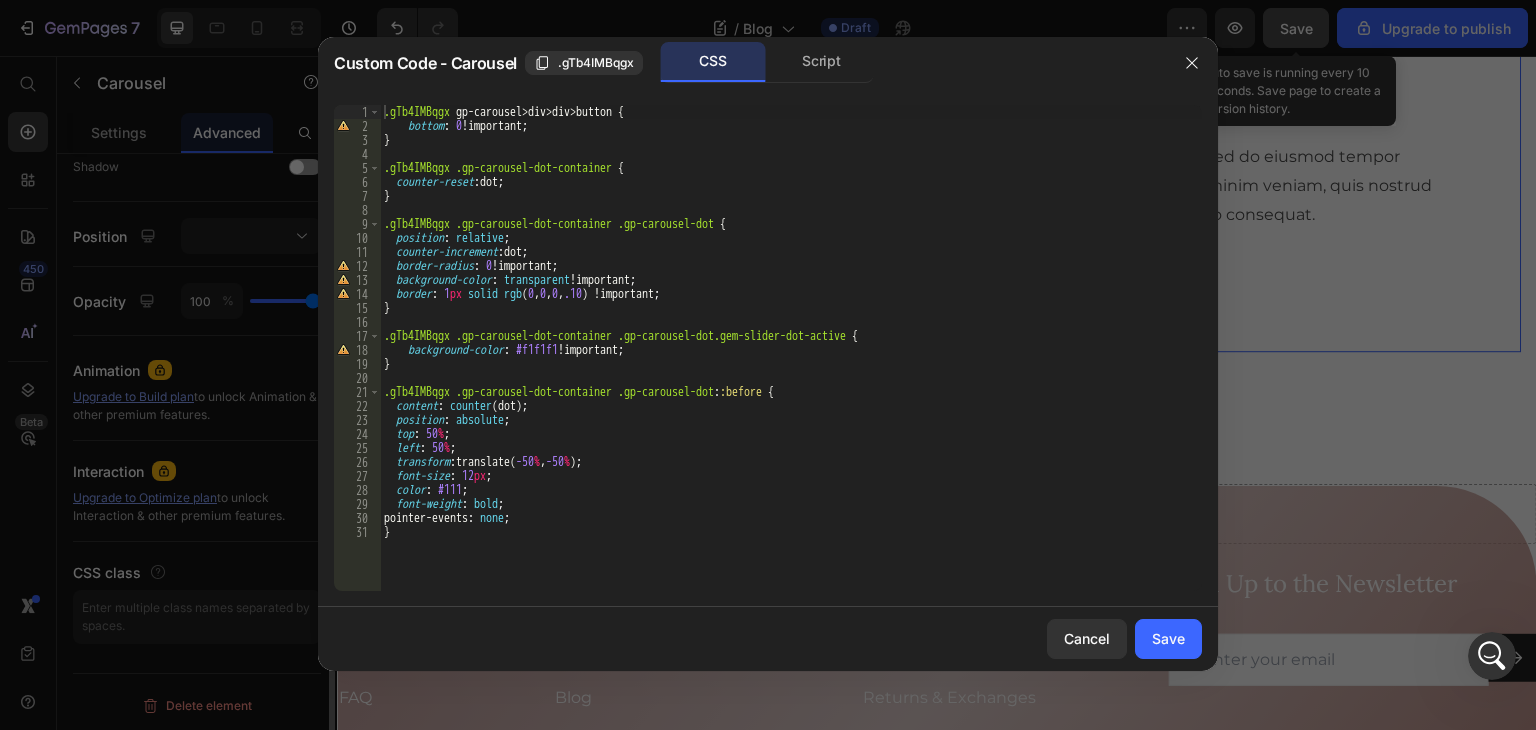 click on ".gTb4IMBqgx   gp-carousel  >  div  >  div  >  button   {        bottom :   0  !important ; } .gTb4IMBqgx   .gp-carousel-dot-container   {    counter-reset :  dot ; } .gTb4IMBqgx   .gp-carousel-dot-container   .gp-carousel-dot   {    position :   relative ;    counter-increment :  dot ;    border-radius :   0  !important ;    background-color :   transparent  !important ;    border :   1 px   solid   rgb ( 0 , 0 , 0 ,  .10 ) !important ; } .gTb4IMBqgx   .gp-carousel-dot-container   .gp-carousel-dot.gem-slider-dot-active   {        background-color :   #f1f1f1  !important ; } .gTb4IMBqgx   .gp-carousel-dot-container   .gp-carousel-dot : :before   {    content :   counter (dot) ;    position :   absolute ;    top :   50 % ;    left :   50 % ;    transform :  translate( -50 % ,  -50 % ) ;    font-size :   12 px ;    color :   #111 ;    font-weight :   bold ;   pointer-events :   none ; }" at bounding box center (791, 362) 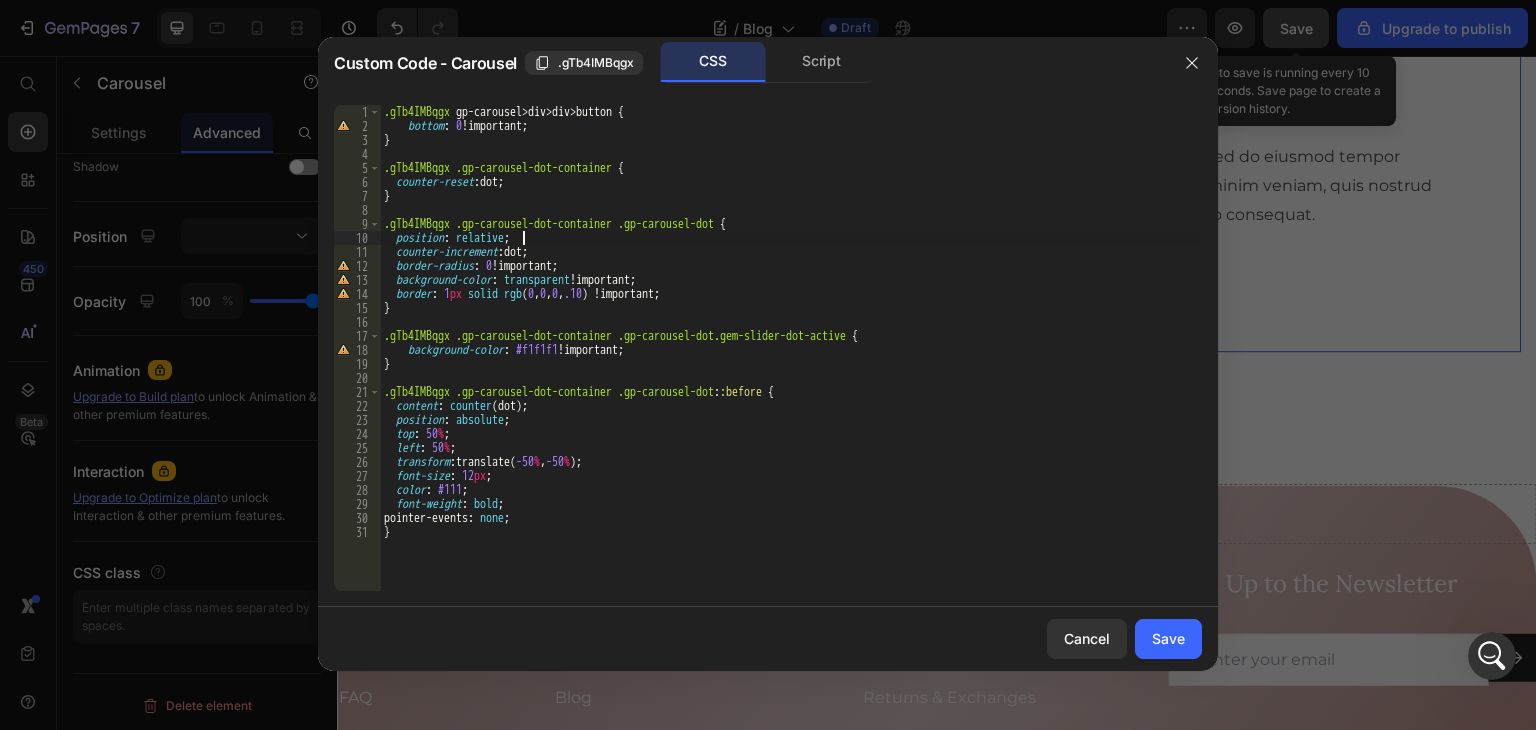 click on ".gTb4IMBqgx   gp-carousel  >  div  >  div  >  button   {        bottom :   0  !important ; } .gTb4IMBqgx   .gp-carousel-dot-container   {    counter-reset :  dot ; } .gTb4IMBqgx   .gp-carousel-dot-container   .gp-carousel-dot   {    position :   relative ;    counter-increment :  dot ;    border-radius :   0  !important ;    background-color :   transparent  !important ;    border :   1 px   solid   rgb ( 0 , 0 , 0 ,  .10 ) !important ; } .gTb4IMBqgx   .gp-carousel-dot-container   .gp-carousel-dot.gem-slider-dot-active   {        background-color :   #f1f1f1  !important ; } .gTb4IMBqgx   .gp-carousel-dot-container   .gp-carousel-dot : :before   {    content :   counter (dot) ;    position :   absolute ;    top :   50 % ;    left :   50 % ;    transform :  translate( -50 % ,  -50 % ) ;    font-size :   12 px ;    color :   #111 ;    font-weight :   bold ;   pointer-events :   none ; }" at bounding box center (791, 362) 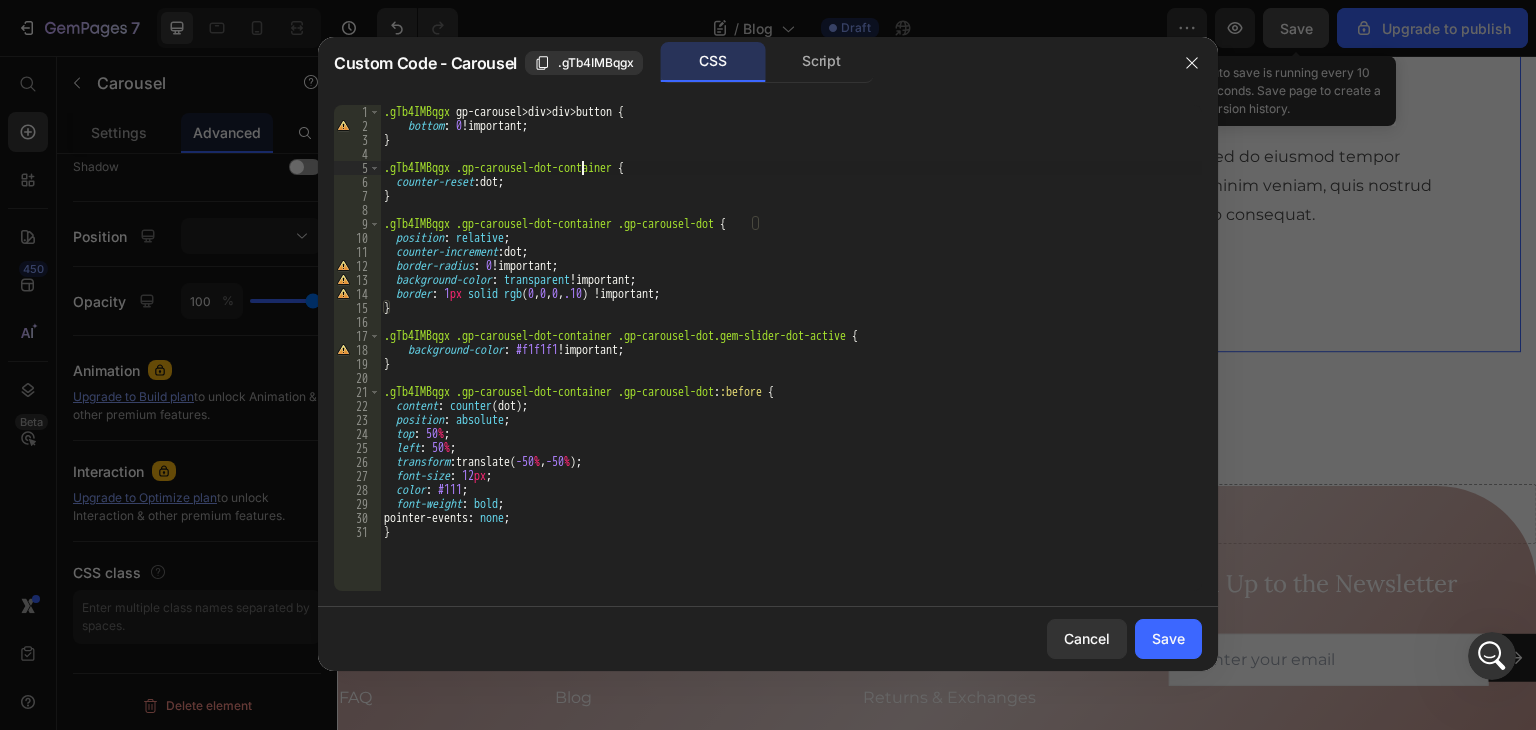 click on ".gTb4IMBqgx   gp-carousel  >  div  >  div  >  button   {        bottom :   0  !important ; } .gTb4IMBqgx   .gp-carousel-dot-container   {    counter-reset :  dot ; } .gTb4IMBqgx   .gp-carousel-dot-container   .gp-carousel-dot   {    position :   relative ;    counter-increment :  dot ;    border-radius :   0  !important ;    background-color :   transparent  !important ;    border :   1 px   solid   rgb ( 0 , 0 , 0 ,  .10 ) !important ; } .gTb4IMBqgx   .gp-carousel-dot-container   .gp-carousel-dot.gem-slider-dot-active   {        background-color :   #f1f1f1  !important ; } .gTb4IMBqgx   .gp-carousel-dot-container   .gp-carousel-dot : :before   {    content :   counter (dot) ;    position :   absolute ;    top :   50 % ;    left :   50 % ;    transform :  translate( -50 % ,  -50 % ) ;    font-size :   12 px ;    color :   #111 ;    font-weight :   bold ;   pointer-events :   none ; }" at bounding box center [791, 362] 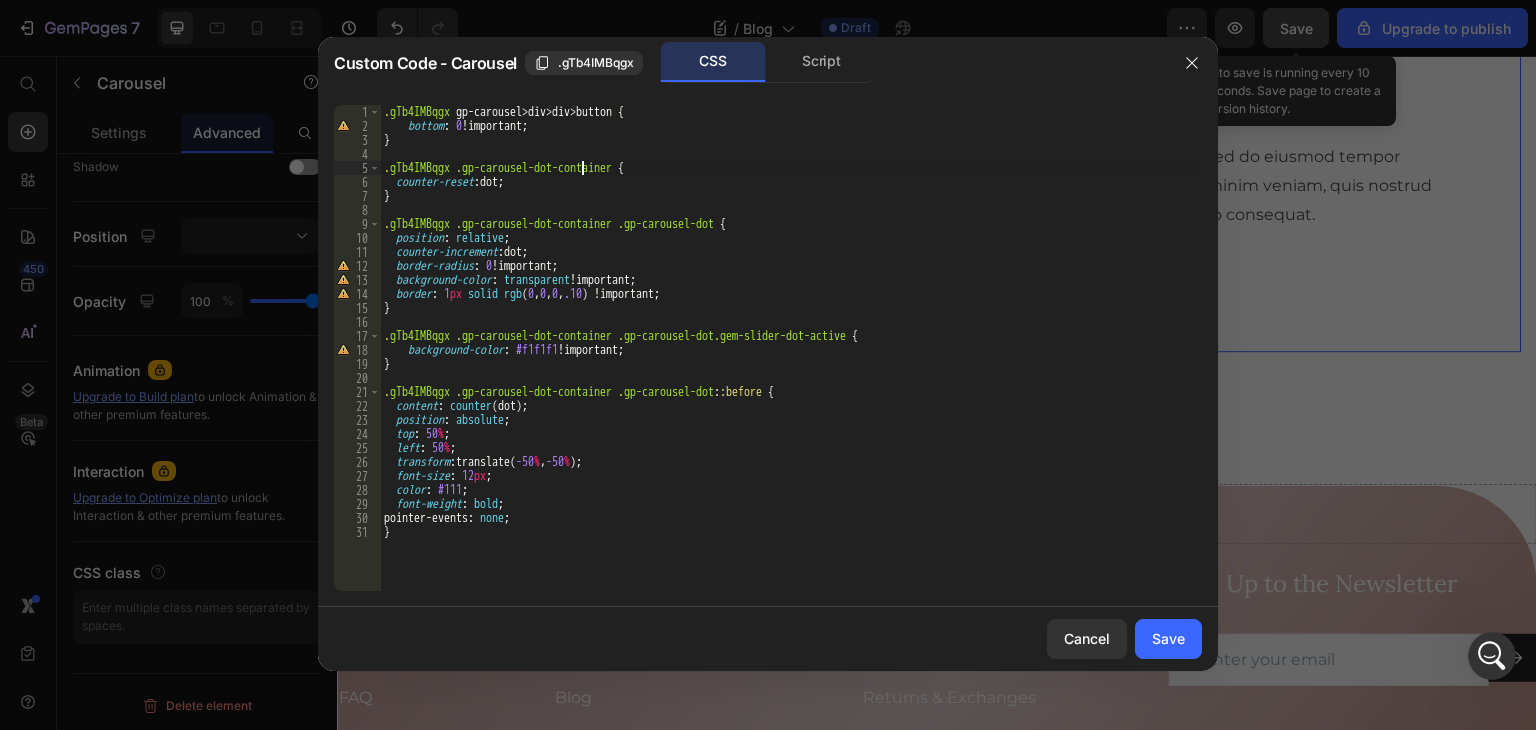 click on ".gTb4IMBqgx   gp-carousel  >  div  >  div  >  button   {        bottom :   0  !important ; } .gTb4IMBqgx   .gp-carousel-dot-container   {    counter-reset :  dot ; } .gTb4IMBqgx   .gp-carousel-dot-container   .gp-carousel-dot   {    position :   relative ;    counter-increment :  dot ;    border-radius :   0  !important ;    background-color :   transparent  !important ;    border :   1 px   solid   rgb ( 0 , 0 , 0 ,  .10 ) !important ; } .gTb4IMBqgx   .gp-carousel-dot-container   .gp-carousel-dot.gem-slider-dot-active   {        background-color :   #f1f1f1  !important ; } .gTb4IMBqgx   .gp-carousel-dot-container   .gp-carousel-dot : :before   {    content :   counter (dot) ;    position :   absolute ;    top :   50 % ;    left :   50 % ;    transform :  translate( -50 % ,  -50 % ) ;    font-size :   12 px ;    color :   #111 ;    font-weight :   bold ;   pointer-events :   none ; }" at bounding box center (791, 362) 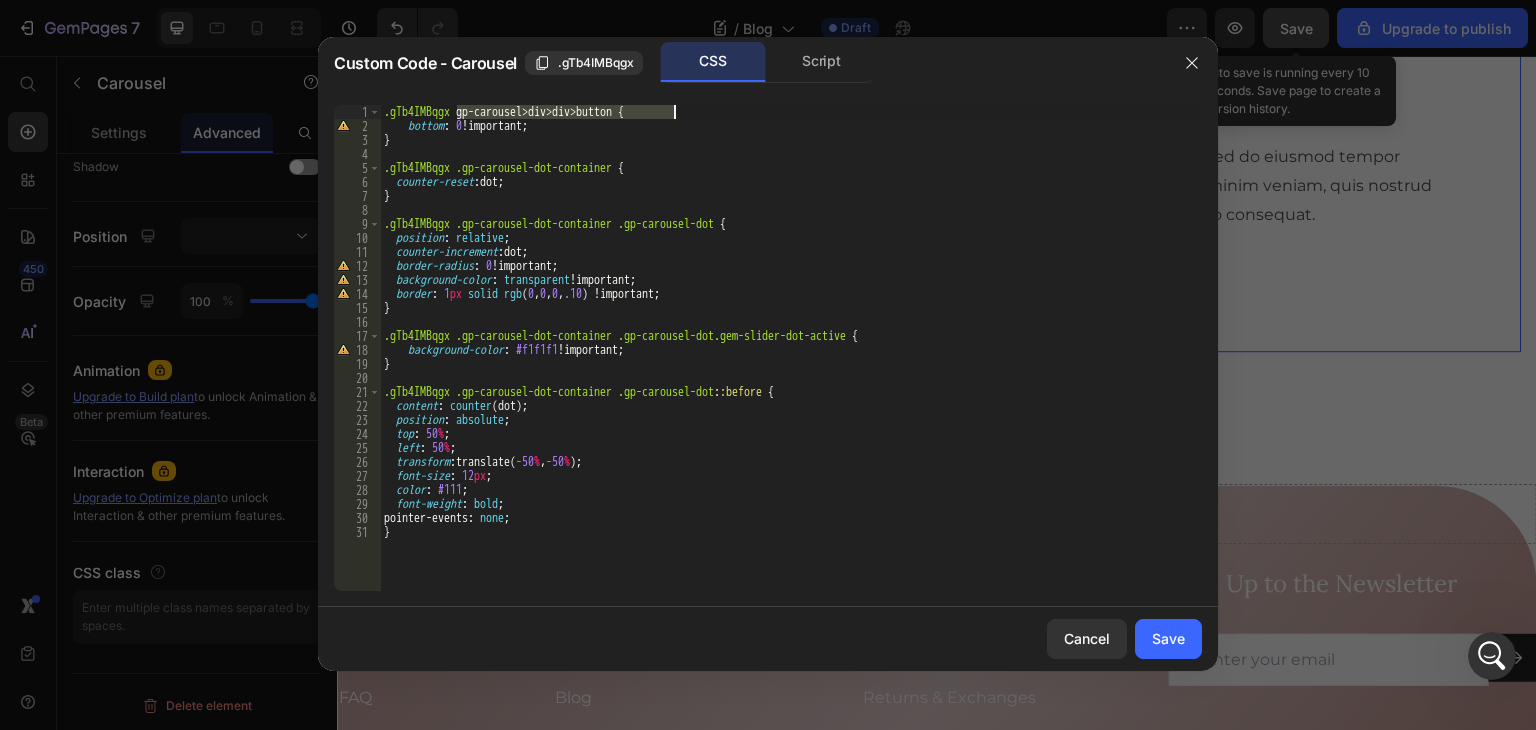 click on ".gTb4IMBqgx   gp-carousel  >  div  >  div  >  button   {        bottom :   0  !important ; } .gTb4IMBqgx   .gp-carousel-dot-container   {    counter-reset :  dot ; } .gTb4IMBqgx   .gp-carousel-dot-container   .gp-carousel-dot   {    position :   relative ;    counter-increment :  dot ;    border-radius :   0  !important ;    background-color :   transparent  !important ;    border :   1 px   solid   rgb ( 0 , 0 , 0 ,  .10 ) !important ; } .gTb4IMBqgx   .gp-carousel-dot-container   .gp-carousel-dot.gem-slider-dot-active   {        background-color :   #f1f1f1  !important ; } .gTb4IMBqgx   .gp-carousel-dot-container   .gp-carousel-dot : :before   {    content :   counter (dot) ;    position :   absolute ;    top :   50 % ;    left :   50 % ;    transform :  translate( -50 % ,  -50 % ) ;    font-size :   12 px ;    color :   #111 ;    font-weight :   bold ;   pointer-events :   none ; }" at bounding box center [791, 362] 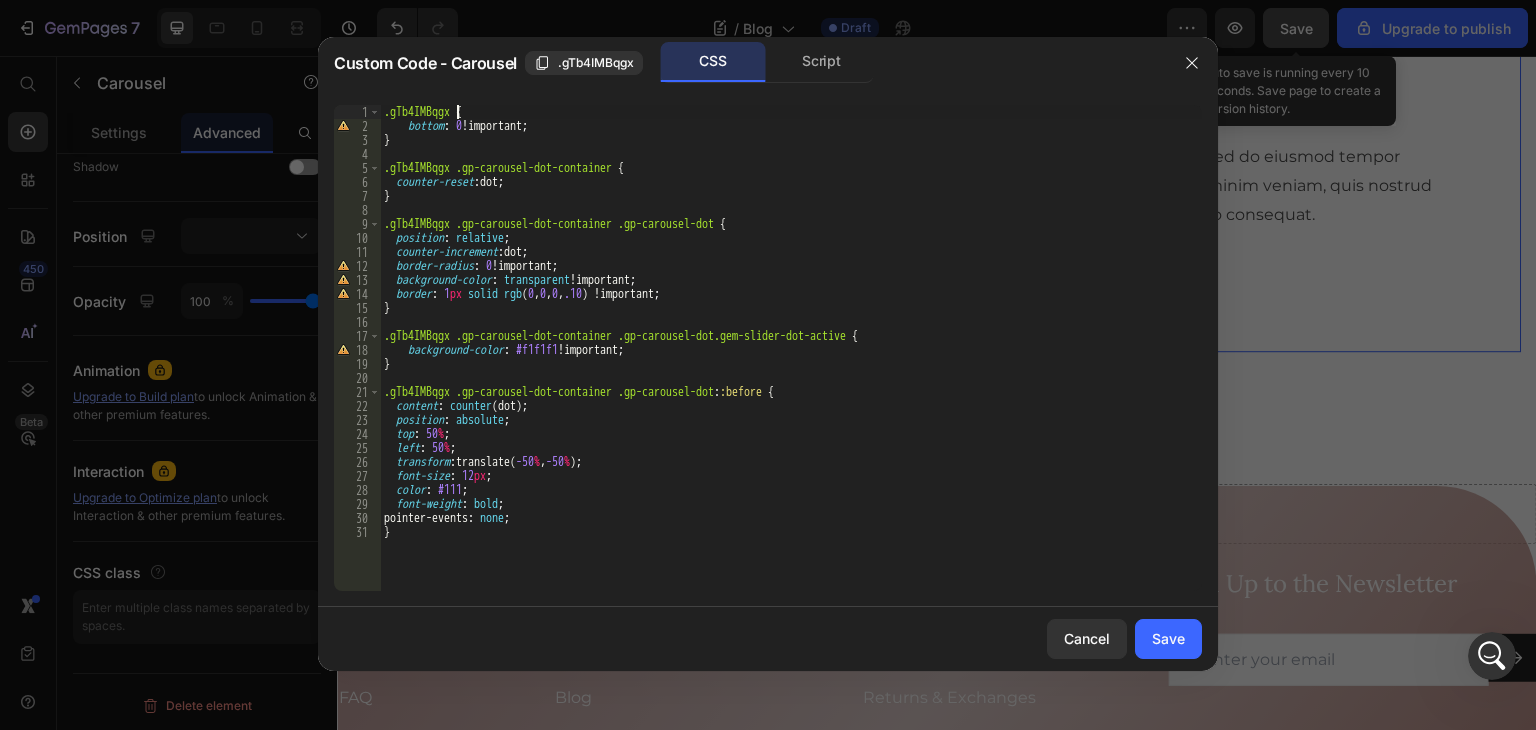 scroll, scrollTop: 0, scrollLeft: 7, axis: horizontal 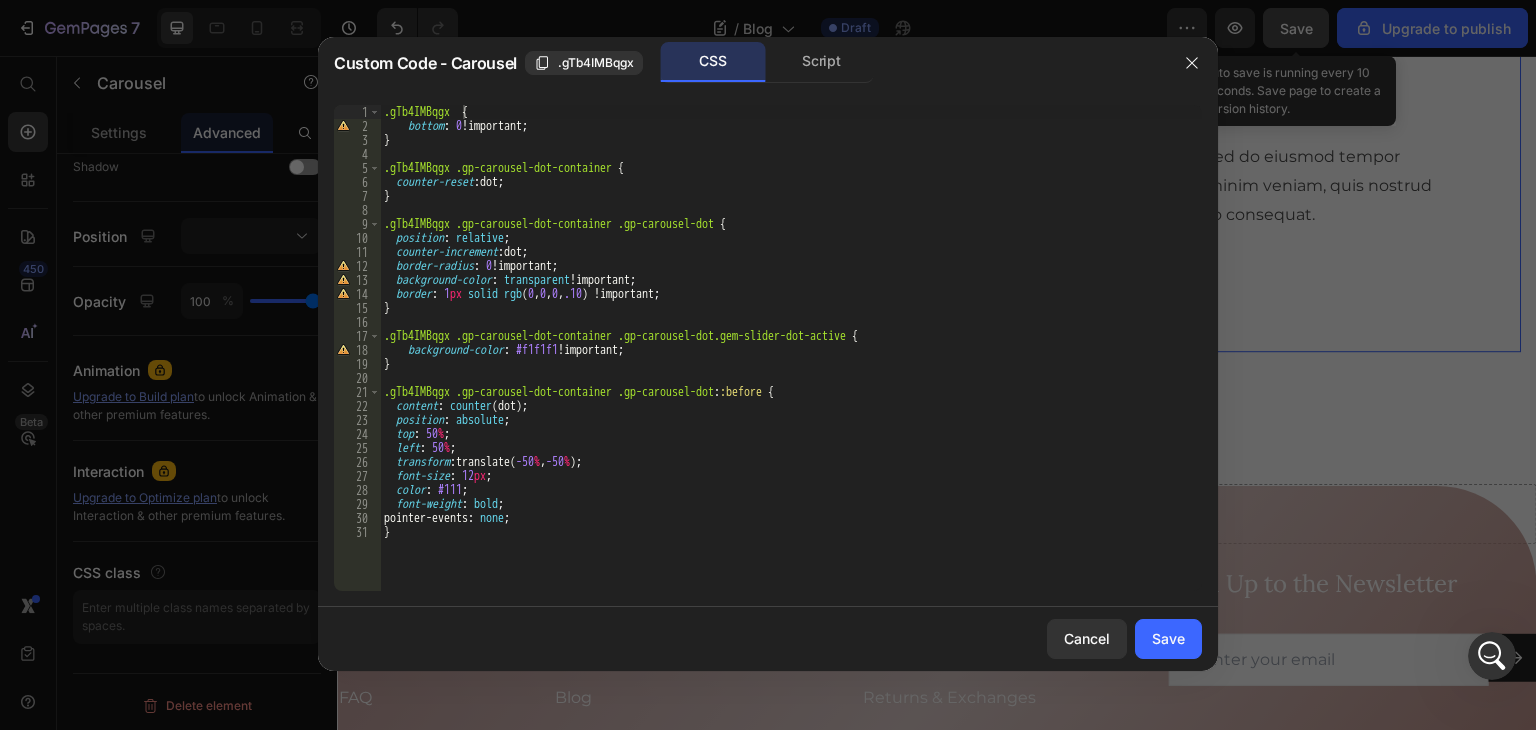 click on ".gTb4IMBqgx    {        bottom :   0  !important ; } .gTb4IMBqgx   .gp-carousel-dot-container   {    counter-reset :  dot ; } .gTb4IMBqgx   .gp-carousel-dot-container   .gp-carousel-dot   {    position :   relative ;    counter-increment :  dot ;    border-radius :   0  !important ;    background-color :   transparent  !important ;    border :   1 px   solid   rgb ( 0 , 0 , 0 ,  .10 ) !important ; } .gTb4IMBqgx   .gp-carousel-dot-container   .gp-carousel-dot.gem-slider-dot-active   {        background-color :   #f1f1f1  !important ; } .gTb4IMBqgx   .gp-carousel-dot-container   .gp-carousel-dot : :before   {    content :   counter (dot) ;    position :   absolute ;    top :   50 % ;    left :   50 % ;    transform :  translate( -50 % ,  -50 % ) ;    font-size :   12 px ;    color :   #111 ;    font-weight :   bold ;   pointer-events :   none ; }" at bounding box center (791, 362) 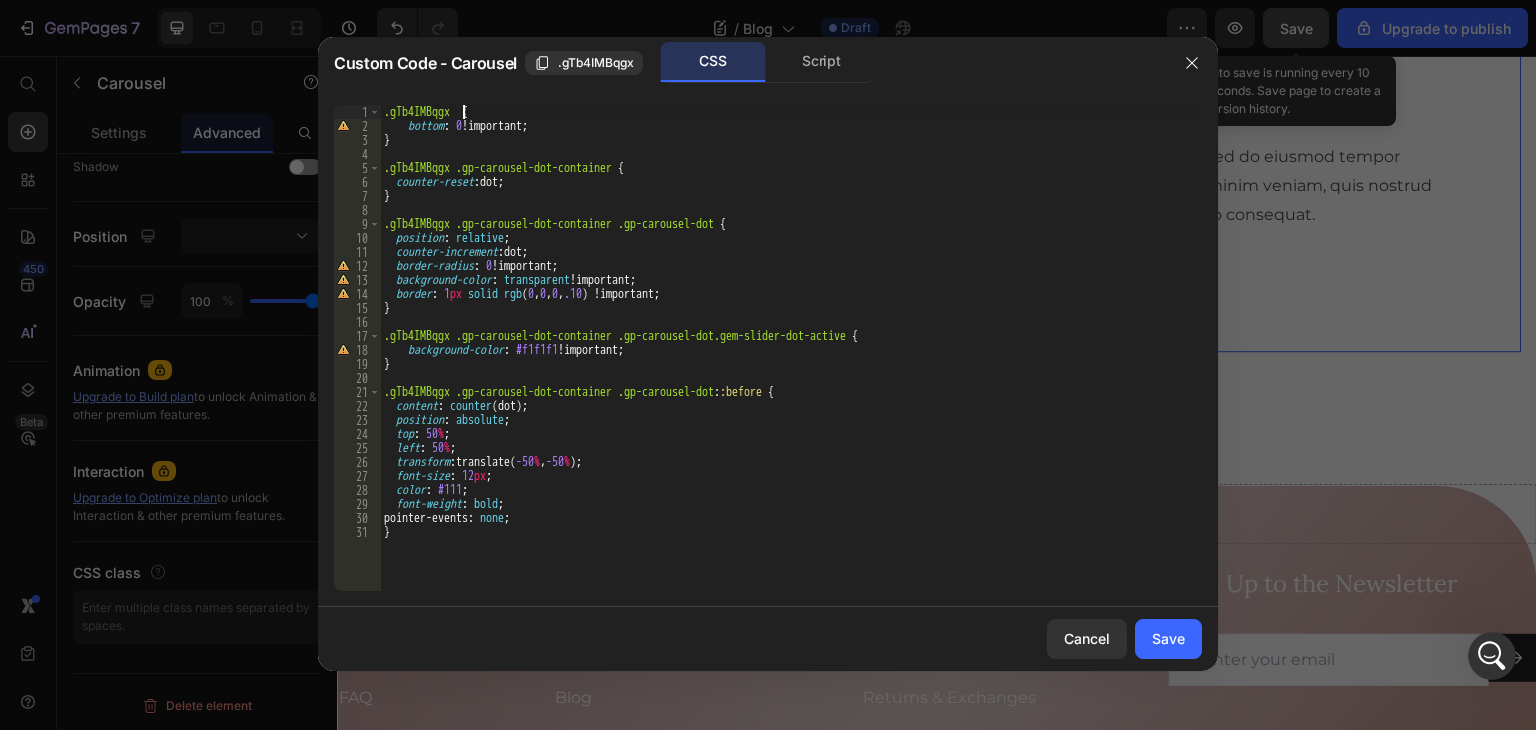 paste on "gem-slider-previous" 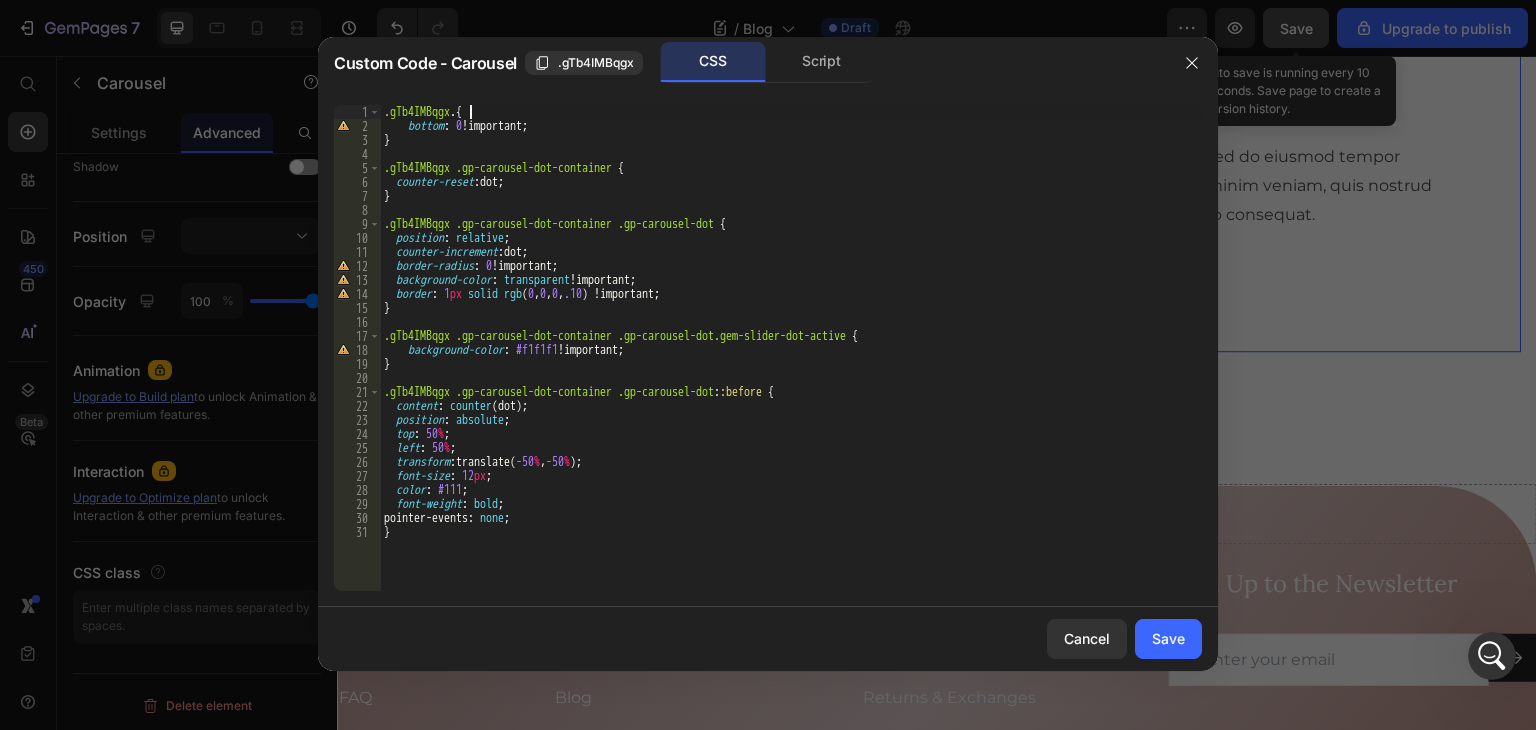 paste on "gem-slider-previous" 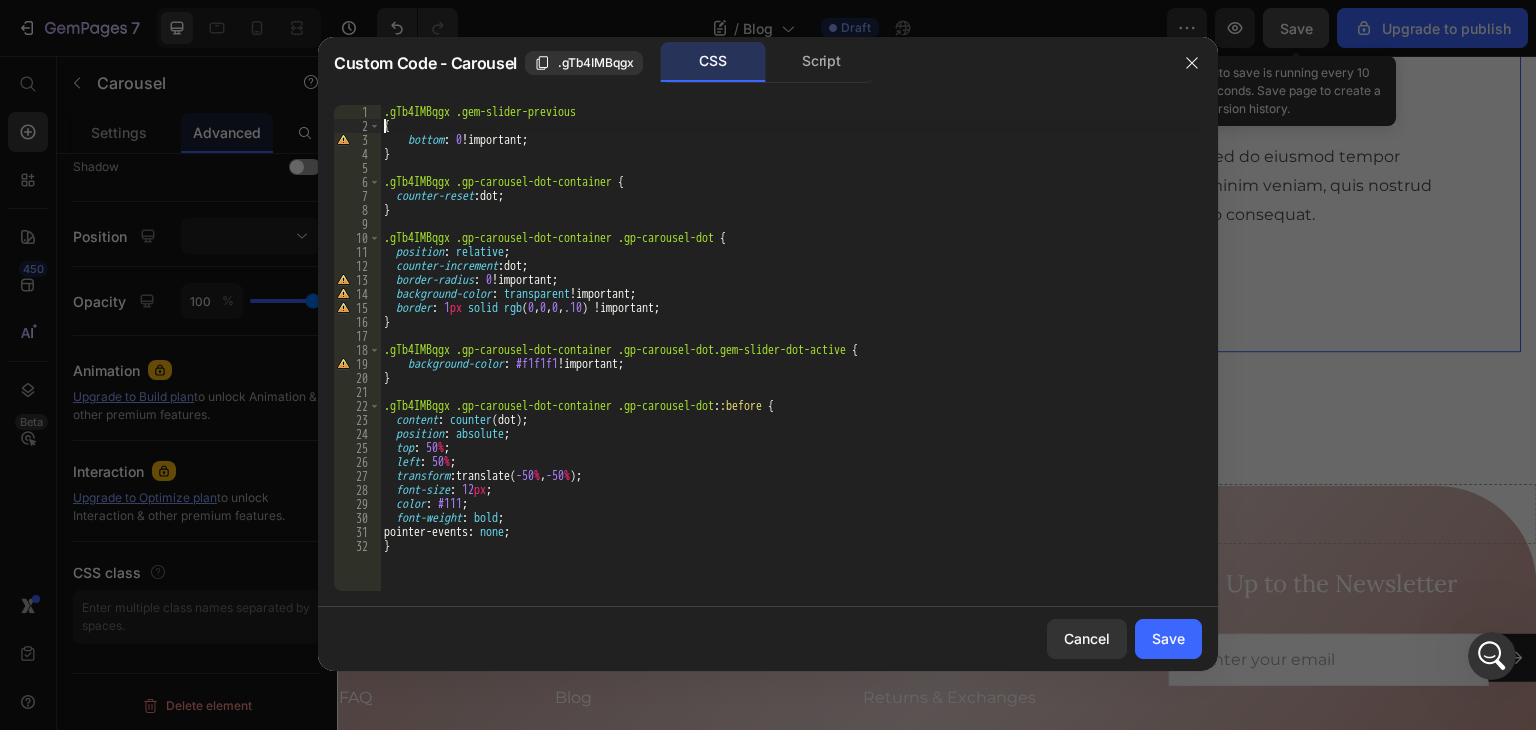 scroll, scrollTop: 0, scrollLeft: 0, axis: both 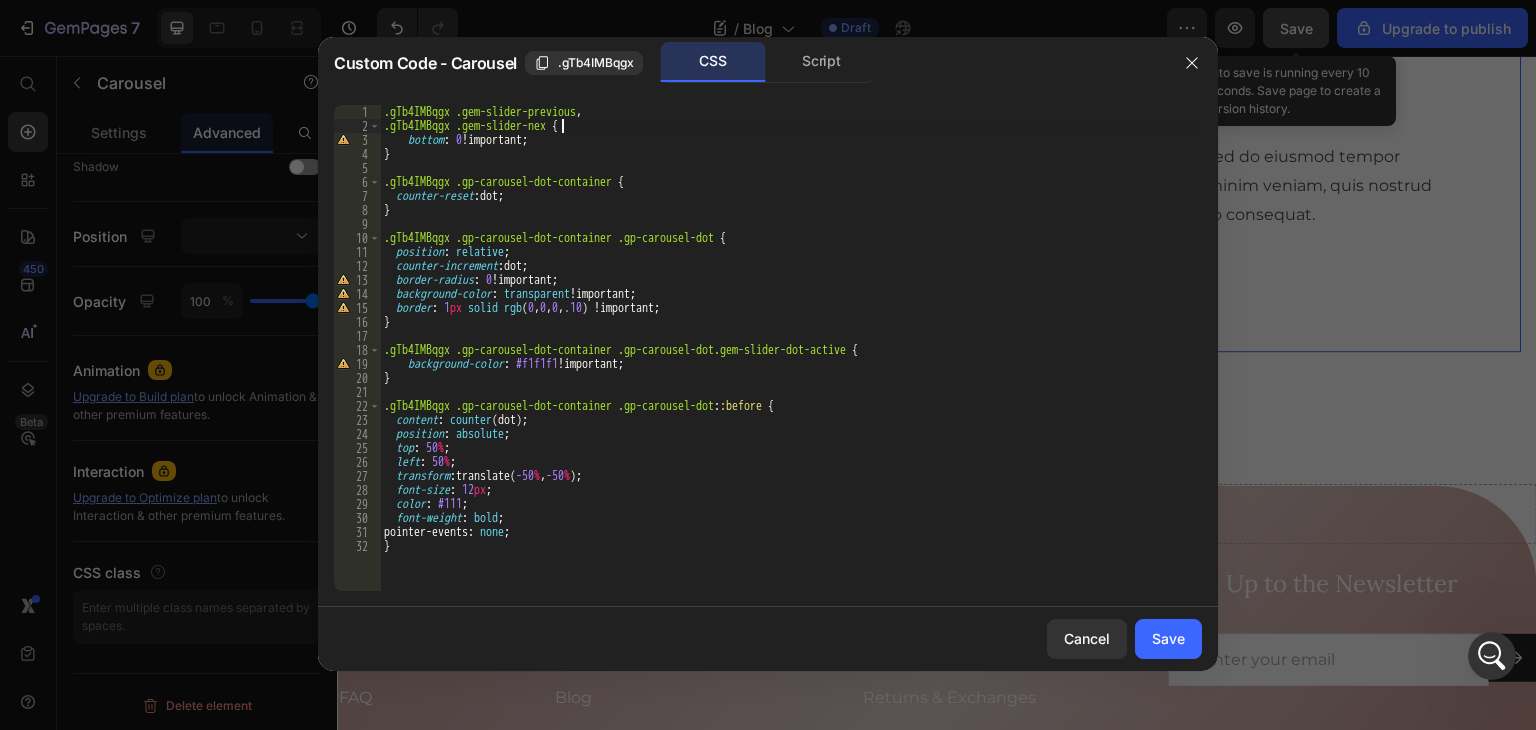 type on ".gTb4IMBqgx .gem-slider-next {" 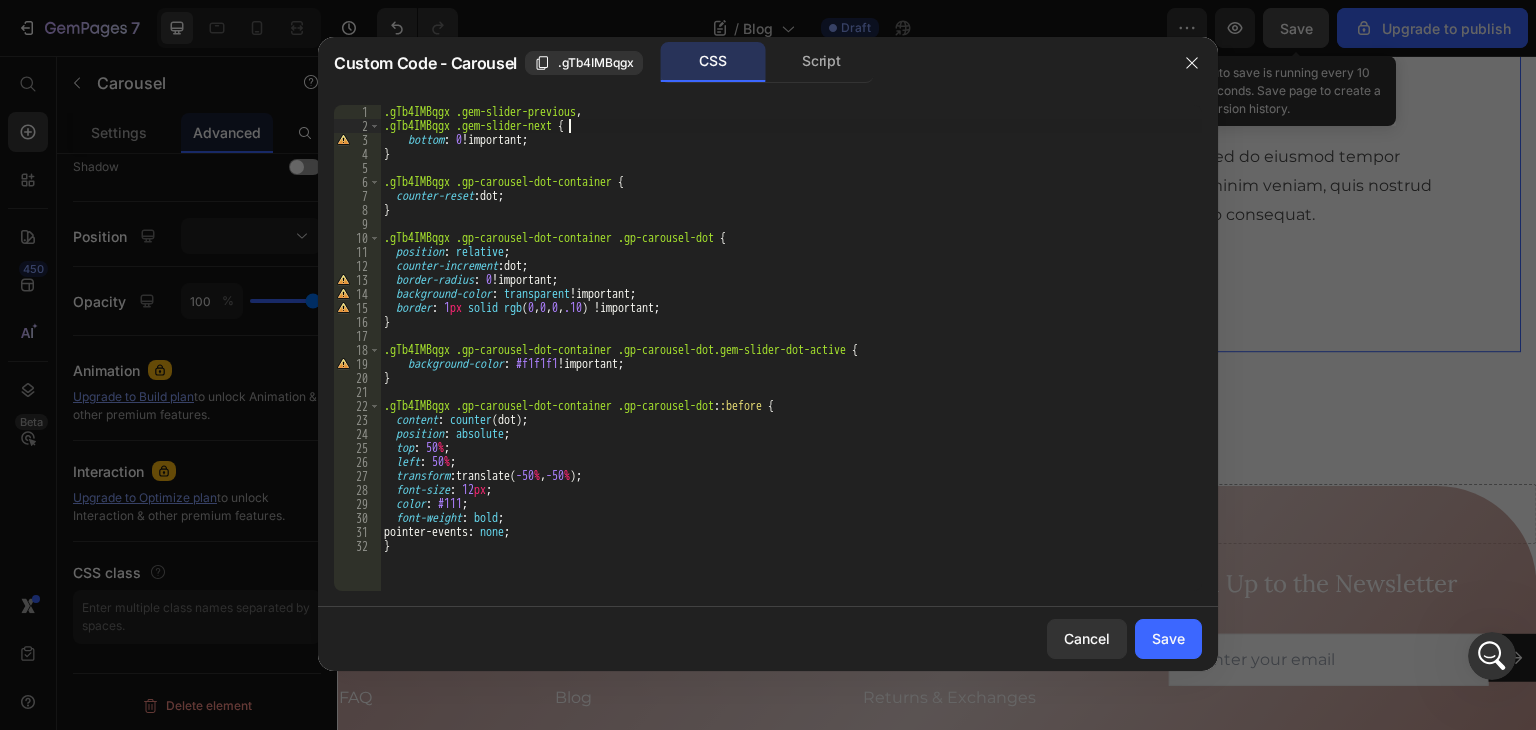 scroll, scrollTop: 2101, scrollLeft: 0, axis: vertical 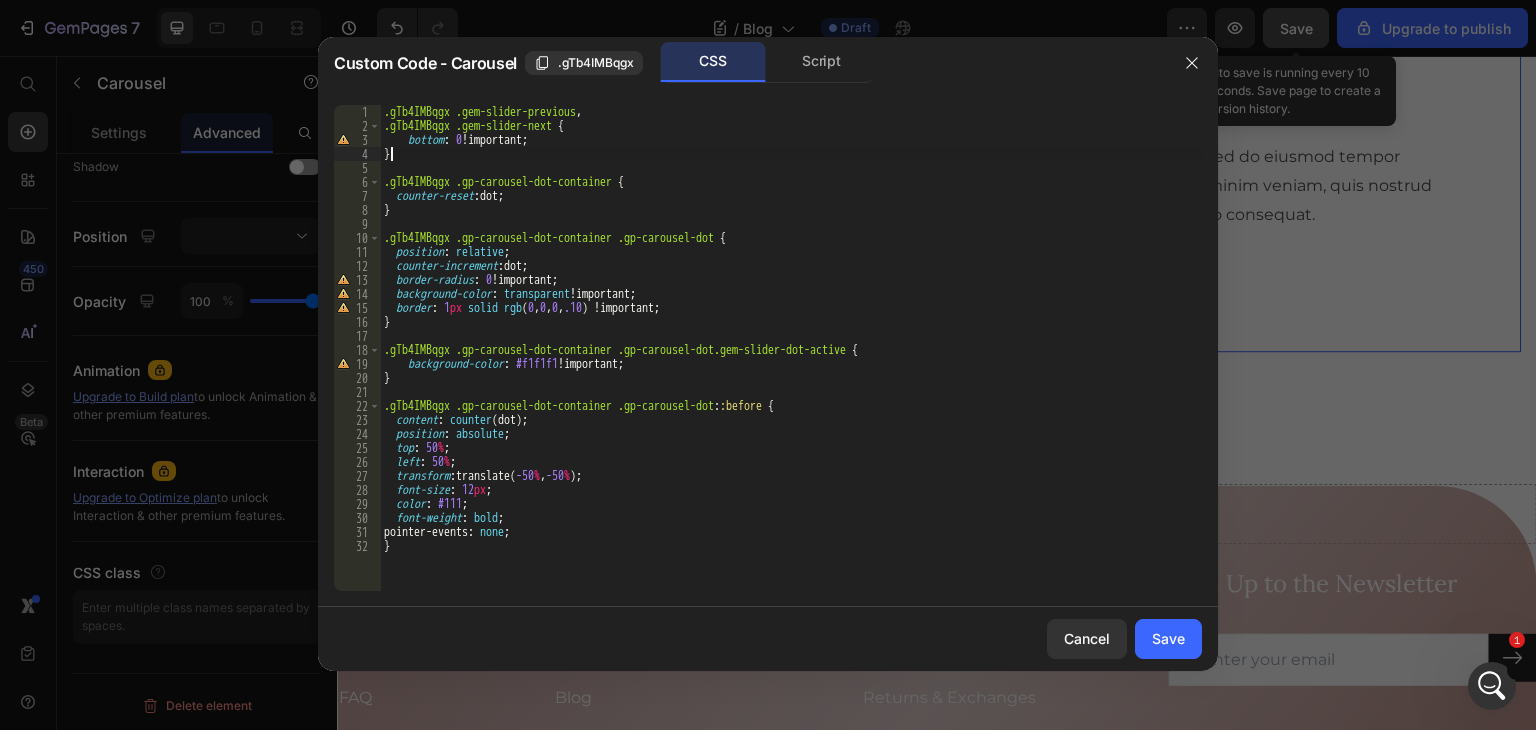 click on ".gTb4IMBqgx   .gem-slider-previous ,  .gTb4IMBqgx   .gem-slider-next   {        bottom :   0  !important ; } .gTb4IMBqgx   .gp-carousel-dot-container   {    counter-reset :  dot ; } .gTb4IMBqgx   .gp-carousel-dot-container   .gp-carousel-dot   {    position :   relative ;    counter-increment :  dot ;    border-radius :   0  !important ;    background-color :   transparent  !important ;    border :   1 px   solid   rgb ( 0 , 0 , 0 ,  .10 ) !important ; } .gTb4IMBqgx   .gp-carousel-dot-container   .gp-carousel-dot.gem-slider-dot-active   {        background-color :   #f1f1f1  !important ; } .gTb4IMBqgx   .gp-carousel-dot-container   .gp-carousel-dot : :before   {    content :   counter (dot) ;    position :   absolute ;    top :   50 % ;    left :   50 % ;    transform :  translate( -50 % ,  -50 % ) ;    font-size :   12 px ;    color :   #111 ;    font-weight :   bold ;   pointer-events :   none ; }" at bounding box center (791, 362) 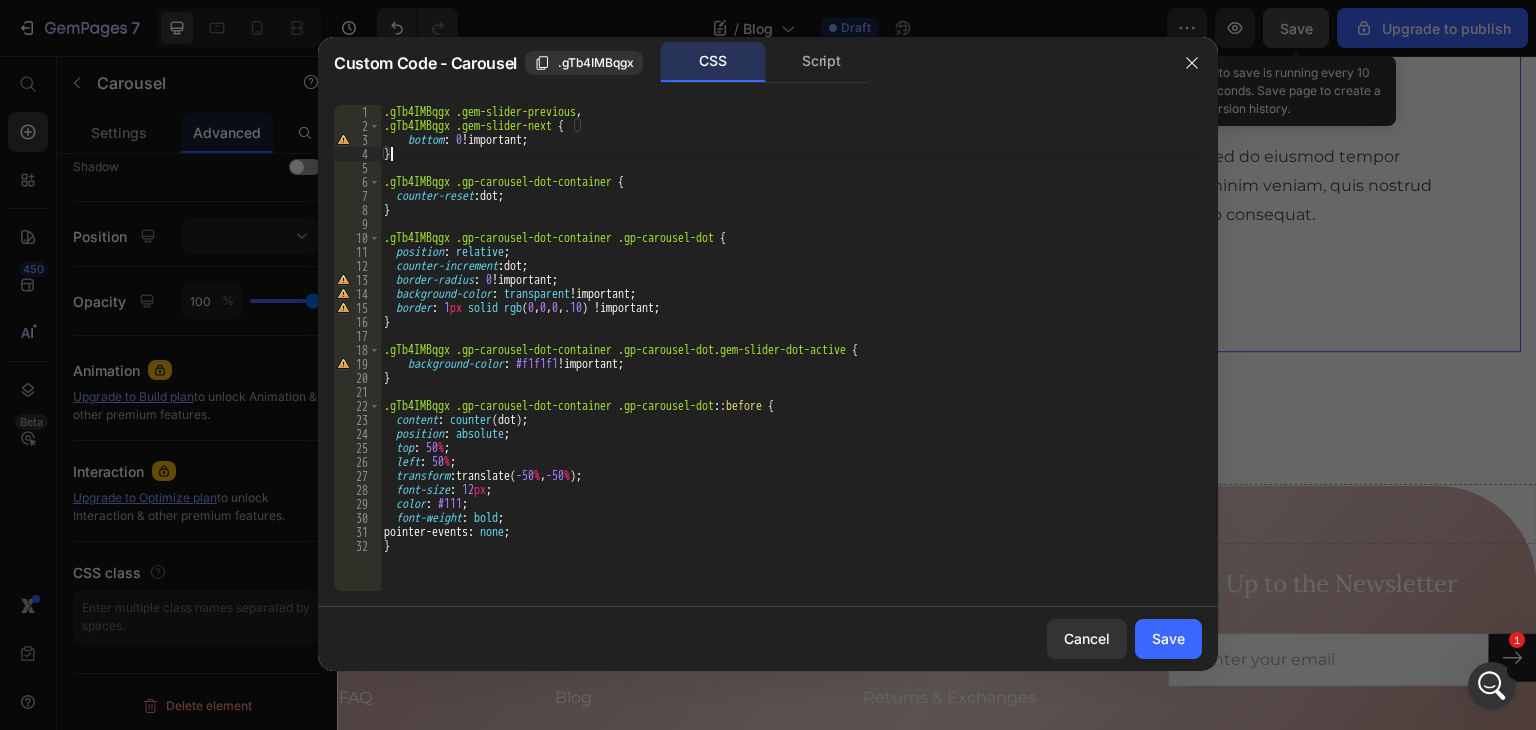 scroll, scrollTop: 0, scrollLeft: 0, axis: both 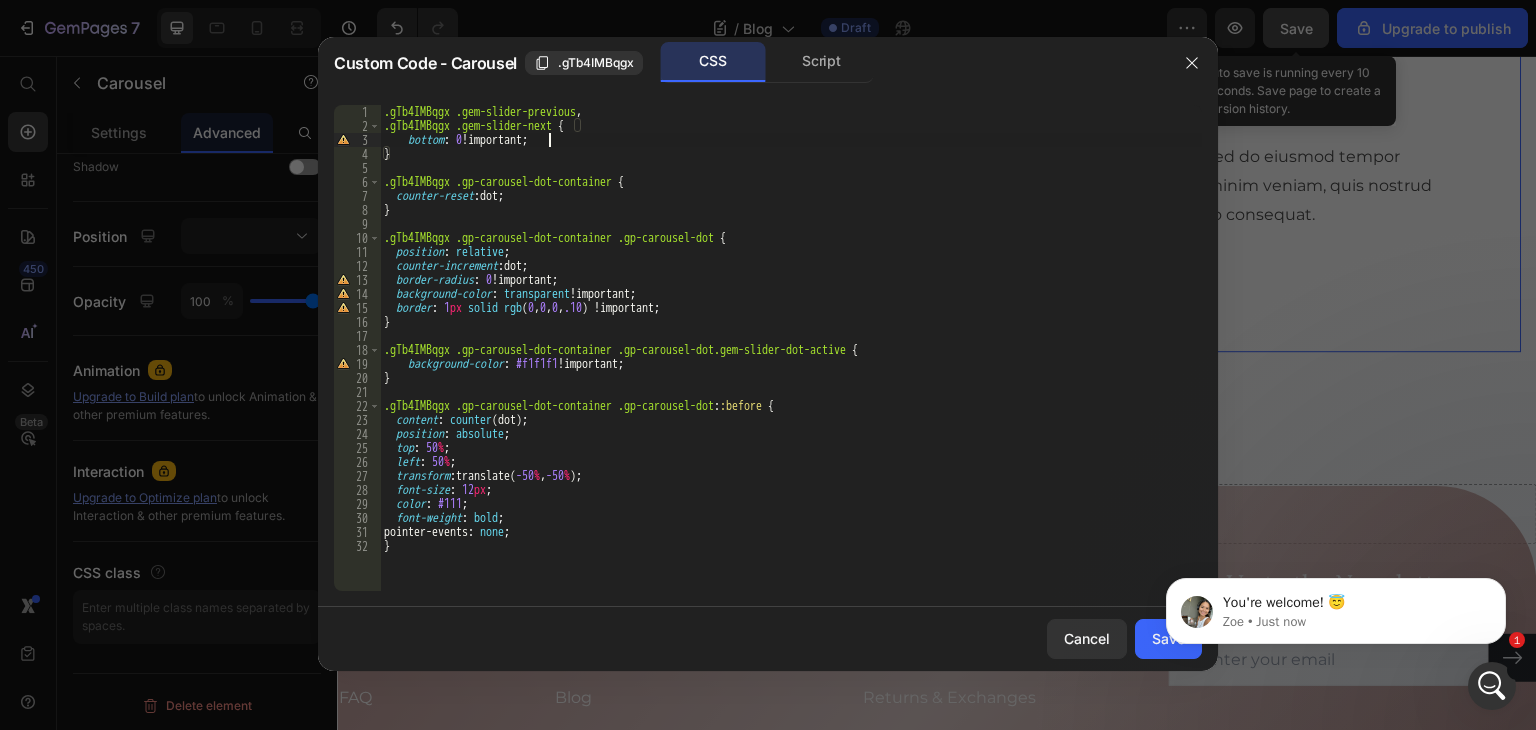 click on ".gTb4IMBqgx   .gem-slider-previous ,  .gTb4IMBqgx   .gem-slider-next   {        bottom :   0  !important ; } .gTb4IMBqgx   .gp-carousel-dot-container   {    counter-reset :  dot ; } .gTb4IMBqgx   .gp-carousel-dot-container   .gp-carousel-dot   {    position :   relative ;    counter-increment :  dot ;    border-radius :   0  !important ;    background-color :   transparent  !important ;    border :   1 px   solid   rgb ( 0 , 0 , 0 ,  .10 ) !important ; } .gTb4IMBqgx   .gp-carousel-dot-container   .gp-carousel-dot.gem-slider-dot-active   {        background-color :   #f1f1f1  !important ; } .gTb4IMBqgx   .gp-carousel-dot-container   .gp-carousel-dot : :before   {    content :   counter (dot) ;    position :   absolute ;    top :   50 % ;    left :   50 % ;    transform :  translate( -50 % ,  -50 % ) ;    font-size :   12 px ;    color :   #111 ;    font-weight :   bold ;   pointer-events :   none ; }" at bounding box center (791, 362) 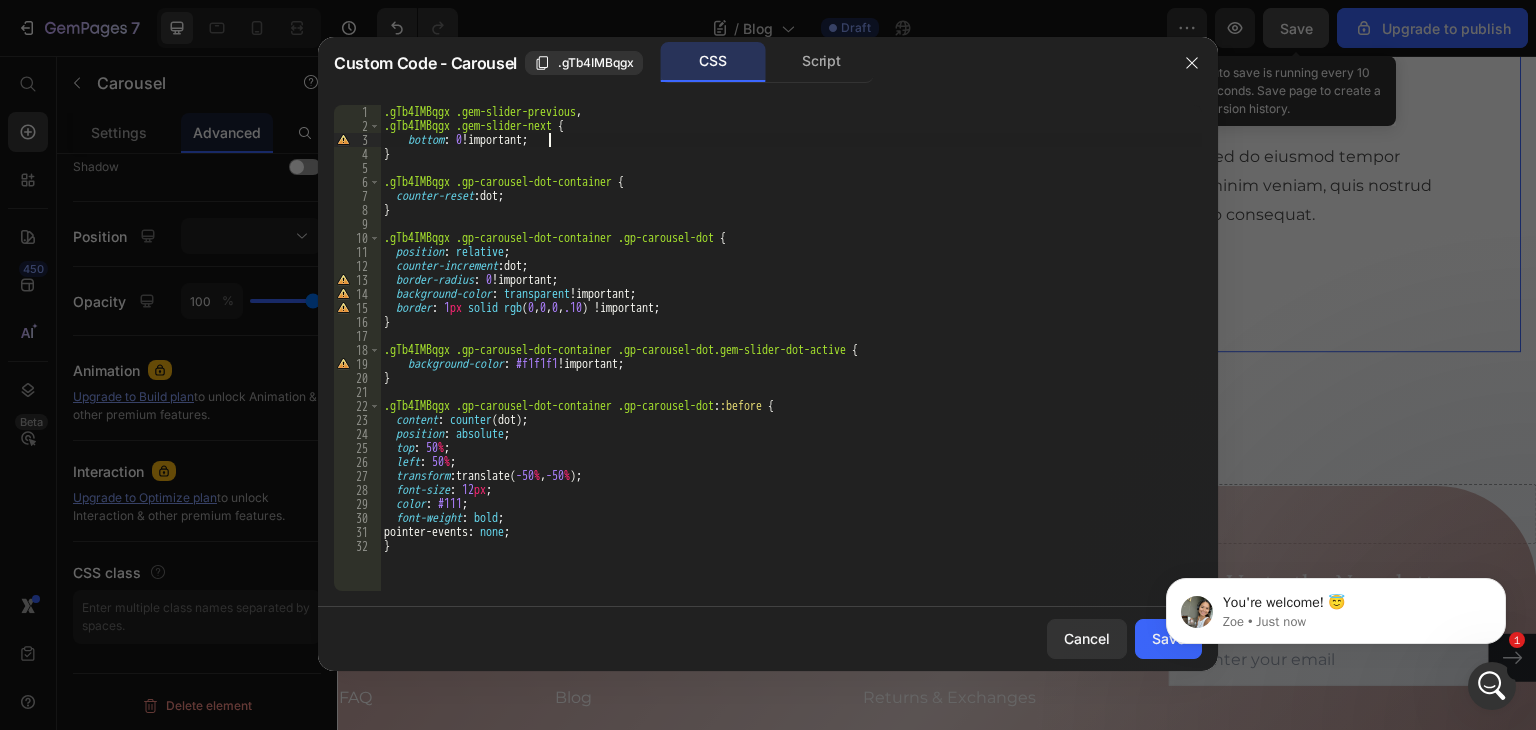 type on "bottom: 0 !important;" 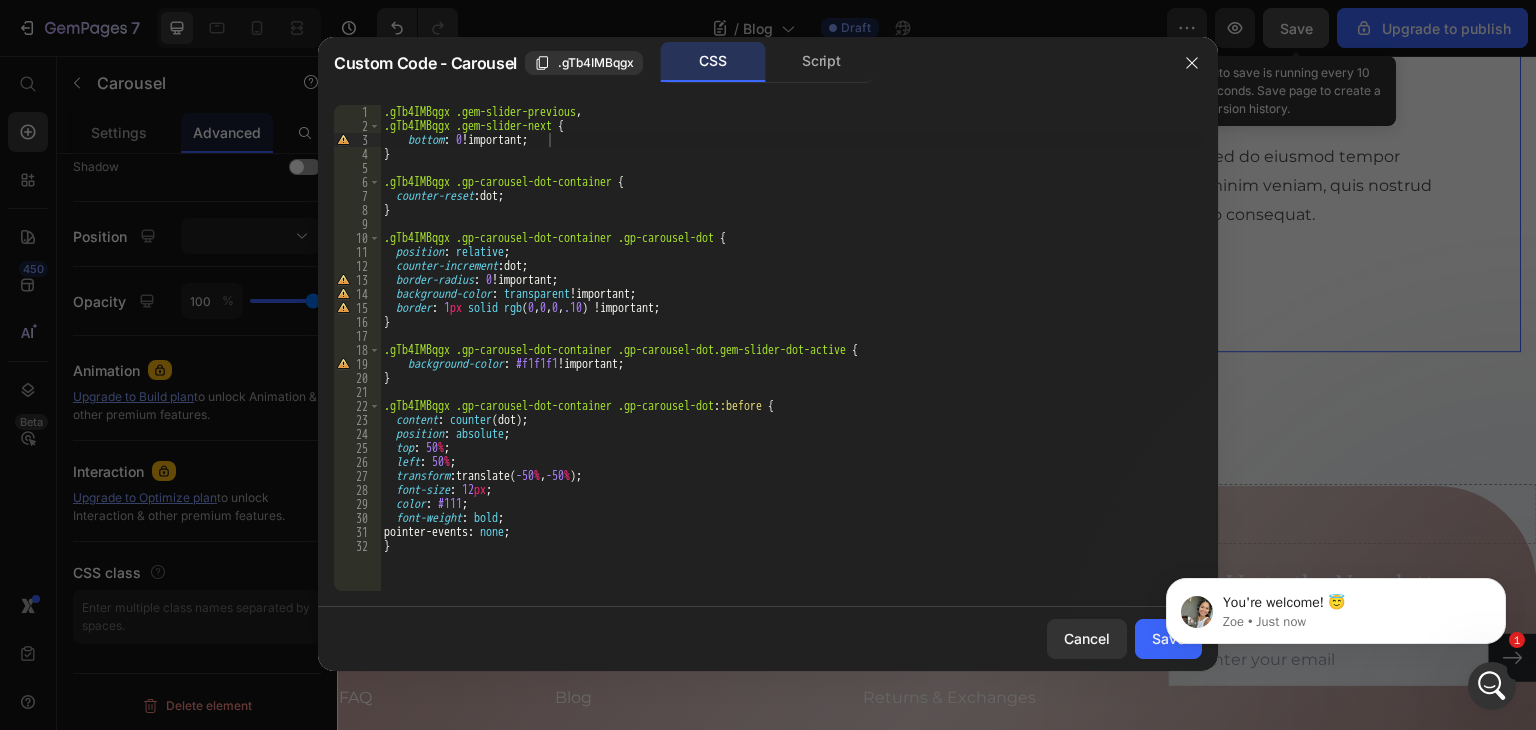 drag, startPoint x: 1151, startPoint y: 638, endPoint x: 2214, endPoint y: 1077, distance: 1150.0826 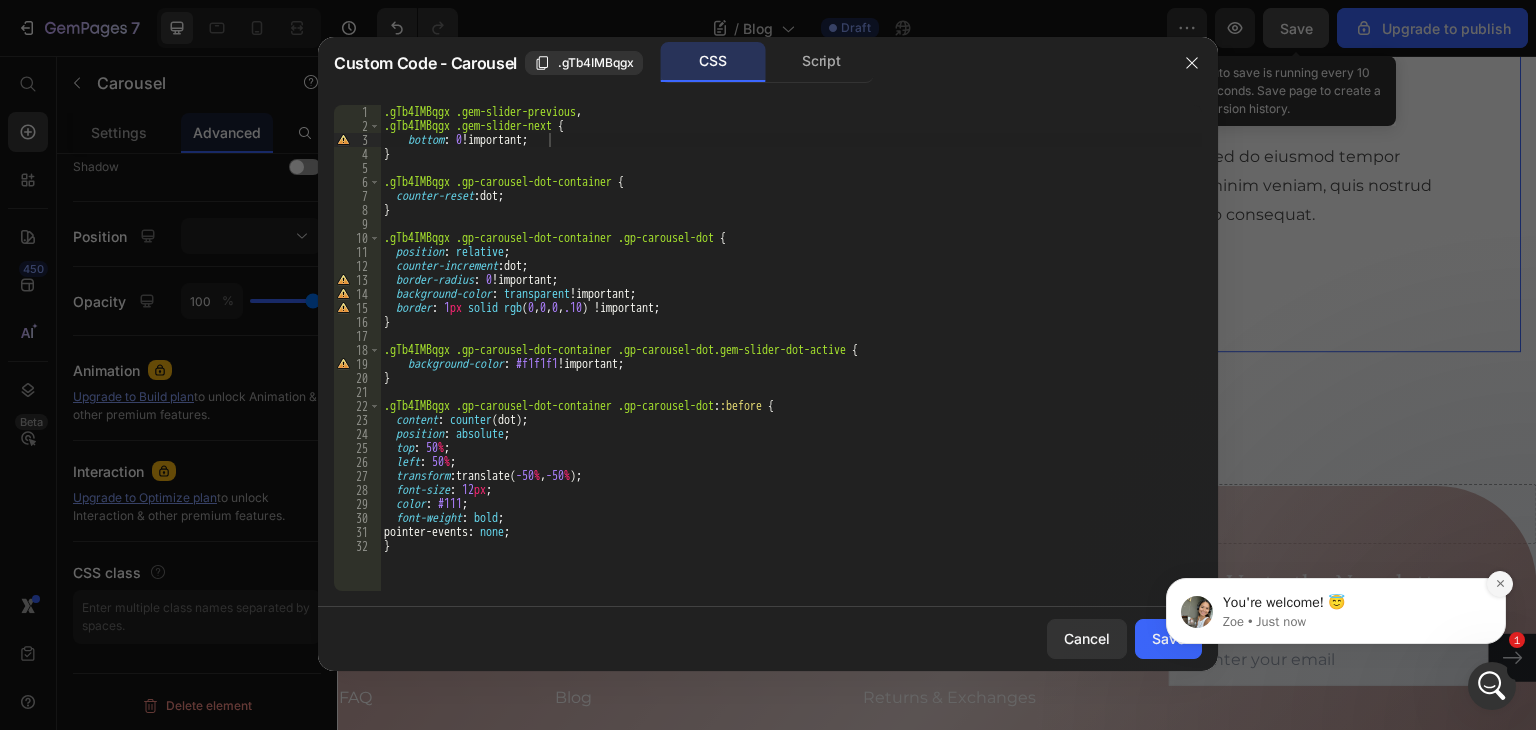 click 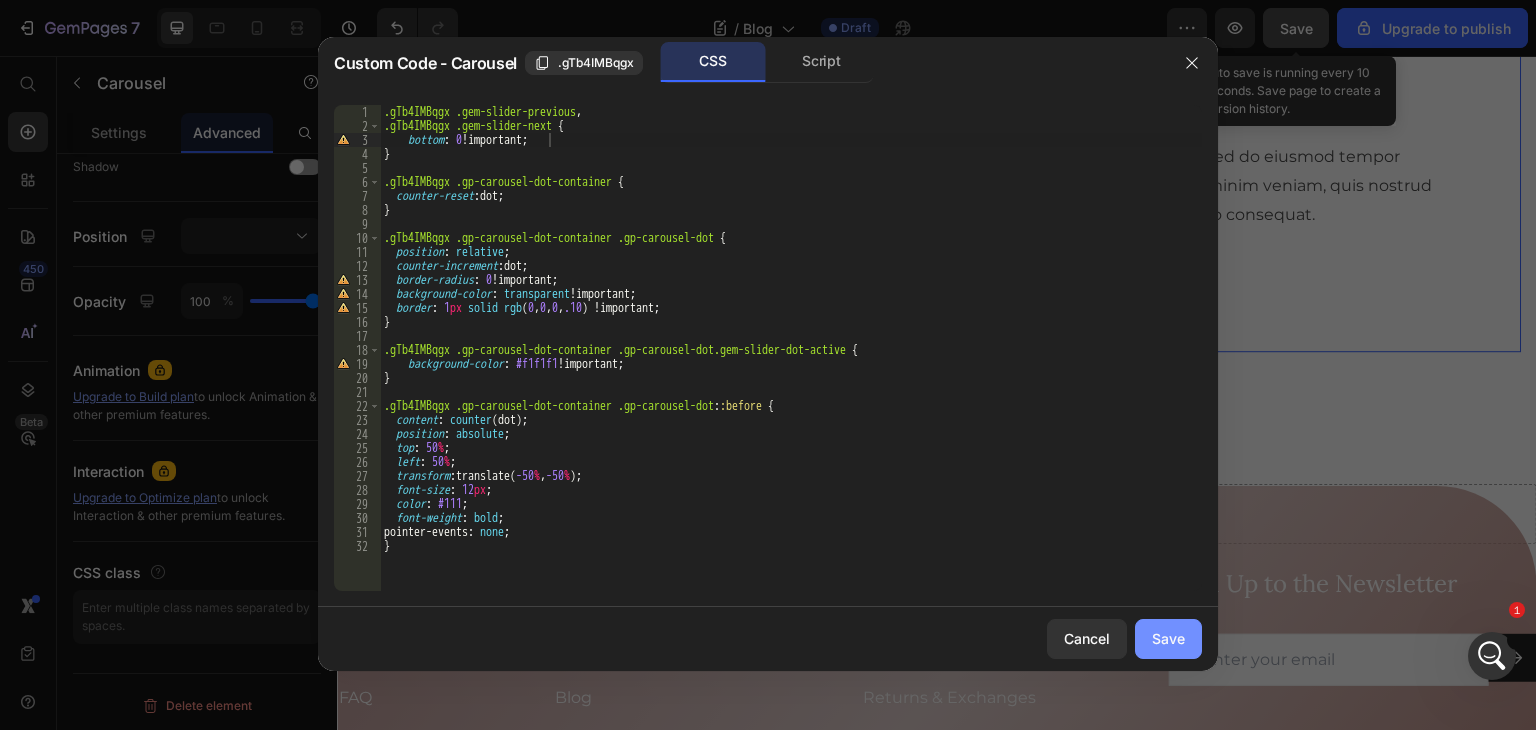 drag, startPoint x: 1153, startPoint y: 633, endPoint x: 762, endPoint y: 470, distance: 423.6154 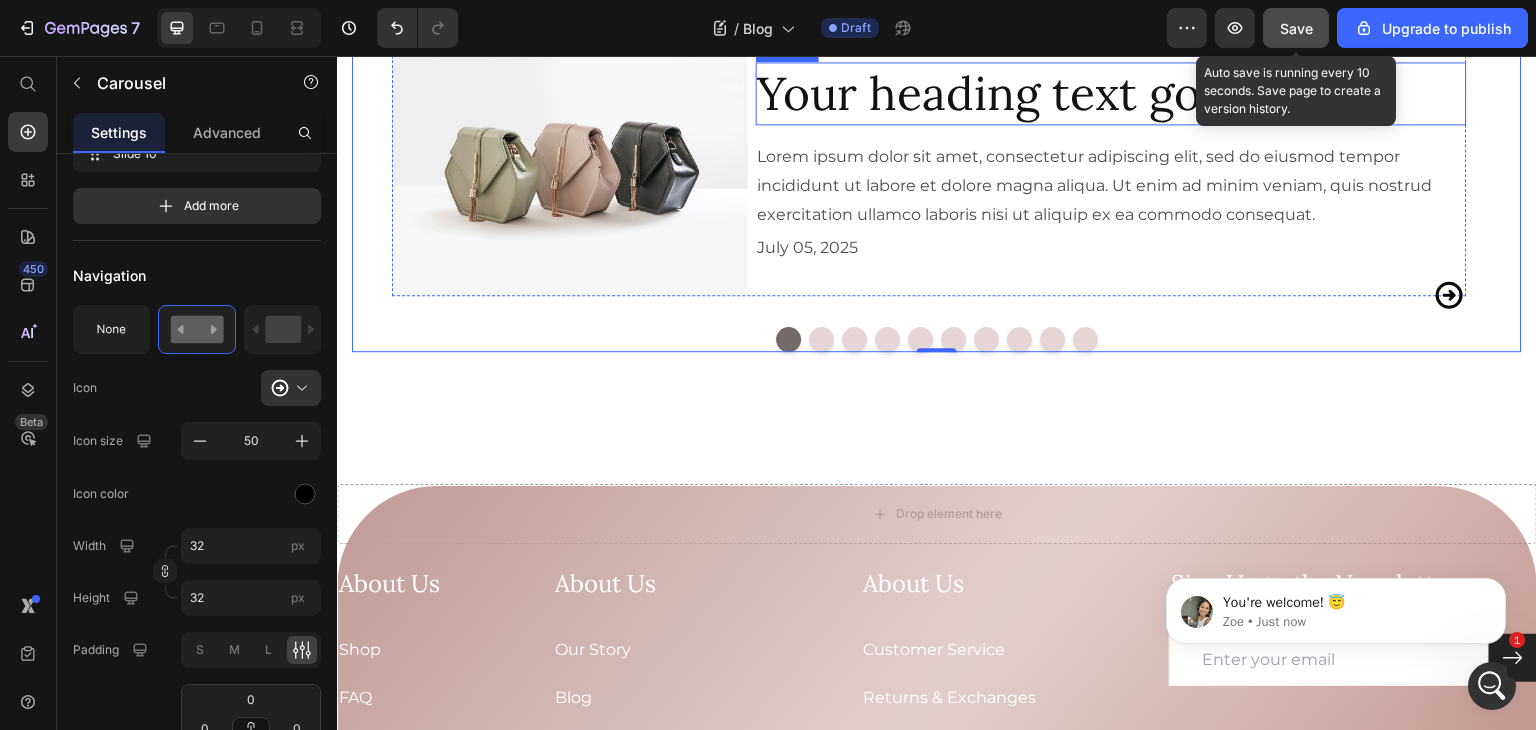 scroll, scrollTop: 0, scrollLeft: 0, axis: both 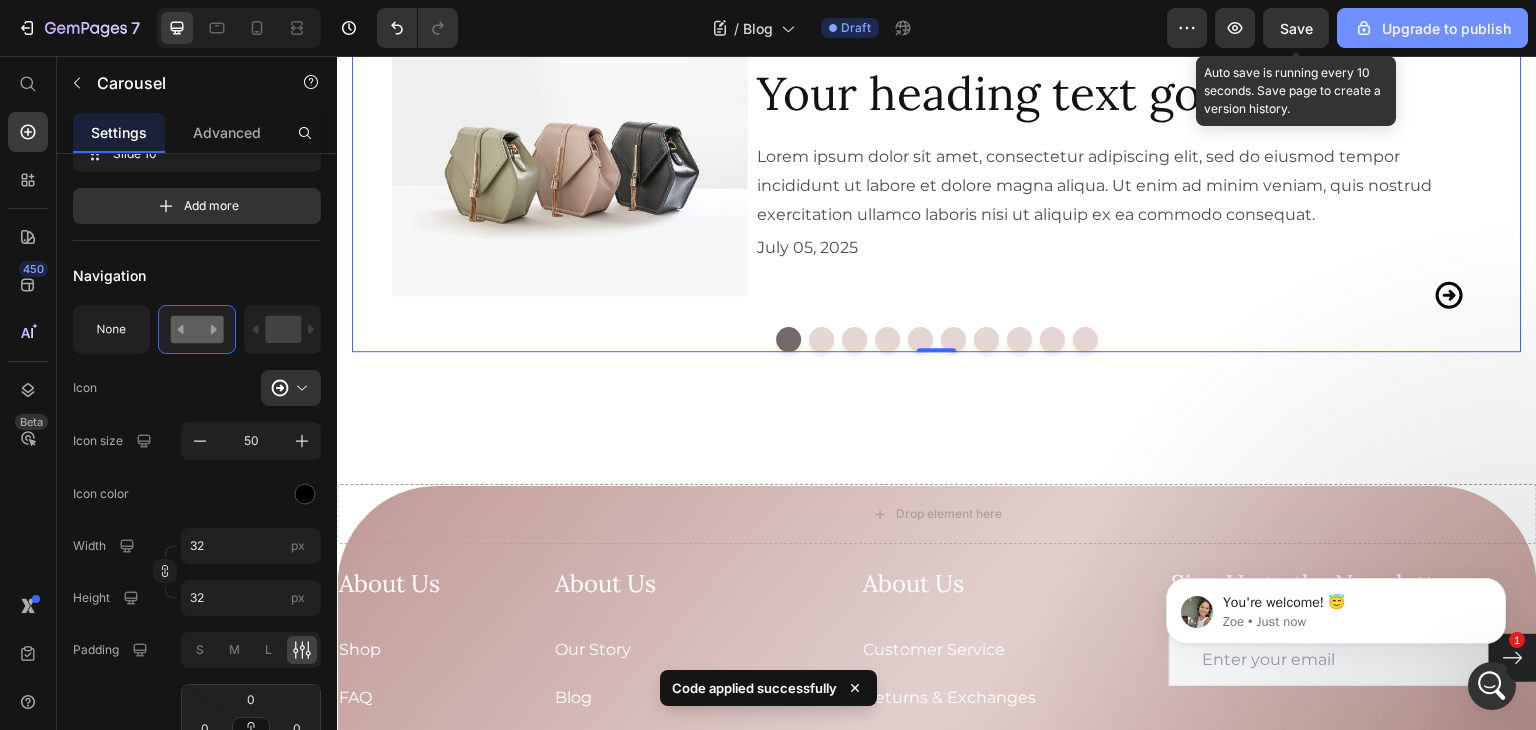 drag, startPoint x: 1312, startPoint y: 22, endPoint x: 1345, endPoint y: 27, distance: 33.37664 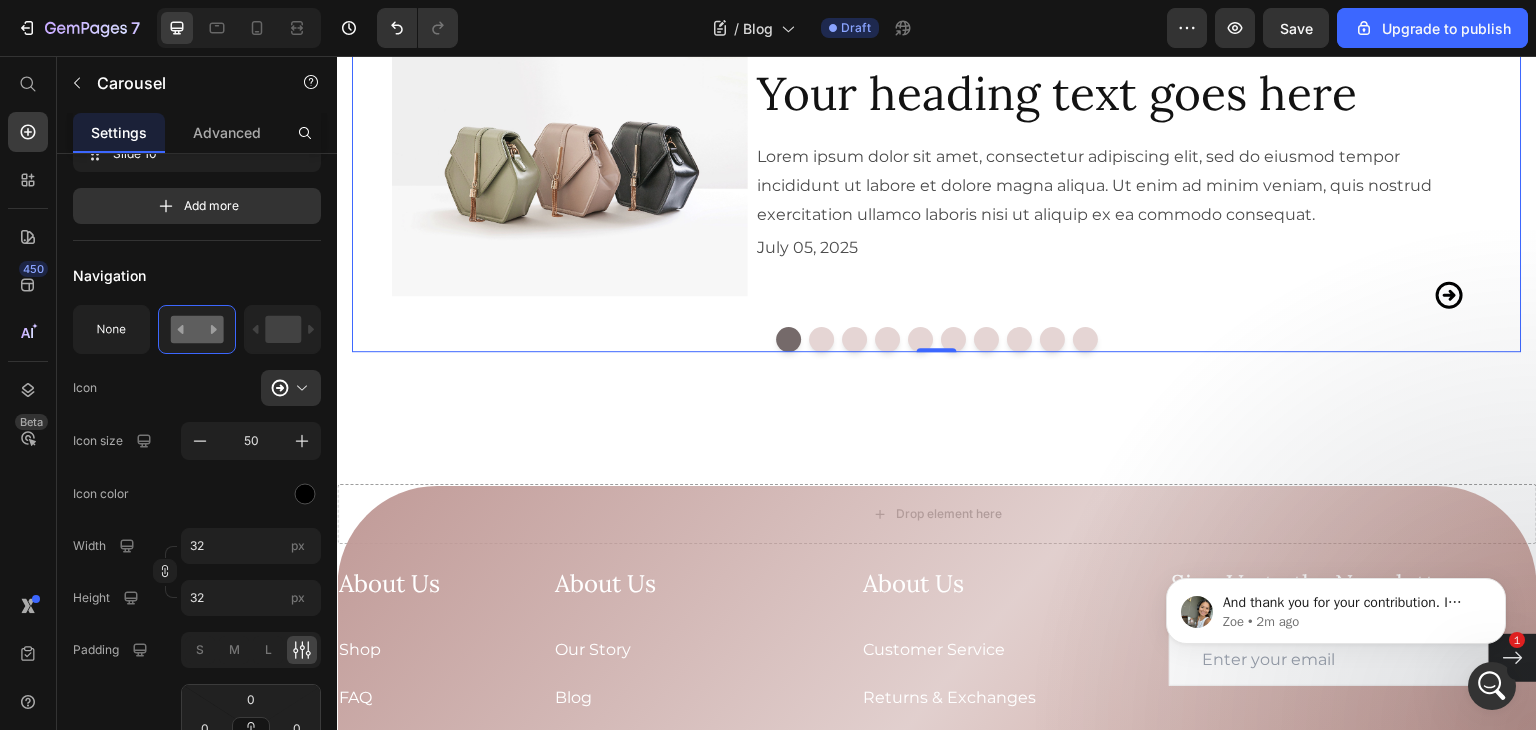 scroll, scrollTop: 2178, scrollLeft: 0, axis: vertical 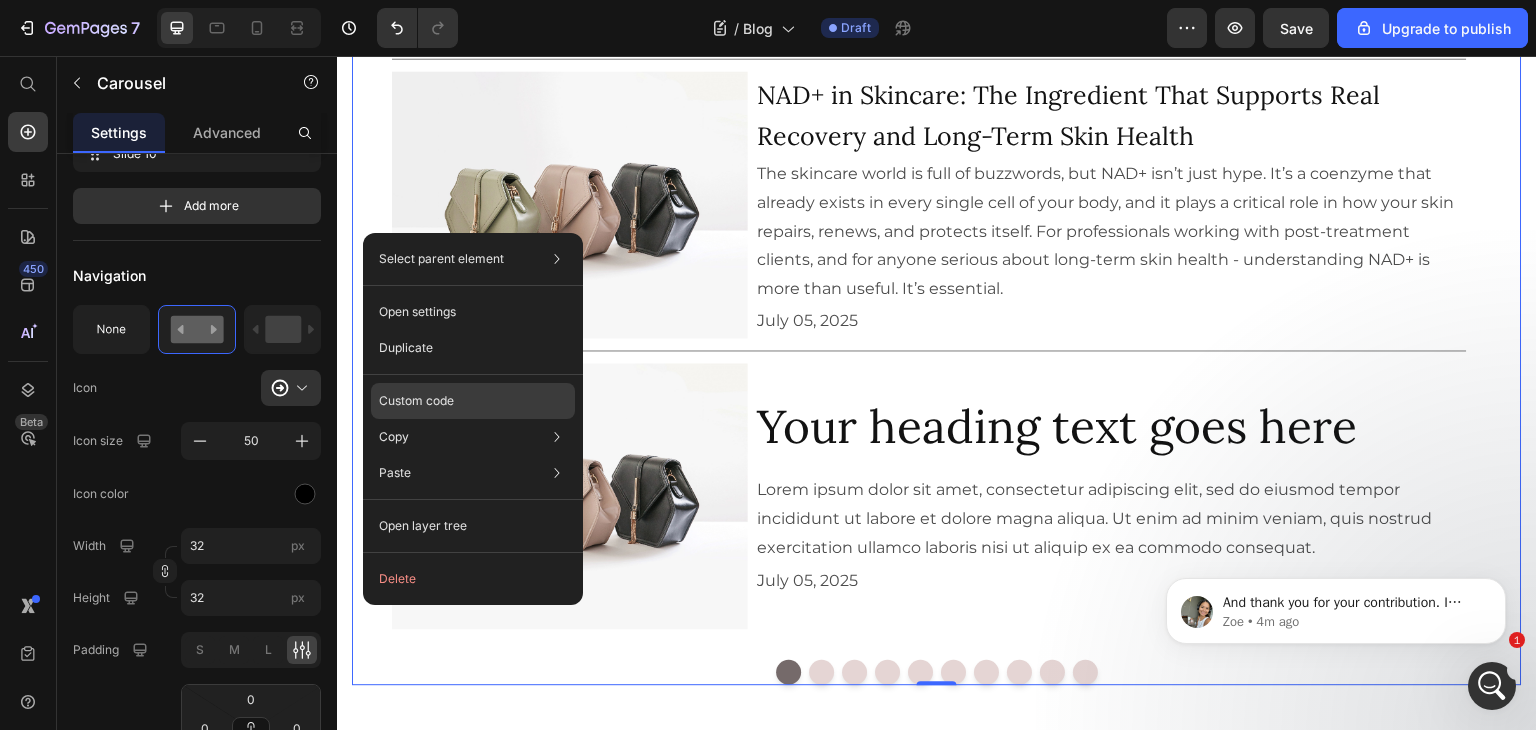 click on "Custom code" 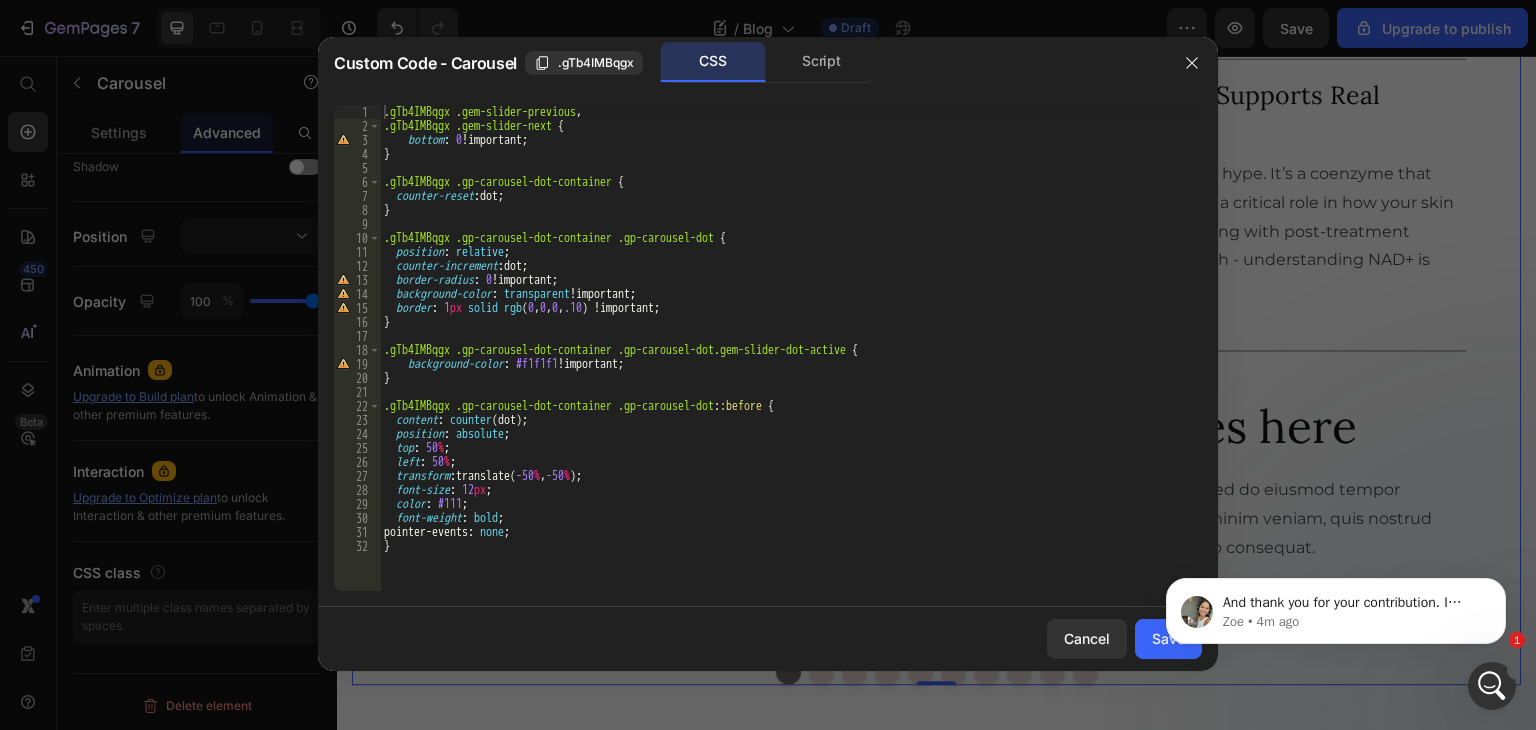 click on ".gTb4IMBqgx   .gem-slider-previous ,  .gTb4IMBqgx   .gem-slider-next   {        bottom :   0  !important ; } .gTb4IMBqgx   .gp-carousel-dot-container   {    counter-reset :  dot ; } .gTb4IMBqgx   .gp-carousel-dot-container   .gp-carousel-dot   {    position :   relative ;    counter-increment :  dot ;    border-radius :   0  !important ;    background-color :   transparent  !important ;    border :   1 px   solid   rgb ( 0 , 0 , 0 ,  .10 ) !important ; } .gTb4IMBqgx   .gp-carousel-dot-container   .gp-carousel-dot.gem-slider-dot-active   {        background-color :   #f1f1f1  !important ; } .gTb4IMBqgx   .gp-carousel-dot-container   .gp-carousel-dot : :before   {    content :   counter (dot) ;    position :   absolute ;    top :   50 % ;    left :   50 % ;    transform :  translate( -50 % ,  -50 % ) ;    font-size :   12 px ;    color :   #111 ;    font-weight :   bold ;   pointer-events :   none ; }" at bounding box center [791, 362] 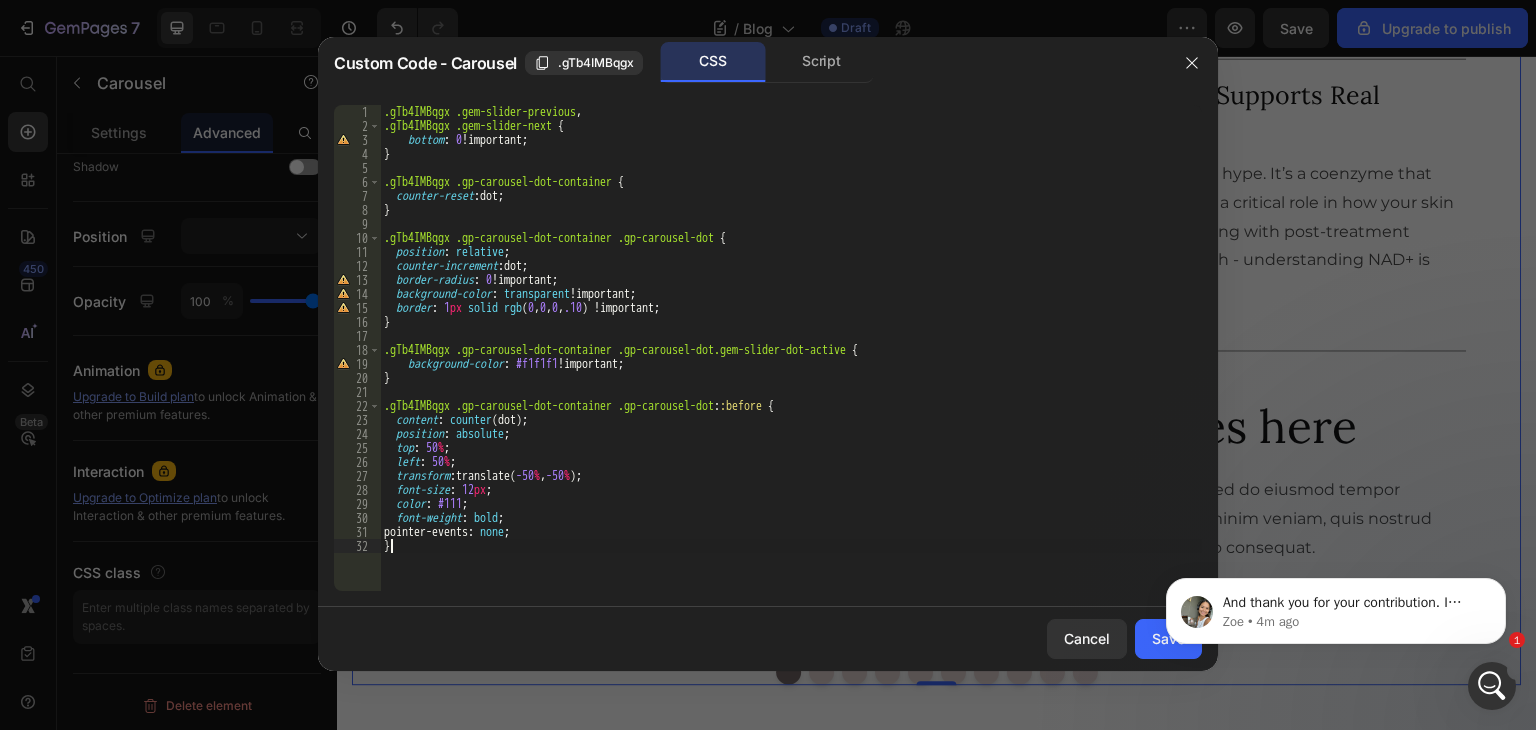 click on ".gTb4IMBqgx   .gem-slider-previous ,  .gTb4IMBqgx   .gem-slider-next   {        bottom :   0  !important ; } .gTb4IMBqgx   .gp-carousel-dot-container   {    counter-reset :  dot ; } .gTb4IMBqgx   .gp-carousel-dot-container   .gp-carousel-dot   {    position :   relative ;    counter-increment :  dot ;    border-radius :   0  !important ;    background-color :   transparent  !important ;    border :   1 px   solid   rgb ( 0 , 0 , 0 ,  .10 ) !important ; } .gTb4IMBqgx   .gp-carousel-dot-container   .gp-carousel-dot.gem-slider-dot-active   {        background-color :   #f1f1f1  !important ; } .gTb4IMBqgx   .gp-carousel-dot-container   .gp-carousel-dot : :before   {    content :   counter (dot) ;    position :   absolute ;    top :   50 % ;    left :   50 % ;    transform :  translate( -50 % ,  -50 % ) ;    font-size :   12 px ;    color :   #111 ;    font-weight :   bold ;   pointer-events :   none ; }" at bounding box center [791, 362] 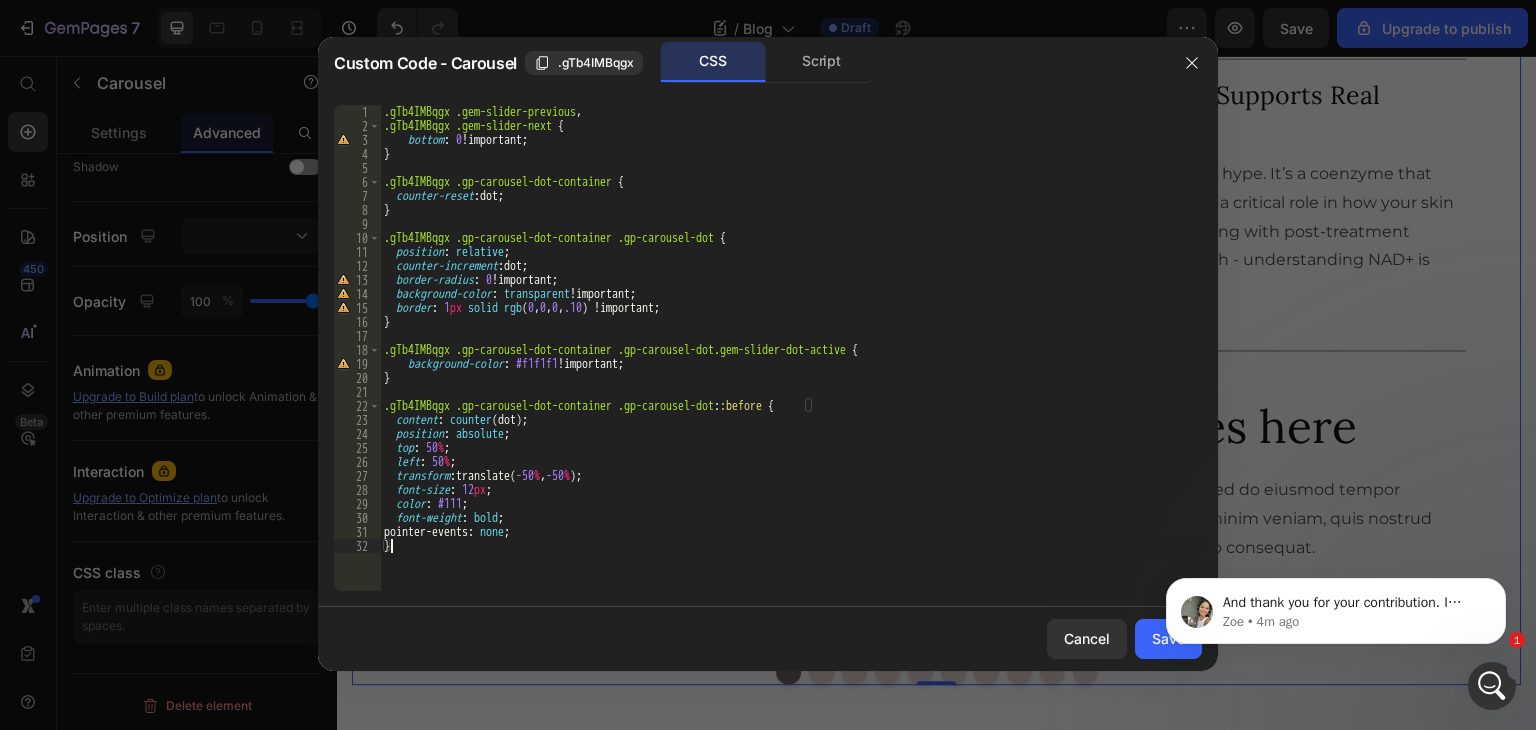 click on ".gTb4IMBqgx   .gem-slider-previous ,  .gTb4IMBqgx   .gem-slider-next   {        bottom :   0  !important ; } .gTb4IMBqgx   .gp-carousel-dot-container   {    counter-reset :  dot ; } .gTb4IMBqgx   .gp-carousel-dot-container   .gp-carousel-dot   {    position :   relative ;    counter-increment :  dot ;    border-radius :   0  !important ;    background-color :   transparent  !important ;    border :   1 px   solid   rgb ( 0 , 0 , 0 ,  .10 ) !important ; } .gTb4IMBqgx   .gp-carousel-dot-container   .gp-carousel-dot.gem-slider-dot-active   {        background-color :   #f1f1f1  !important ; } .gTb4IMBqgx   .gp-carousel-dot-container   .gp-carousel-dot : :before   {    content :   counter (dot) ;    position :   absolute ;    top :   50 % ;    left :   50 % ;    transform :  translate( -50 % ,  -50 % ) ;    font-size :   12 px ;    color :   #111 ;    font-weight :   bold ;   pointer-events :   none ; }" at bounding box center (791, 362) 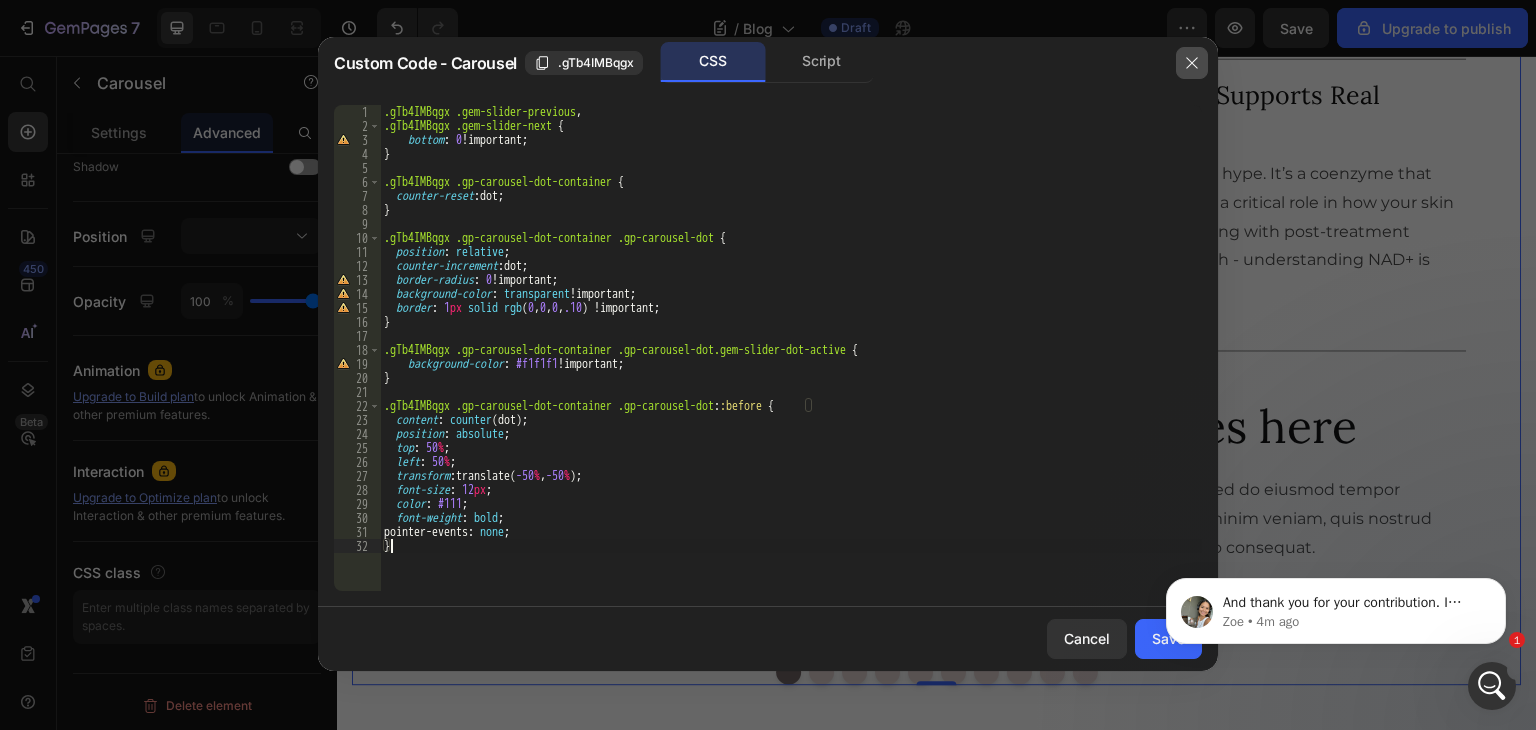 click at bounding box center (1192, 63) 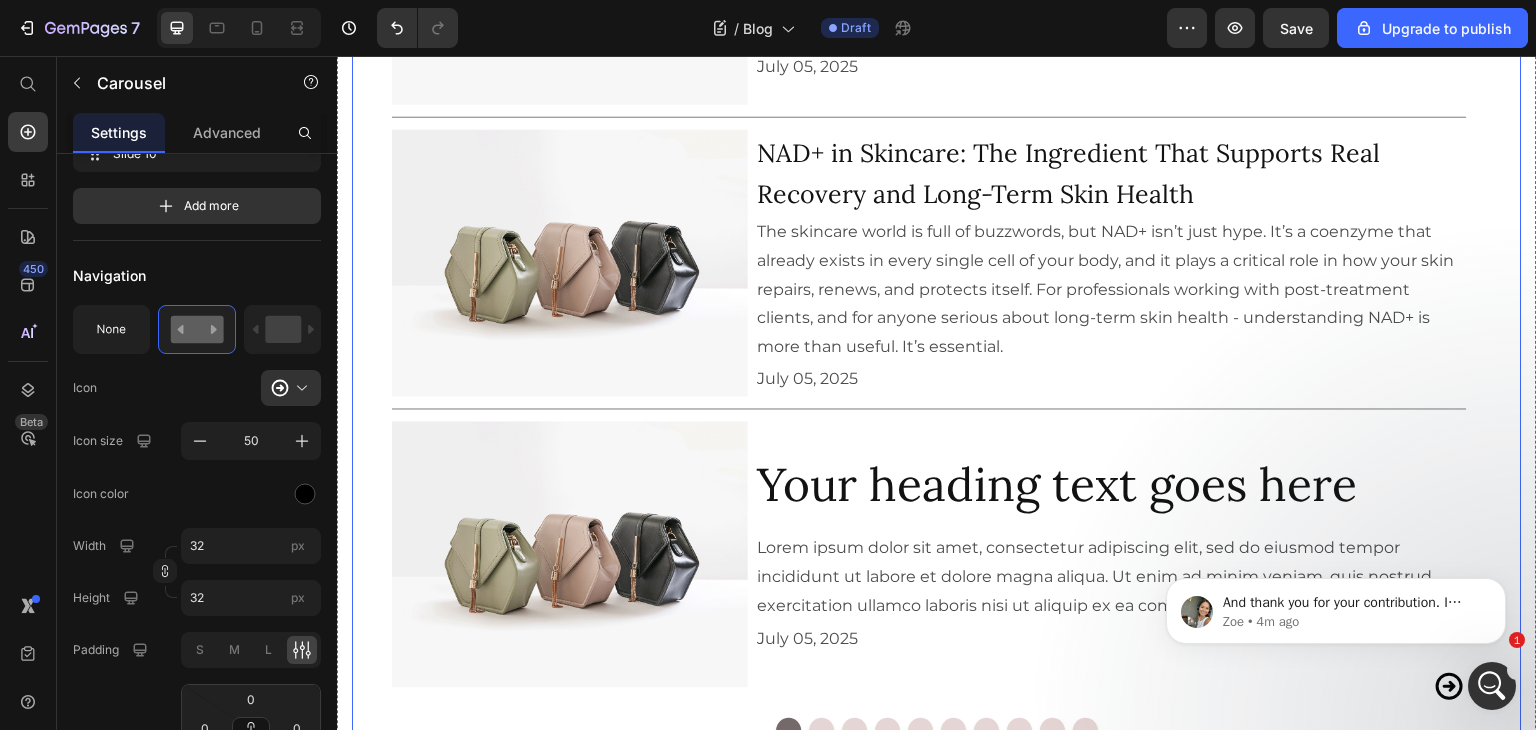 scroll, scrollTop: 1537, scrollLeft: 0, axis: vertical 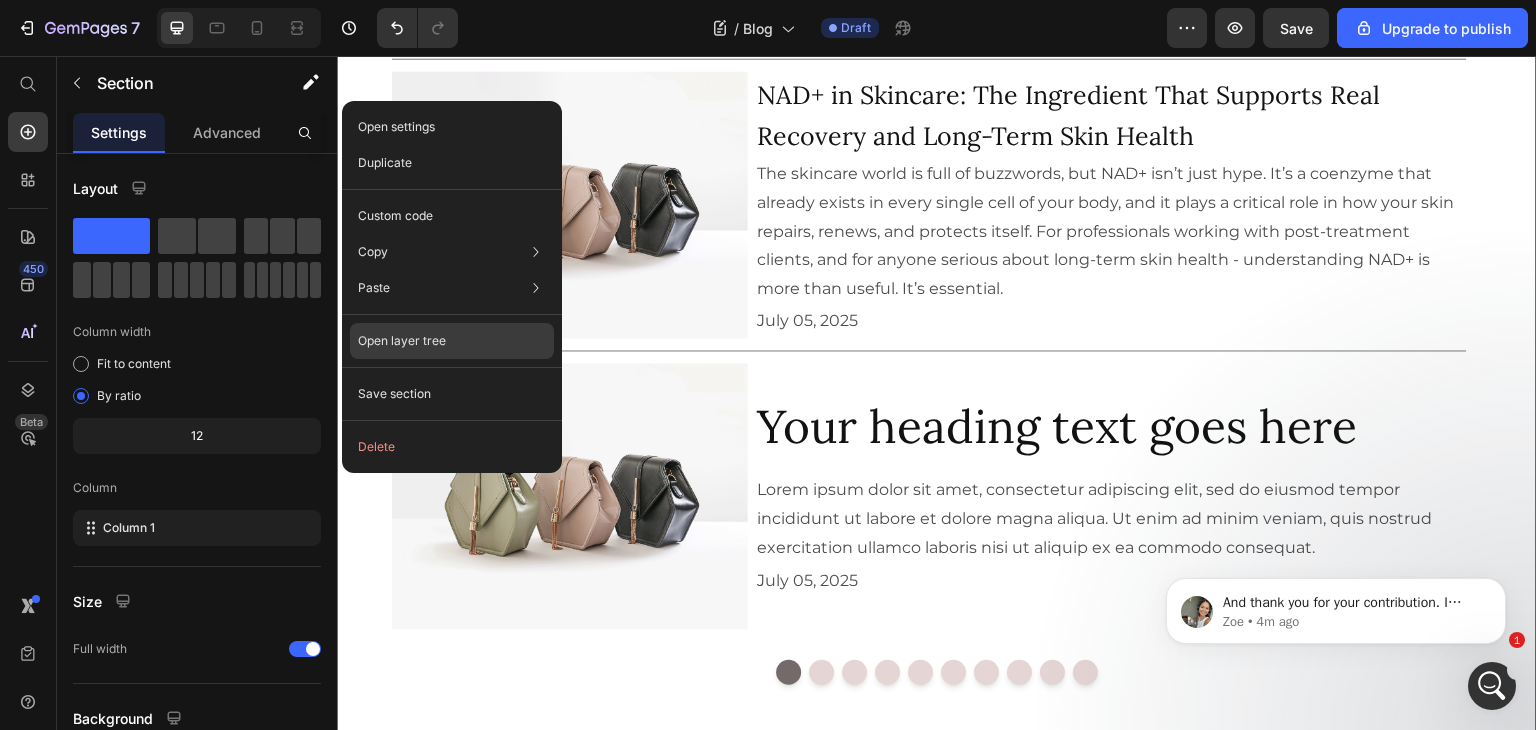 click on "Open layer tree" at bounding box center (402, 341) 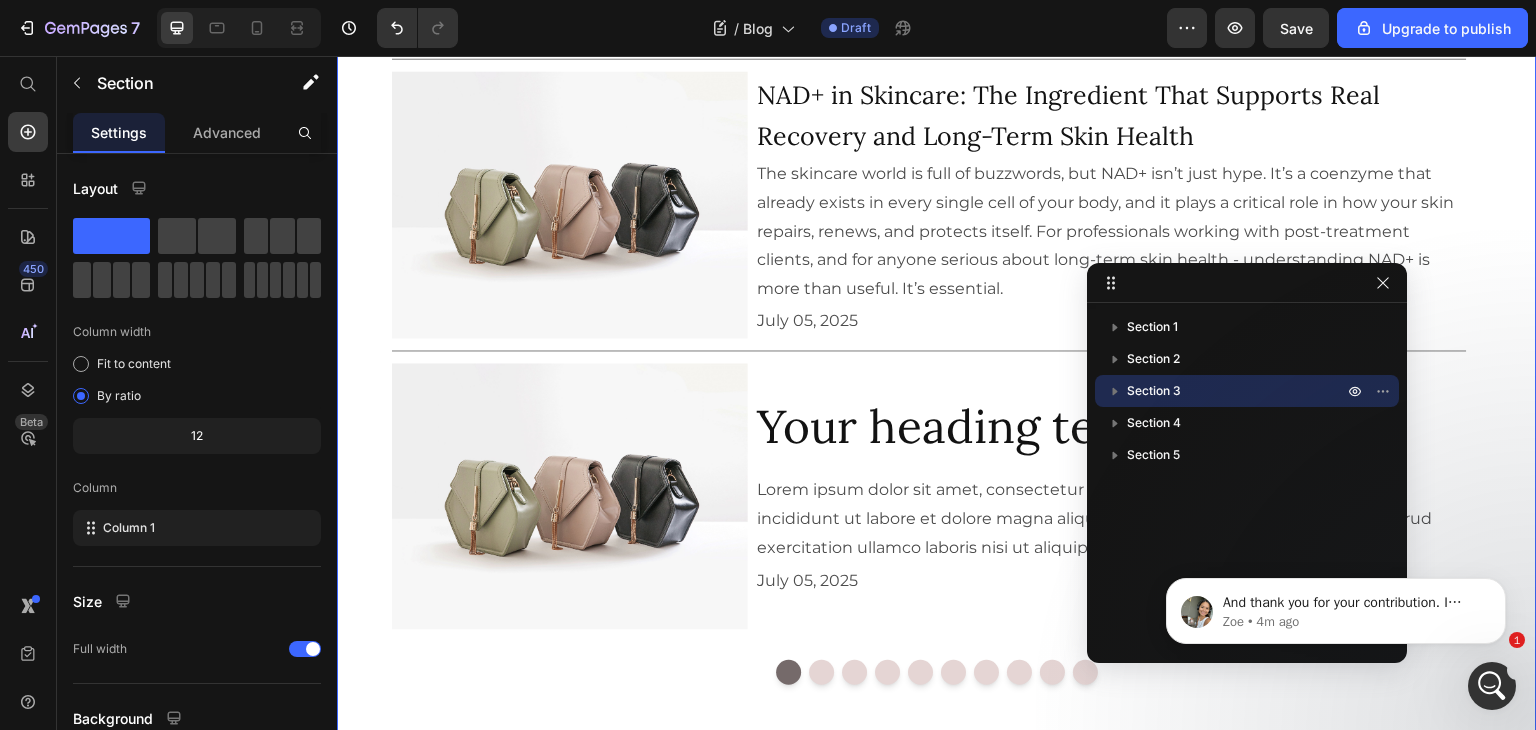 click 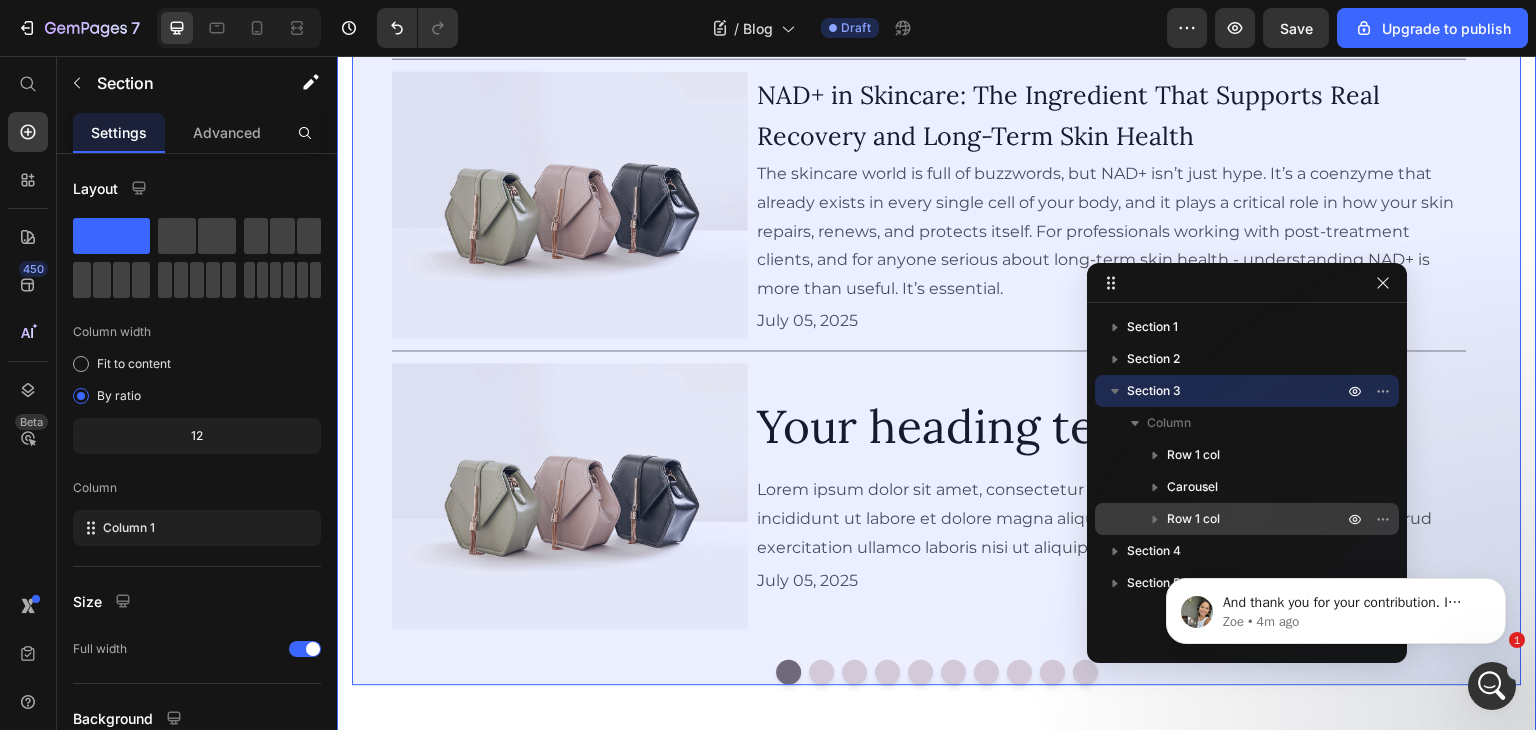 click 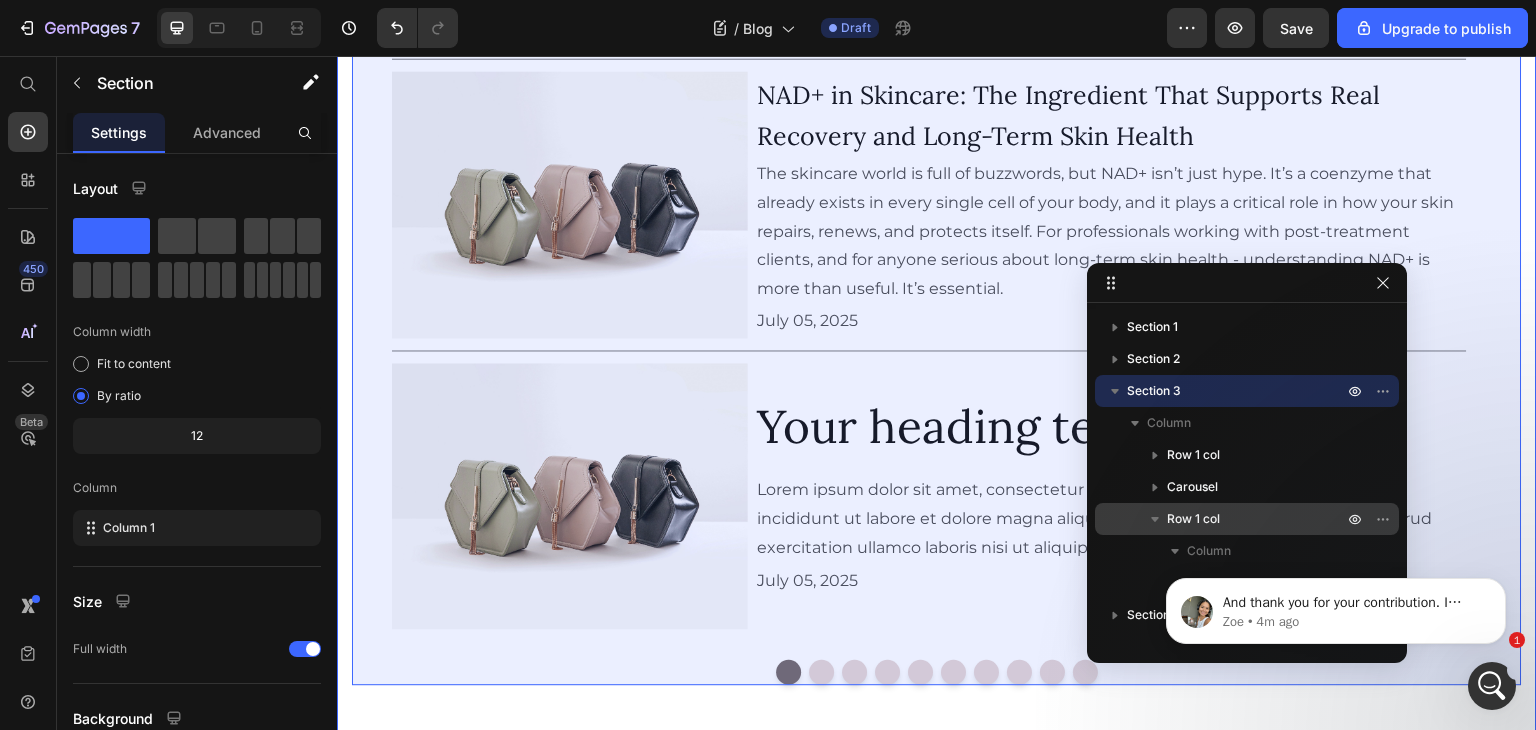 scroll, scrollTop: 21, scrollLeft: 0, axis: vertical 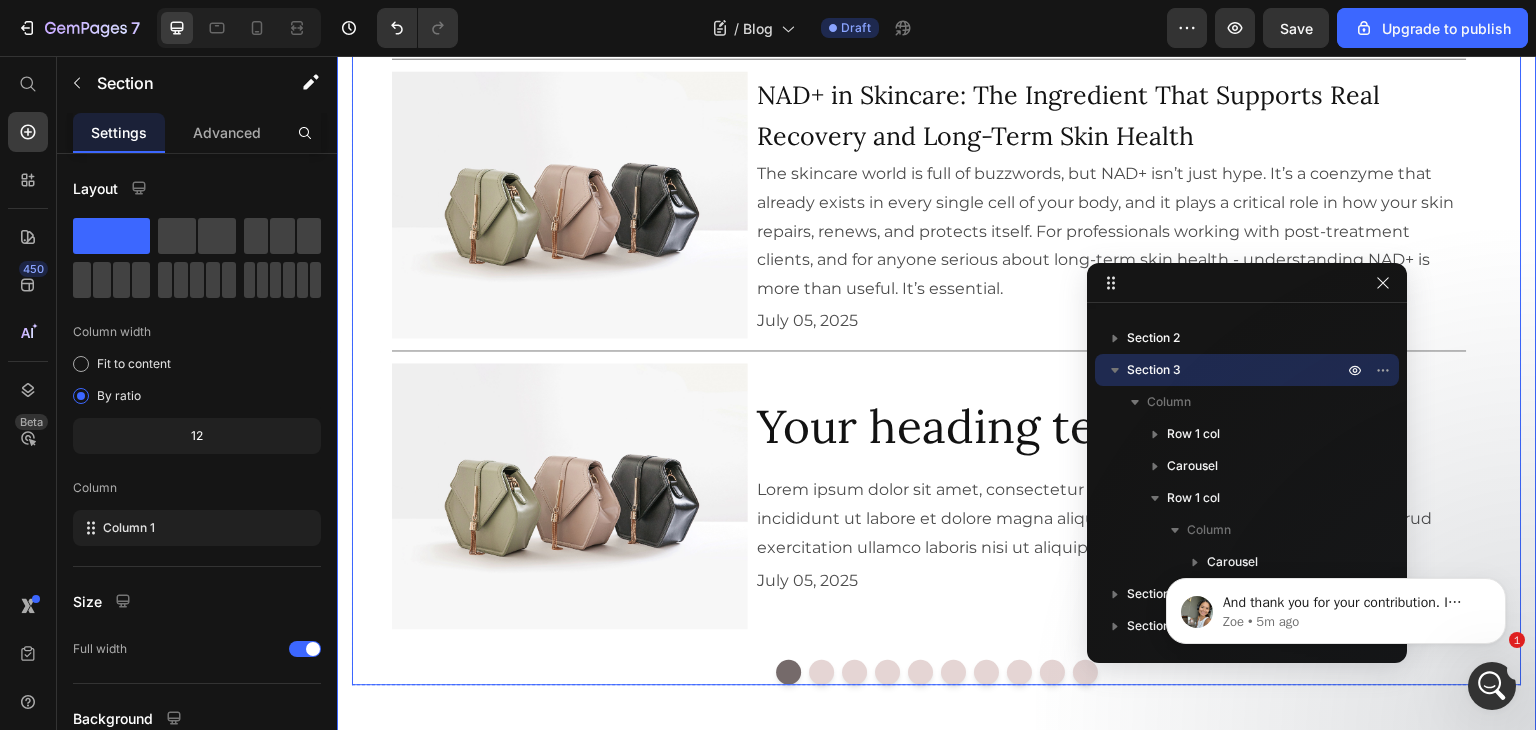 click on "Image Boosters vs. Ampoules: What’s the Difference and When Should You Use Each One? Heading There’s no shortage of serums, vials, and concentrates in professional skincare, but not all formulas are created for the same purpose. At TalaDerma, we created both boosters and ampoules to support the skin before, during, and after advanced treatments Text Block July 05, 2025 Text Block Row                Title Line Row Image NAD+ in Skincare: The Ingredient That Supports Real Recovery and Long-Term Skin Health Heading The skincare world is full of buzzwords, but NAD+ isn’t just hype. It’s a coenzyme that already exists in every single cell of your body, and it plays a critical role in how your skin repairs, renews, and protects itself. For professionals working with post-treatment clients, and for anyone serious about long-term skin health - understanding NAD+ is more than useful. It’s essential. Text Block July 05, 2025 Text Block Row                Title Line Row Image Heading Text Block" at bounding box center [937, 232] 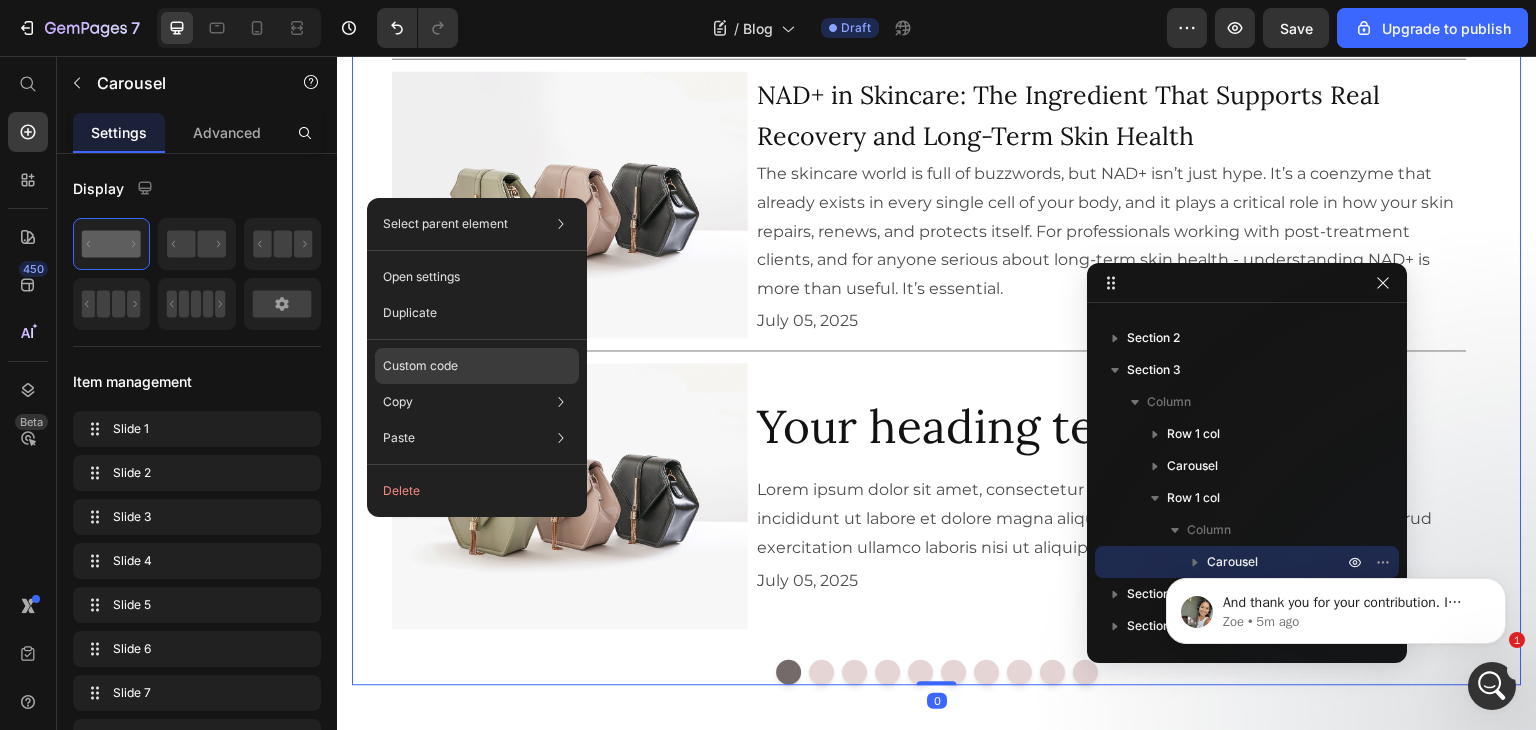 click on "Custom code" at bounding box center [420, 366] 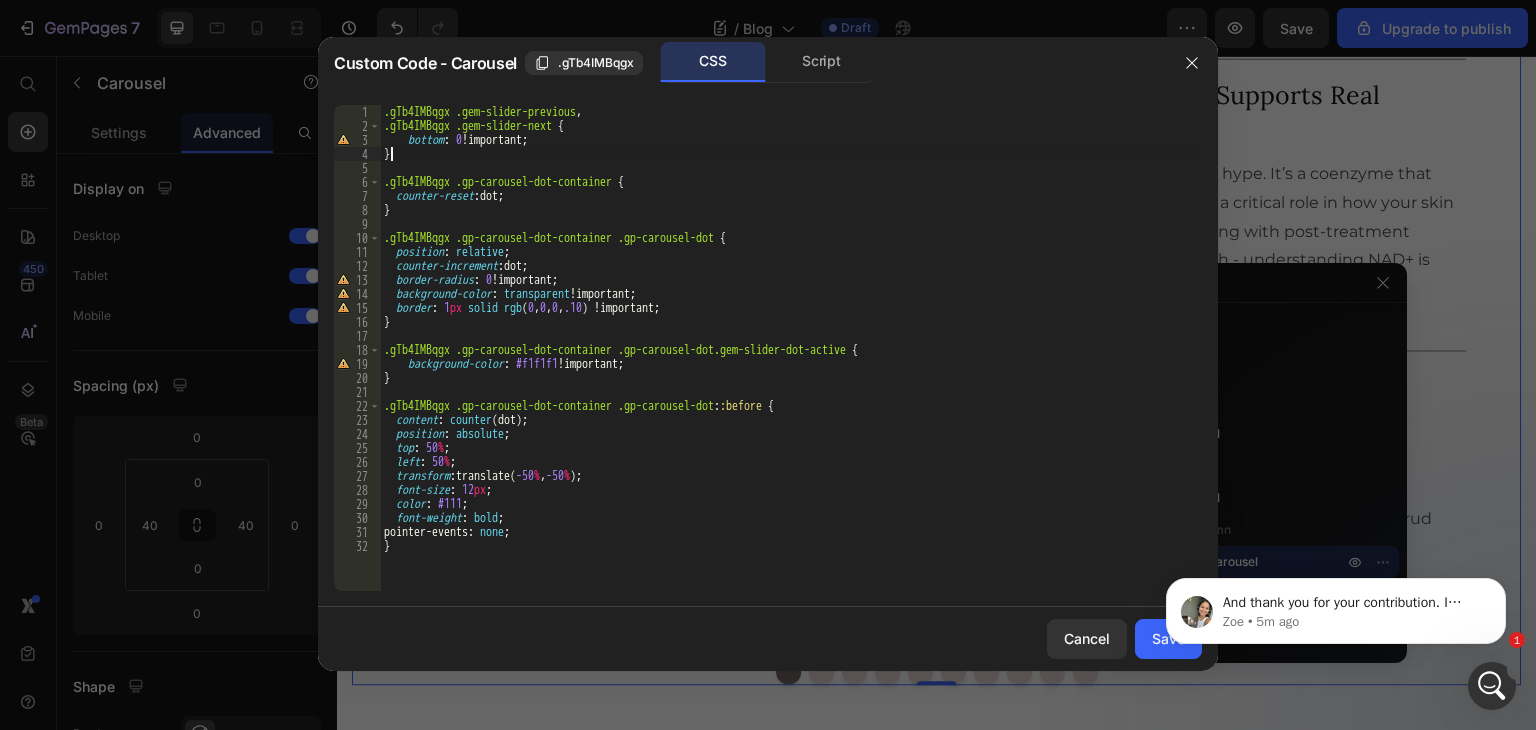 click on ".gTb4IMBqgx   .gem-slider-previous ,  .gTb4IMBqgx   .gem-slider-next   {        bottom :   0  !important ; } .gTb4IMBqgx   .gp-carousel-dot-container   {    counter-reset :  dot ; } .gTb4IMBqgx   .gp-carousel-dot-container   .gp-carousel-dot   {    position :   relative ;    counter-increment :  dot ;    border-radius :   0  !important ;    background-color :   transparent  !important ;    border :   1 px   solid   rgb ( 0 , 0 , 0 ,  .10 ) !important ; } .gTb4IMBqgx   .gp-carousel-dot-container   .gp-carousel-dot.gem-slider-dot-active   {        background-color :   #f1f1f1  !important ; } .gTb4IMBqgx   .gp-carousel-dot-container   .gp-carousel-dot : :before   {    content :   counter (dot) ;    position :   absolute ;    top :   50 % ;    left :   50 % ;    transform :  translate( -50 % ,  -50 % ) ;    font-size :   12 px ;    color :   #111 ;    font-weight :   bold ;   pointer-events :   none ; }" at bounding box center [791, 362] 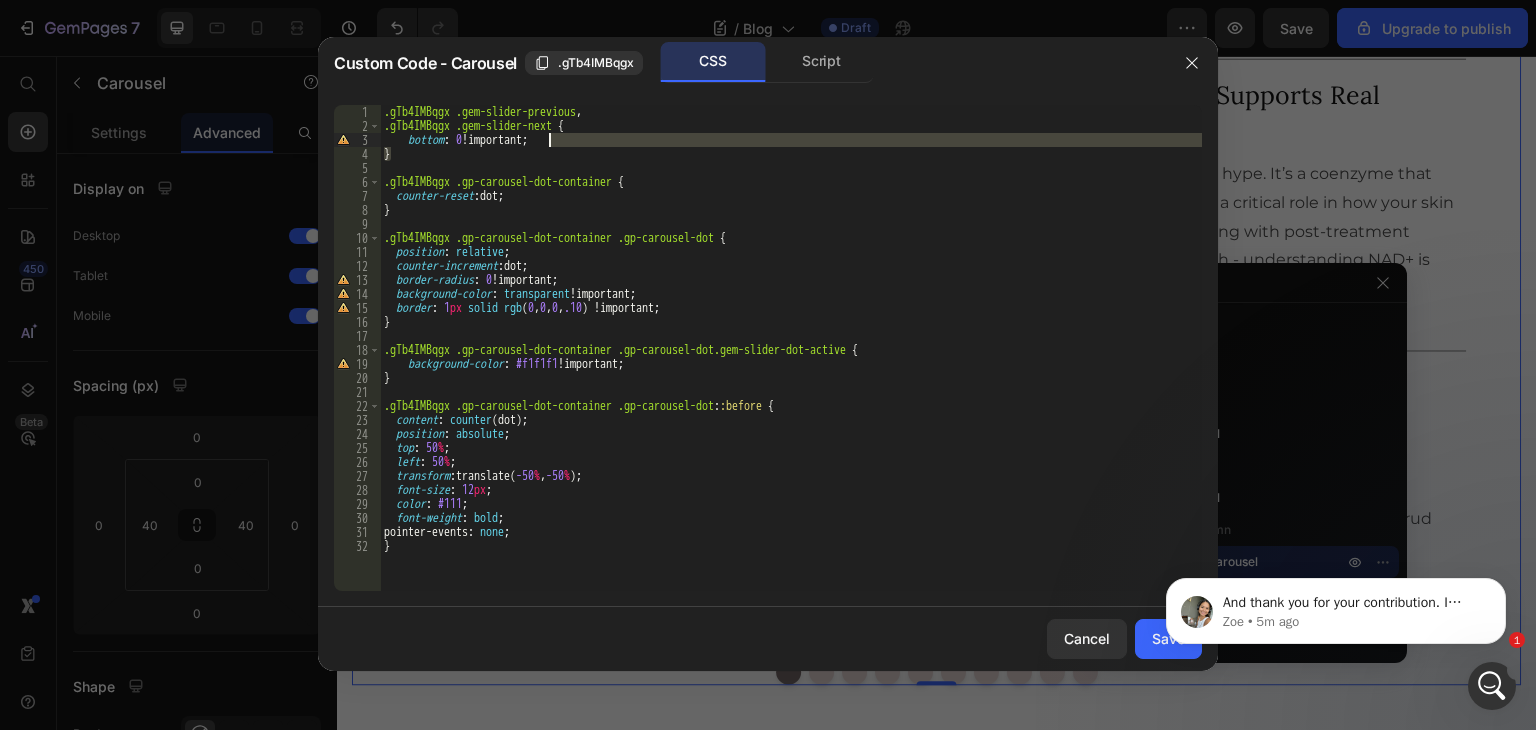 click on ".gTb4IMBqgx   .gem-slider-previous ,  .gTb4IMBqgx   .gem-slider-next   {        bottom :   0  !important ; } .gTb4IMBqgx   .gp-carousel-dot-container   {    counter-reset :  dot ; } .gTb4IMBqgx   .gp-carousel-dot-container   .gp-carousel-dot   {    position :   relative ;    counter-increment :  dot ;    border-radius :   0  !important ;    background-color :   transparent  !important ;    border :   1 px   solid   rgb ( 0 , 0 , 0 ,  .10 ) !important ; } .gTb4IMBqgx   .gp-carousel-dot-container   .gp-carousel-dot.gem-slider-dot-active   {        background-color :   #f1f1f1  !important ; } .gTb4IMBqgx   .gp-carousel-dot-container   .gp-carousel-dot : :before   {    content :   counter (dot) ;    position :   absolute ;    top :   50 % ;    left :   50 % ;    transform :  translate( -50 % ,  -50 % ) ;    font-size :   12 px ;    color :   #111 ;    font-weight :   bold ;   pointer-events :   none ; }" at bounding box center (791, 348) 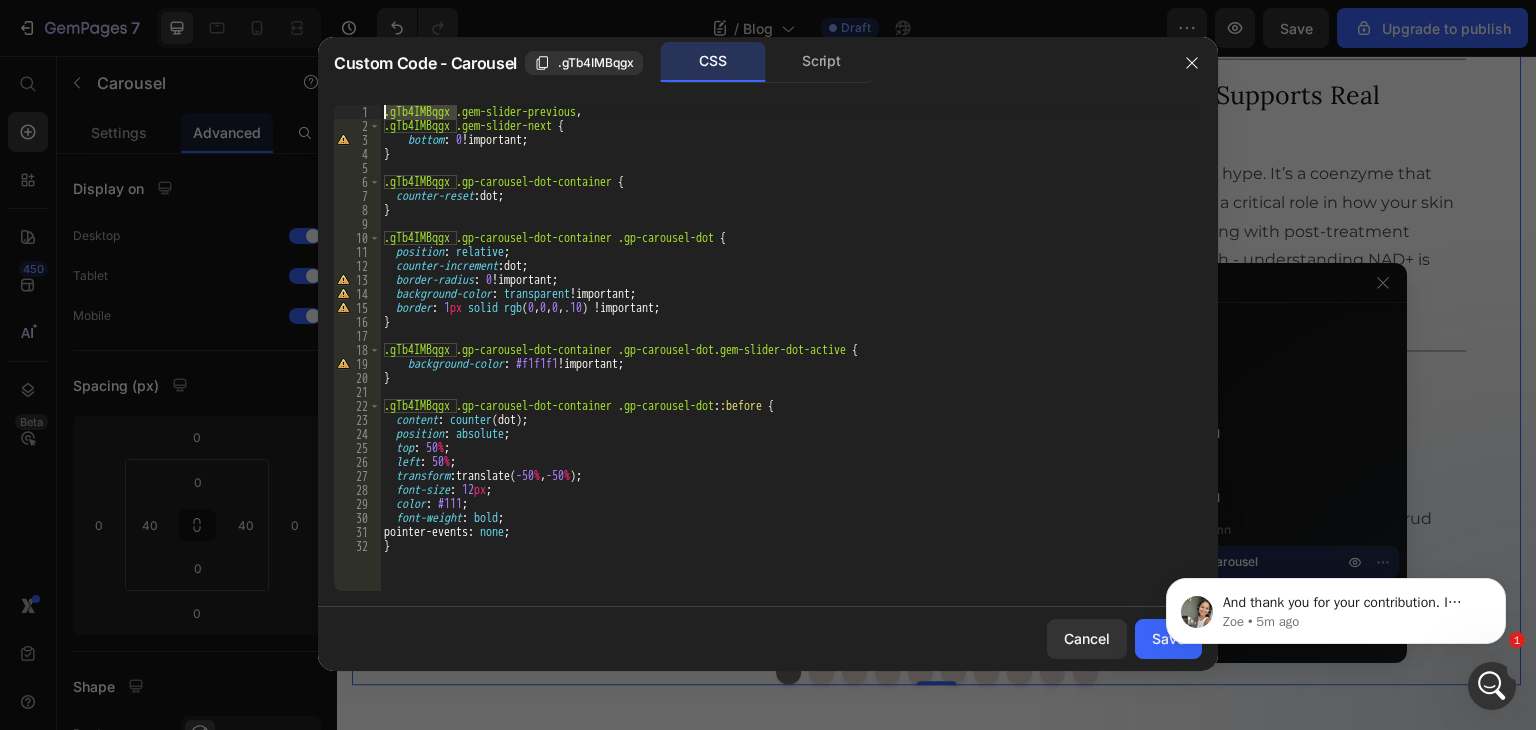 drag, startPoint x: 456, startPoint y: 113, endPoint x: 363, endPoint y: 110, distance: 93.04838 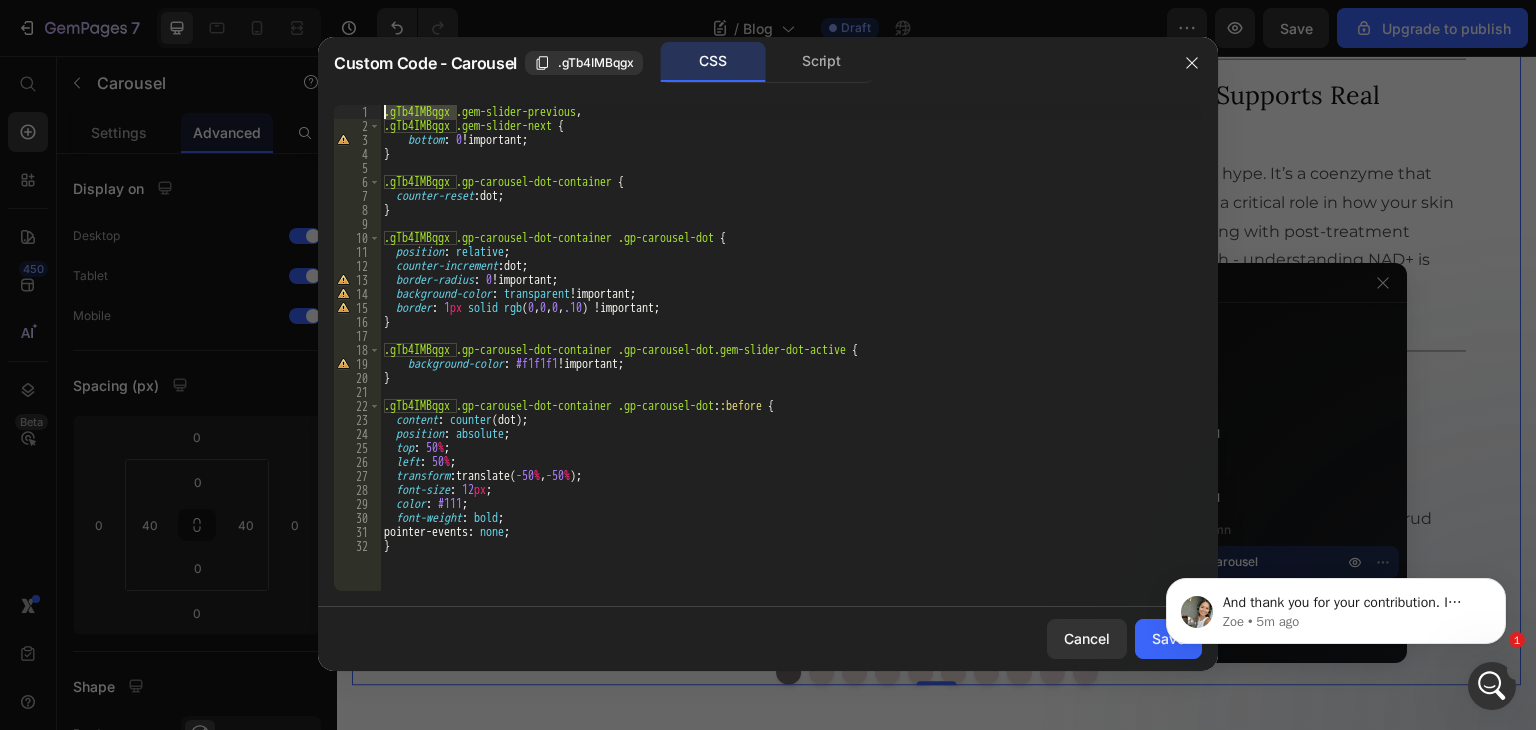 click on "bottom: 0 !important; 1 2 3 4 5 6 7 8 9 10 11 12 13 14 15 16 17 18 19 20 21 22 23 24 25 26 27 28 29 30 31 32 .gTb4IMBqgx   .gem-slider-previous ,  .gTb4IMBqgx   .gem-slider-next   {        bottom :   0  !important ; } .gTb4IMBqgx   .gp-carousel-dot-container   {    counter-reset :  dot ; } .gTb4IMBqgx   .gp-carousel-dot-container   .gp-carousel-dot   {    position :   relative ;    counter-increment :  dot ;    border-radius :   0  !important ;    background-color :   transparent  !important ;    border :   1 px   solid   rgb ( 0 , 0 , 0 ,  .10 ) !important ; } .gTb4IMBqgx   .gp-carousel-dot-container   .gp-carousel-dot.gem-slider-dot-active   {        background-color :   #f1f1f1  !important ; } .gTb4IMBqgx   .gp-carousel-dot-container   .gp-carousel-dot : :before   {    content :   counter (dot) ;    position :   absolute ;    top :   50 % ;    left :   50 % ;    transform :  translate( -50 % ,  -50 % ) ;    font-size :   12 px ;    color :   #111 ;    font-weight :   bold ;   pointer-events :   none ; }" at bounding box center [768, 348] 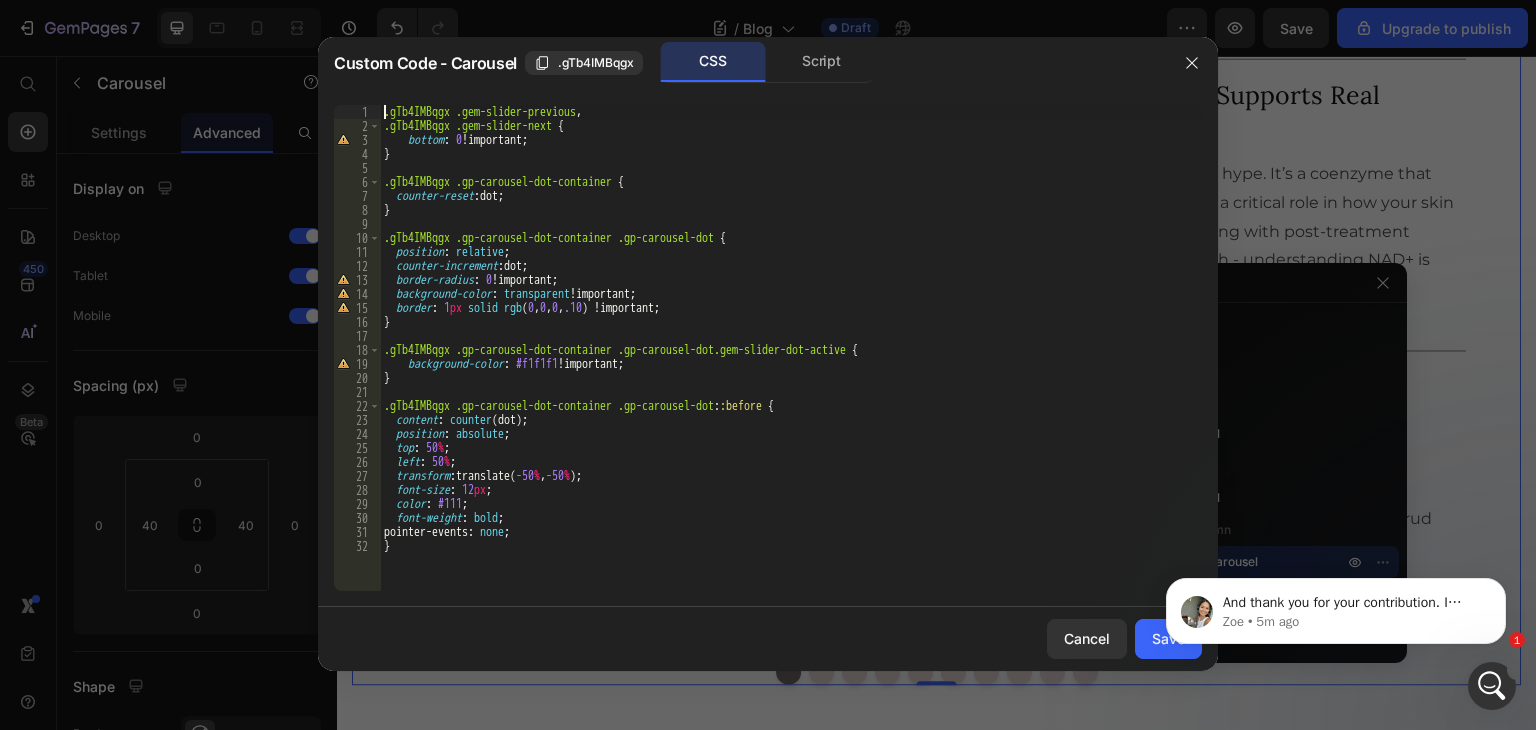 type on ".gTb4IMBqgx .gem-slider-previous," 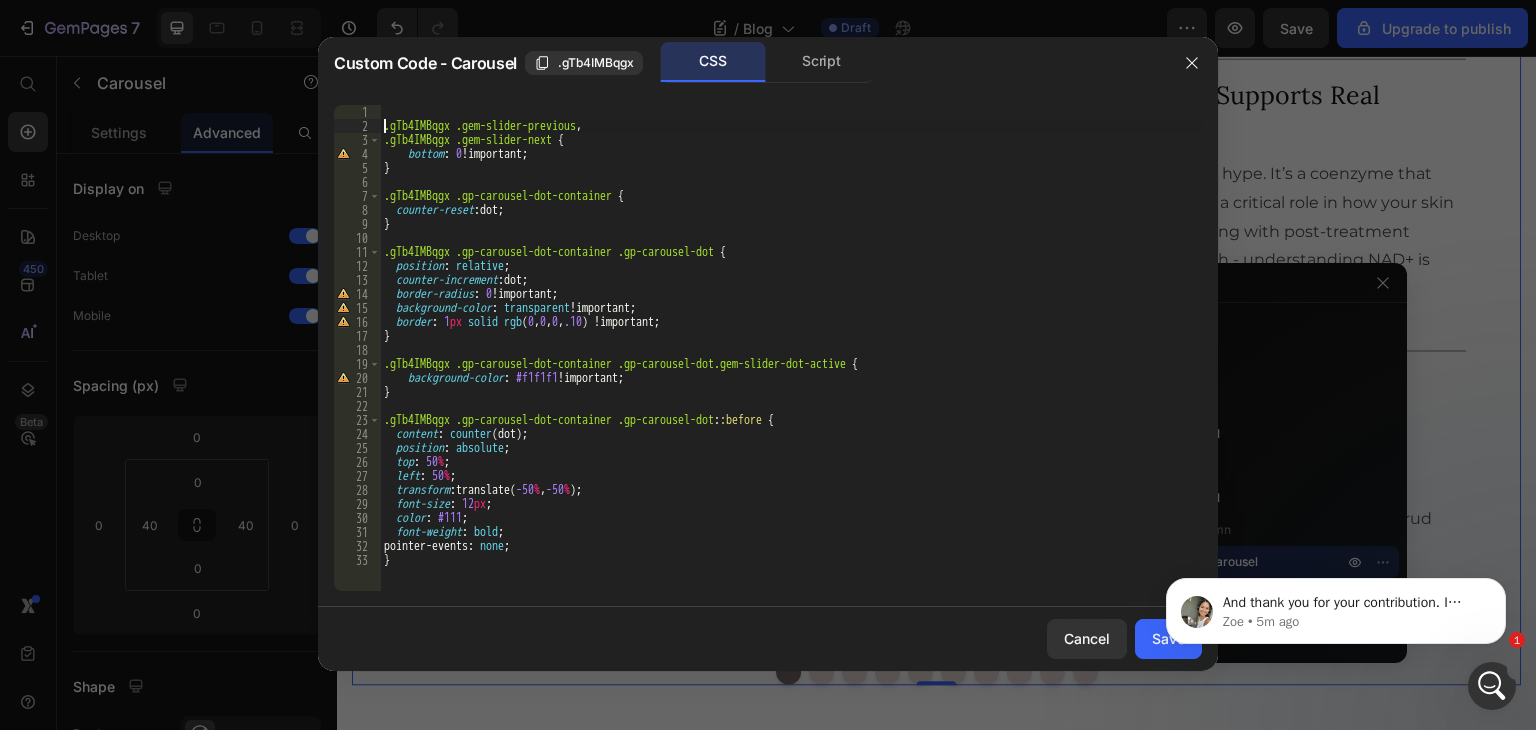 scroll, scrollTop: 0, scrollLeft: 0, axis: both 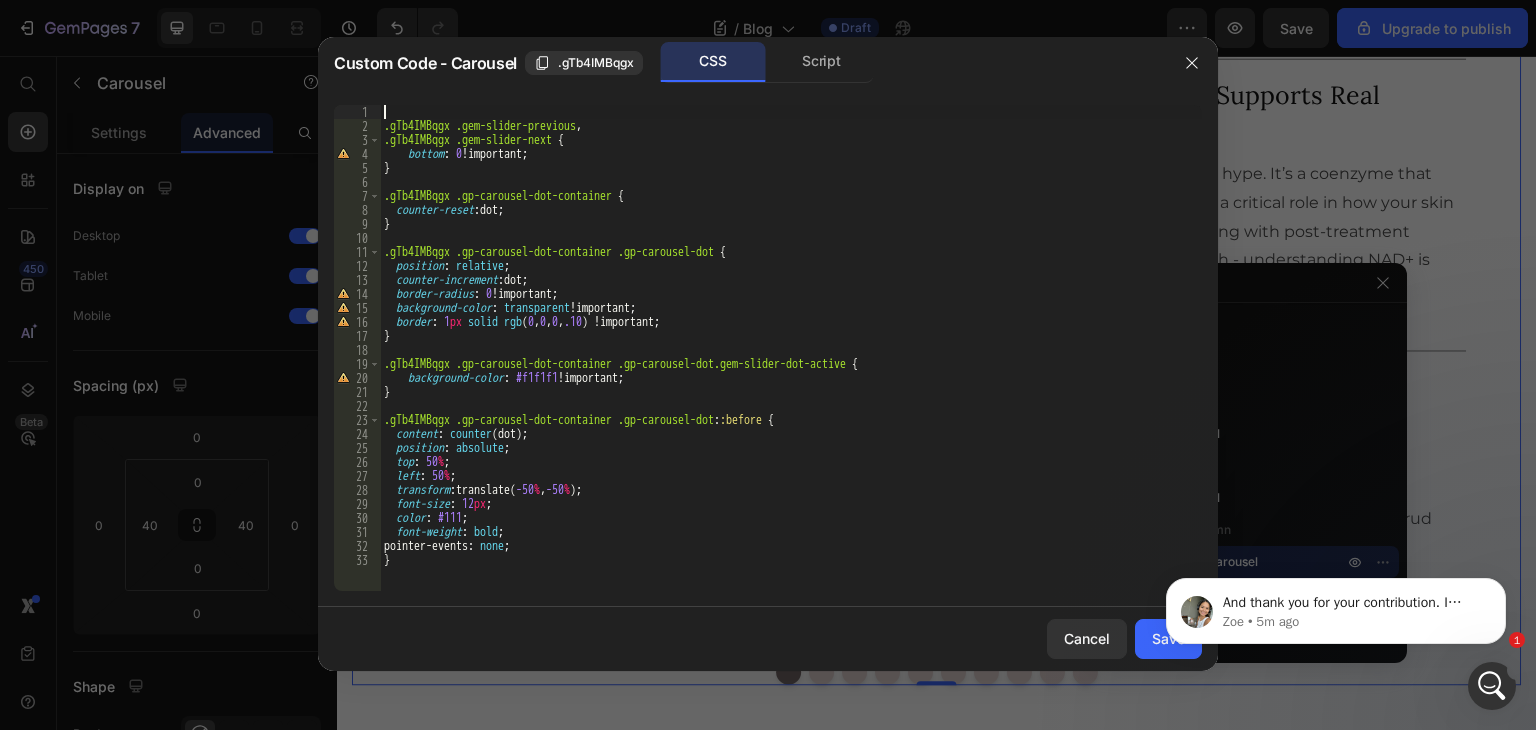 paste on ".gTb4IMBqgx" 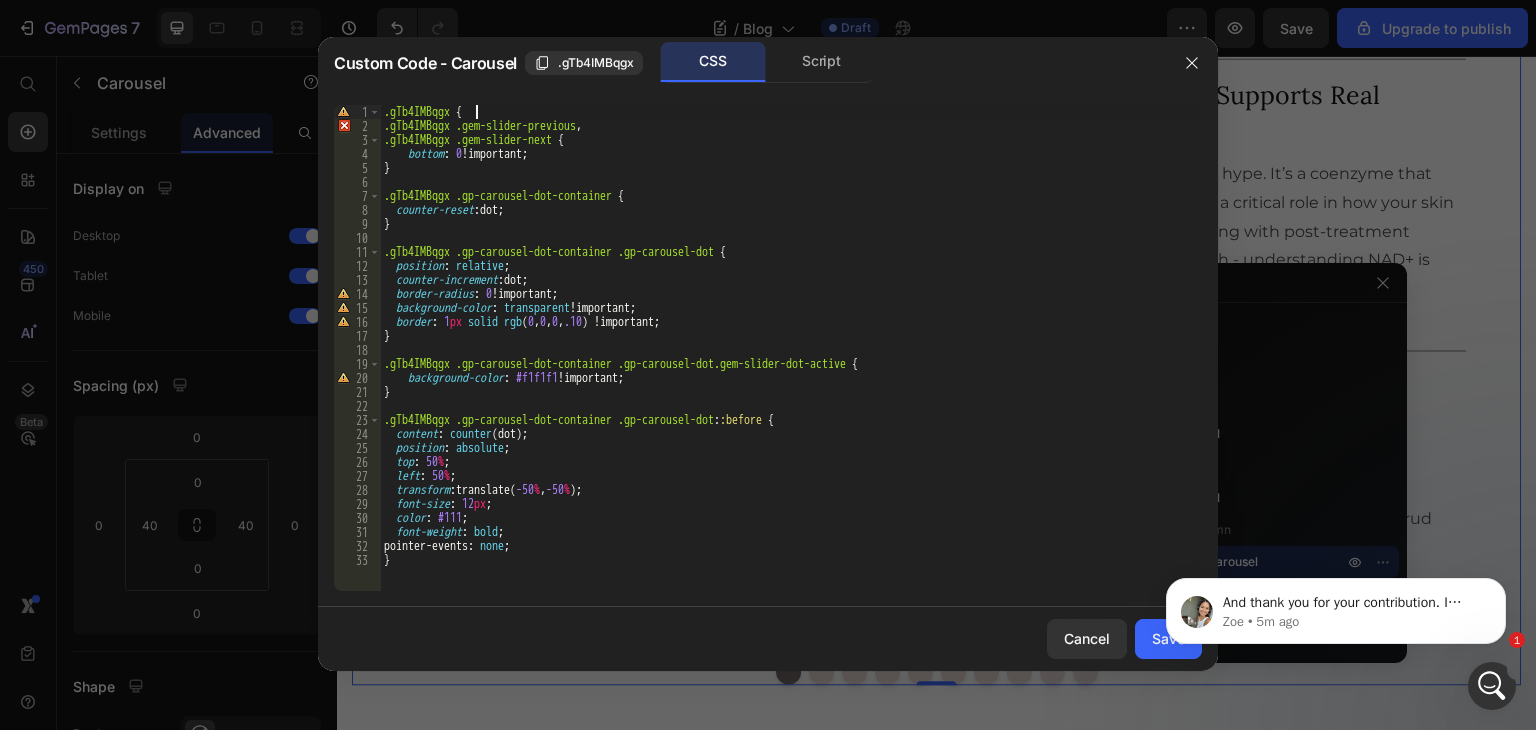 type on ".gTb4IMBqgx { }" 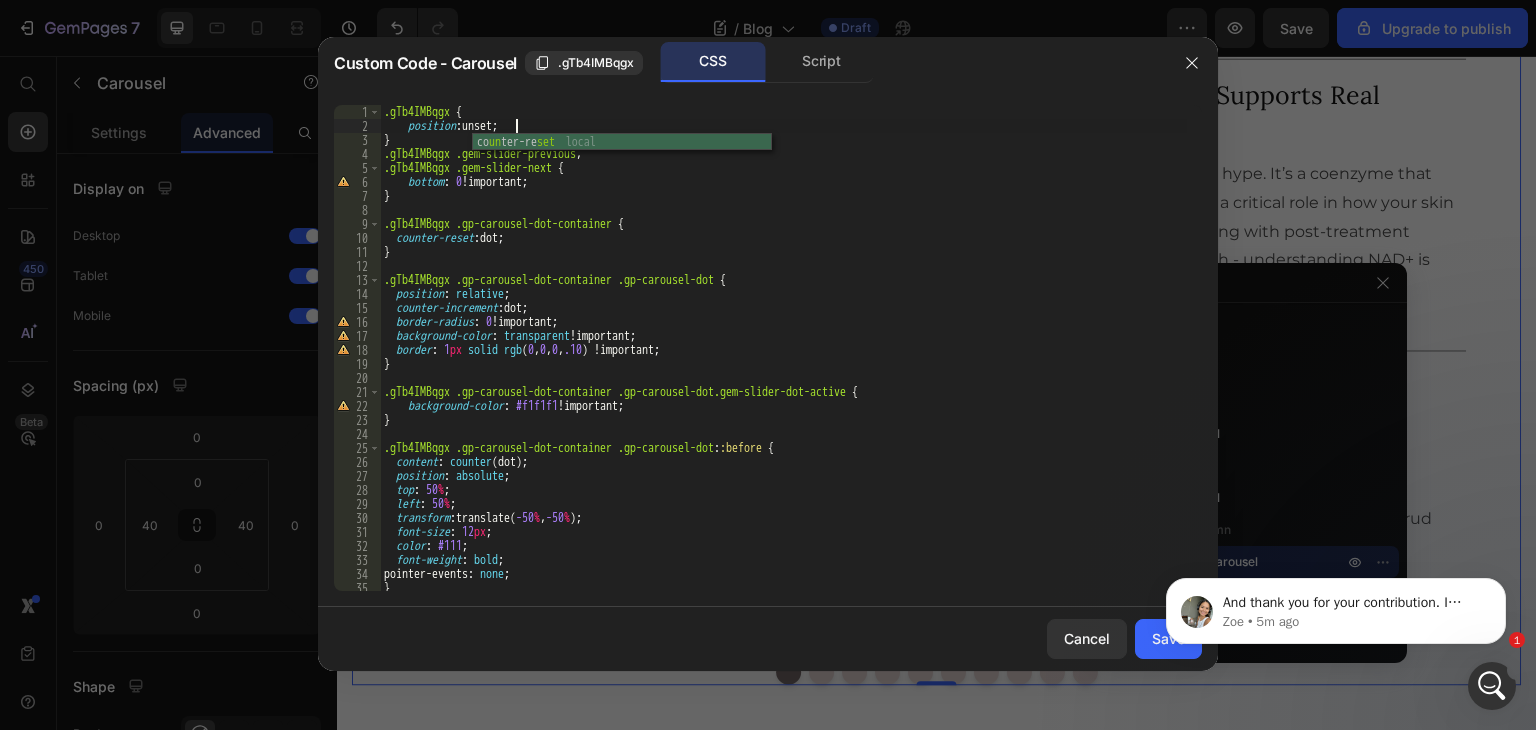 scroll, scrollTop: 0, scrollLeft: 10, axis: horizontal 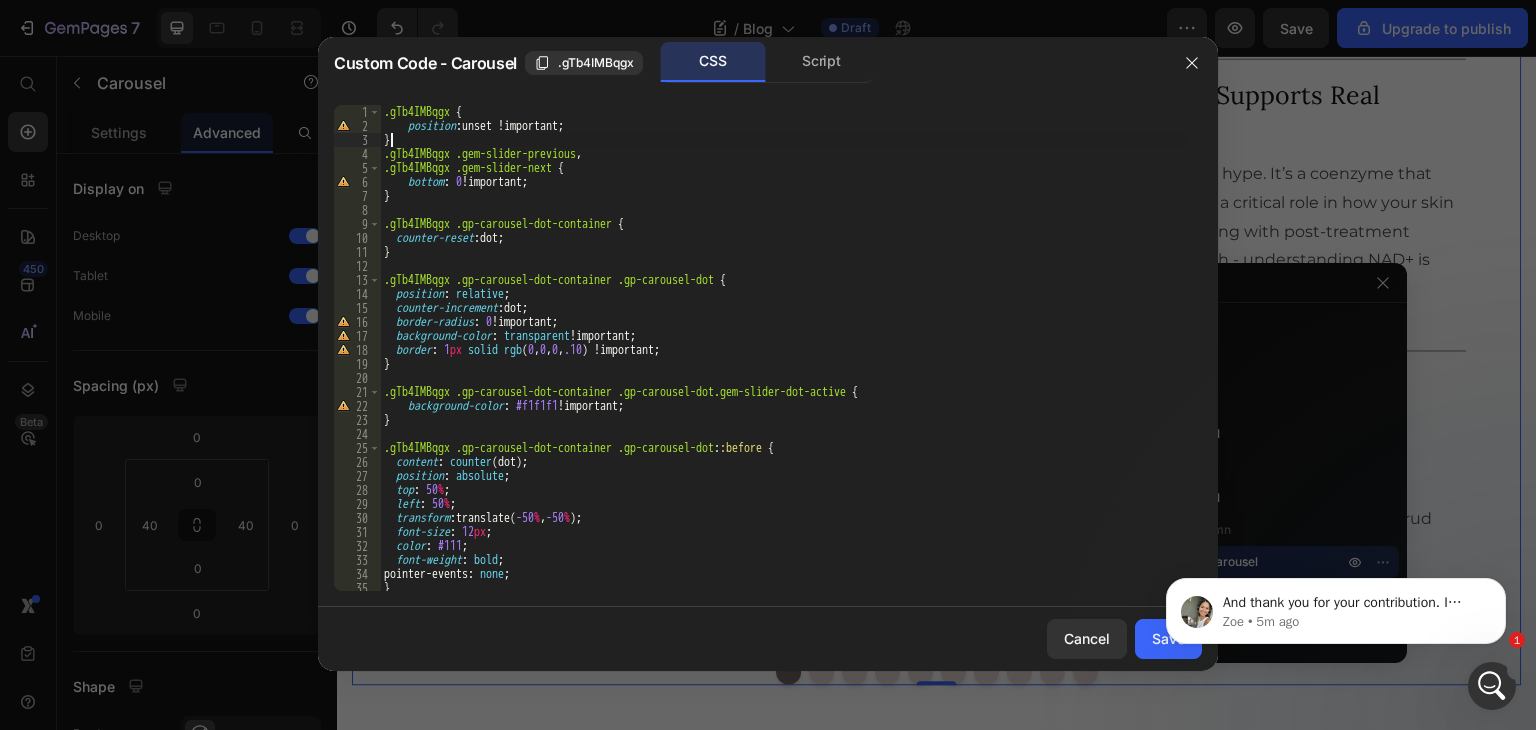 click on ".gTb4IMBqgx   {        position :  unset !important ; } .gTb4IMBqgx   .gem-slider-previous ,  .gTb4IMBqgx   .gem-slider-next   {        bottom :   0  !important ; } .gTb4IMBqgx   .gp-carousel-dot-container   {    counter-reset :  dot ; } .gTb4IMBqgx   .gp-carousel-dot-container   .gp-carousel-dot   {    position :   relative ;    counter-increment :  dot ;    border-radius :   0  !important ;    background-color :   transparent  !important ;    border :   1 px   solid   rgb ( 0 , 0 , 0 ,  .10 ) !important ; } .gTb4IMBqgx   .gp-carousel-dot-container   .gp-carousel-dot.gem-slider-dot-active   {        background-color :   #f1f1f1  !important ; } .gTb4IMBqgx   .gp-carousel-dot-container   .gp-carousel-dot : :before   {    content :   counter (dot) ;    position :   absolute ;    top :   50 % ;    left :   50 % ;    transform :  translate( -50 % ,  -50 % ) ;    font-size :   12 px ;    color :   #111 ;    font-weight :   bold ;   pointer-events :   none ; }" at bounding box center (783, 362) 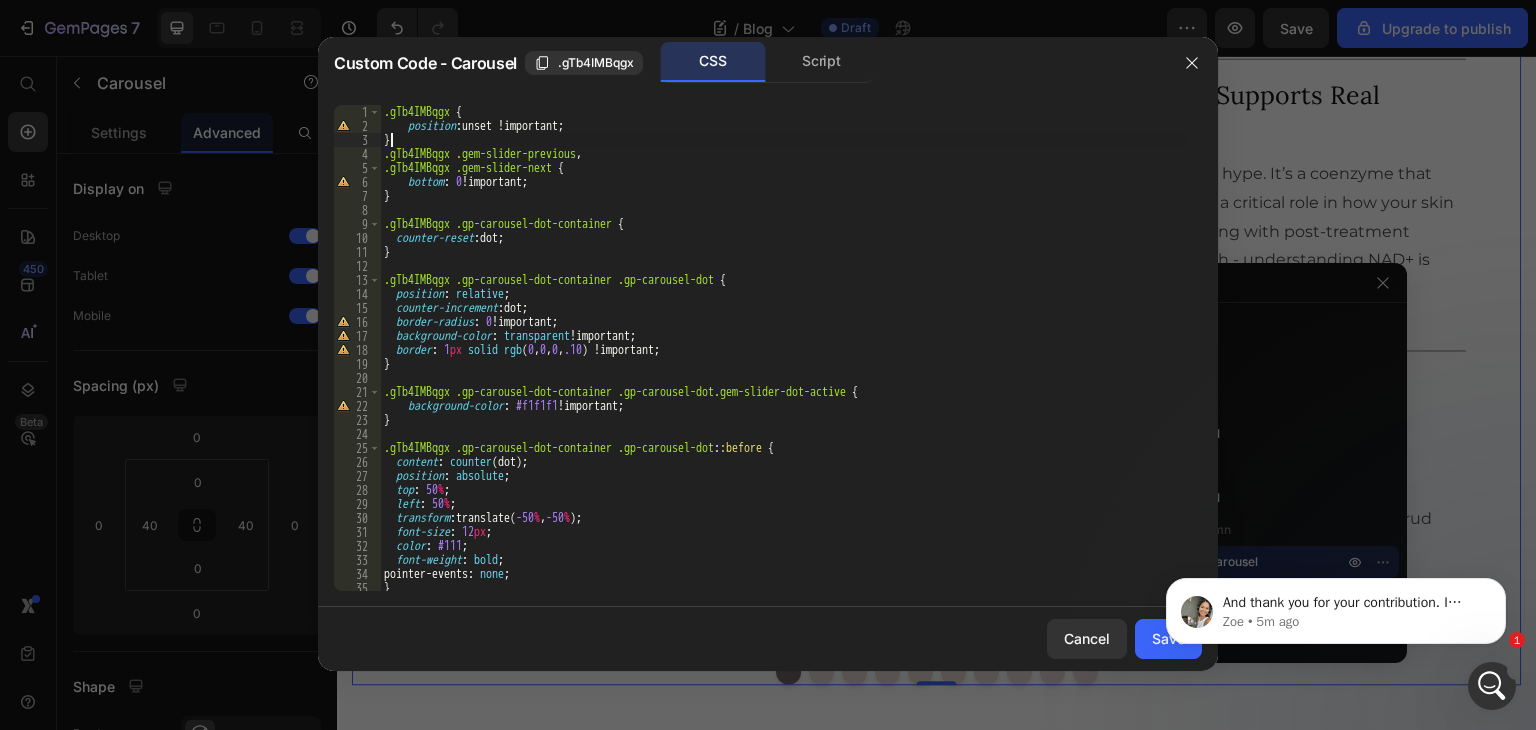 type on "}" 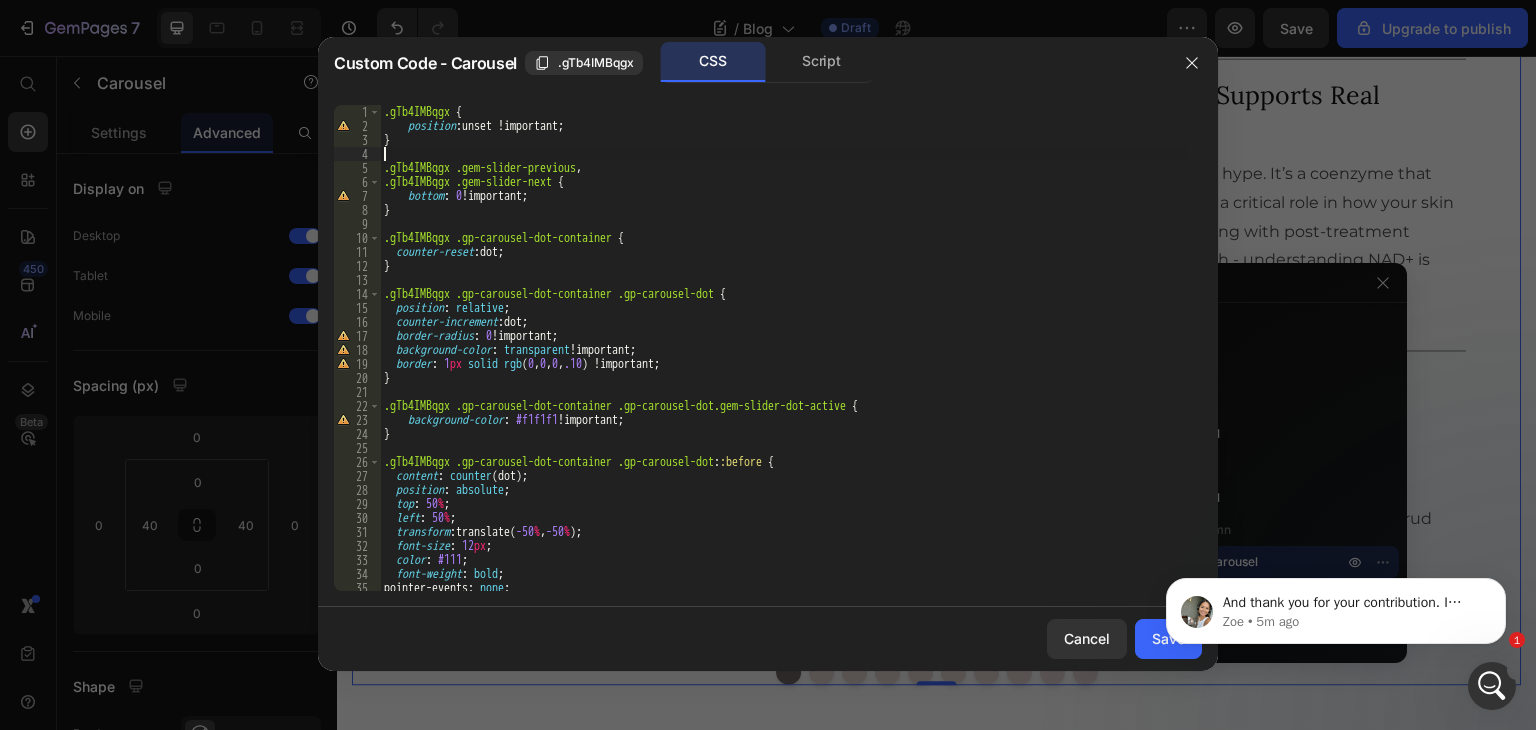 paste on "gp-carousel-wrapper" 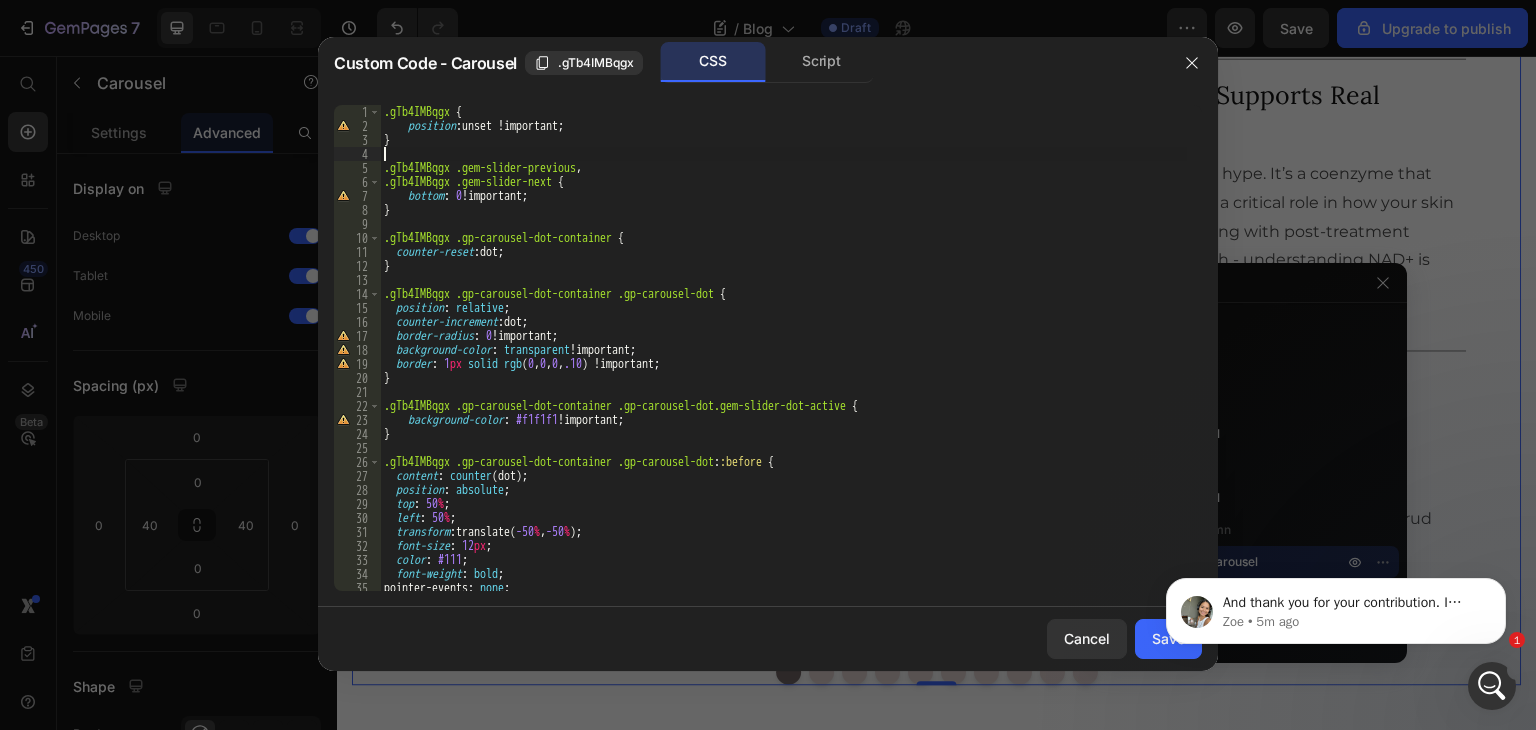 type on "gp-carousel-wrapper" 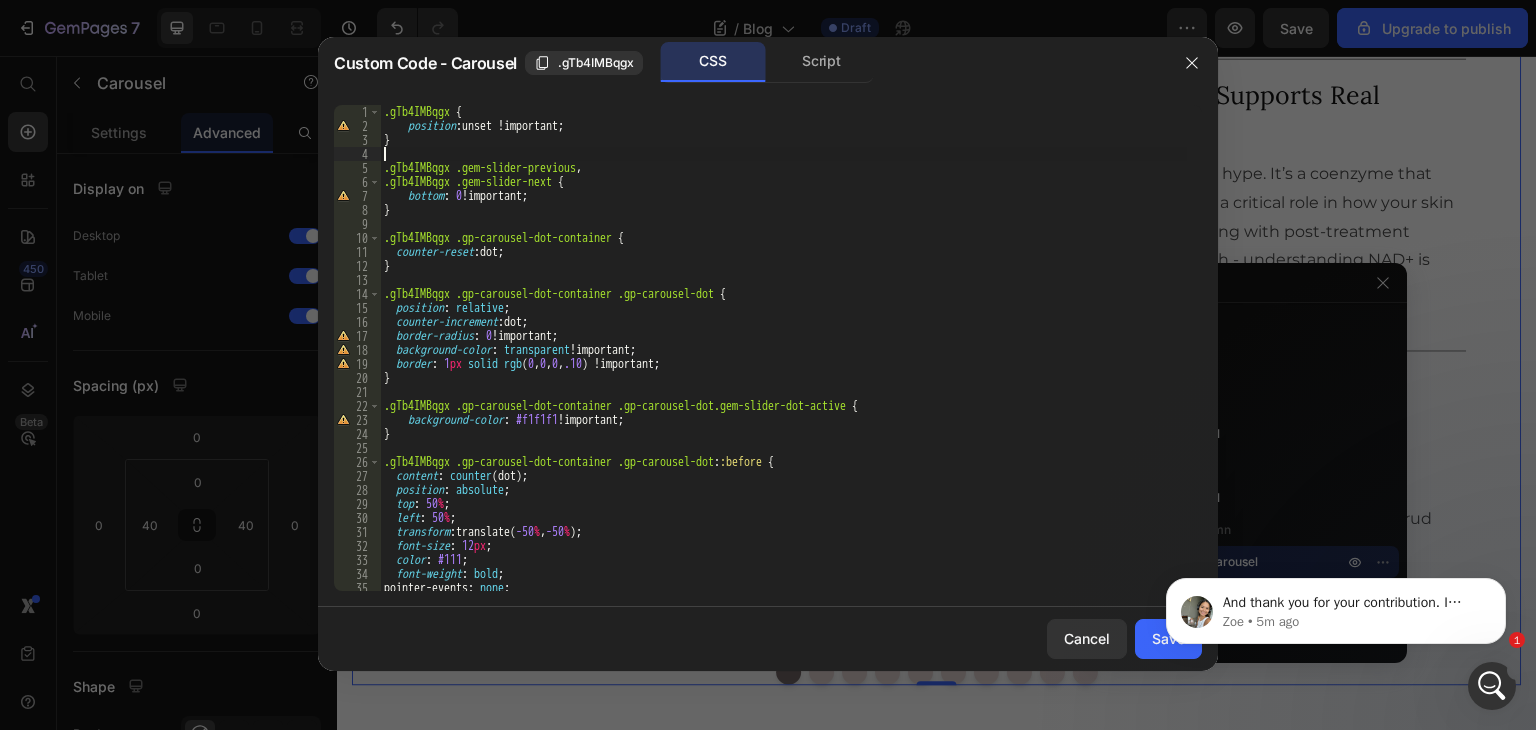 paste on "gp-carousel-wrapper" 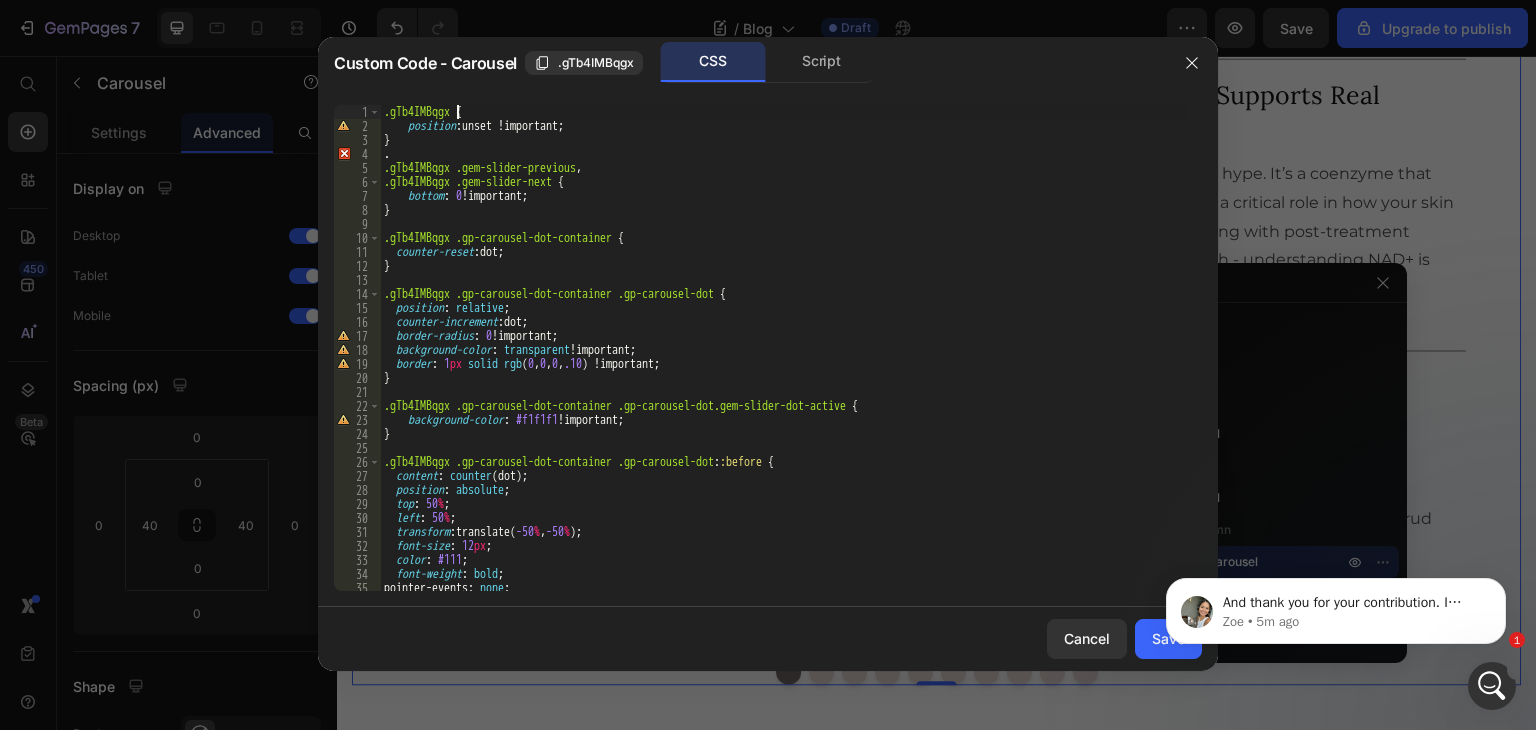 click on ".gTb4IMBqgx   {        position :  unset !important ; } . .gTb4IMBqgx   .gem-slider-previous ,  .gTb4IMBqgx   .gem-slider-next   {        bottom :   0  !important ; } .gTb4IMBqgx   .gp-carousel-dot-container   {    counter-reset :  dot ; } .gTb4IMBqgx   .gp-carousel-dot-container   .gp-carousel-dot   {    position :   relative ;    counter-increment :  dot ;    border-radius :   0  !important ;    background-color :   transparent  !important ;    border :   1 px   solid   rgb ( 0 , 0 , 0 ,  .10 ) !important ; } .gTb4IMBqgx   .gp-carousel-dot-container   .gp-carousel-dot.gem-slider-dot-active   {        background-color :   #f1f1f1  !important ; } .gTb4IMBqgx   .gp-carousel-dot-container   .gp-carousel-dot : :before   {    content :   counter (dot) ;    position :   absolute ;    top :   50 % ;    left :   50 % ;    transform :  translate( -50 % ,  -50 % ) ;    font-size :   12 px ;    color :   #111 ;    font-weight :   bold ;   pointer-events :   none ; }" at bounding box center [783, 362] 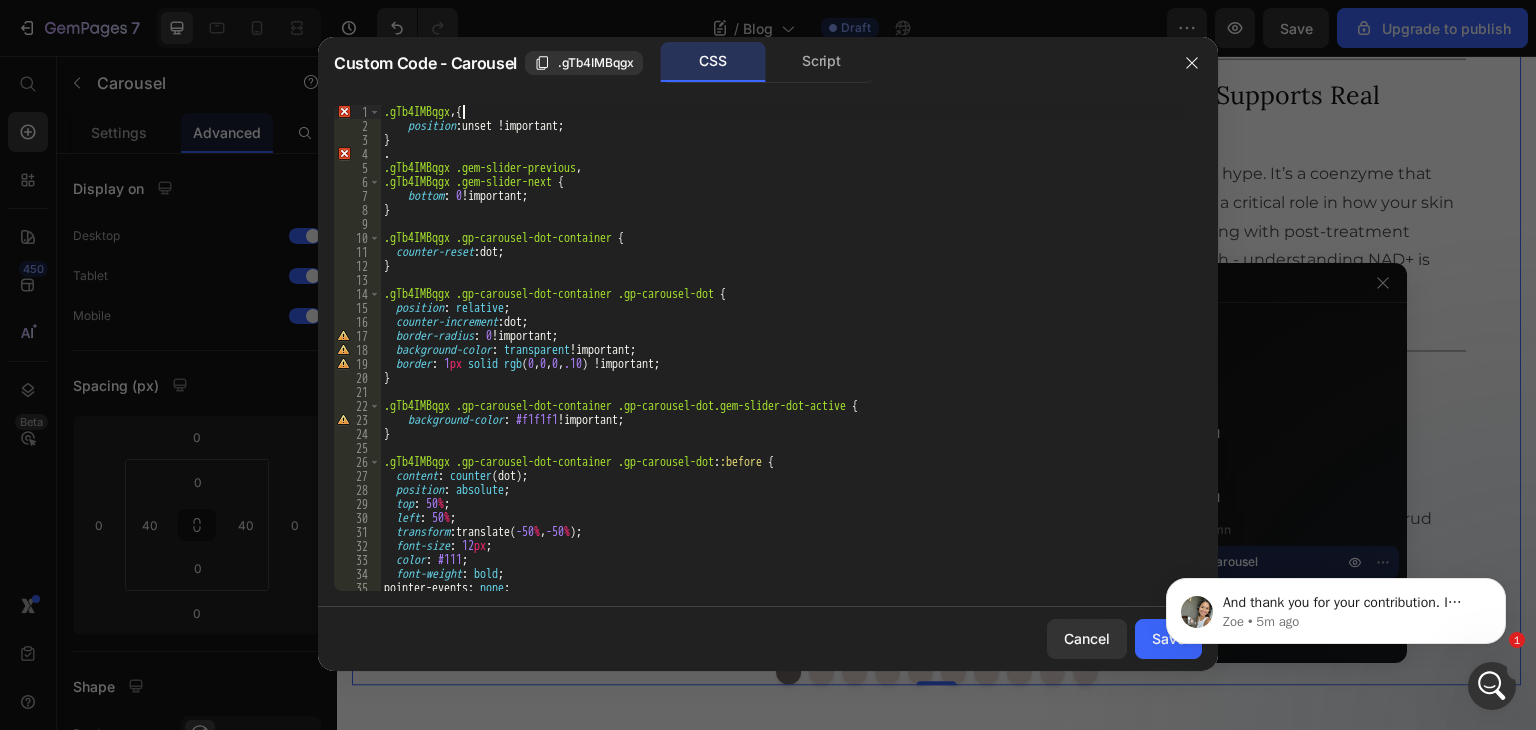 scroll, scrollTop: 0, scrollLeft: 0, axis: both 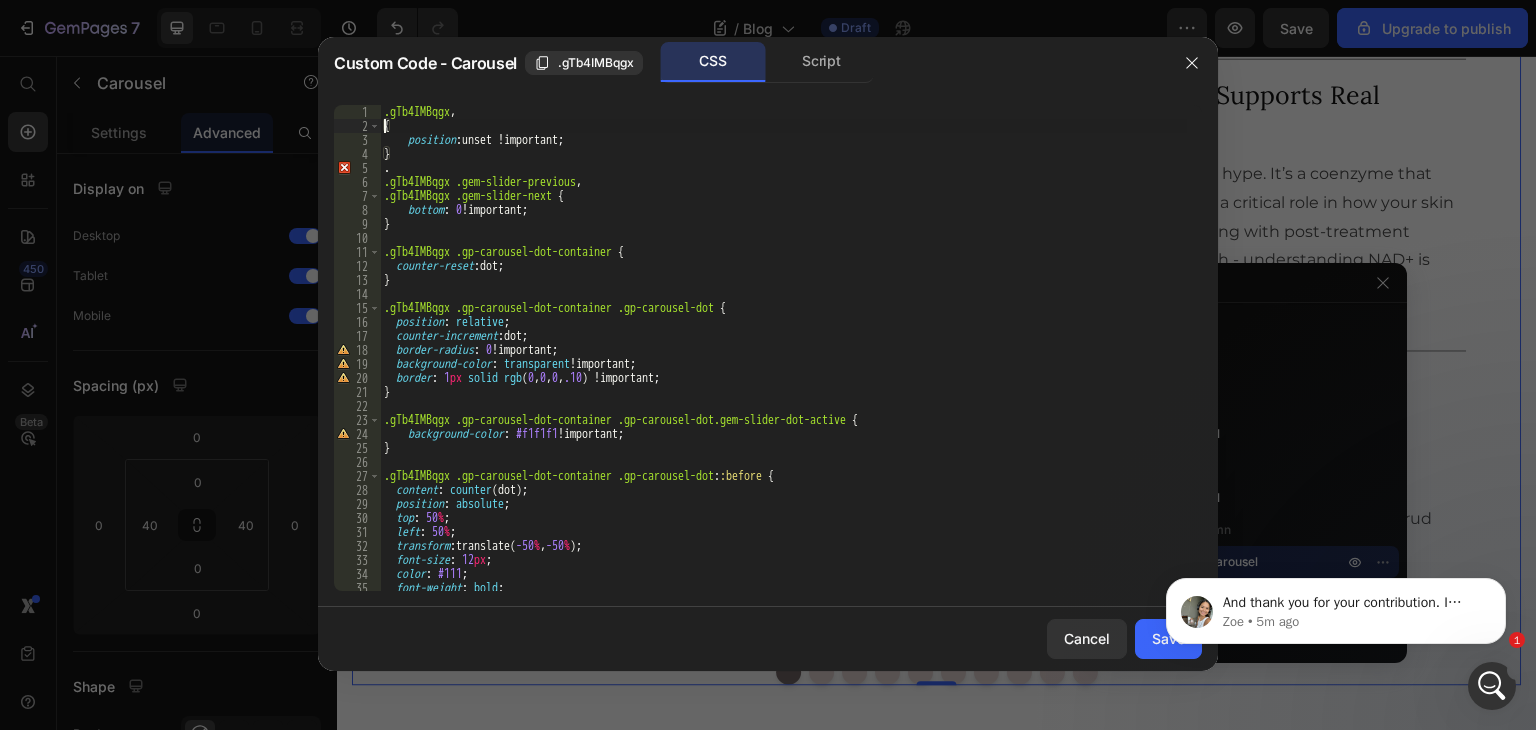 paste on "gp-carousel-wrapper" 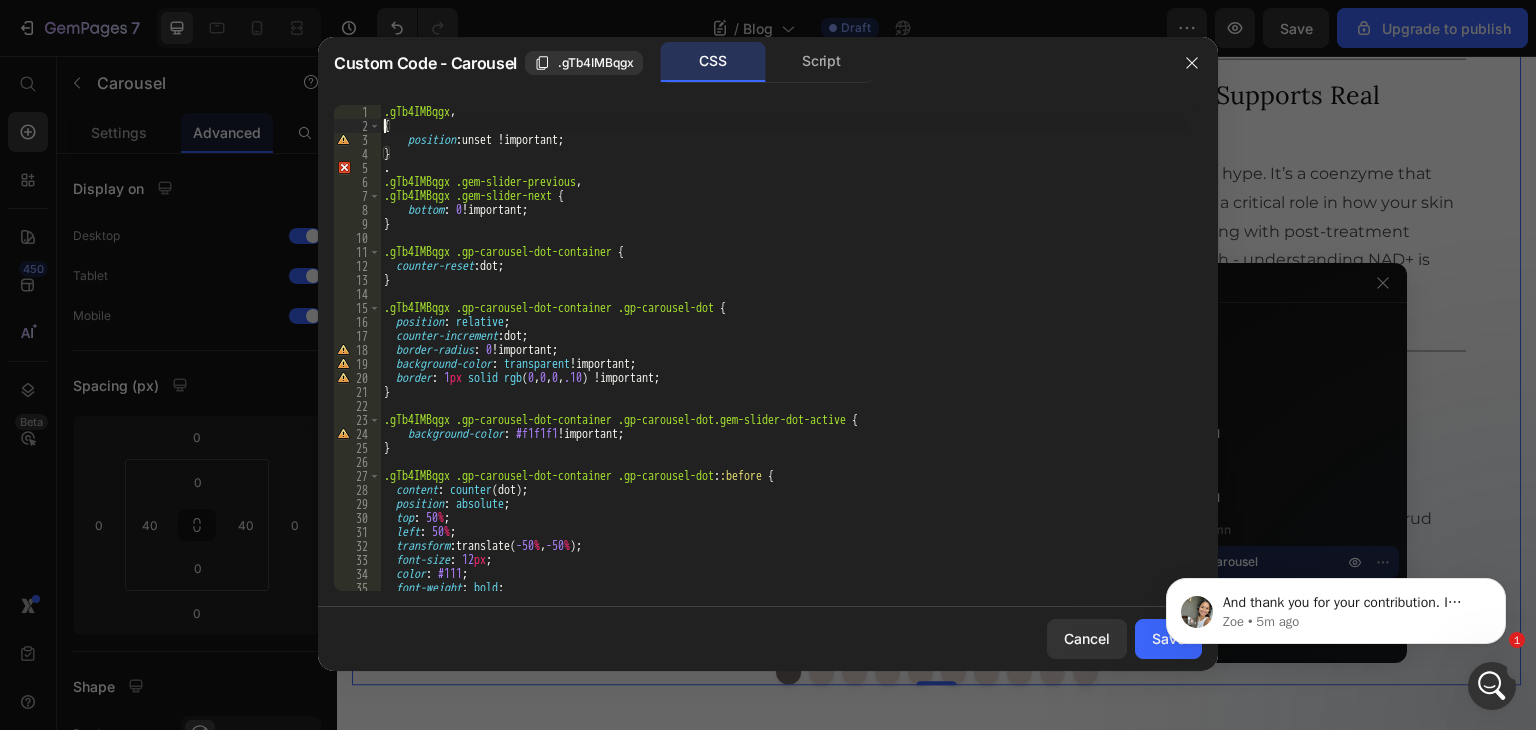 paste on "gp-carousel-wrapper" 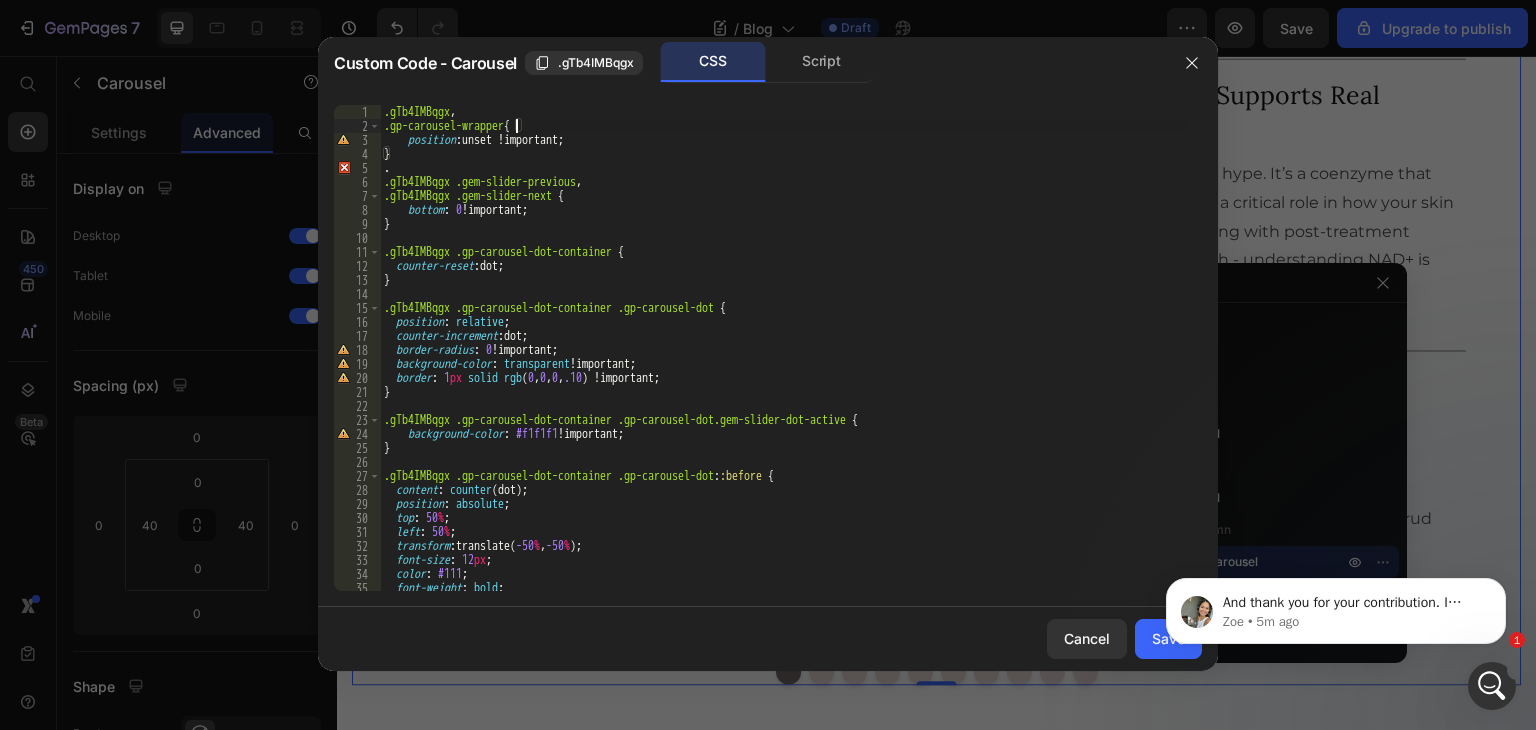type on "}" 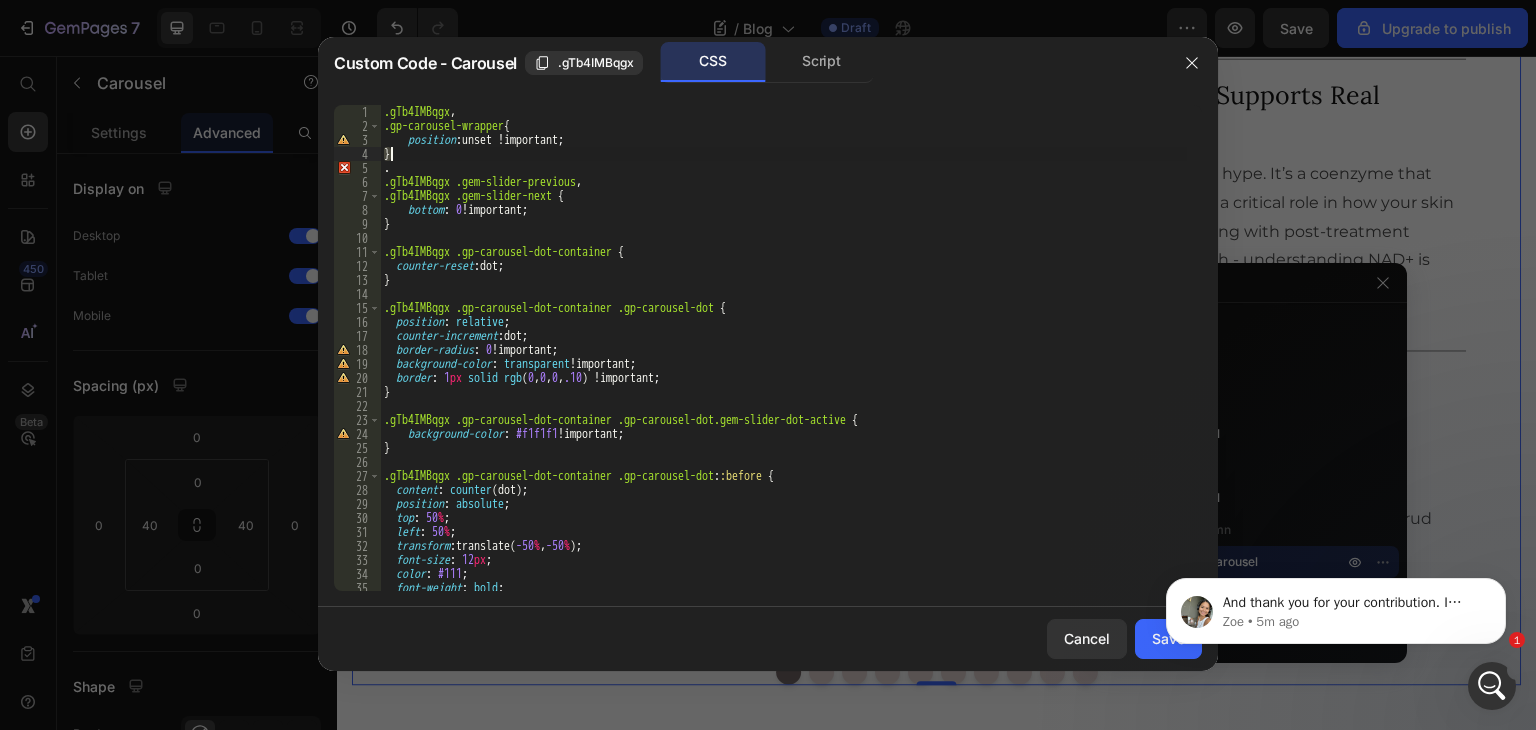 type on "." 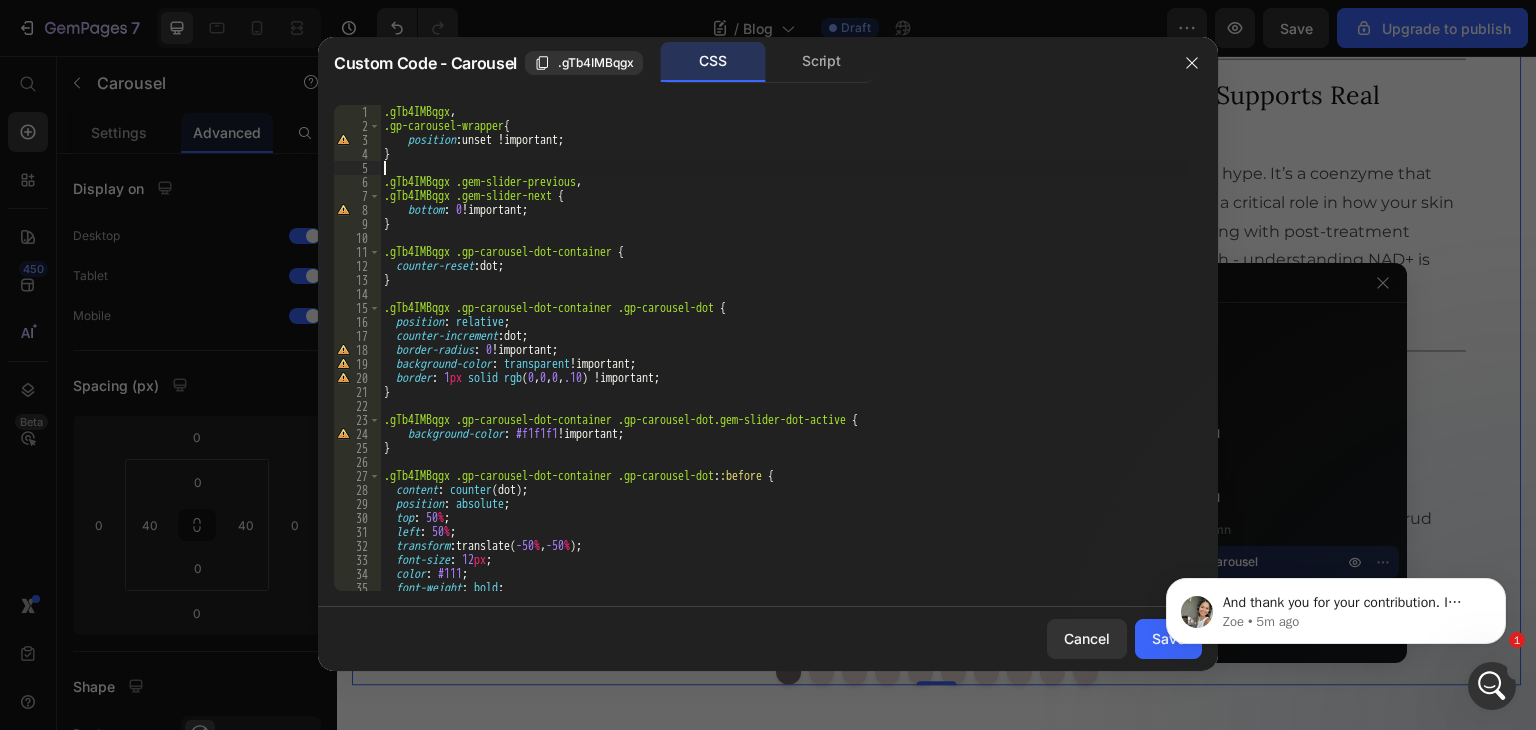 click on ".gTb4IMBqgx , .gp-carousel-wrapper {        position :  unset !important ; } .gTb4IMBqgx   .gem-slider-previous ,  .gTb4IMBqgx   .gem-slider-next   {        bottom :   0  !important ; } .gTb4IMBqgx   .gp-carousel-dot-container   {    counter-reset :  dot ; } .gTb4IMBqgx   .gp-carousel-dot-container   .gp-carousel-dot   {    position :   relative ;    counter-increment :  dot ;    border-radius :   0  !important ;    background-color :   transparent  !important ;    border :   1 px   solid   rgb ( 0 , 0 , 0 ,  .10 ) !important ; } .gTb4IMBqgx   .gp-carousel-dot-container   .gp-carousel-dot.gem-slider-dot-active   {        background-color :   #f1f1f1  !important ; } .gTb4IMBqgx   .gp-carousel-dot-container   .gp-carousel-dot : :before   {    content :   counter (dot) ;    position :   absolute ;    top :   50 % ;    left :   50 % ;    transform :  translate( -50 % ,  -50 % ) ;    font-size :   12 px ;    color :   #111 ;    font-weight :   bold ;   pointer-events :   none ;" at bounding box center (783, 362) 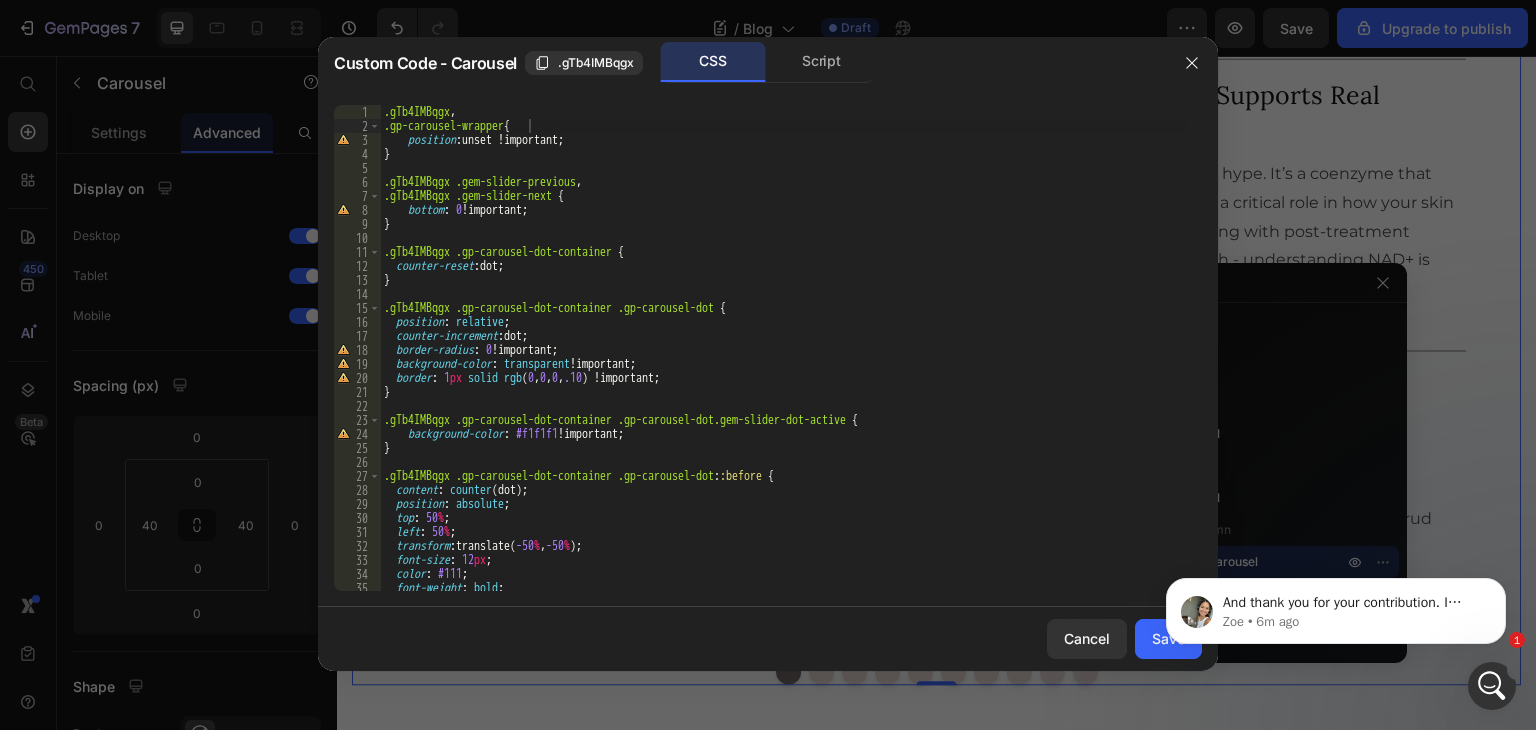 click on ".gTb4IMBqgx , .gp-carousel-wrapper {        position :  unset !important ; } .gTb4IMBqgx   .gem-slider-previous ,  .gTb4IMBqgx   .gem-slider-next   {        bottom :   0  !important ; } .gTb4IMBqgx   .gp-carousel-dot-container   {    counter-reset :  dot ; } .gTb4IMBqgx   .gp-carousel-dot-container   .gp-carousel-dot   {    position :   relative ;    counter-increment :  dot ;    border-radius :   0  !important ;    background-color :   transparent  !important ;    border :   1 px   solid   rgb ( 0 , 0 , 0 ,  .10 ) !important ; } .gTb4IMBqgx   .gp-carousel-dot-container   .gp-carousel-dot.gem-slider-dot-active   {        background-color :   #f1f1f1  !important ; } .gTb4IMBqgx   .gp-carousel-dot-container   .gp-carousel-dot : :before   {    content :   counter (dot) ;    position :   absolute ;    top :   50 % ;    left :   50 % ;    transform :  translate( -50 % ,  -50 % ) ;    font-size :   12 px ;    color :   #111 ;    font-weight :   bold ;   pointer-events :   none ;" at bounding box center [783, 362] 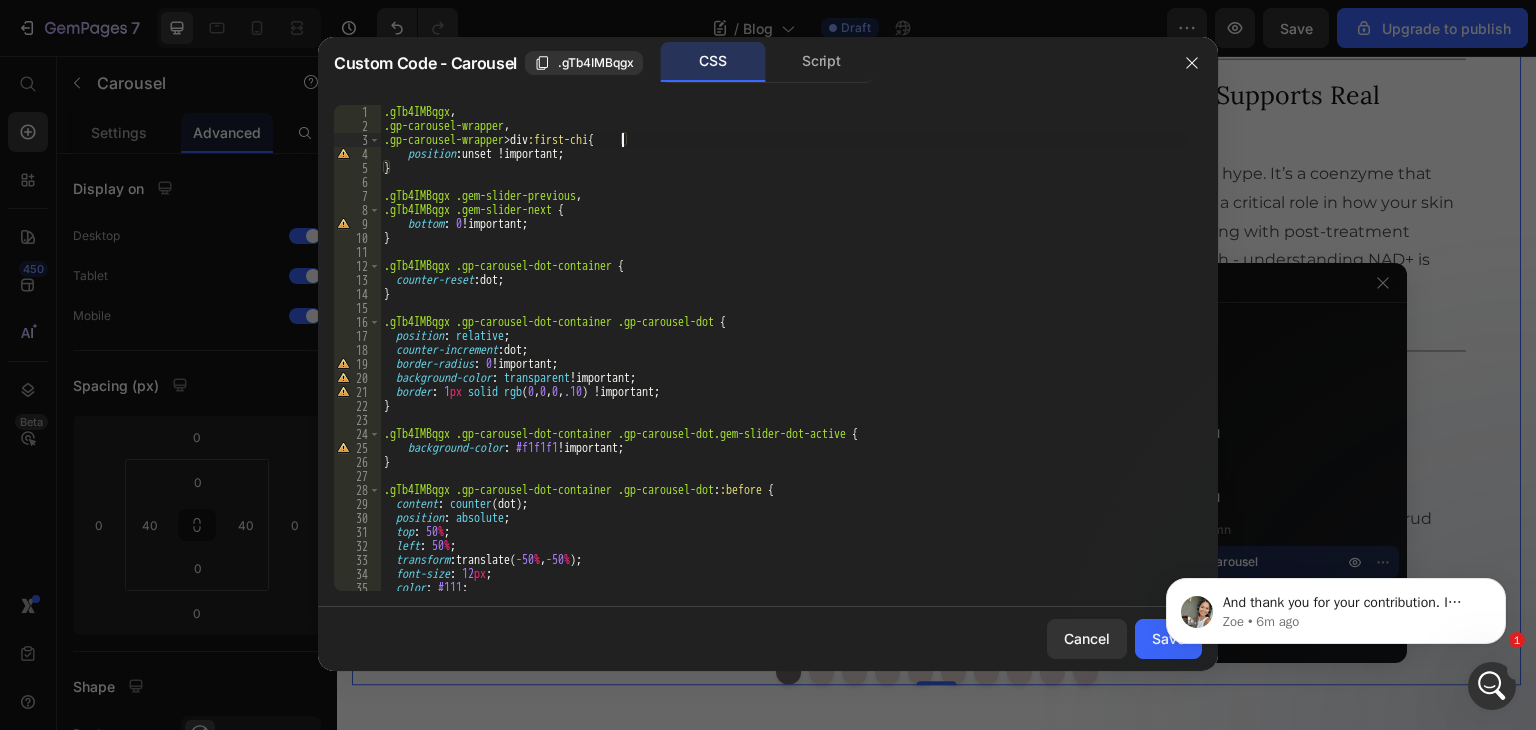 scroll, scrollTop: 0, scrollLeft: 20, axis: horizontal 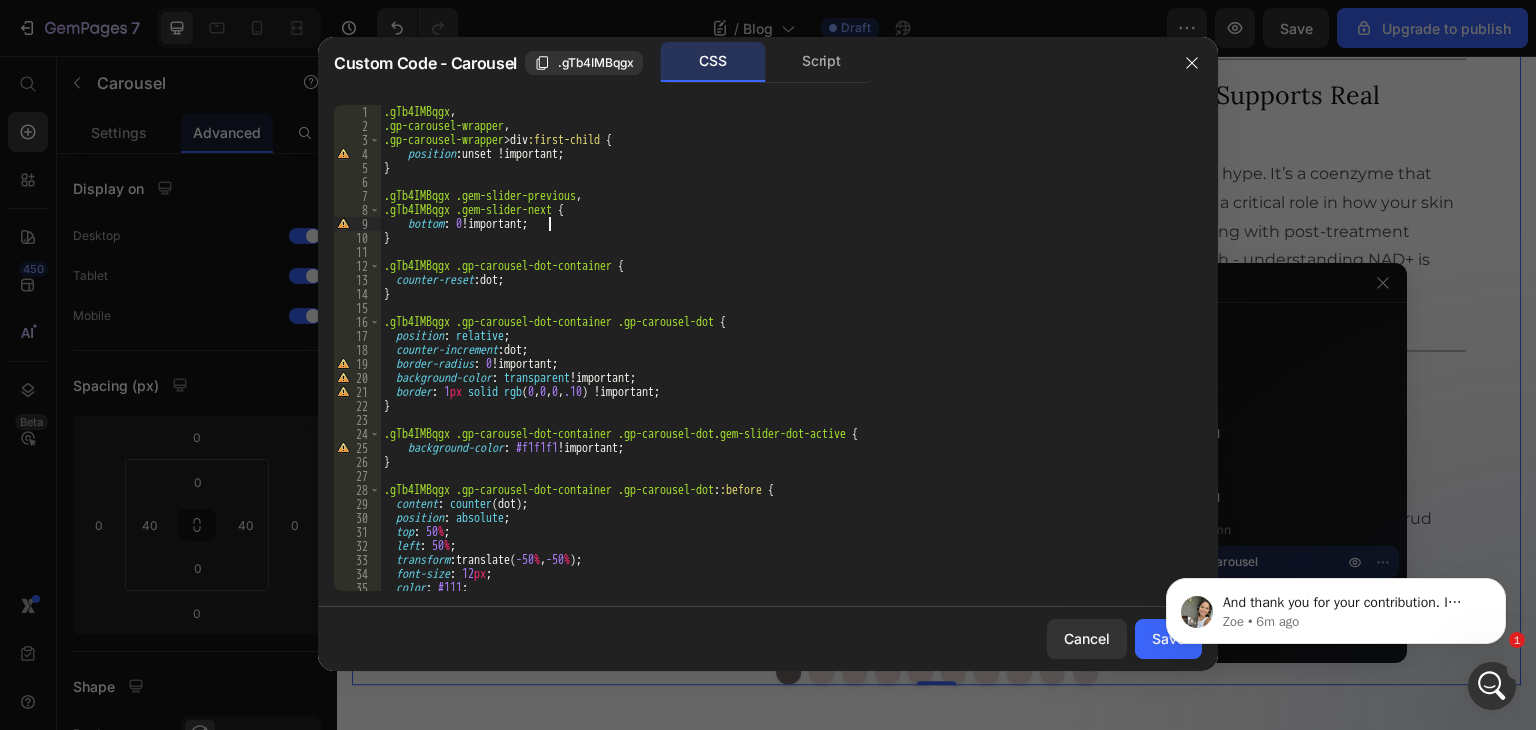 drag, startPoint x: 626, startPoint y: 223, endPoint x: 644, endPoint y: 205, distance: 25.455845 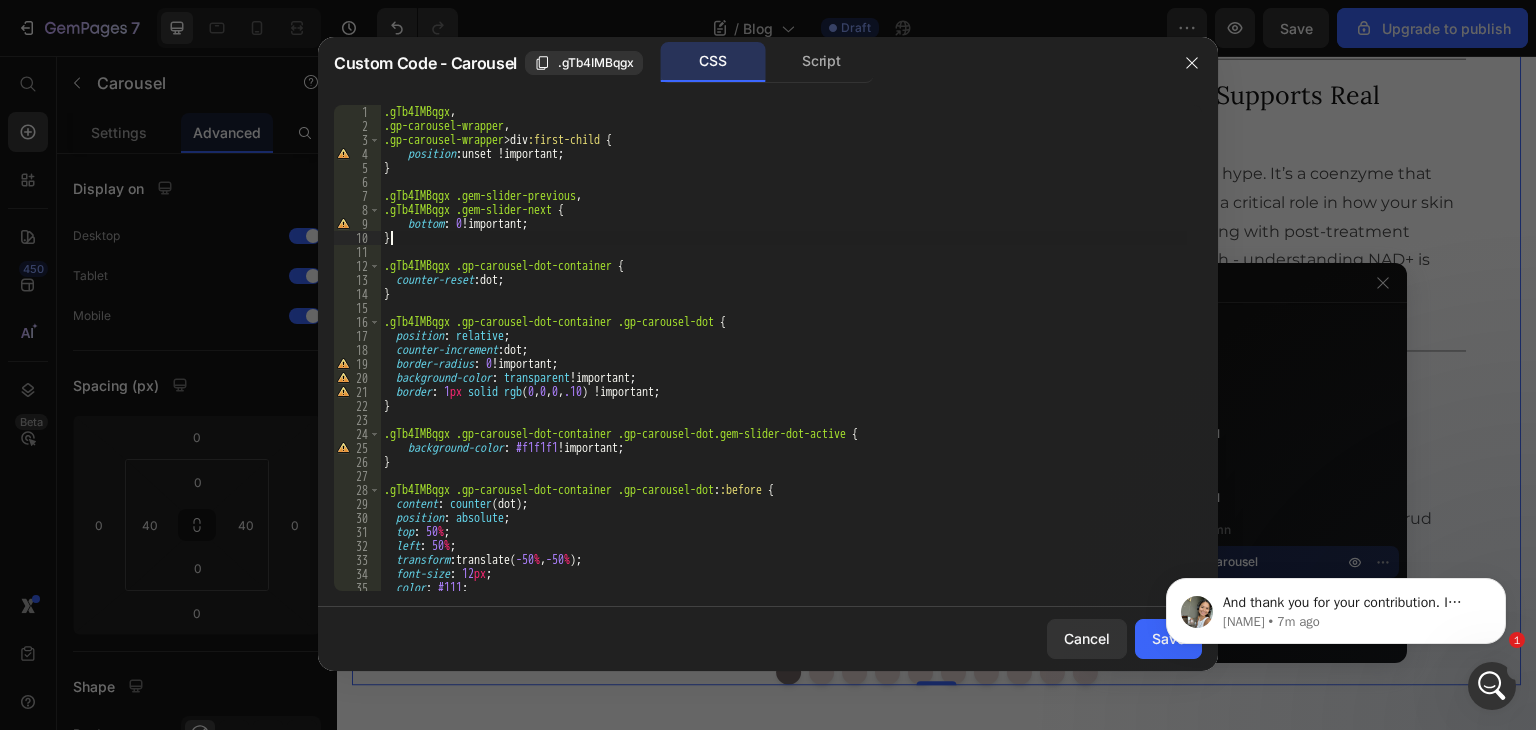 click on ".gTb4IMBqgx , .gp-carousel-wrapper ,  .gp-carousel-wrapper  >  div :first-child   {        position :  unset !important ; } .gTb4IMBqgx   .gem-slider-previous ,  .gTb4IMBqgx   .gem-slider-next   {        bottom :   0  !important ; } .gTb4IMBqgx   .gp-carousel-dot-container   {    counter-reset :  dot ; } .gTb4IMBqgx   .gp-carousel-dot-container   .gp-carousel-dot   {    position :   relative ;    counter-increment :  dot ;    border-radius :   0  !important ;    background-color :   transparent  !important ;    border :   1 px   solid   rgb ( 0 , 0 , 0 ,  .10 ) !important ; } .gTb4IMBqgx   .gp-carousel-dot-container   .gp-carousel-dot.gem-slider-dot-active   {        background-color :   #f1f1f1  !important ; } .gTb4IMBqgx   .gp-carousel-dot-container   .gp-carousel-dot : :before   {    content :   counter (dot) ;    position :   absolute ;    top :   50 % ;    left :   50 % ;    transform :  translate( -50 % ,  -50 % ) ;    font-size :   12 px ;    color :   #111 ;    font-weight :   bold ;" at bounding box center (783, 362) 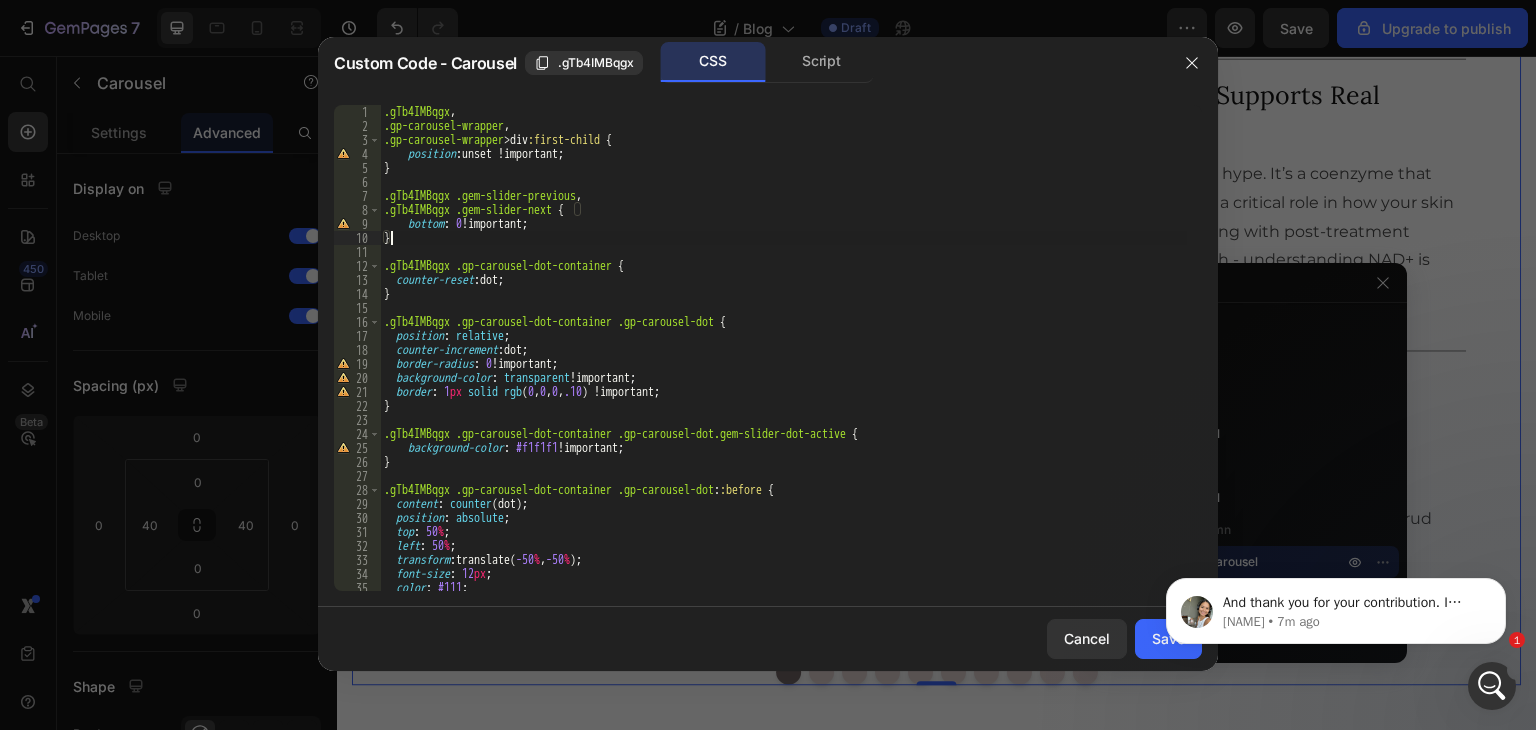 click on ".gTb4IMBqgx , .gp-carousel-wrapper ,  .gp-carousel-wrapper  >  div :first-child   {        position :  unset !important ; } .gTb4IMBqgx   .gem-slider-previous ,  .gTb4IMBqgx   .gem-slider-next   {        bottom :   0  !important ; } .gTb4IMBqgx   .gp-carousel-dot-container   {    counter-reset :  dot ; } .gTb4IMBqgx   .gp-carousel-dot-container   .gp-carousel-dot   {    position :   relative ;    counter-increment :  dot ;    border-radius :   0  !important ;    background-color :   transparent  !important ;    border :   1 px   solid   rgb ( 0 , 0 , 0 ,  .10 ) !important ; } .gTb4IMBqgx   .gp-carousel-dot-container   .gp-carousel-dot.gem-slider-dot-active   {        background-color :   #f1f1f1  !important ; } .gTb4IMBqgx   .gp-carousel-dot-container   .gp-carousel-dot : :before   {    content :   counter (dot) ;    position :   absolute ;    top :   50 % ;    left :   50 % ;    transform :  translate( -50 % ,  -50 % ) ;    font-size :   12 px ;    color :   #111 ;    font-weight :   bold ;" at bounding box center [783, 362] 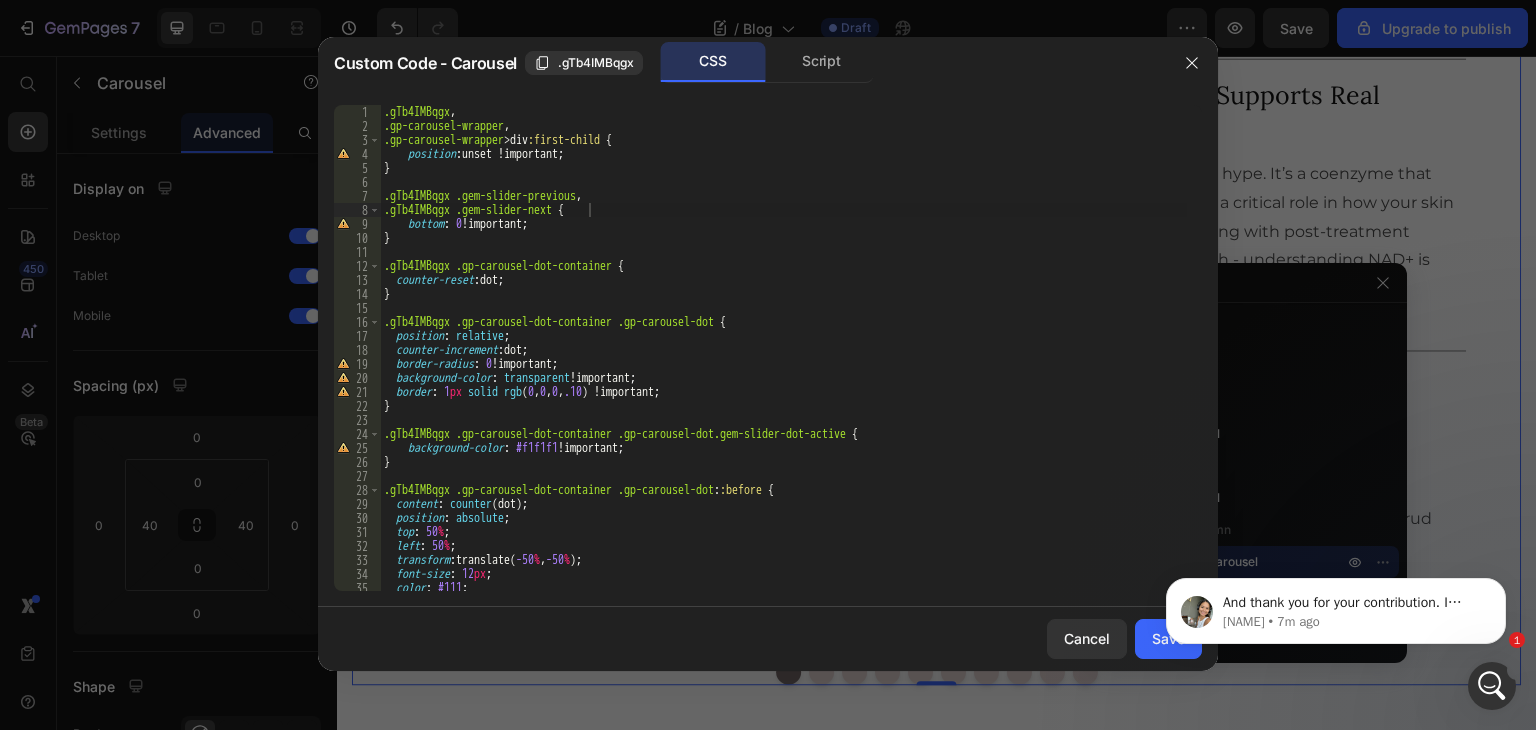 click on "And thank you for your contribution. I believe this is a nice feature to have. I'll make sure that your idea is transferred to the development team for reference.    Please also feel free to submit your thoughts with this link (https://feedback.gempages.net/) directly to them anytime, we always seriously consider your valuable feedback. You can then follow up on any latest release here: https://feedback.gempages.net/changelog   We appreciate your kind understanding 💗 [NAME] • 7m ago" at bounding box center (1336, 519) 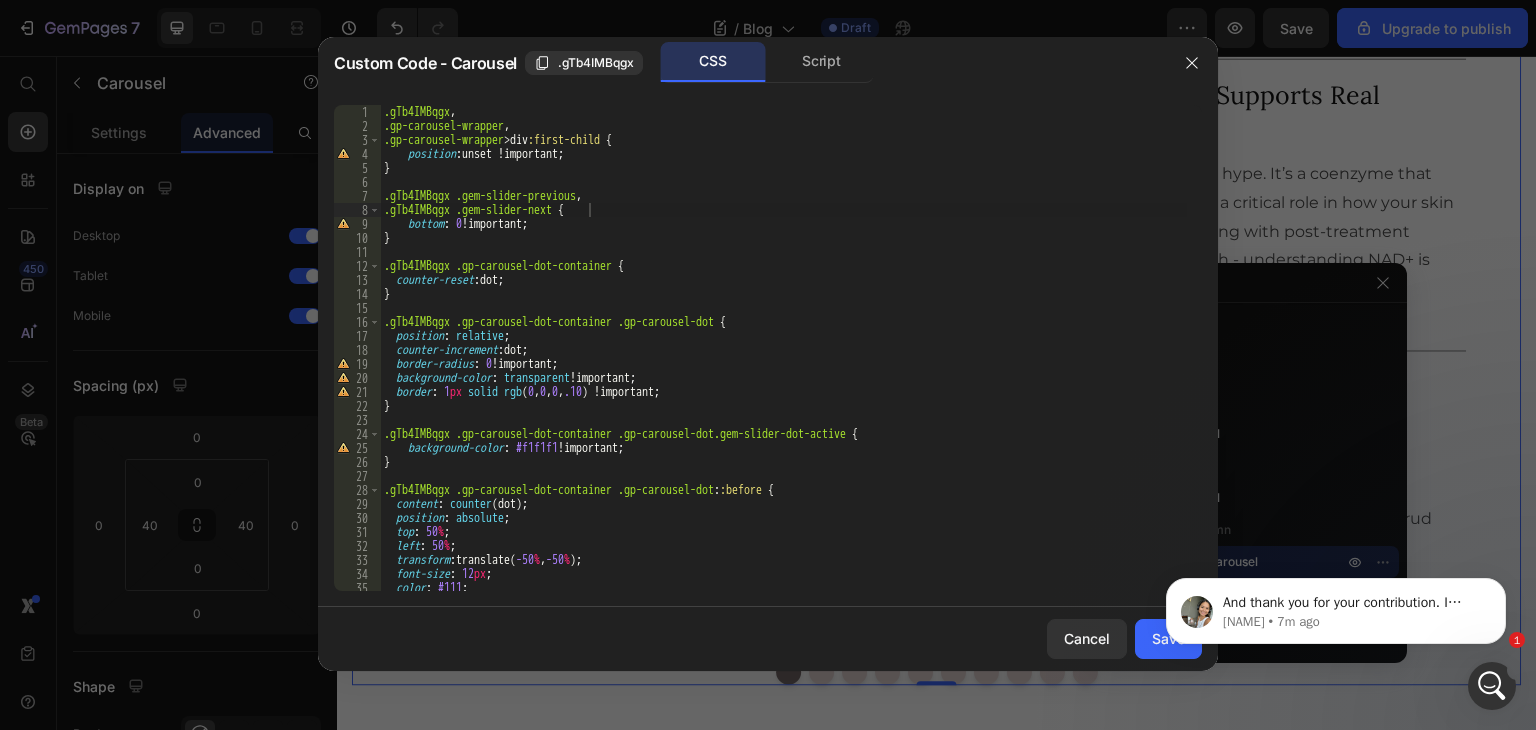 click on "And thank you for your contribution. I believe this is a nice feature to have. I'll make sure that your idea is transferred to the development team for reference.    Please also feel free to submit your thoughts with this link (https://feedback.gempages.net/) directly to them anytime, we always seriously consider your valuable feedback. You can then follow up on any latest release here: https://feedback.gempages.net/changelog   We appreciate your kind understanding 💗 [NAME] • 7m ago" at bounding box center [1336, 519] 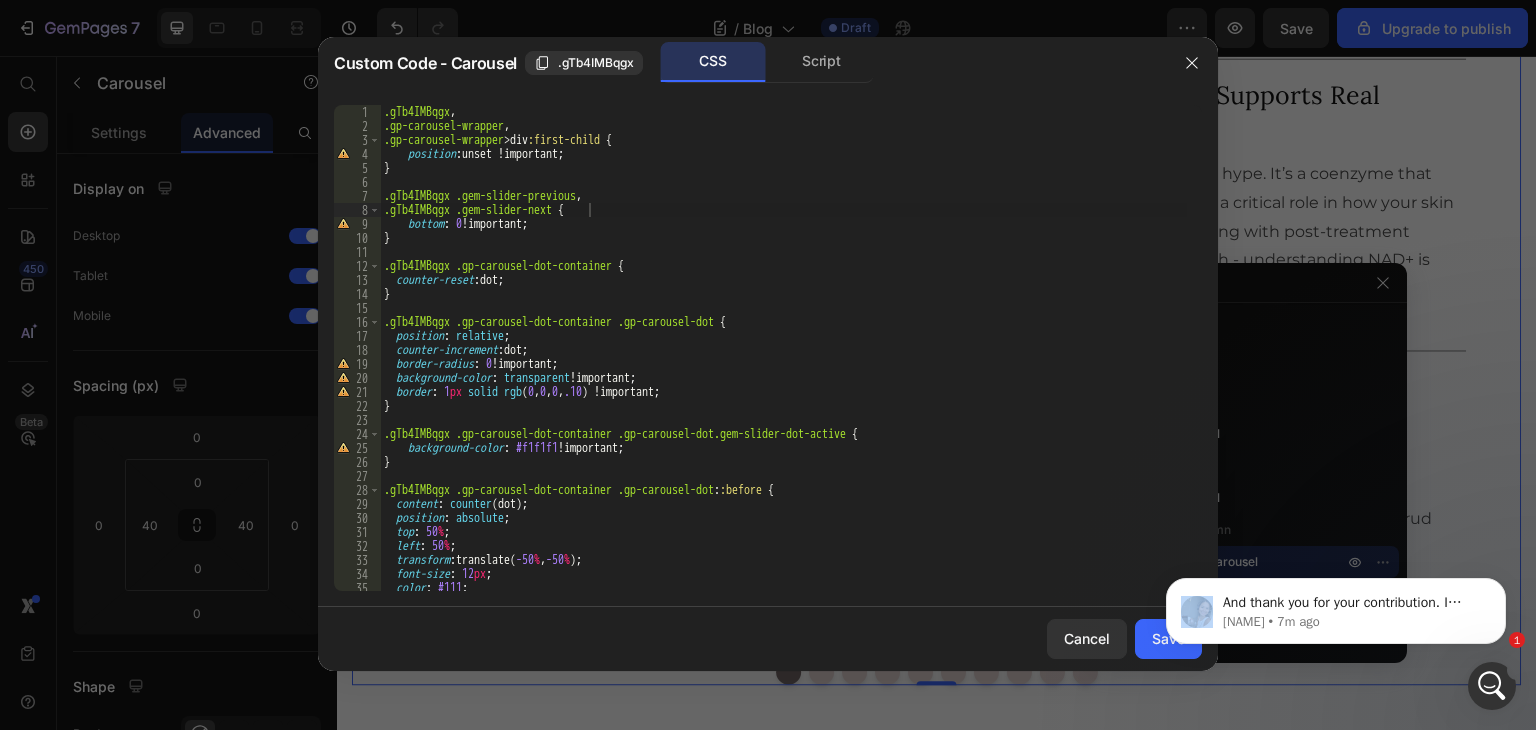 click on "And thank you for your contribution. I believe this is a nice feature to have. I'll make sure that your idea is transferred to the development team for reference.    Please also feel free to submit your thoughts with this link (https://feedback.gempages.net/) directly to them anytime, we always seriously consider your valuable feedback. You can then follow up on any latest release here: https://feedback.gempages.net/changelog   We appreciate your kind understanding 💗 [NAME] • 7m ago" 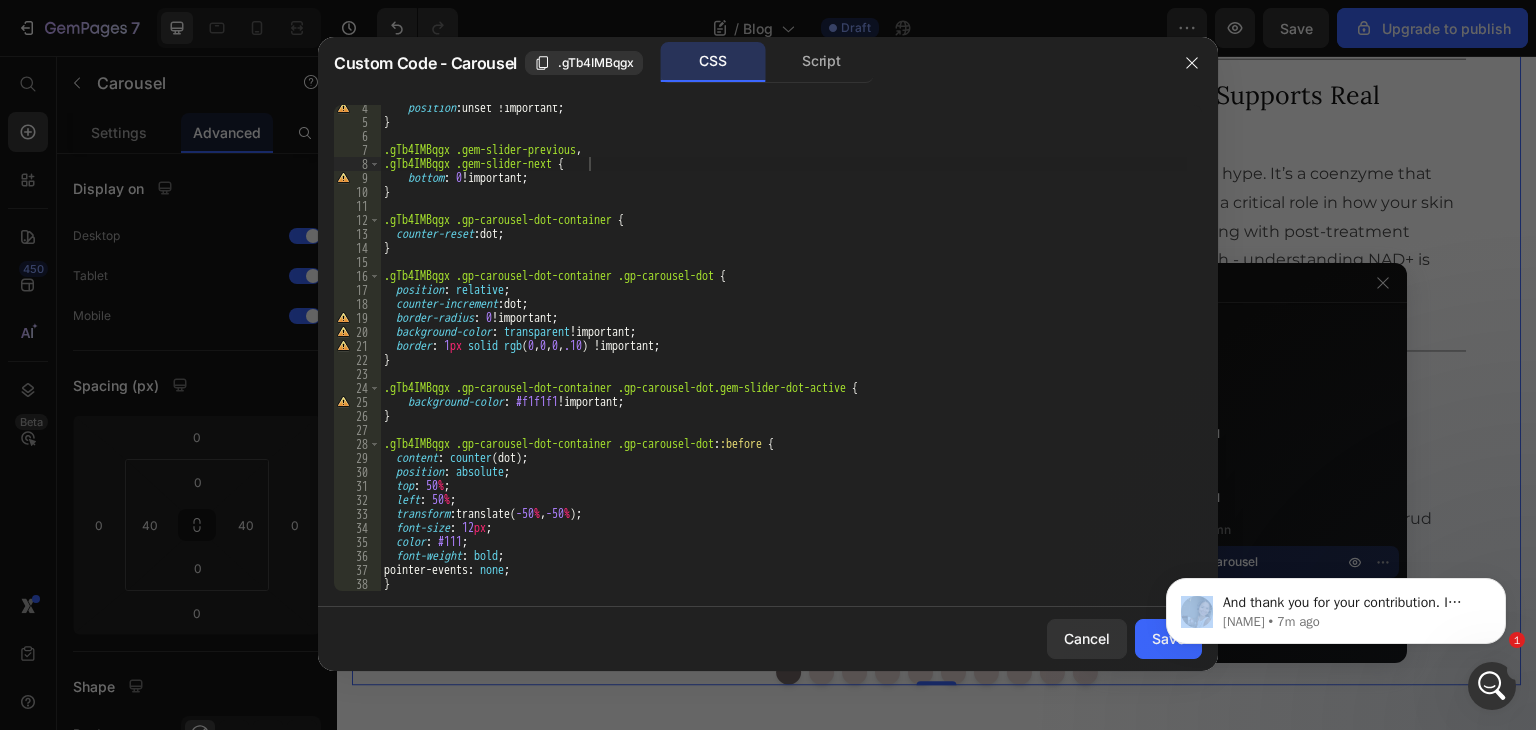 scroll, scrollTop: 46, scrollLeft: 0, axis: vertical 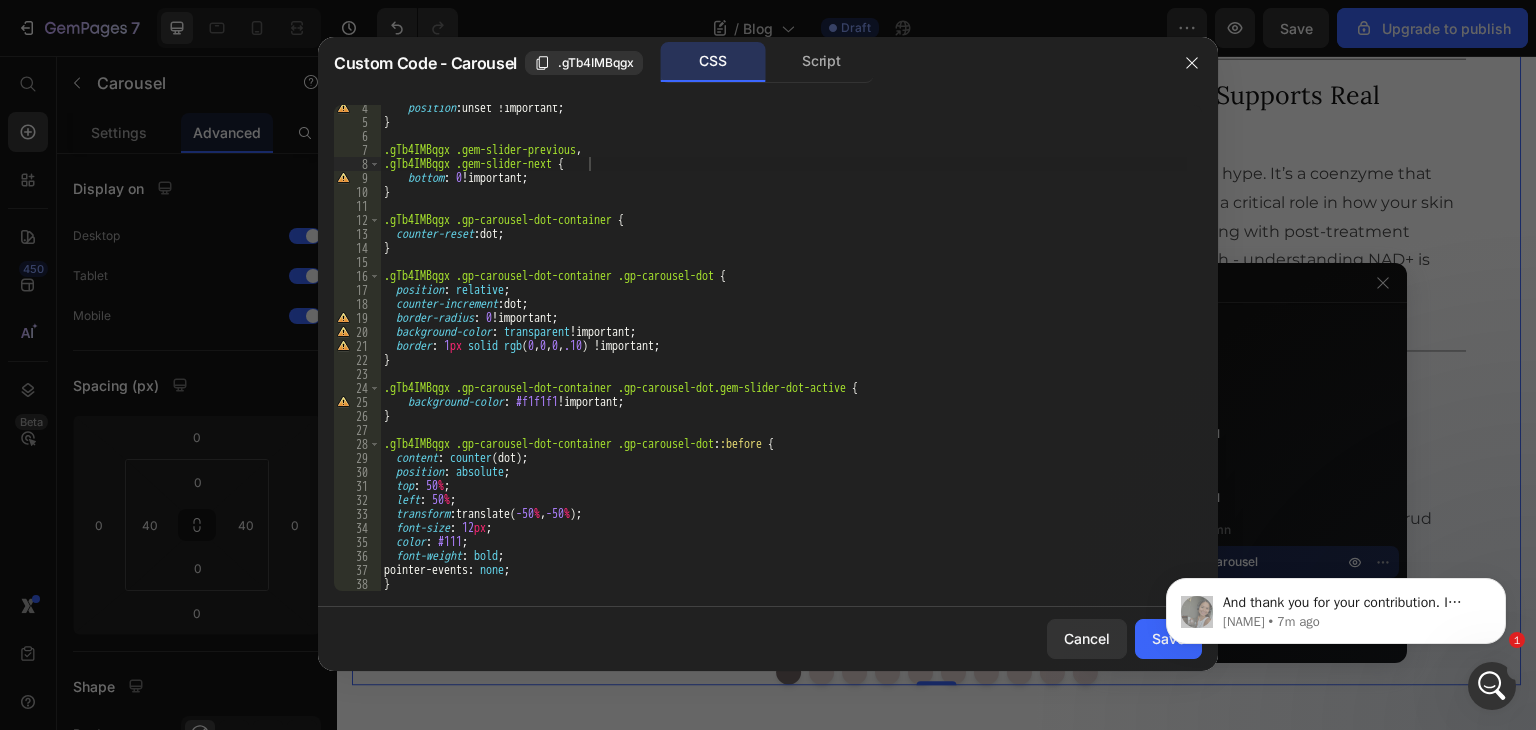 click at bounding box center (1492, 686) 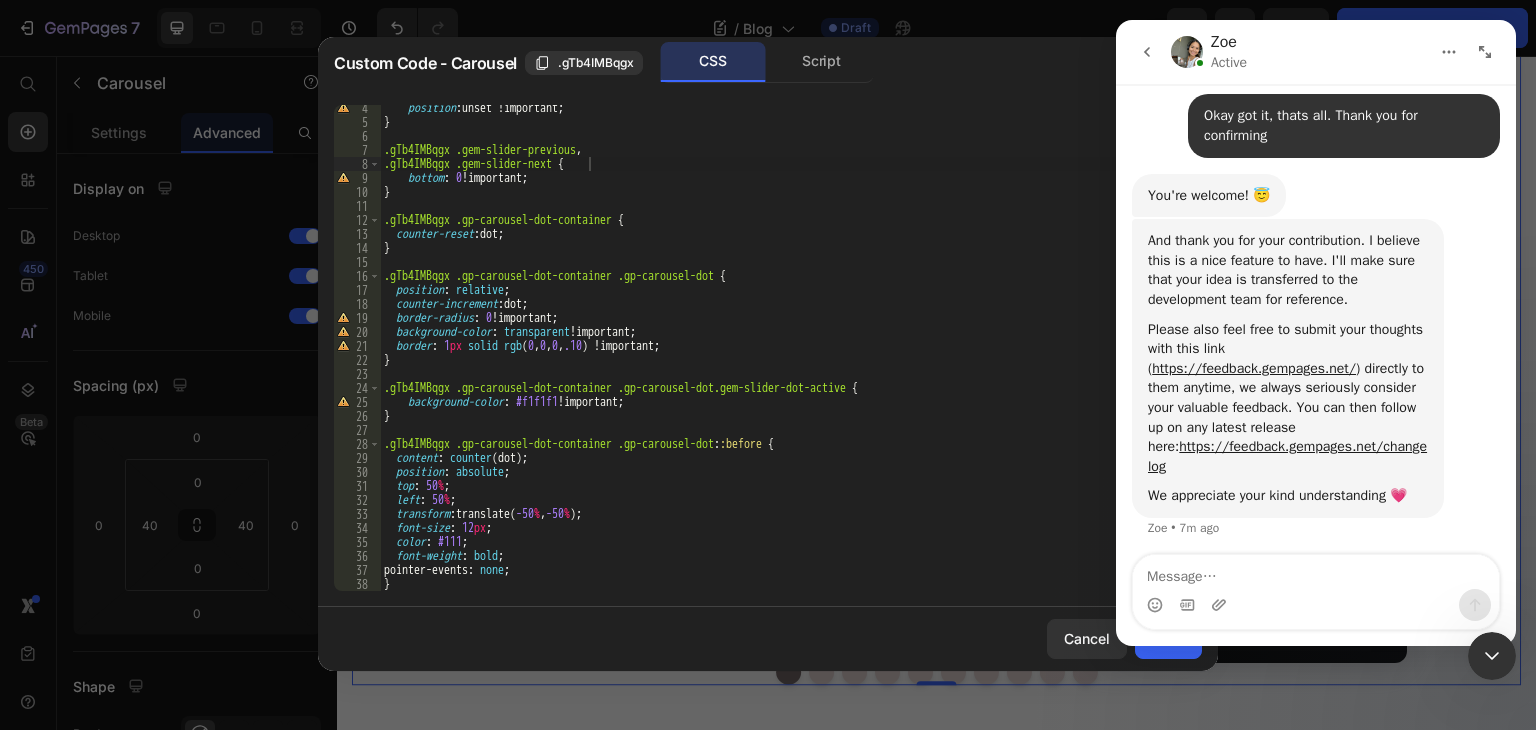 scroll, scrollTop: 2442, scrollLeft: 0, axis: vertical 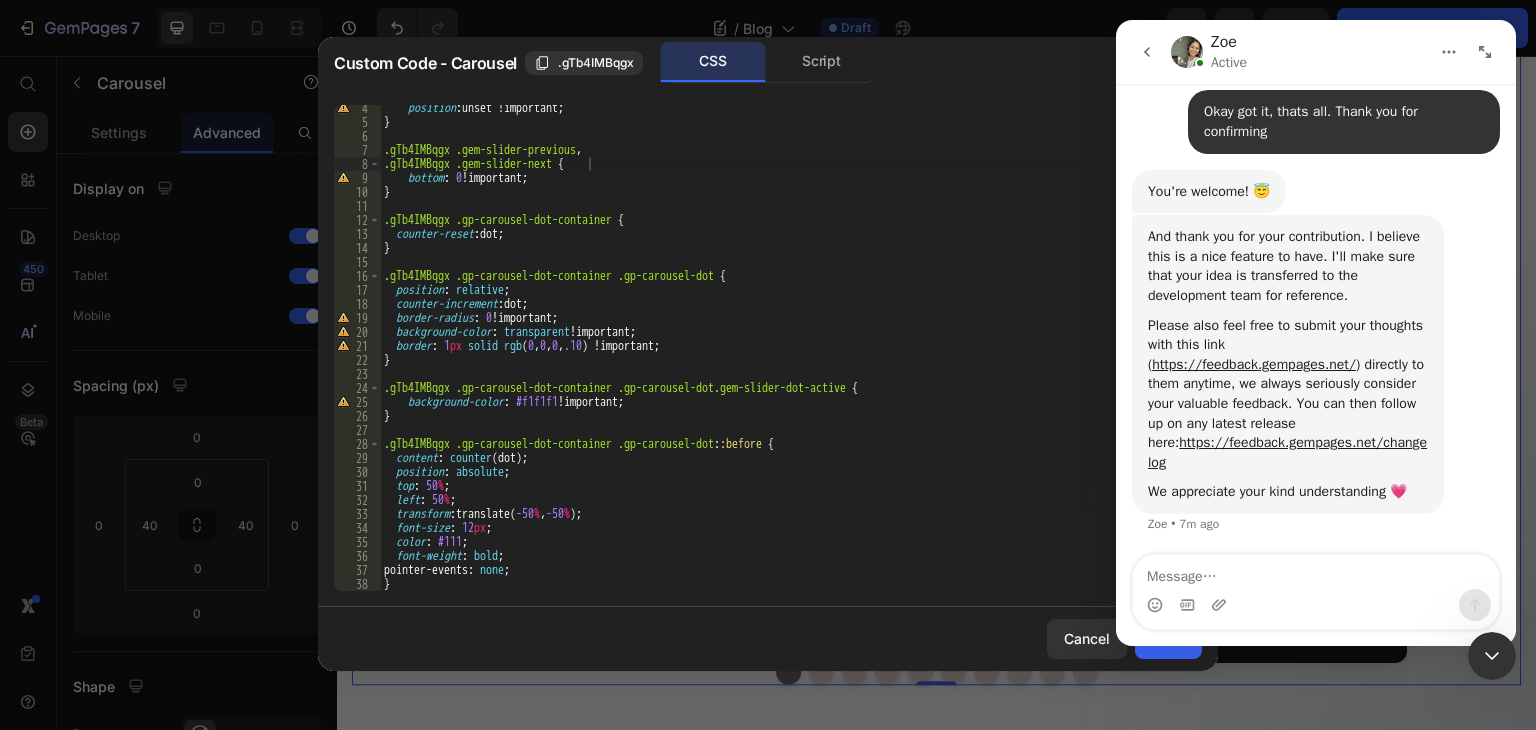 click at bounding box center (1492, 656) 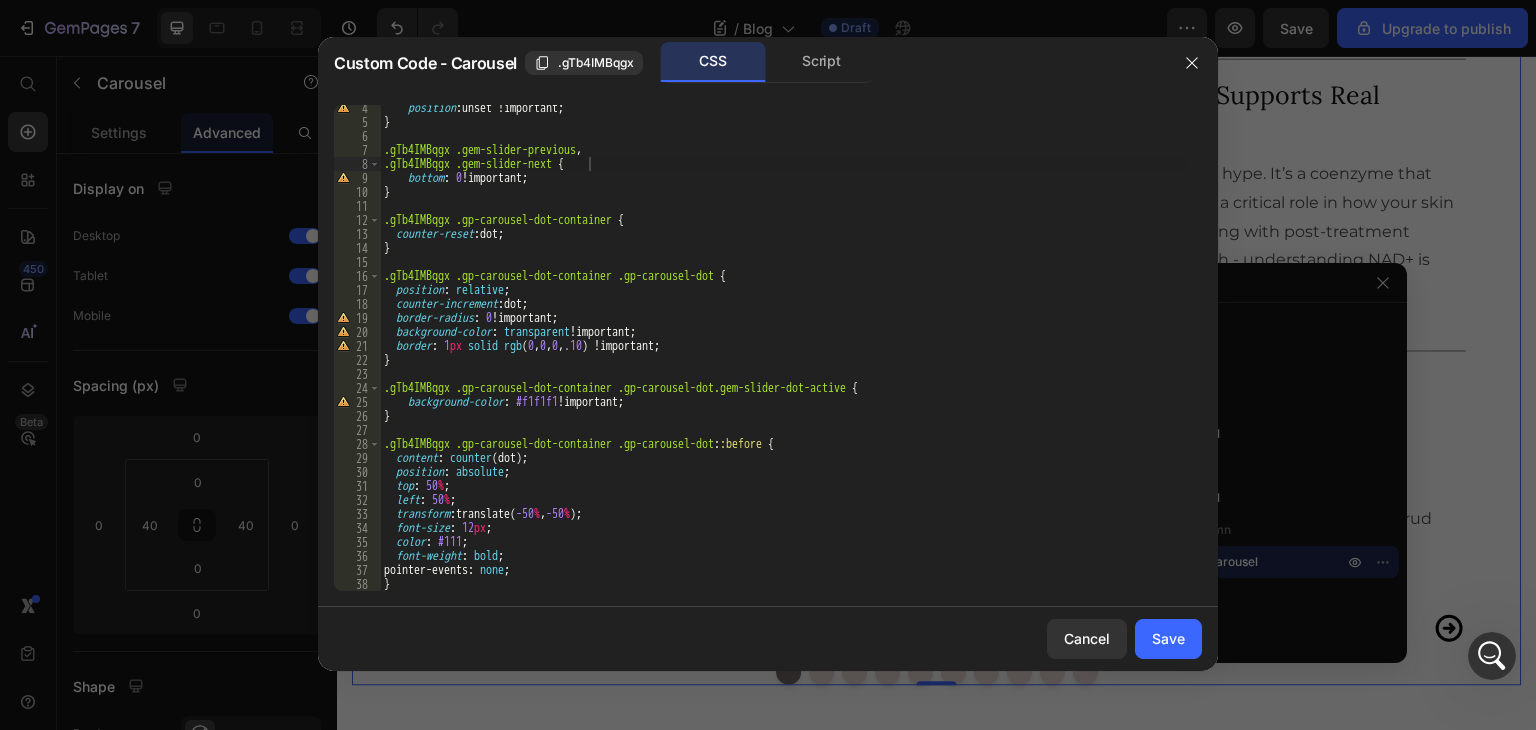 drag, startPoint x: 1157, startPoint y: 632, endPoint x: 1148, endPoint y: 304, distance: 328.12344 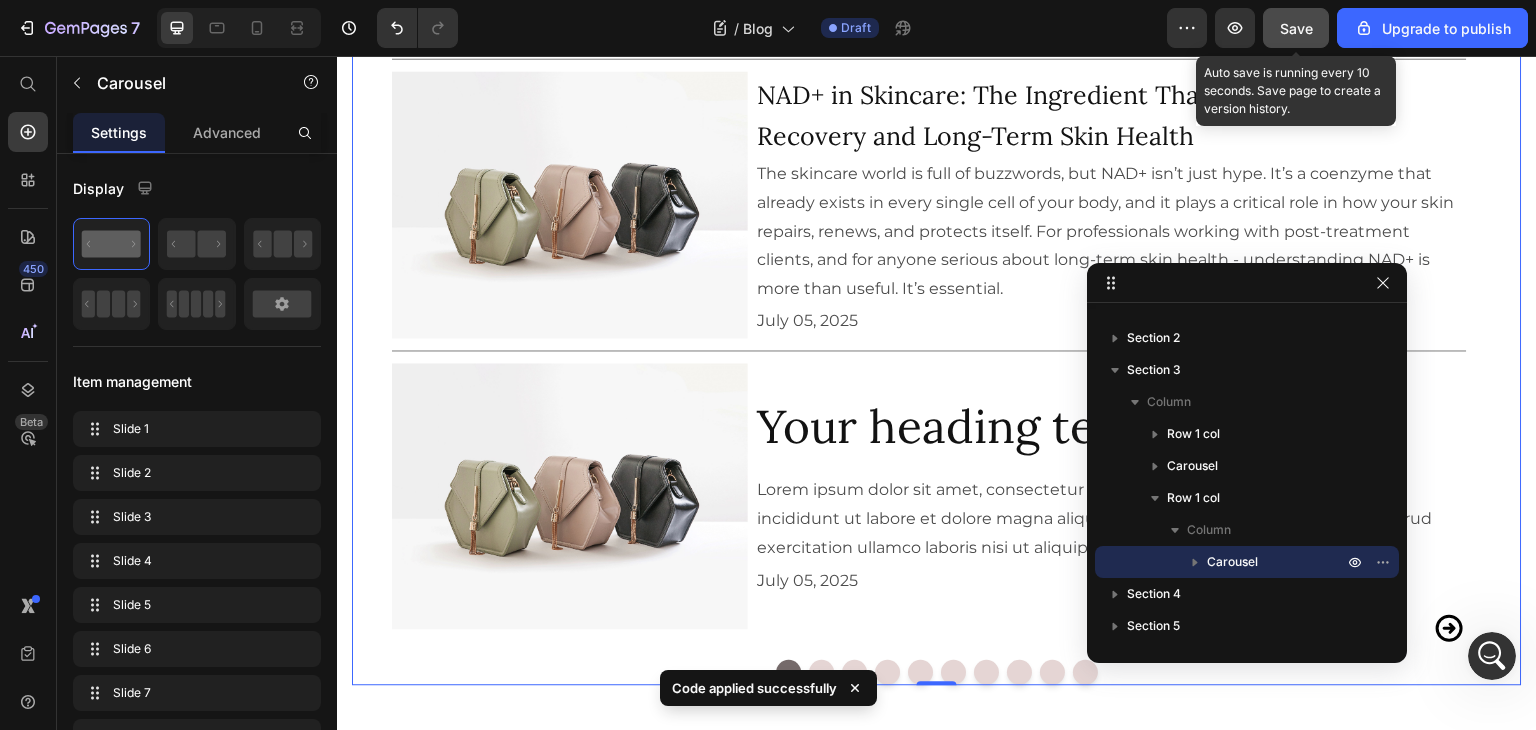 click on "Save" at bounding box center (1296, 28) 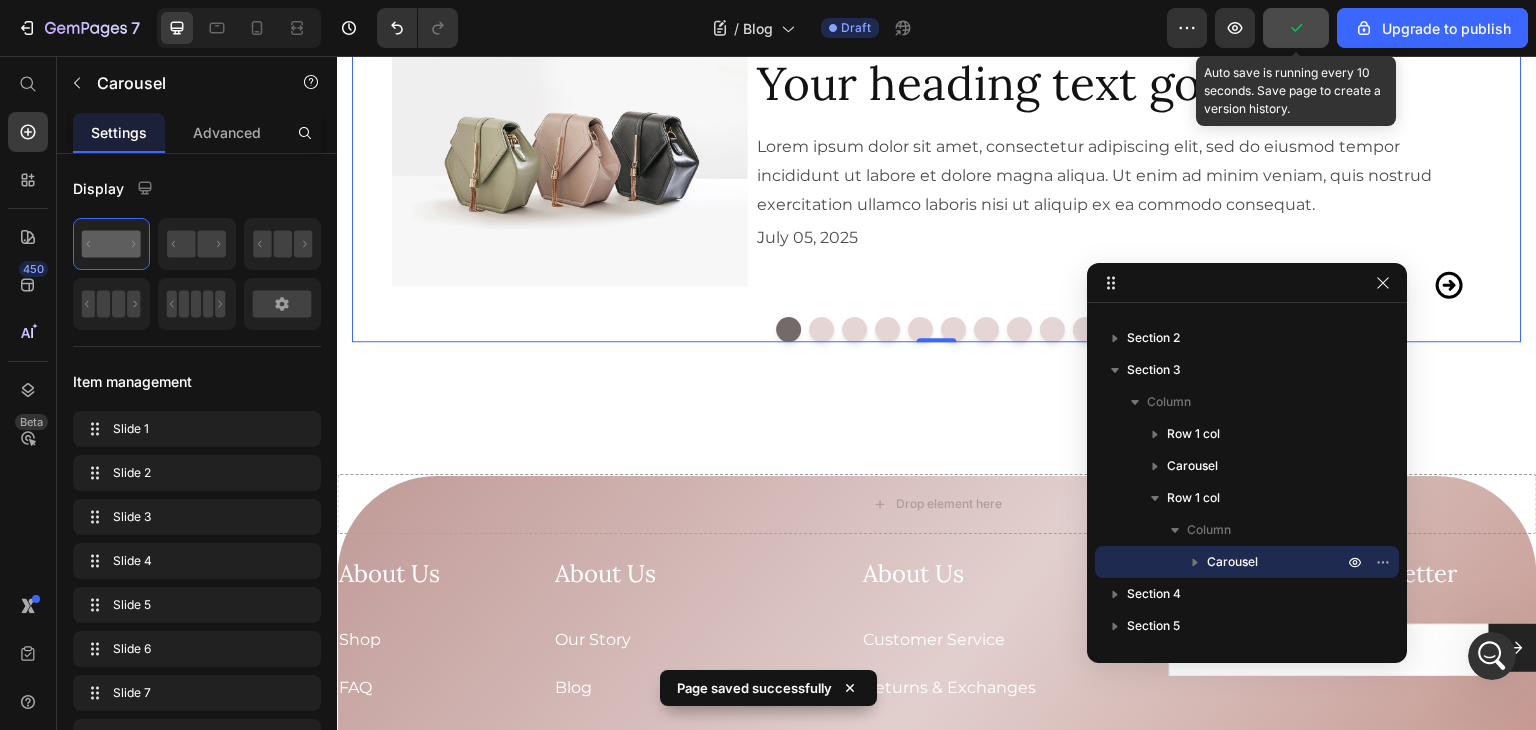 scroll, scrollTop: 1870, scrollLeft: 0, axis: vertical 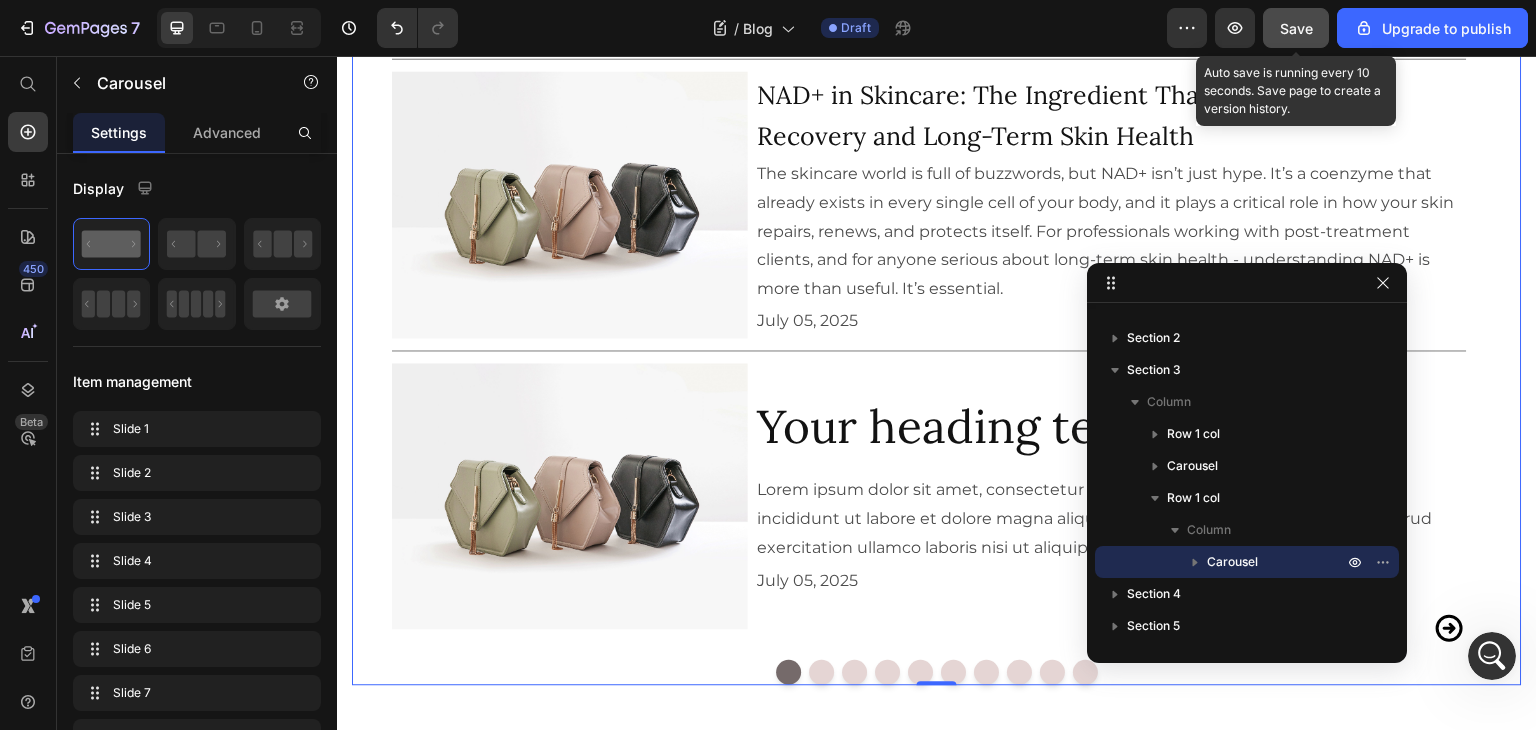 click on "Image Boosters vs. Ampoules: What’s the Difference and When Should You Use Each One? Heading There’s no shortage of serums, vials, and concentrates in professional skincare, but not all formulas are created for the same purpose. At TalaDerma, we created both boosters and ampoules to support the skin before, during, and after advanced treatments Text Block July 05, 2025 Text Block Row                Title Line Row Image NAD+ in Skincare: The Ingredient That Supports Real Recovery and Long-Term Skin Health Heading The skincare world is full of buzzwords, but NAD+ isn’t just hype. It’s a coenzyme that already exists in every single cell of your body, and it plays a critical role in how your skin repairs, renews, and protects itself. For professionals working with post-treatment clients, and for anyone serious about long-term skin health - understanding NAD+ is more than useful. It’s essential. Text Block July 05, 2025 Text Block Row                Title Line Row Image Heading Text Block" at bounding box center [937, 232] 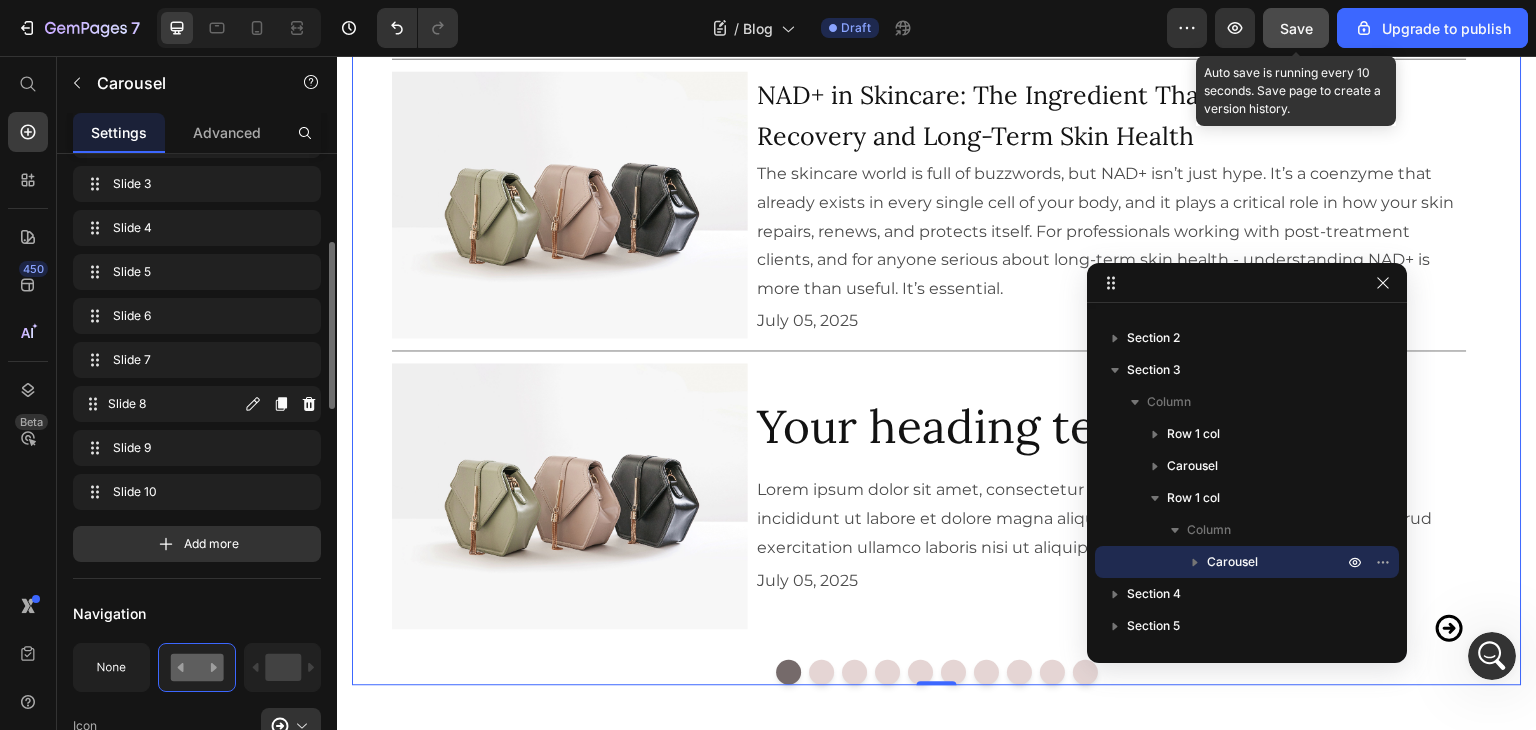 scroll, scrollTop: 667, scrollLeft: 0, axis: vertical 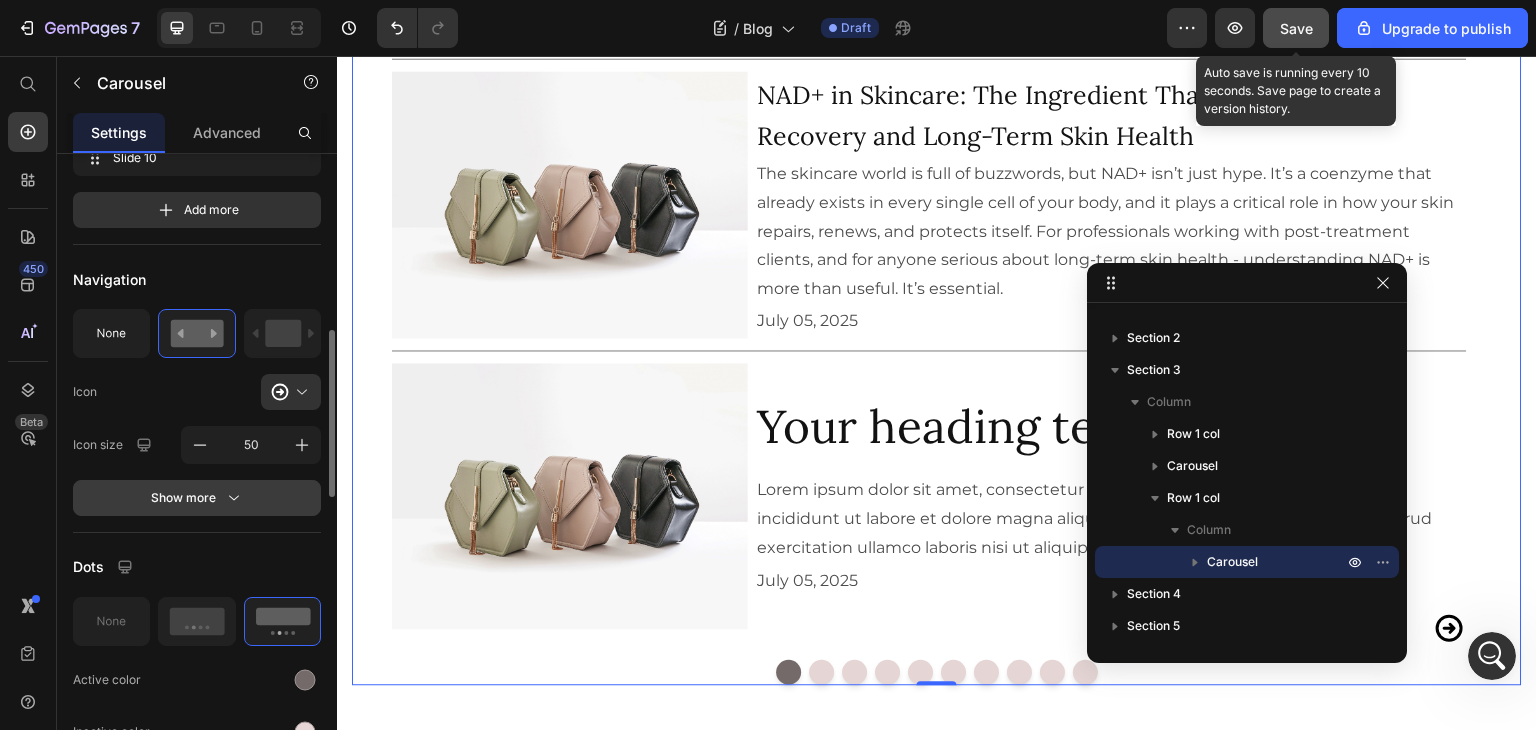 click on "Show more" at bounding box center [197, 498] 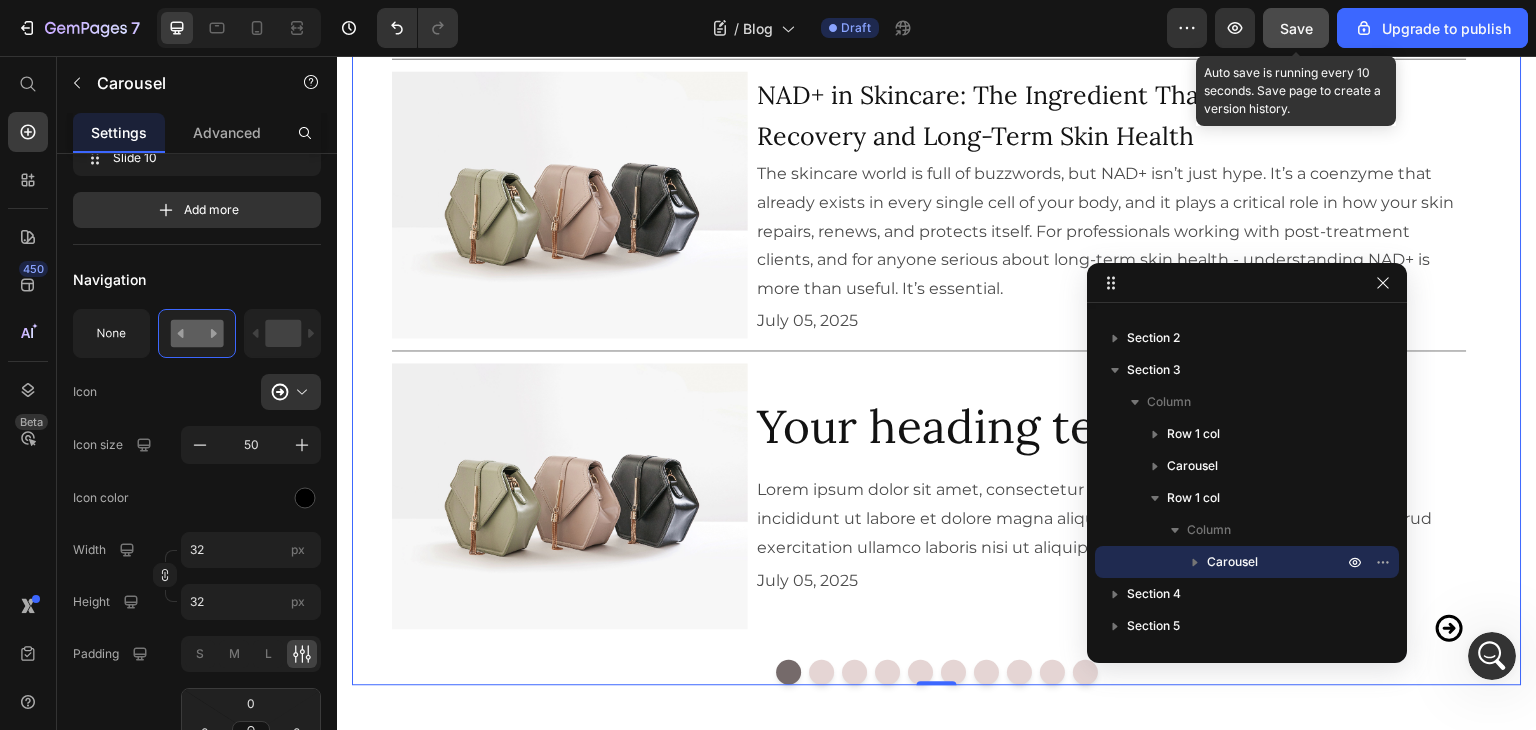 click at bounding box center (299, 392) 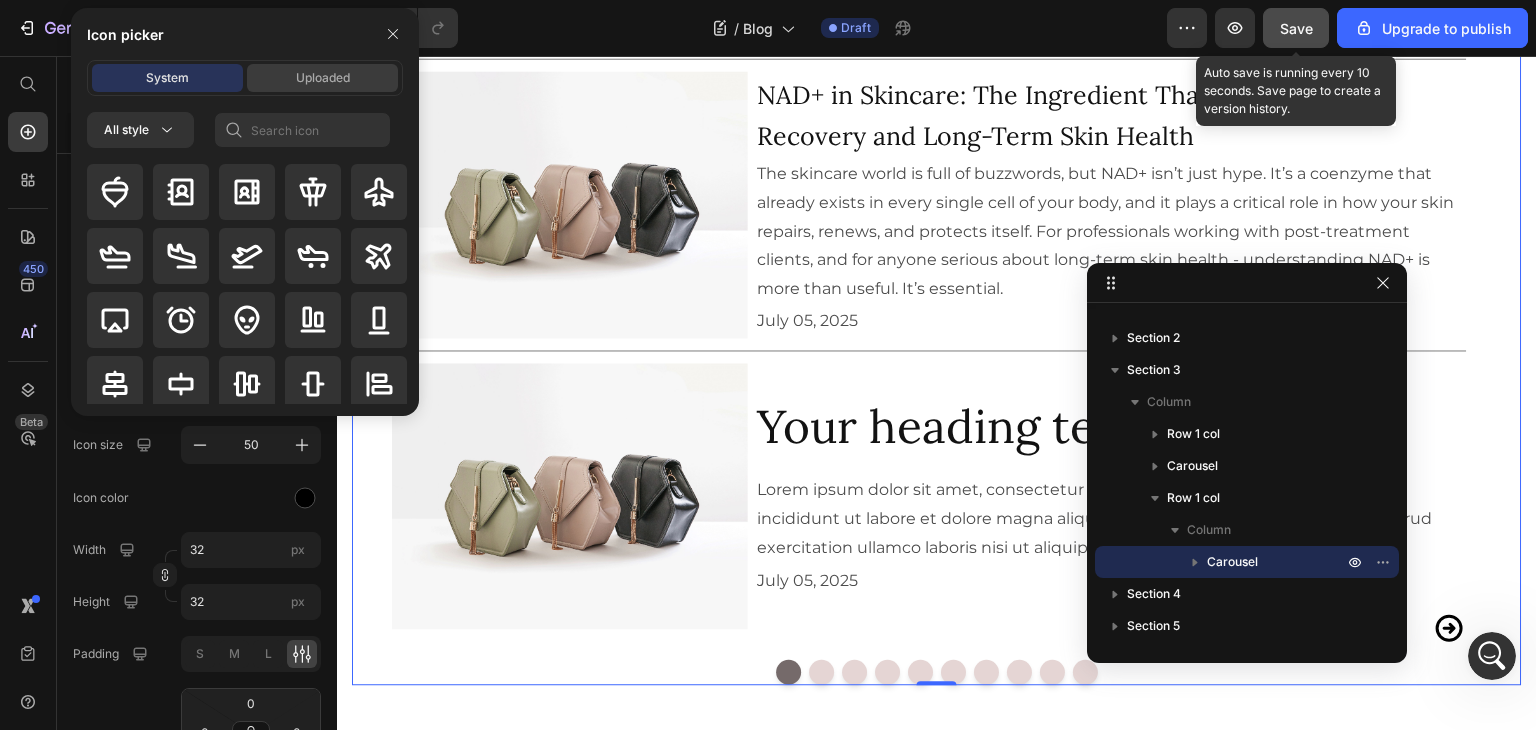 click on "Uploaded" at bounding box center [323, 78] 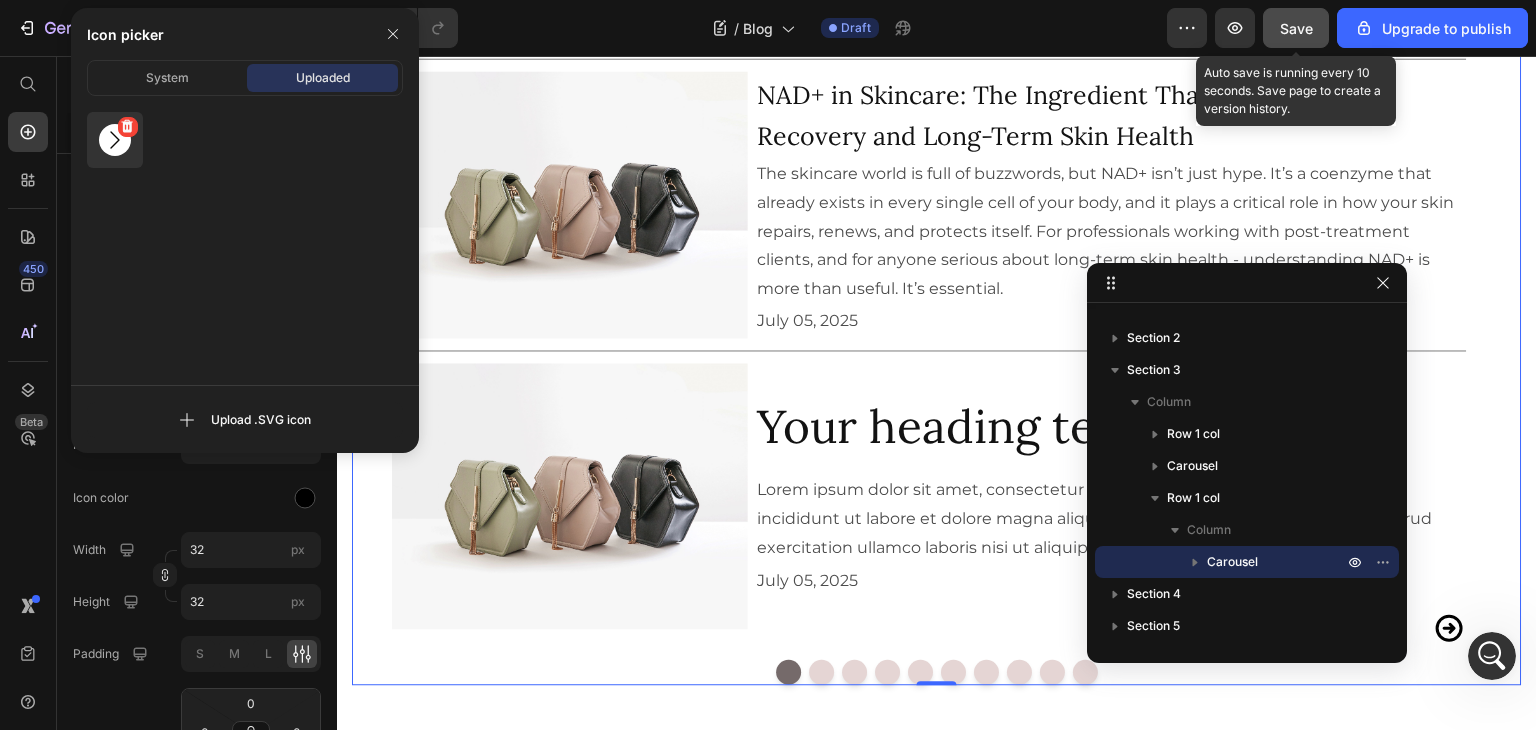 click at bounding box center [115, 140] 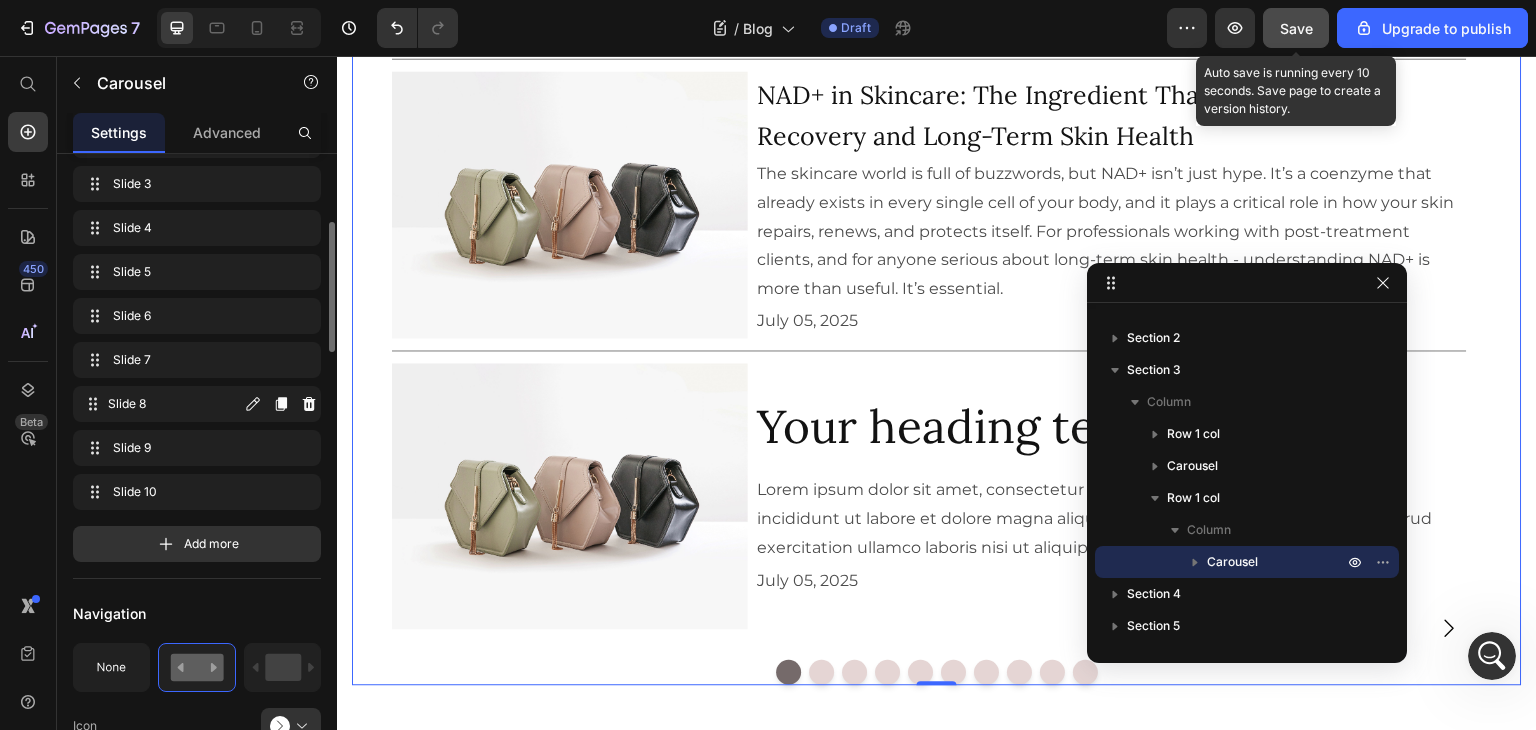 scroll, scrollTop: 667, scrollLeft: 0, axis: vertical 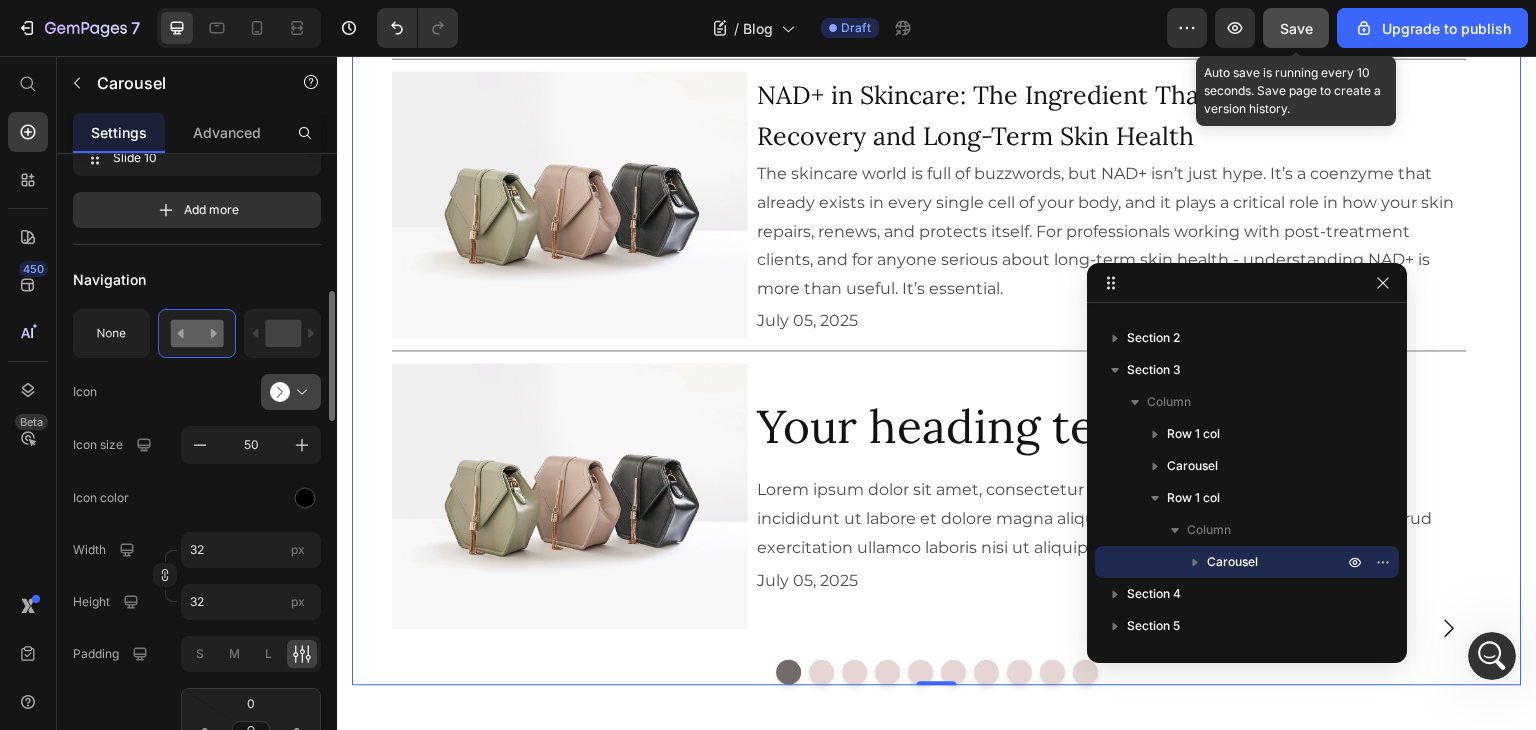 click at bounding box center [299, 392] 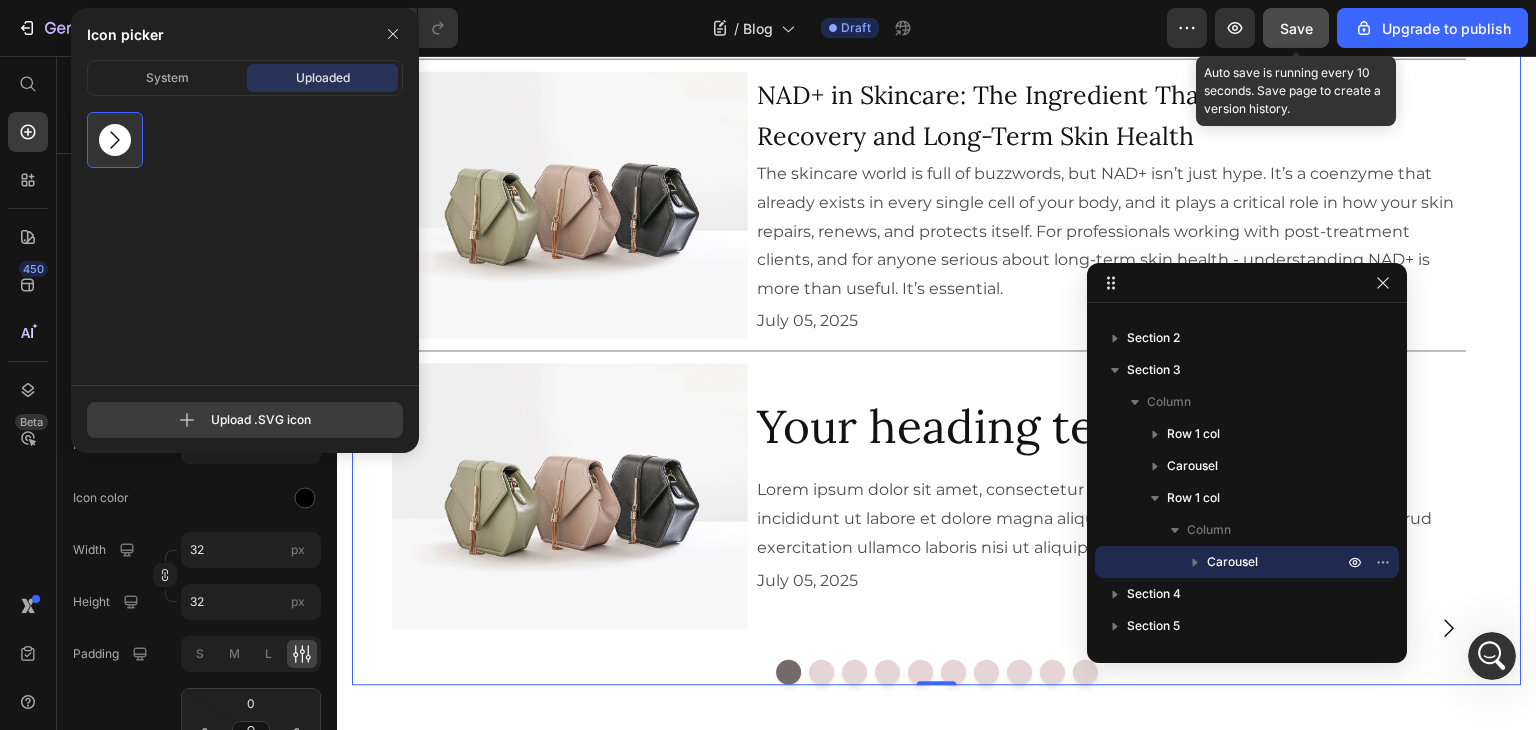 click 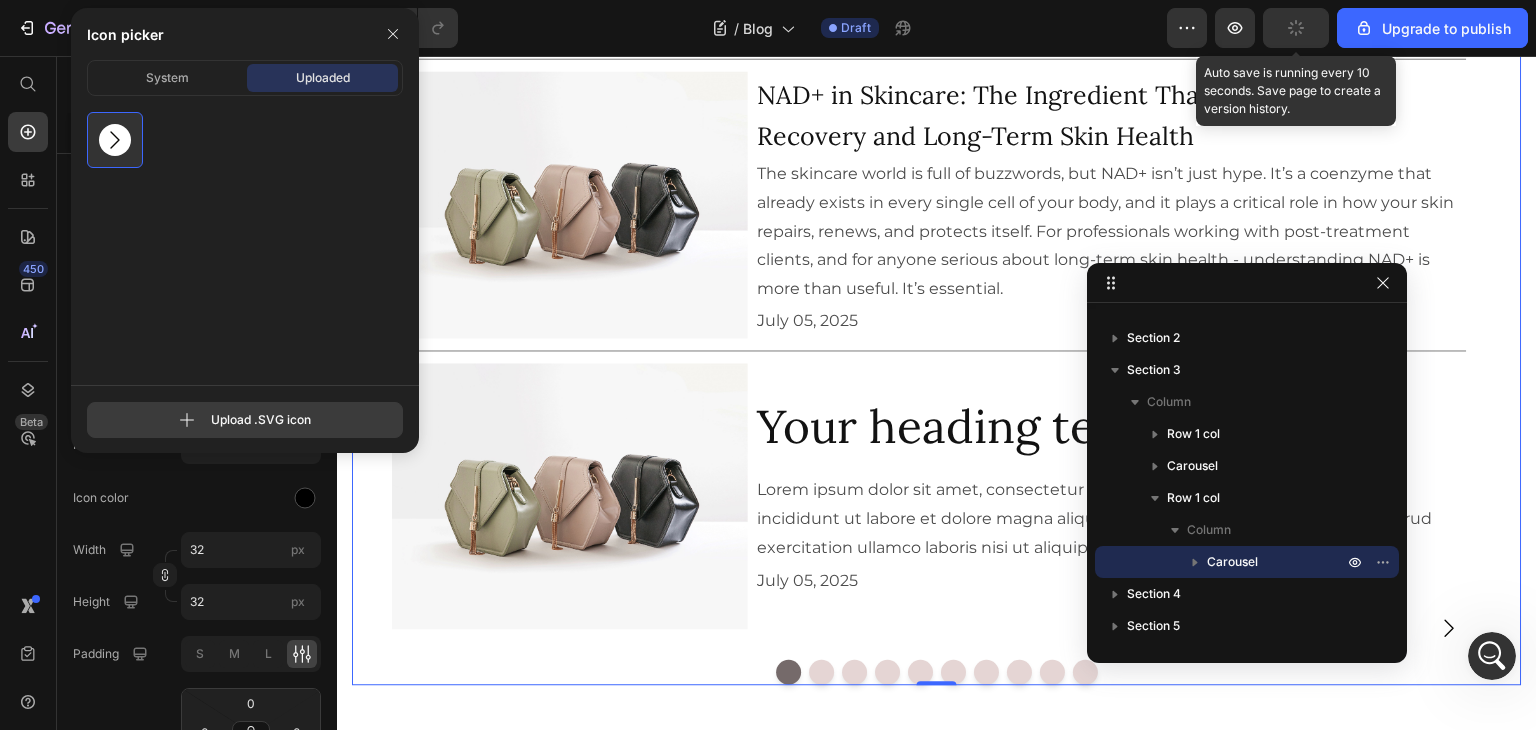 type on "C:\fakepath\next.svg" 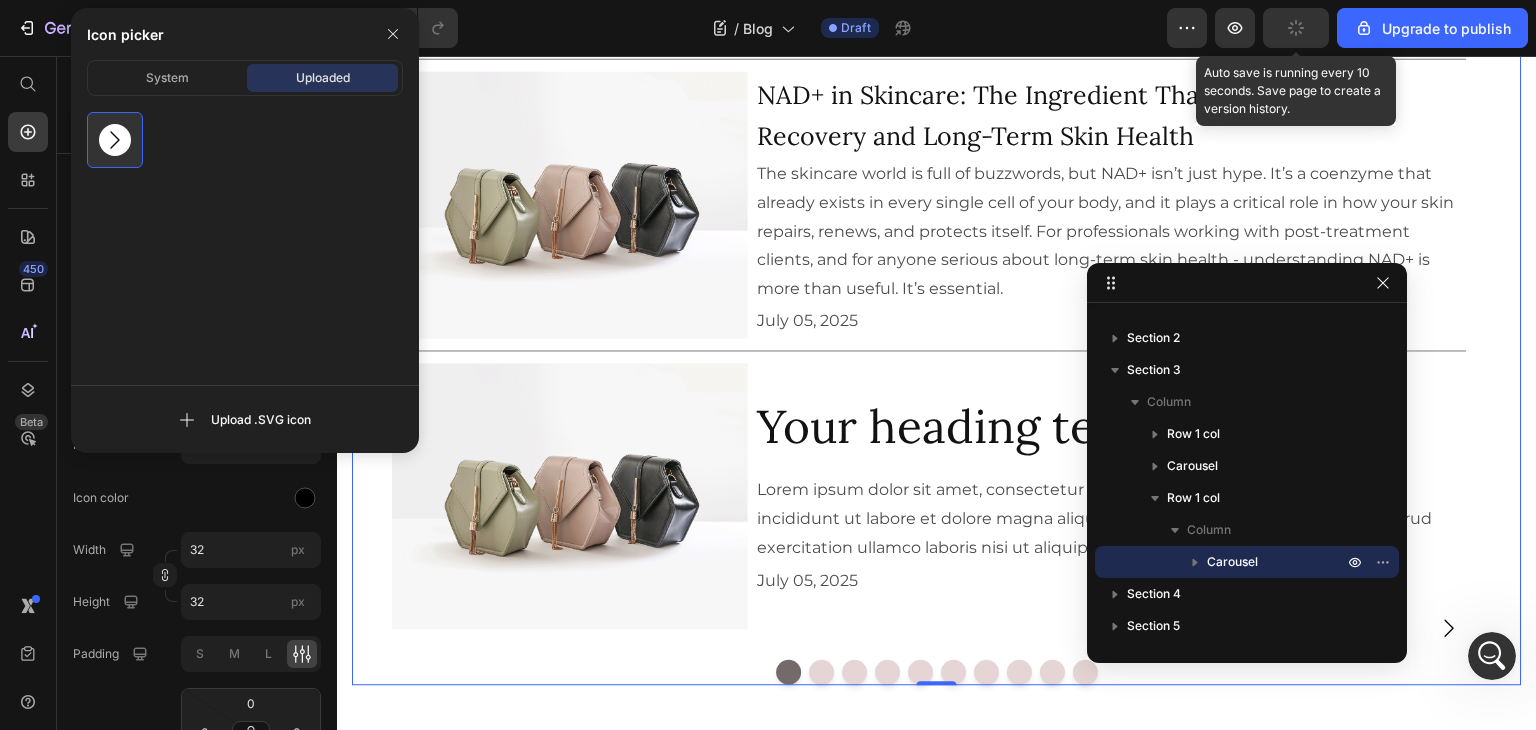 type 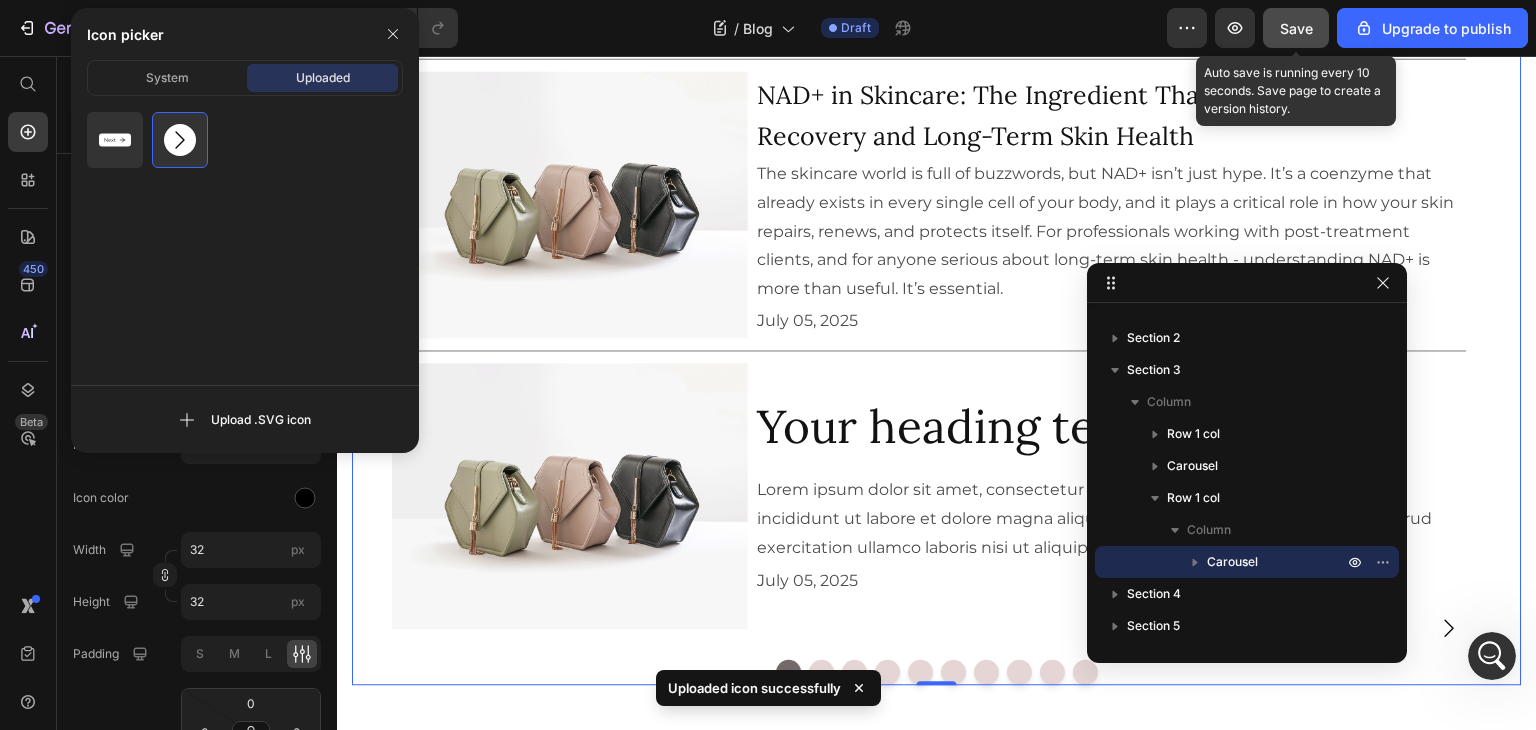 click on "Icon color" 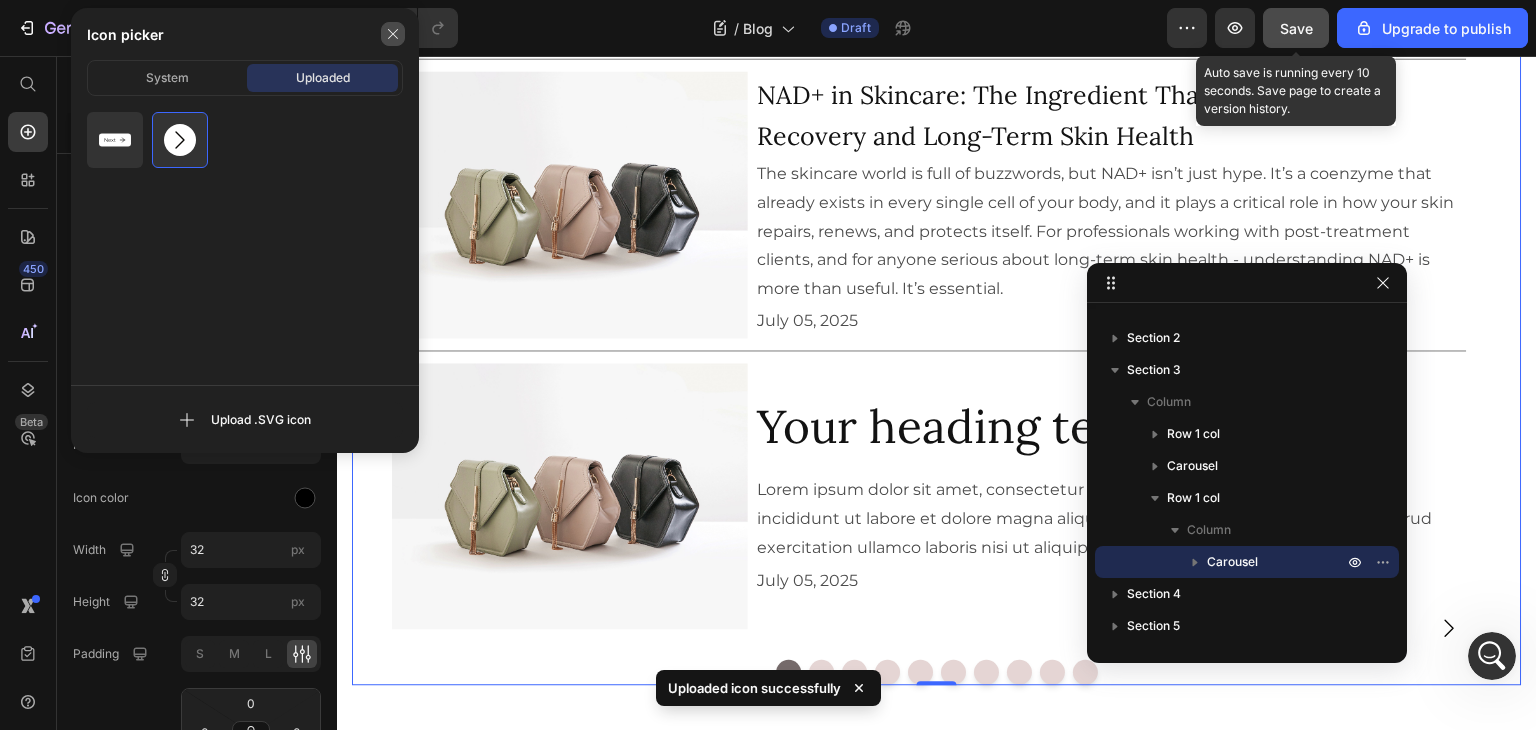 click 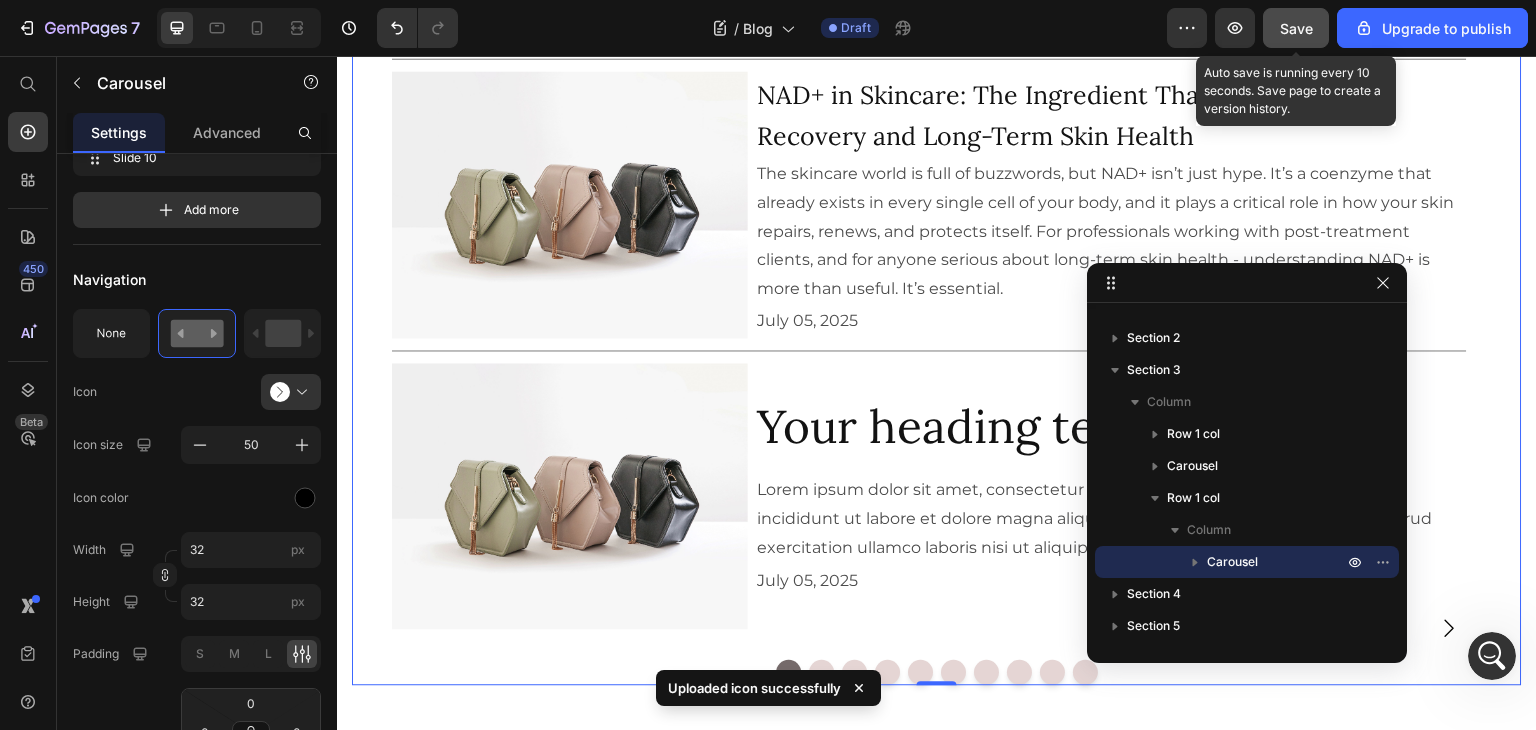 click at bounding box center [299, 392] 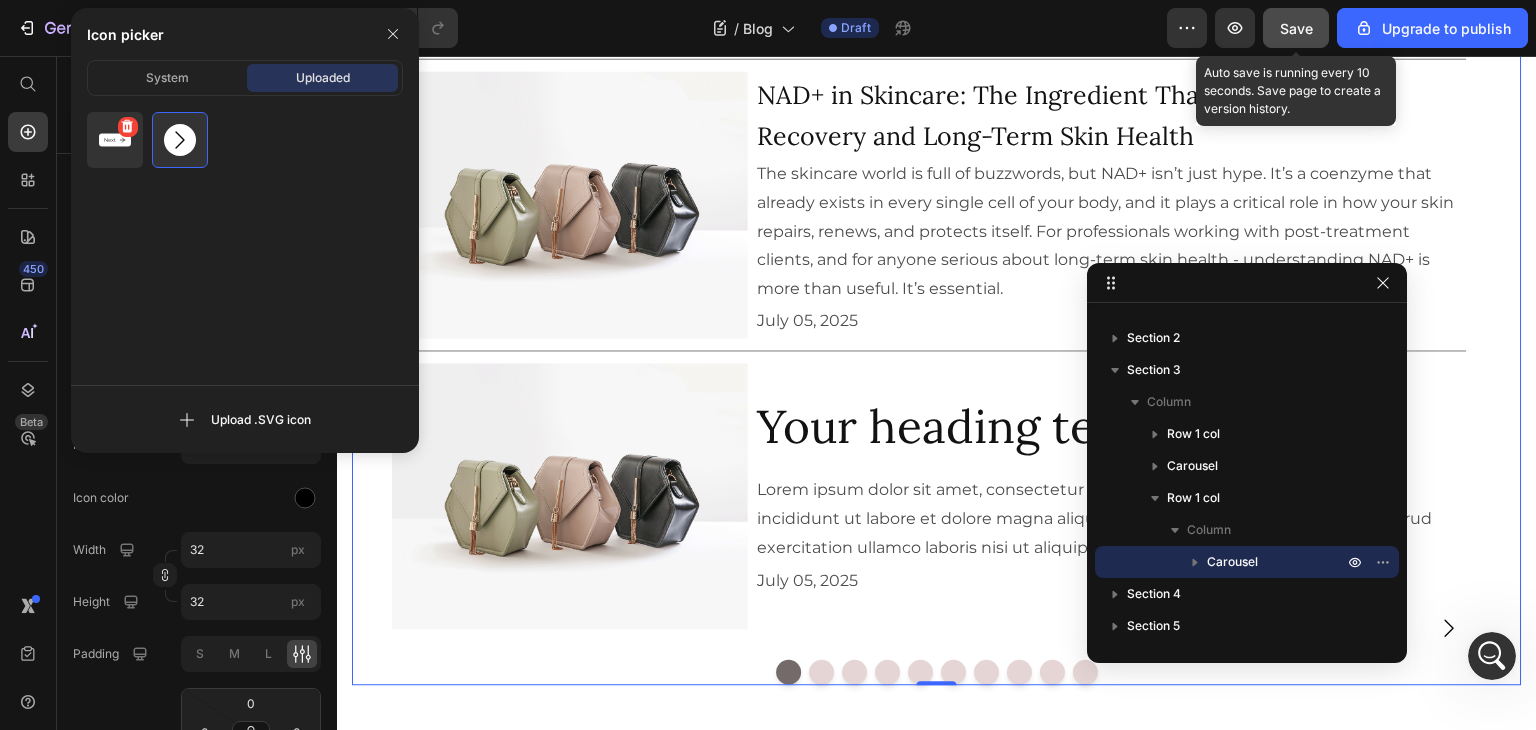 click at bounding box center [115, 140] 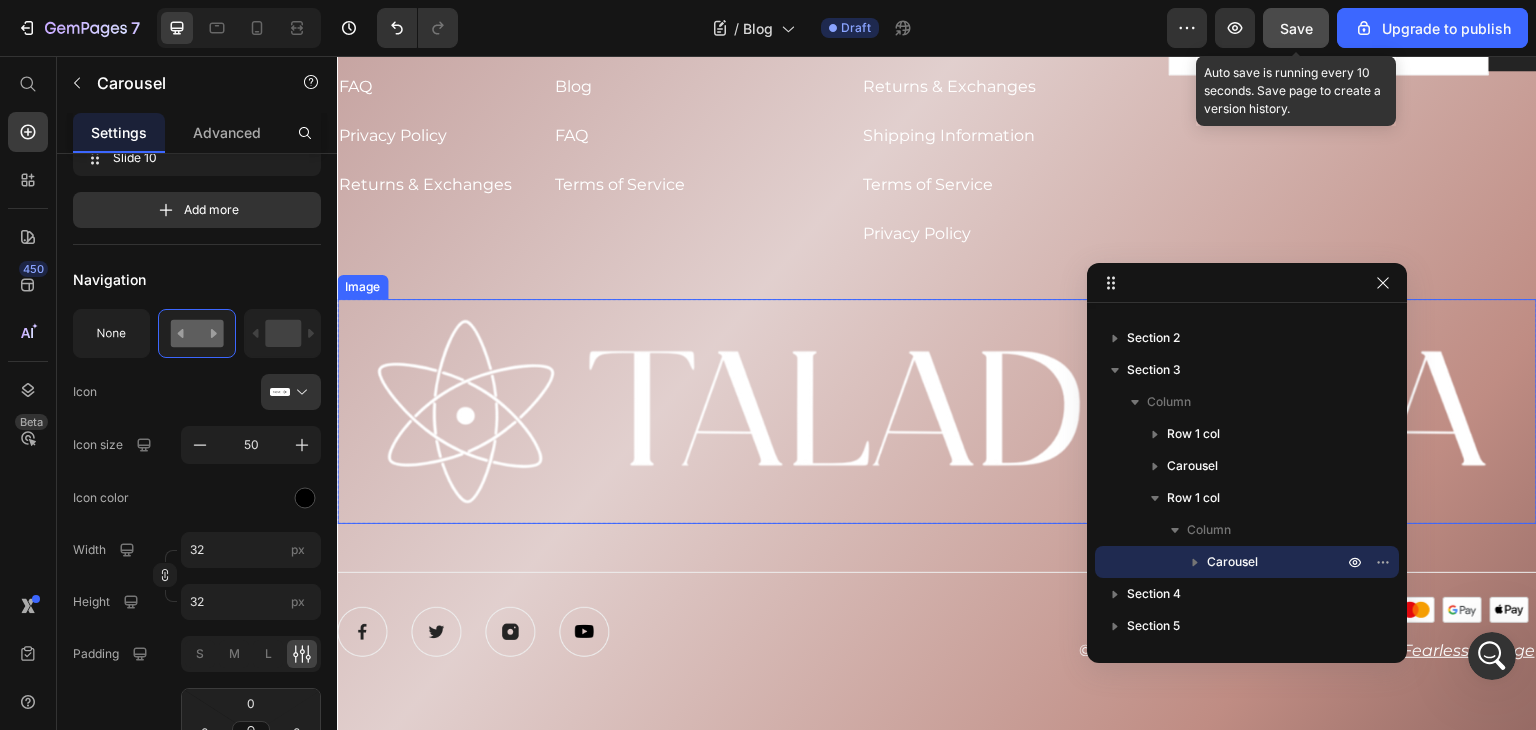scroll, scrollTop: 2204, scrollLeft: 0, axis: vertical 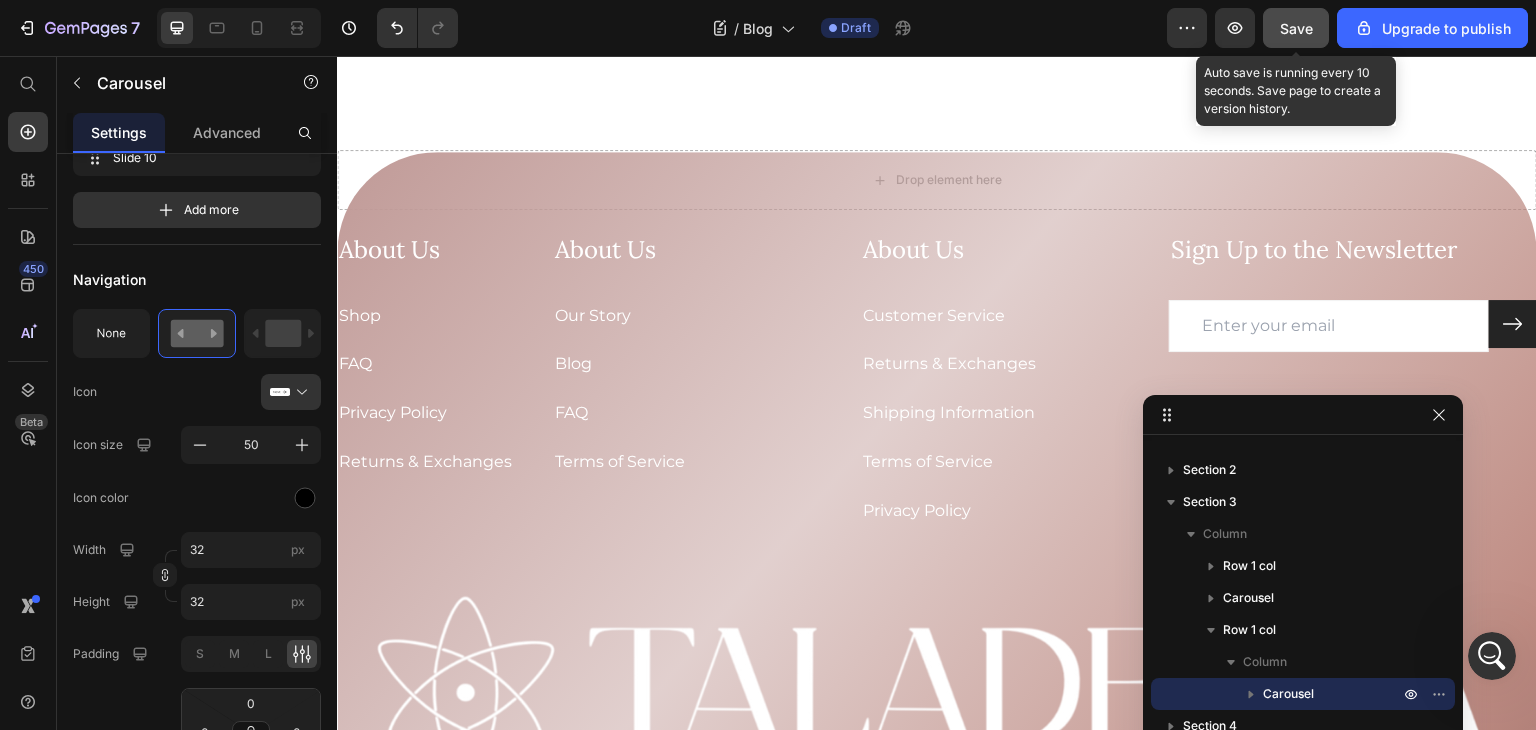 drag, startPoint x: 1276, startPoint y: 283, endPoint x: 1332, endPoint y: 415, distance: 143.38759 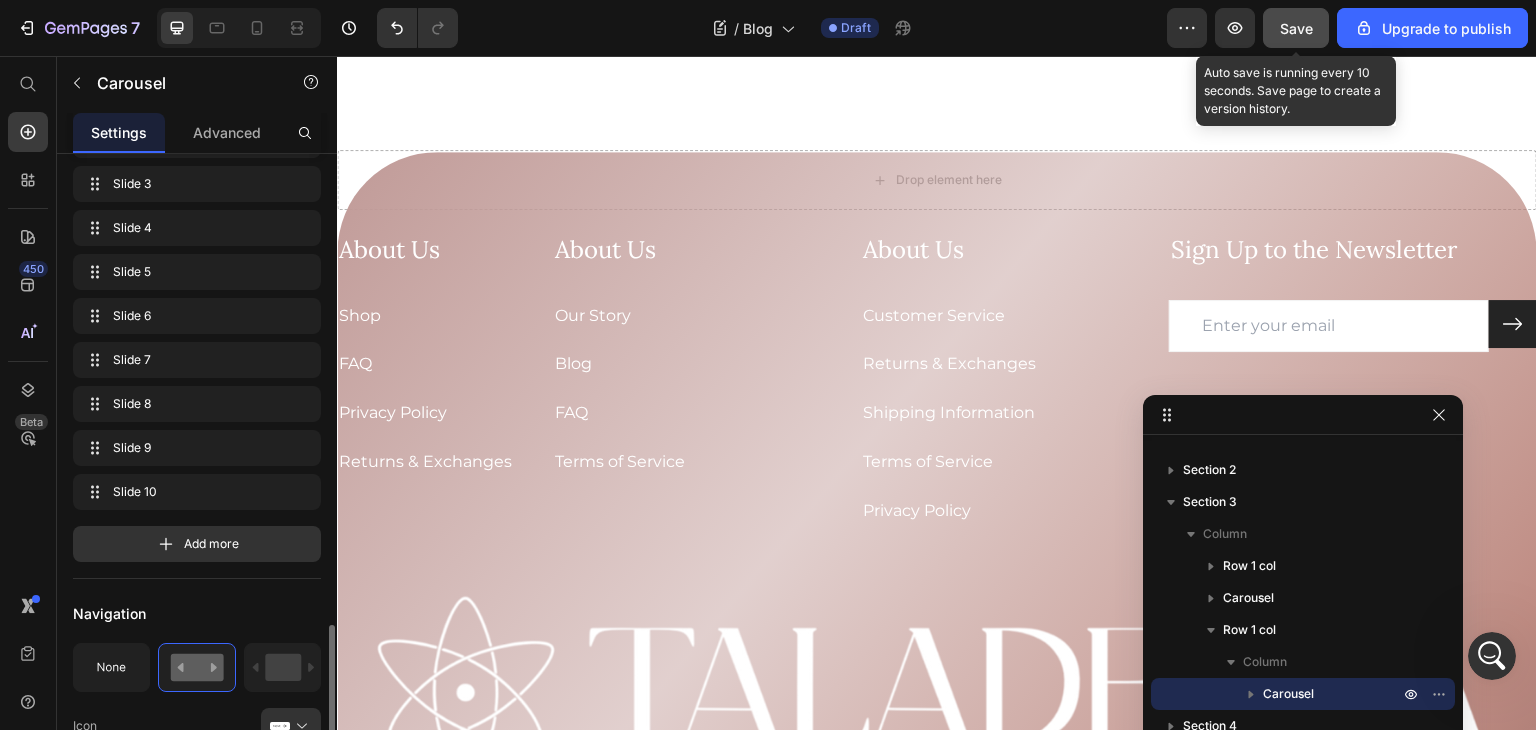 scroll, scrollTop: 667, scrollLeft: 0, axis: vertical 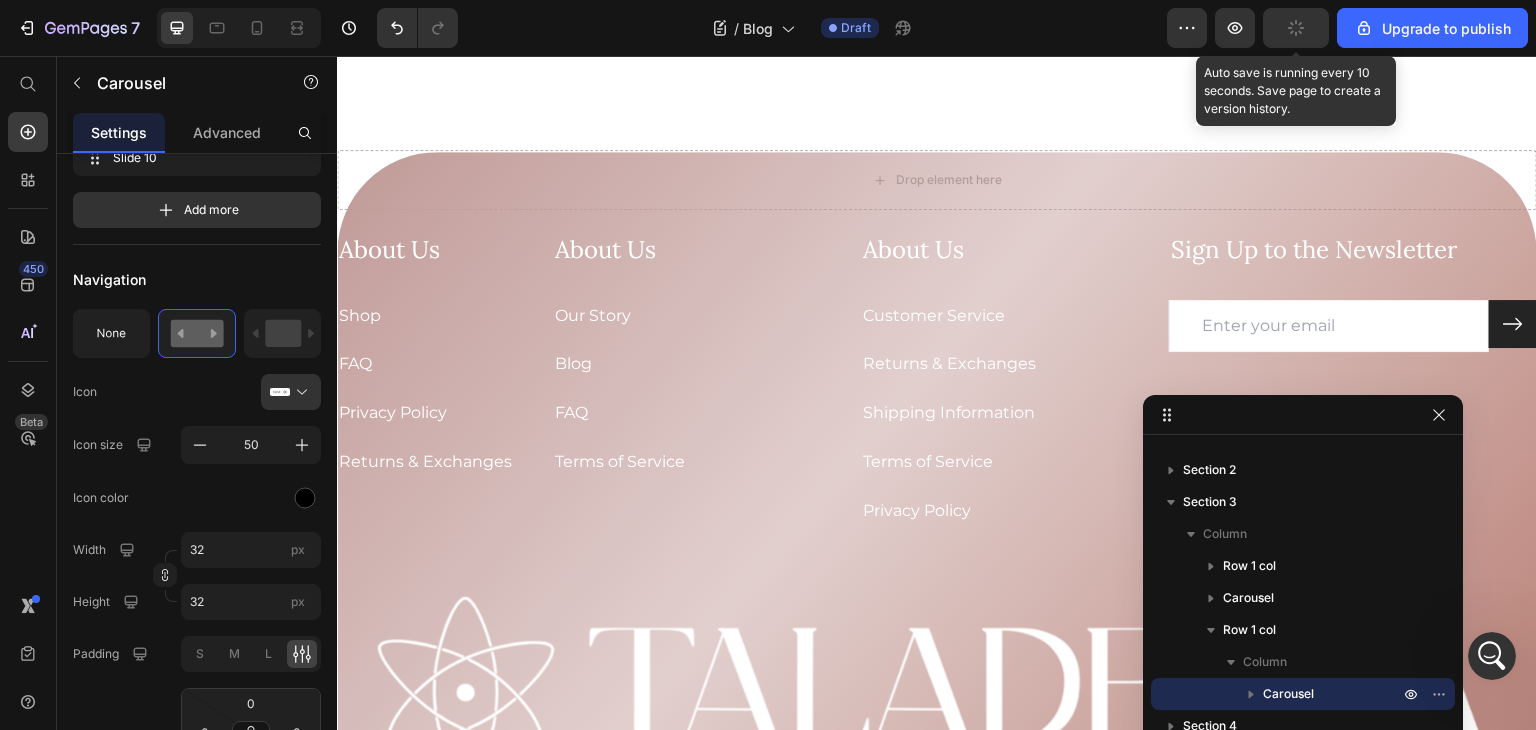 click at bounding box center [299, 392] 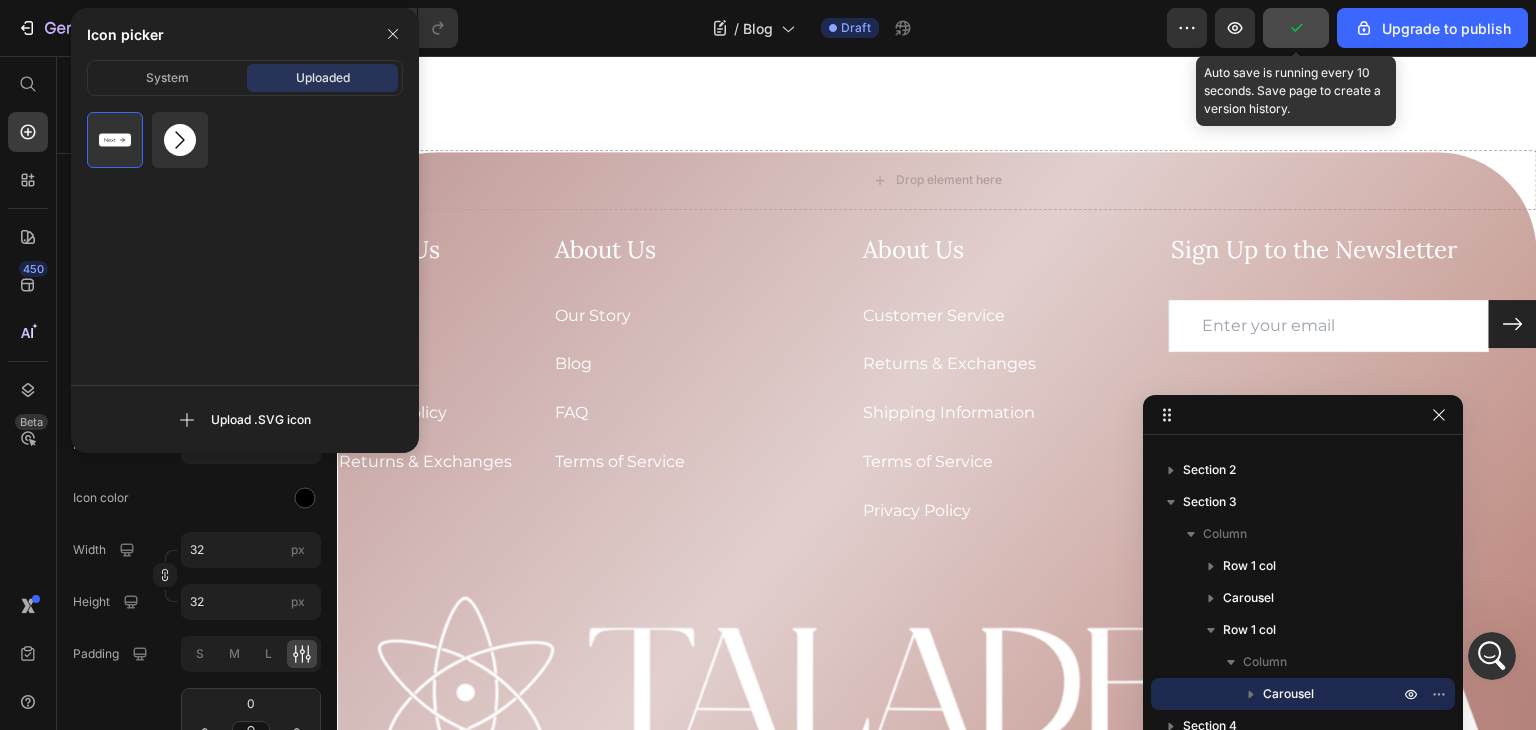 click on "Icon color" 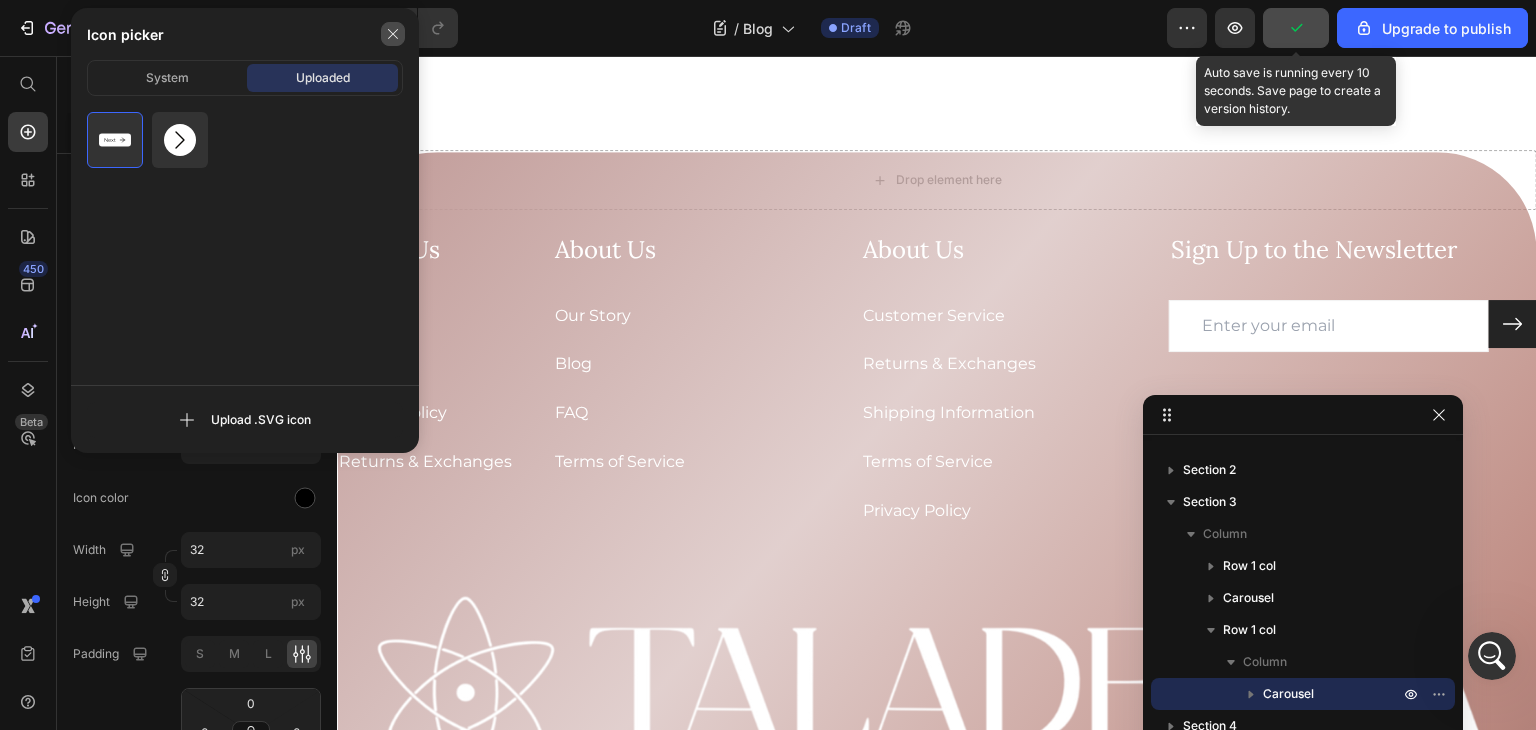 click 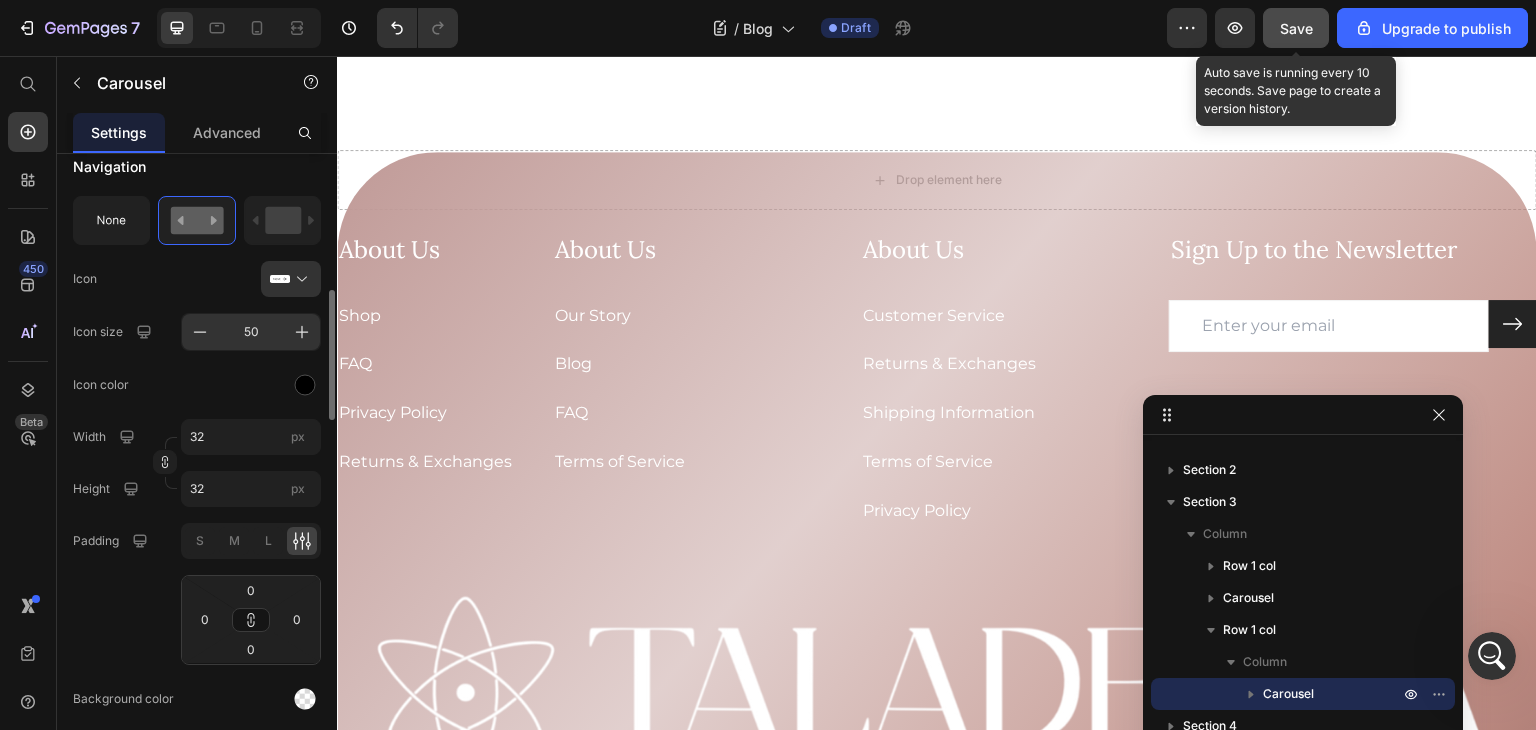scroll, scrollTop: 756, scrollLeft: 0, axis: vertical 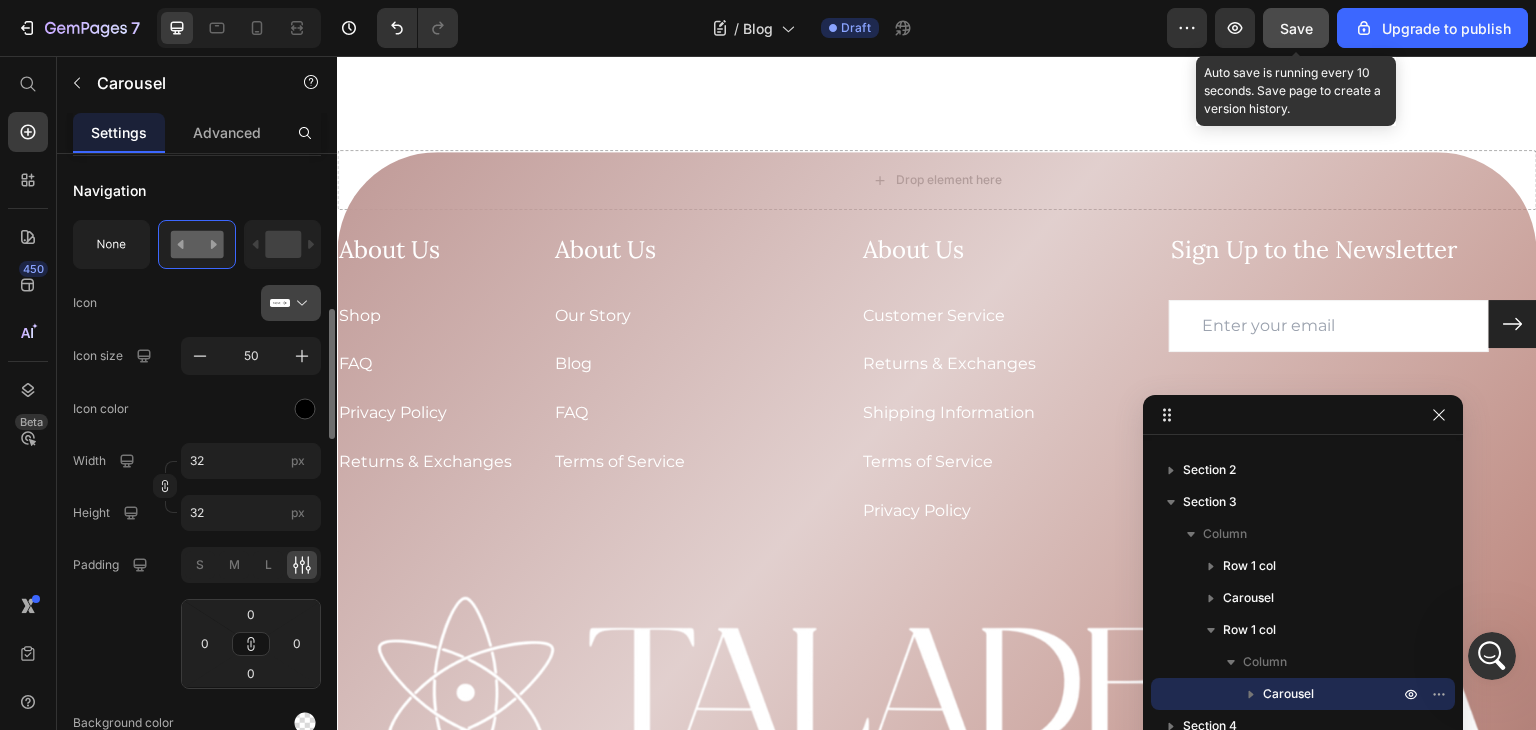 click at bounding box center [299, 303] 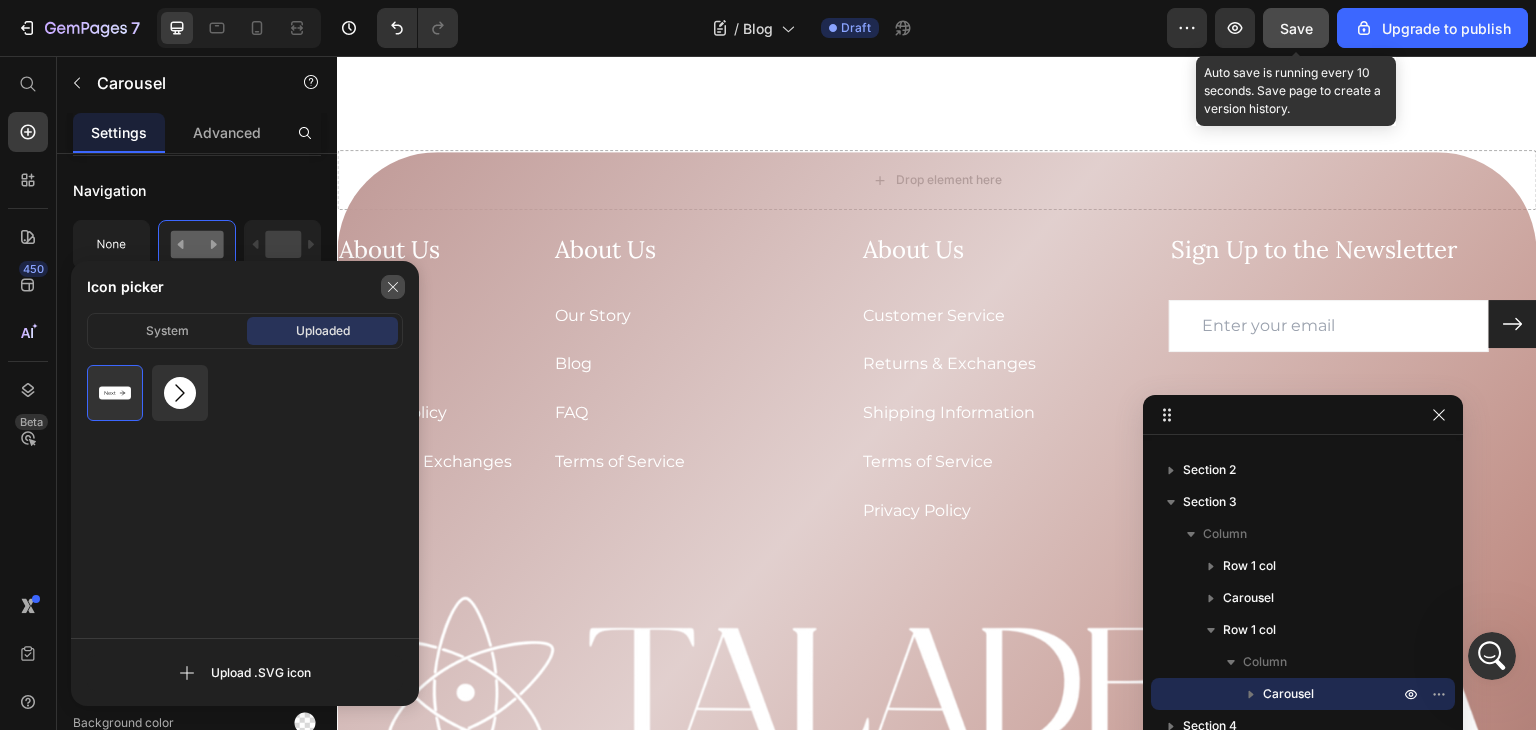 click 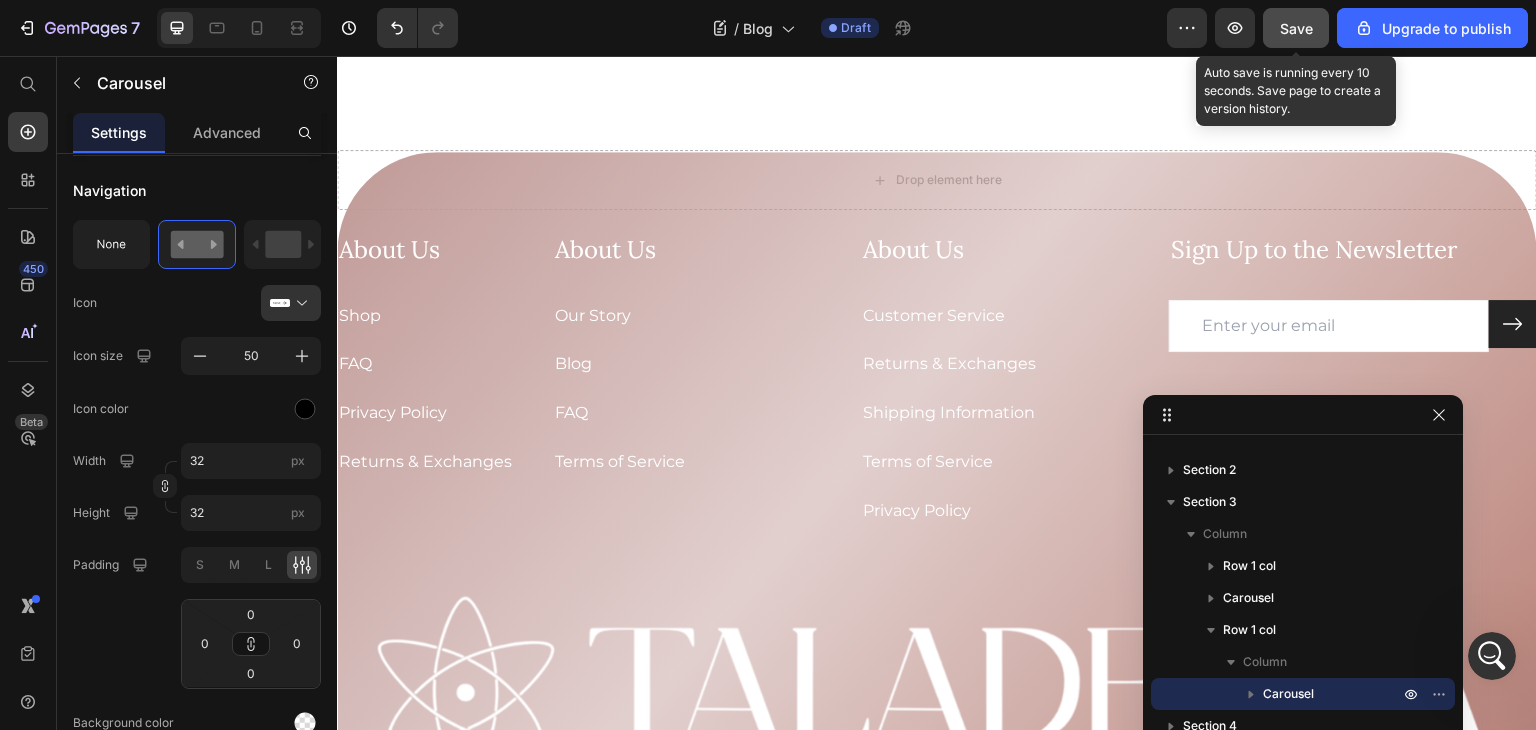 click at bounding box center (299, 303) 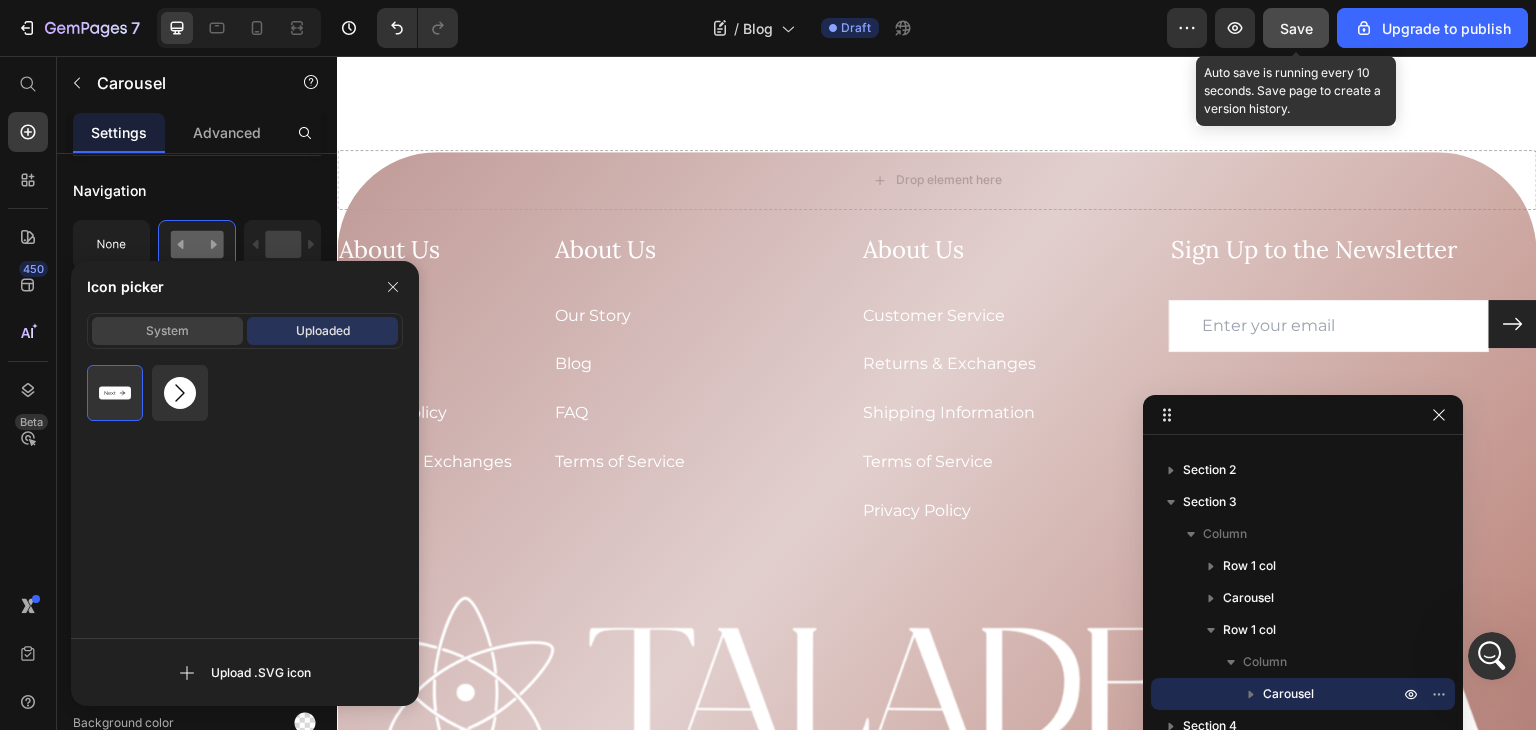 click on "System" at bounding box center [167, 331] 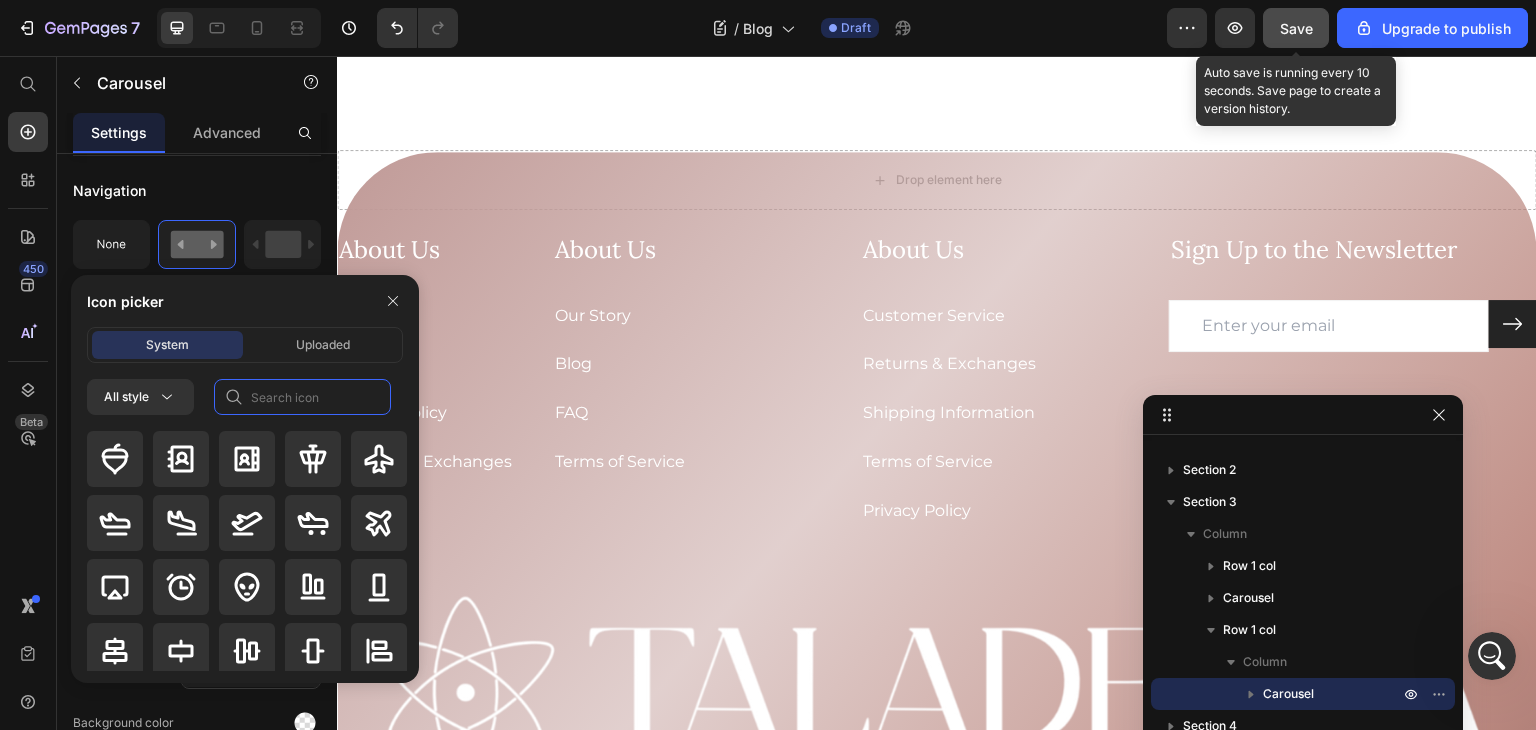 click 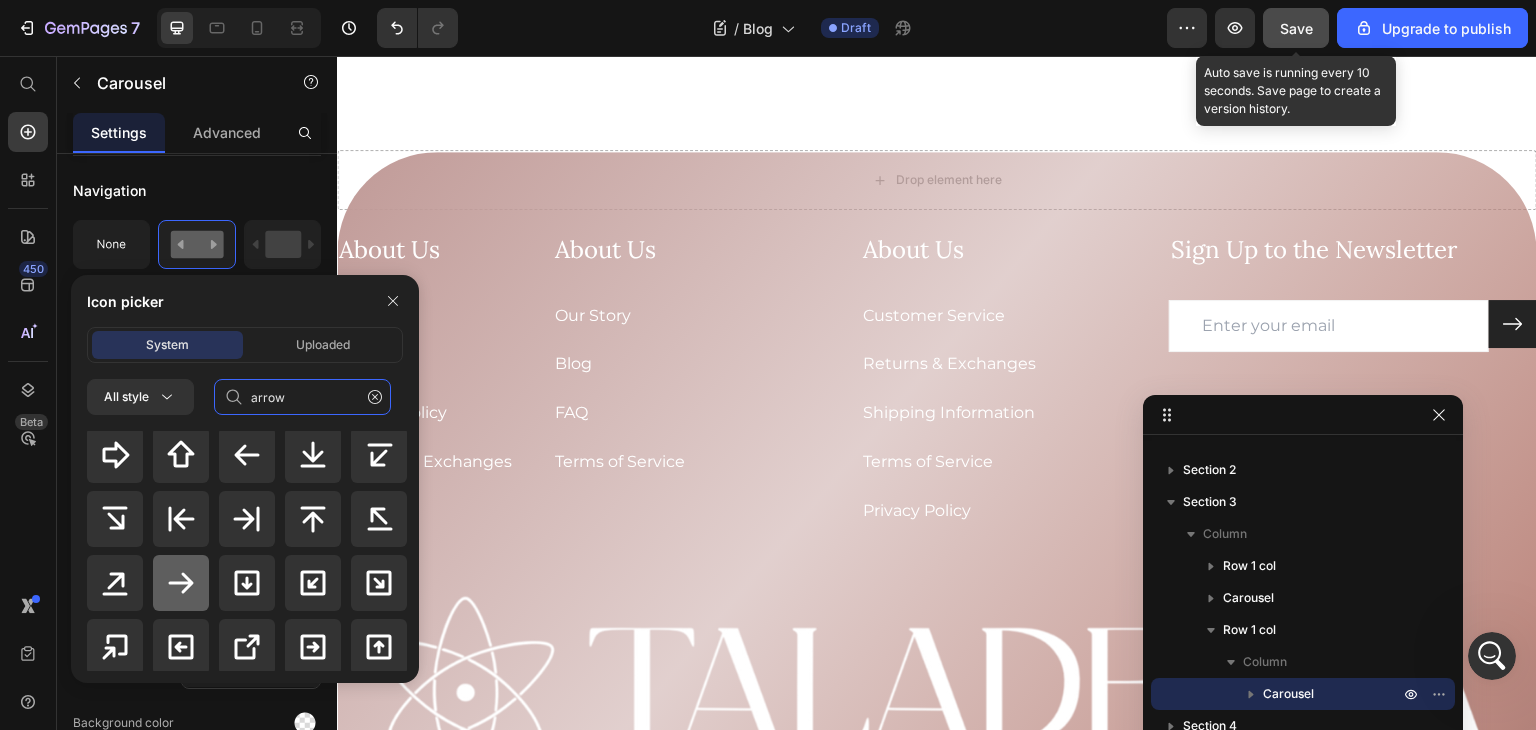 scroll, scrollTop: 533, scrollLeft: 0, axis: vertical 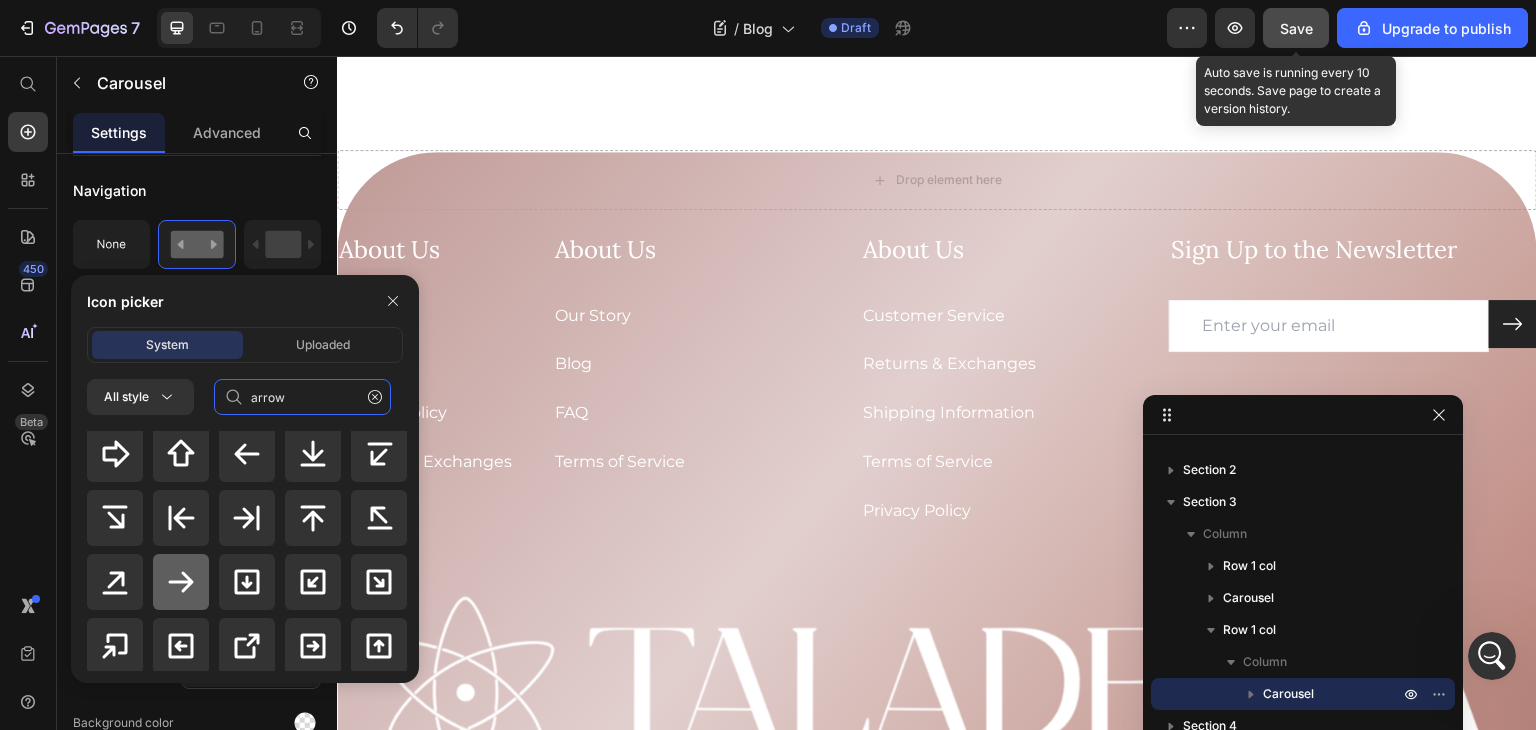 type on "arrow" 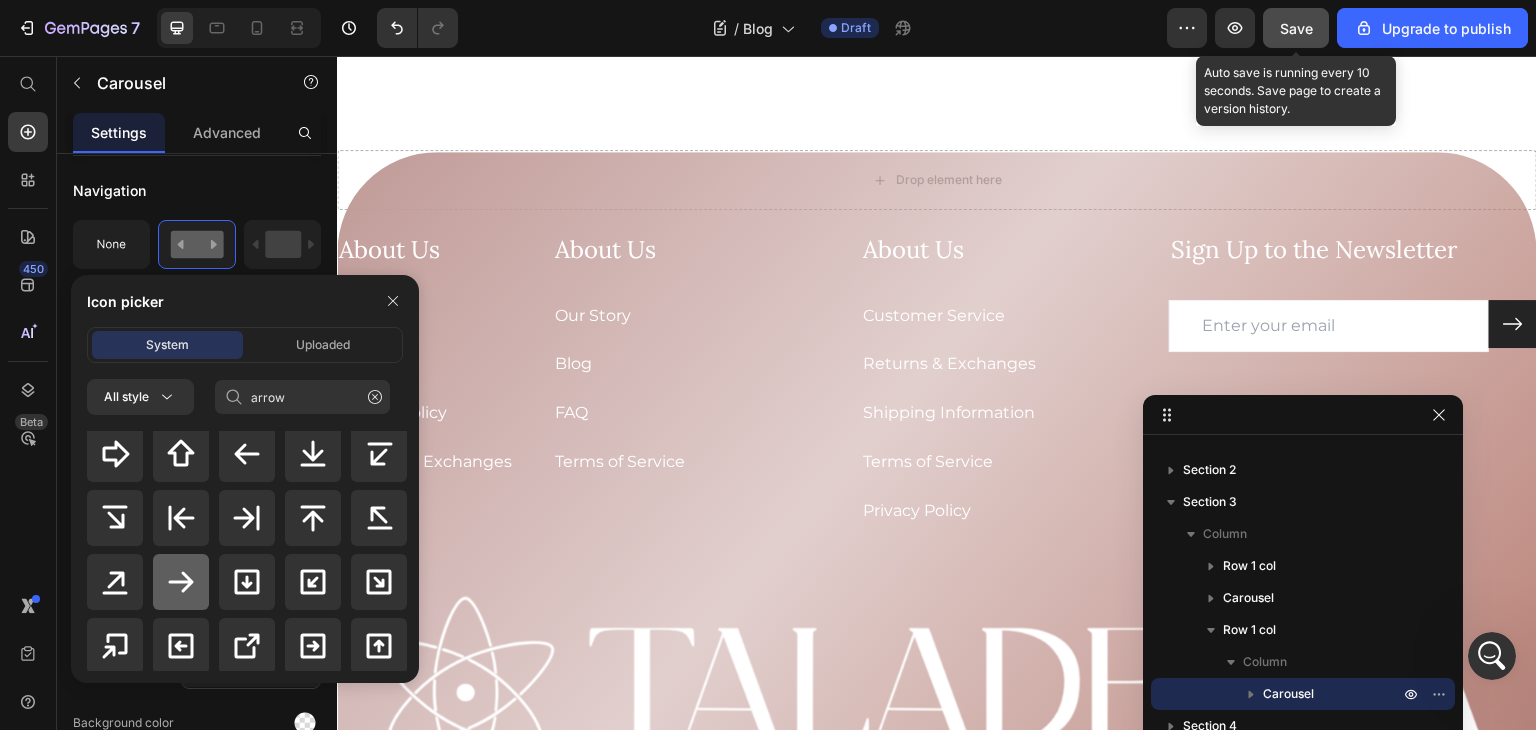 drag, startPoint x: 185, startPoint y: 573, endPoint x: 501, endPoint y: 570, distance: 316.01425 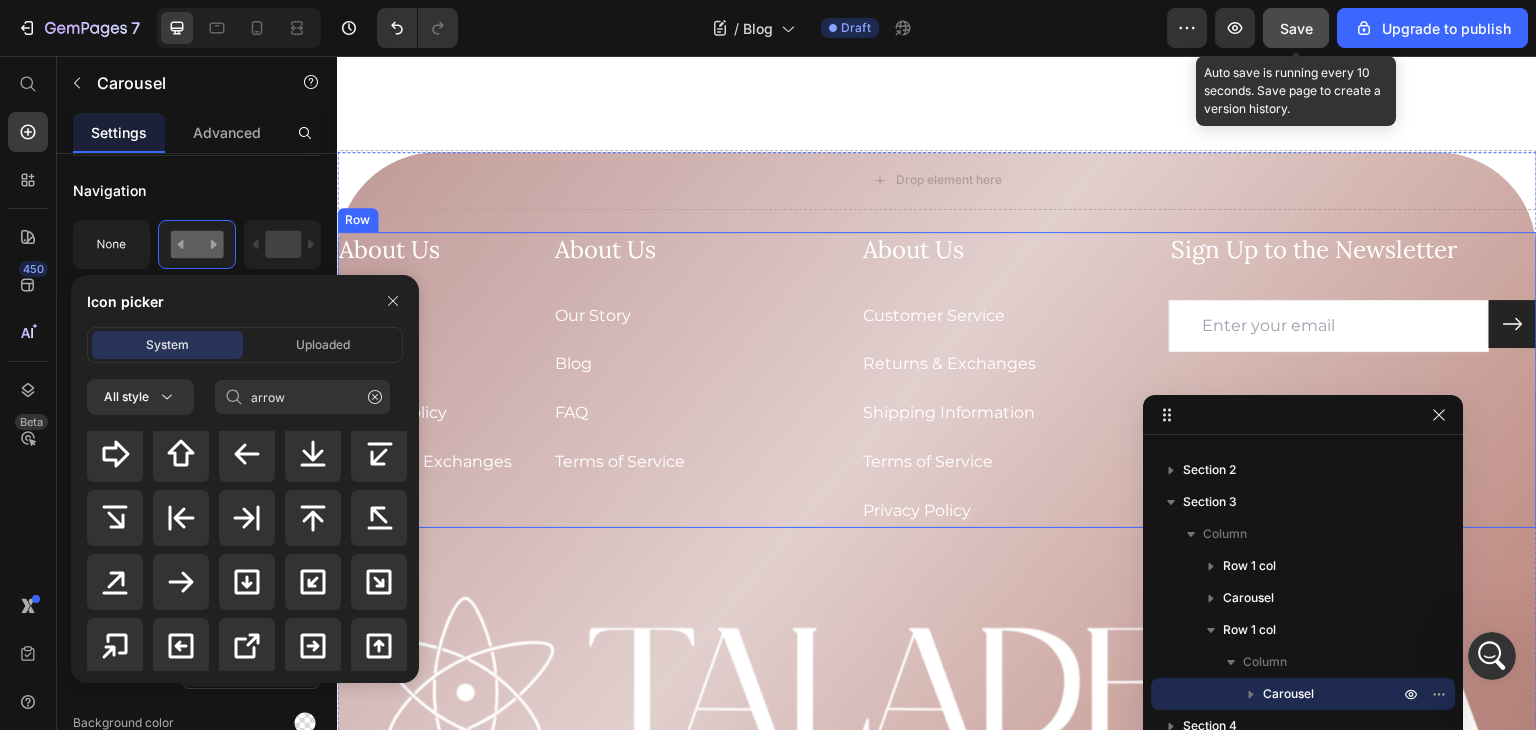 type 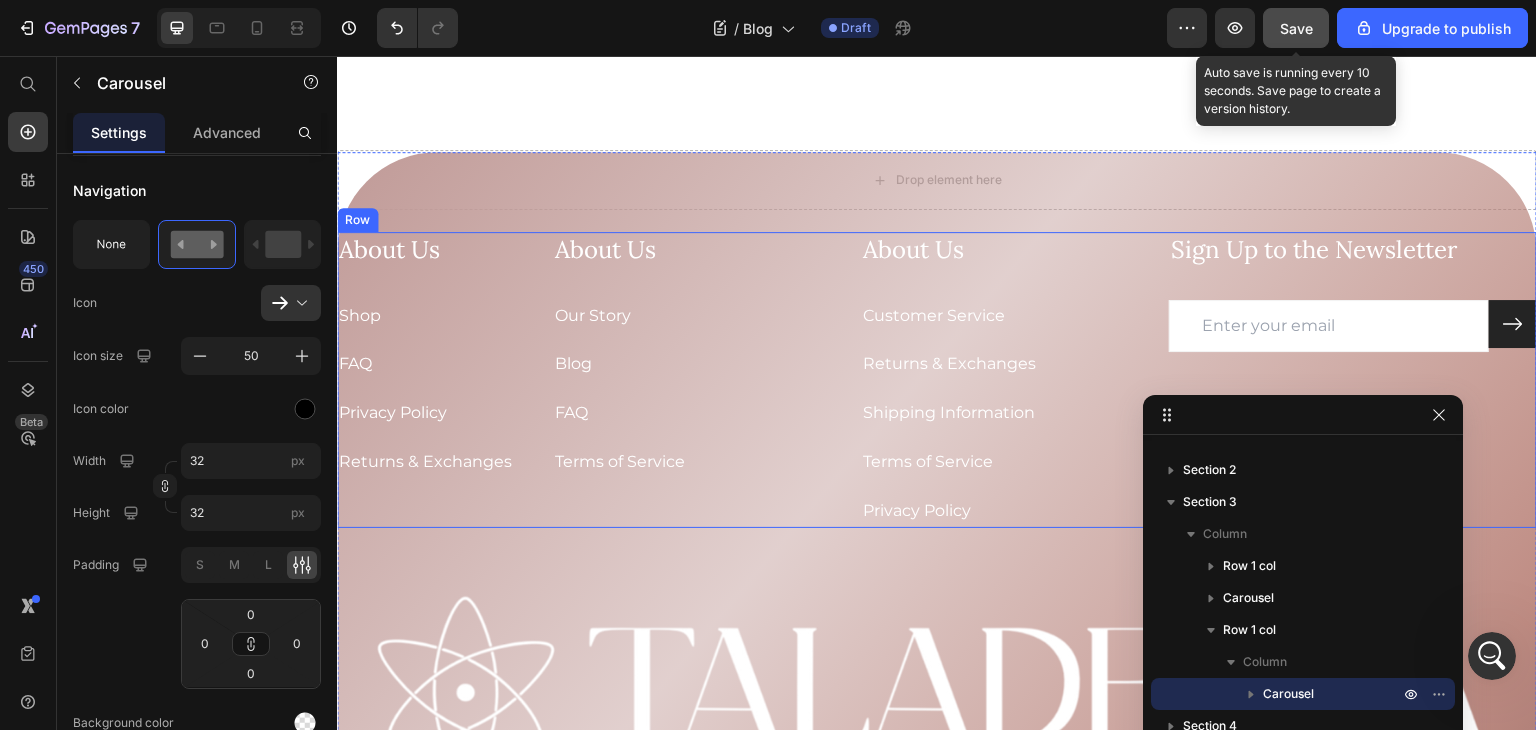 scroll, scrollTop: 0, scrollLeft: 0, axis: both 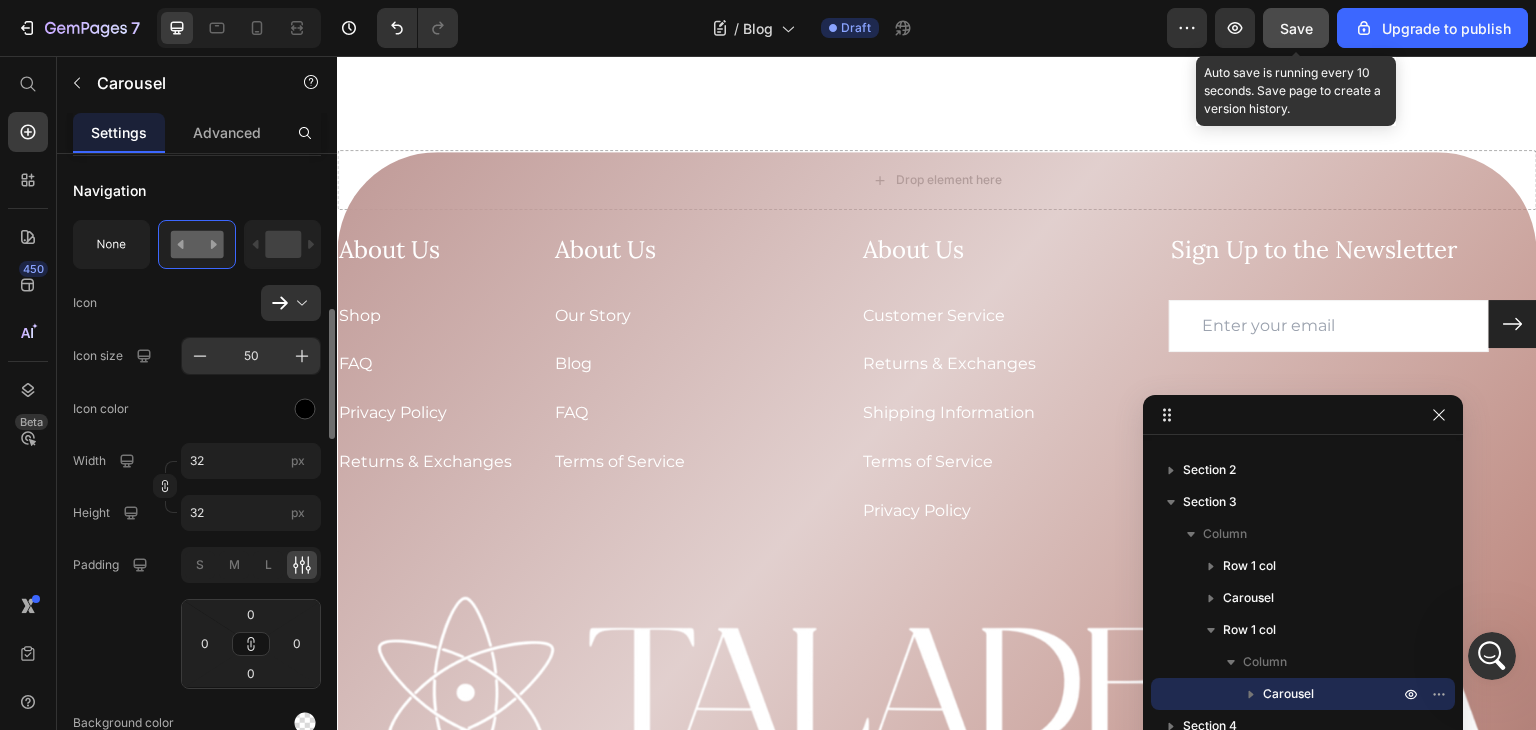 click on "50" at bounding box center [251, 356] 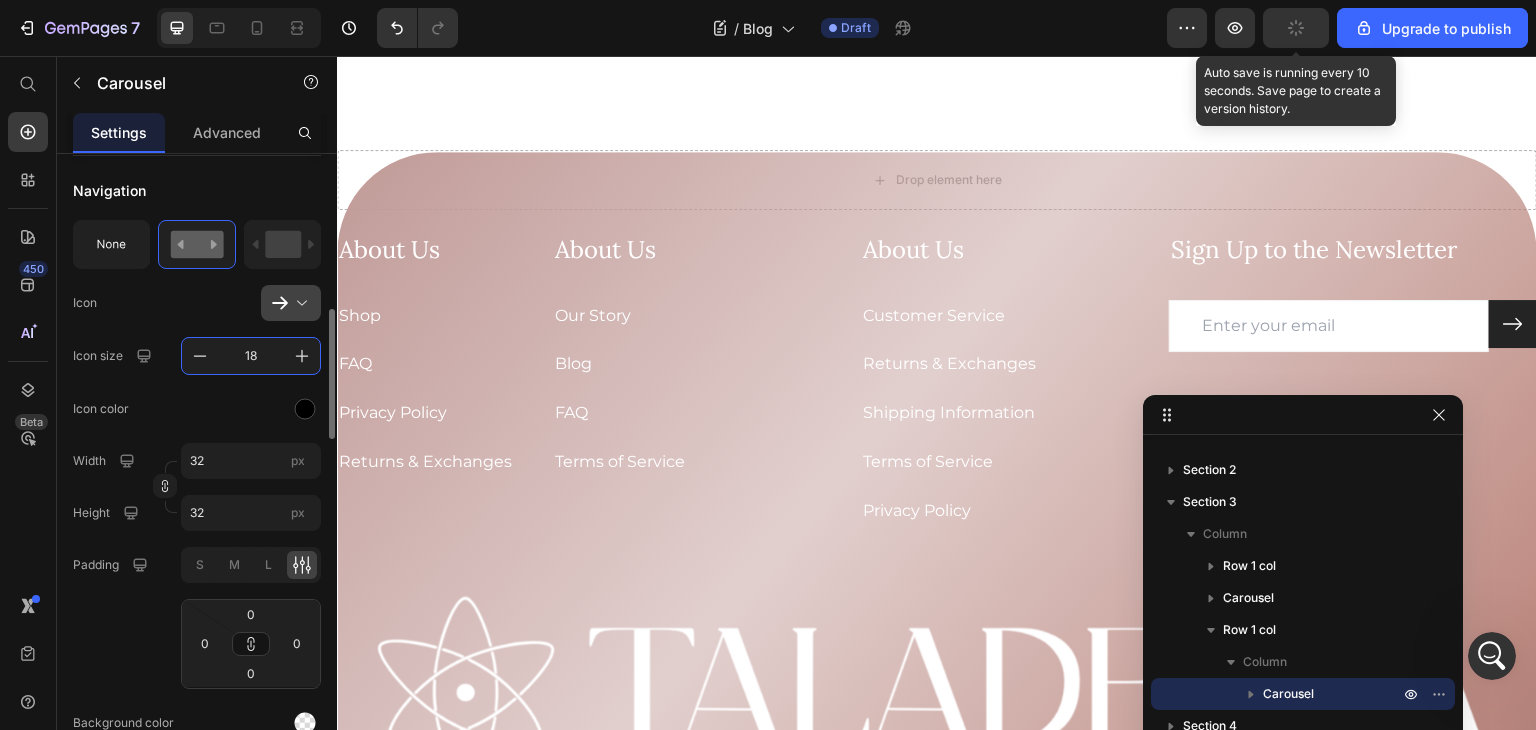 type on "18" 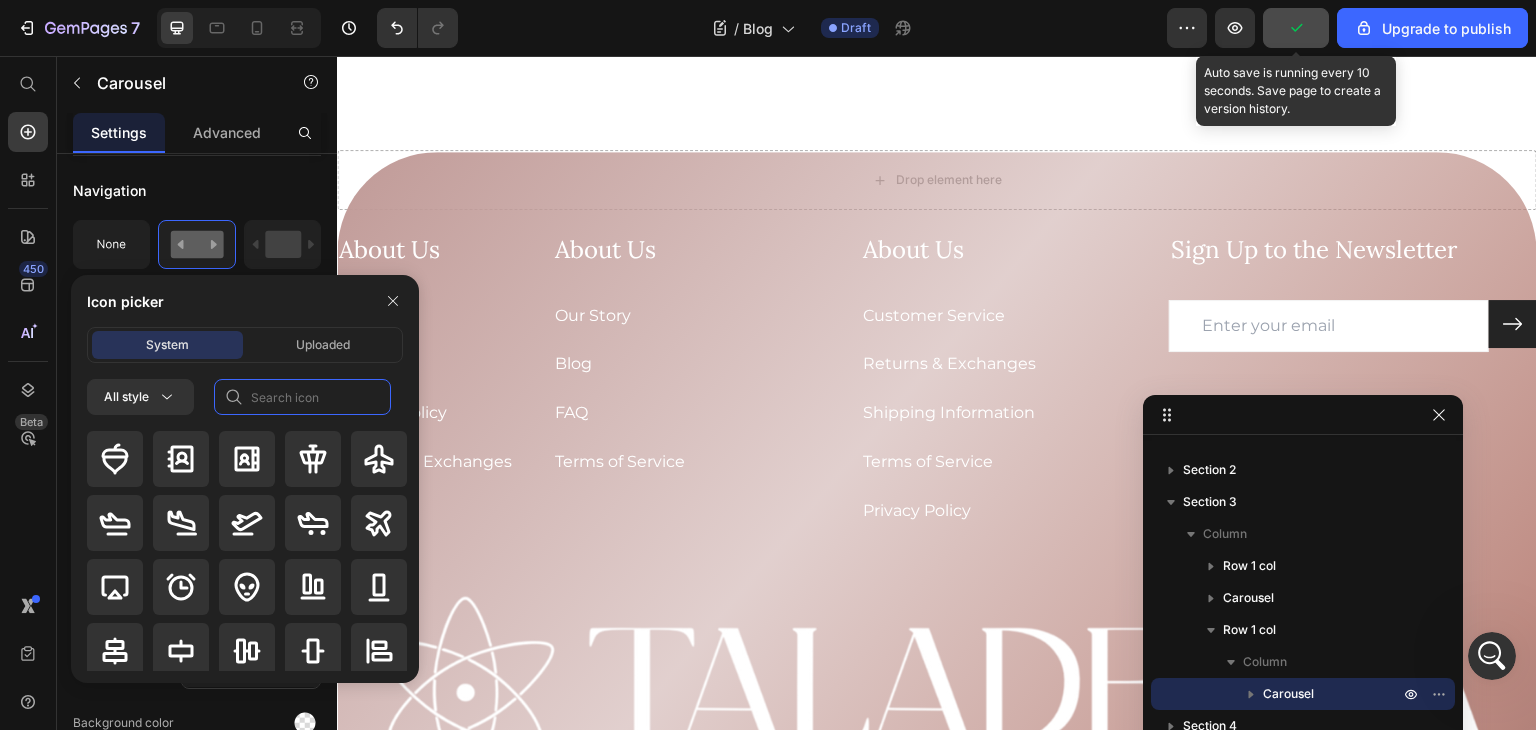 click 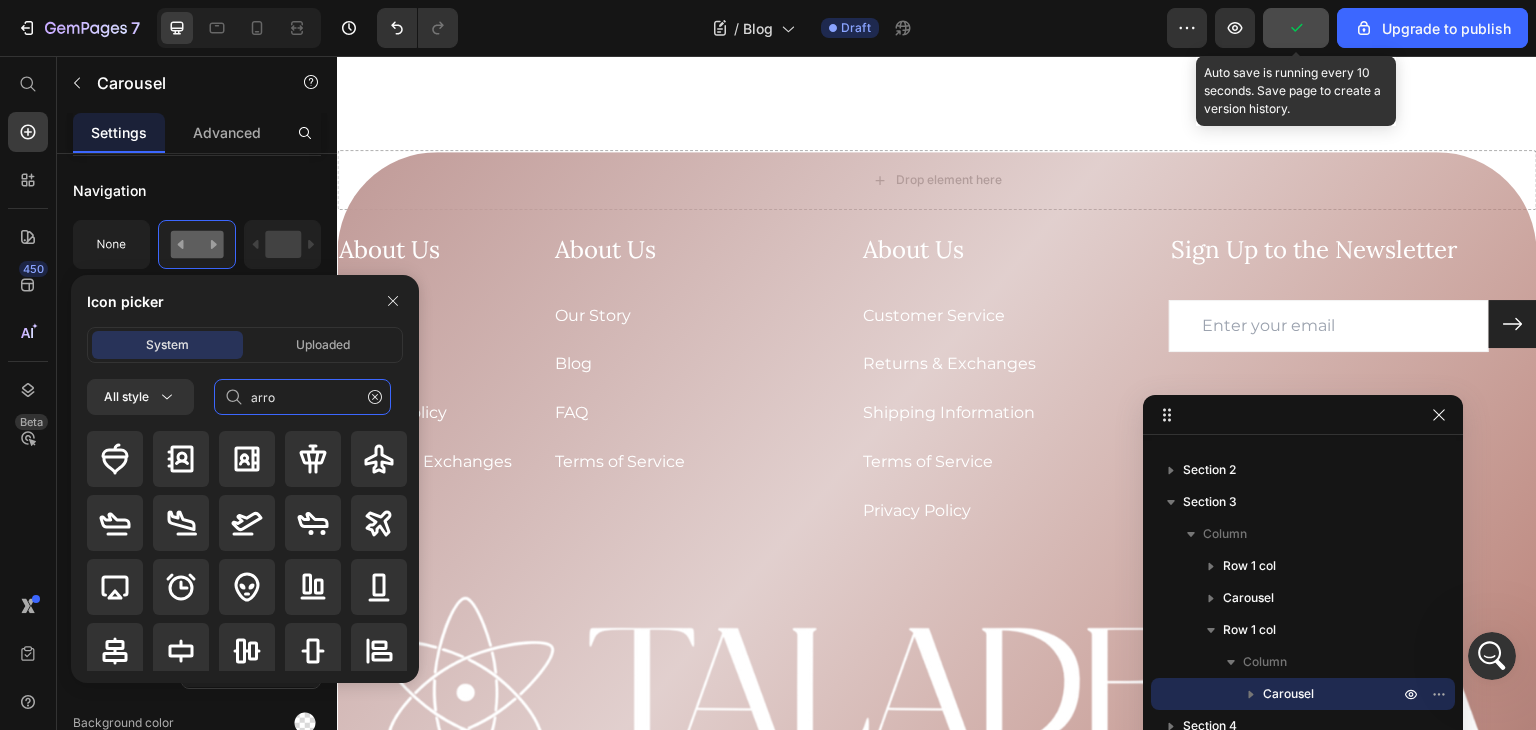 type on "arrow" 